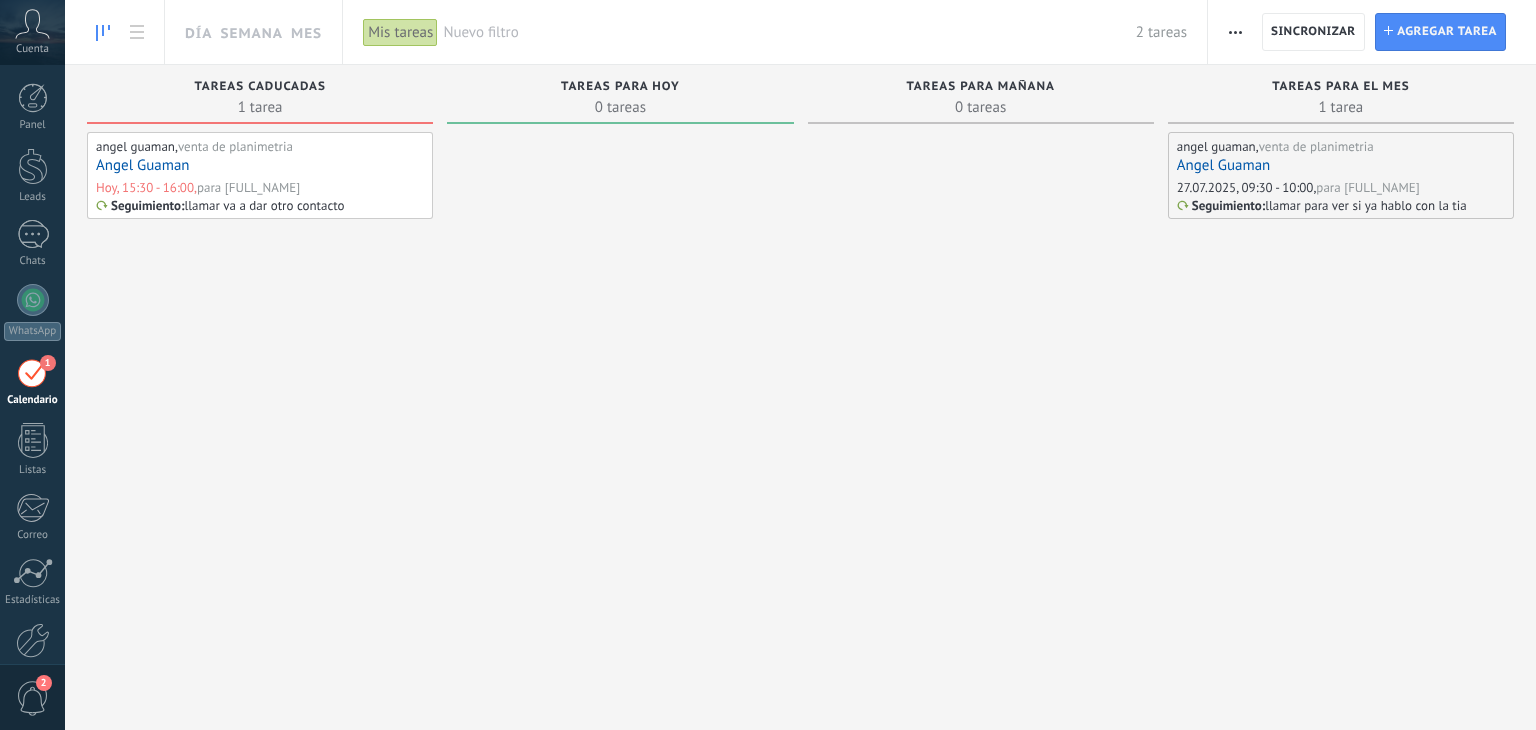 scroll, scrollTop: 0, scrollLeft: 0, axis: both 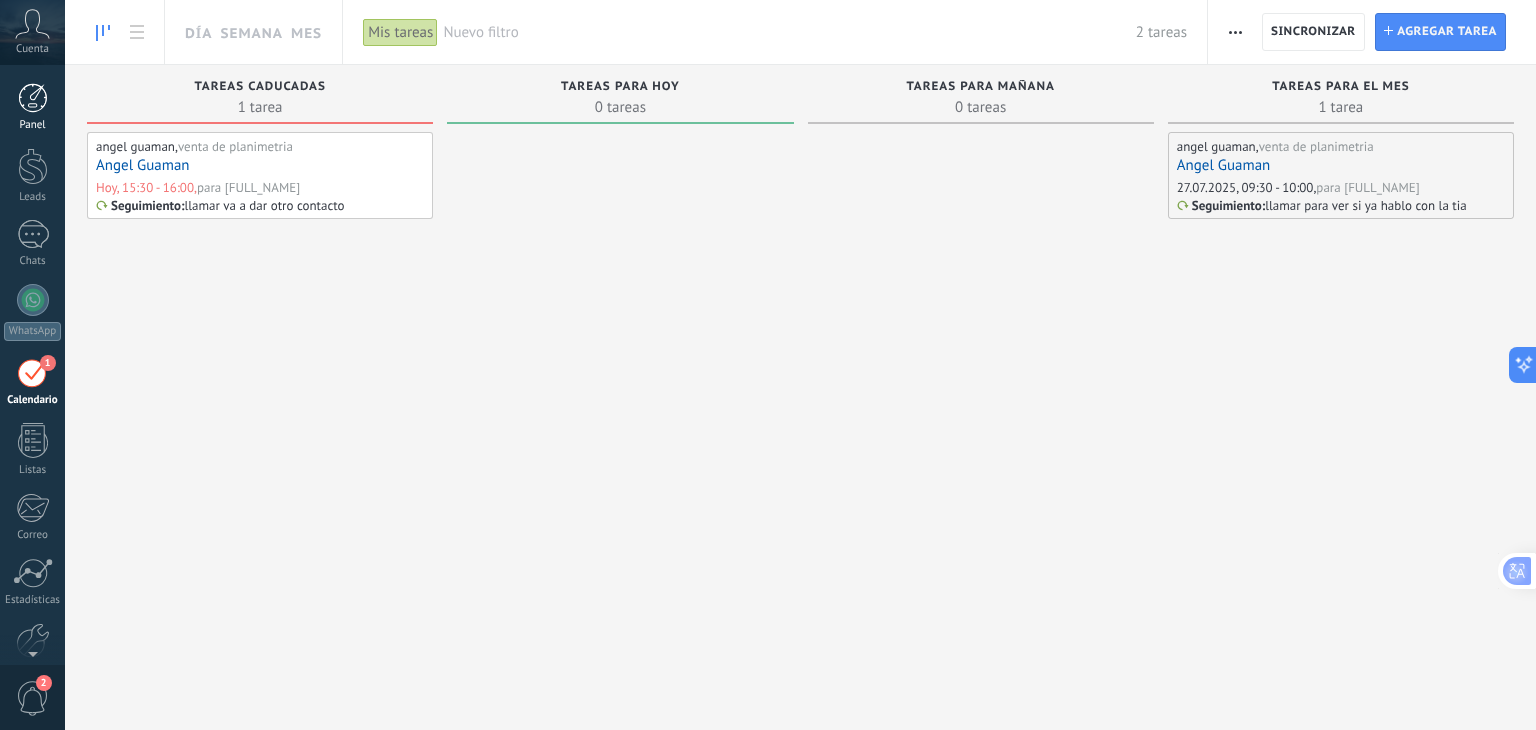 click at bounding box center [33, 98] 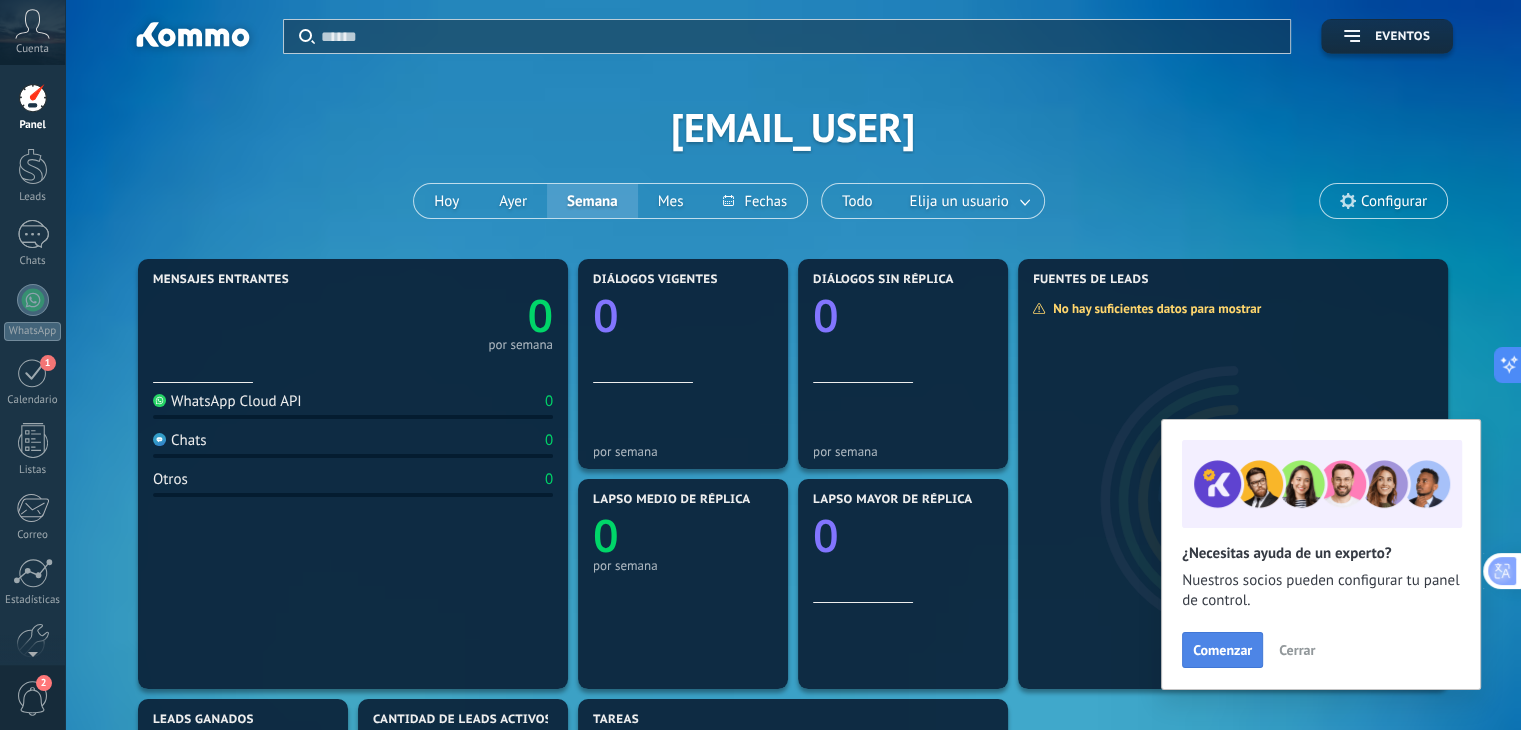 click on "Comenzar" at bounding box center (1222, 650) 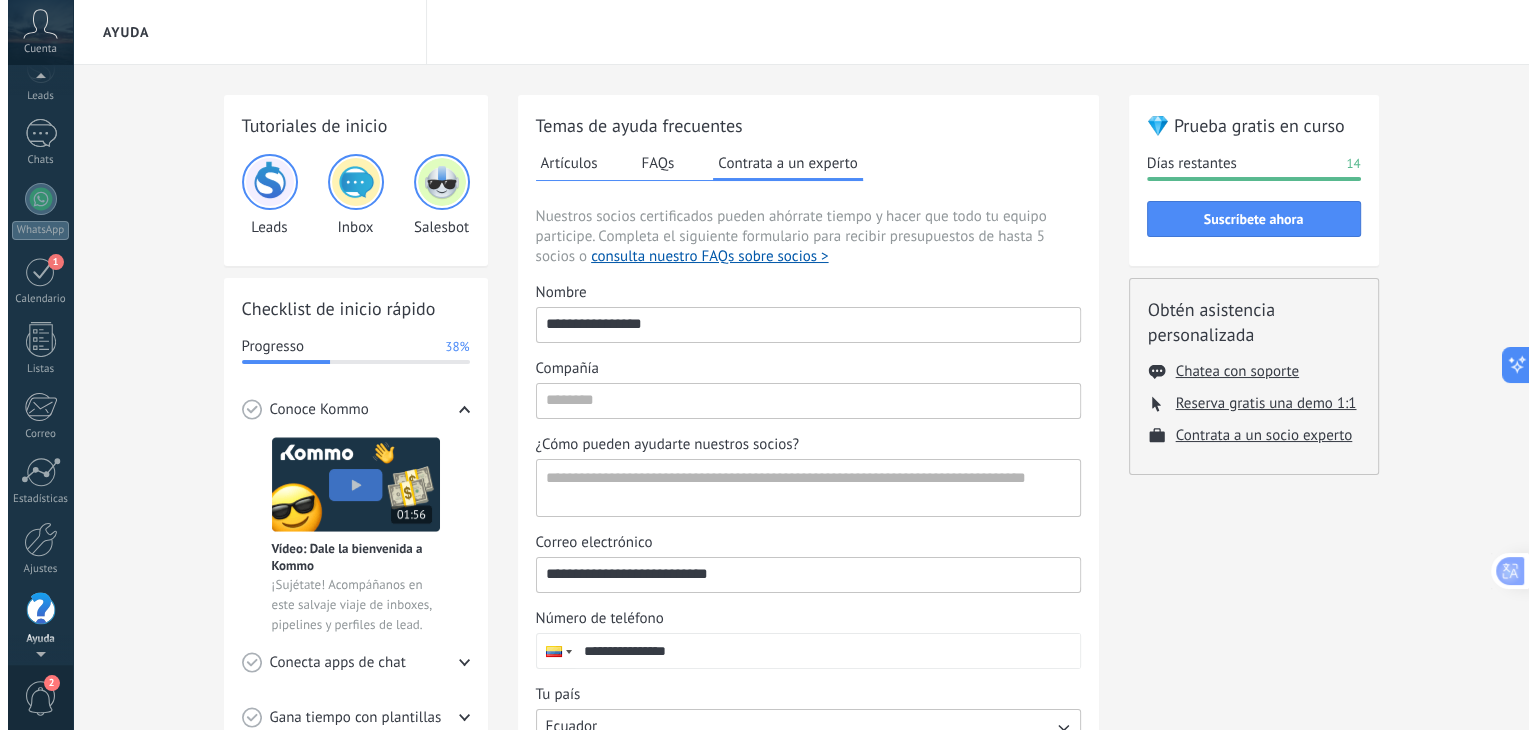 scroll, scrollTop: 79, scrollLeft: 0, axis: vertical 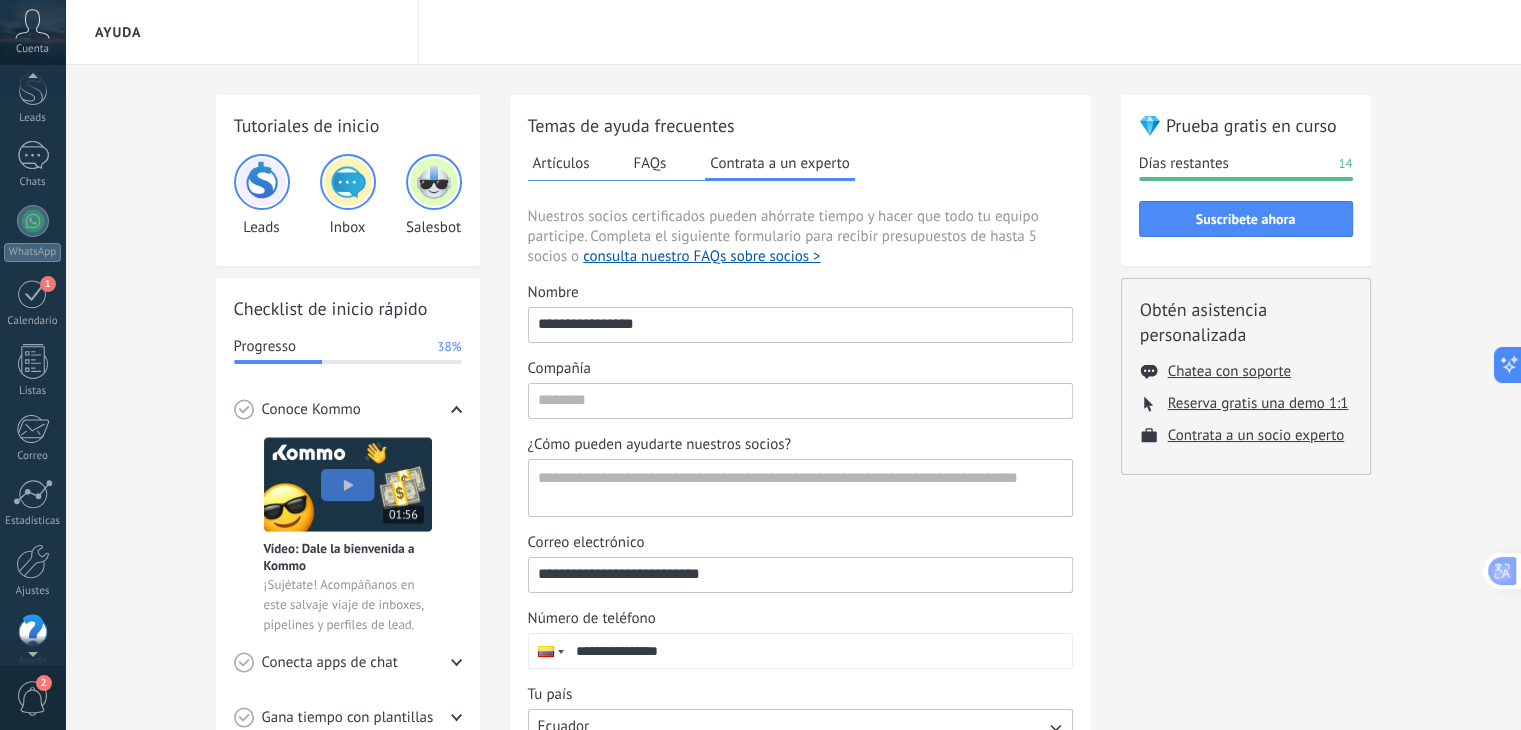 click 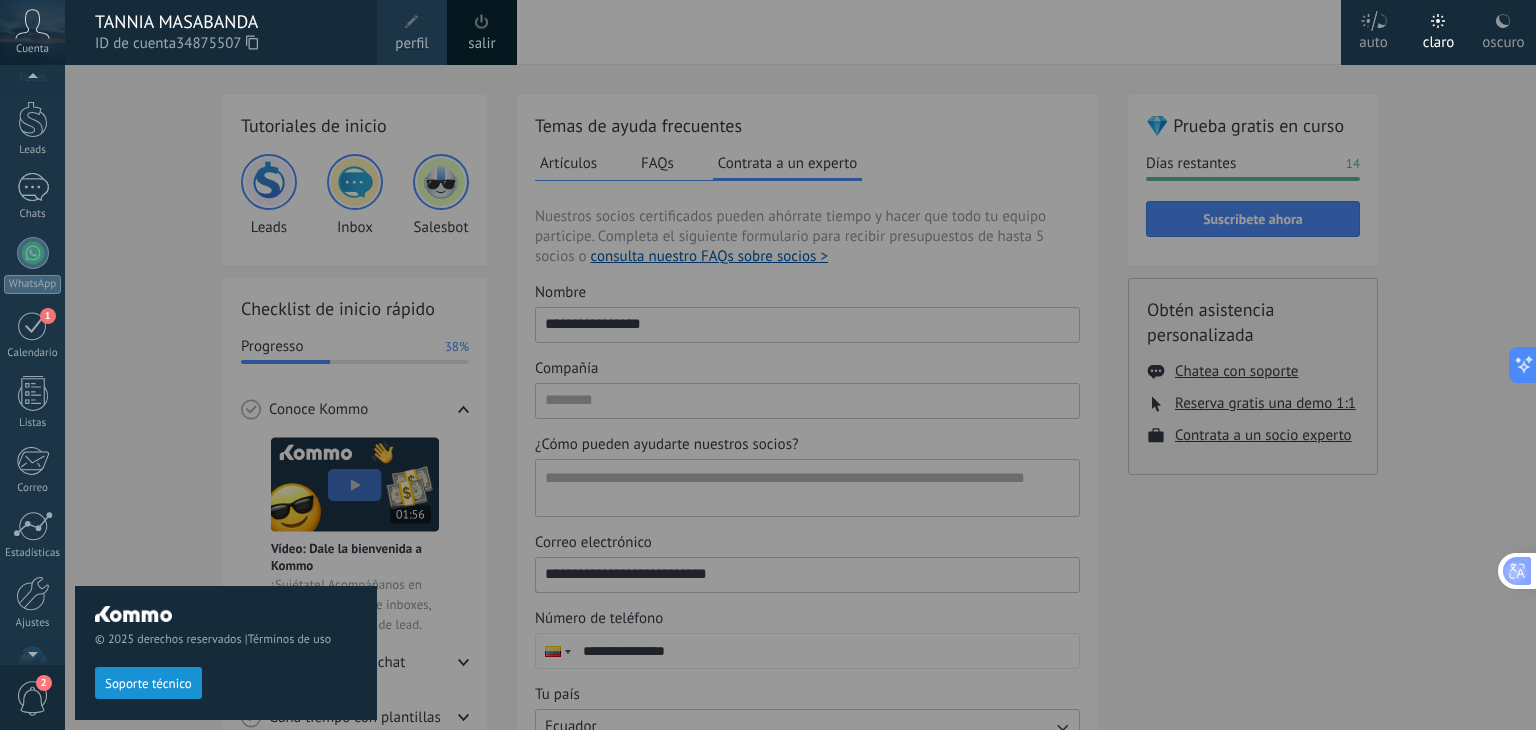 click at bounding box center [32, 80] 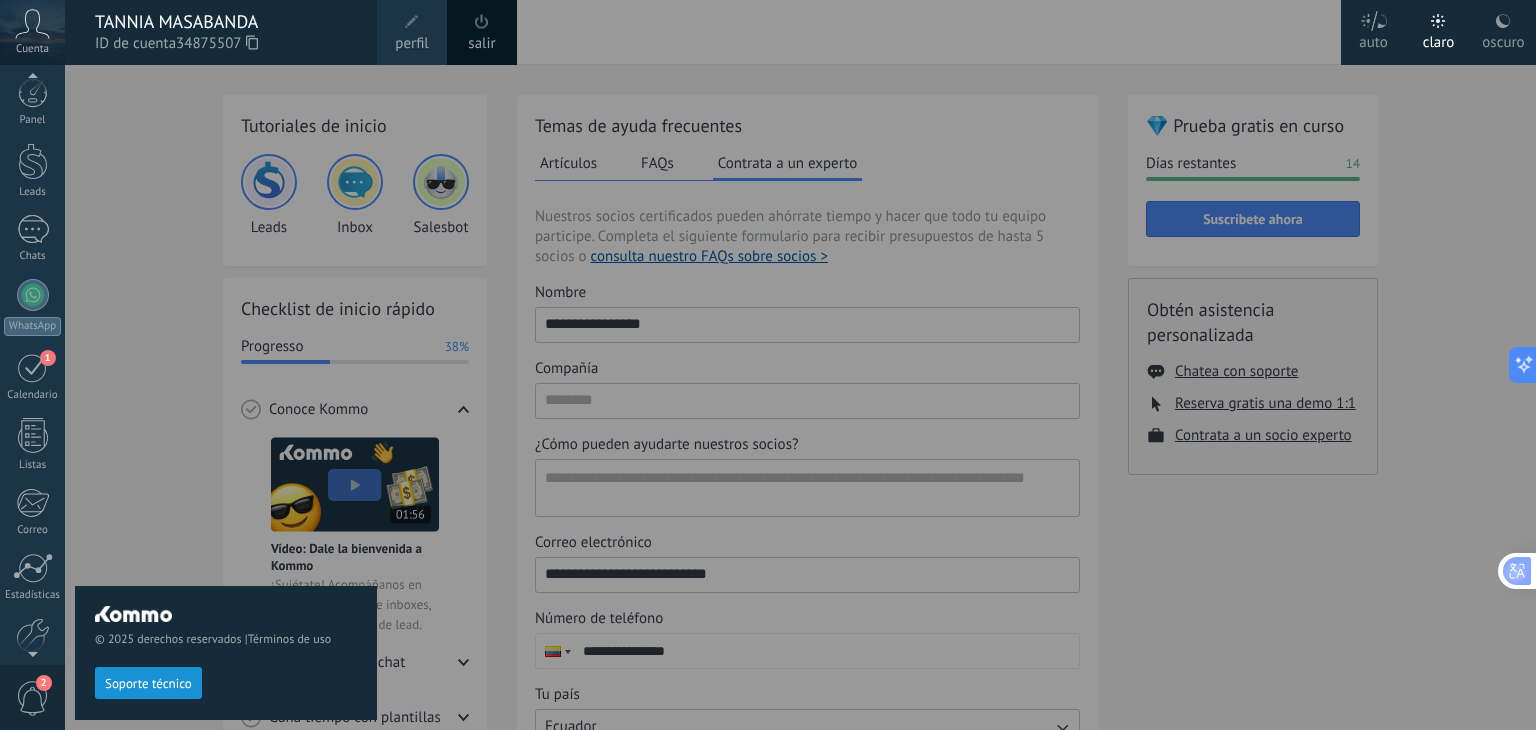 scroll, scrollTop: 0, scrollLeft: 0, axis: both 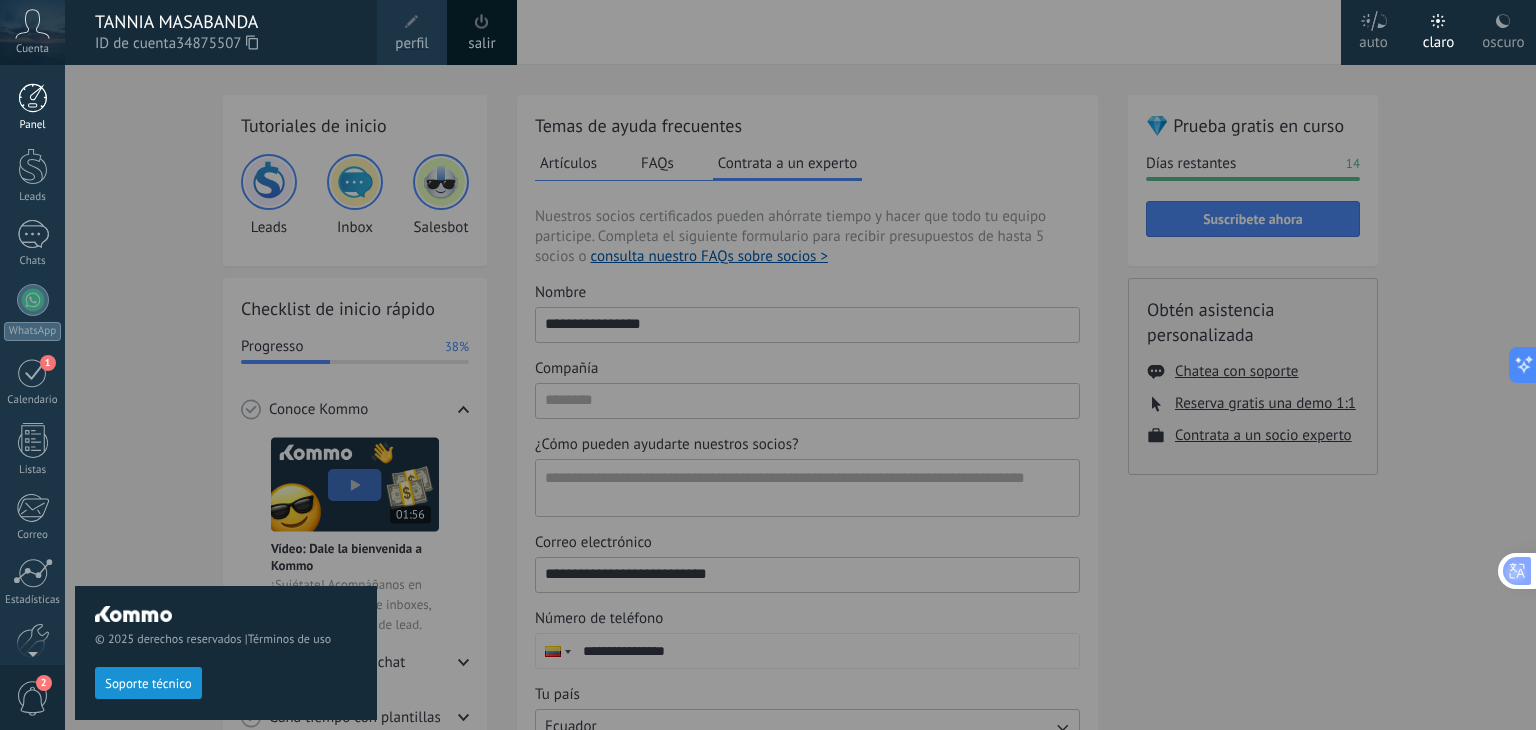 click at bounding box center [33, 98] 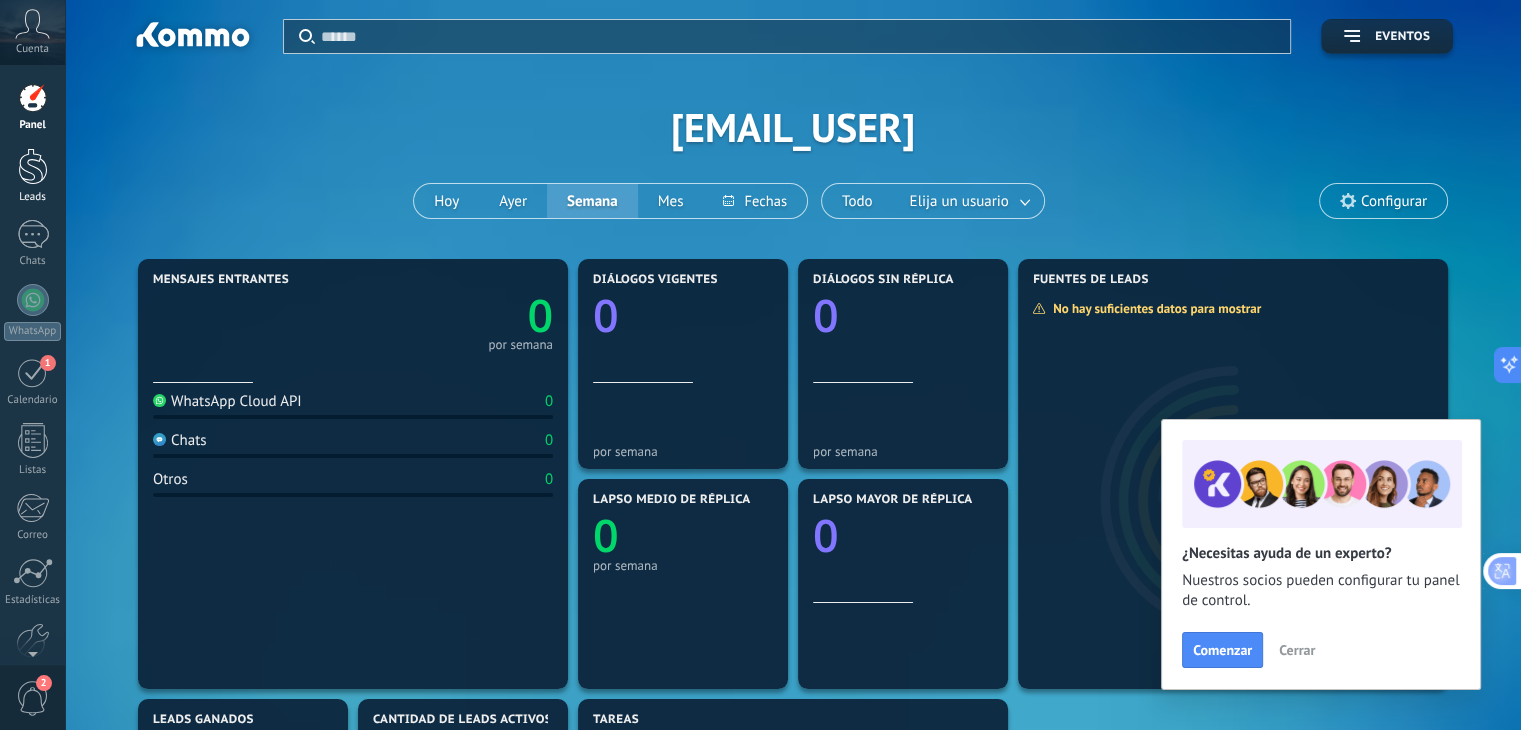 click at bounding box center (33, 166) 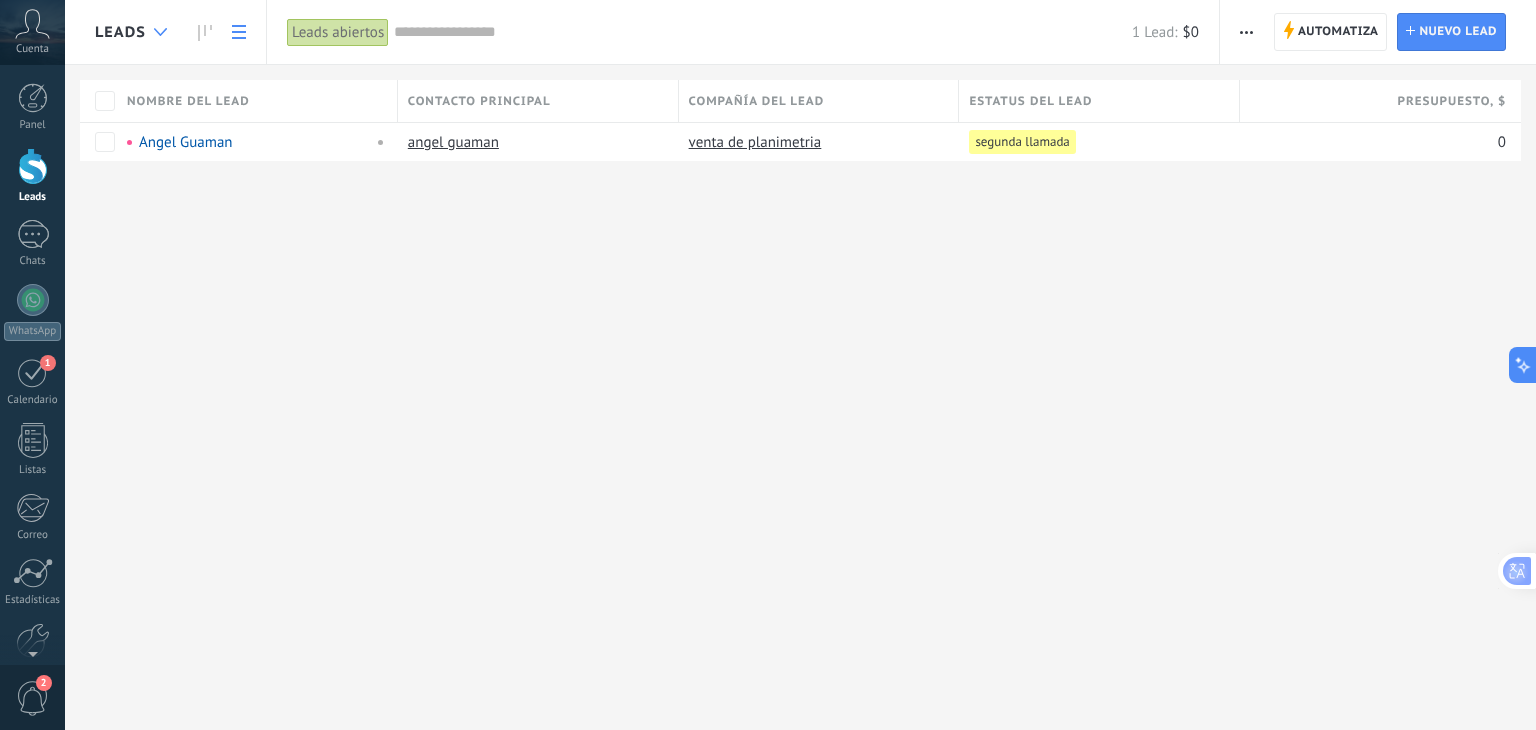 click 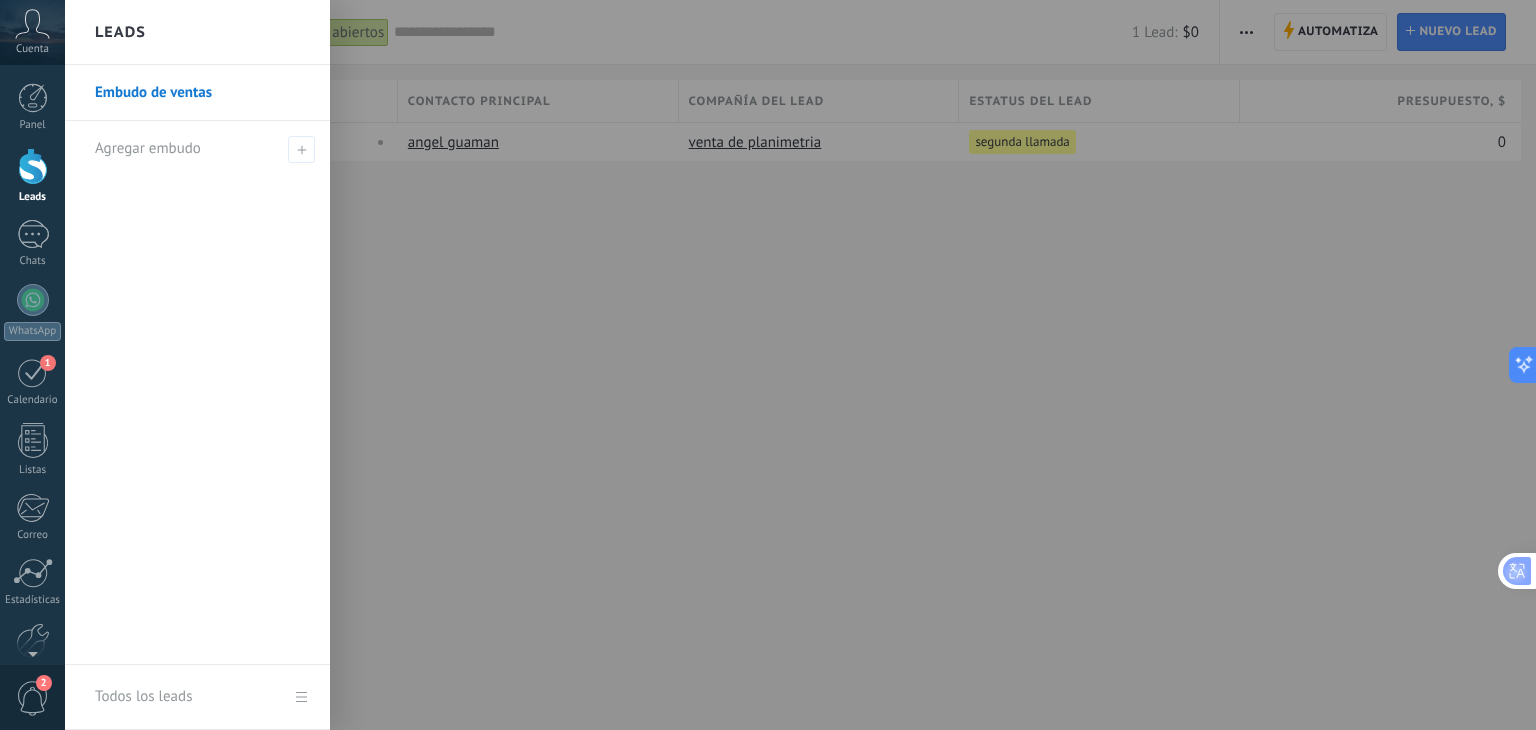 click on "Embudo de ventas" at bounding box center [202, 93] 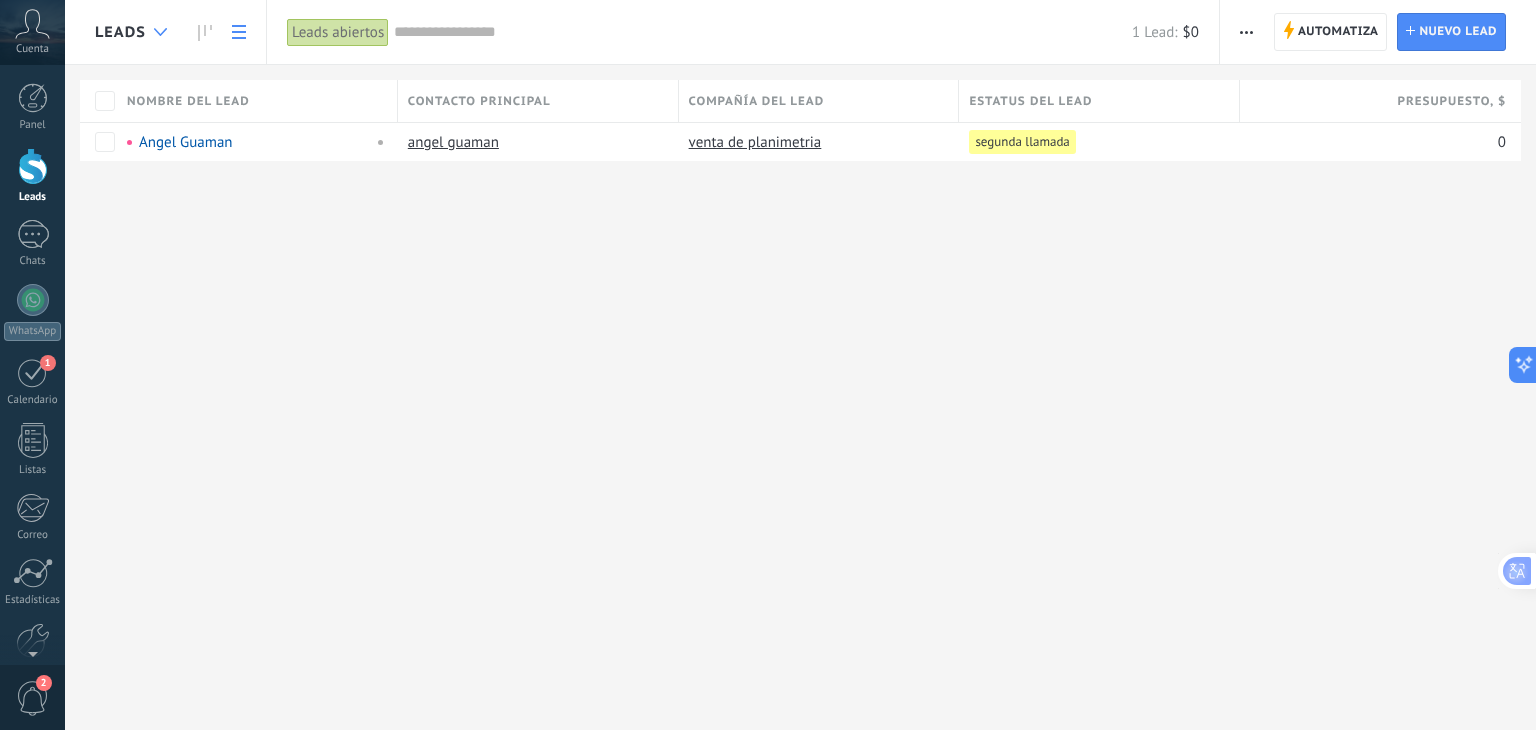 click 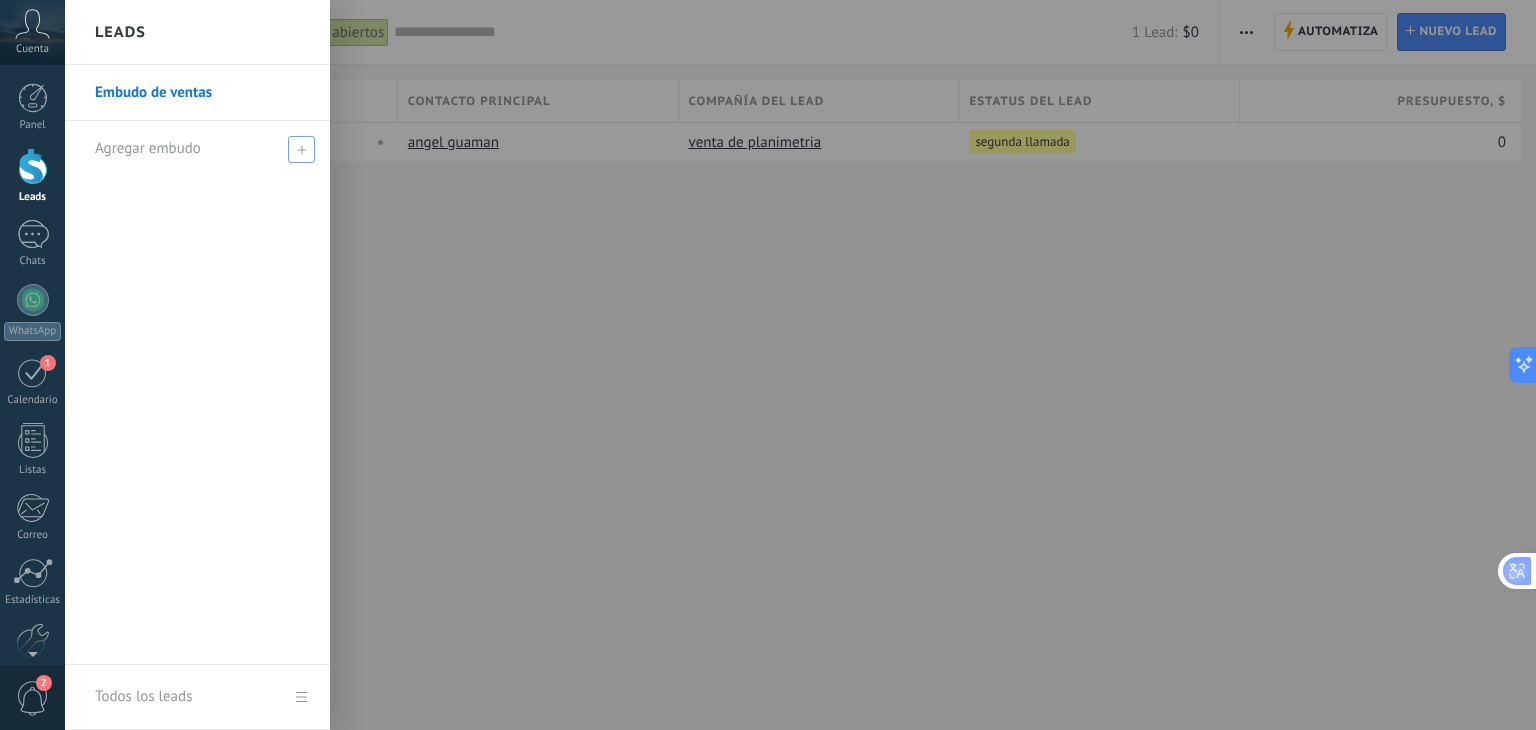 click on "Agregar embudo" at bounding box center [202, 148] 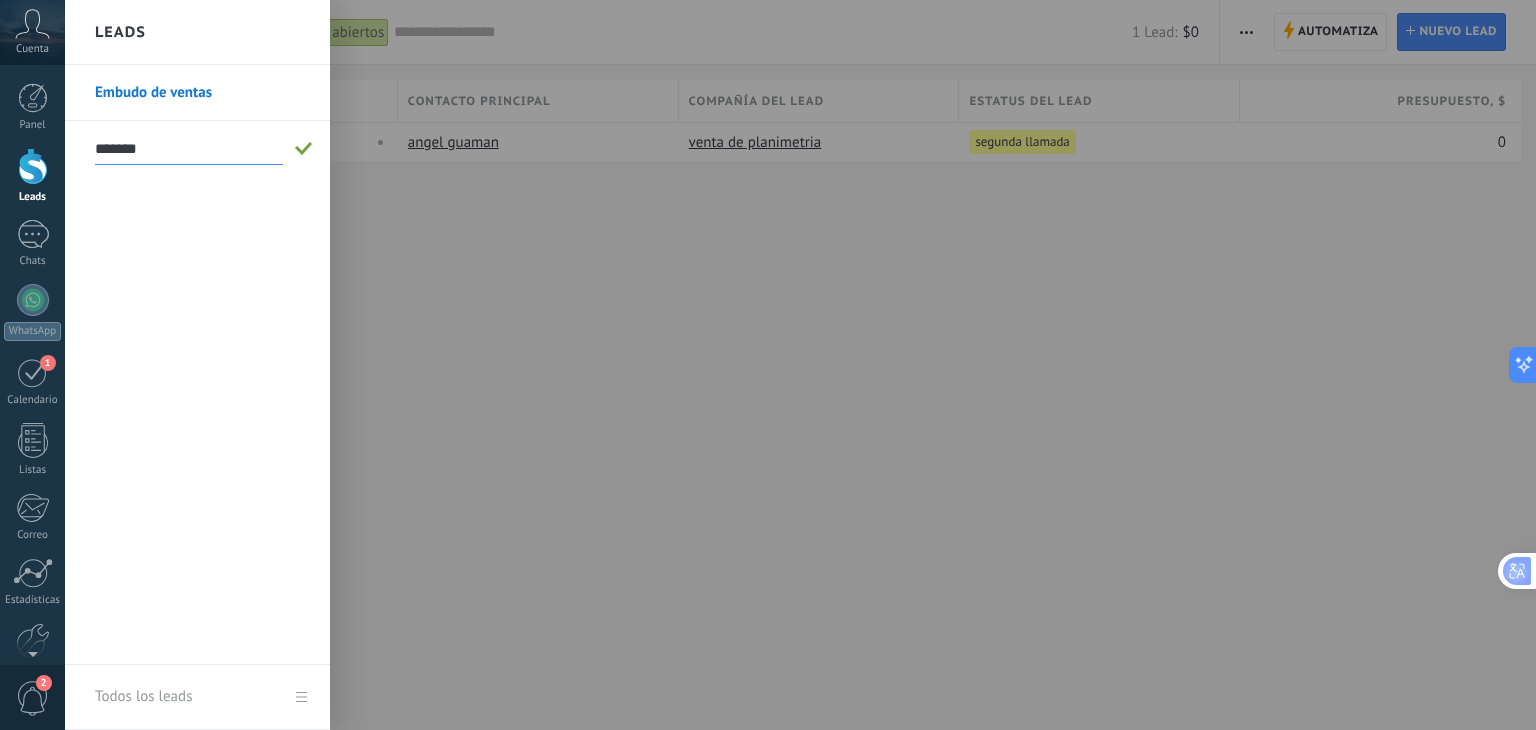 type on "******" 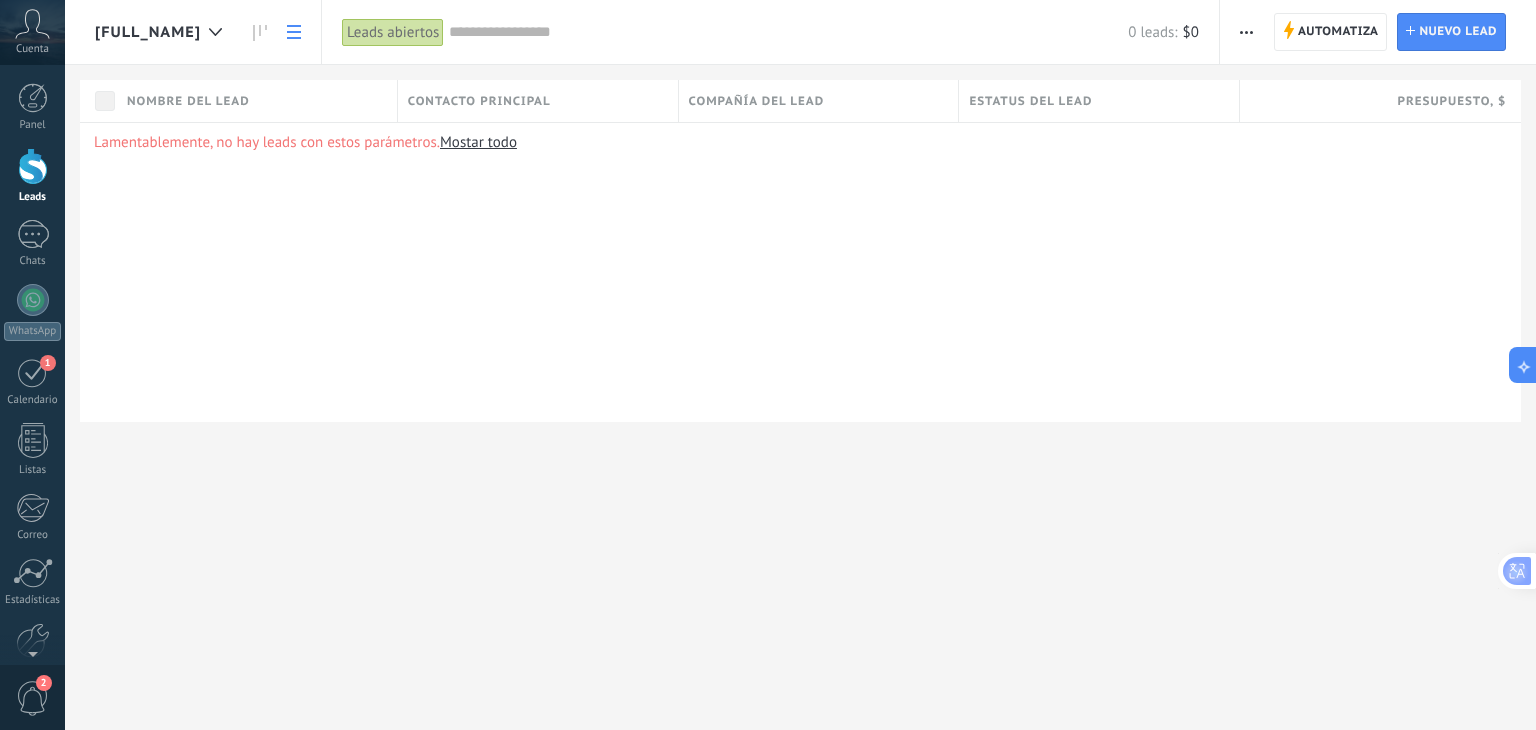 click on "Leads abiertos" at bounding box center (393, 32) 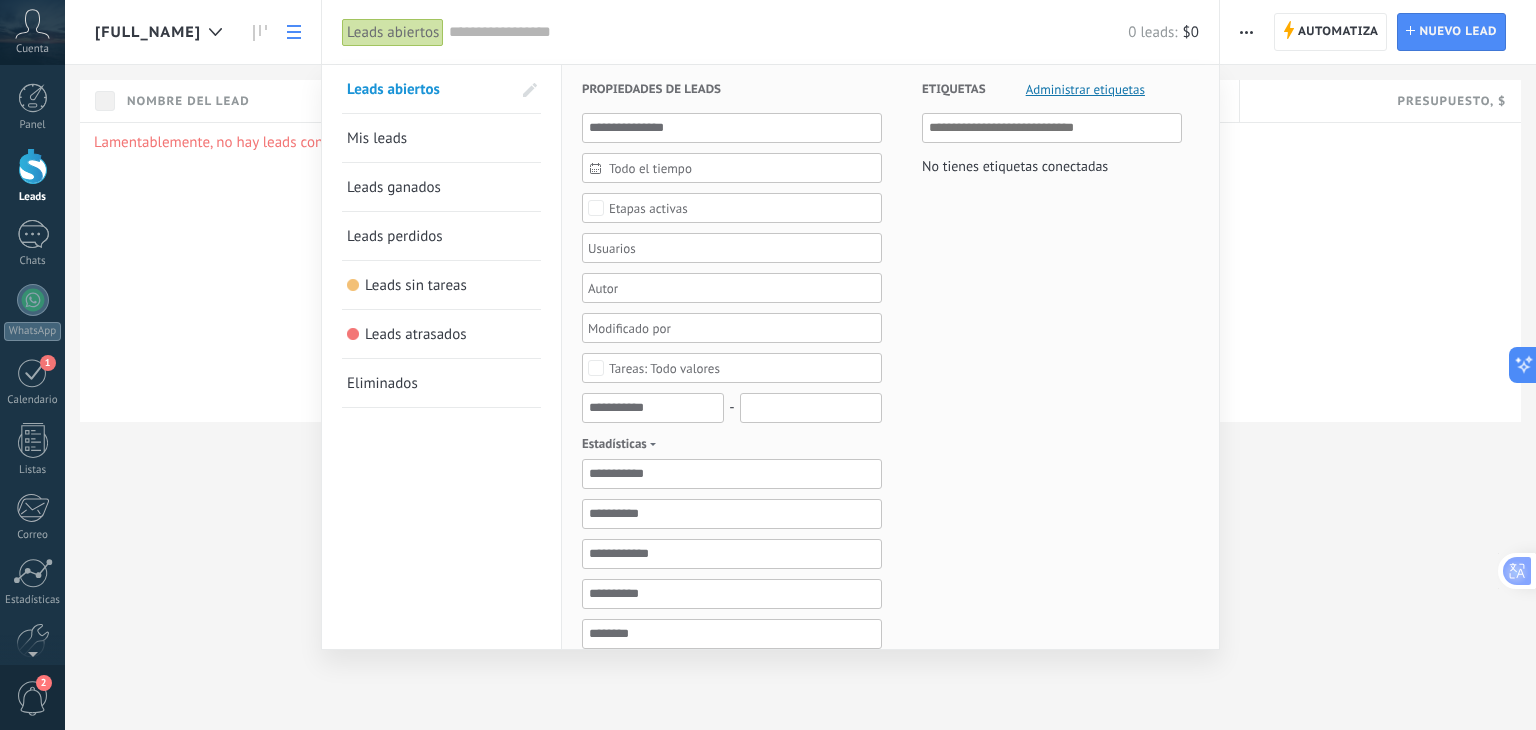 click at bounding box center (768, 365) 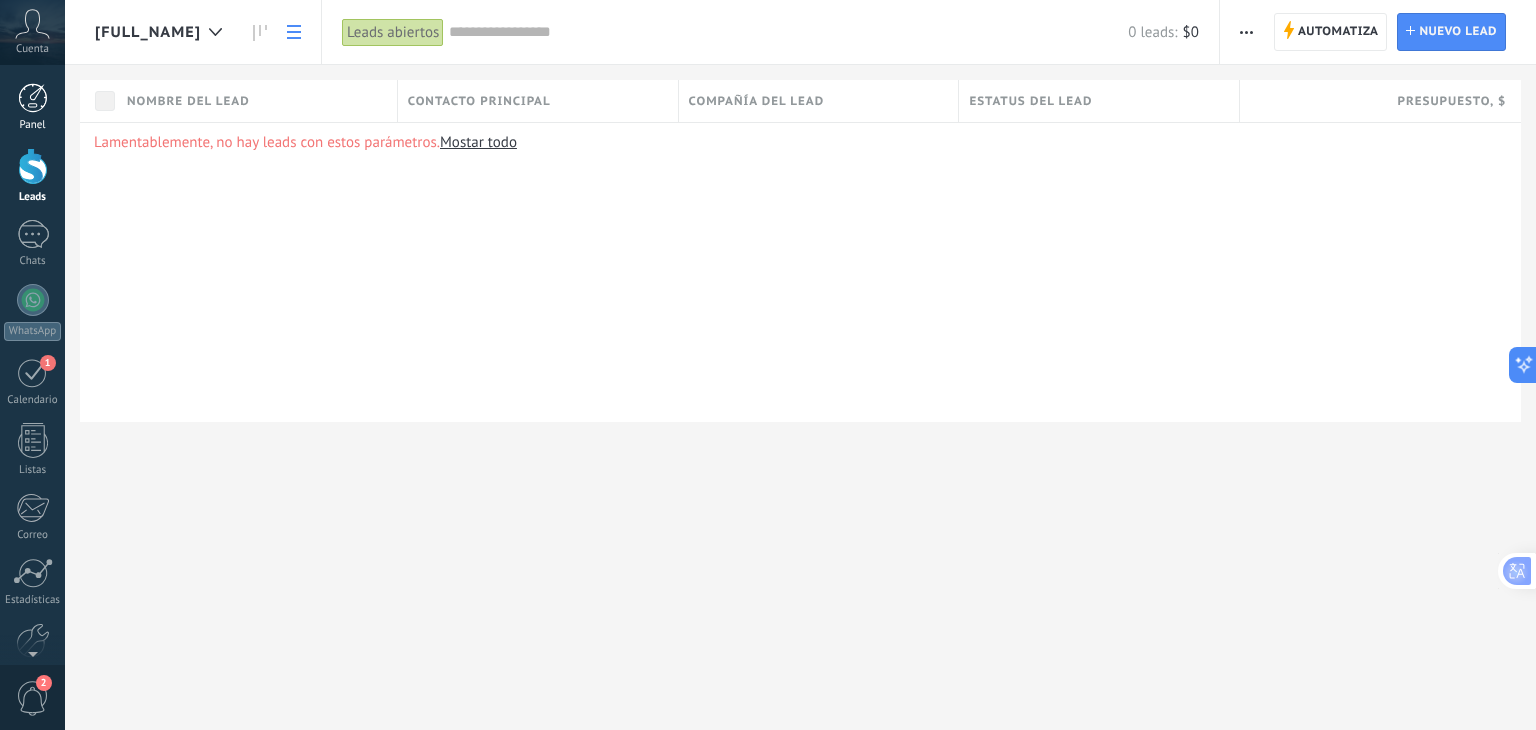 click on "Panel" at bounding box center [32, 107] 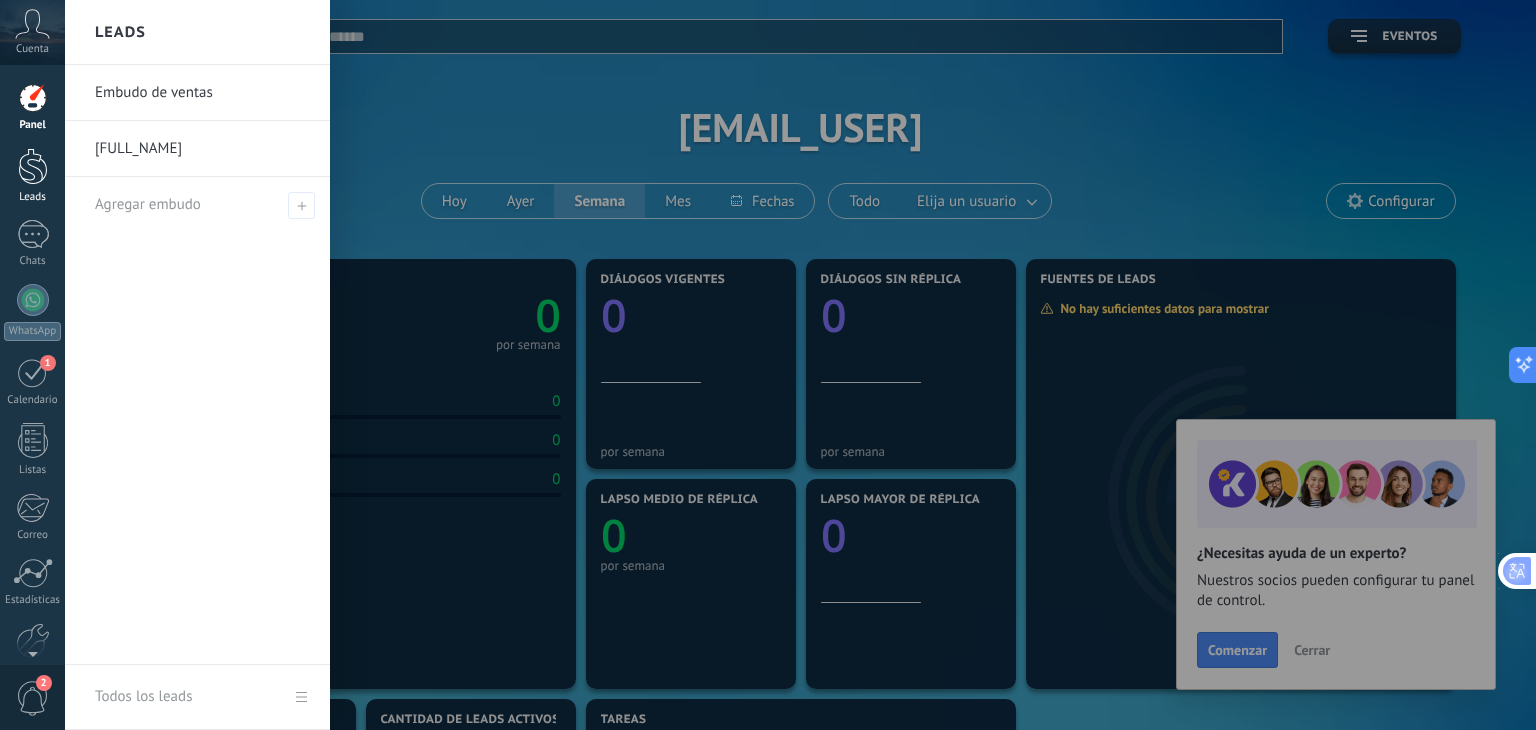 click at bounding box center (33, 166) 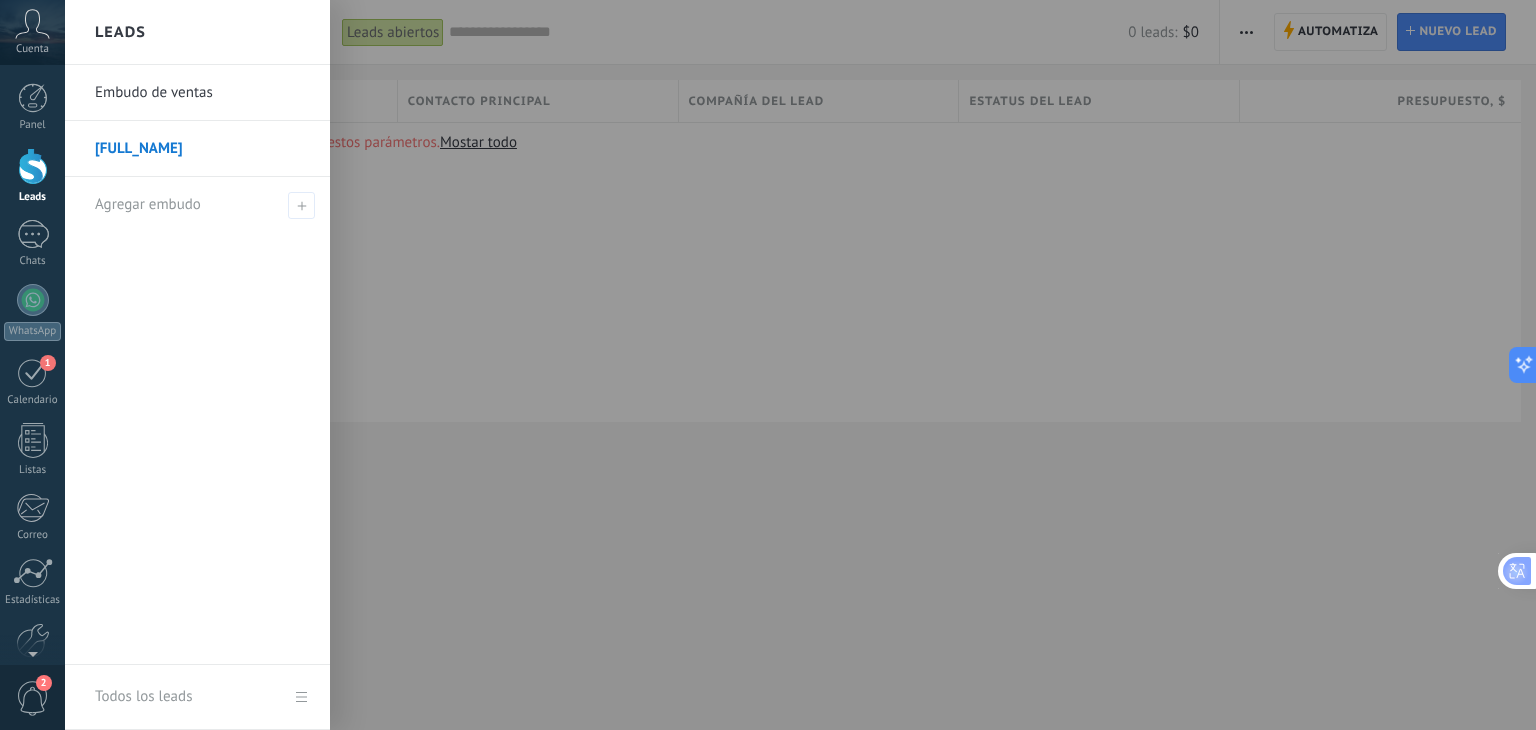 click on "Embudo de ventas" at bounding box center (202, 93) 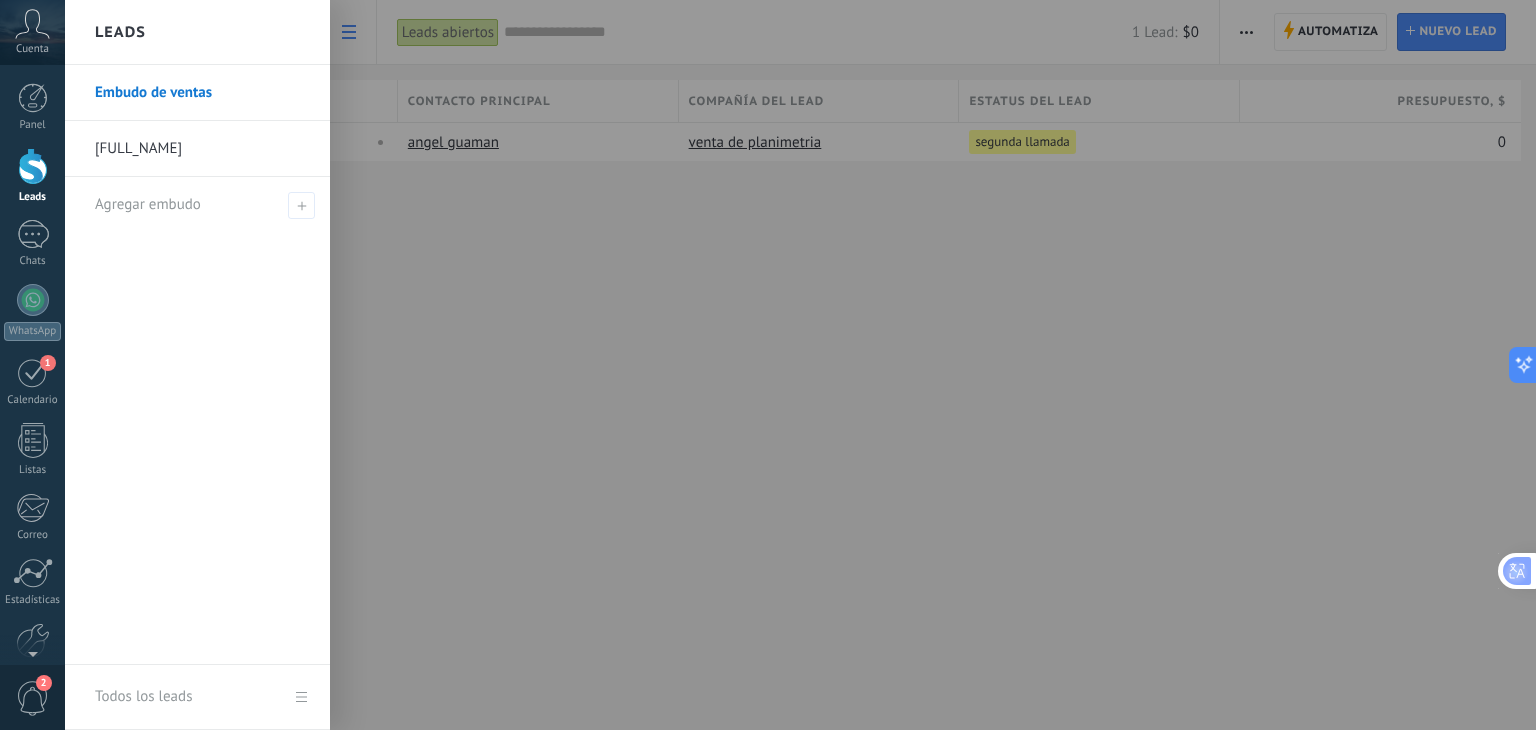 click at bounding box center (33, 166) 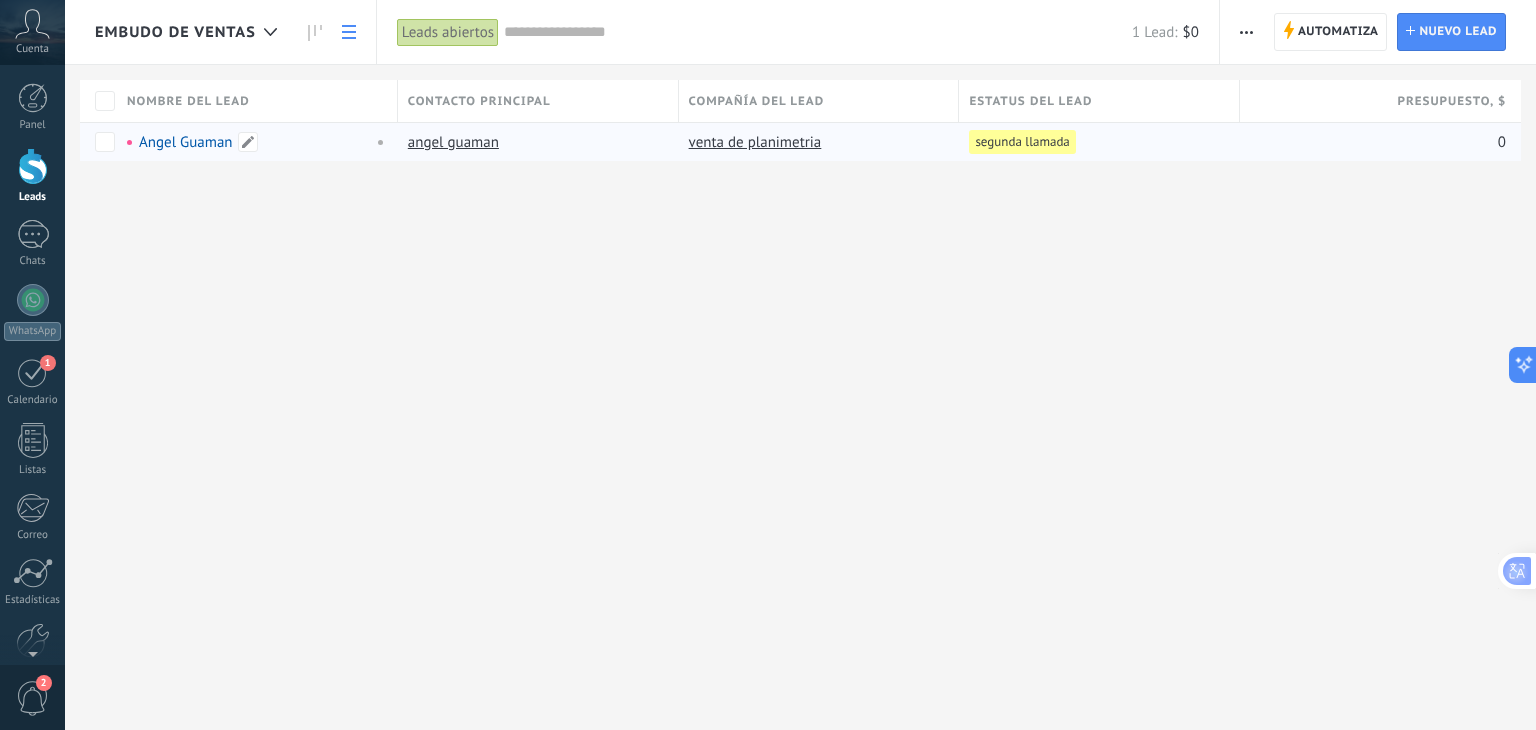 click on "Angel Guaman" at bounding box center [186, 142] 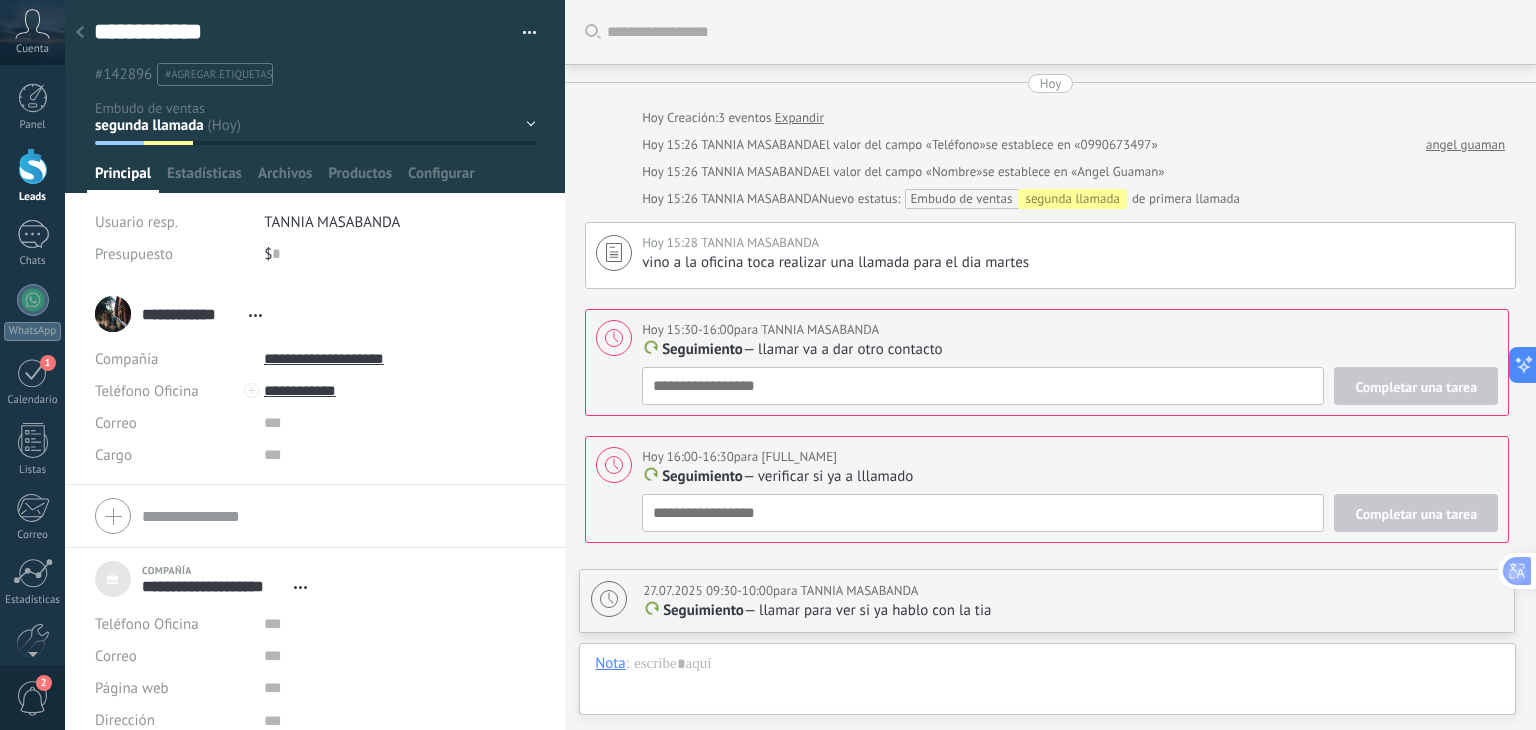 scroll, scrollTop: 20, scrollLeft: 0, axis: vertical 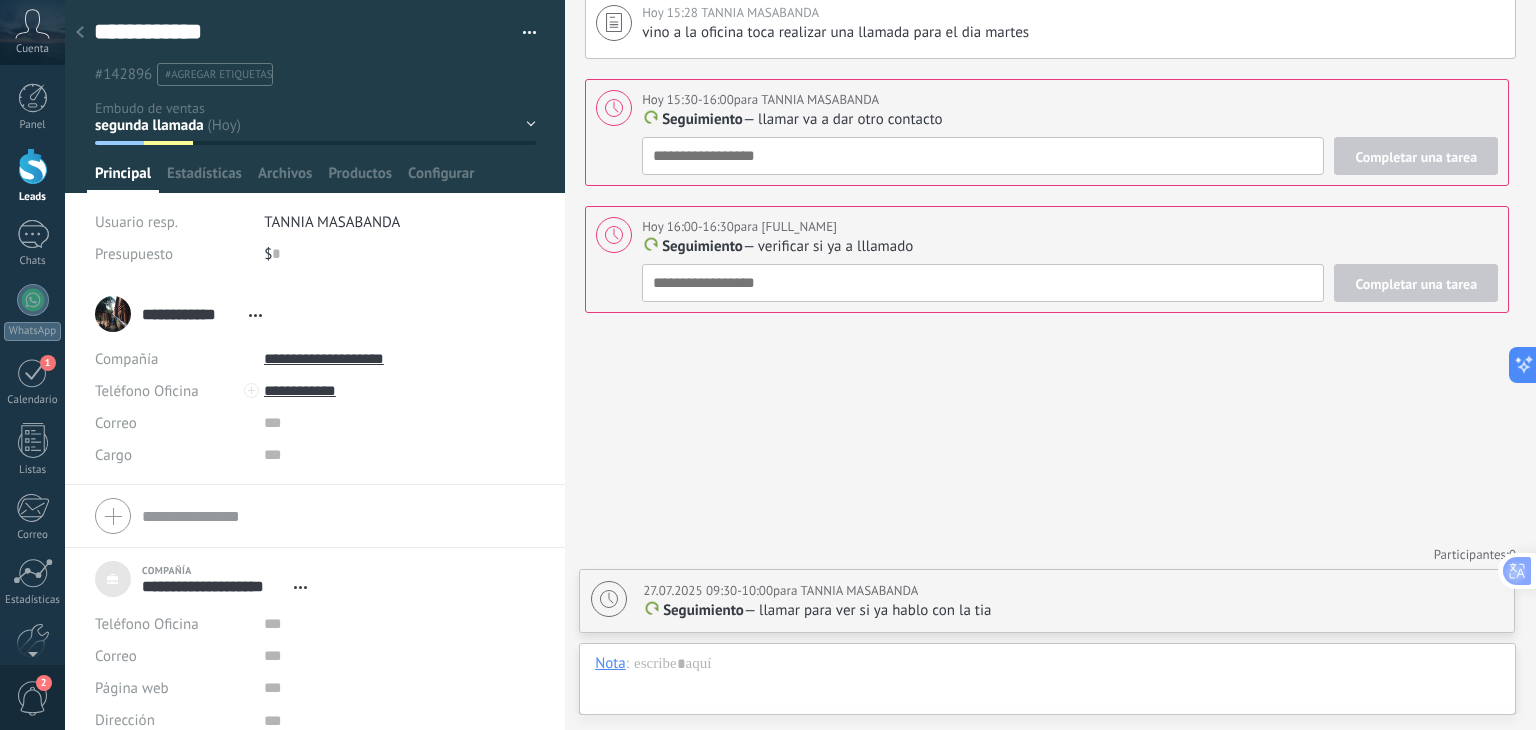 click on "primera llamada
segunda llamada
seguimiento
cita
cita concretada
clinete citado seguimiento" at bounding box center [0, 0] 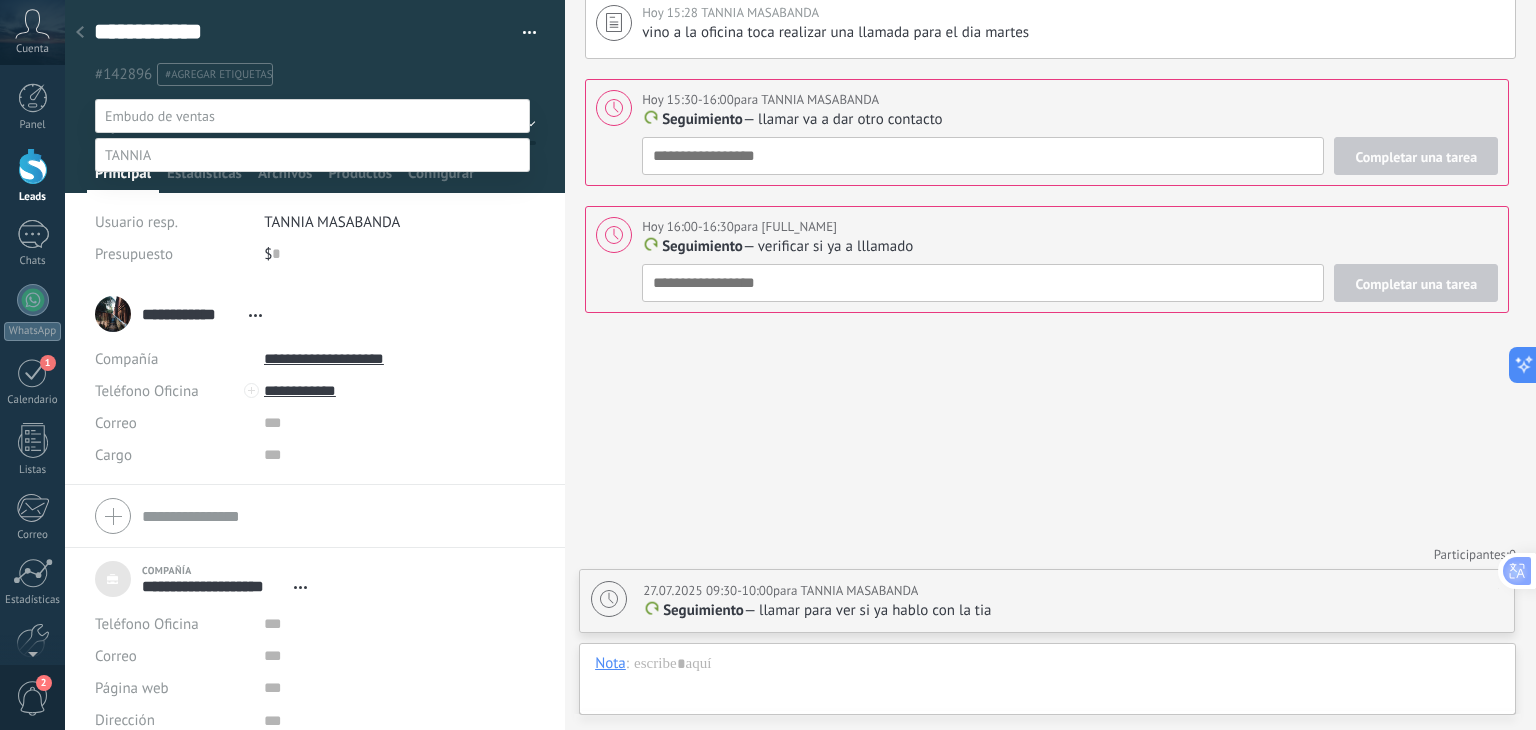 click at bounding box center (312, 116) 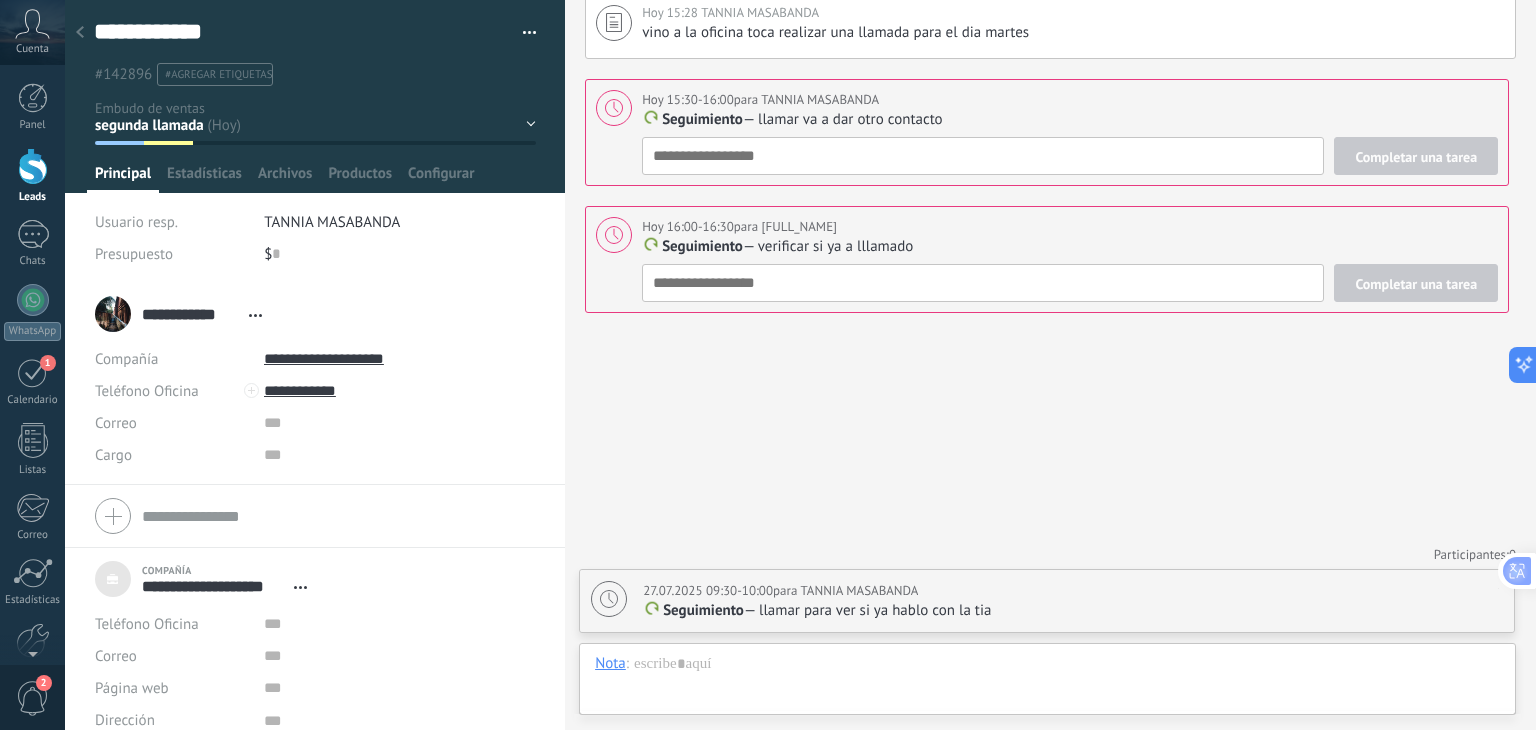 click on "primera llamada
segunda llamada
seguimiento
cita
cita concretada
clinete citado seguimiento" at bounding box center (0, 0) 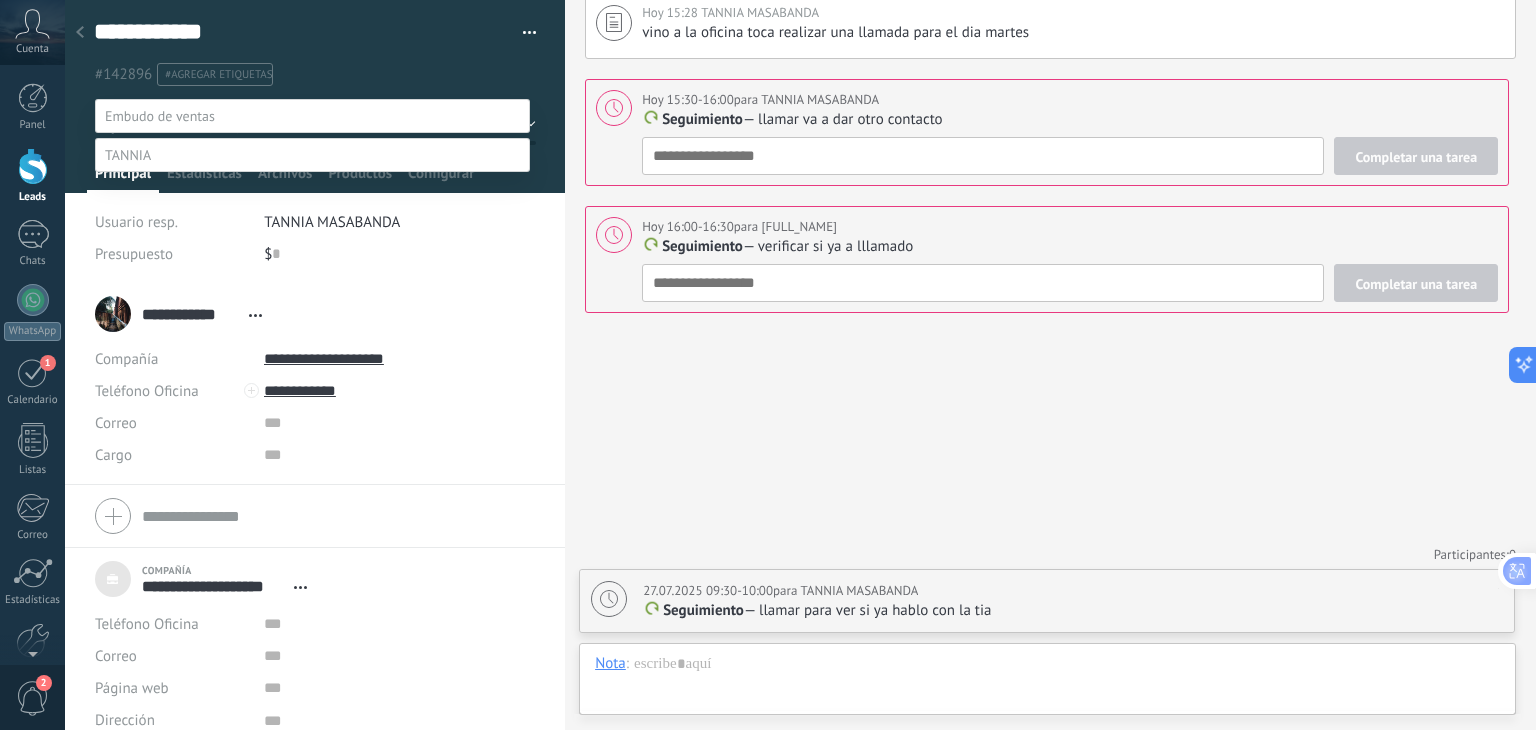 click at bounding box center (800, 365) 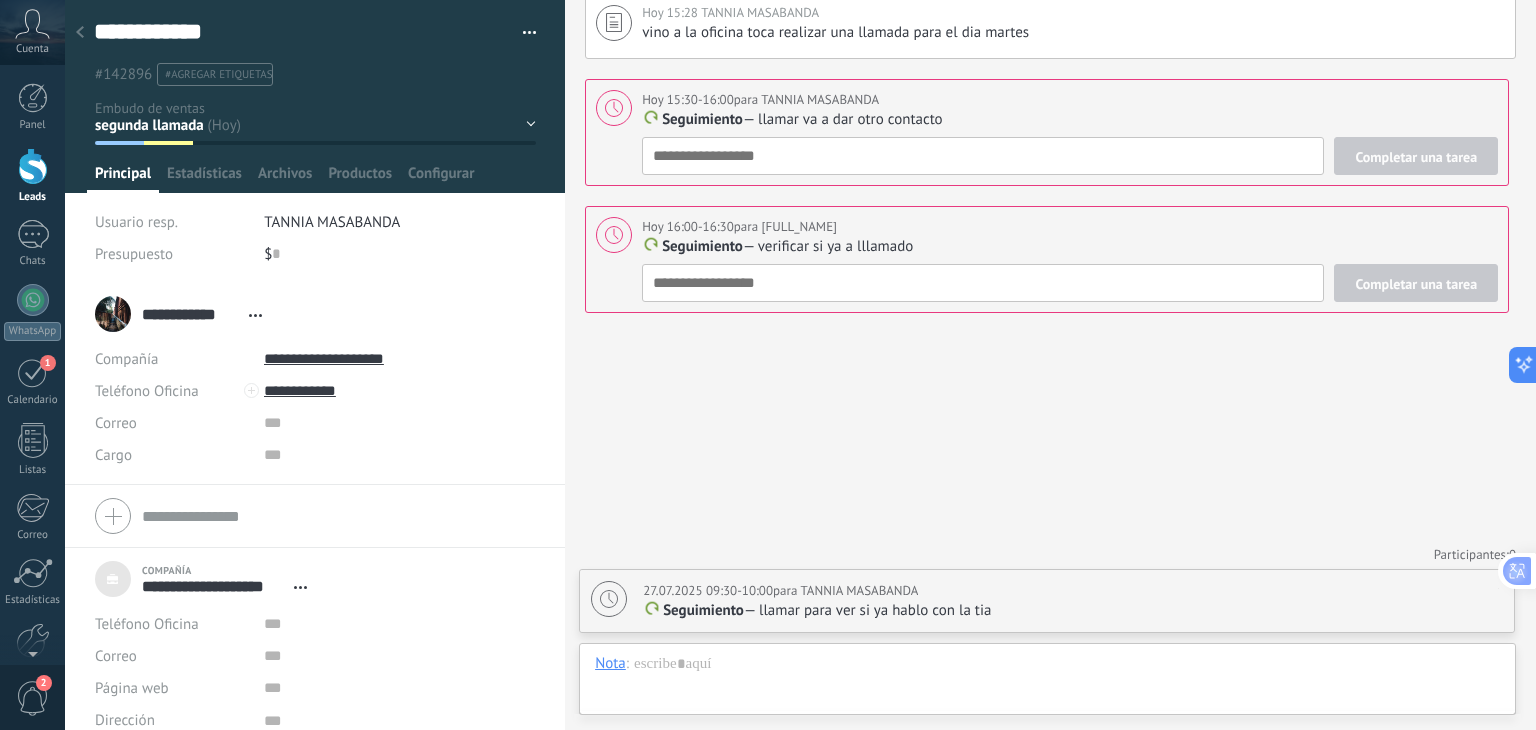 click on "TANNIA MASABANDA" at bounding box center [332, 222] 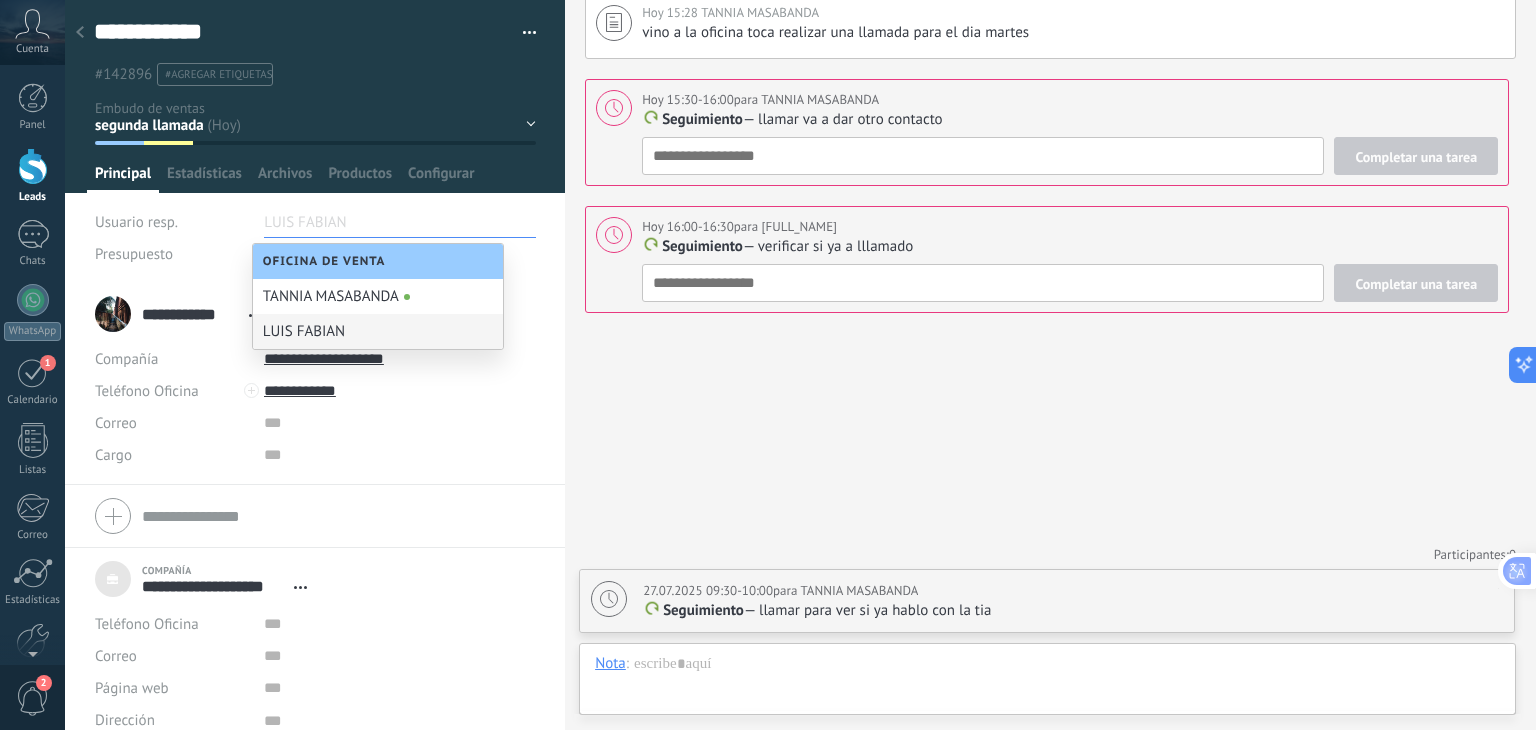 click on "LUIS FABIAN" at bounding box center [378, 331] 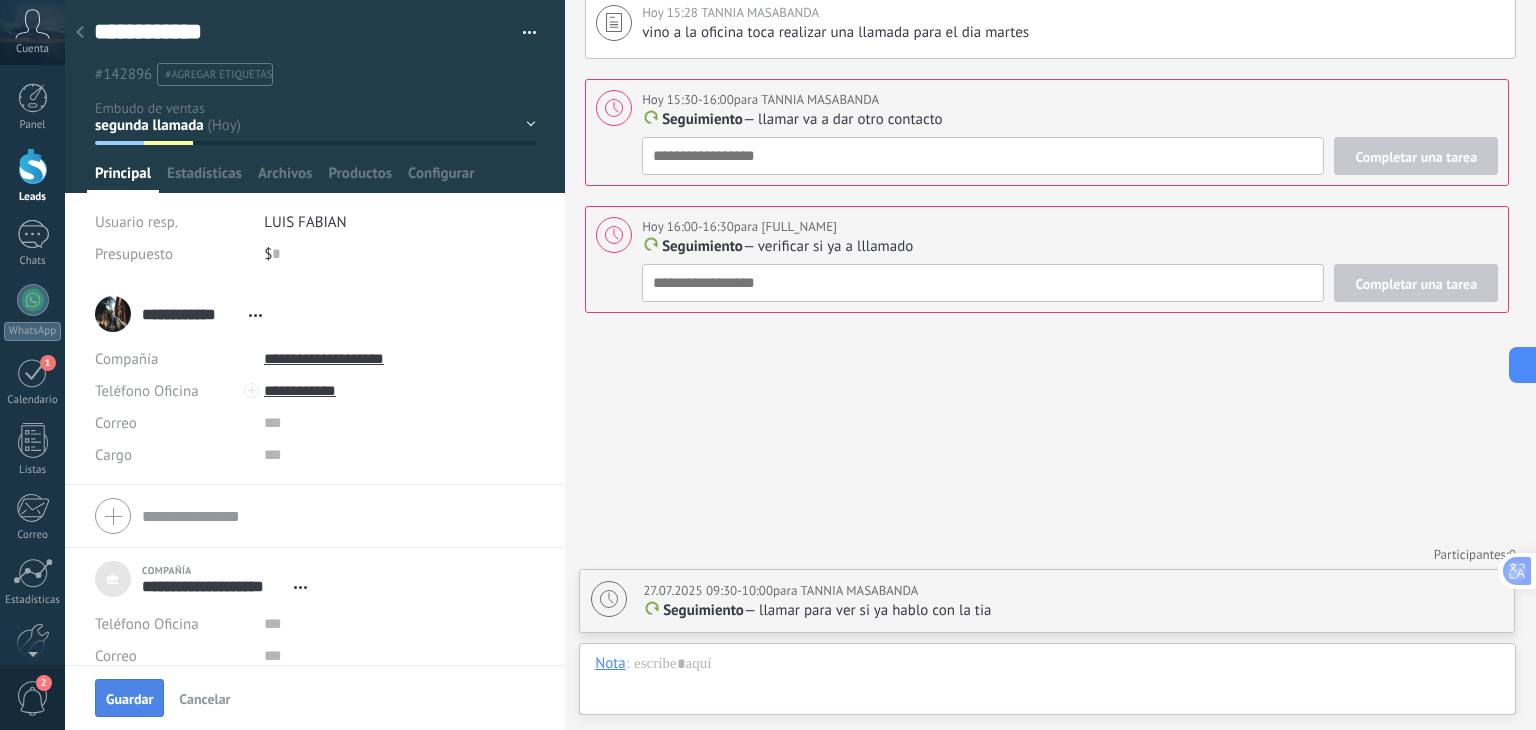 click on "Guardar" at bounding box center (129, 699) 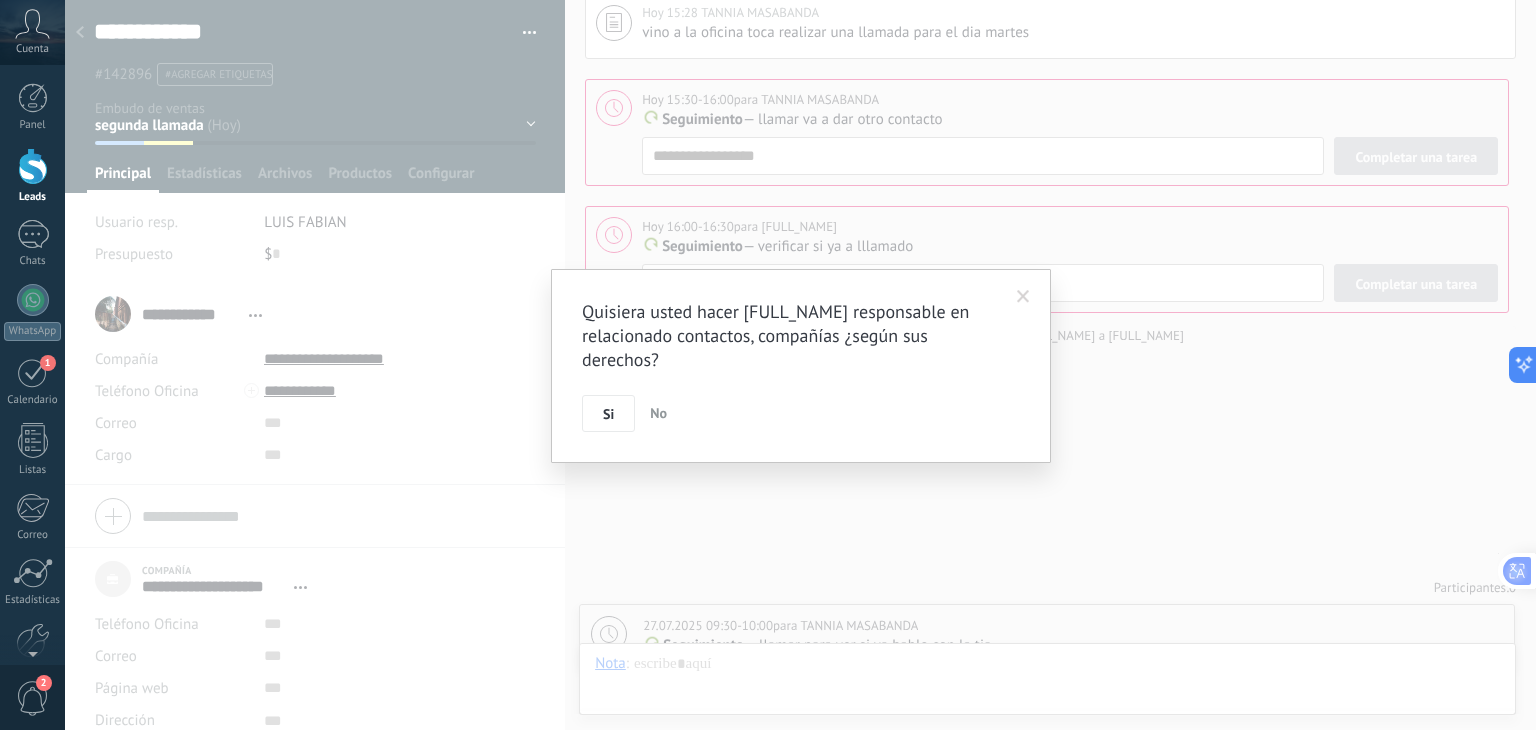 scroll, scrollTop: 263, scrollLeft: 0, axis: vertical 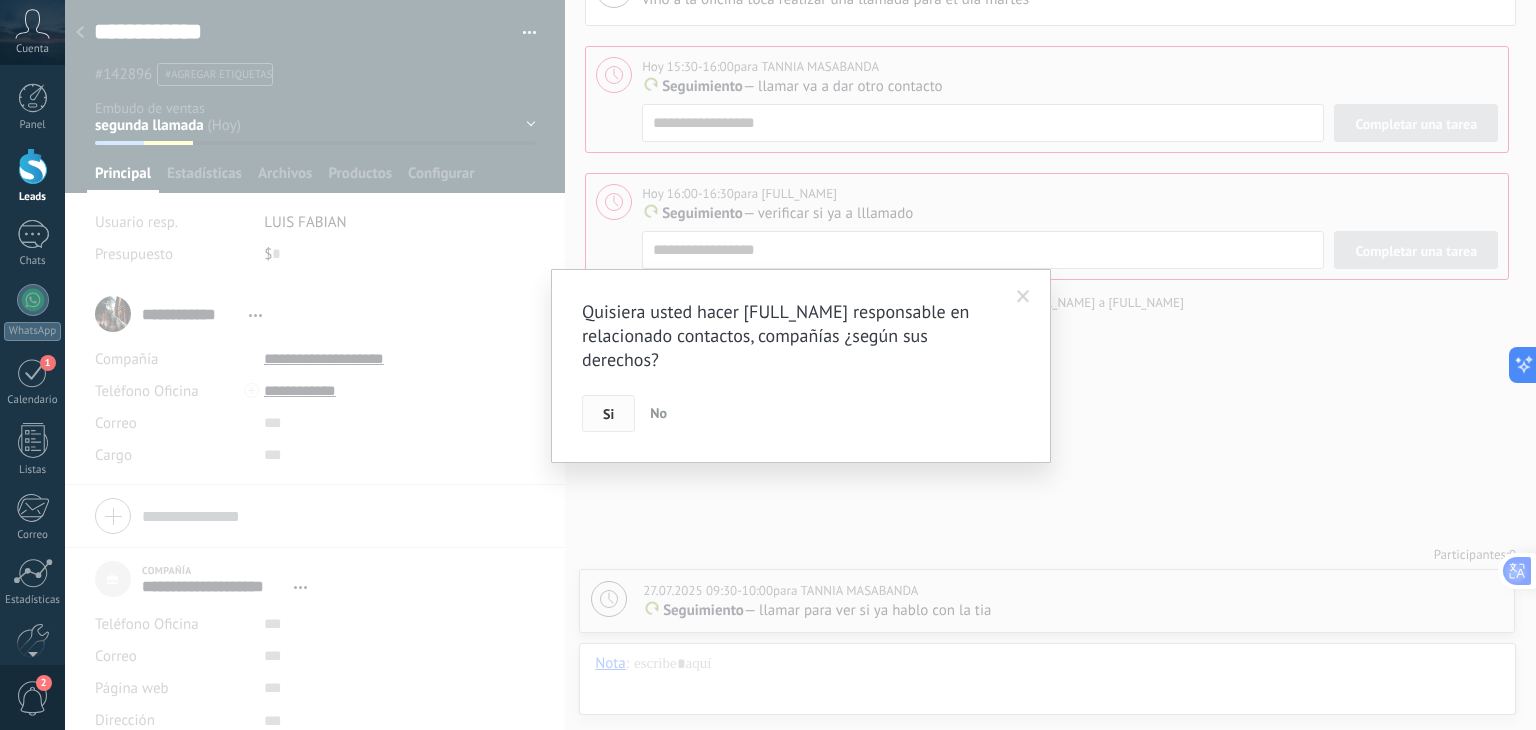 click on "Si" at bounding box center (608, 414) 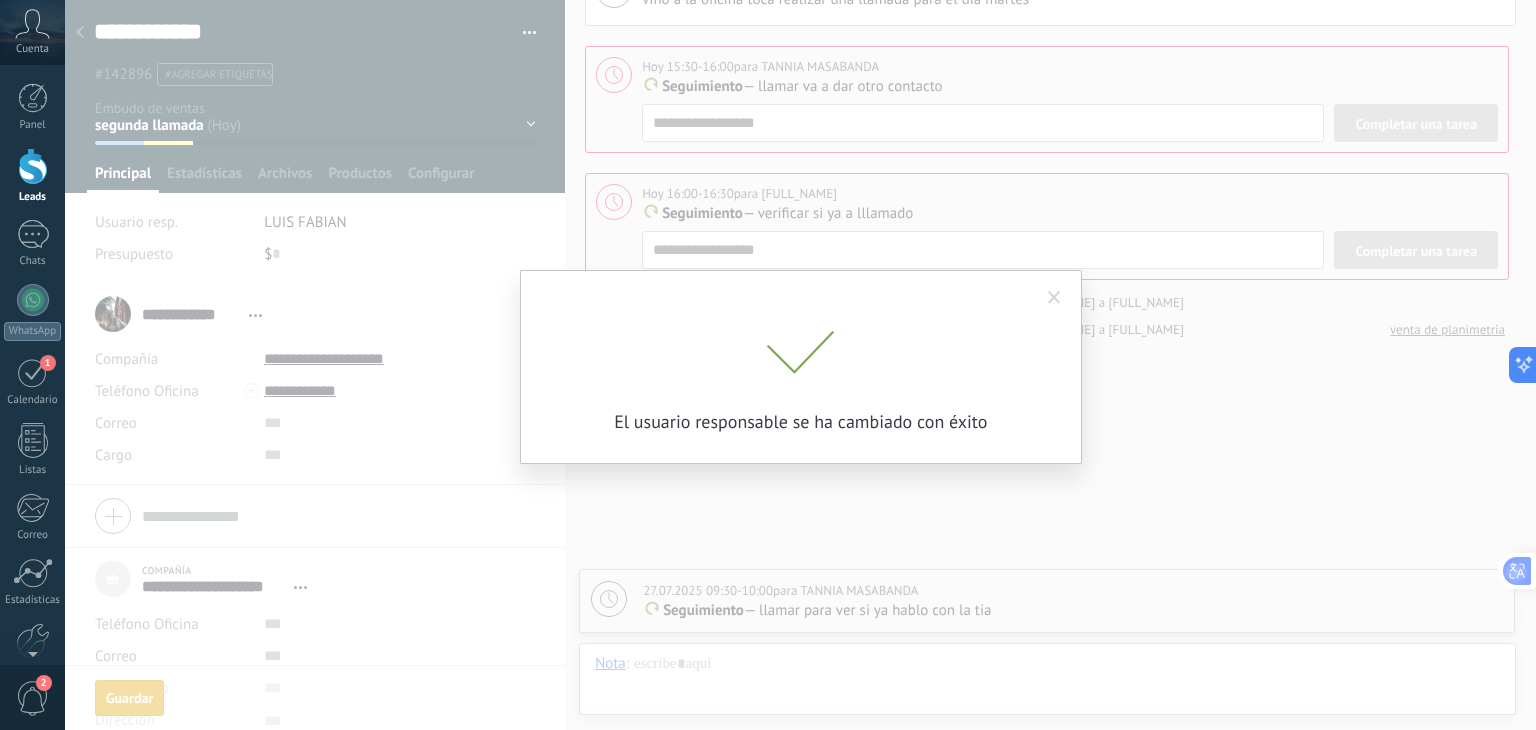scroll, scrollTop: 317, scrollLeft: 0, axis: vertical 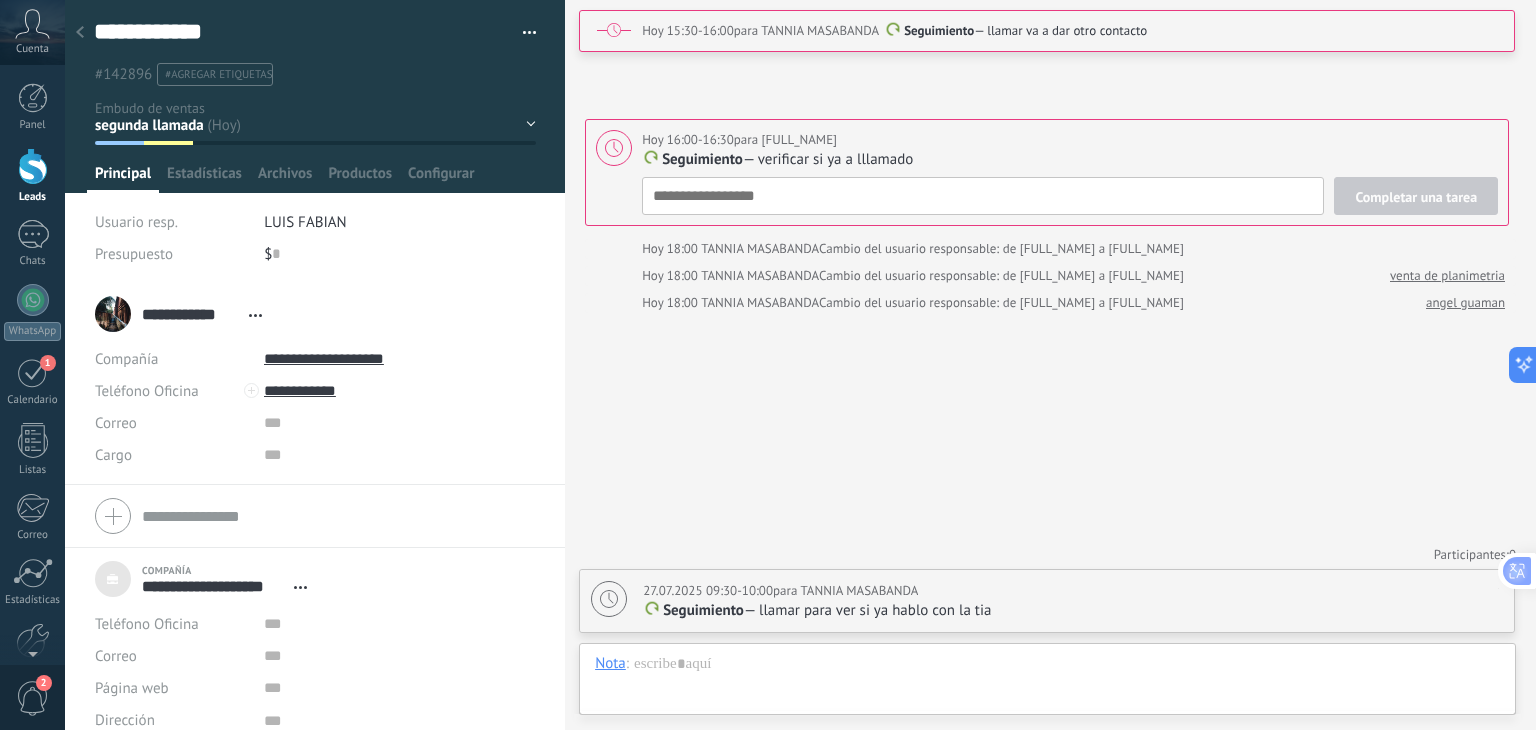 click at bounding box center [315, 96] 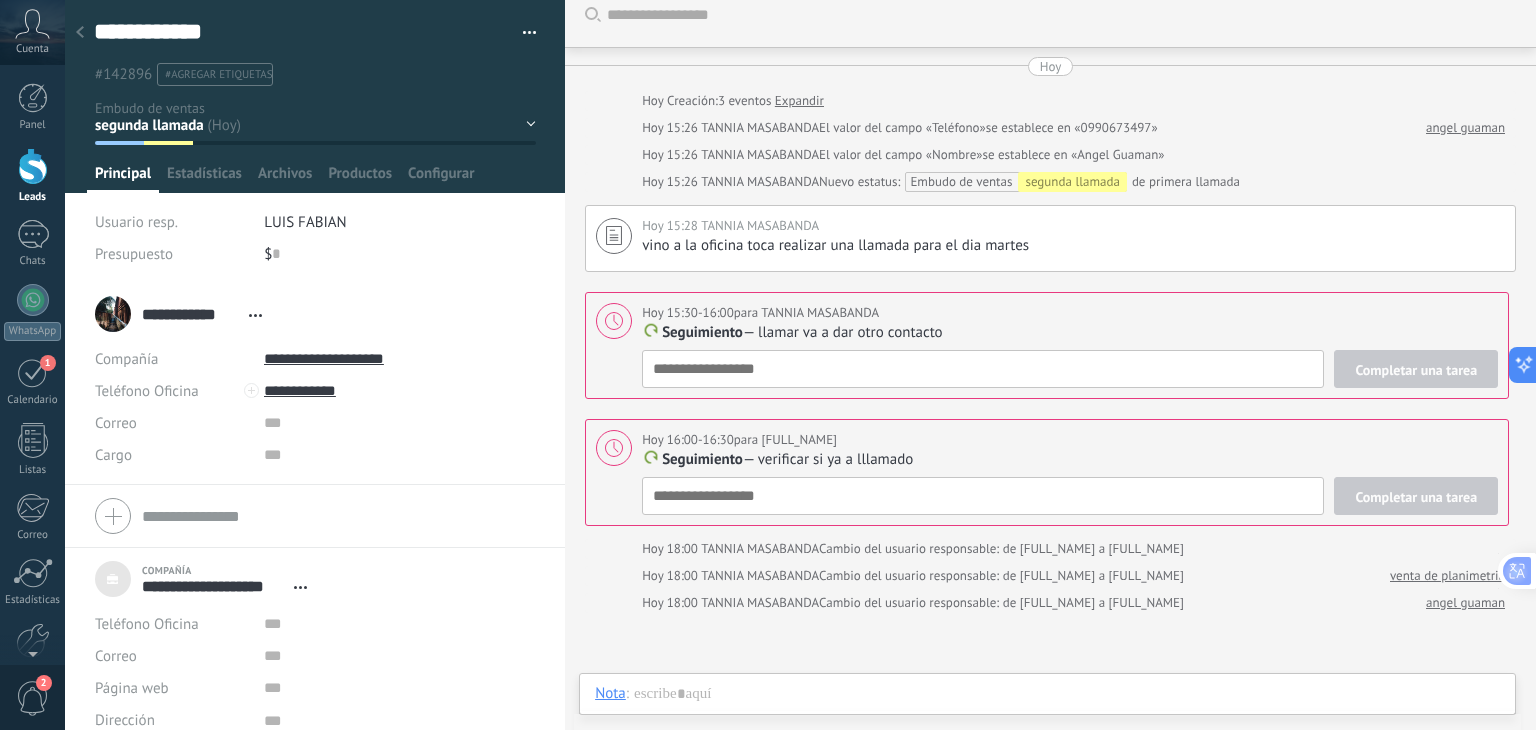 scroll, scrollTop: 0, scrollLeft: 0, axis: both 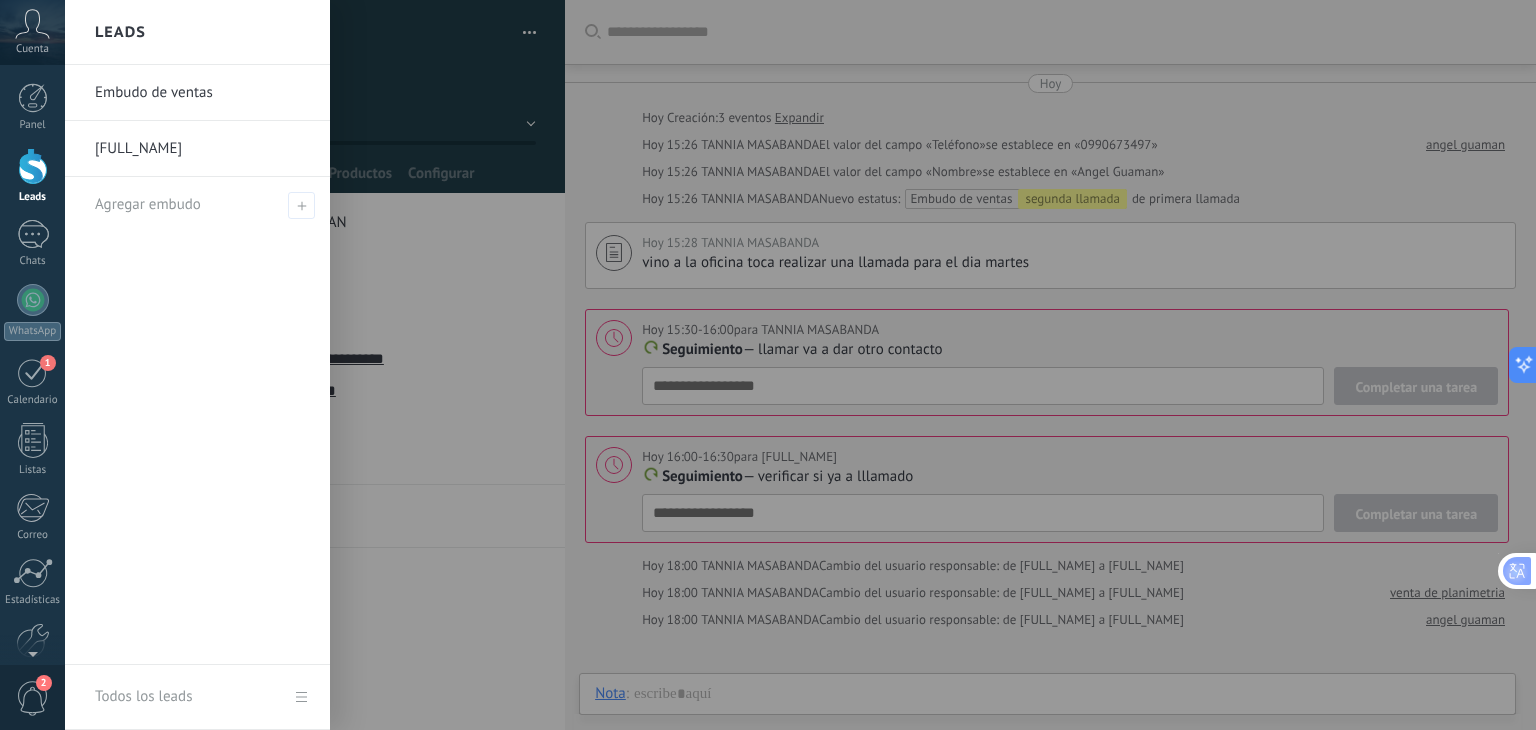 click at bounding box center (33, 166) 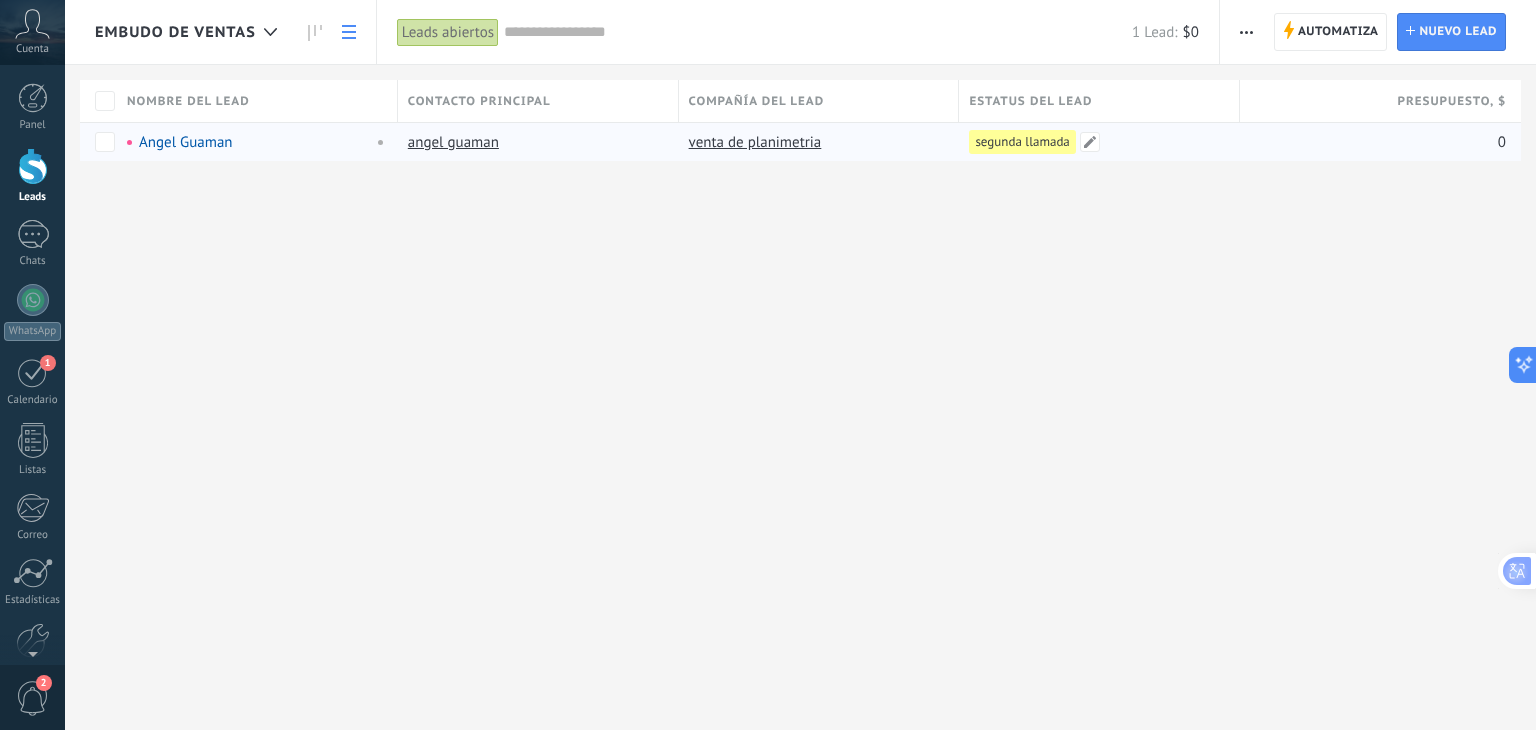 click on "segunda llamada" at bounding box center (1022, 142) 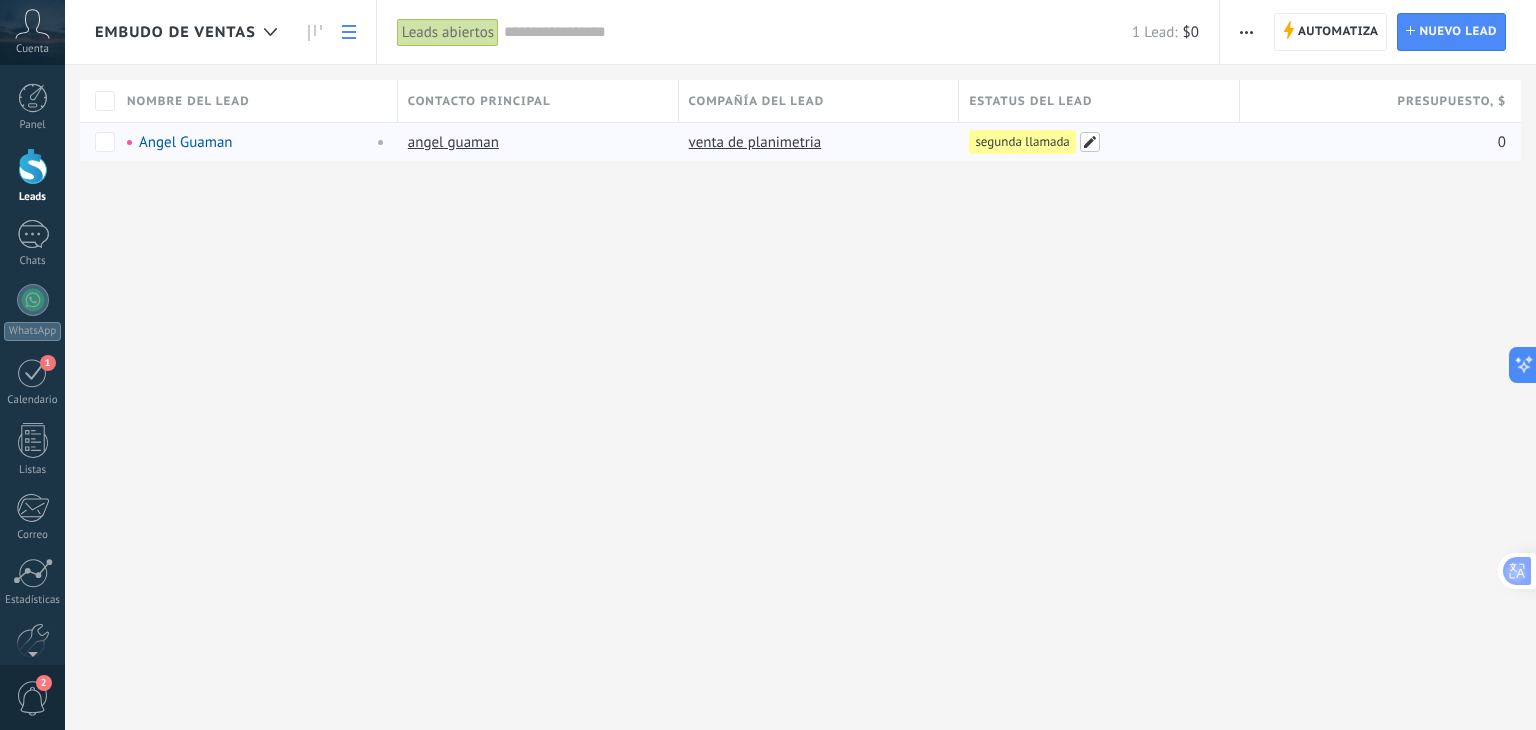 click at bounding box center [1090, 142] 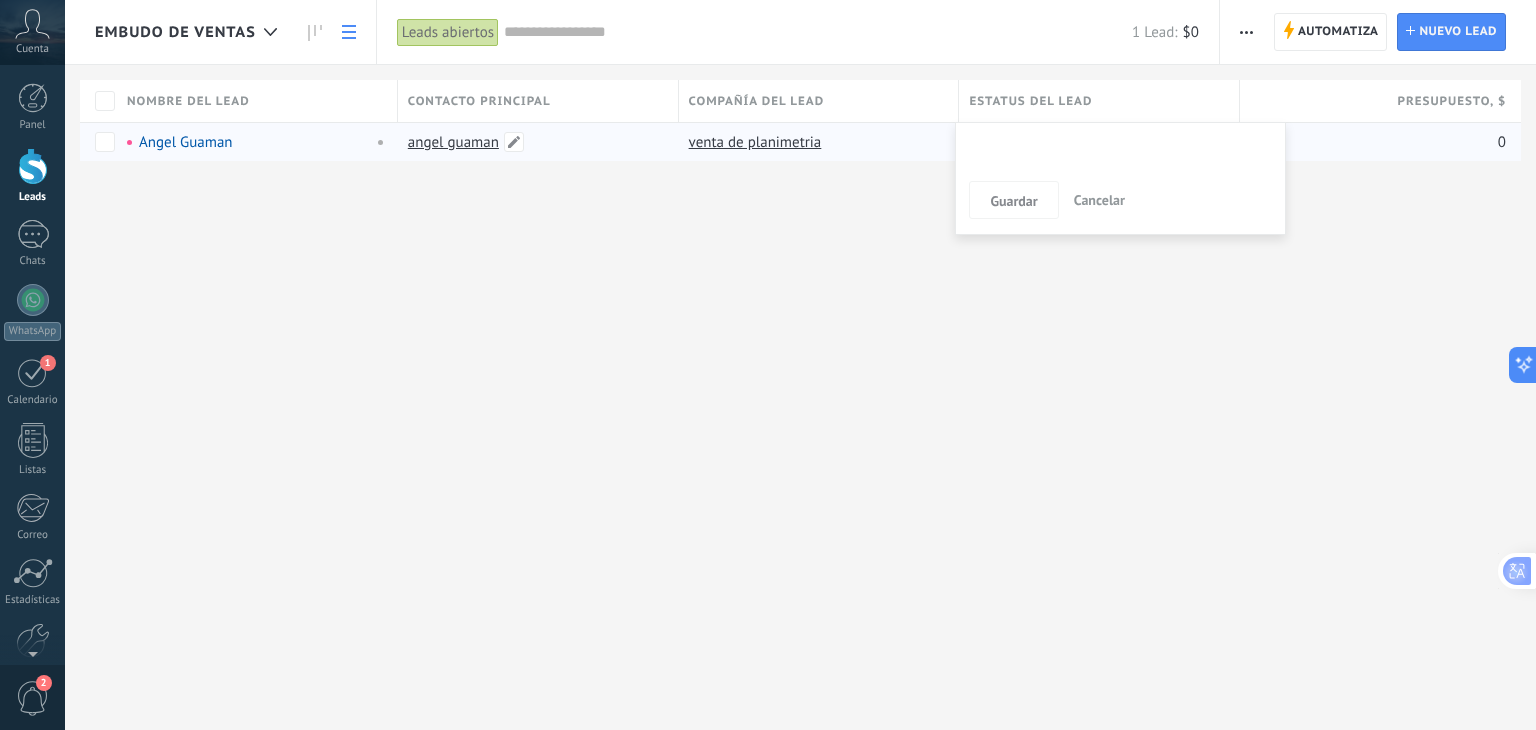 click on "angel guaman" at bounding box center [453, 142] 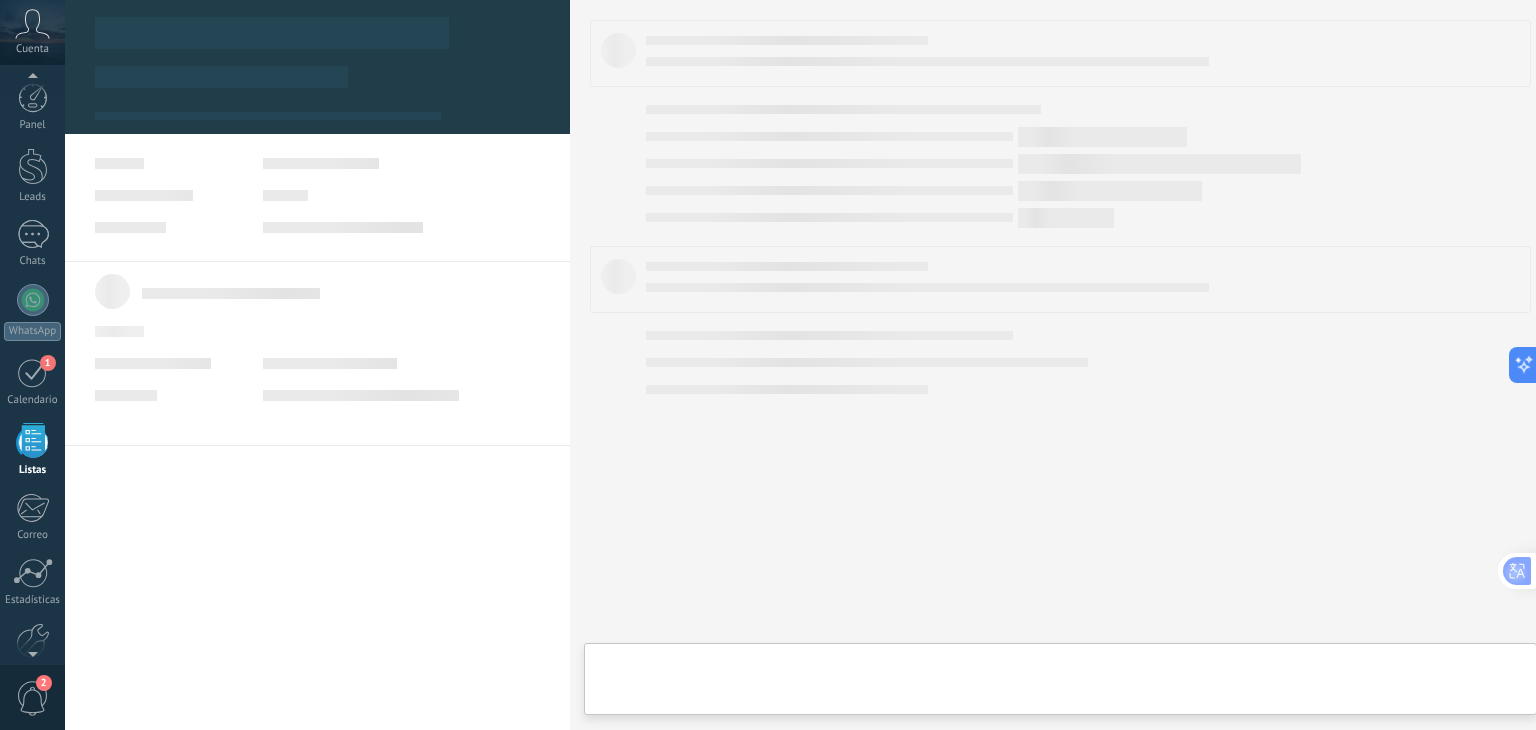 scroll, scrollTop: 51, scrollLeft: 0, axis: vertical 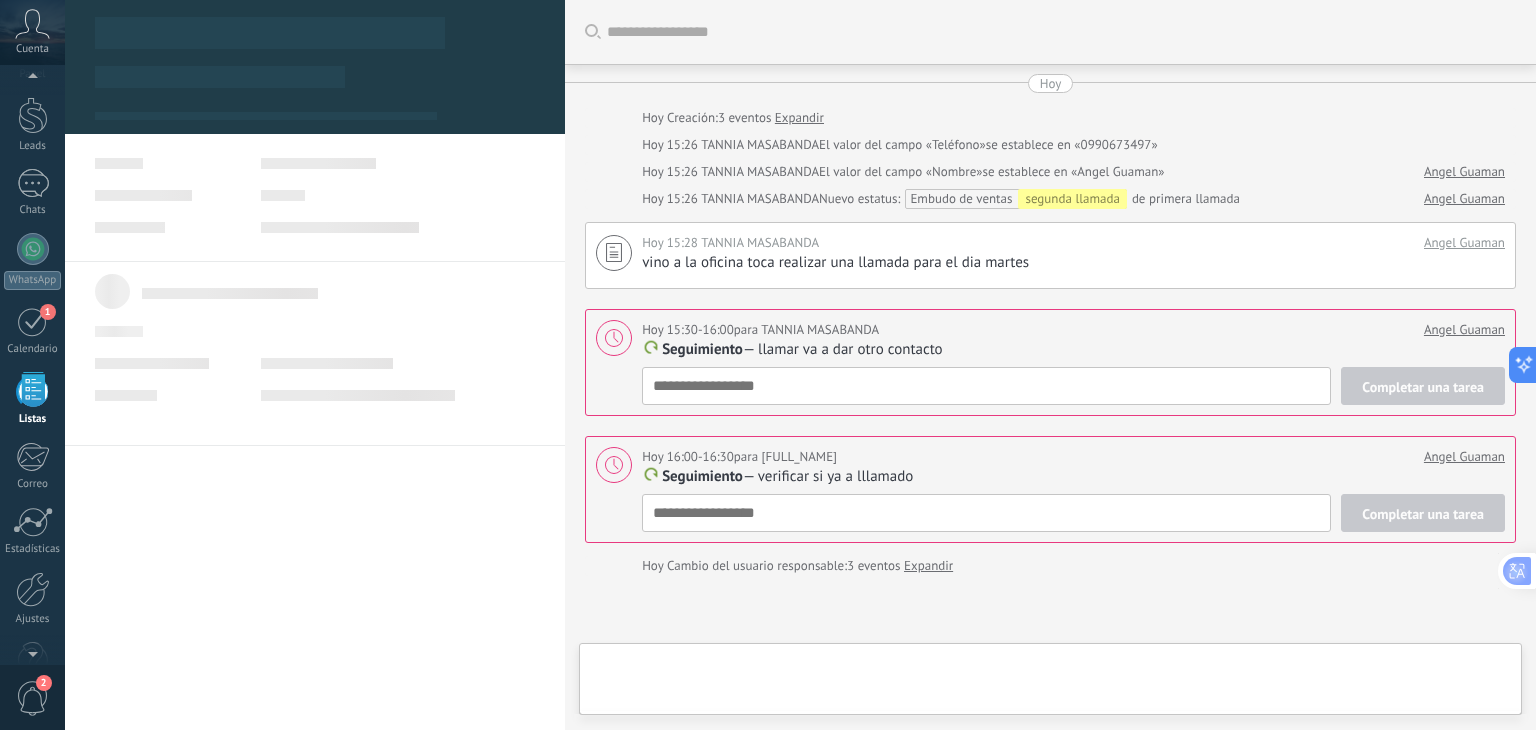 type on "***" 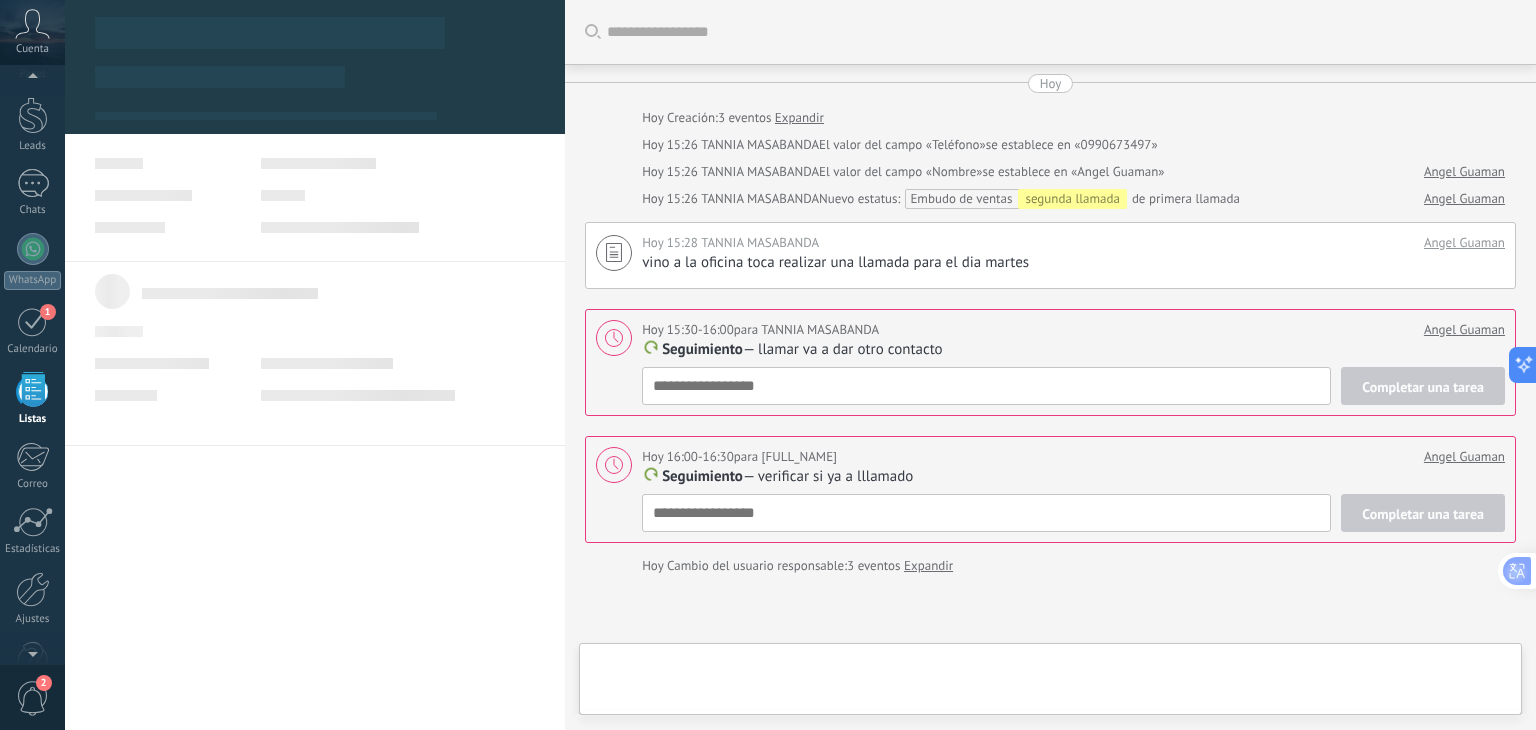scroll, scrollTop: 20, scrollLeft: 0, axis: vertical 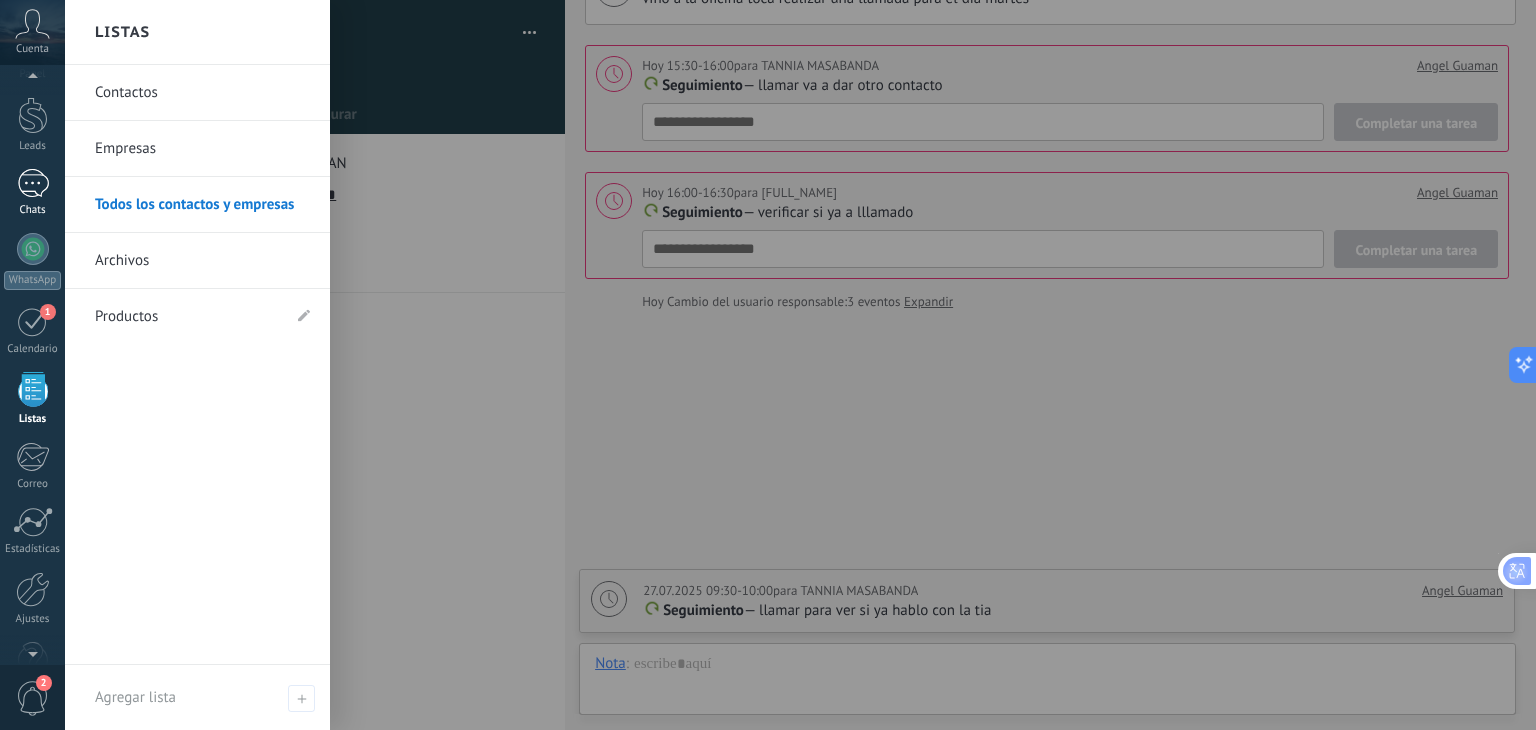 click at bounding box center (33, 183) 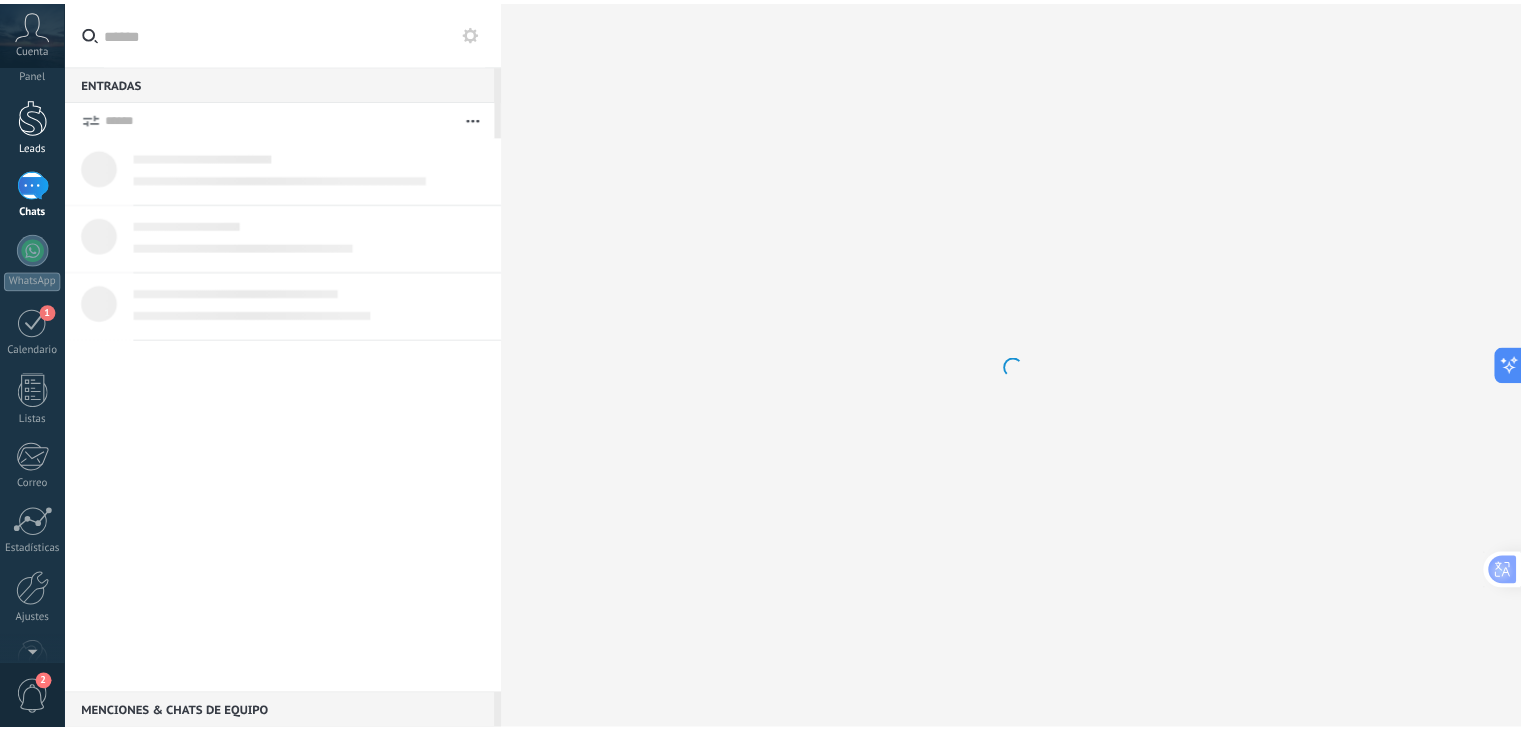 scroll, scrollTop: 0, scrollLeft: 0, axis: both 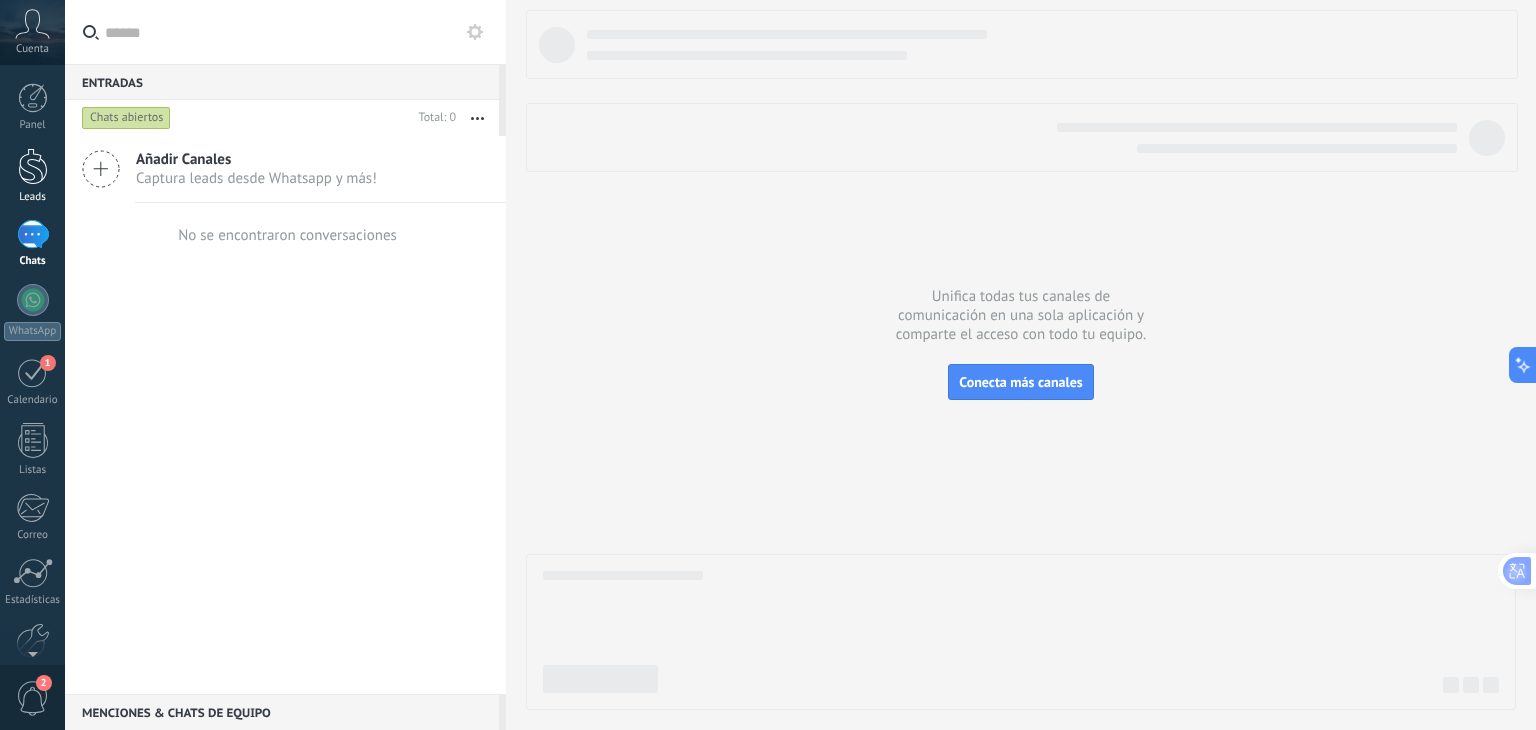 click on "Leads" at bounding box center (32, 176) 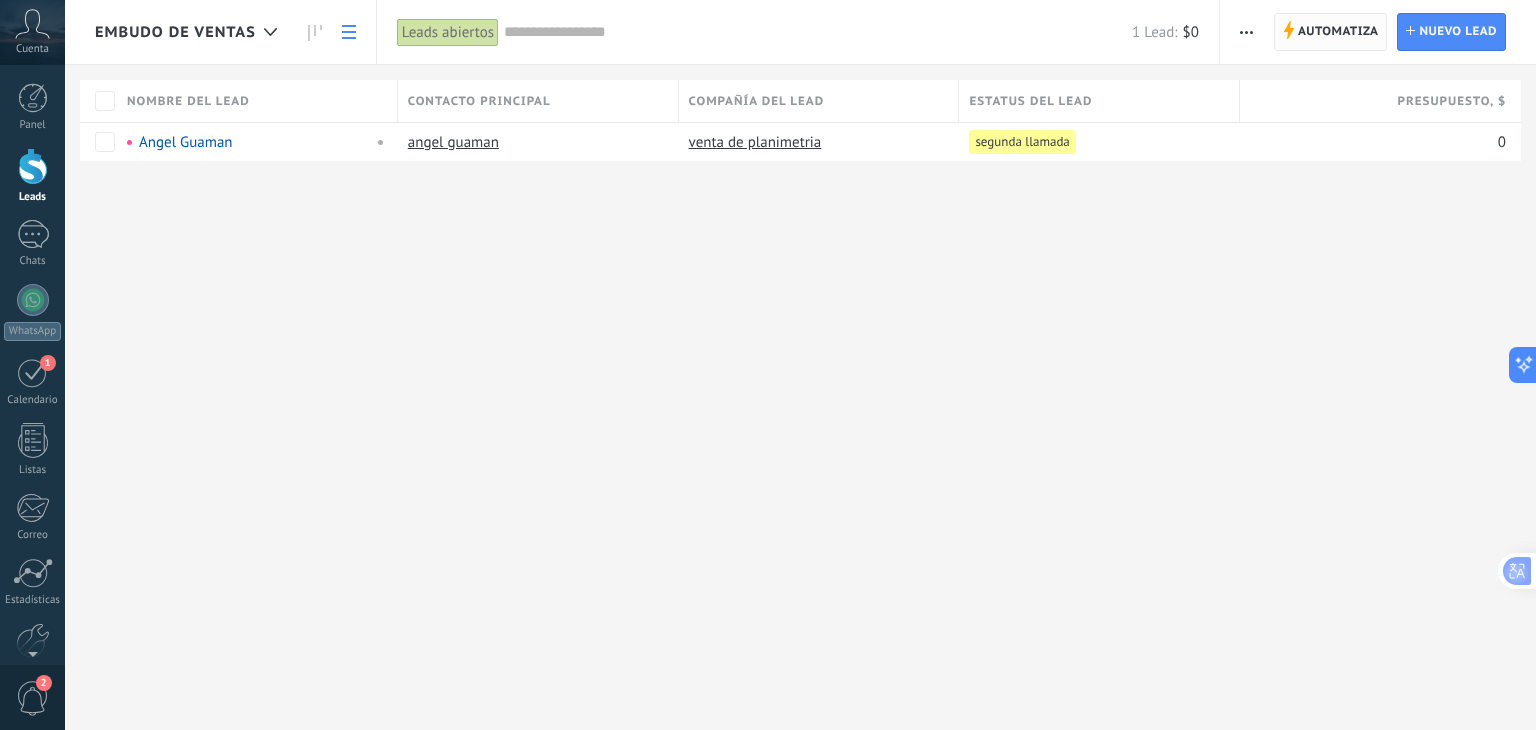 click on "Automatiza" at bounding box center [1338, 32] 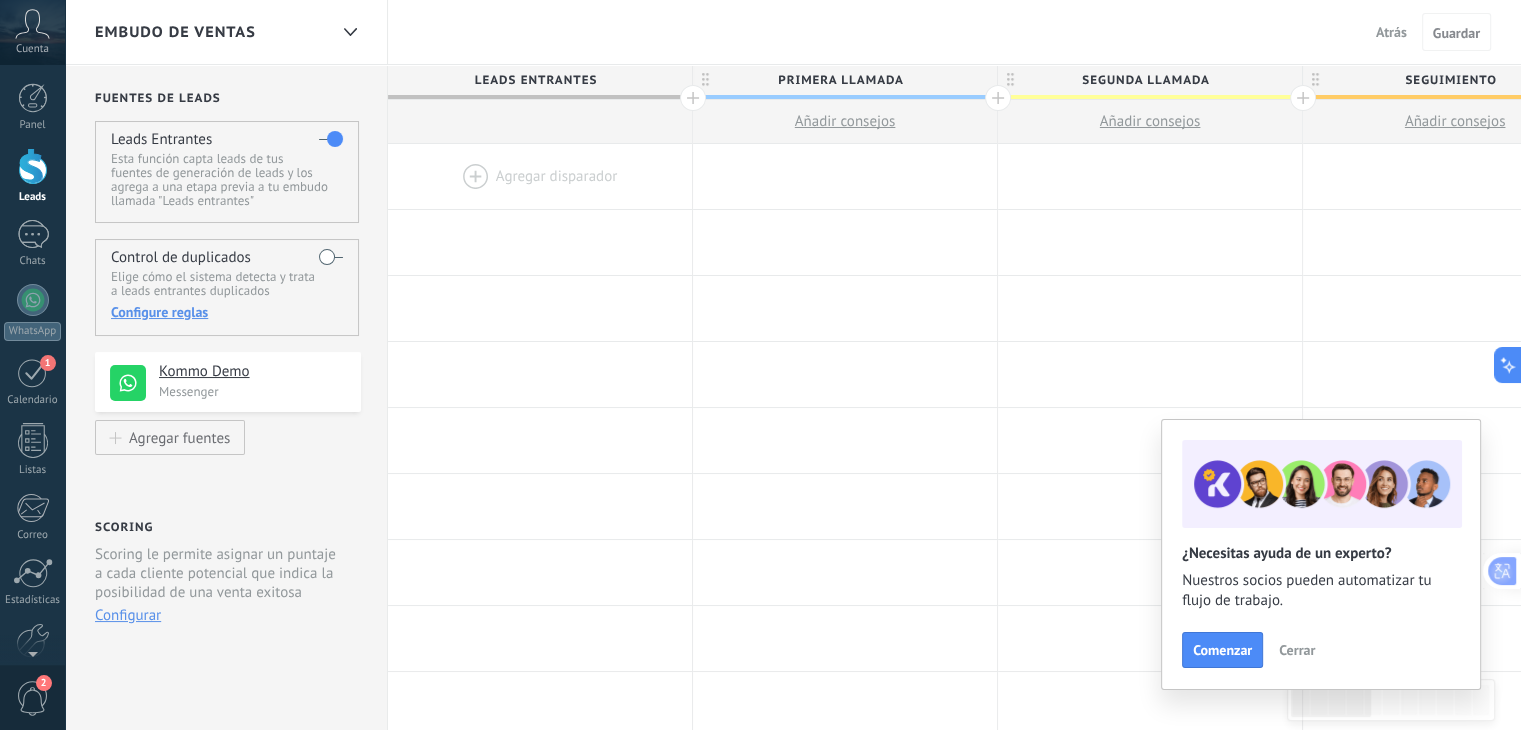 click at bounding box center [540, 176] 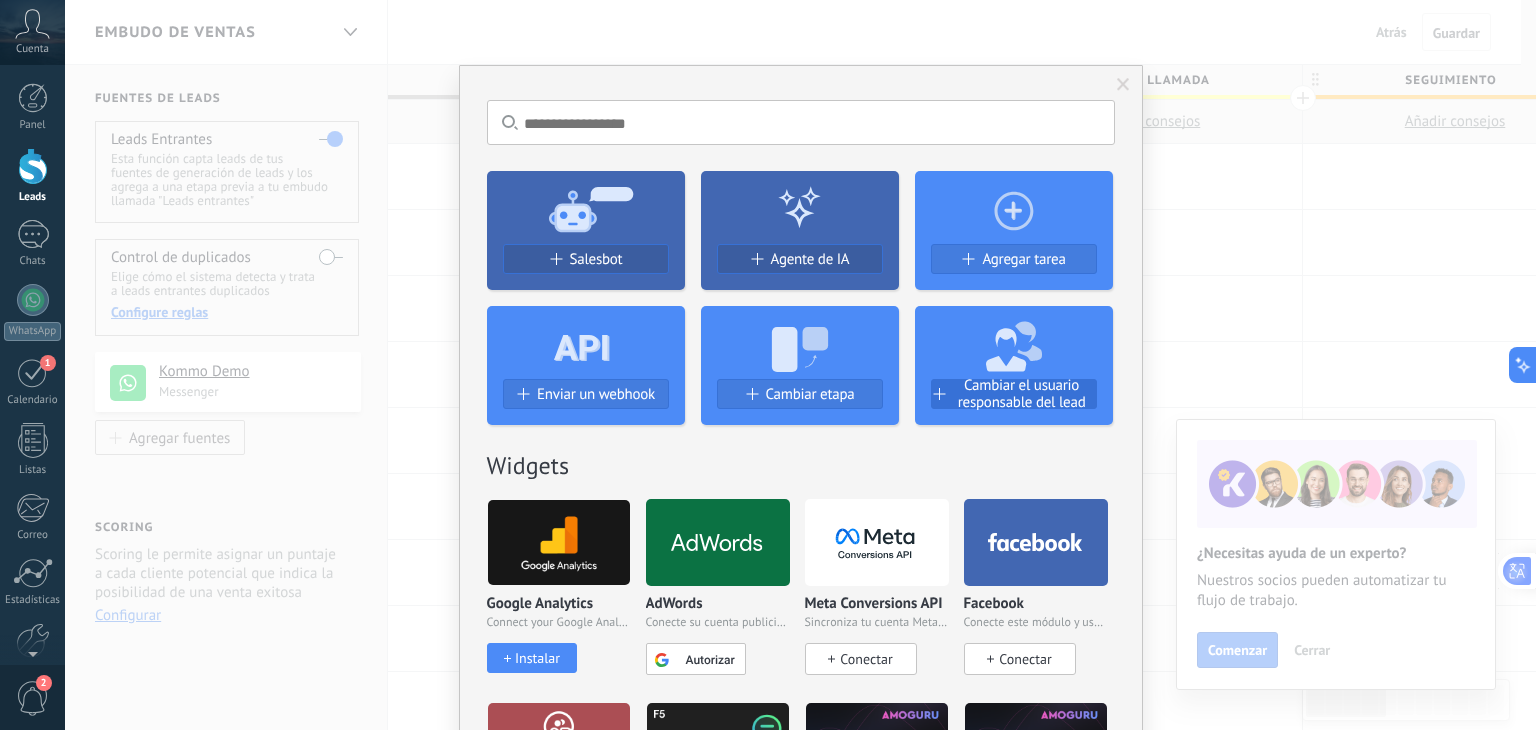 click on "Cambiar el usuario responsable del lead" at bounding box center [1022, 394] 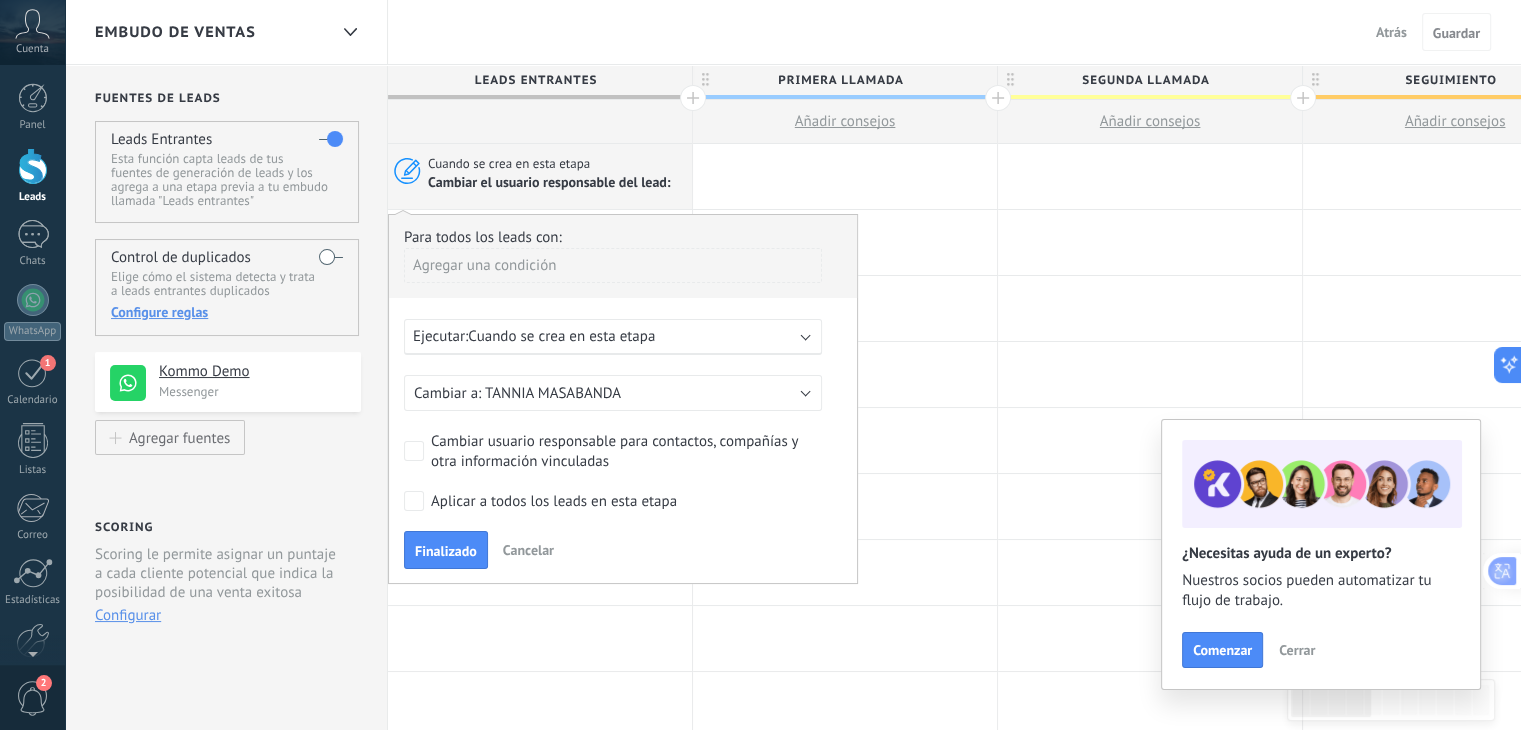 click on "Ejecutar:  Cuando se crea en esta etapa" at bounding box center [613, 337] 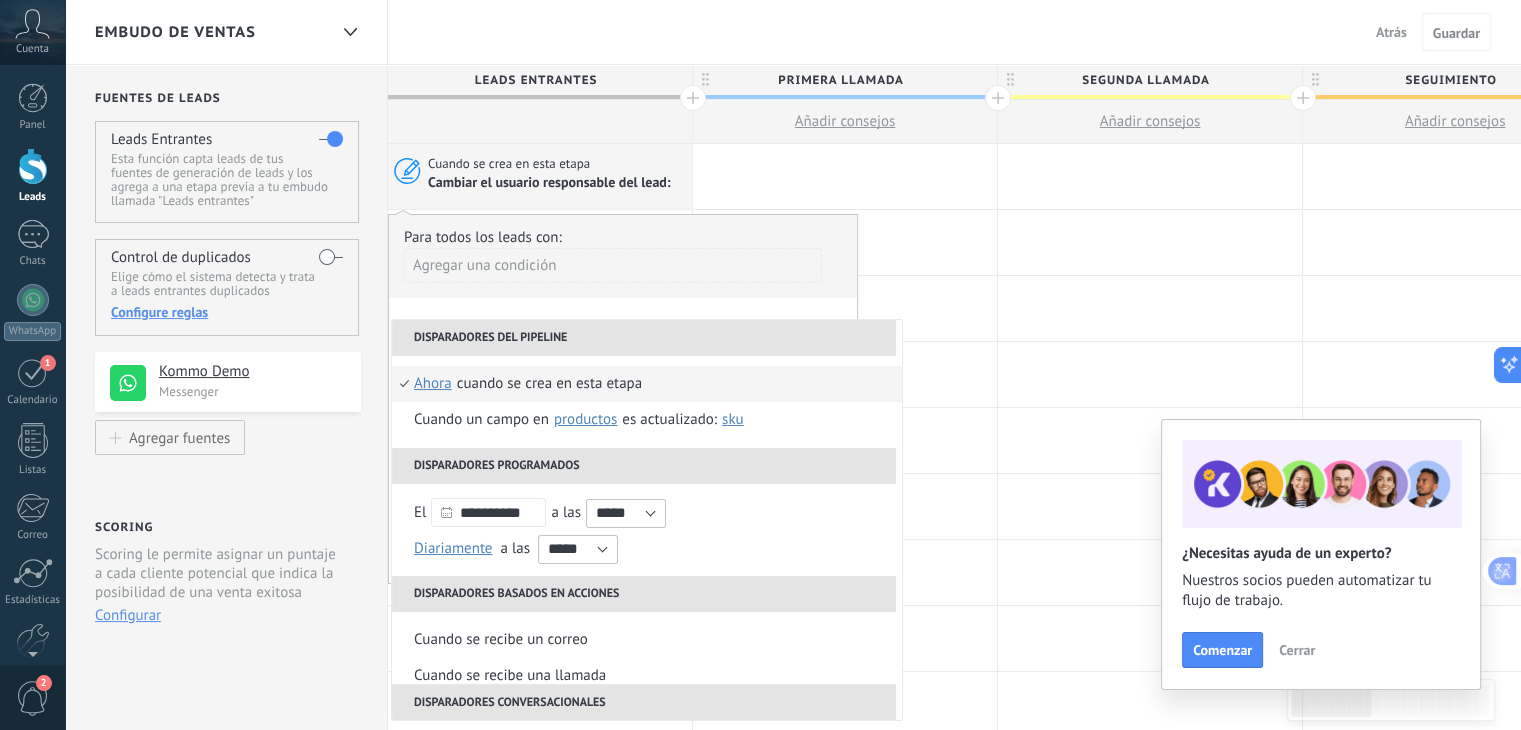 click on "Disparadores del pipeline" at bounding box center (644, 338) 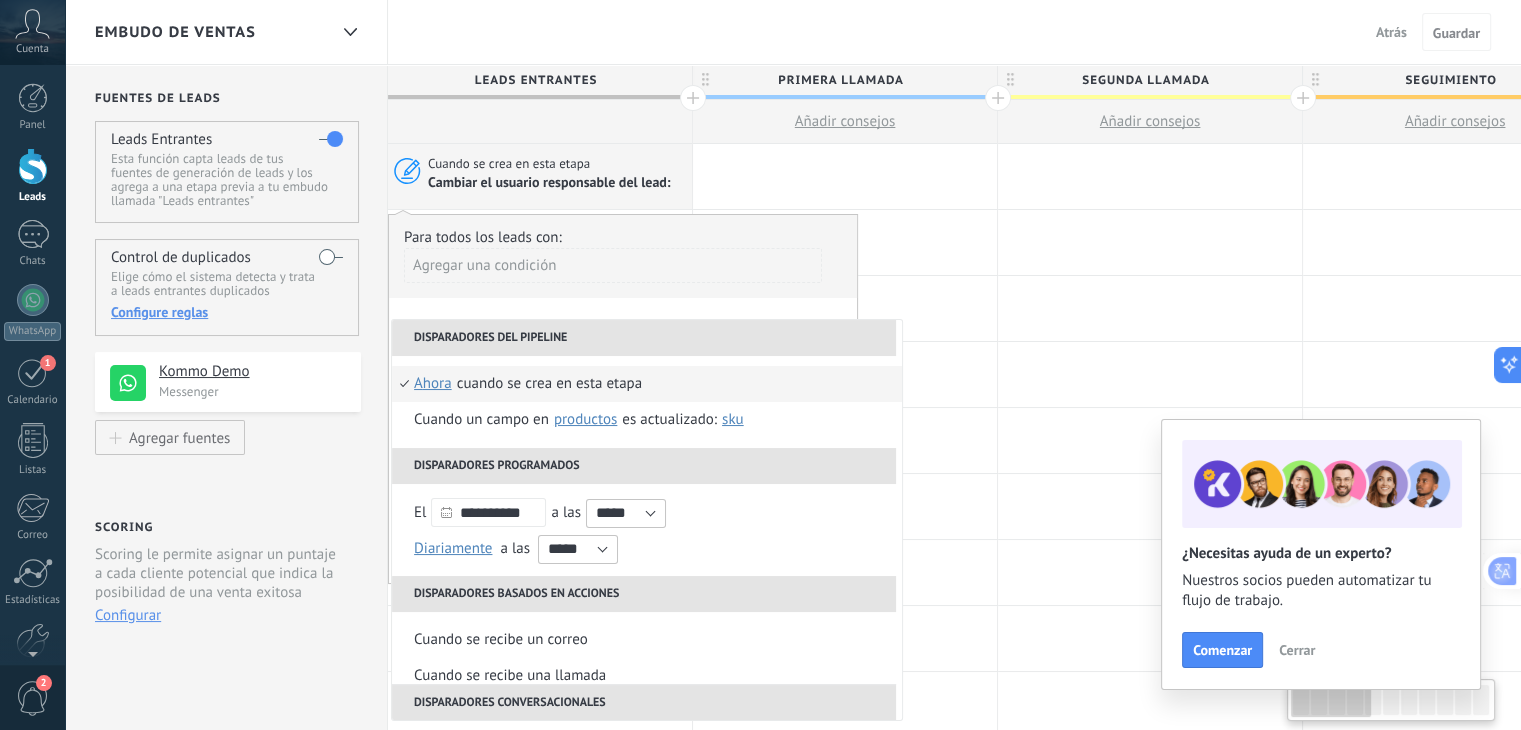click on "**********" at bounding box center (623, 399) 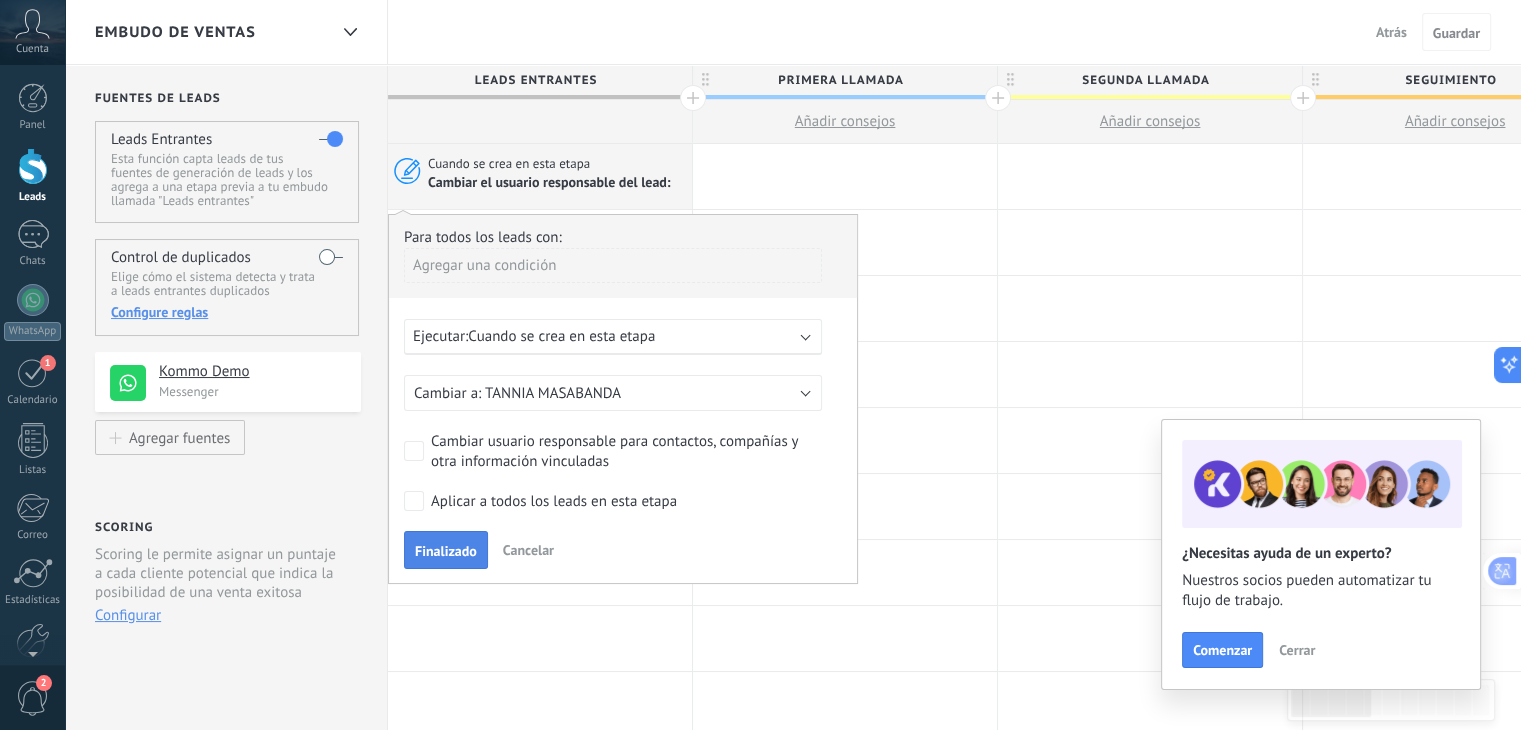 click on "Finalizado" at bounding box center [446, 551] 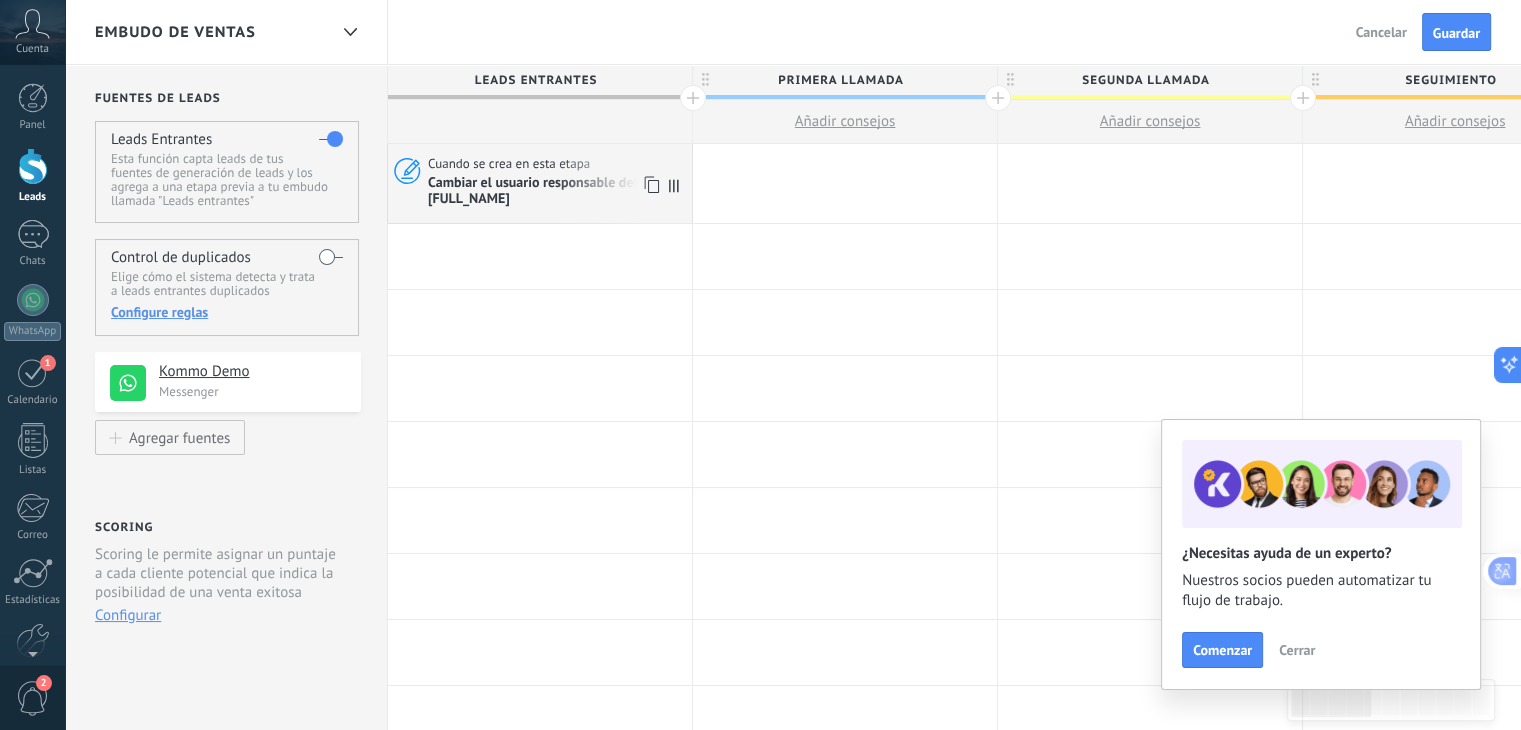 click on "Cambiar el usuario responsable del lead: [FULL_NAME]" at bounding box center [557, 191] 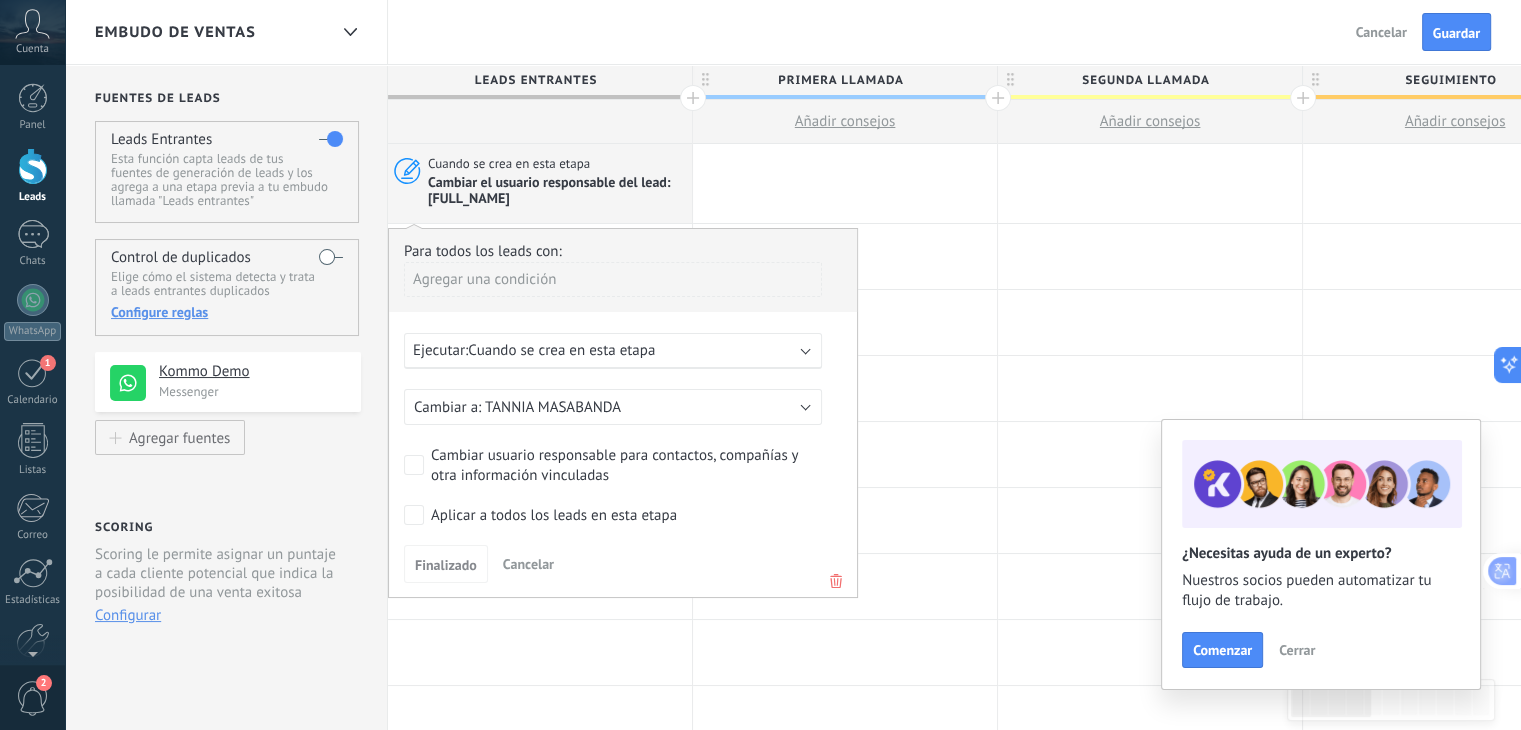 click on "Ejecutar:  Cuando se crea en esta etapa" at bounding box center (605, 350) 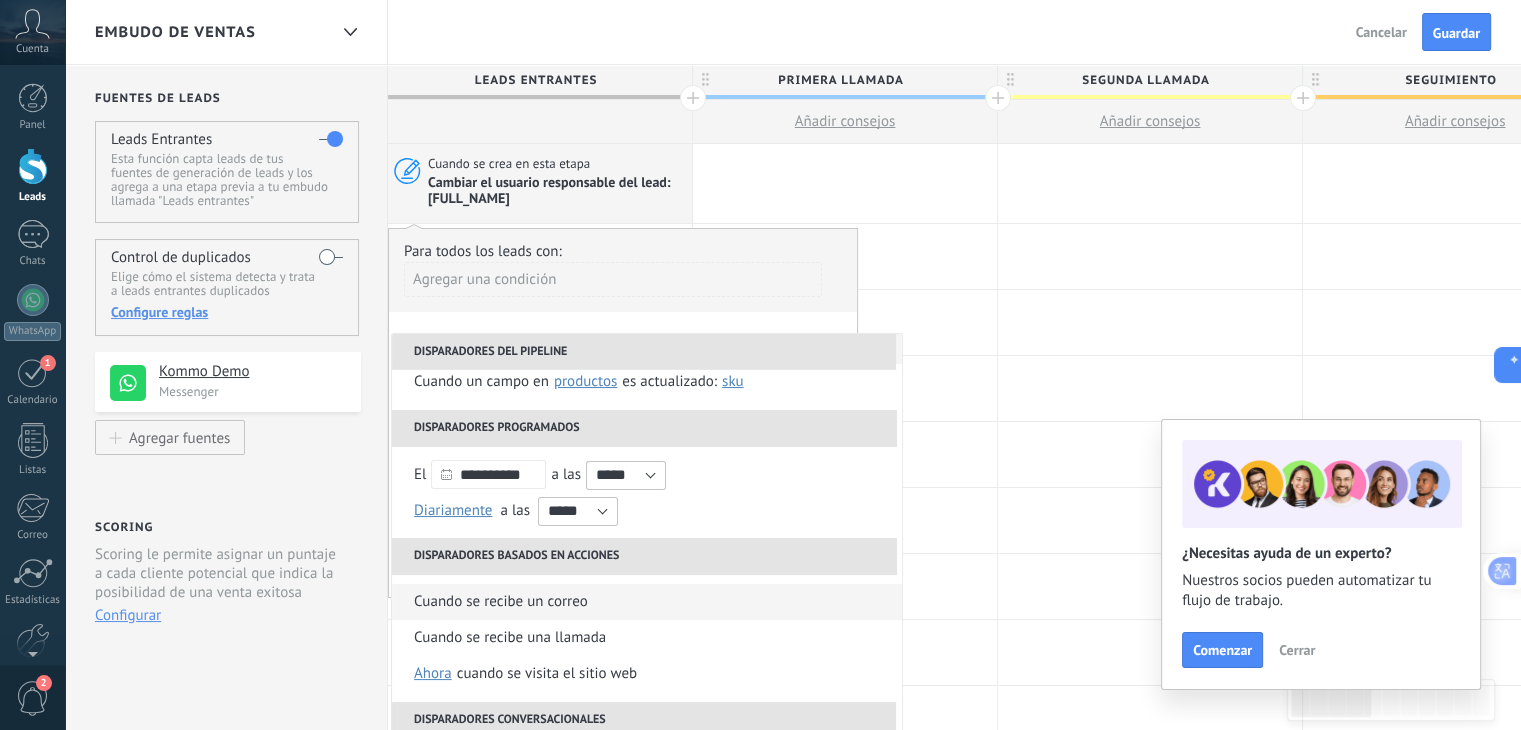 scroll, scrollTop: 100, scrollLeft: 0, axis: vertical 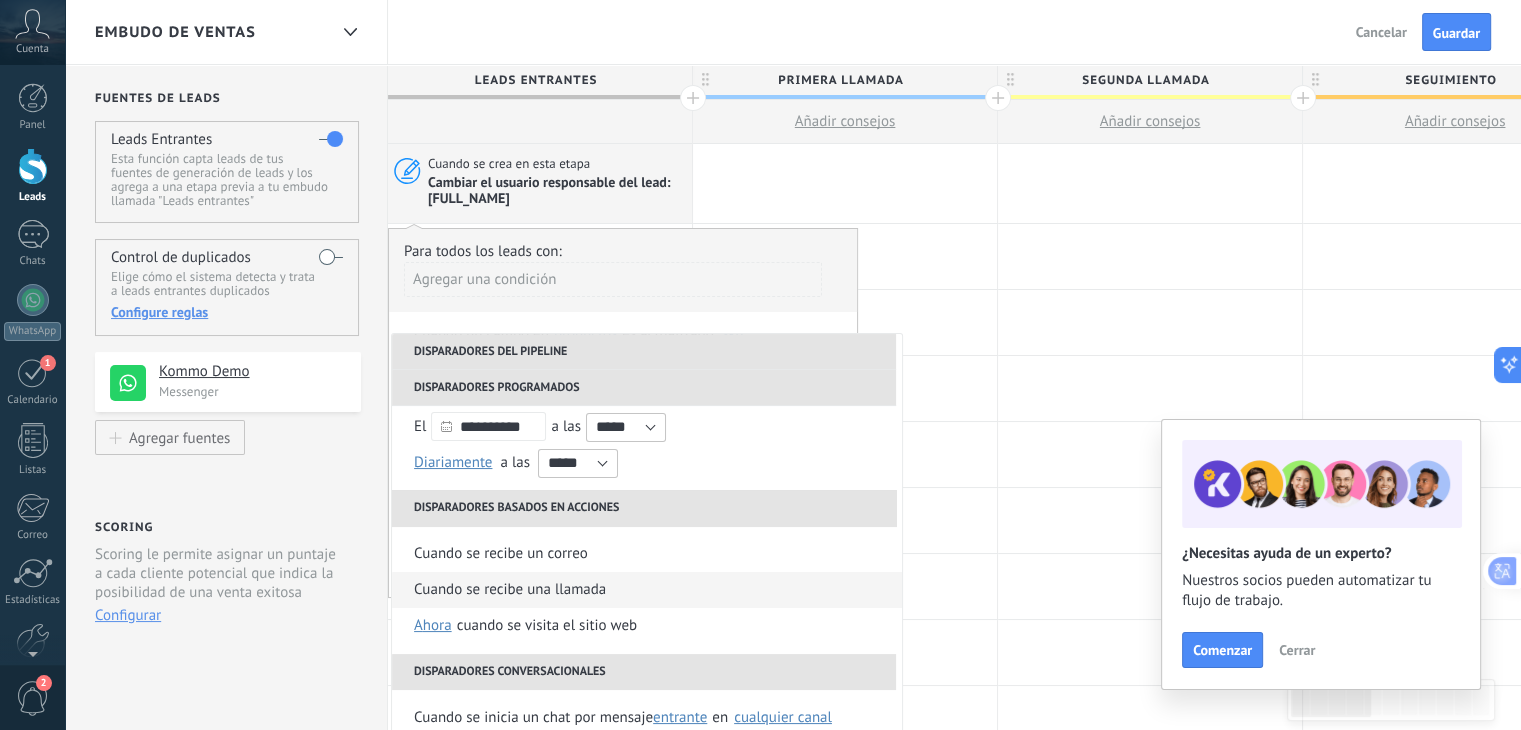 click on "Cuando se recibe una llamada" at bounding box center (647, 590) 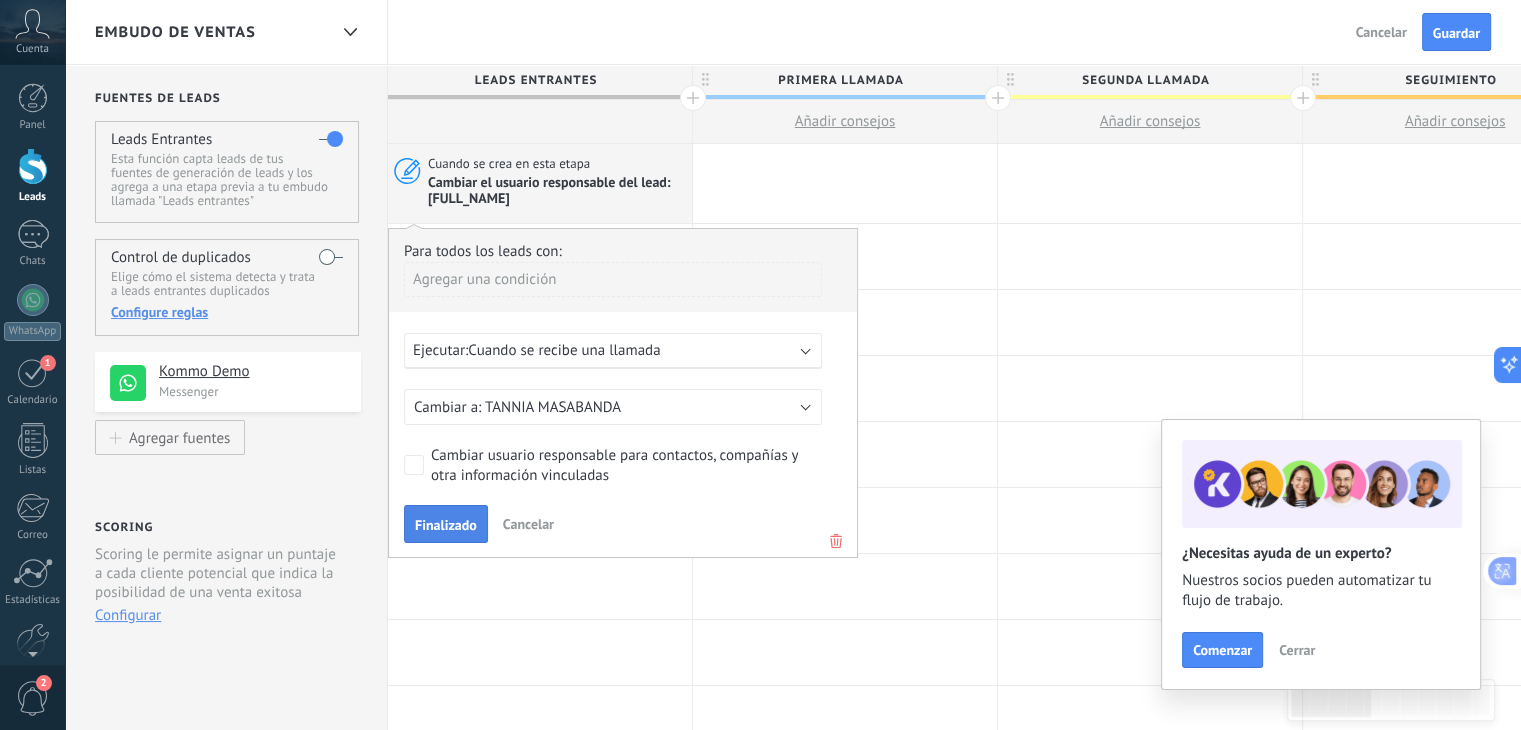 click on "Finalizado" at bounding box center [446, 525] 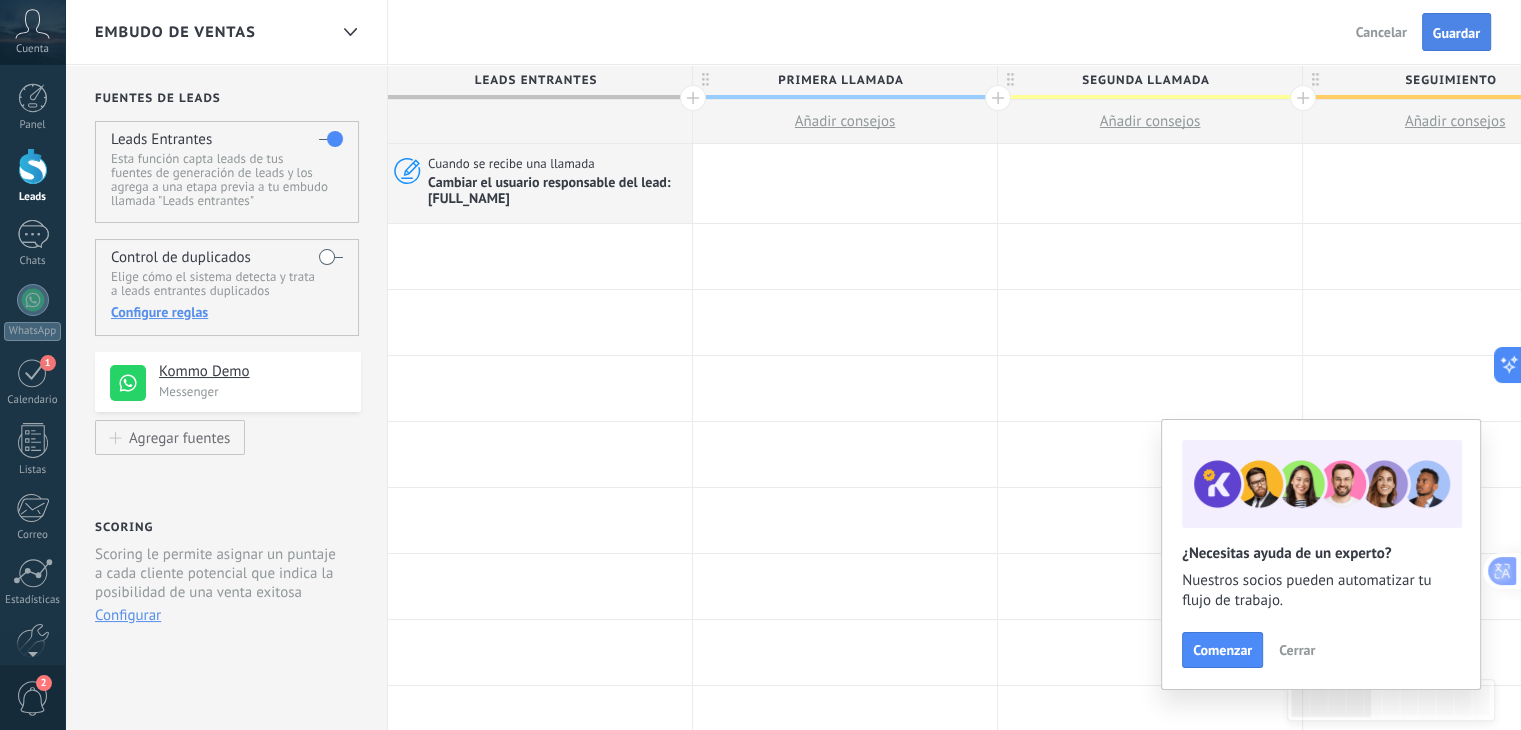 click on "Guardar" at bounding box center [1456, 33] 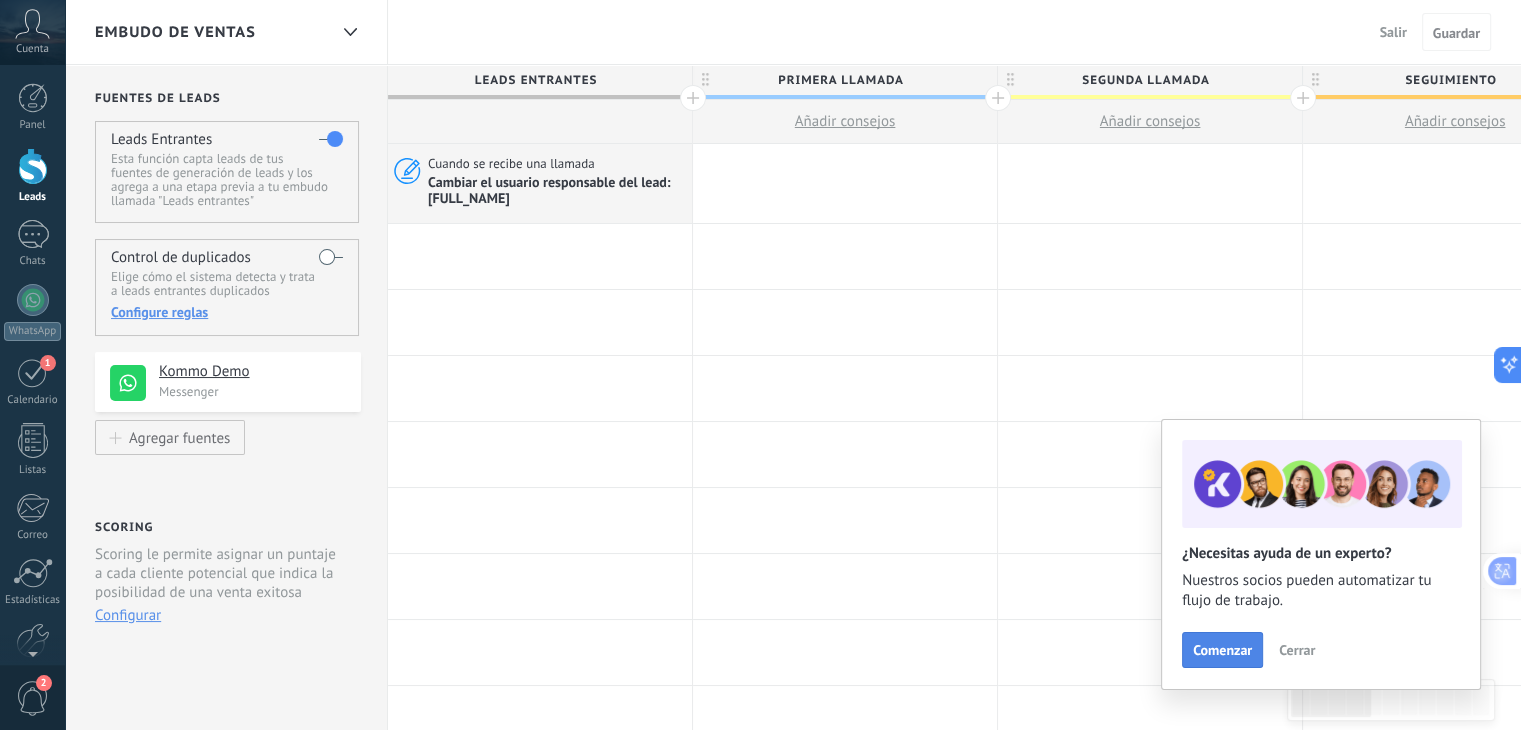 click on "Comenzar" at bounding box center (1222, 650) 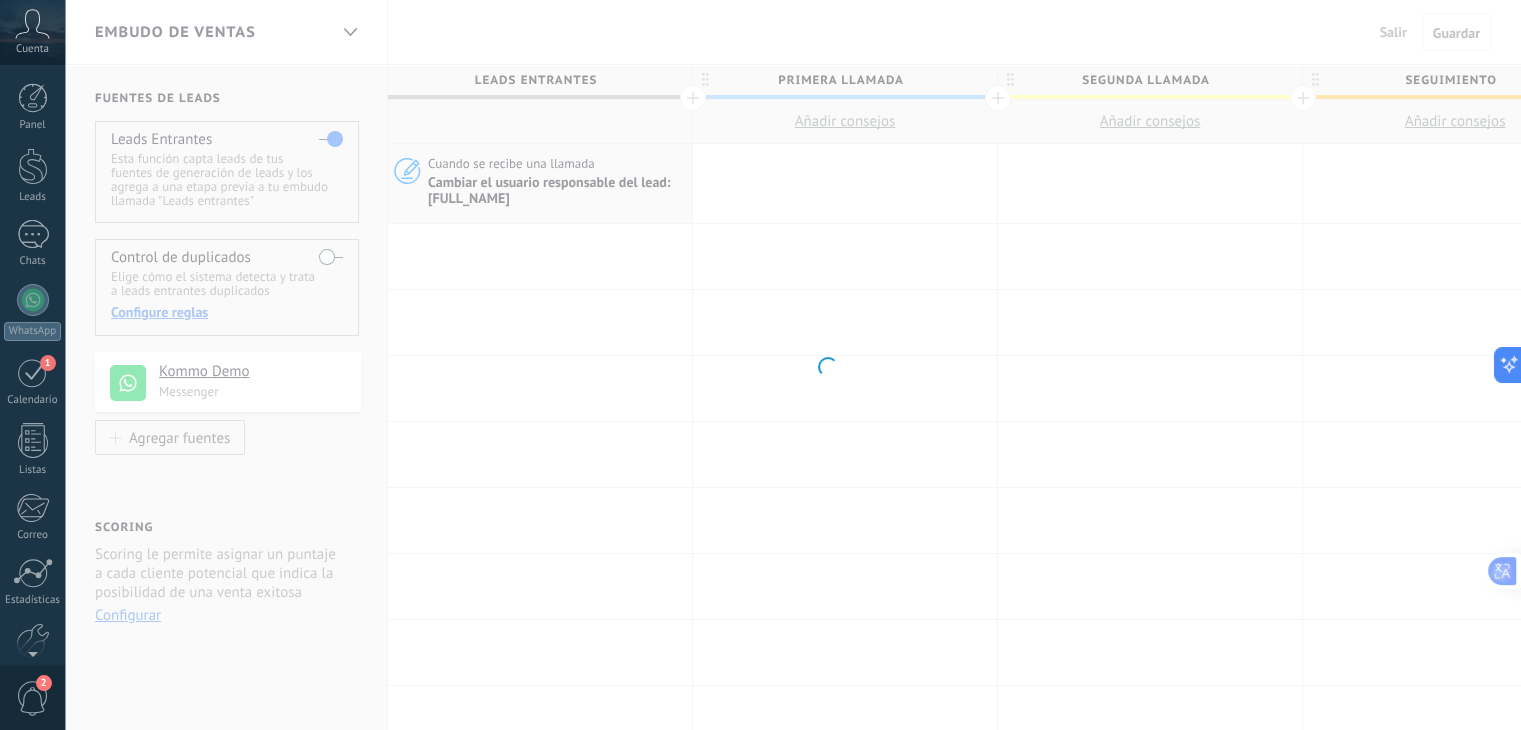 scroll, scrollTop: 101, scrollLeft: 0, axis: vertical 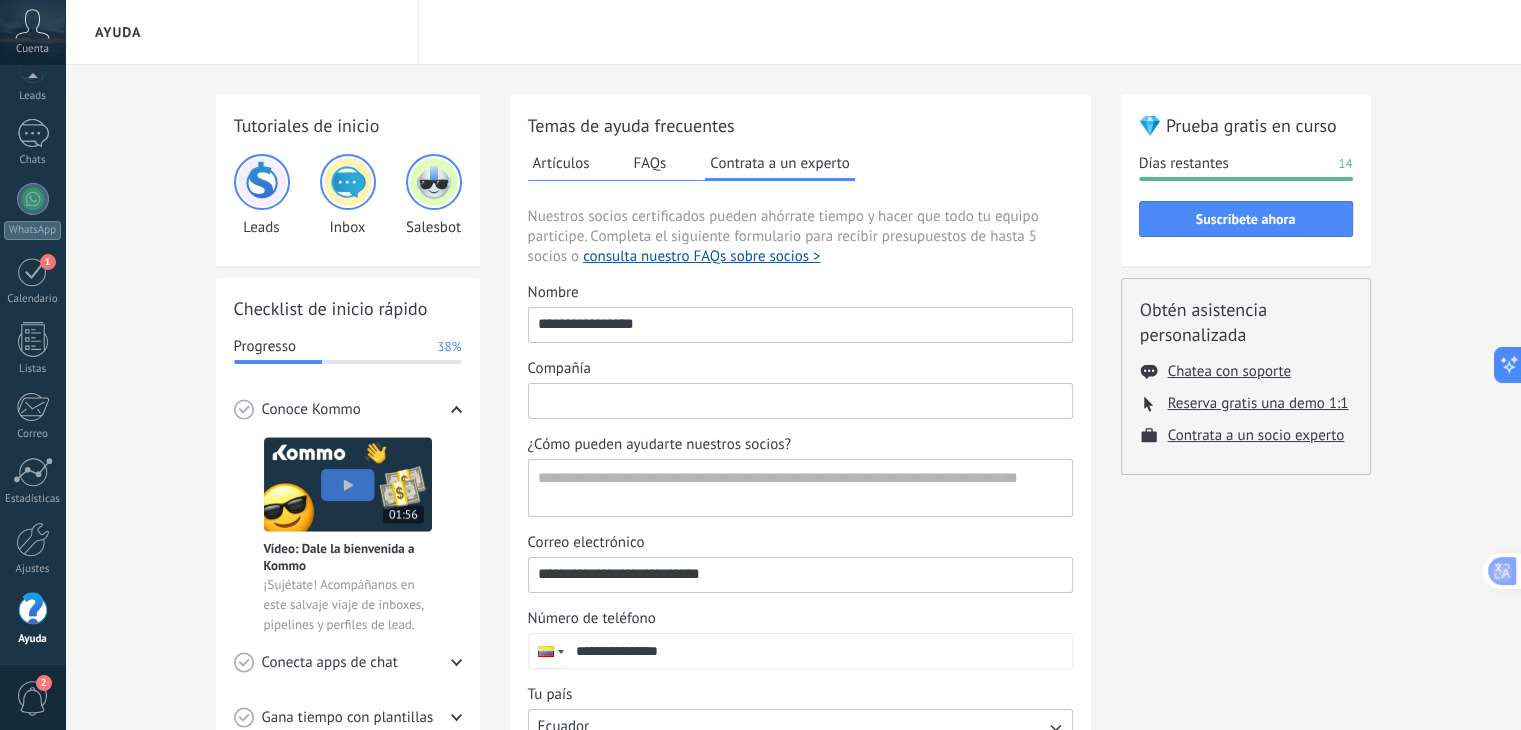 click on "Compañía" at bounding box center [800, 400] 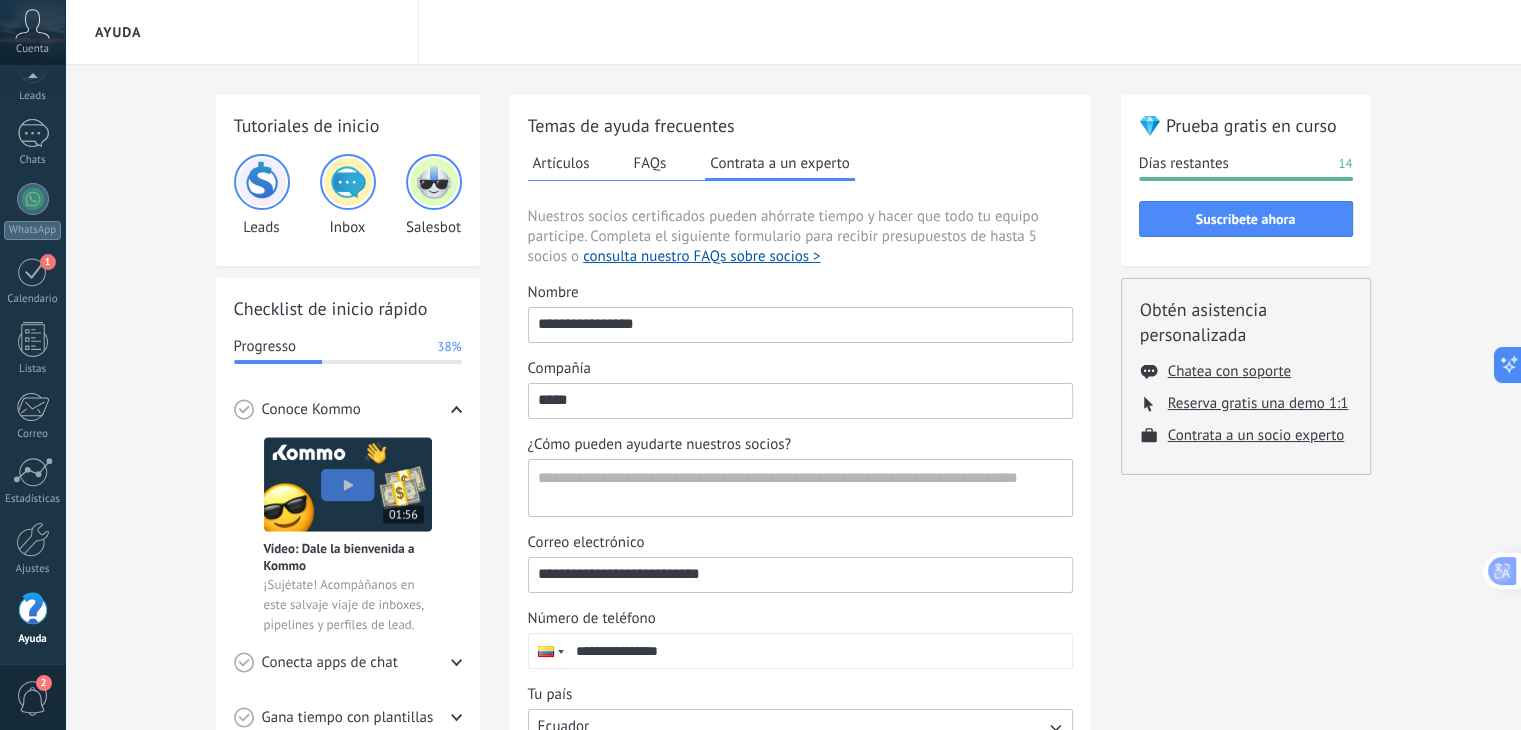 type on "******" 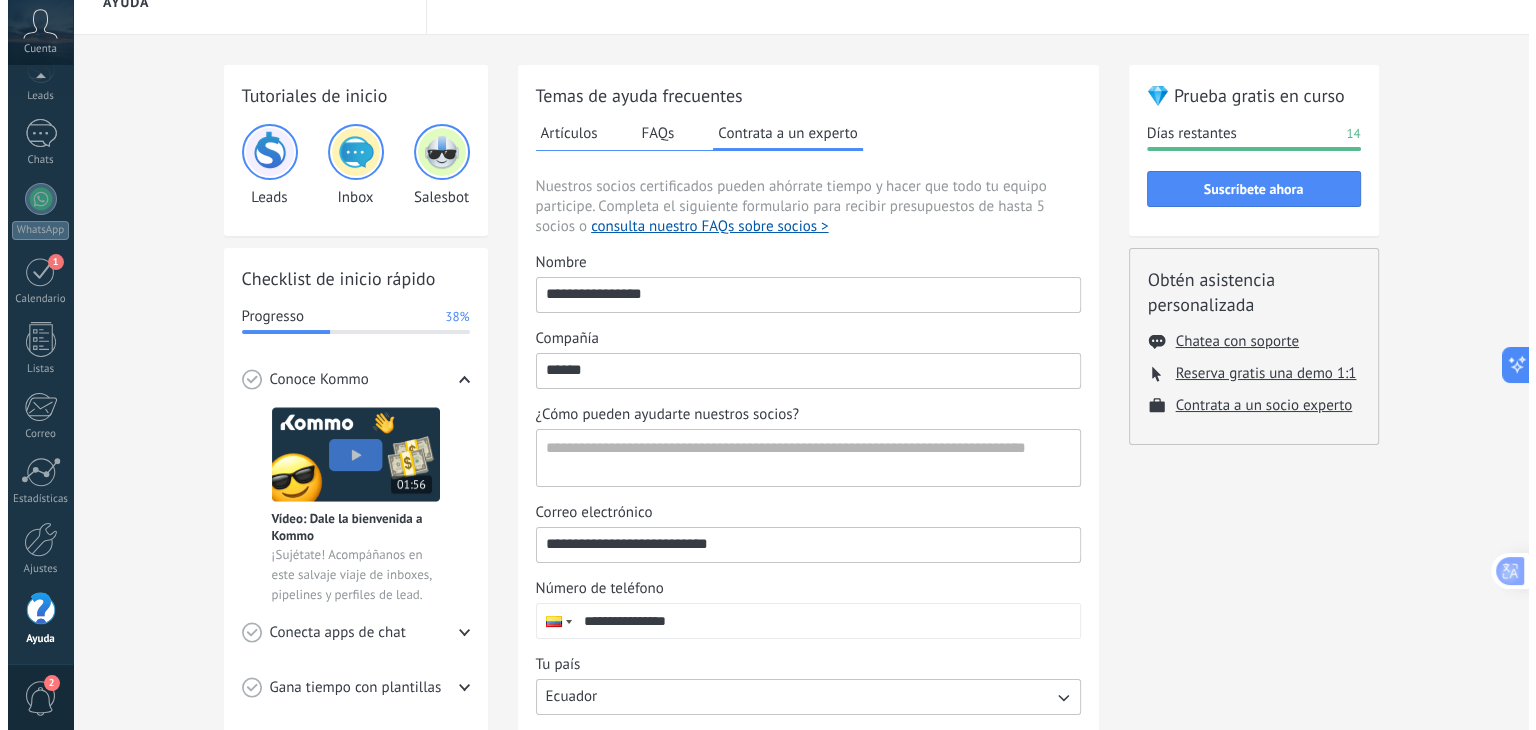 scroll, scrollTop: 0, scrollLeft: 0, axis: both 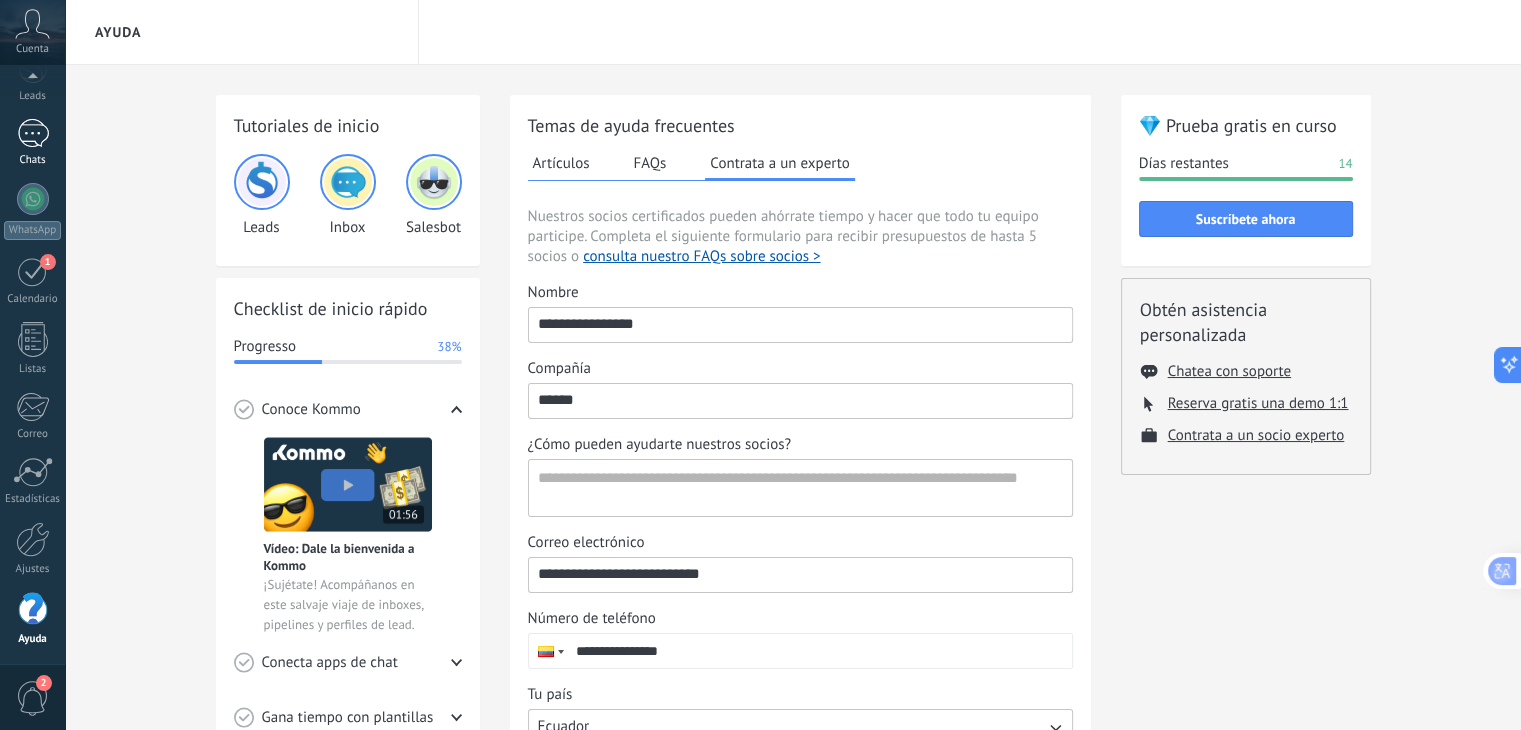 click at bounding box center [33, 133] 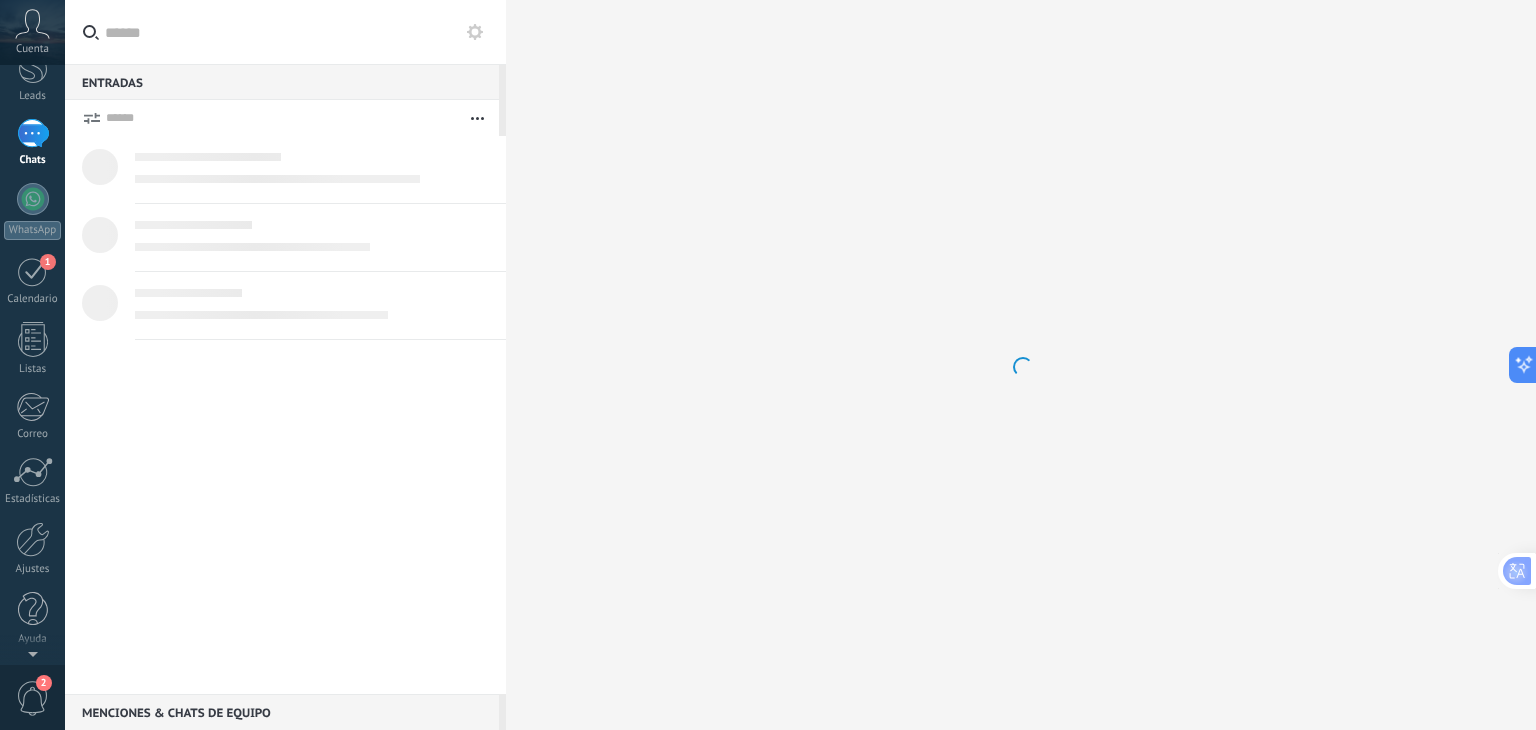 scroll, scrollTop: 0, scrollLeft: 0, axis: both 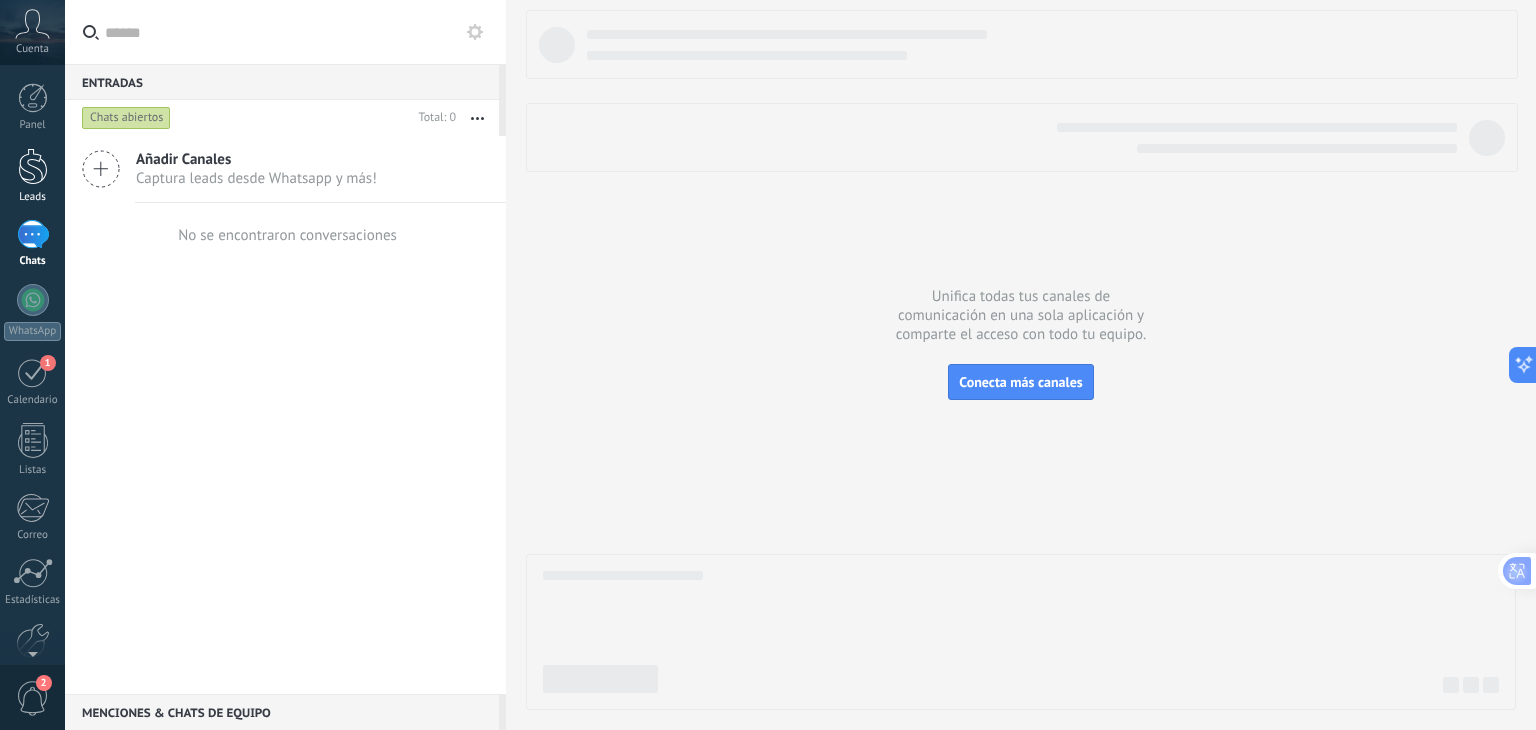 click at bounding box center (33, 166) 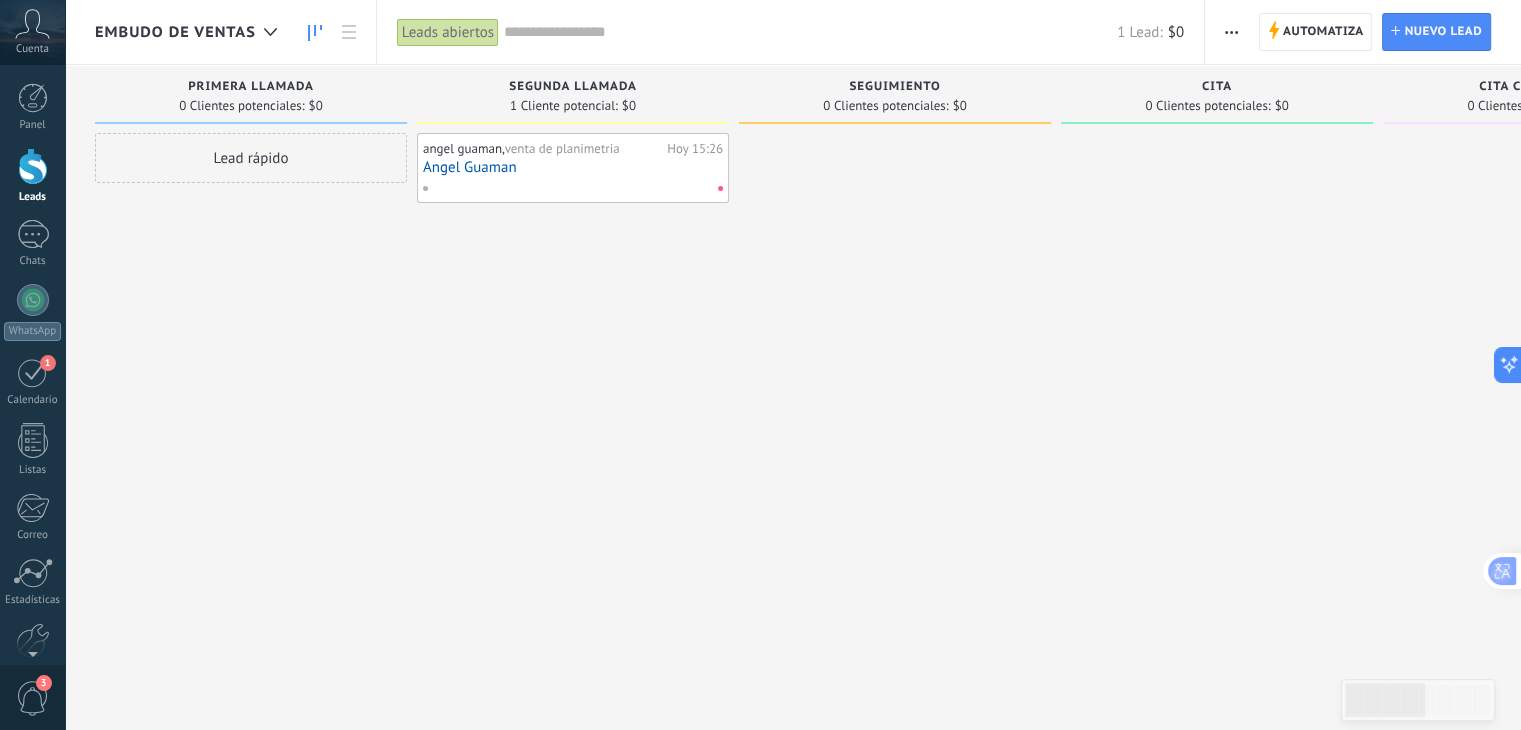 click at bounding box center (895, 367) 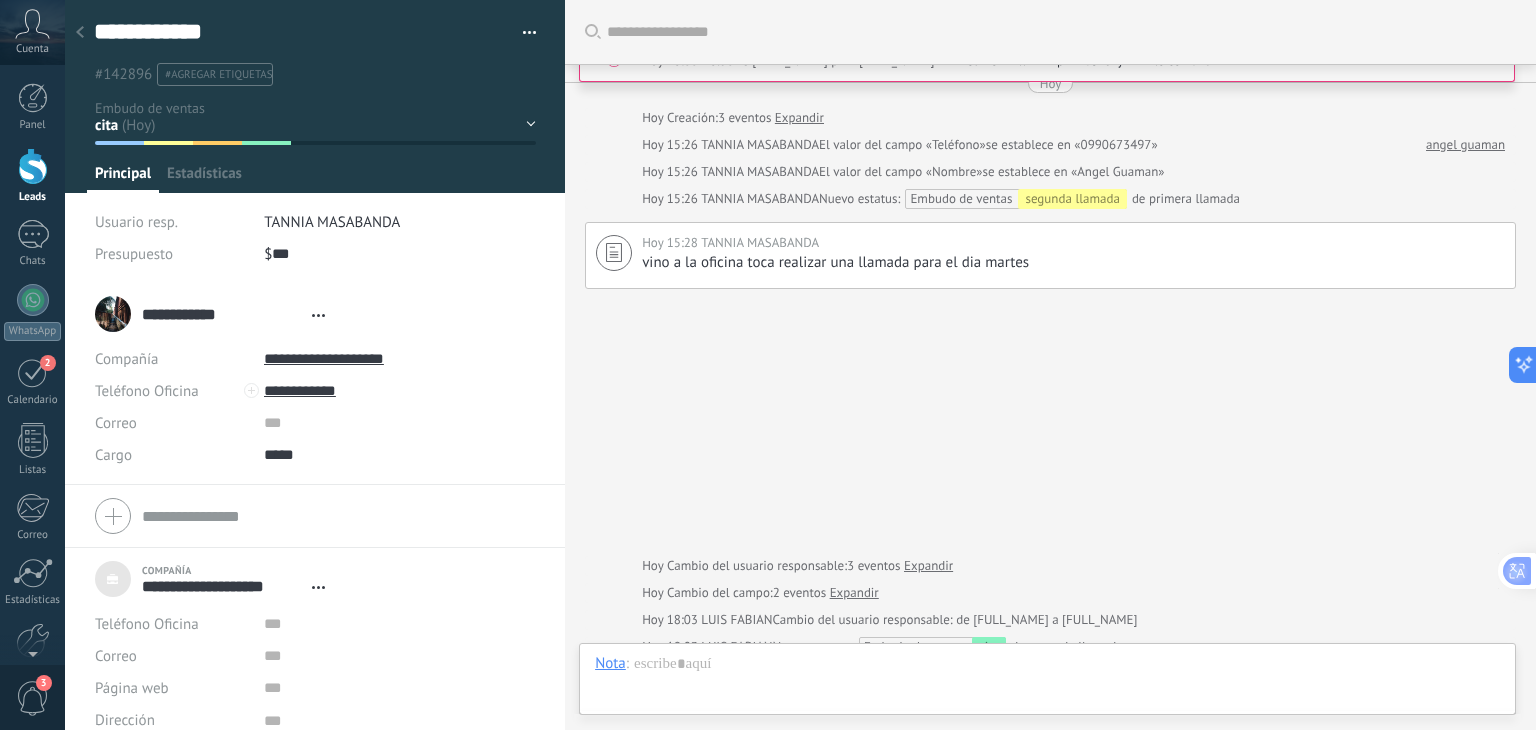 type on "***" 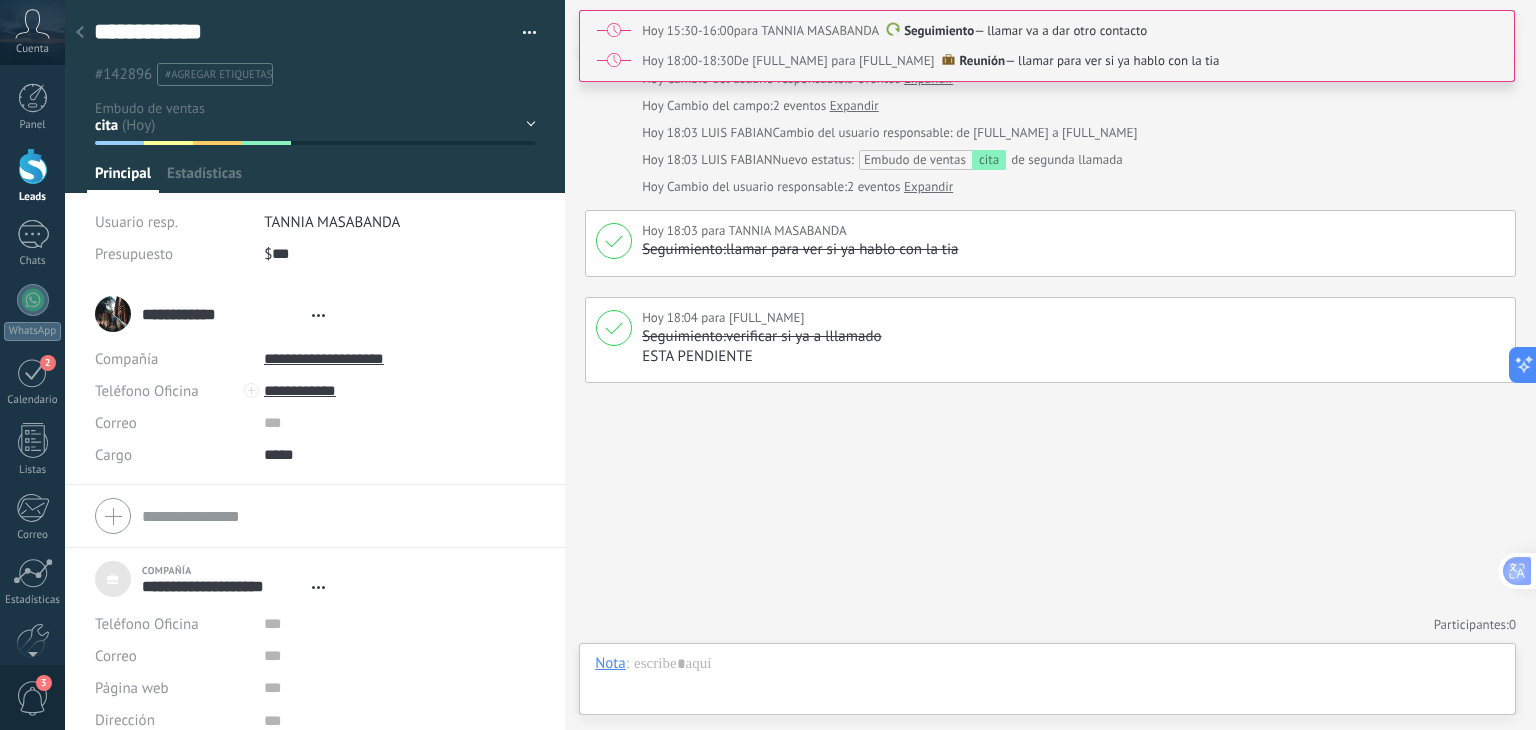 scroll, scrollTop: 20, scrollLeft: 0, axis: vertical 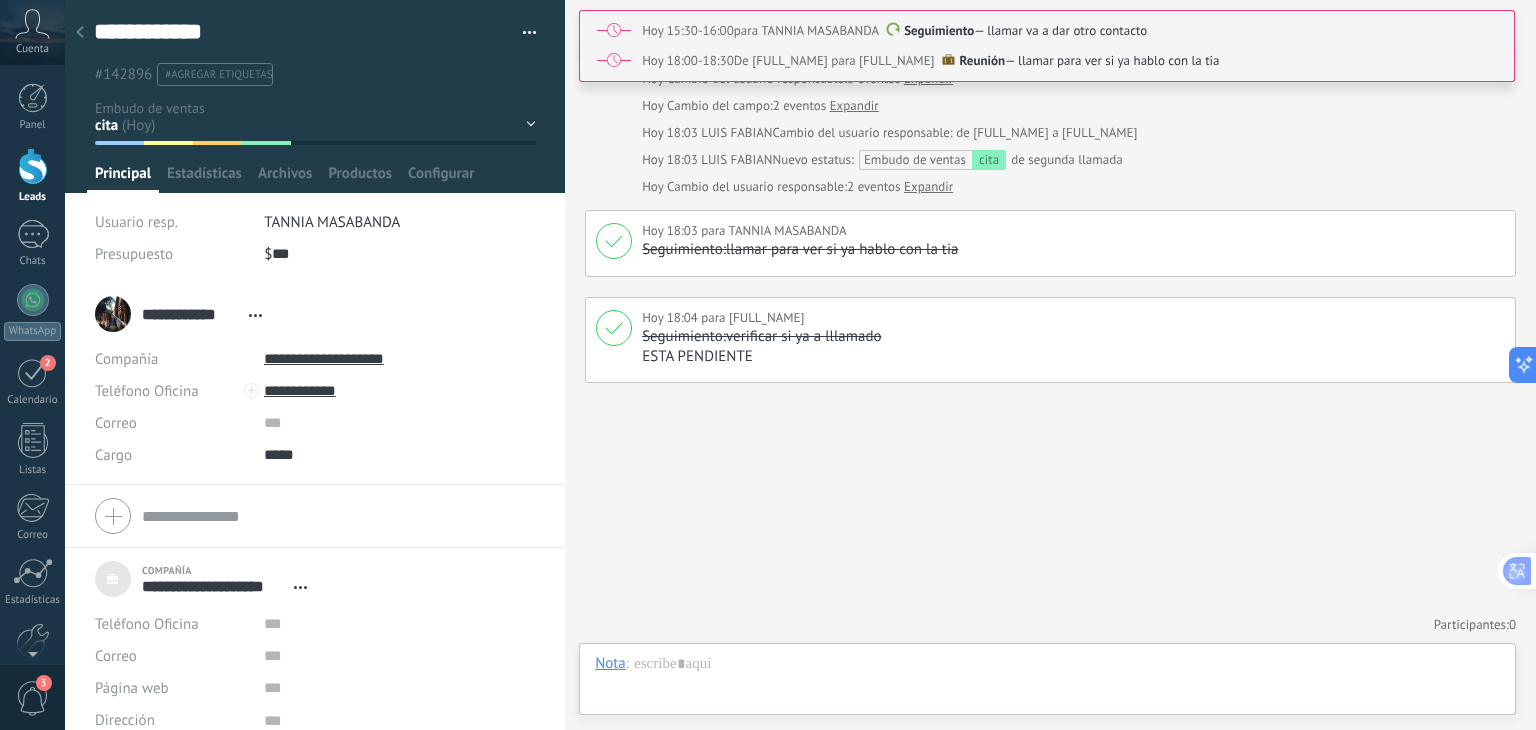 click on "primera llamada
segunda llamada
seguimiento
cita
cita concretada
clinete citado seguimiento" at bounding box center [0, 0] 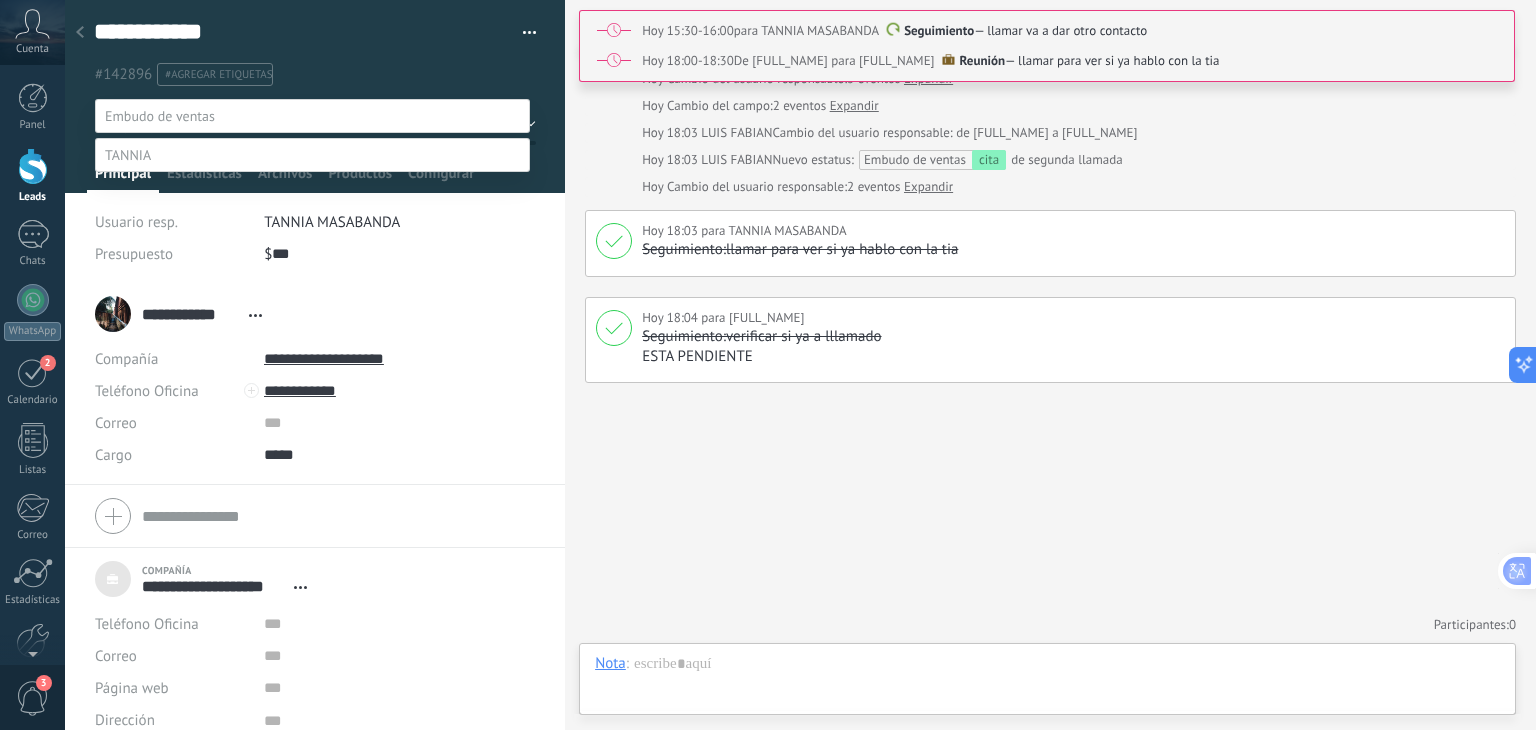 click on "cita concretada" at bounding box center [0, 0] 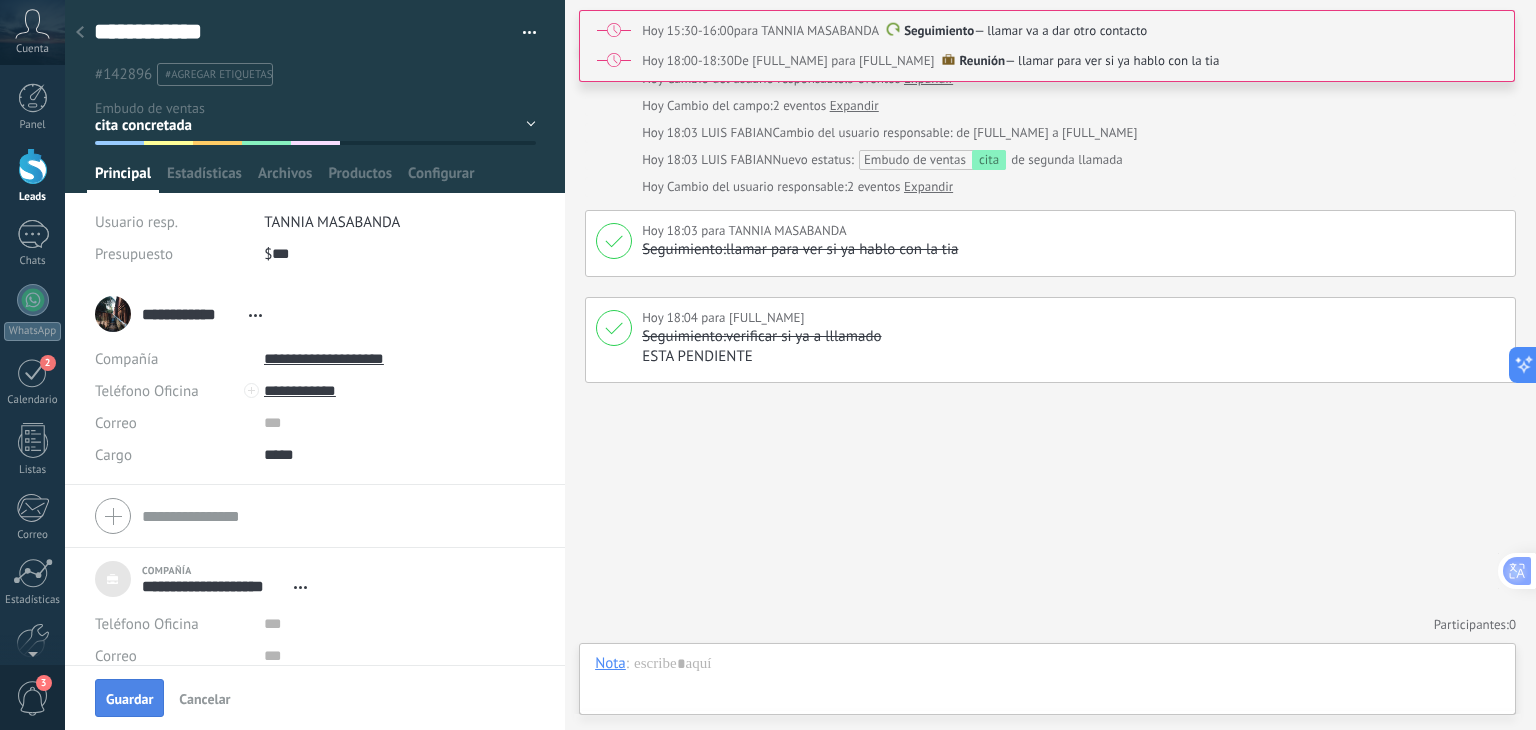 click on "Guardar" at bounding box center [129, 699] 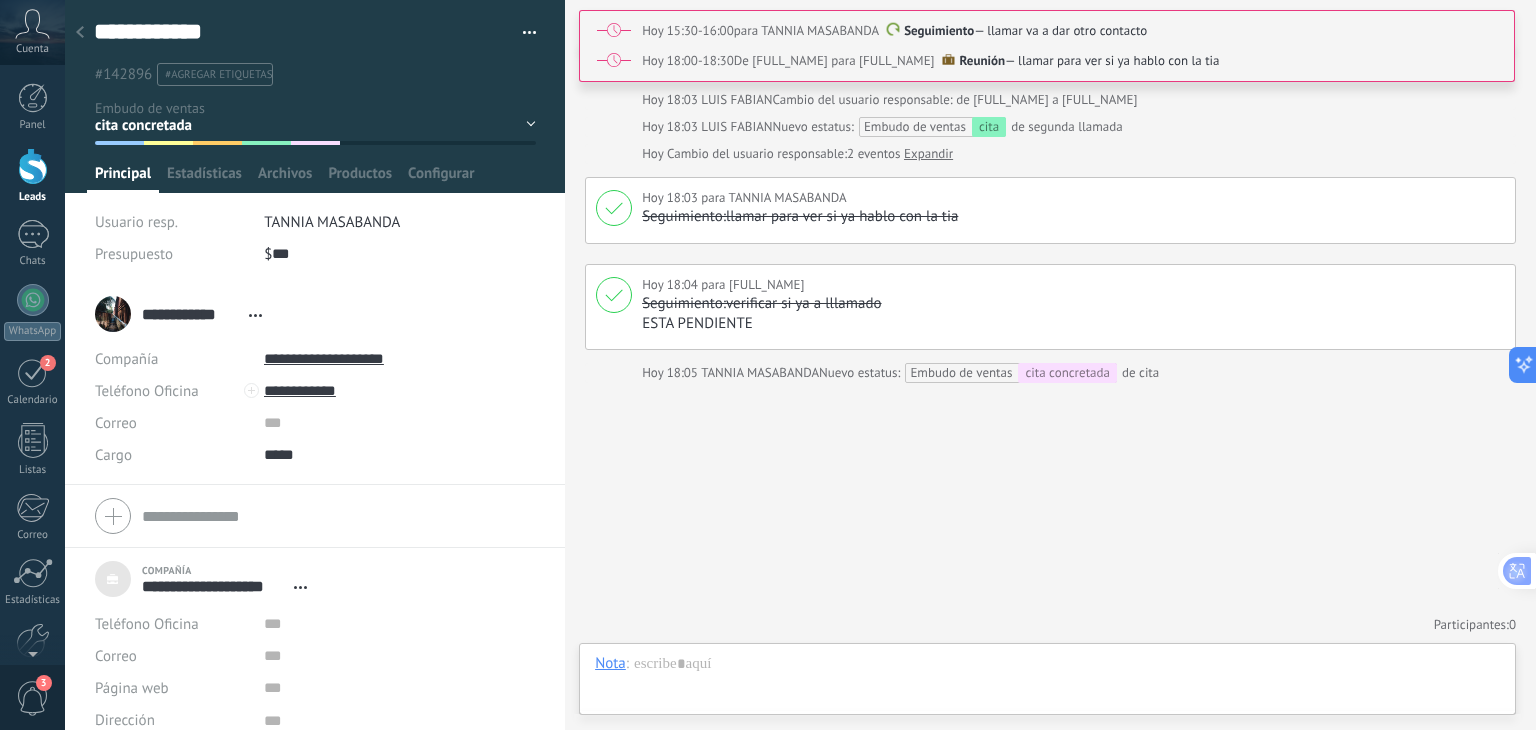 scroll, scrollTop: 520, scrollLeft: 0, axis: vertical 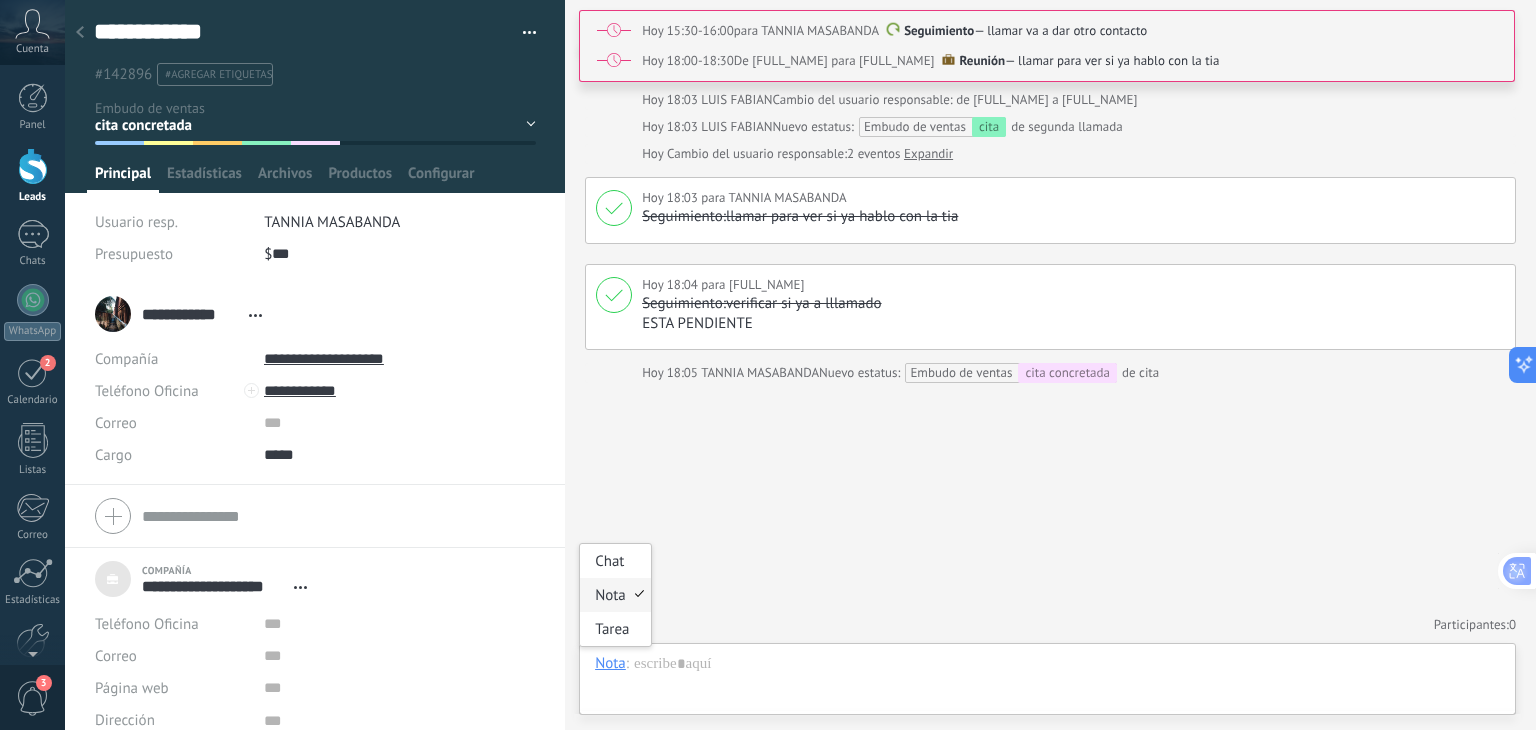 click on "Nota" at bounding box center [610, 663] 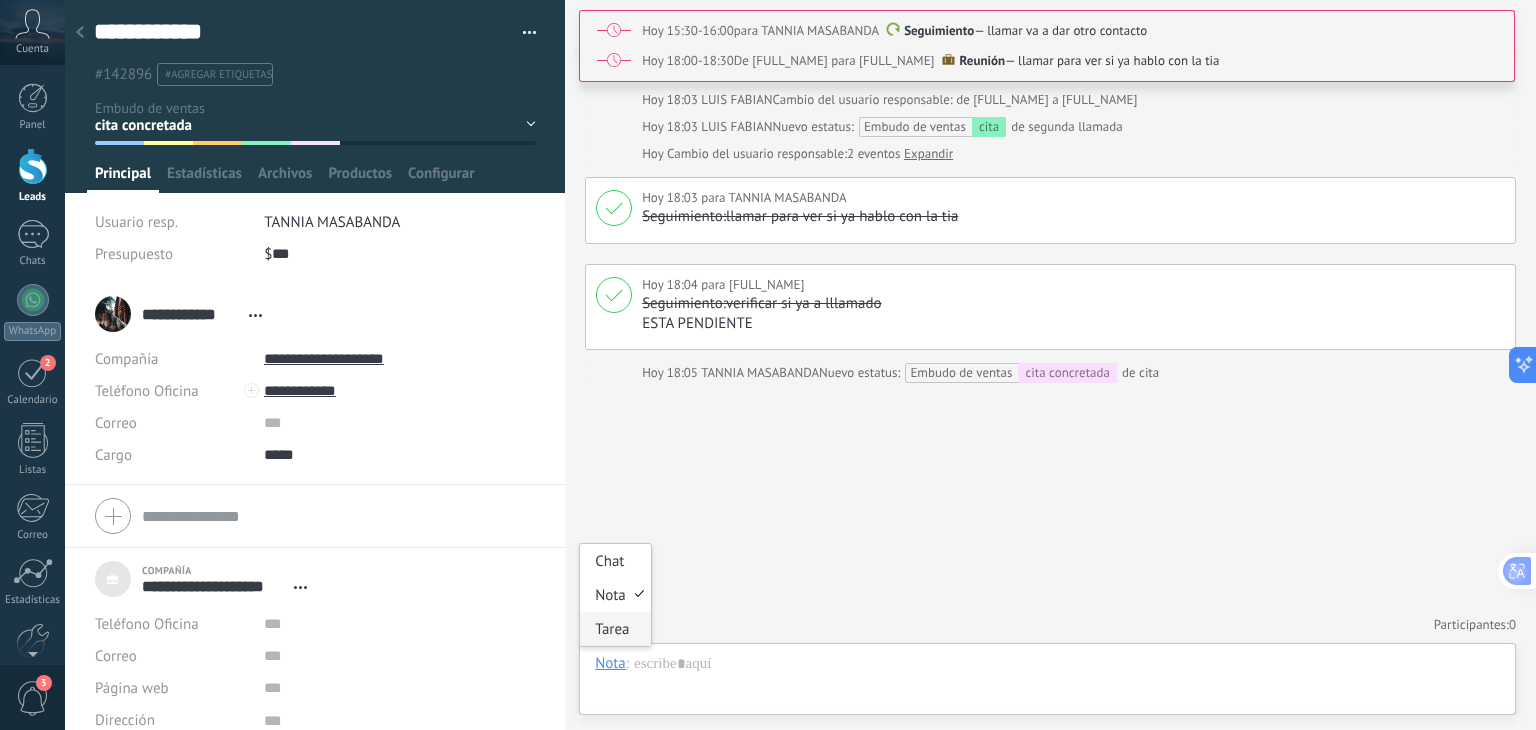 click on "Tarea" at bounding box center (615, 629) 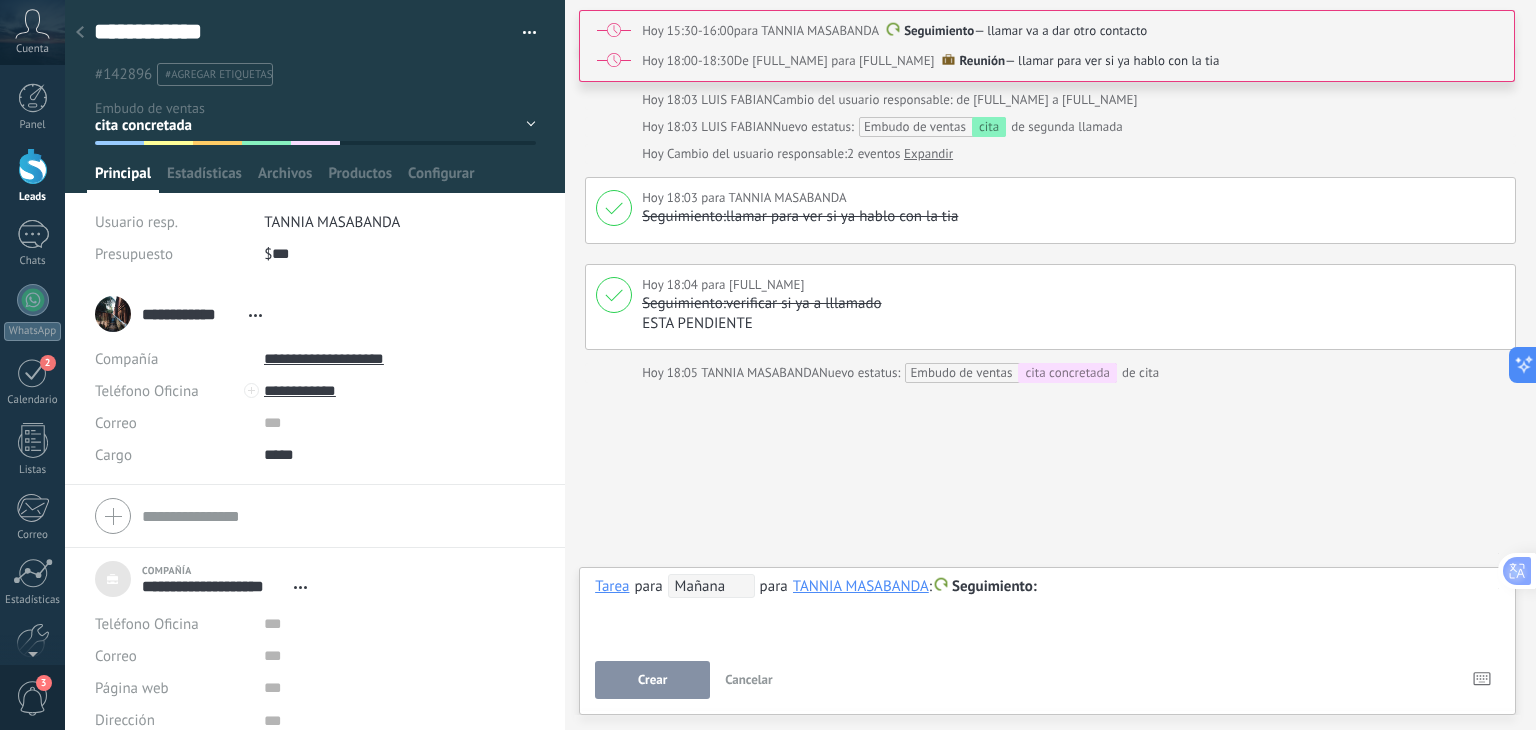 type 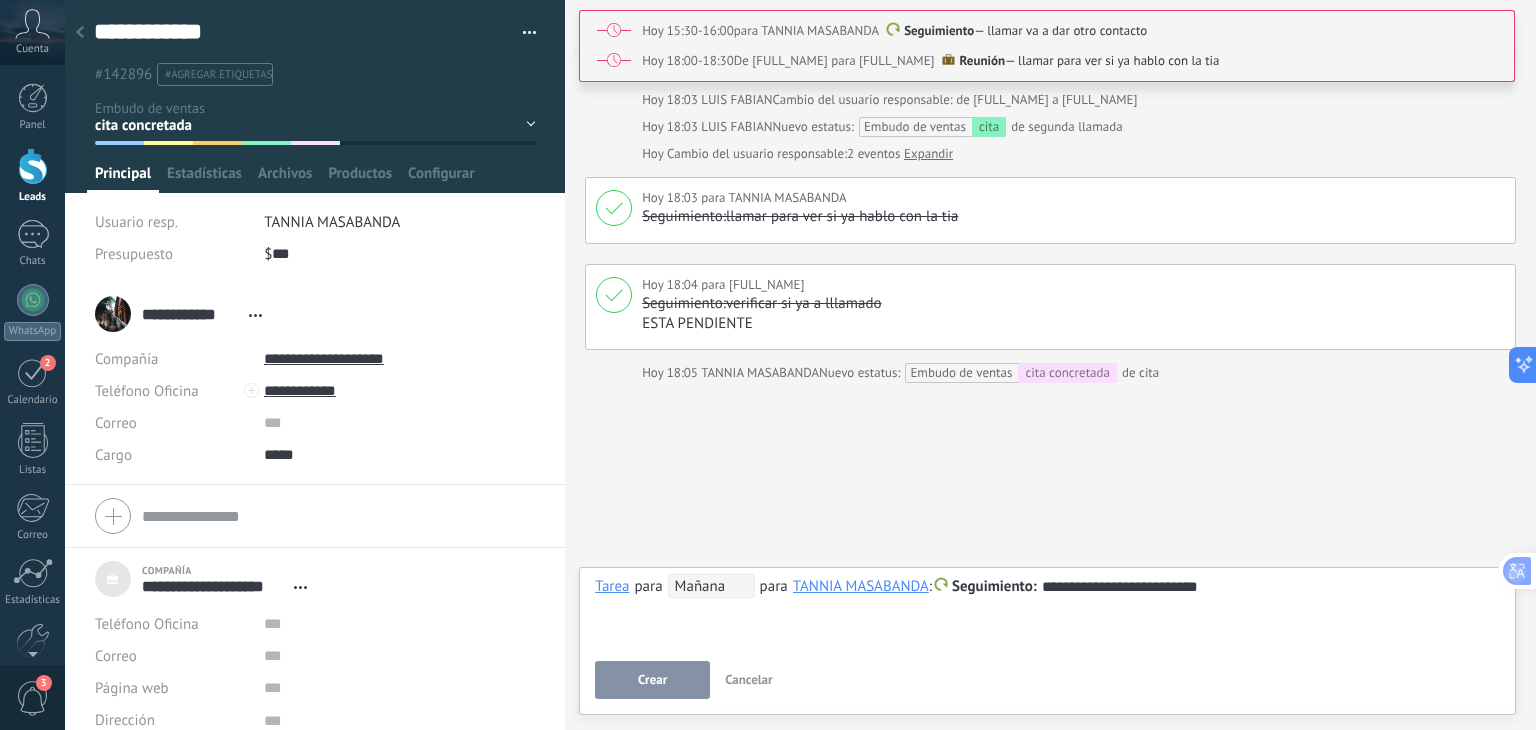 click on "Crear" at bounding box center [652, 680] 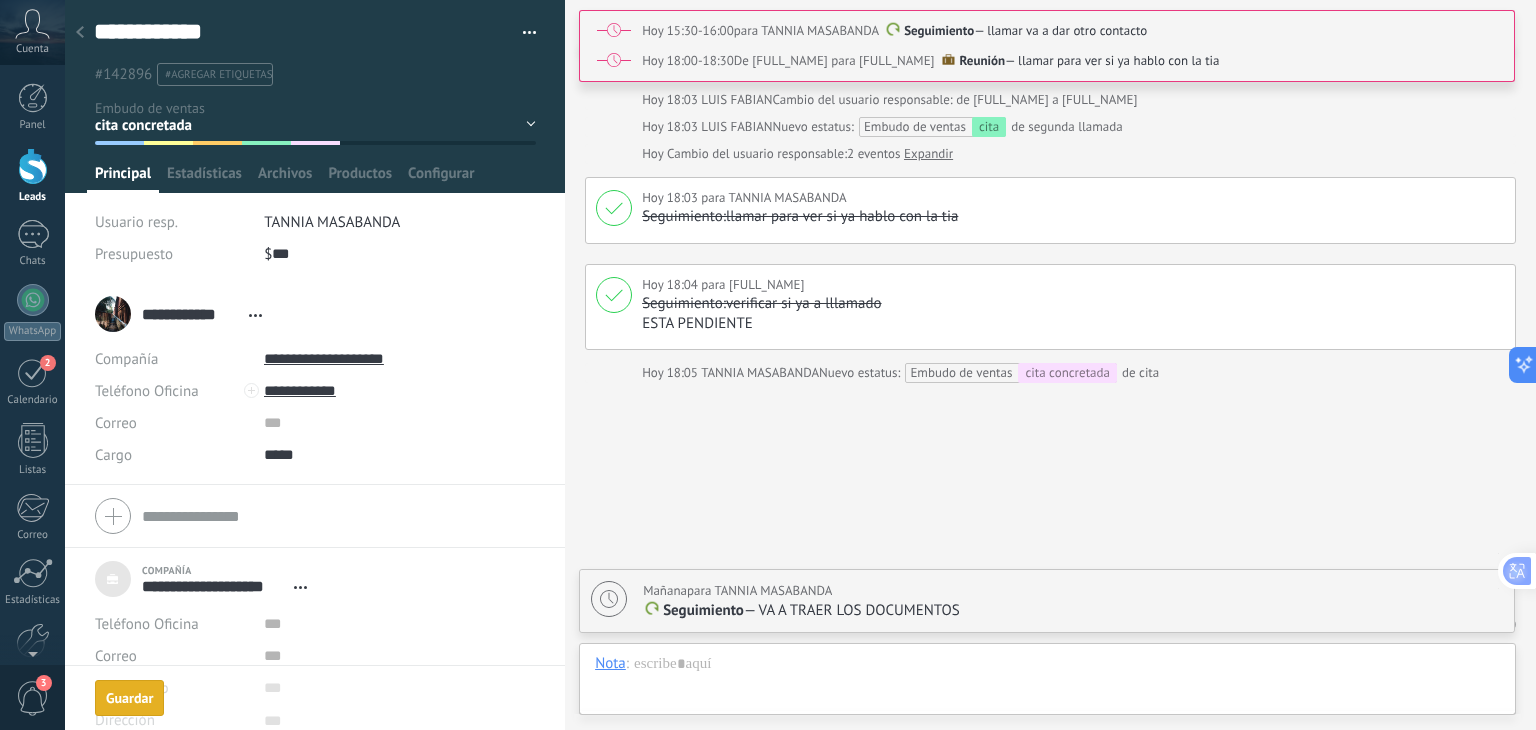 scroll, scrollTop: 589, scrollLeft: 0, axis: vertical 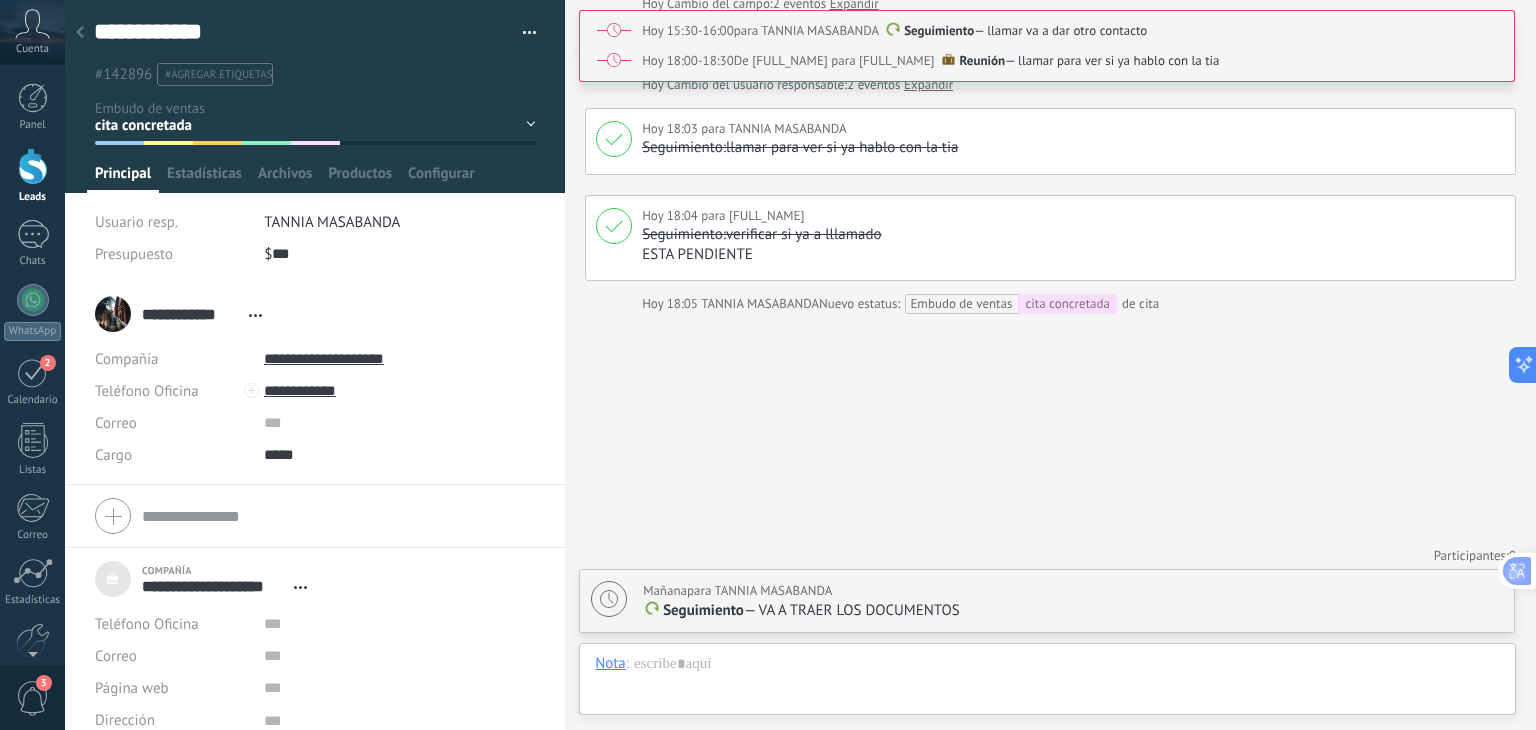 click on "TANNIA MASABANDA" at bounding box center [332, 222] 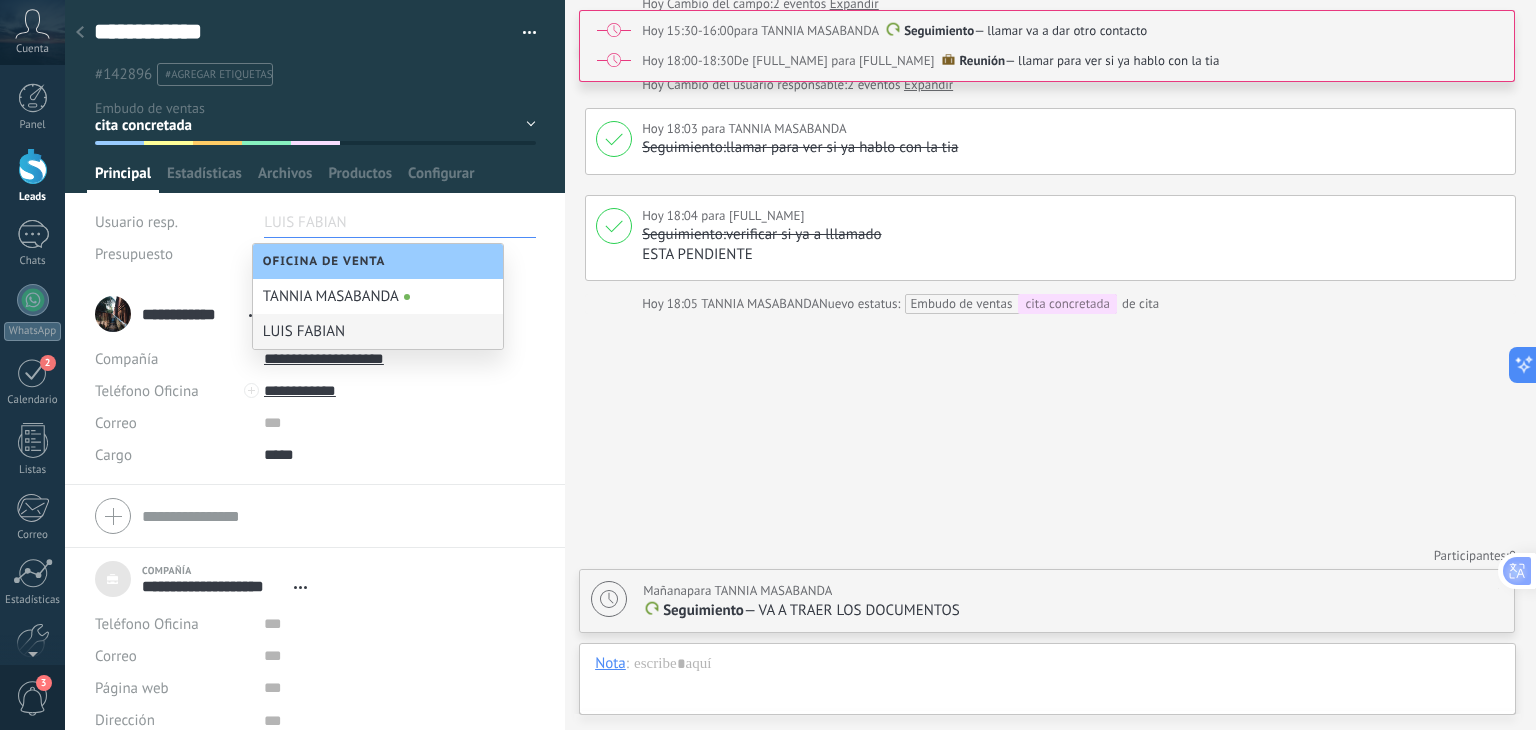 click on "LUIS FABIAN" at bounding box center [378, 331] 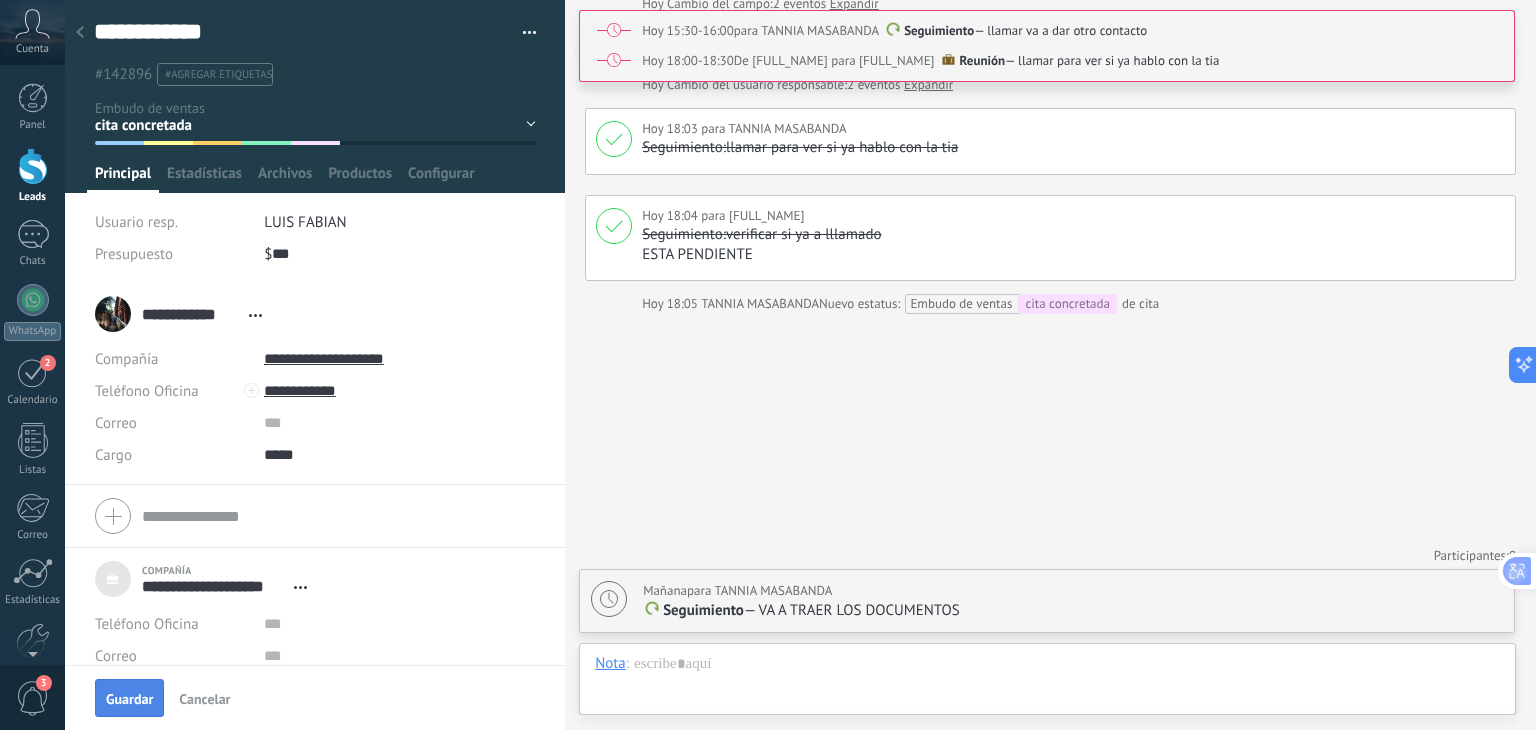 click on "Guardar" at bounding box center [129, 699] 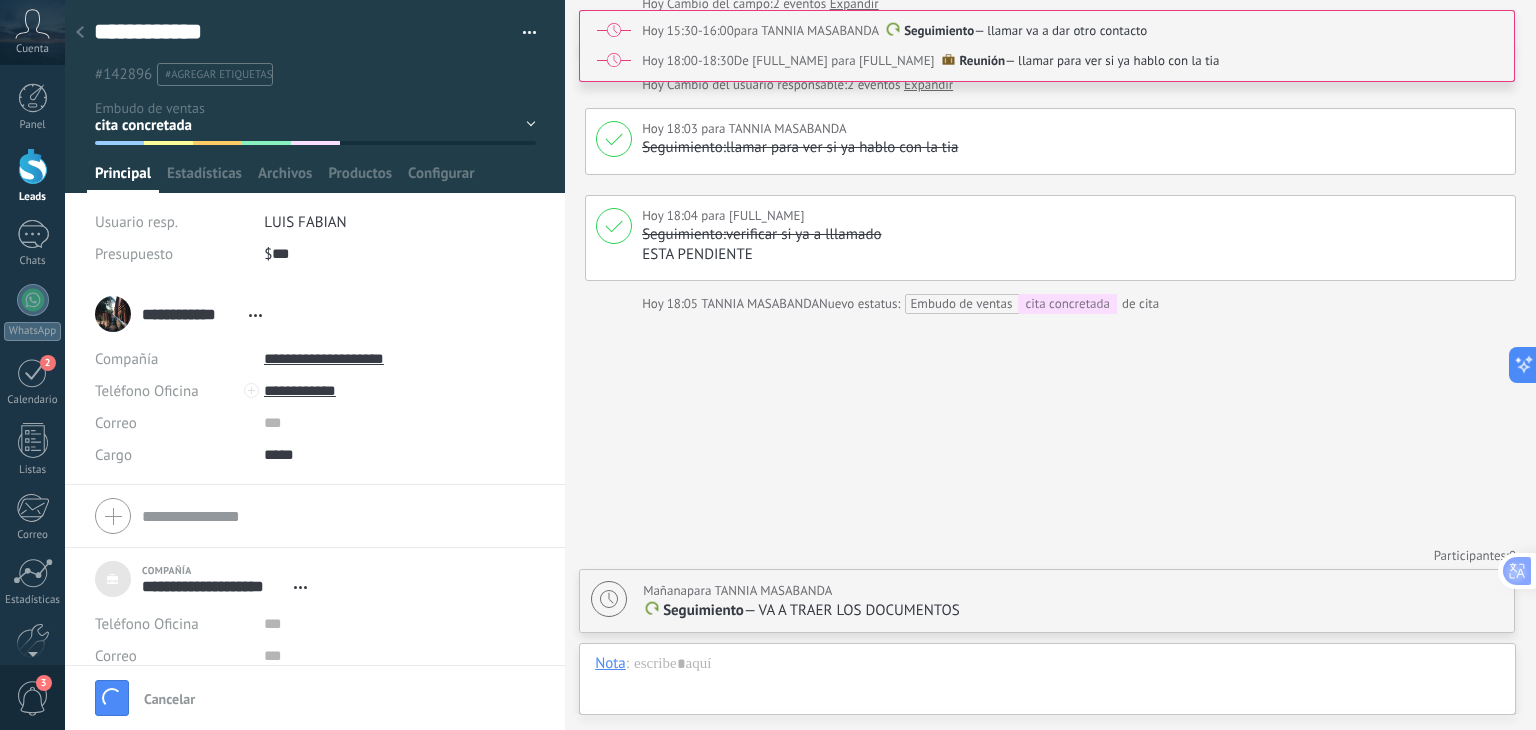 scroll, scrollTop: 616, scrollLeft: 0, axis: vertical 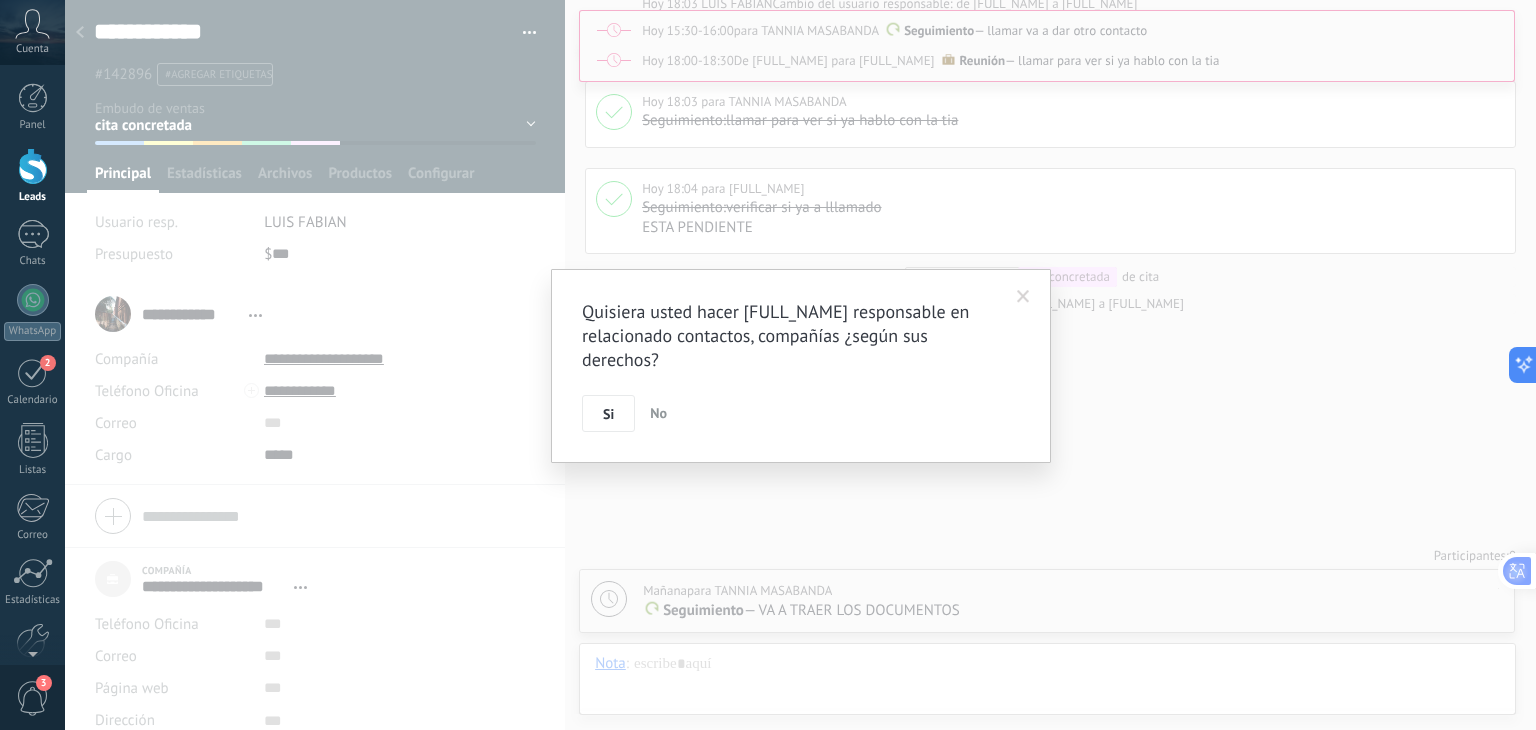 click on "Si" at bounding box center (608, 414) 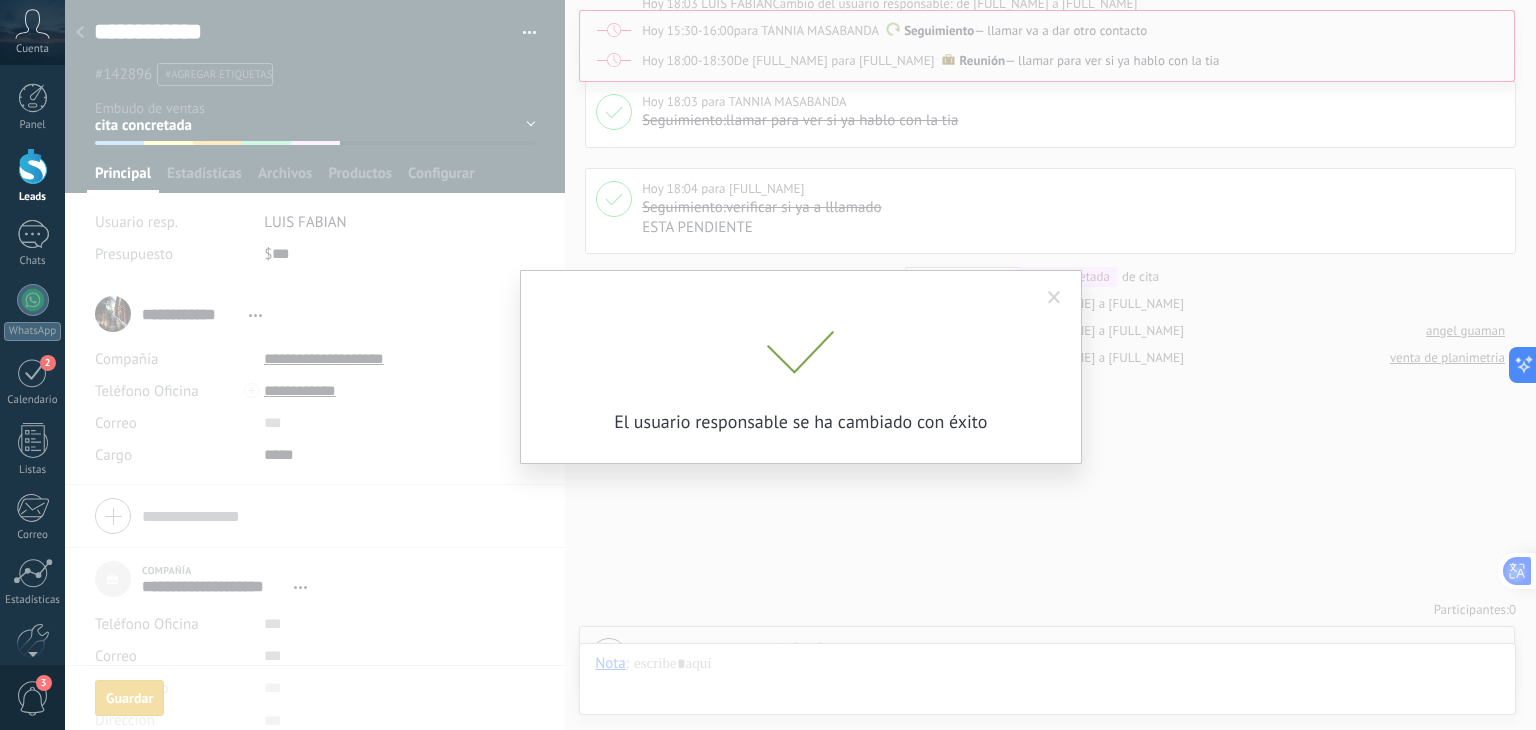 scroll, scrollTop: 670, scrollLeft: 0, axis: vertical 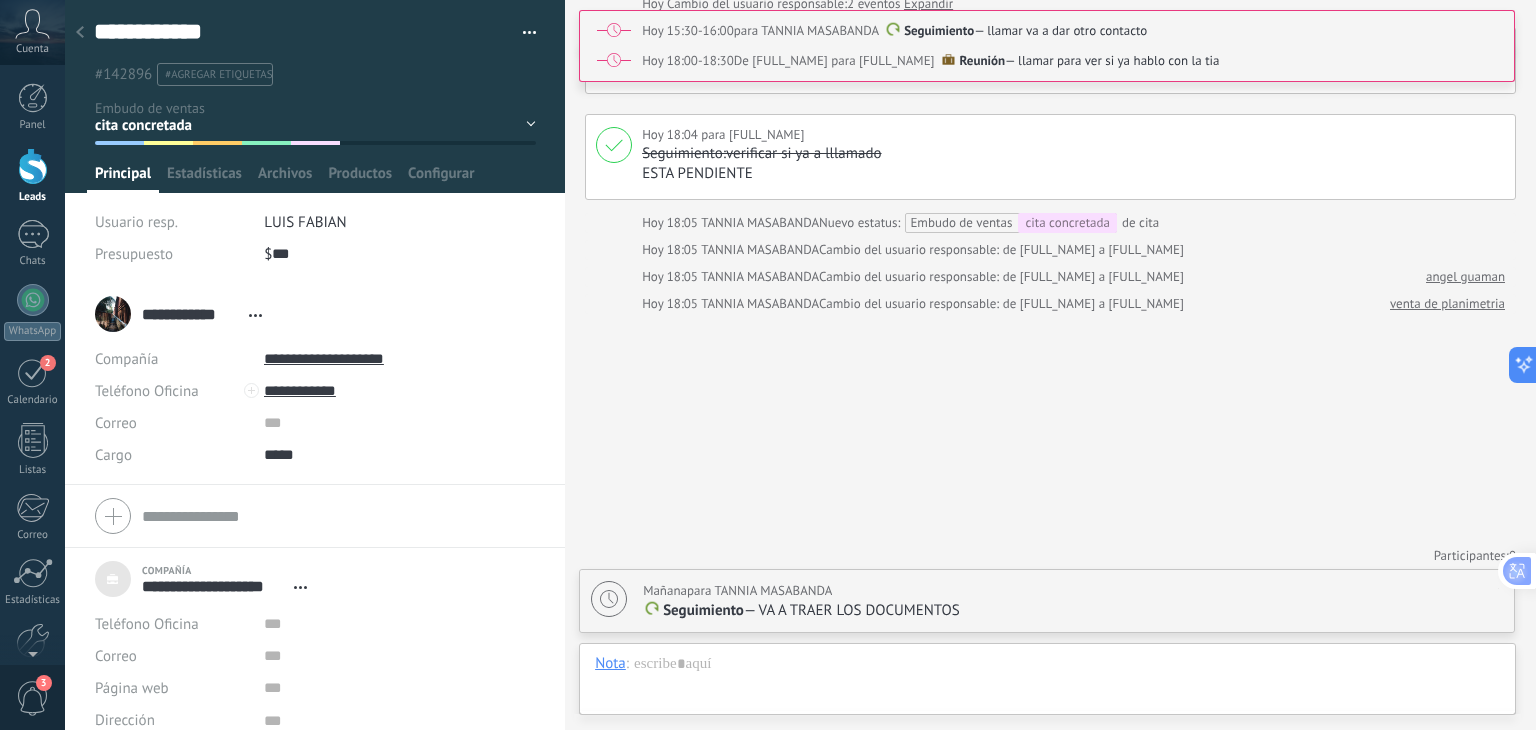 click on "LUIS FABIAN" at bounding box center [305, 222] 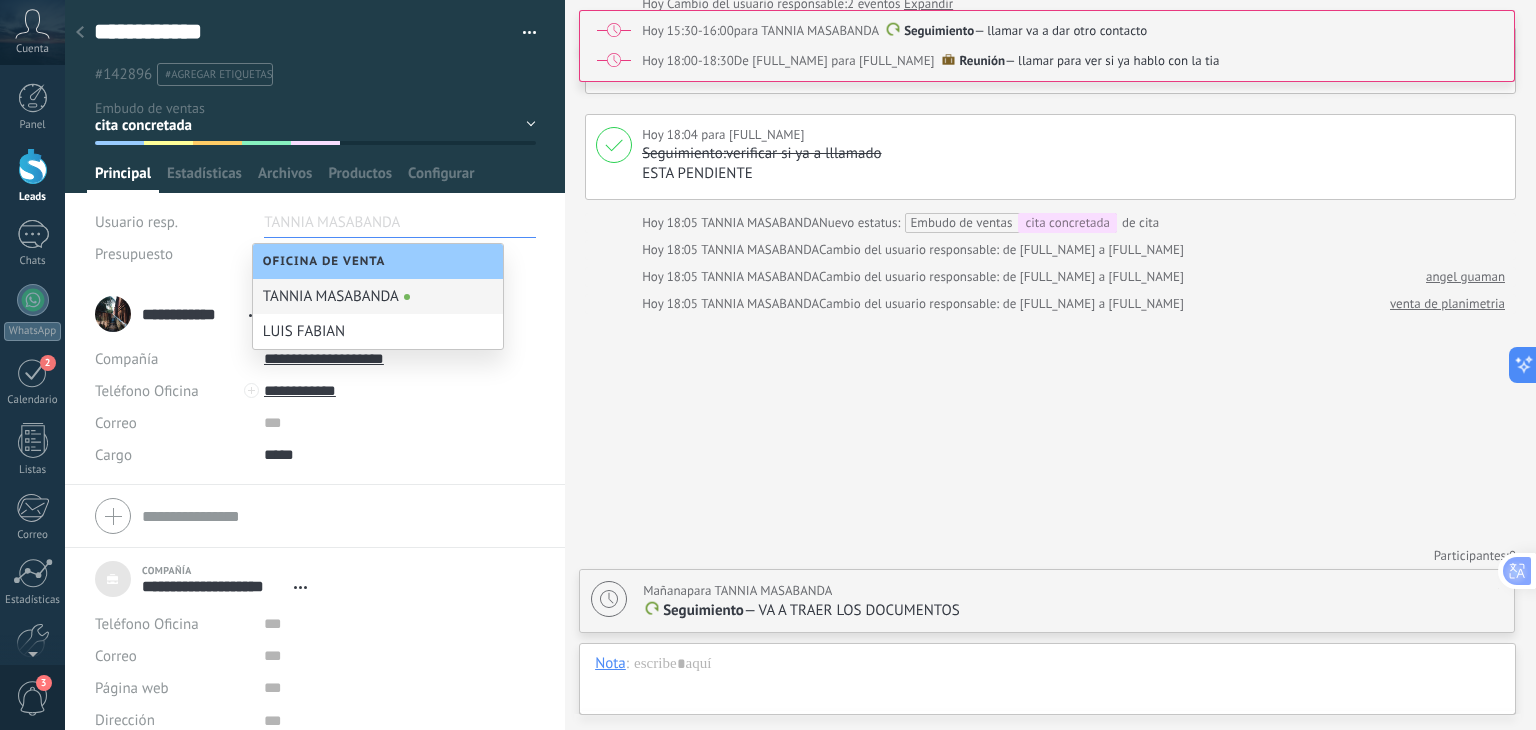 click on "TANNIA MASABANDA" at bounding box center [378, 296] 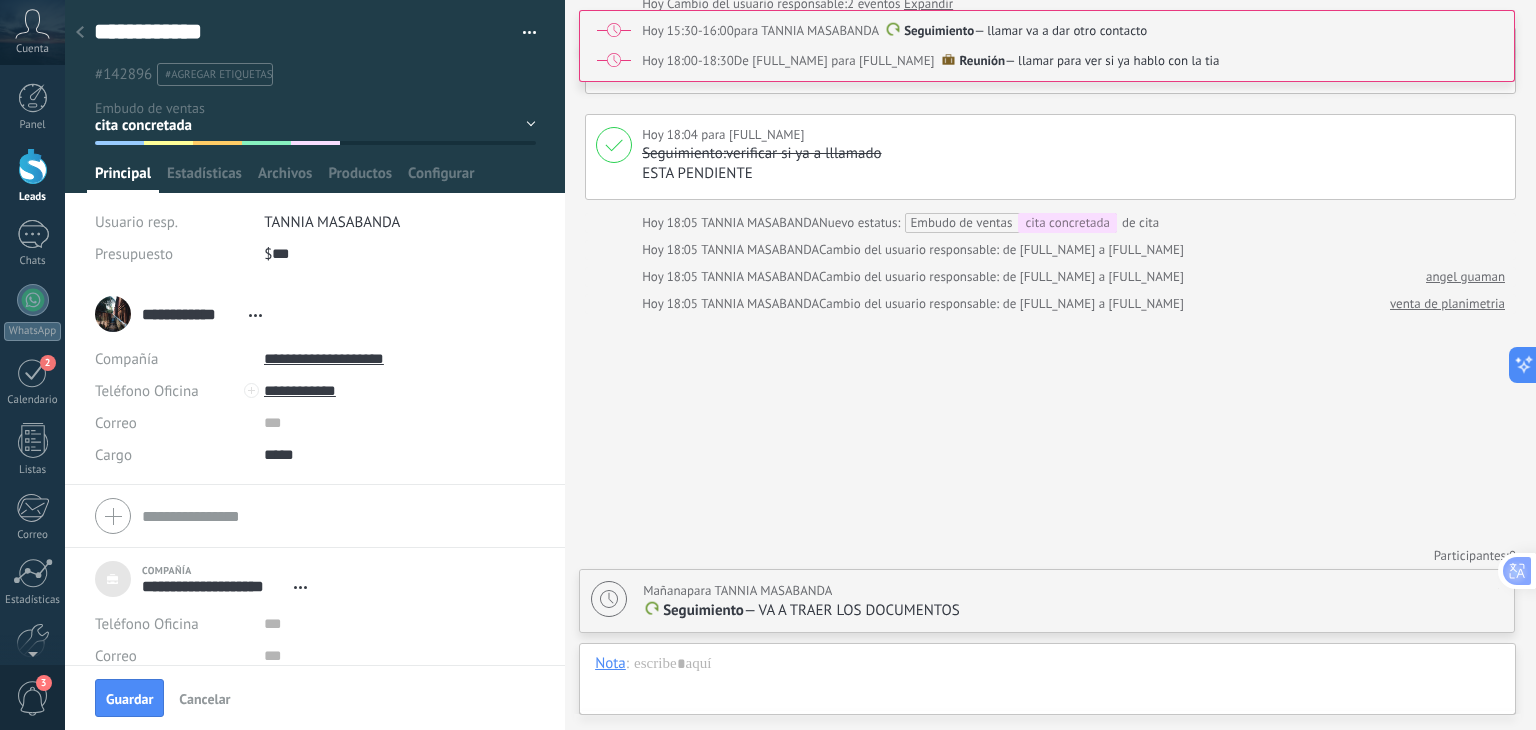 click on "Guardar" at bounding box center [129, 699] 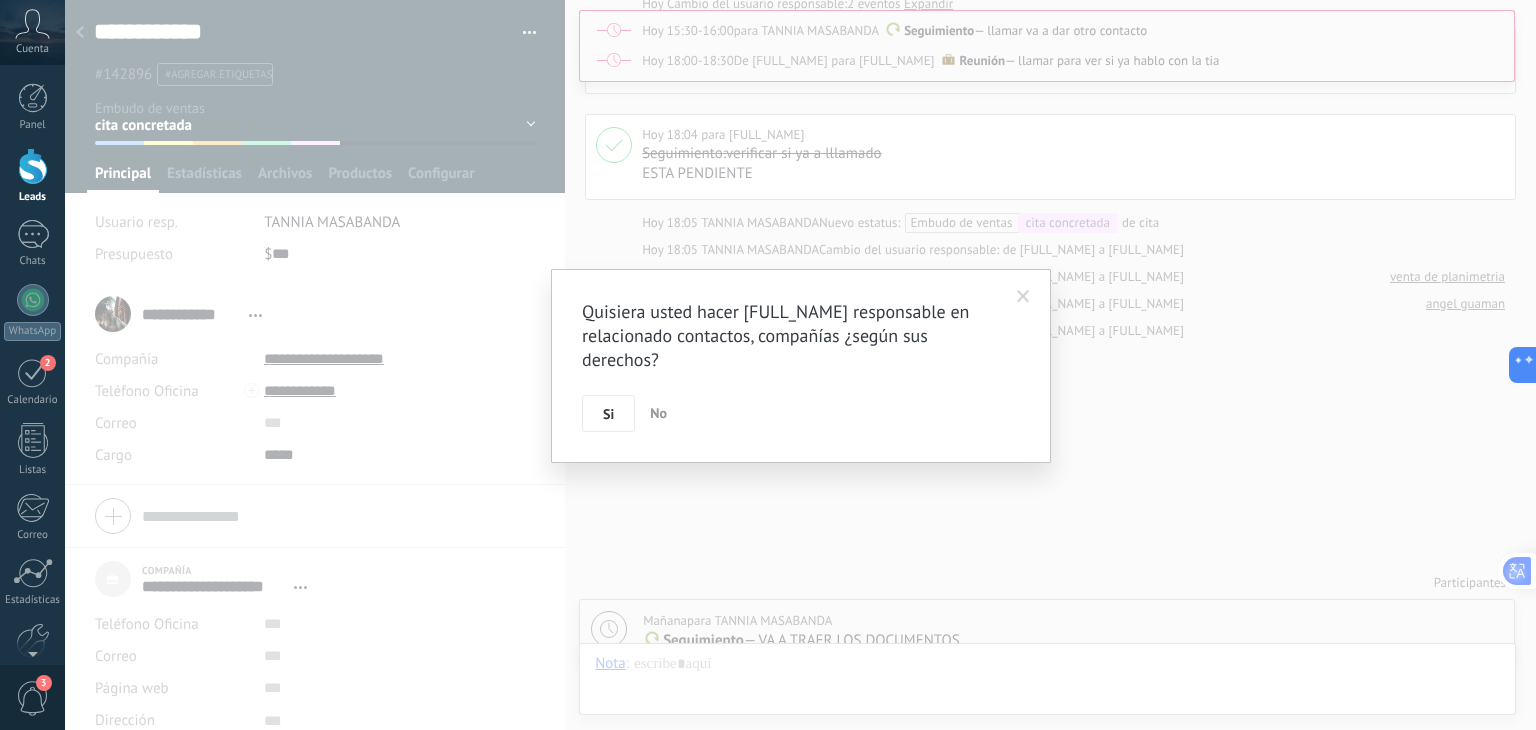 scroll, scrollTop: 697, scrollLeft: 0, axis: vertical 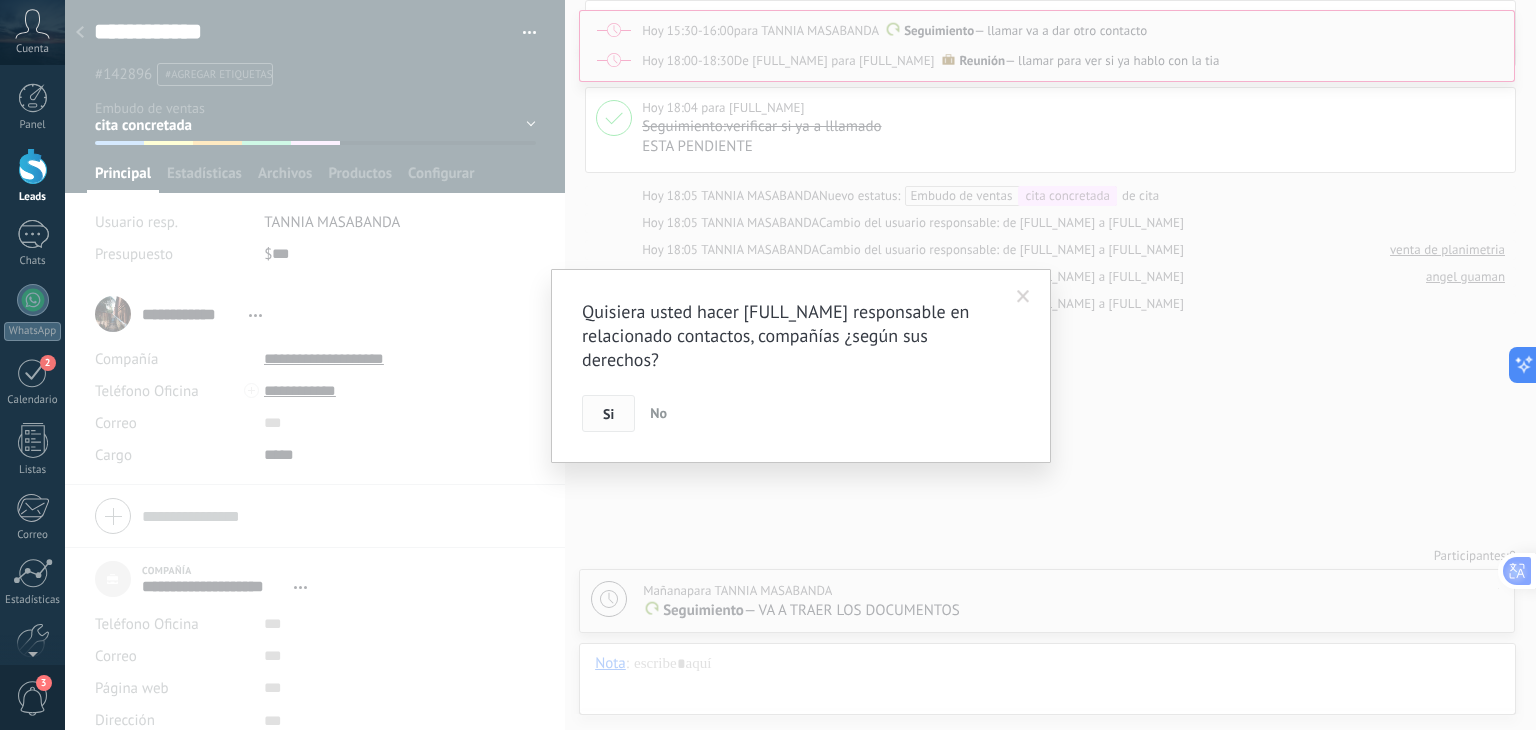 click on "Si" at bounding box center [608, 414] 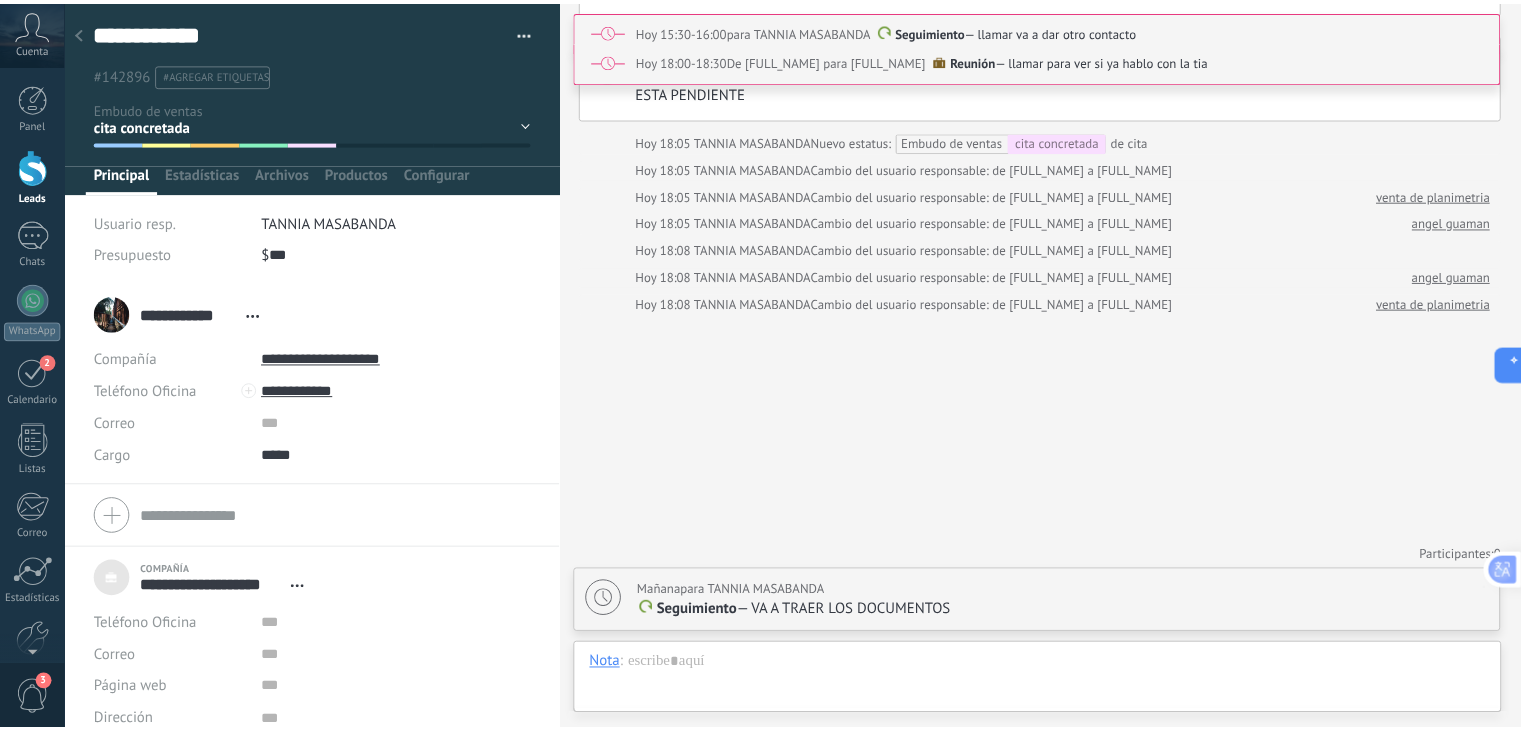 scroll, scrollTop: 752, scrollLeft: 0, axis: vertical 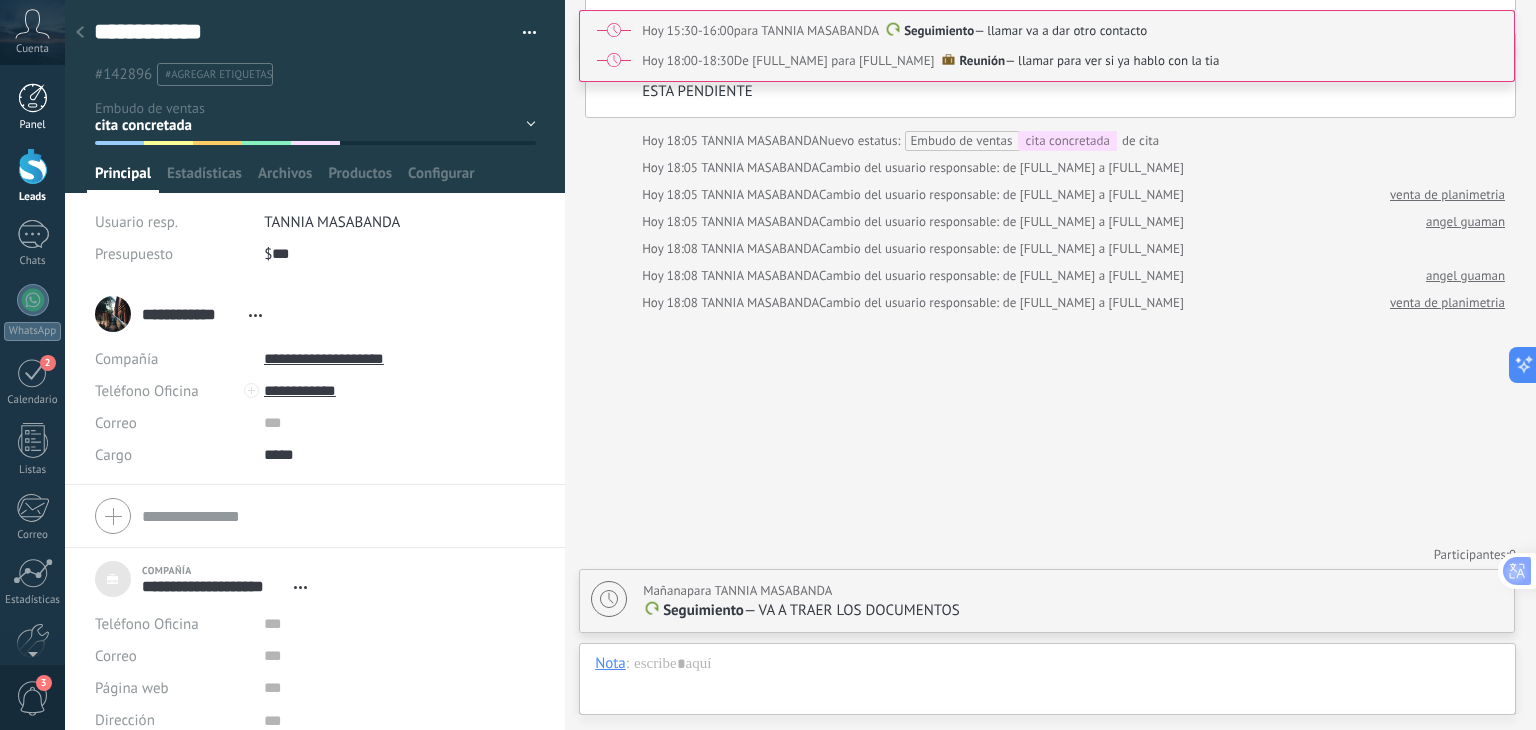 click on "Panel" at bounding box center [32, 107] 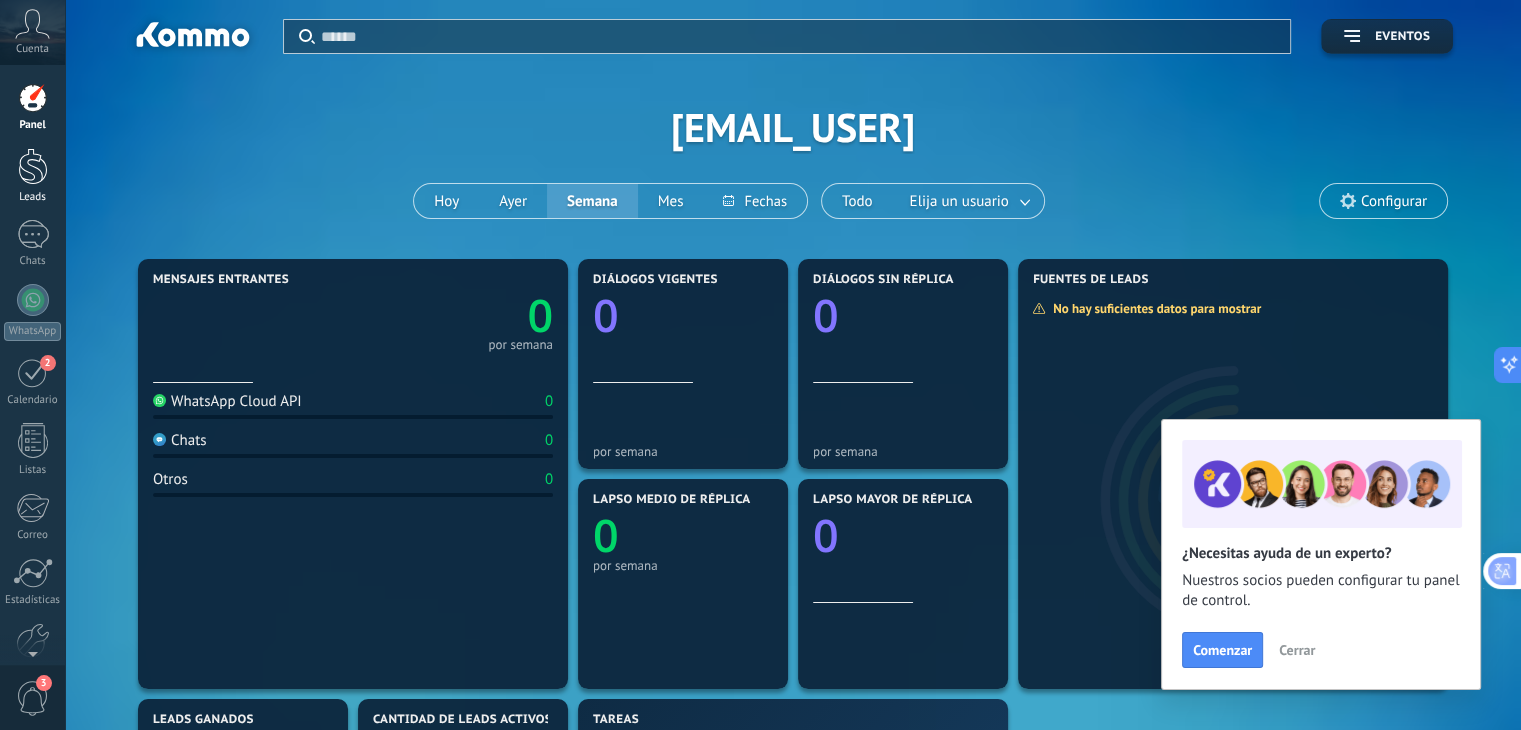 click at bounding box center (33, 166) 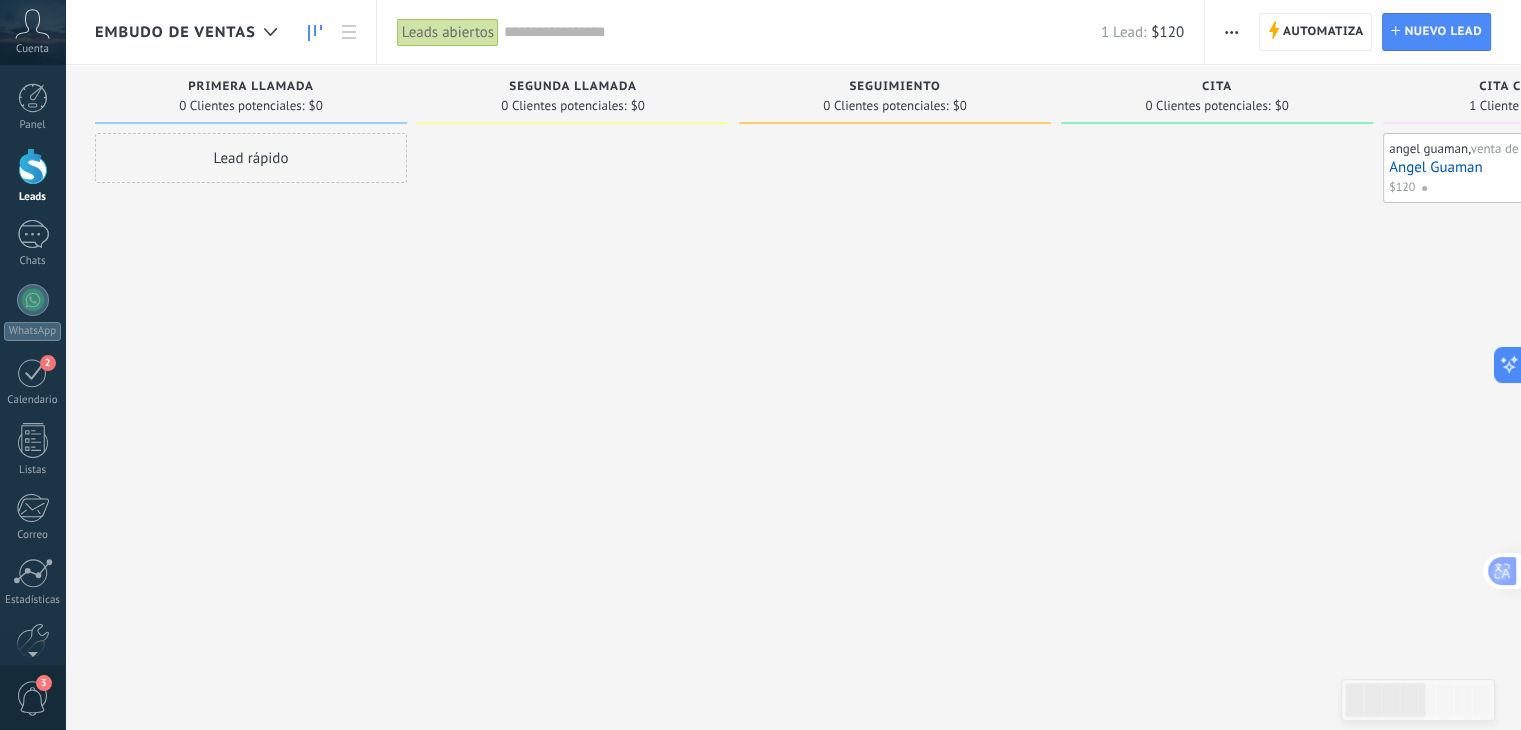 click on "Embudo de ventas" at bounding box center (191, 32) 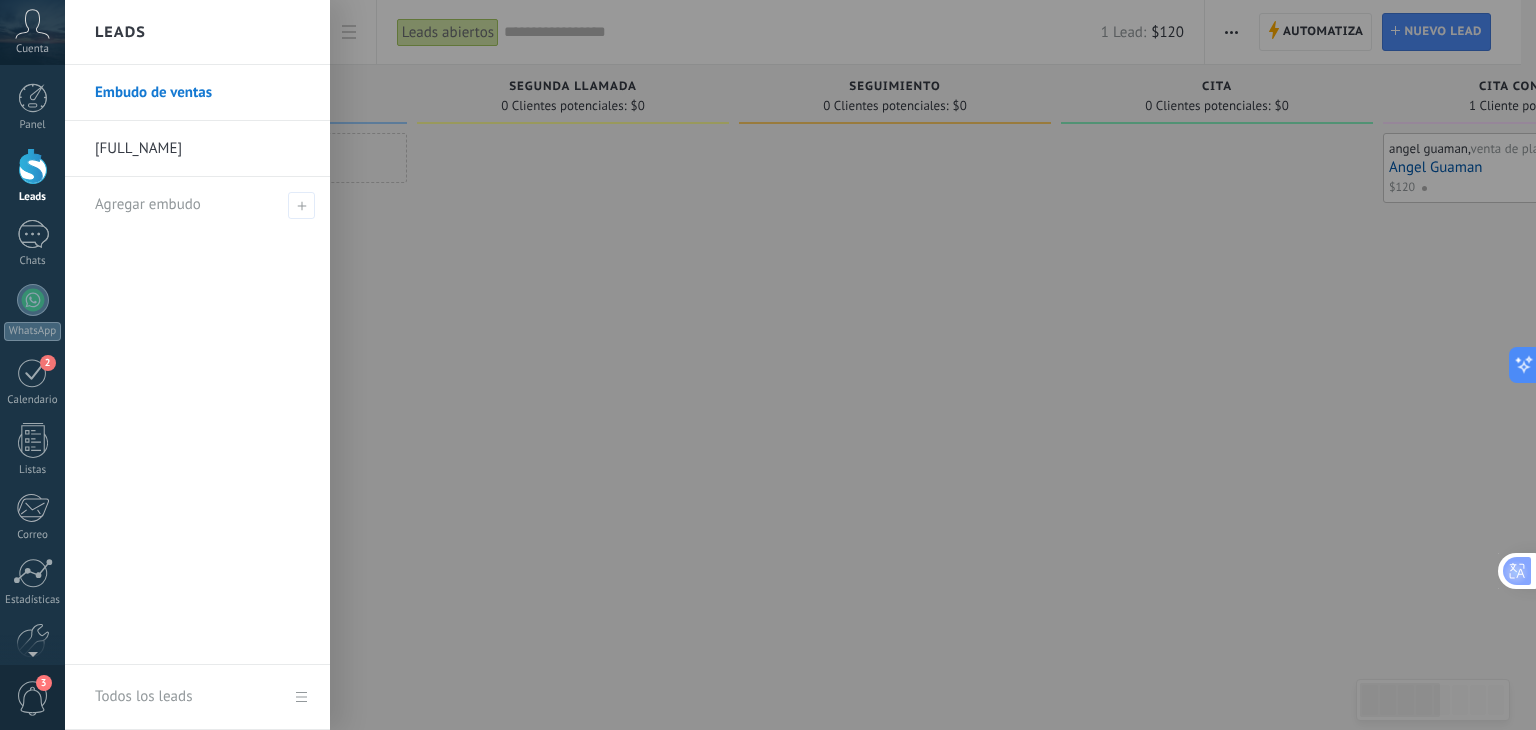 click on "Embudo de ventas" at bounding box center [202, 93] 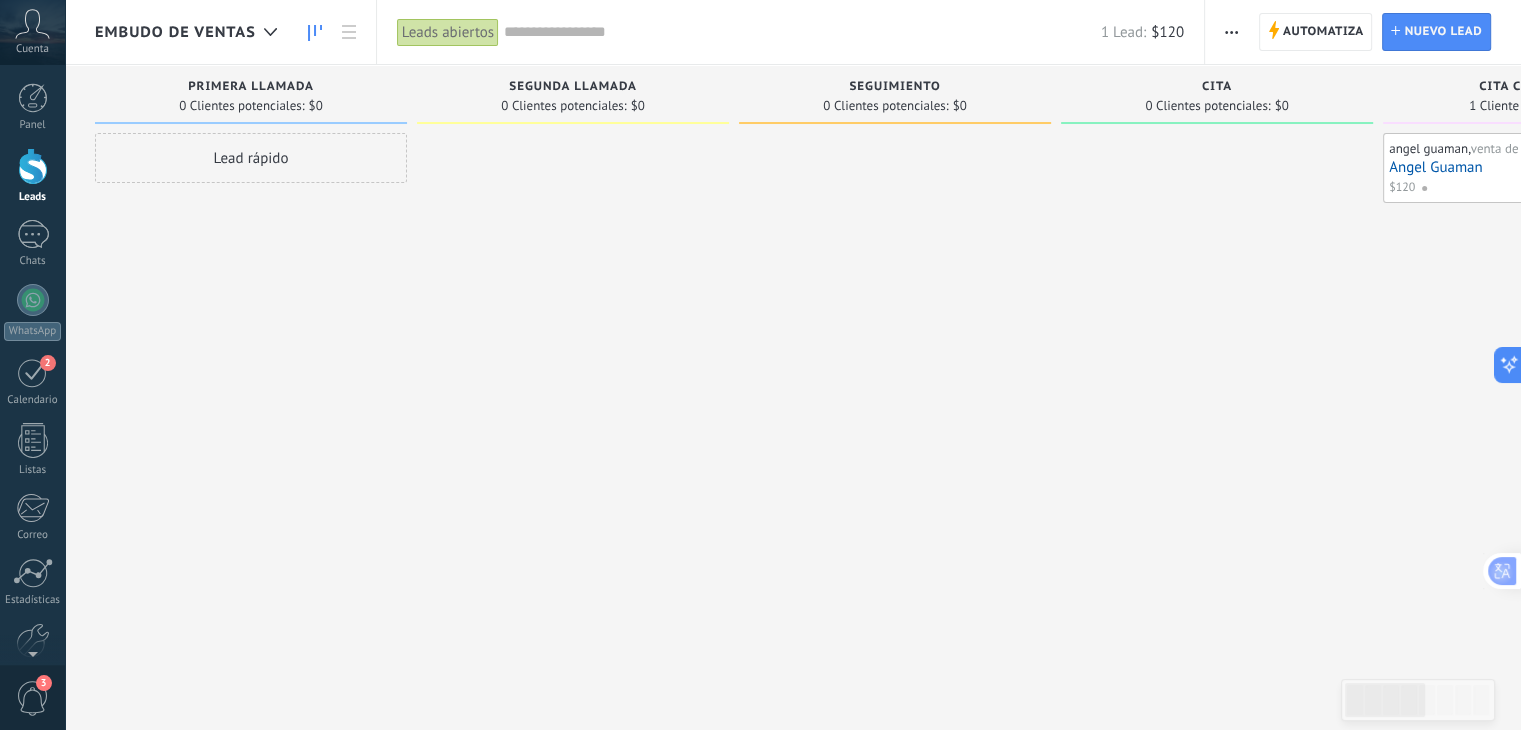 click at bounding box center (1231, 32) 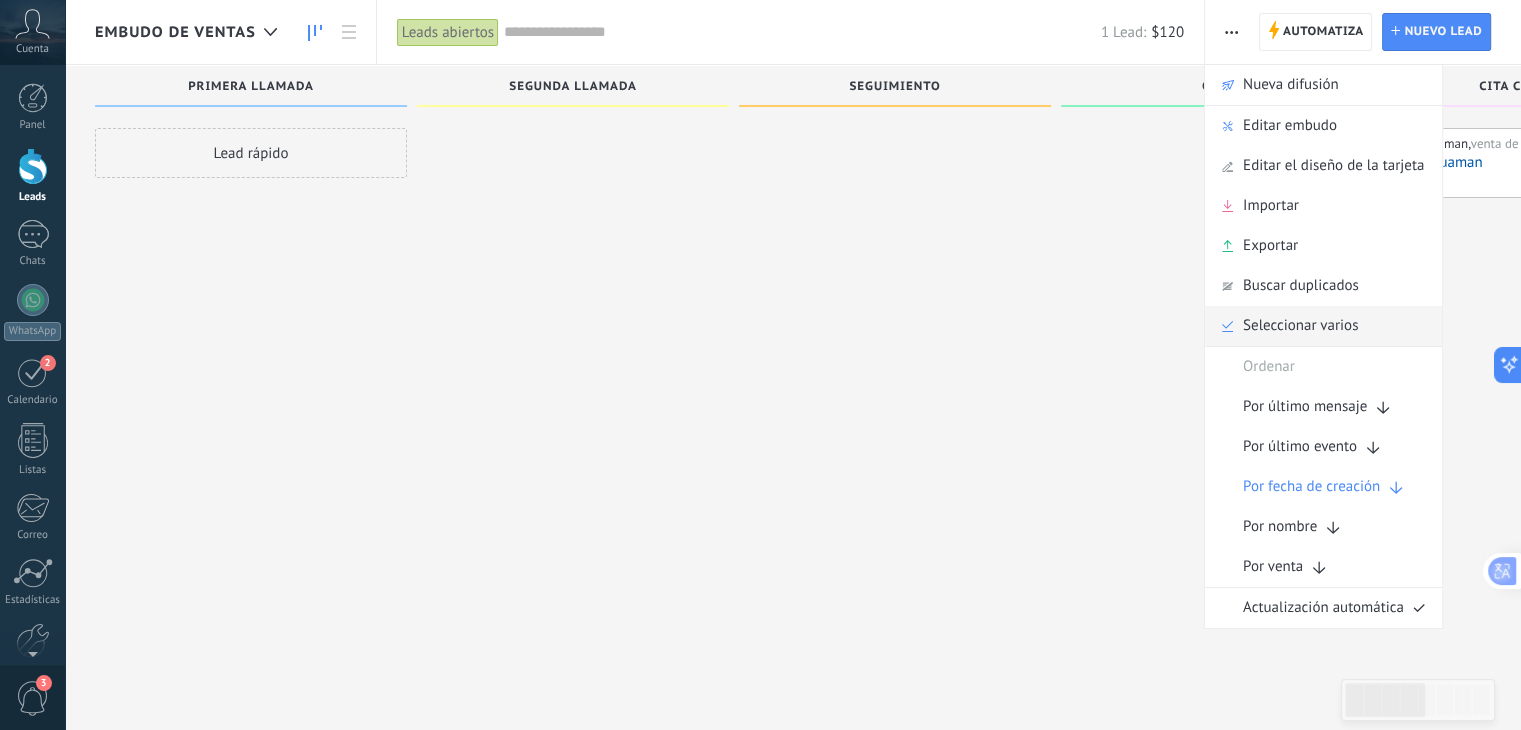 scroll, scrollTop: 0, scrollLeft: 0, axis: both 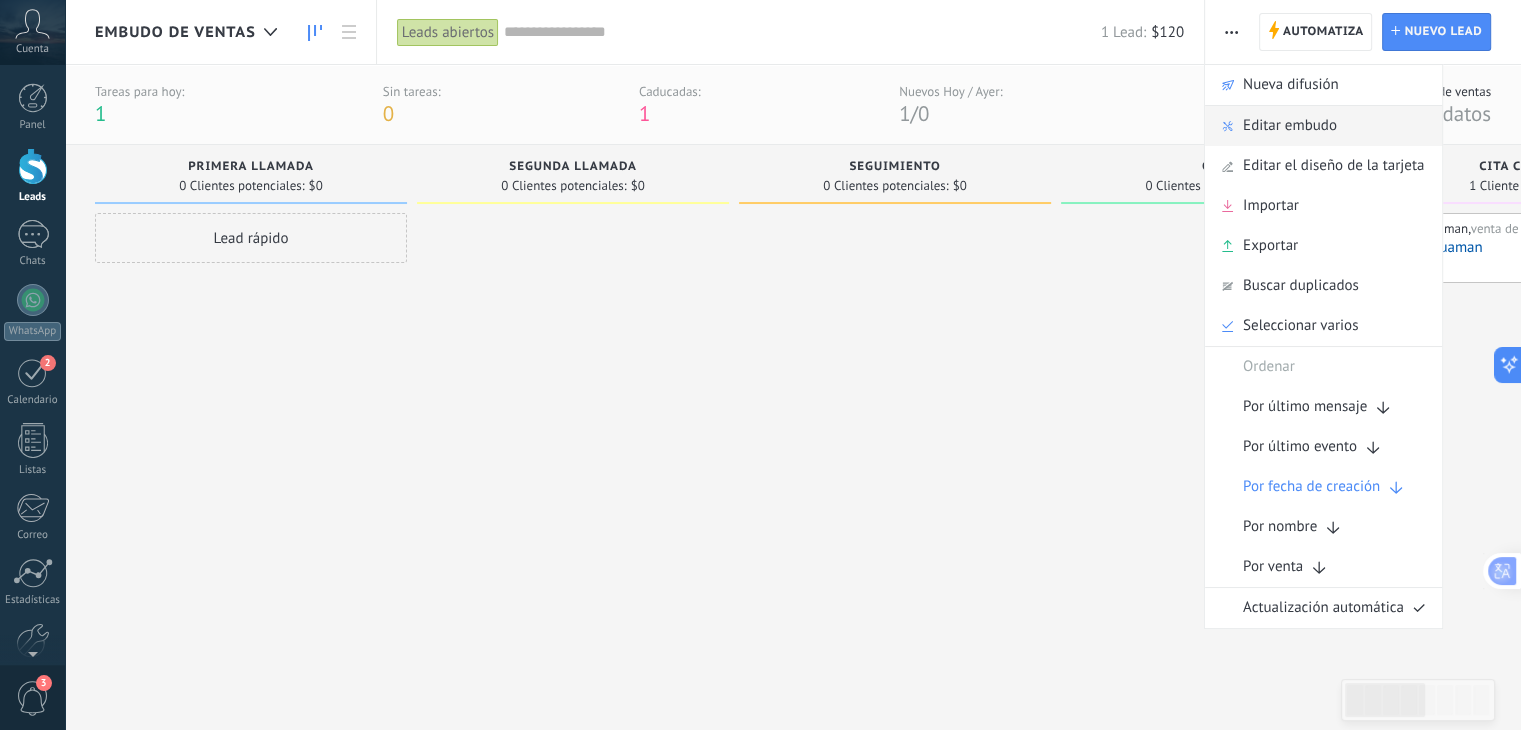 click on "Editar embudo" at bounding box center (1290, 126) 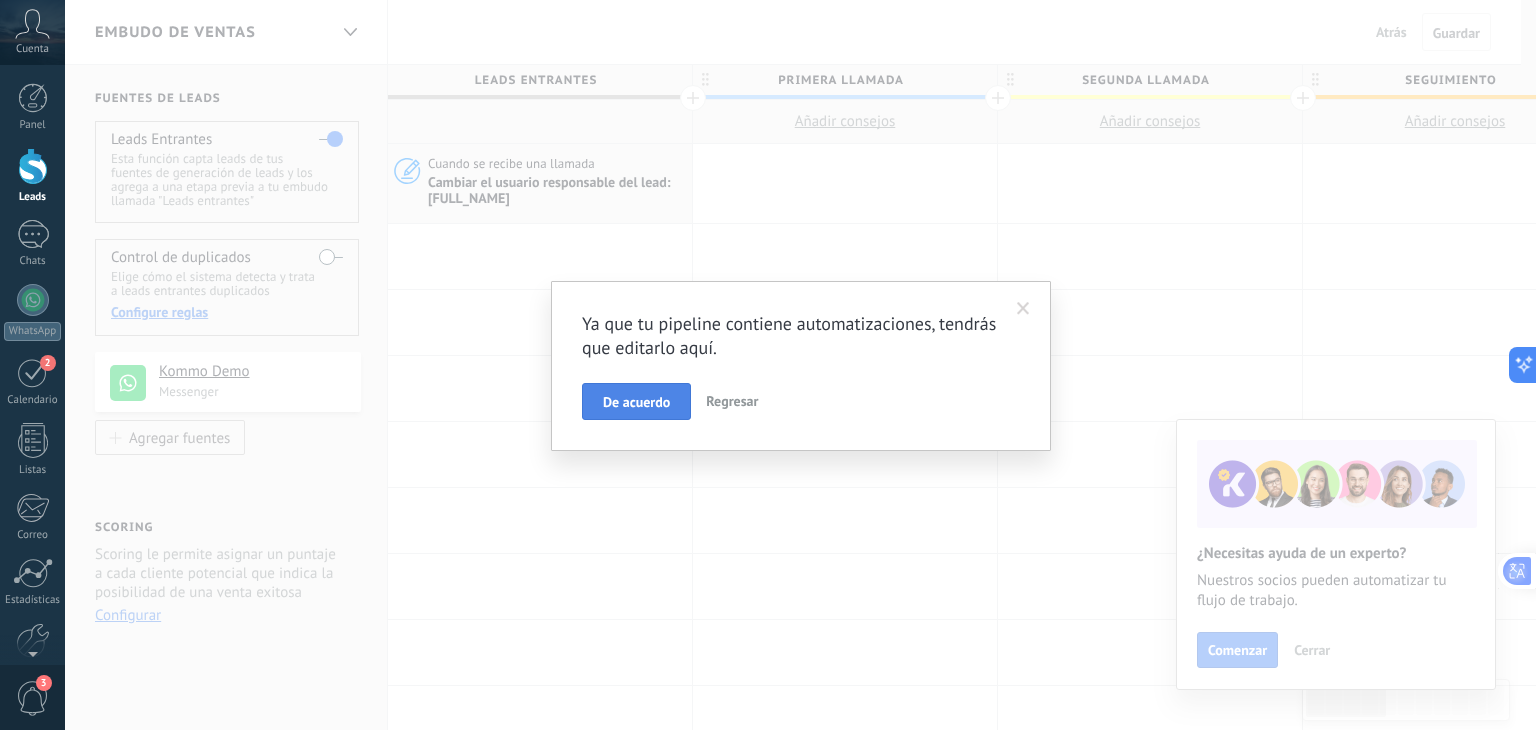 click on "De acuerdo" at bounding box center [636, 402] 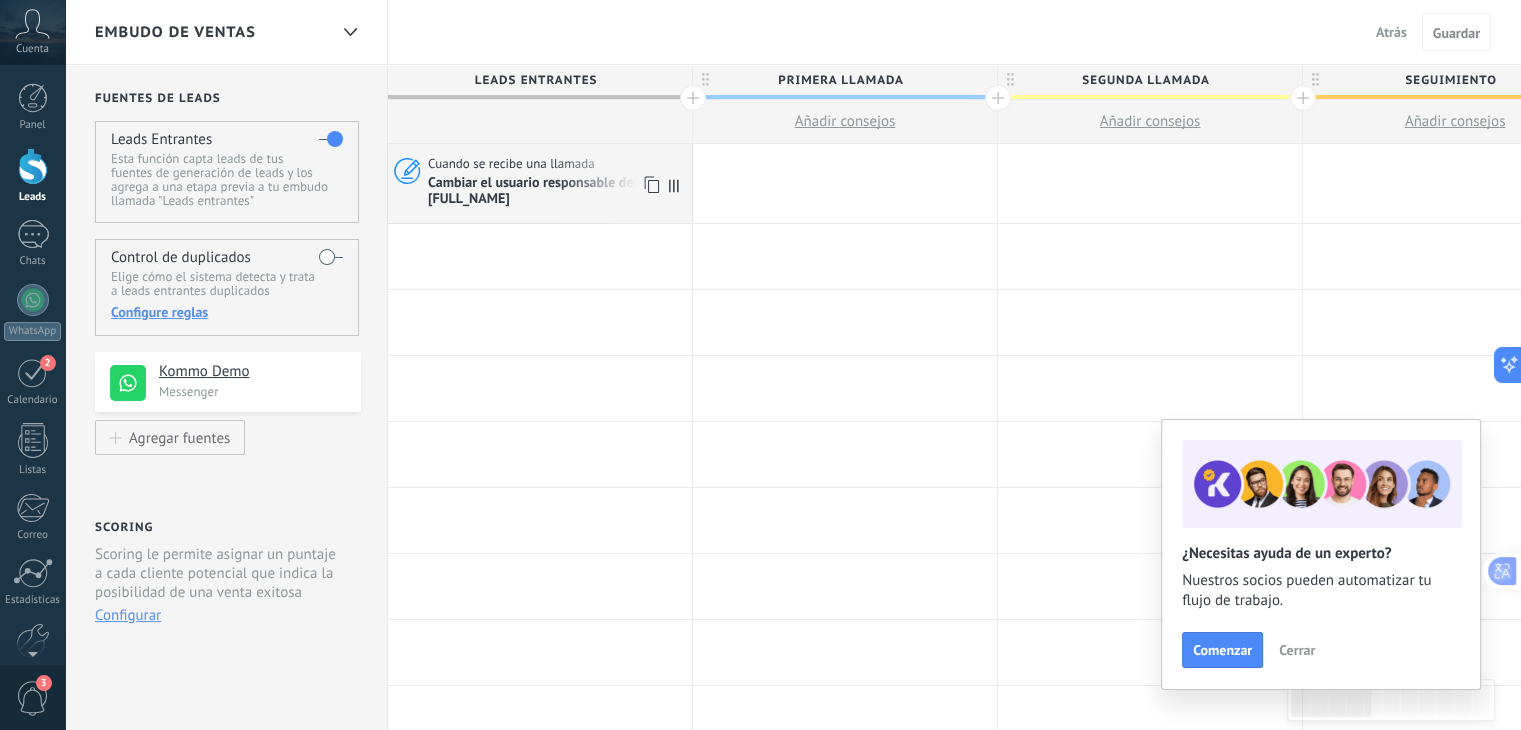click 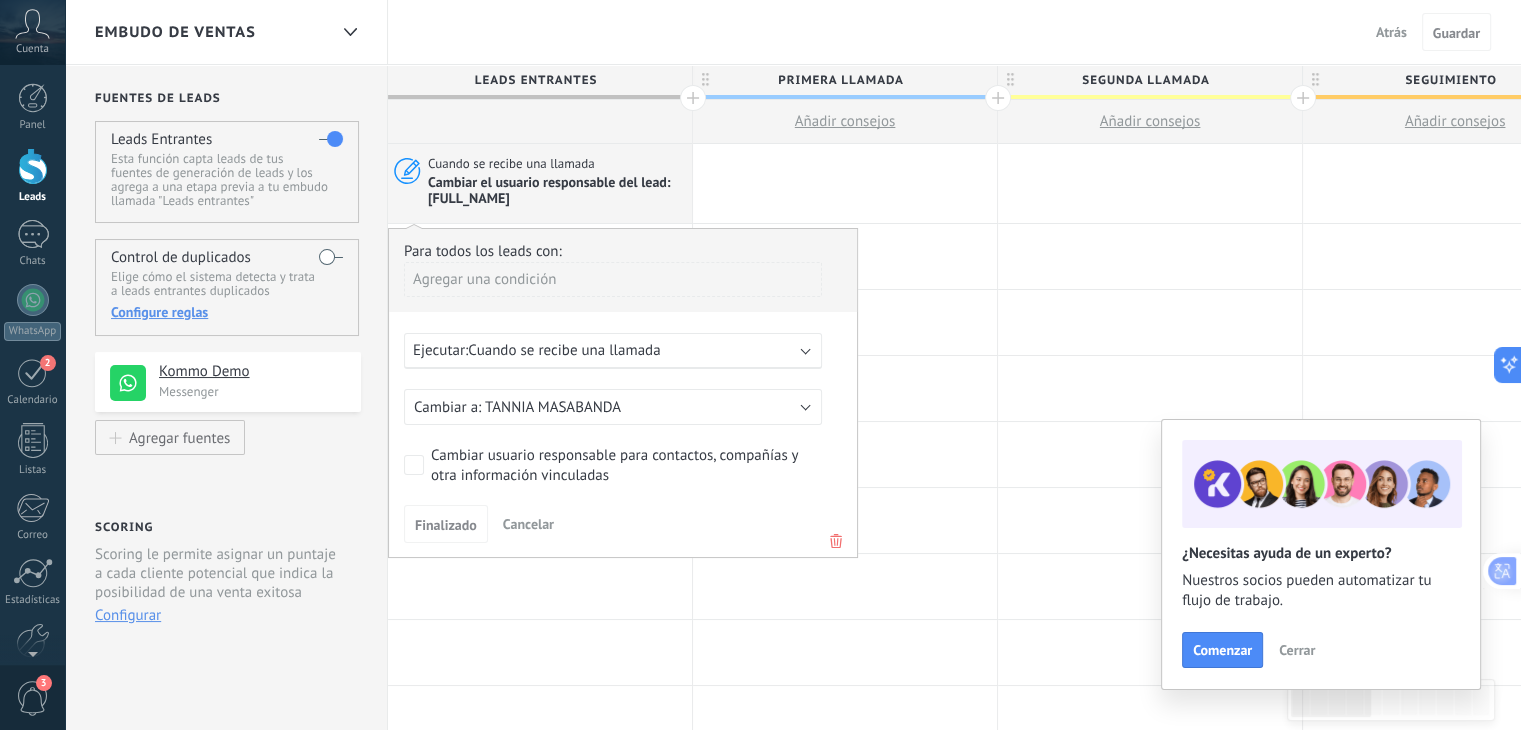 click 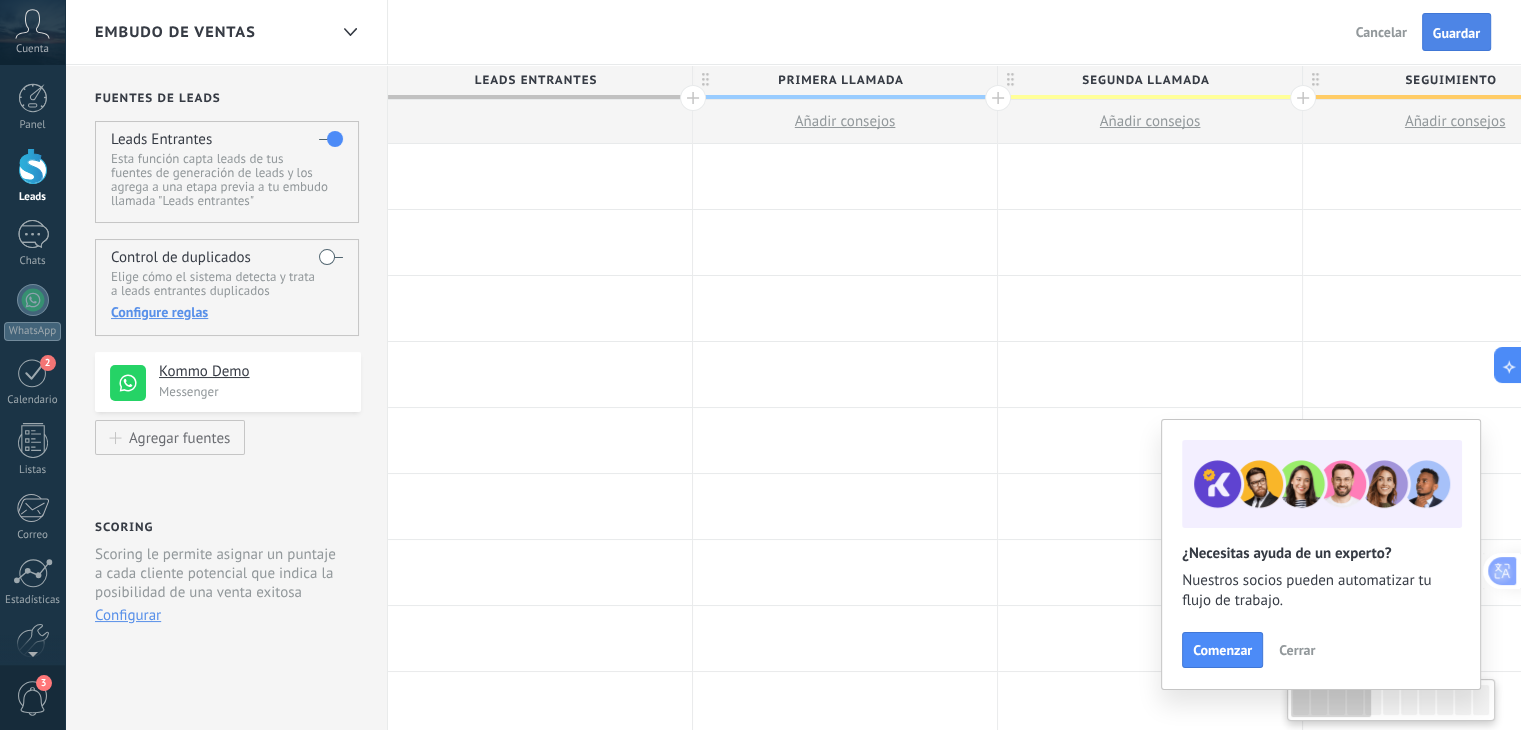 click on "Guardar" at bounding box center (1456, 32) 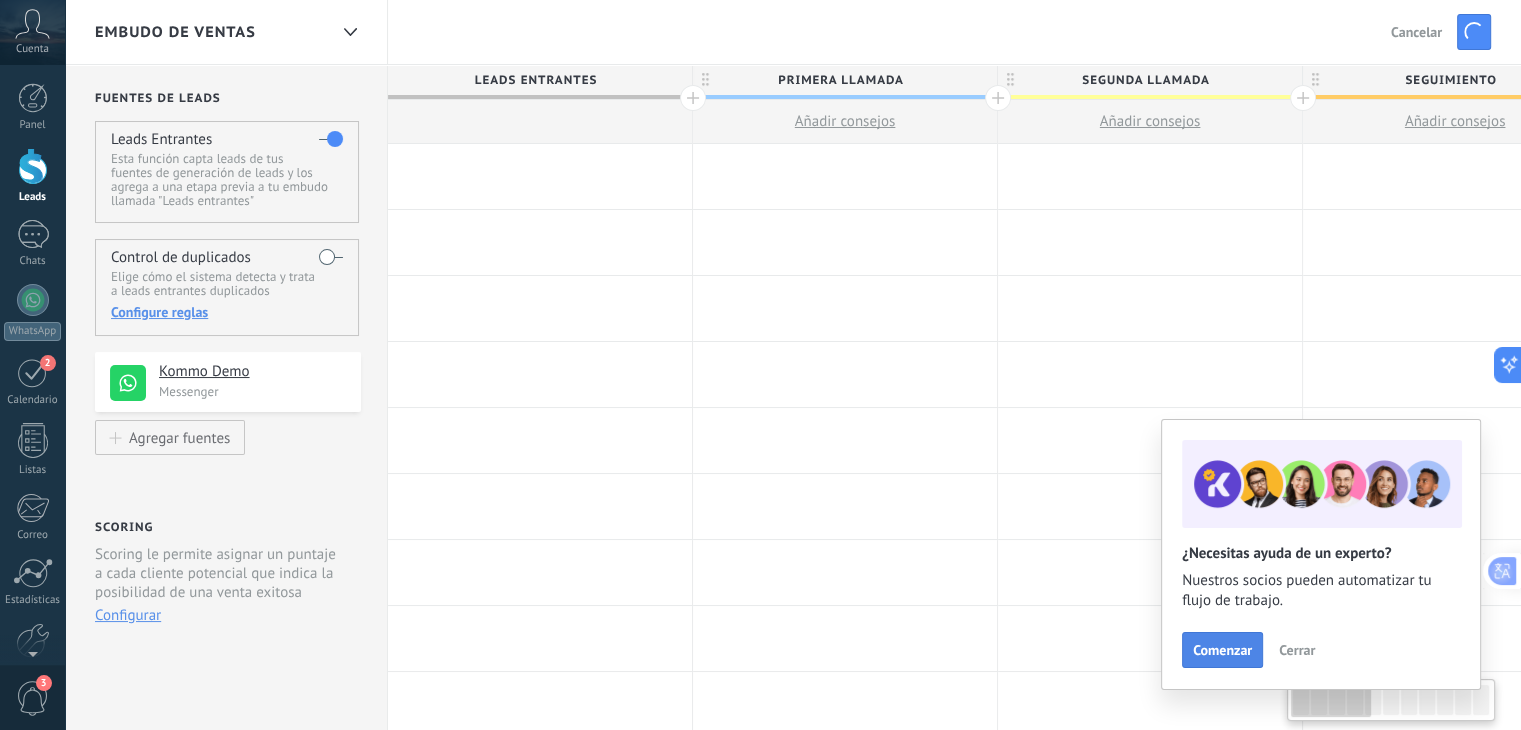 click on "Comenzar" at bounding box center (1222, 650) 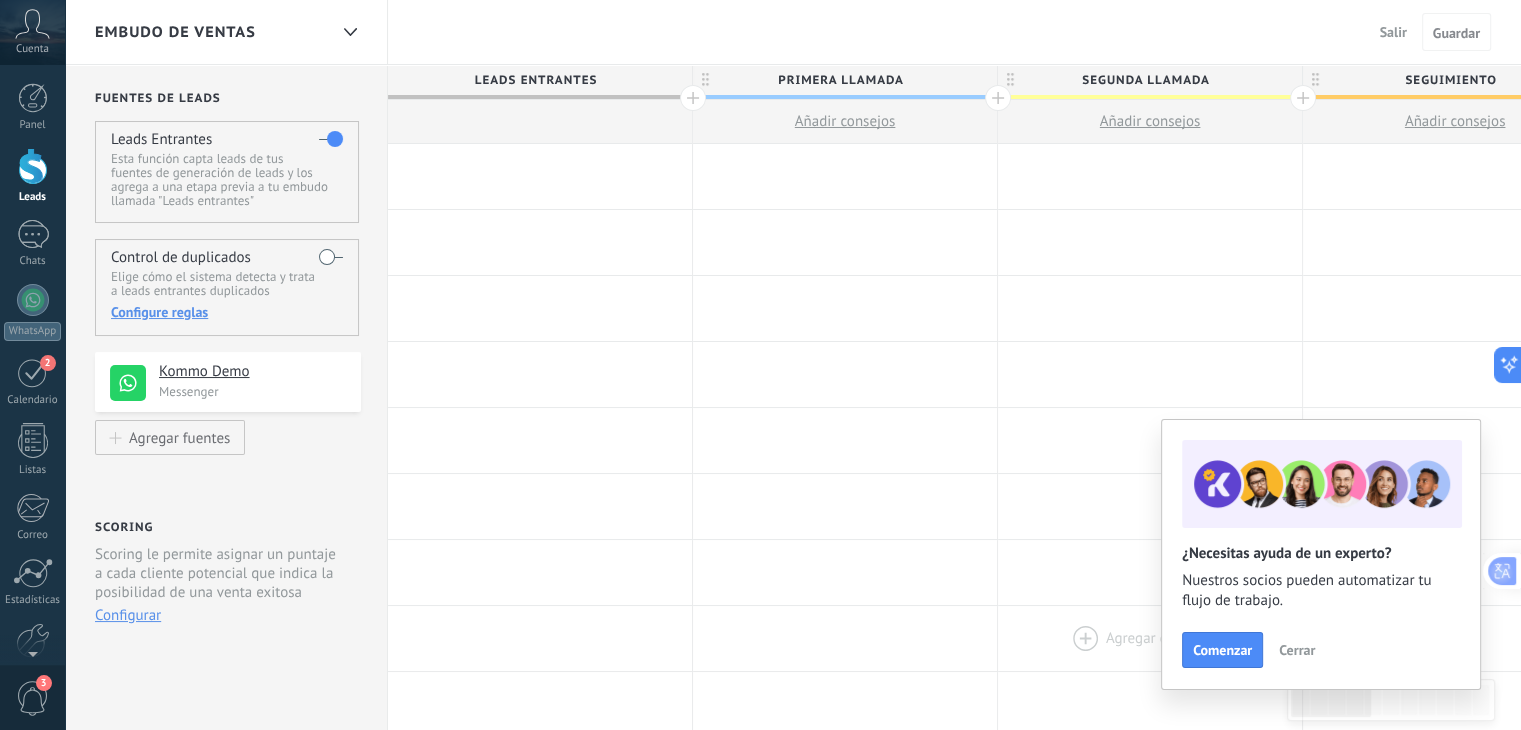 click on "Cerrar" at bounding box center (1297, 650) 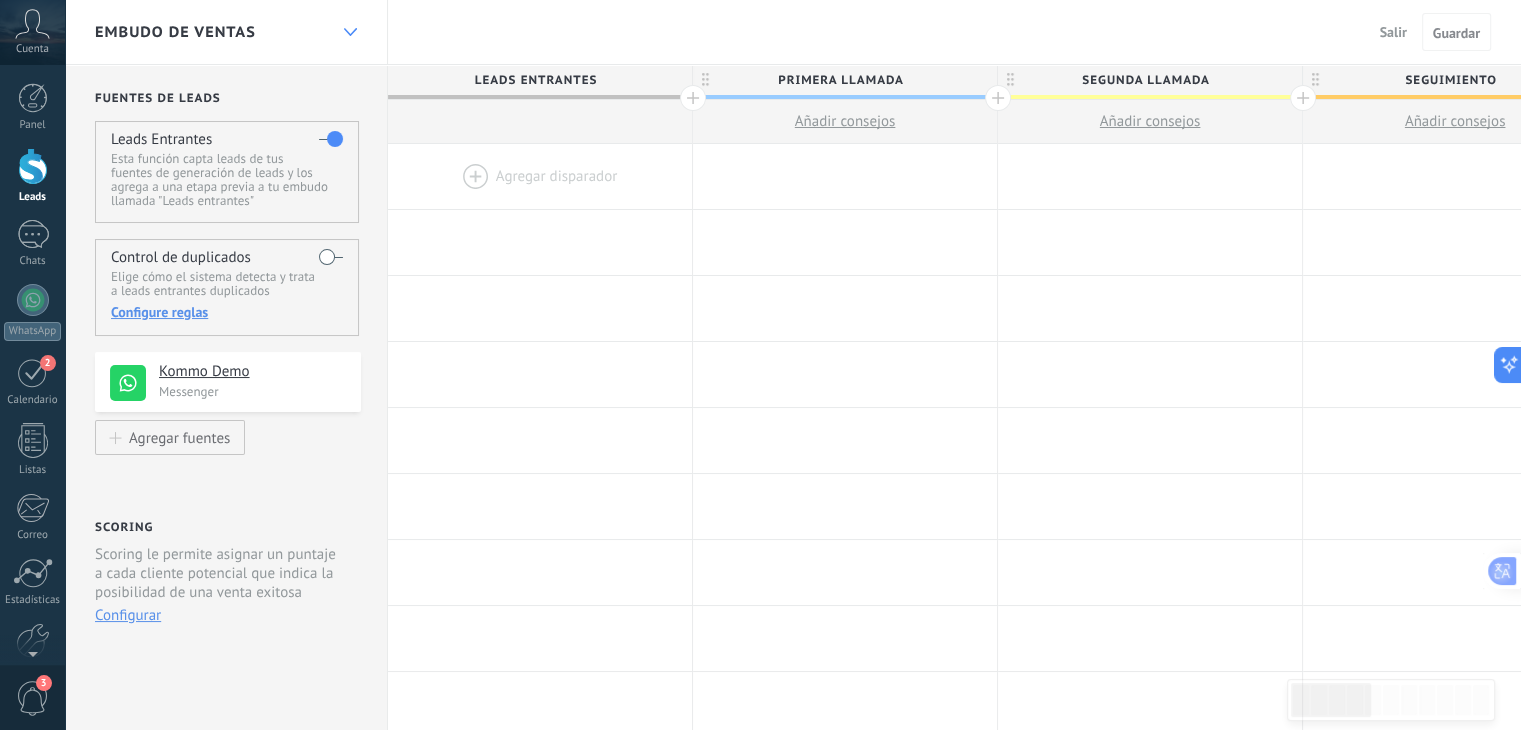 click at bounding box center (350, 32) 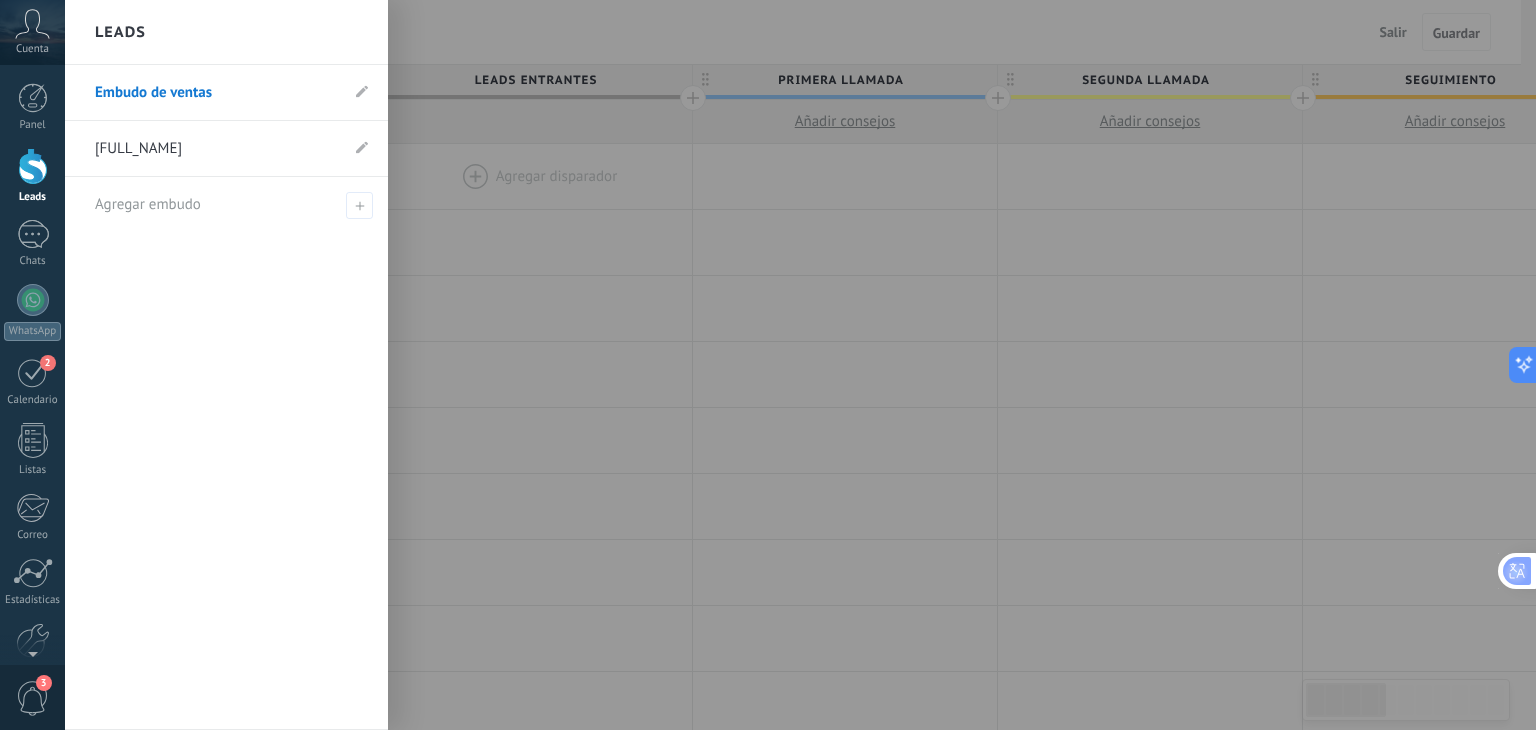 click on "Embudo de ventas" at bounding box center (226, 93) 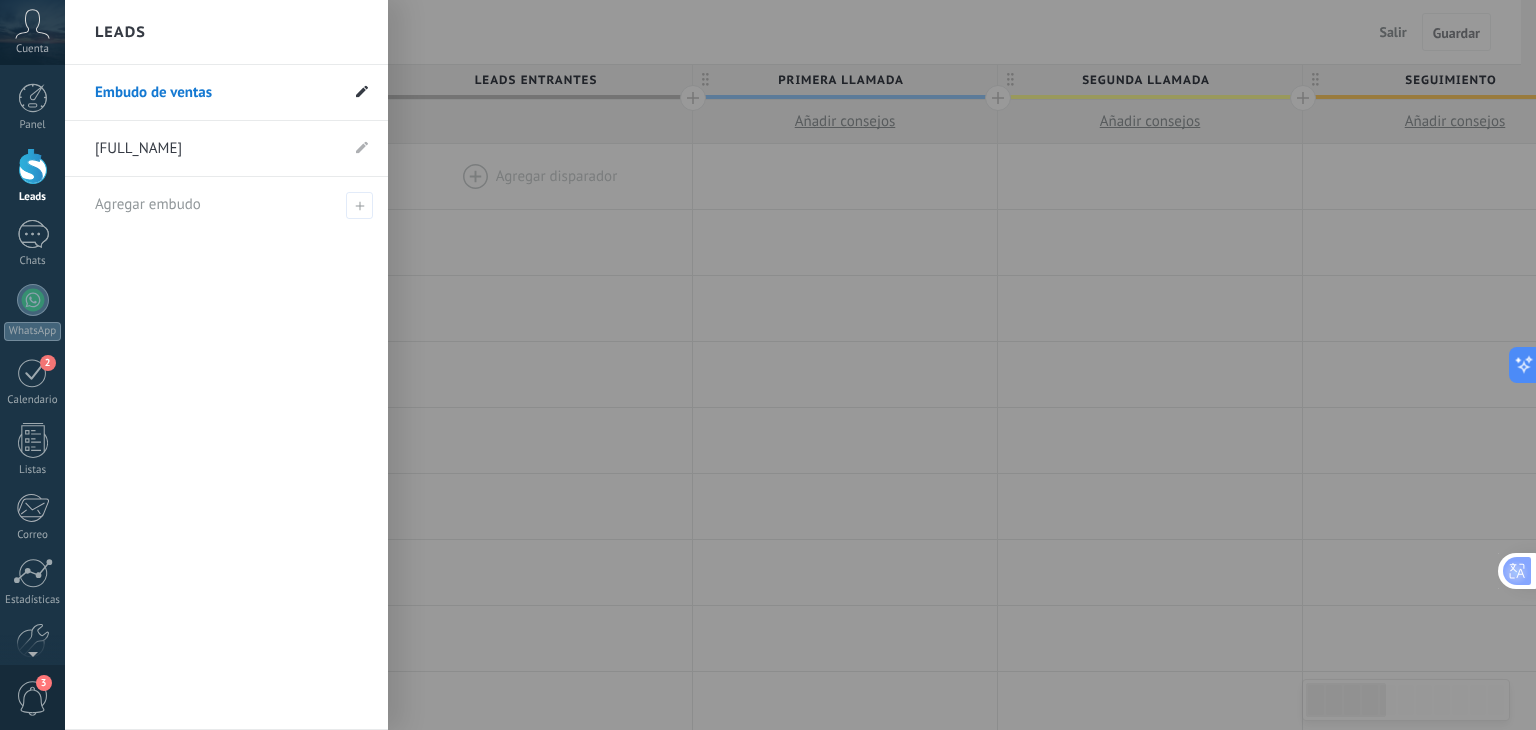 click 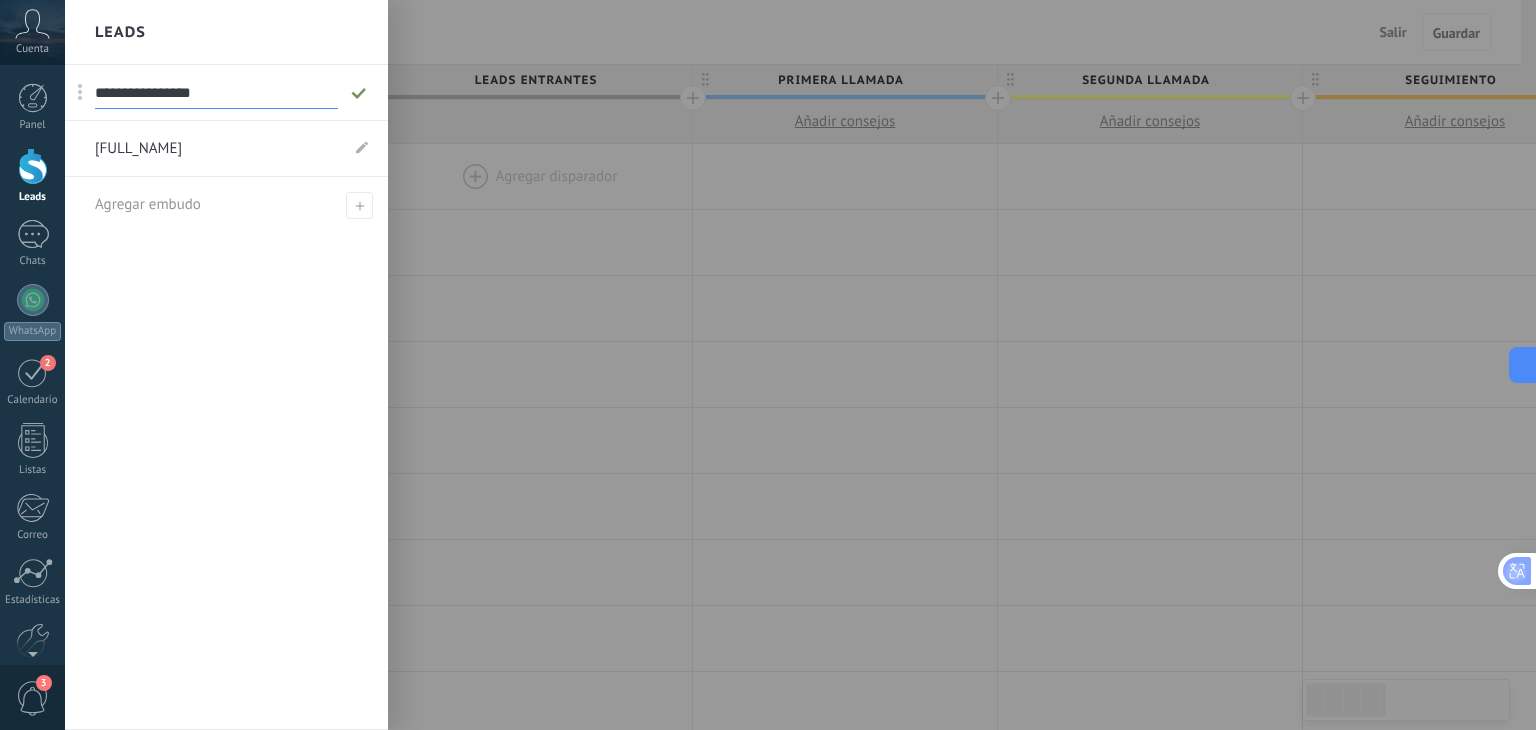 click at bounding box center [80, 92] 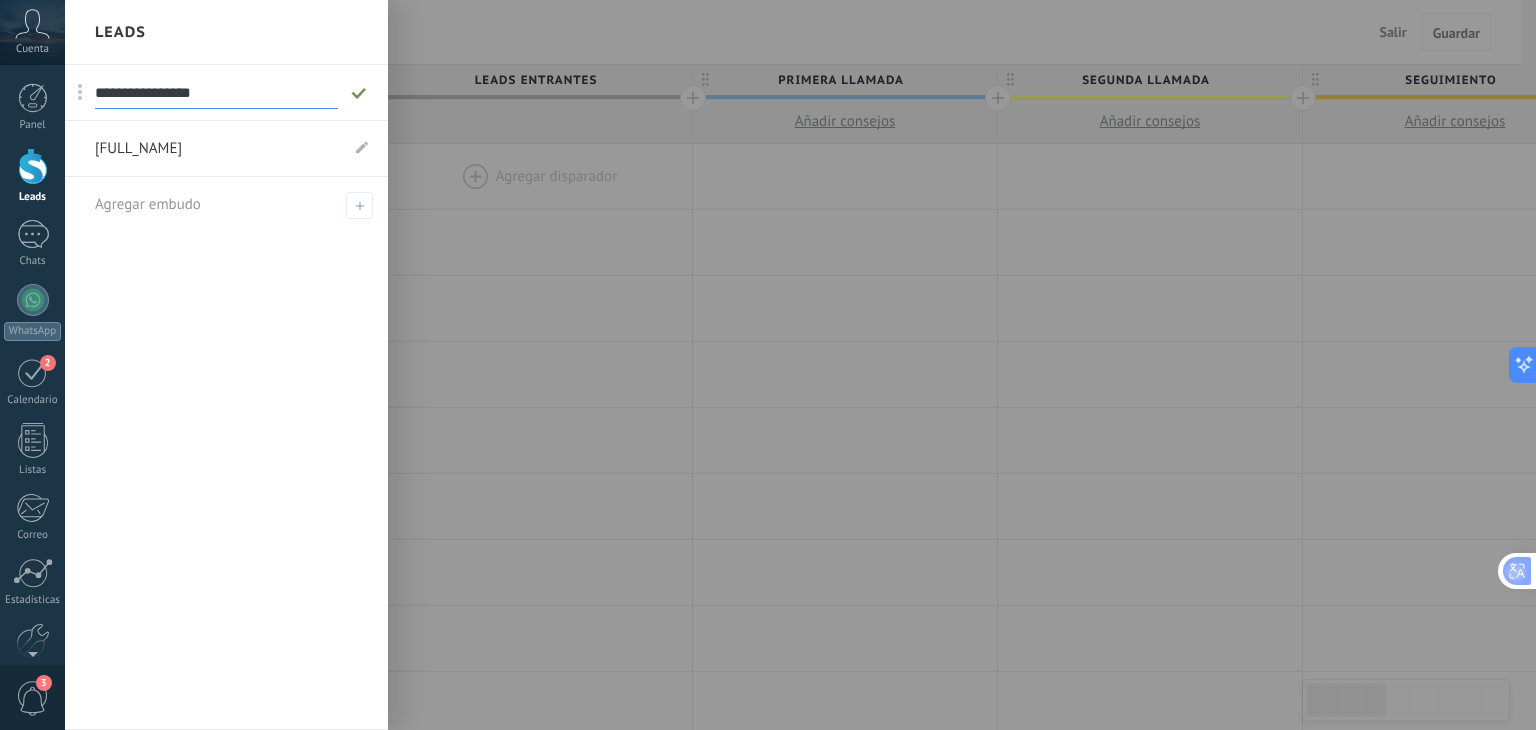 drag, startPoint x: 78, startPoint y: 91, endPoint x: 149, endPoint y: 105, distance: 72.36712 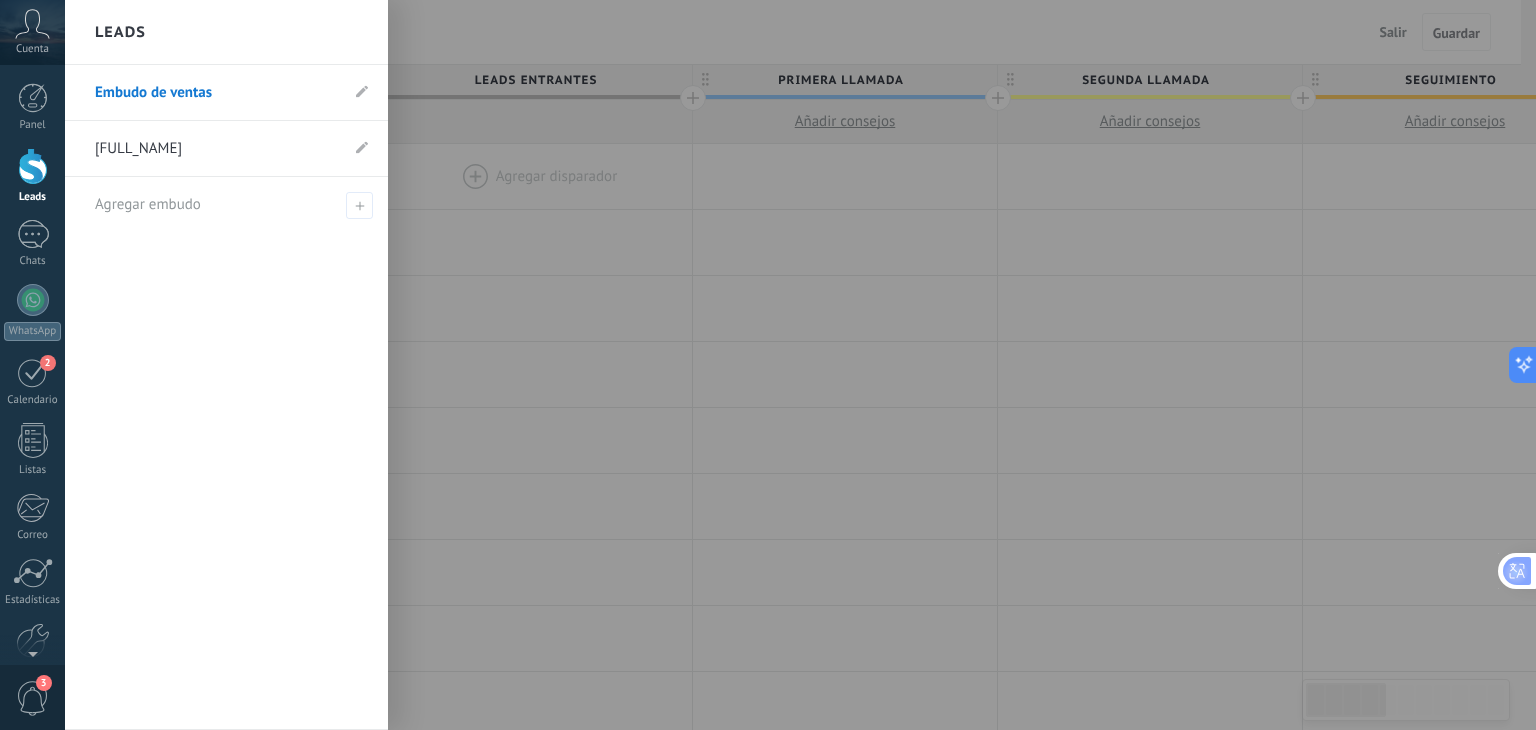 click at bounding box center (833, 365) 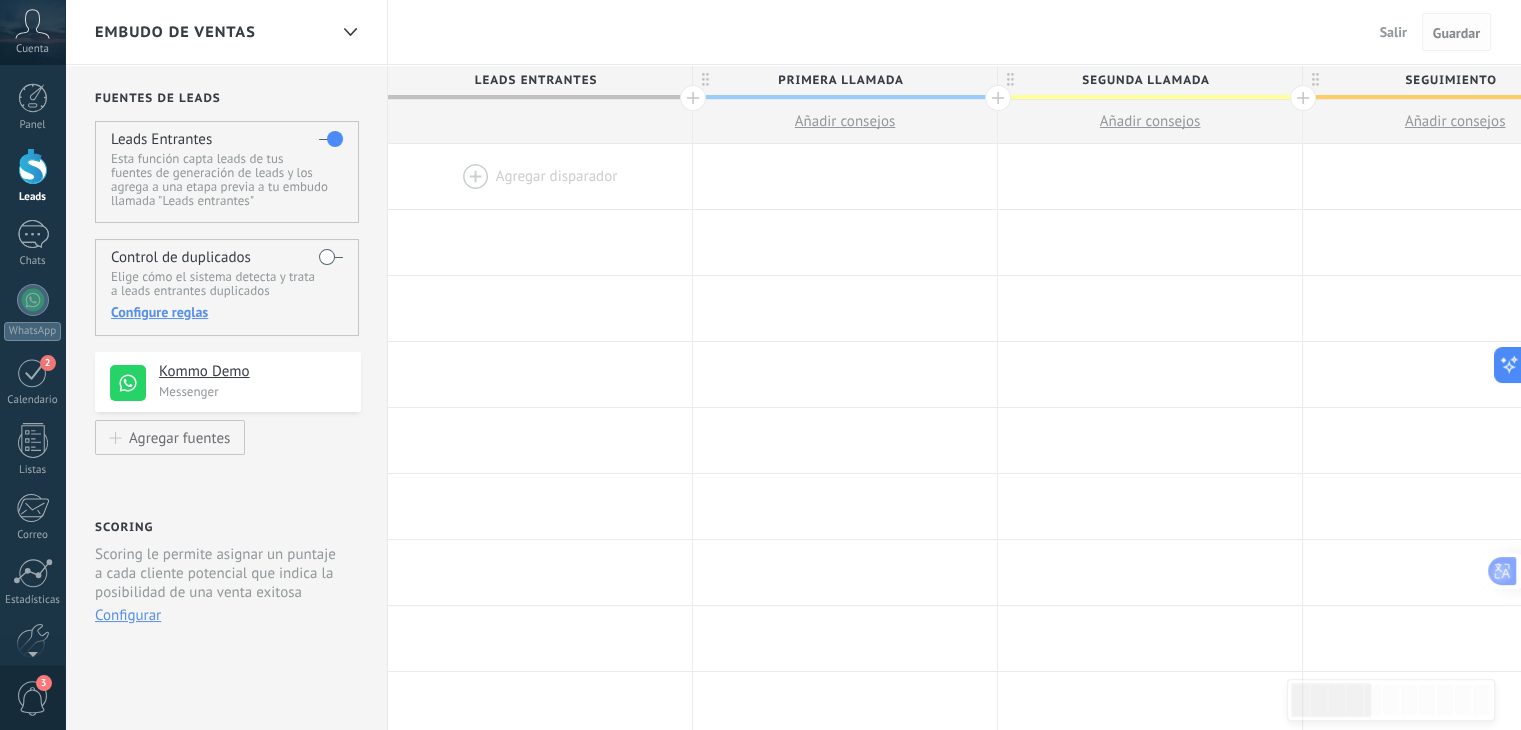 click on "Guardar" at bounding box center (1456, 33) 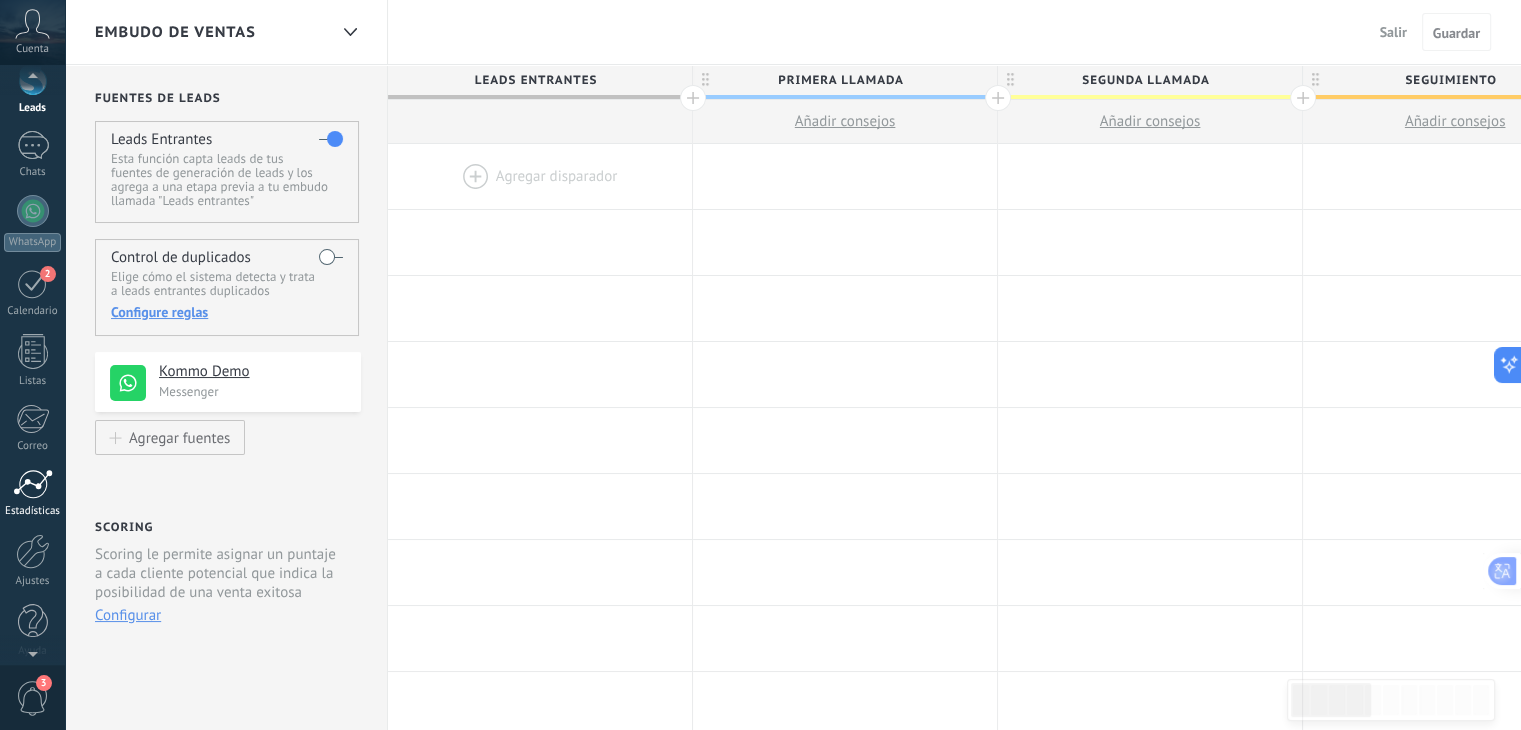 scroll, scrollTop: 101, scrollLeft: 0, axis: vertical 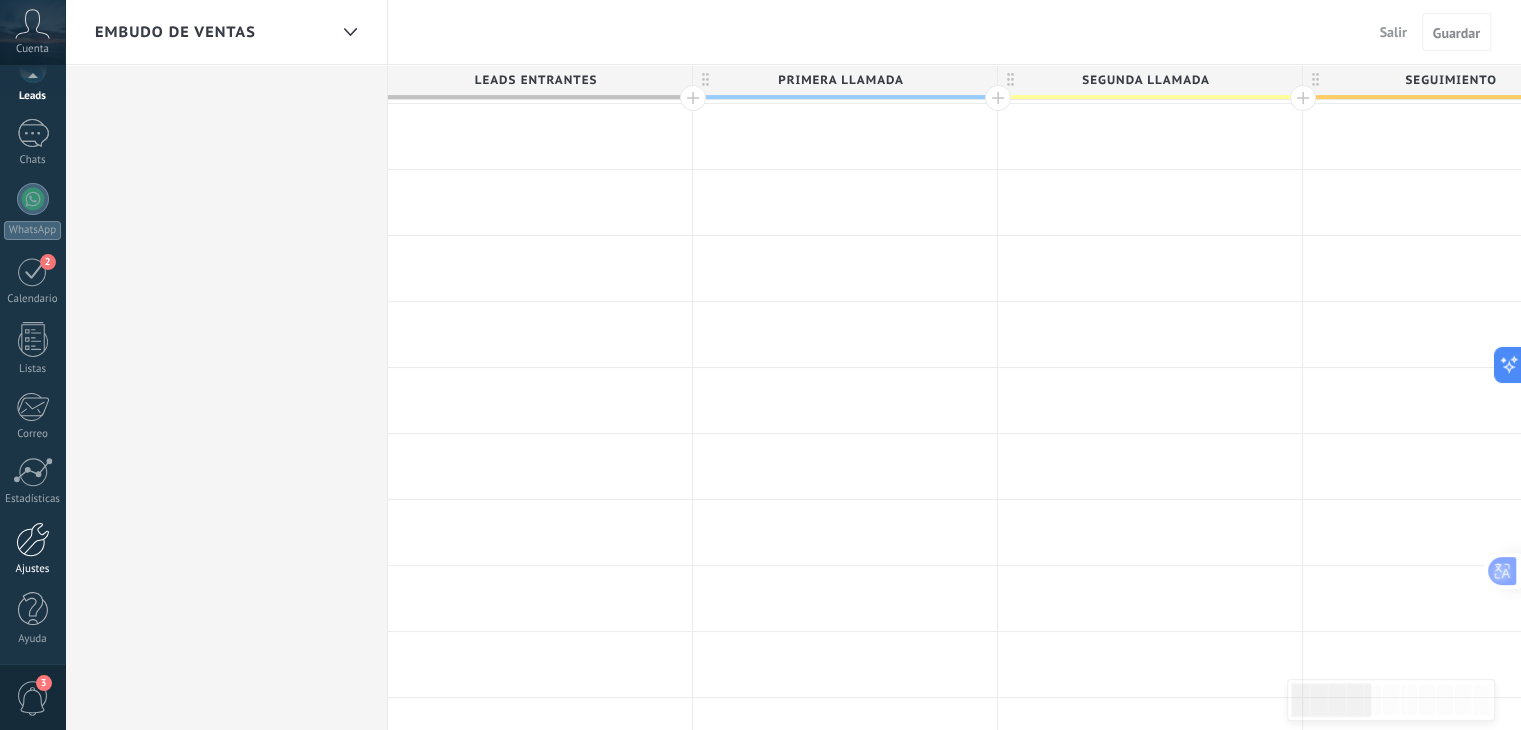 click at bounding box center [33, 539] 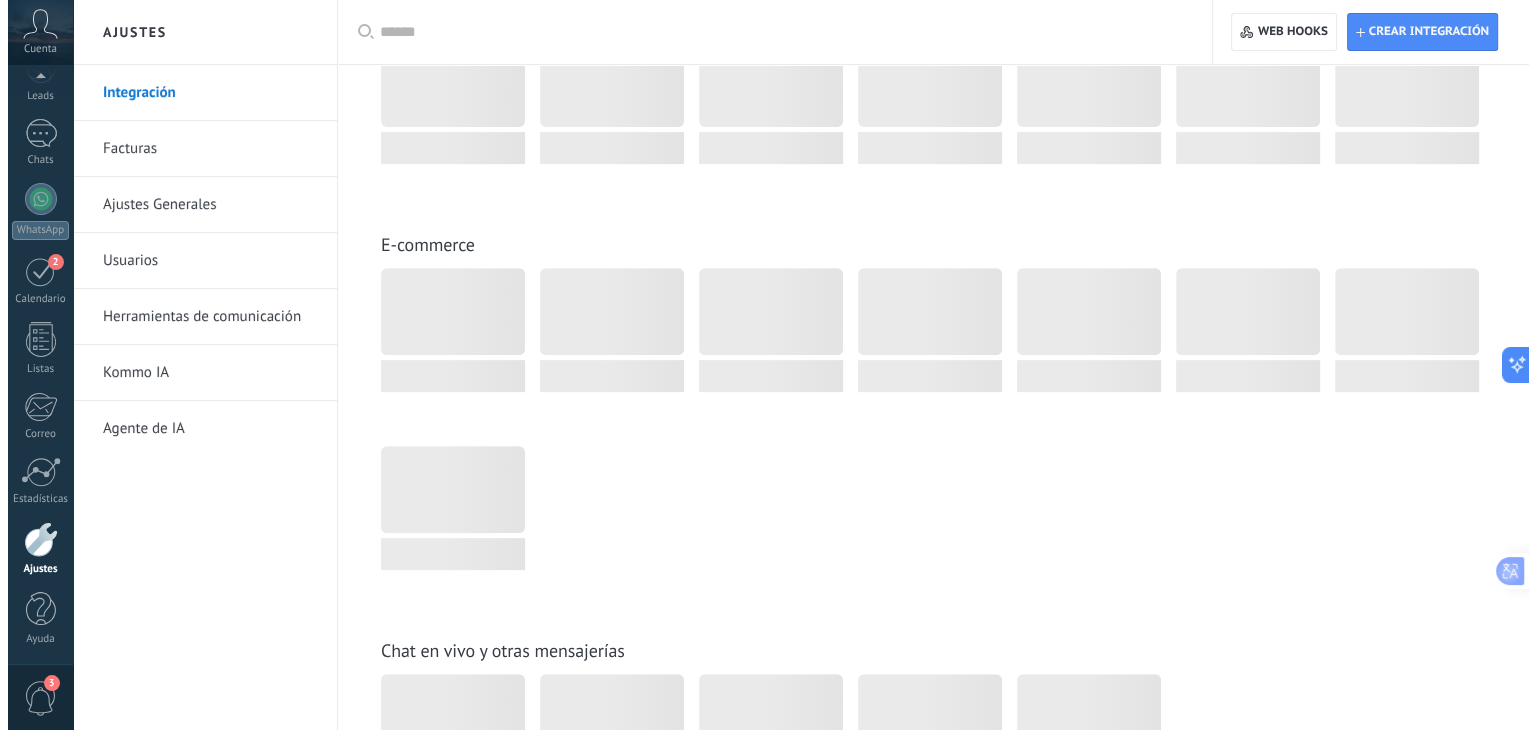scroll, scrollTop: 0, scrollLeft: 0, axis: both 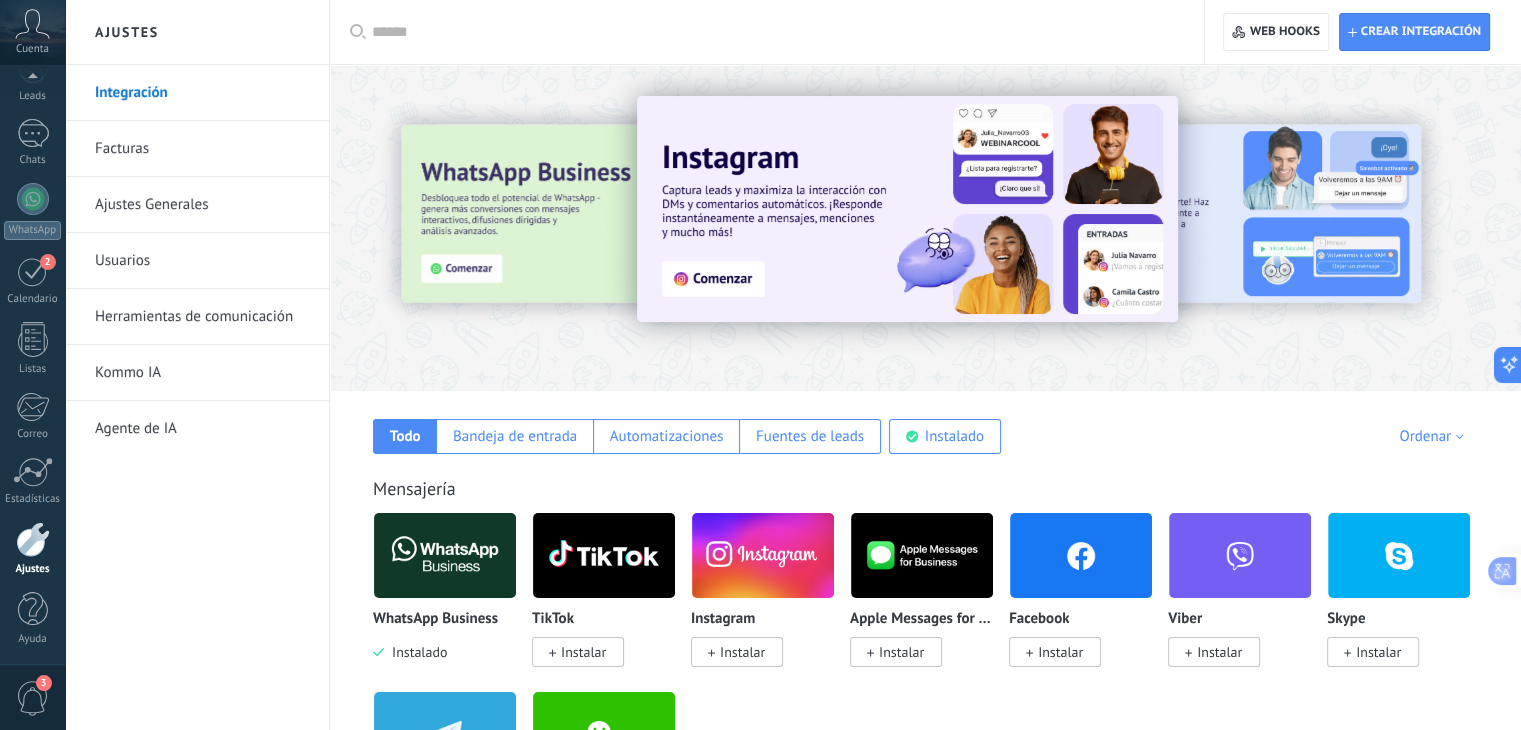 click on "Usuarios" at bounding box center (202, 261) 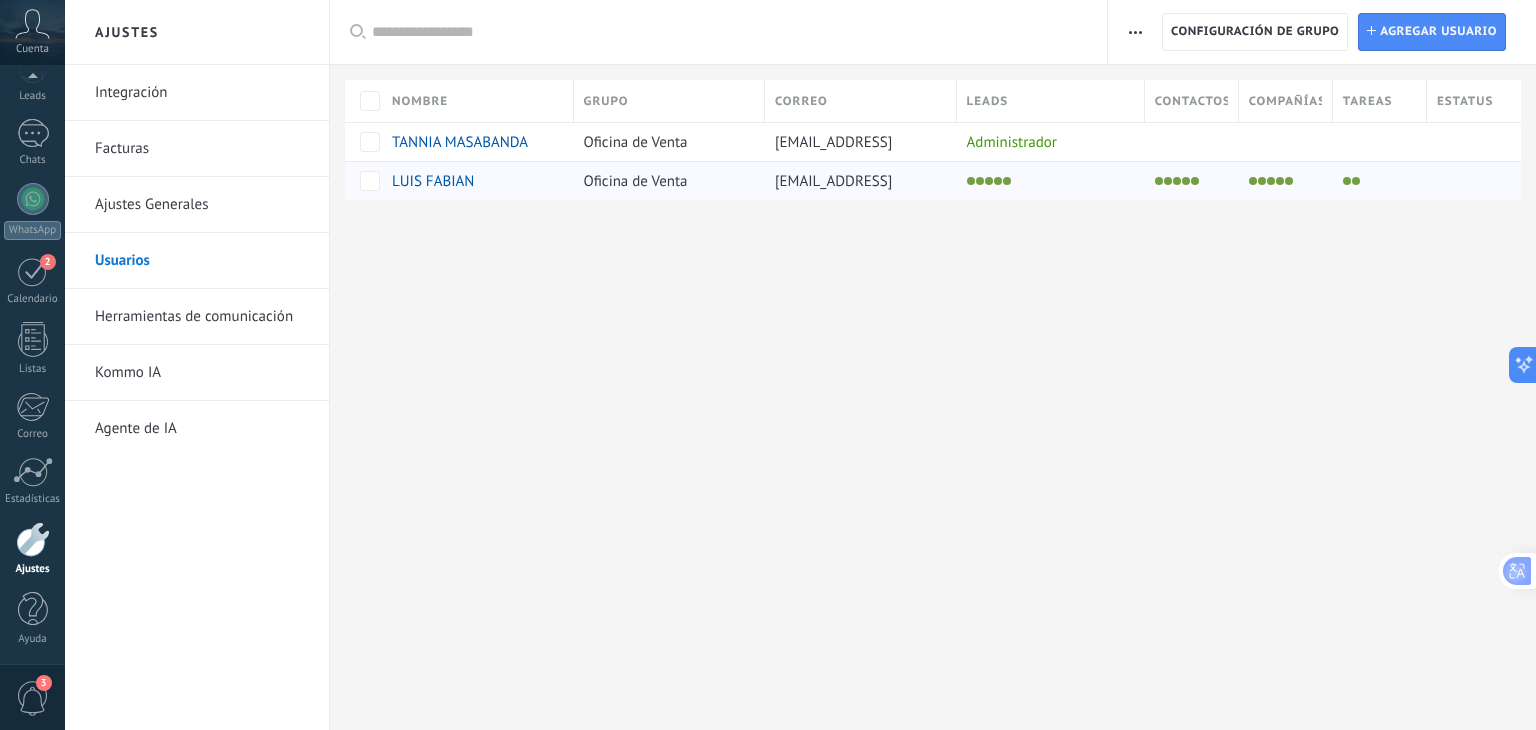 click on "[EMAIL_ADDRESS]" at bounding box center [833, 181] 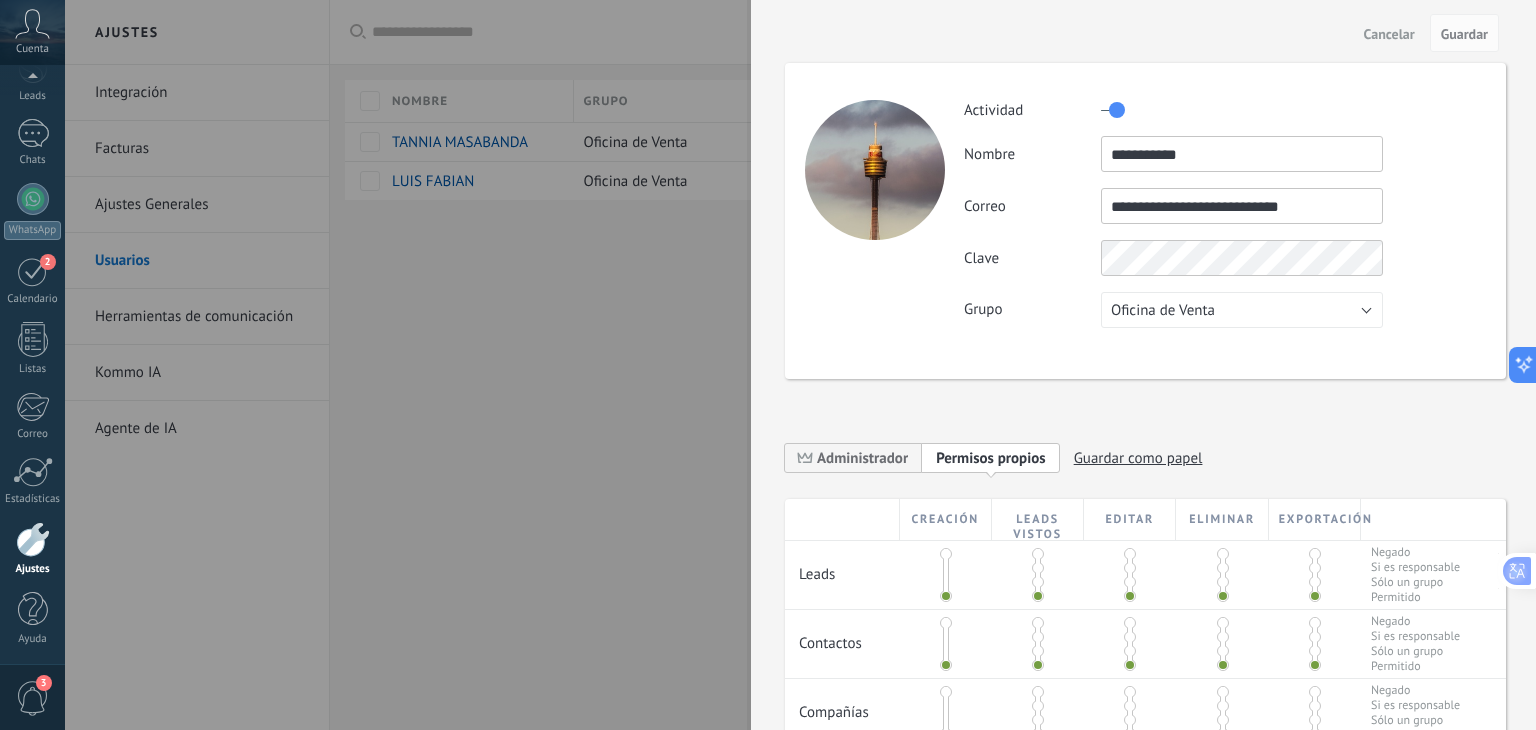 click at bounding box center [1038, 568] 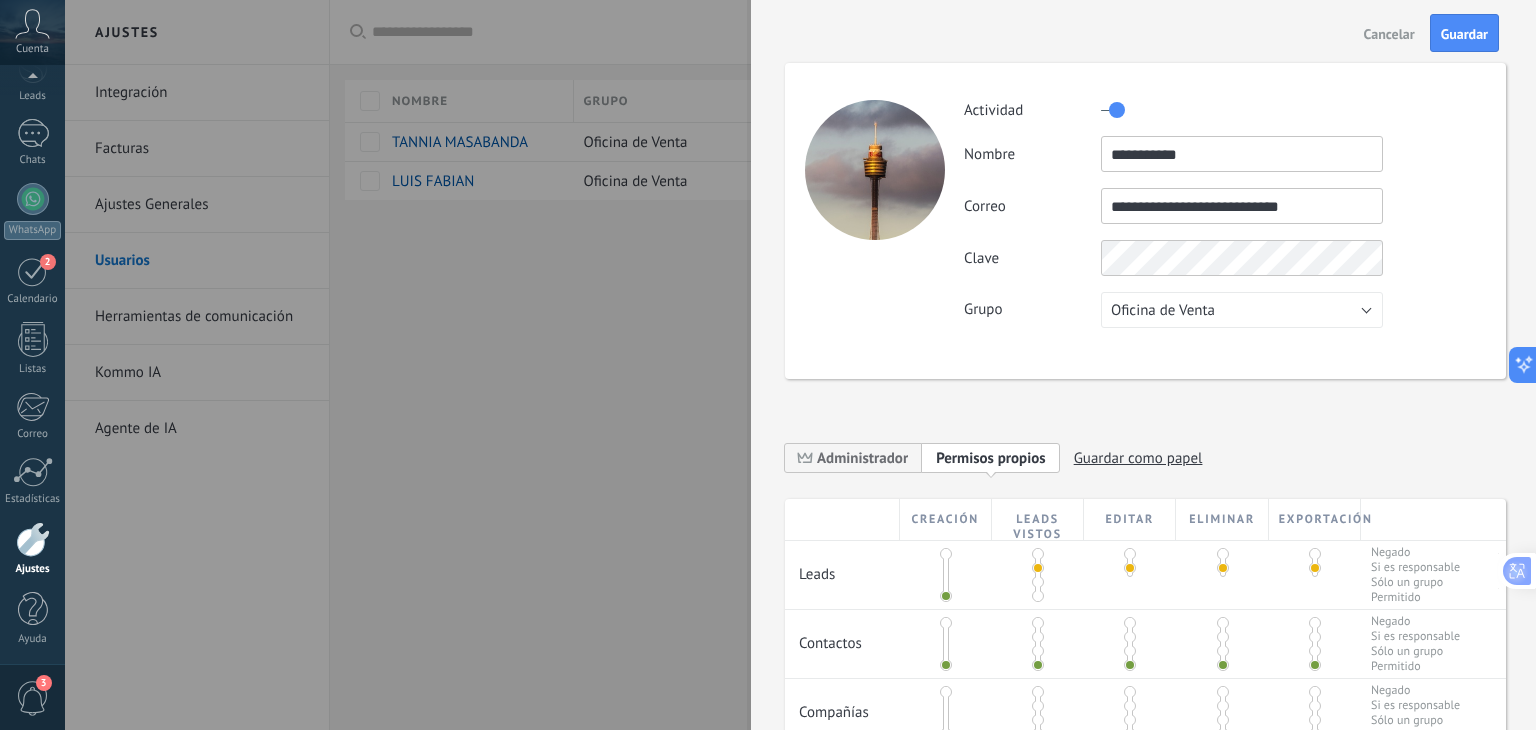 drag, startPoint x: 1038, startPoint y: 569, endPoint x: 1032, endPoint y: 545, distance: 24.738634 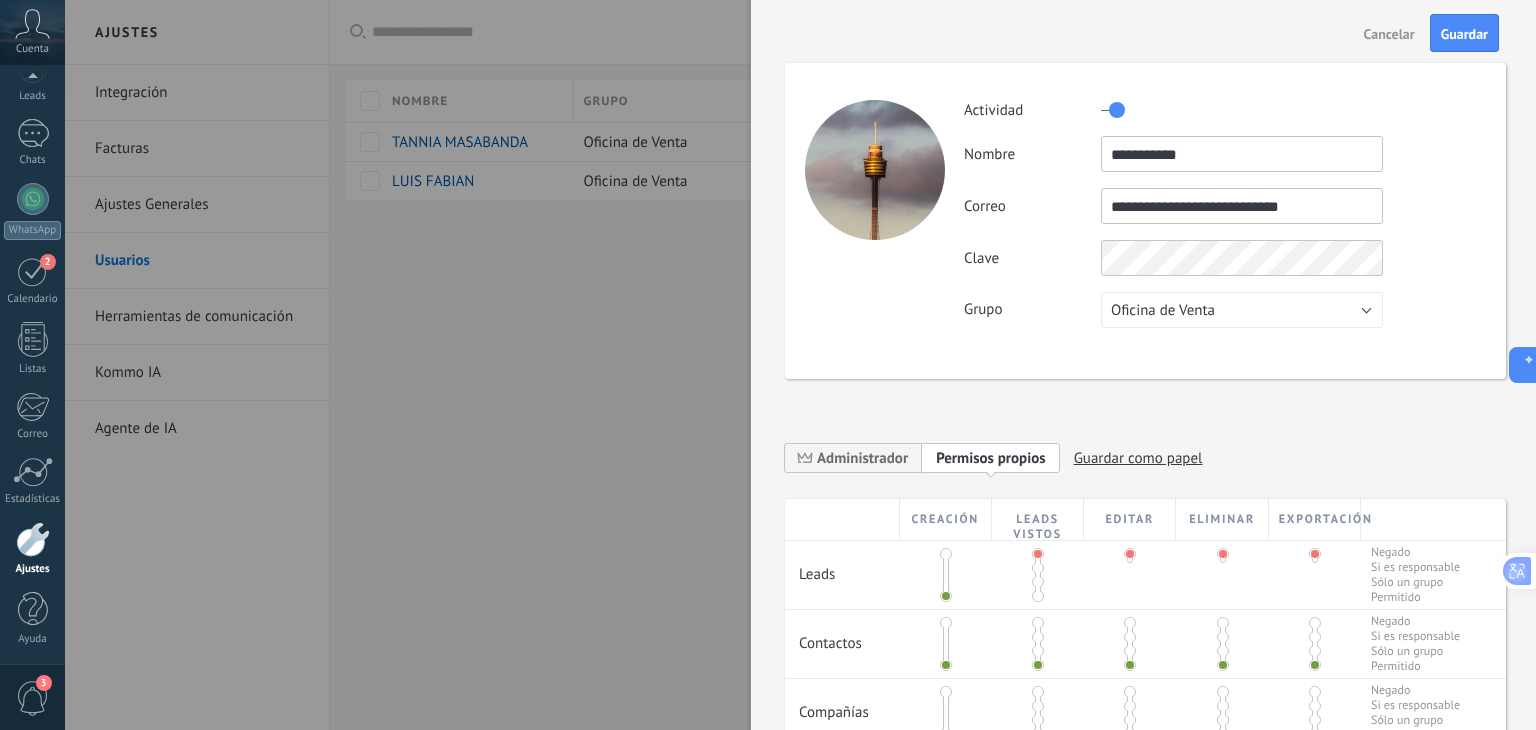drag, startPoint x: 1035, startPoint y: 554, endPoint x: 1026, endPoint y: 628, distance: 74.54529 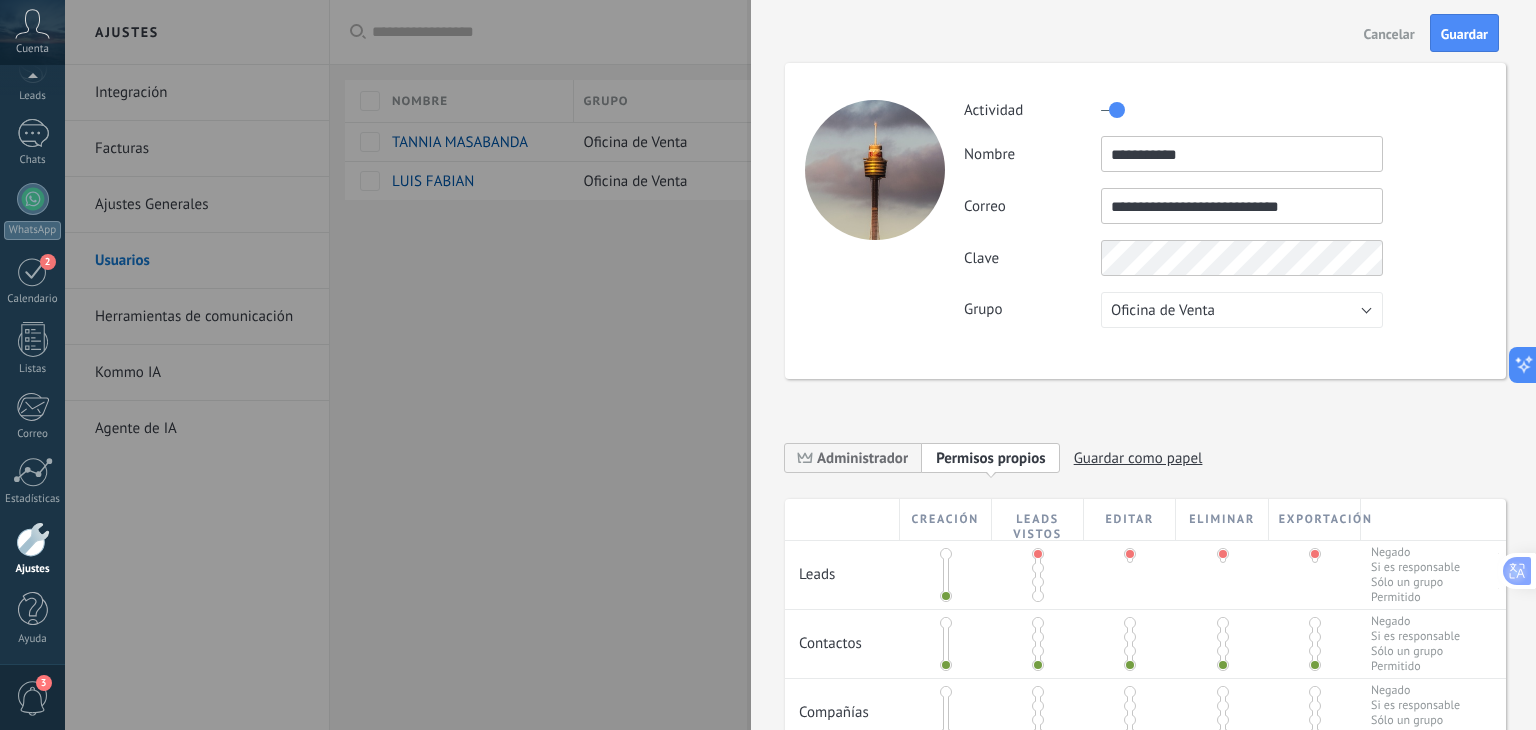click at bounding box center (1038, 582) 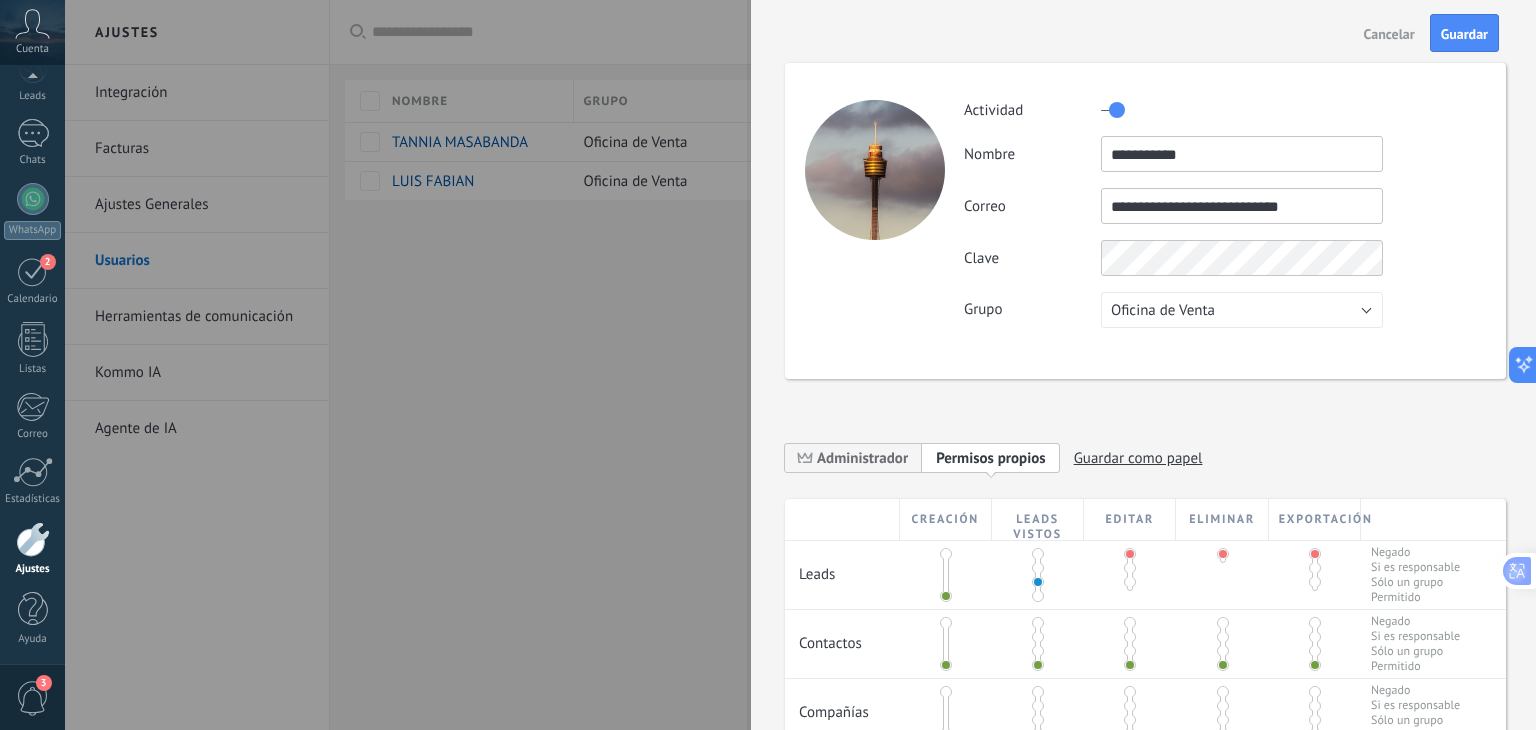 drag, startPoint x: 1031, startPoint y: 581, endPoint x: 1040, endPoint y: 609, distance: 29.410883 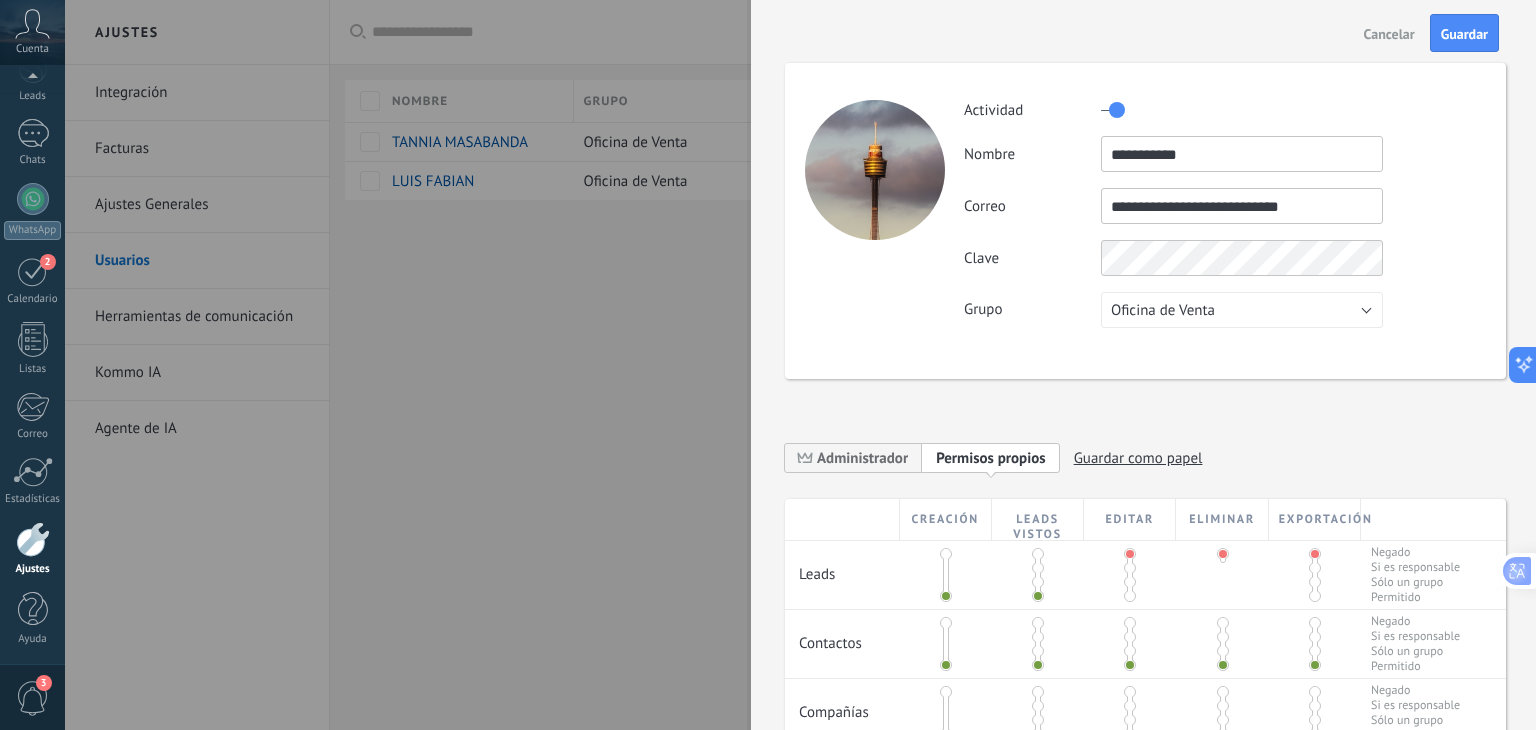 click at bounding box center [1038, 575] 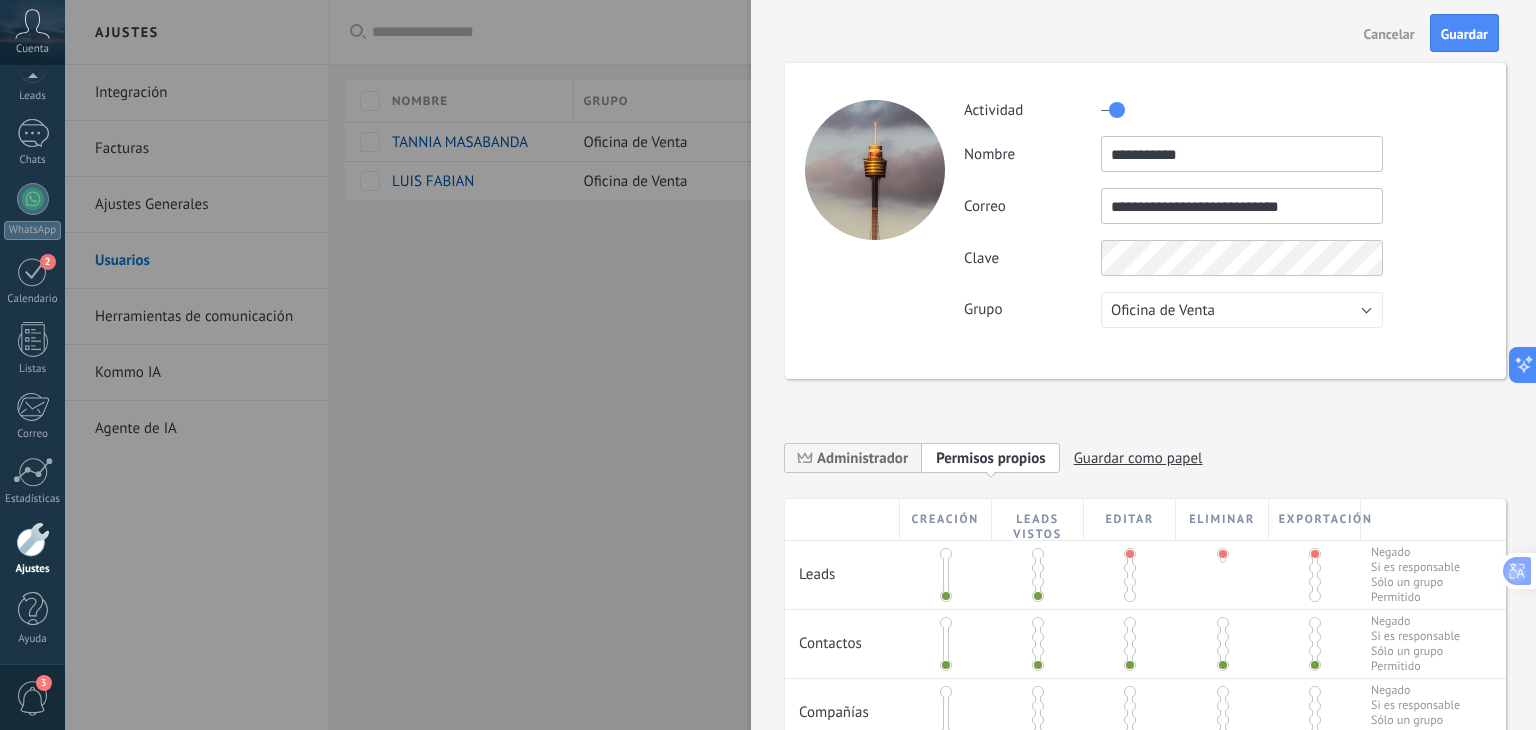 drag, startPoint x: 1125, startPoint y: 556, endPoint x: 1126, endPoint y: 591, distance: 35.014282 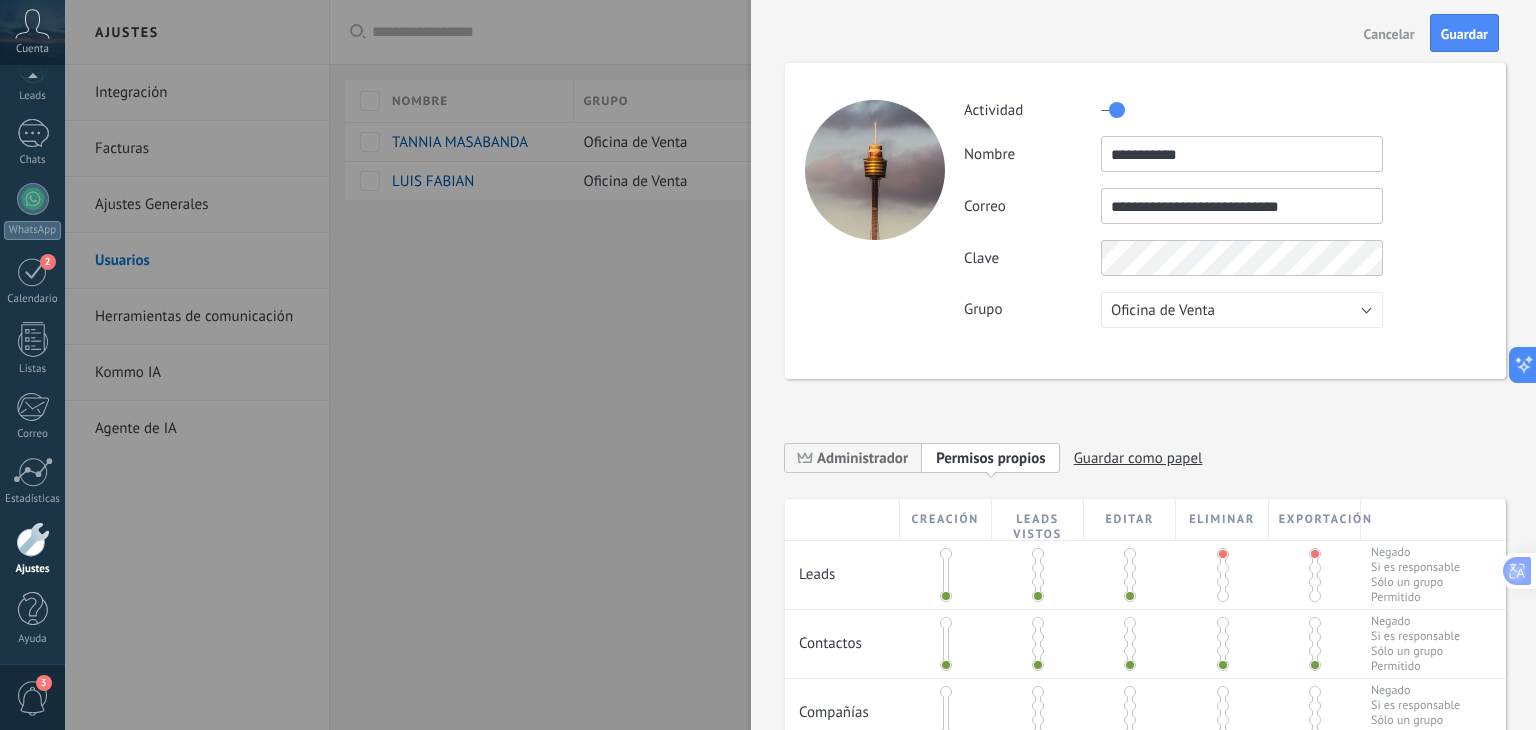 click at bounding box center [1130, 554] 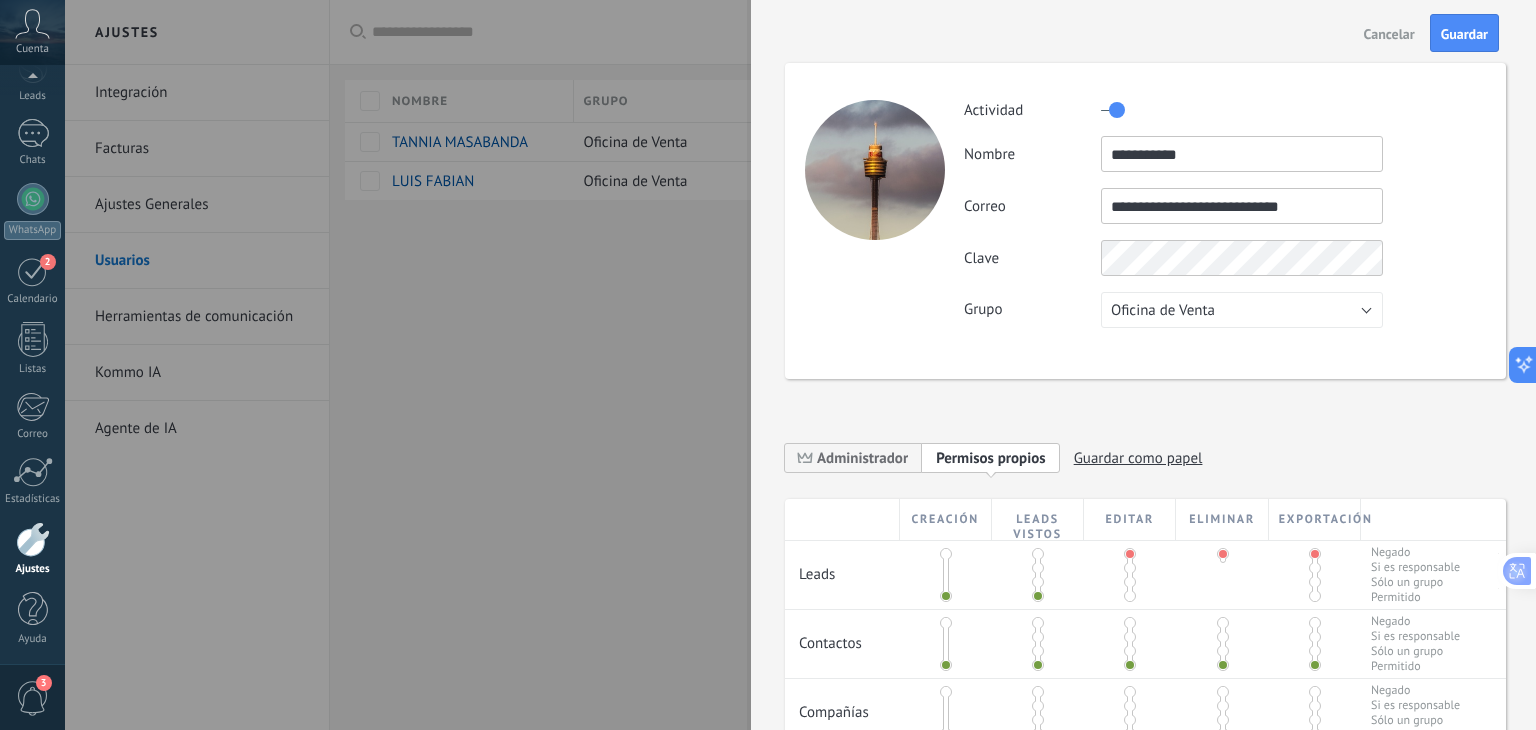 click at bounding box center (1223, 554) 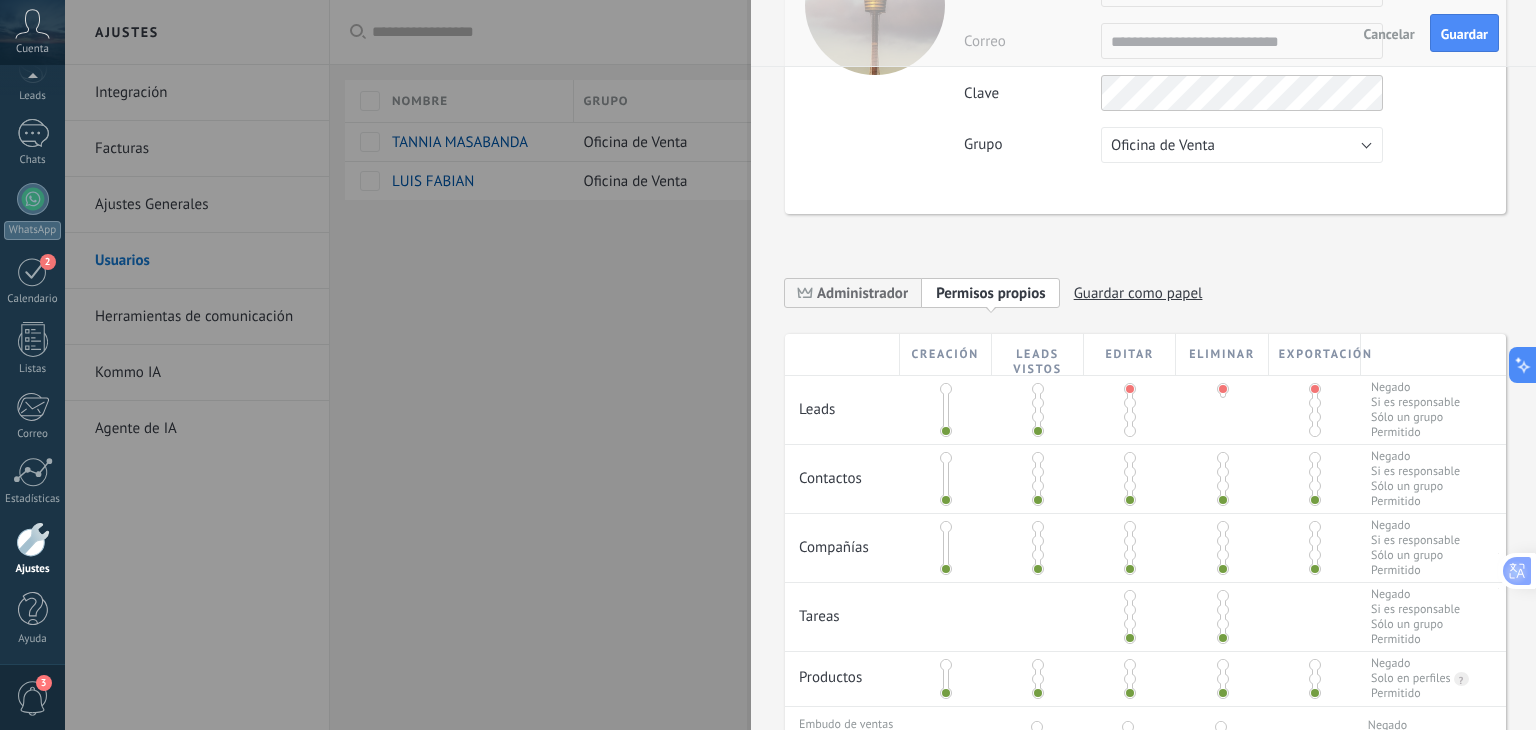 scroll, scrollTop: 200, scrollLeft: 0, axis: vertical 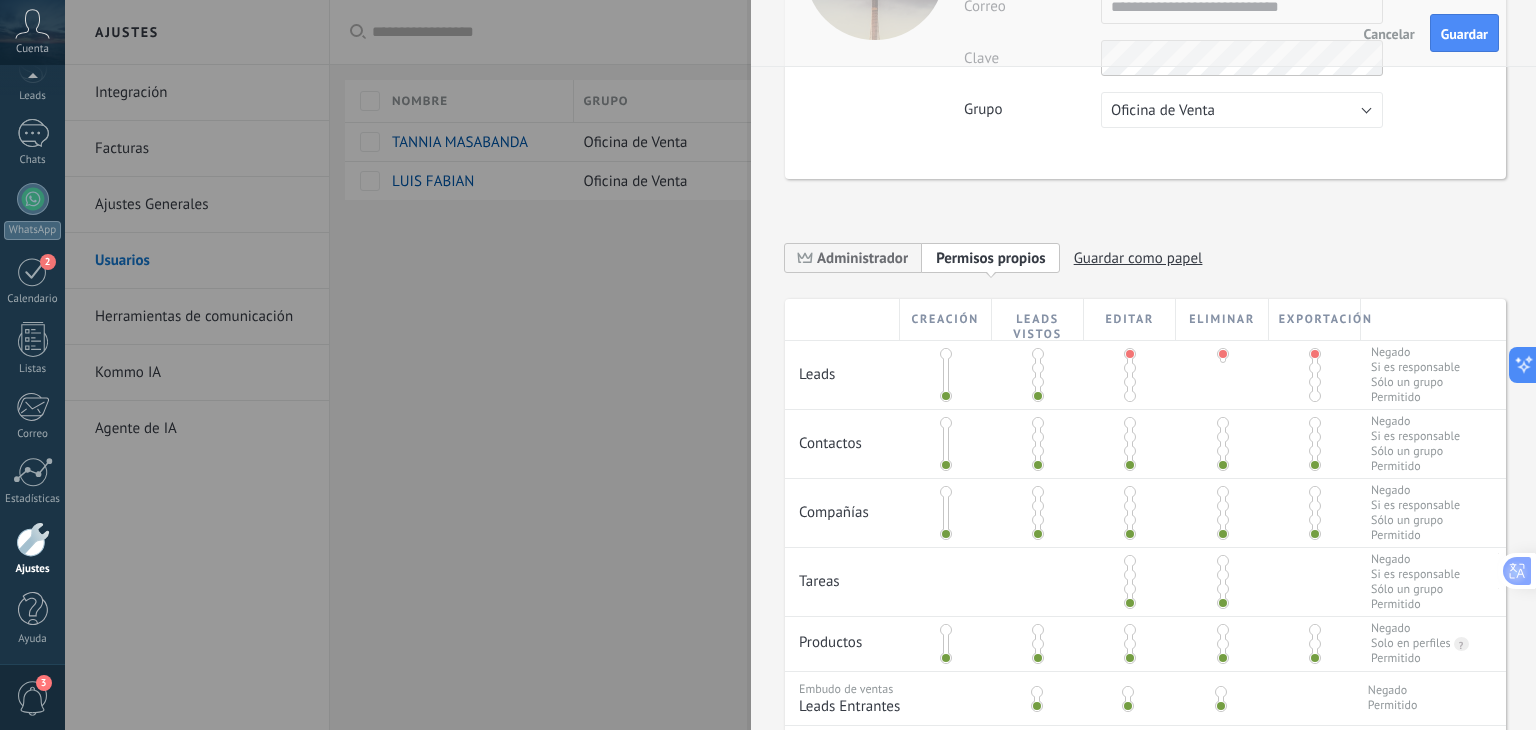 click at bounding box center [946, 354] 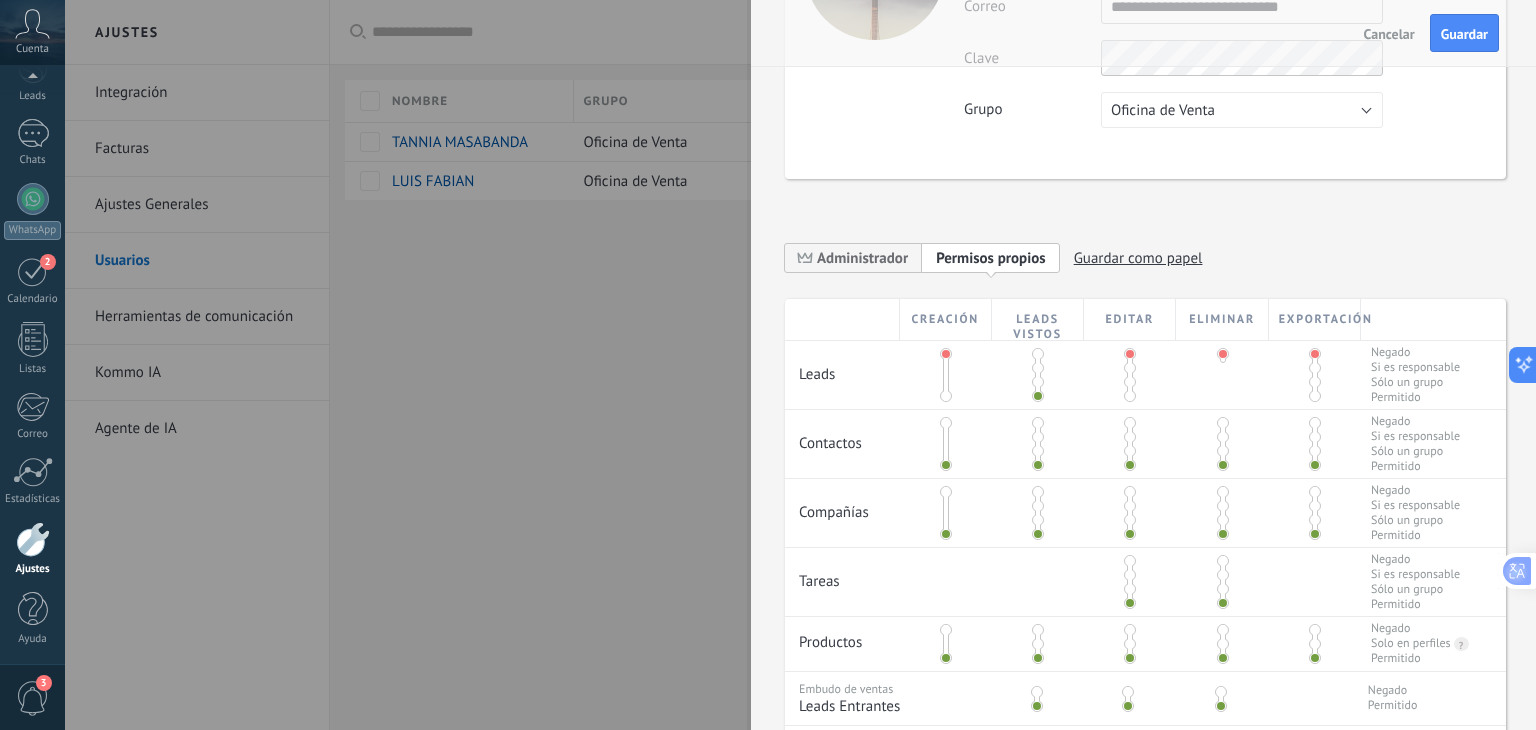 click at bounding box center (1038, 354) 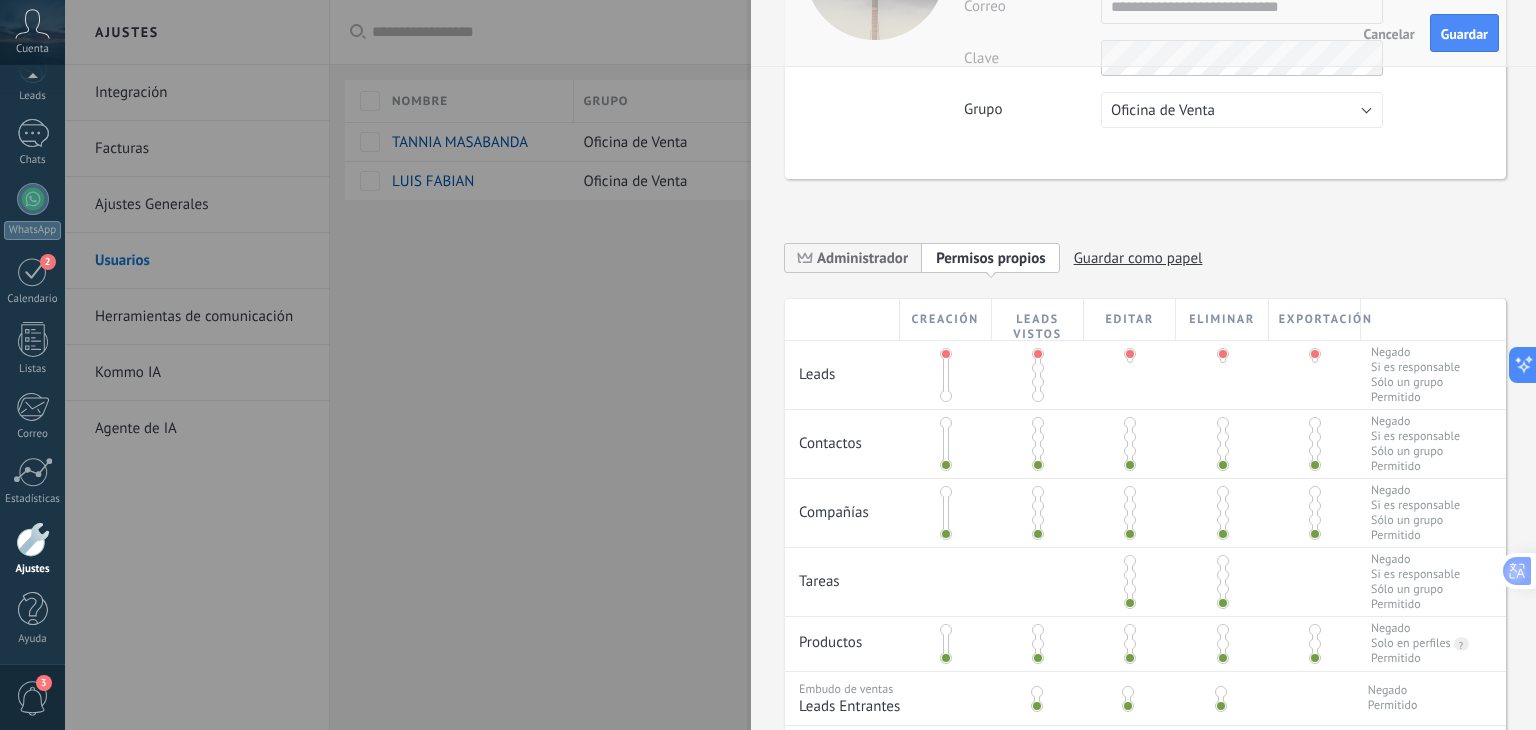 drag, startPoint x: 1036, startPoint y: 354, endPoint x: 1036, endPoint y: 341, distance: 13 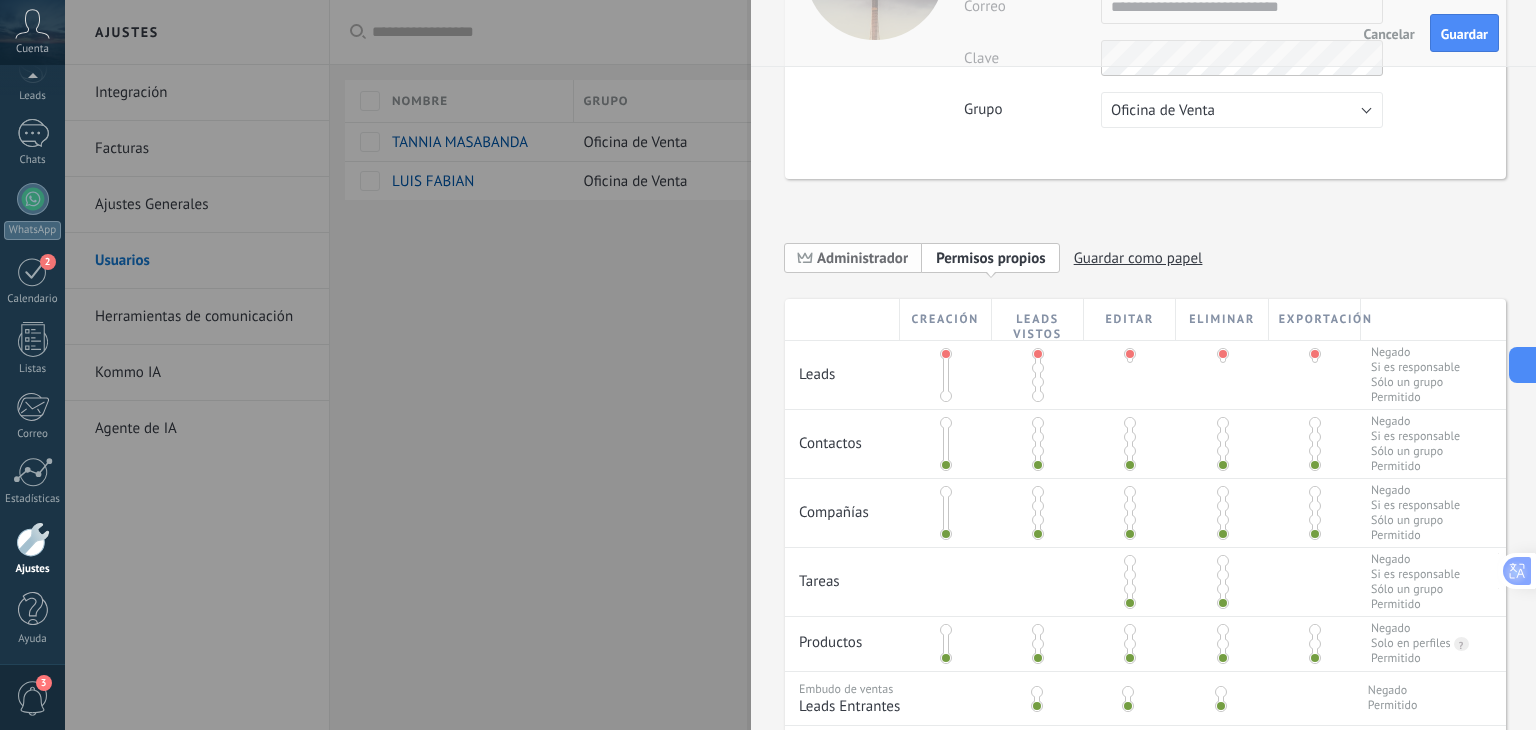 click on "Administrador" at bounding box center (862, 258) 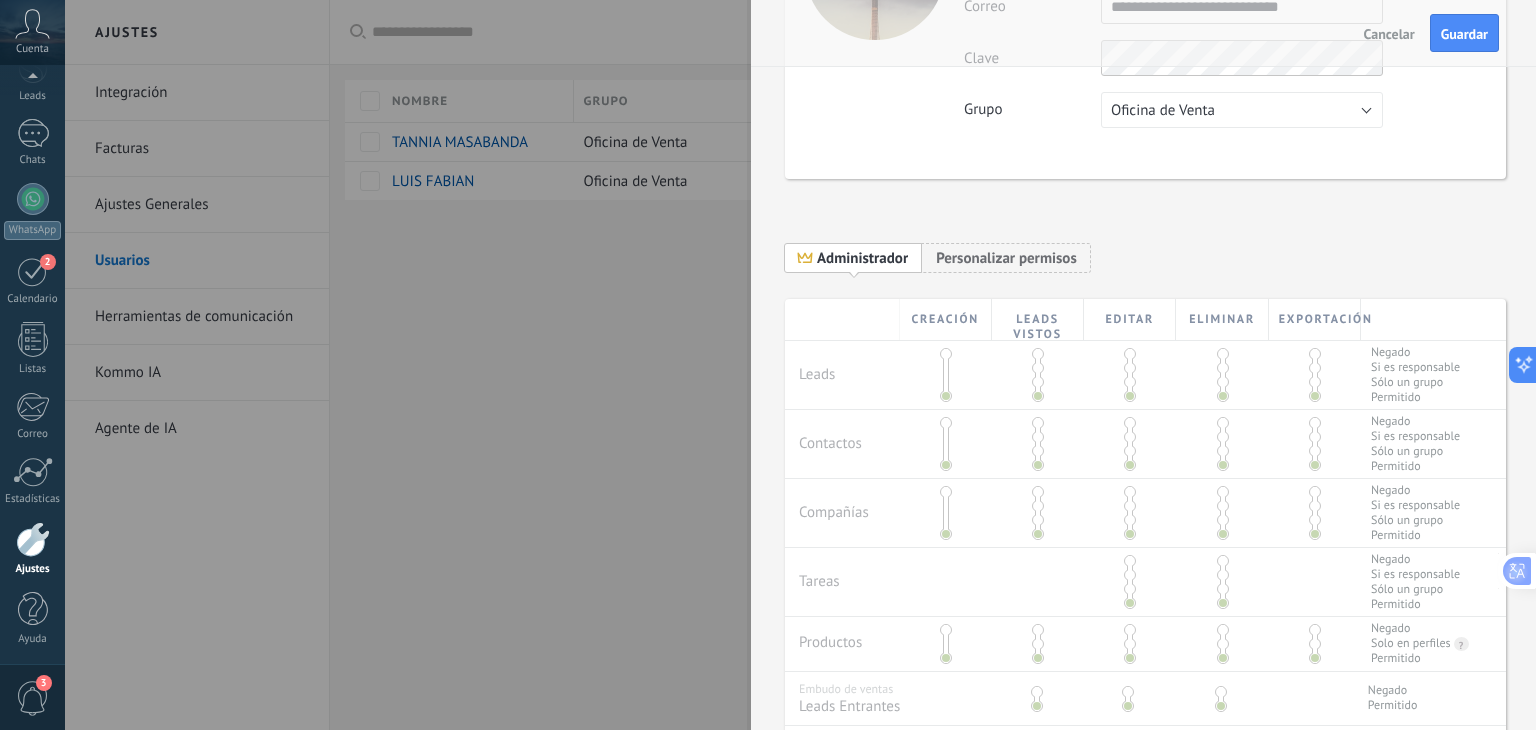 click on "Creación Leads vistos Editar Eliminar Exportación Leads Negado Si es responsable Sólo un grupo Permitido Contactos Negado Si es responsable Sólo un grupo Permitido Compañías Negado Si es responsable Sólo un grupo Permitido Tareas Negado Si es responsable Sólo un grupo Permitido Productos Negado Solo en perfiles ? Solamente permitir al usuario acceder a los ítems de la lista dentro de los perfiles del lead/ / cliente. Permitido Embudo de ventas Leads Entrantes Negado Permitido [FULL_NAME]  Leads Entrantes Negado Permitido Establecer permisos para una etapa del pipeline Leads Entrantes primera llamada  segunda llamada  seguimiento  cita  cita concretada  clinete citado seguimiento  cliente seguimiento citado  venta realizada  Logrado con éxito Venta Perdido Leads Entrantes Contacto inicial Negociación Tomar decisión Logrado con éxito Ventas Perdidos Leads vistos Editar Establecer permisos para un campo Contacto: Cargo Contacto: Teléfono Contacto: Correo Compañía: Teléfono Compañía: Correo" at bounding box center (1145, 653) 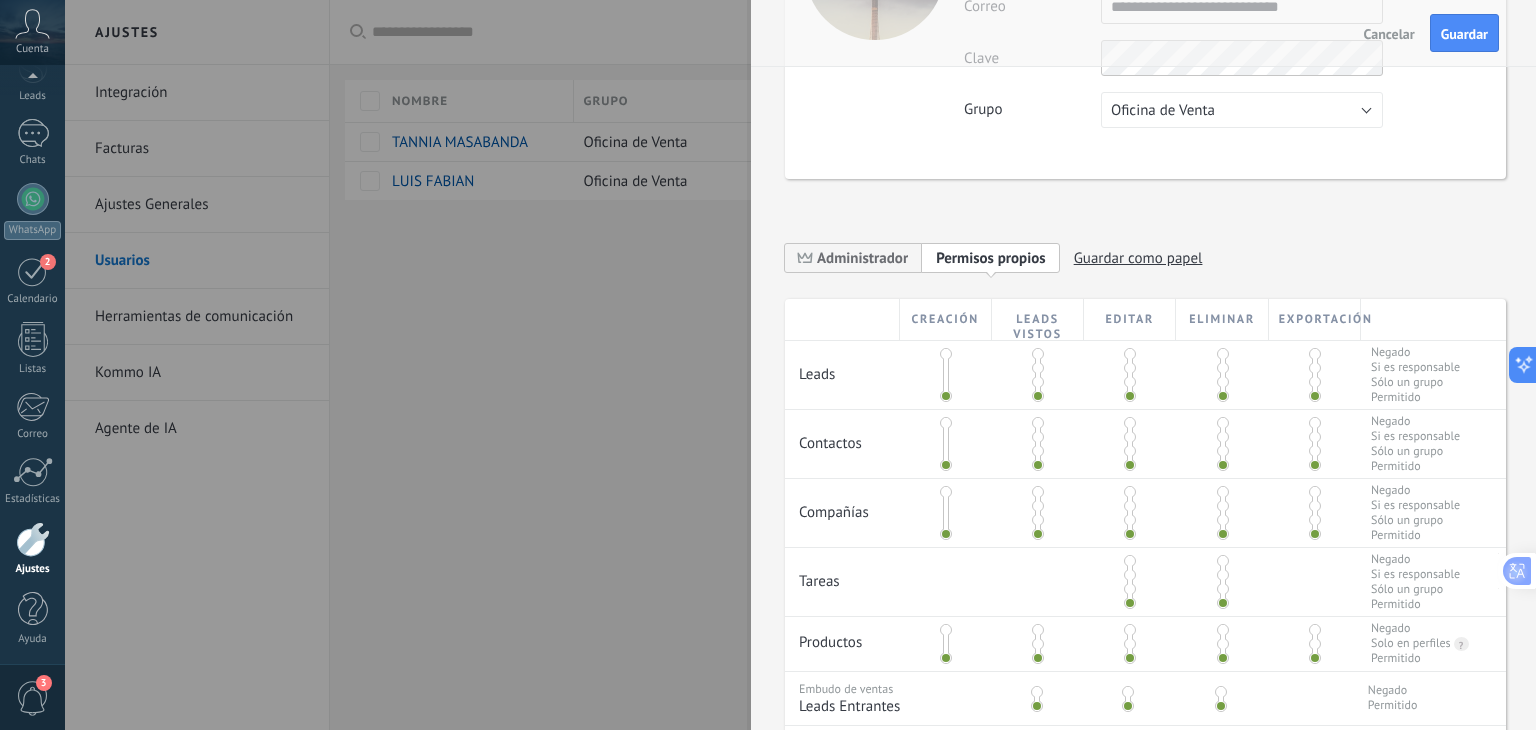 click on "Permisos propios" at bounding box center (991, 258) 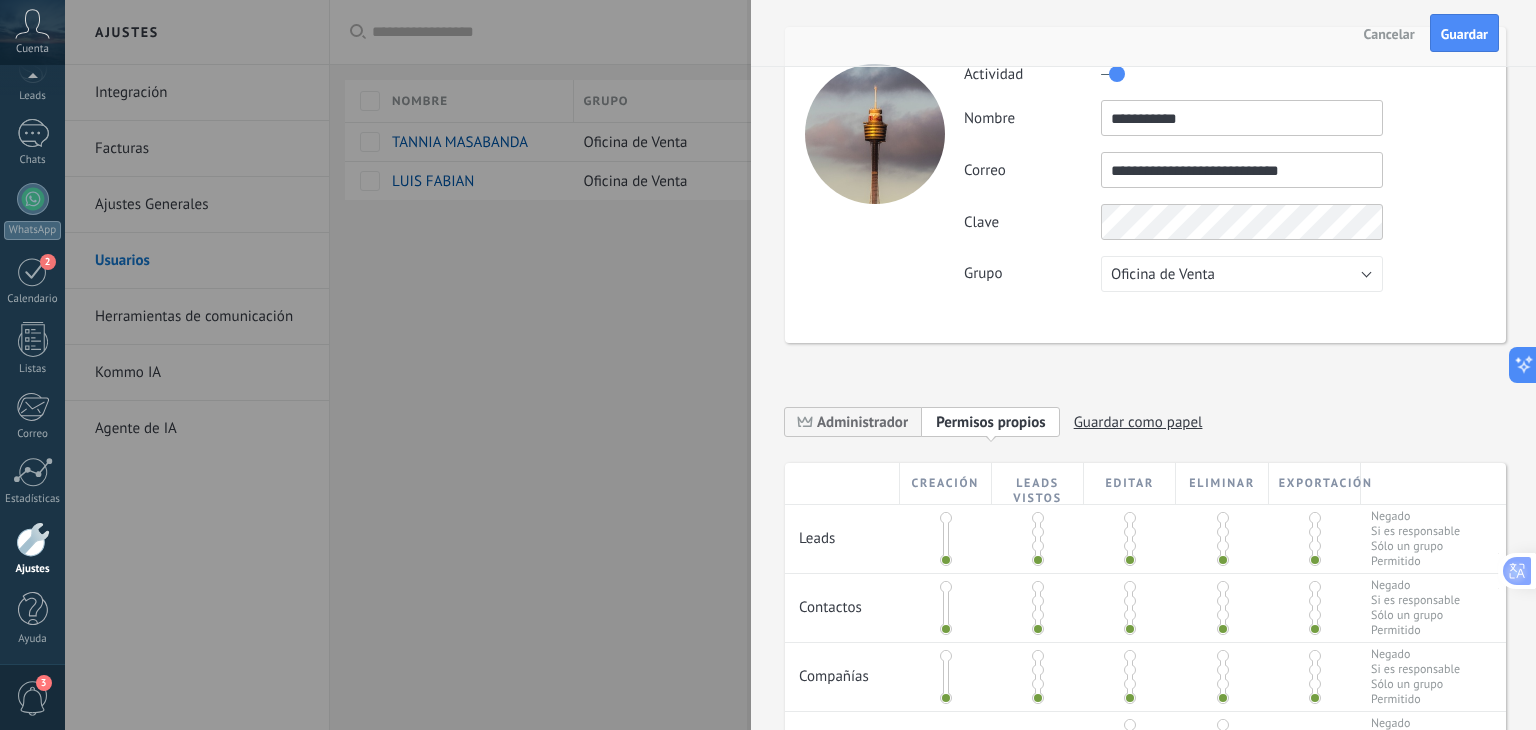 scroll, scrollTop: 0, scrollLeft: 0, axis: both 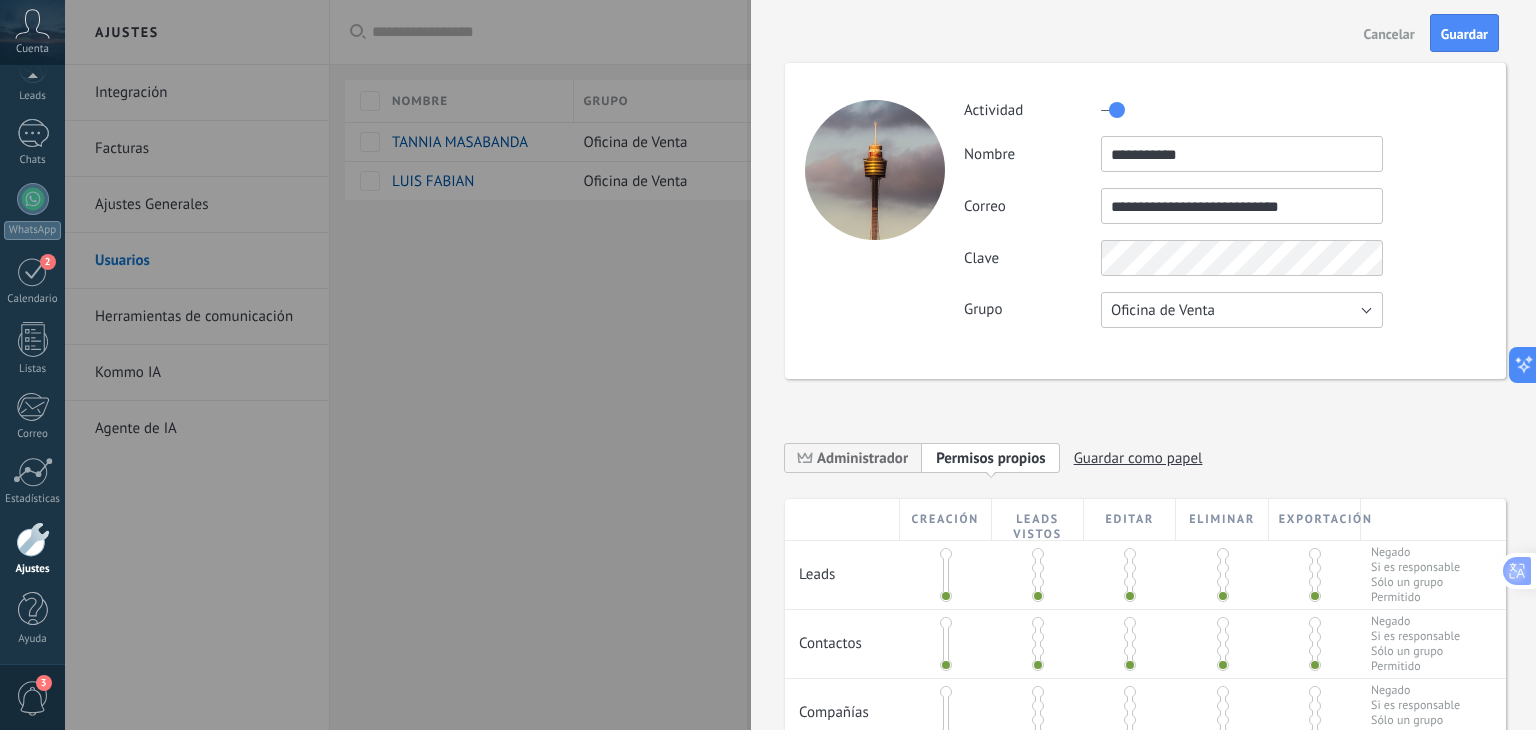 click on "Oficina de Venta" at bounding box center (1163, 310) 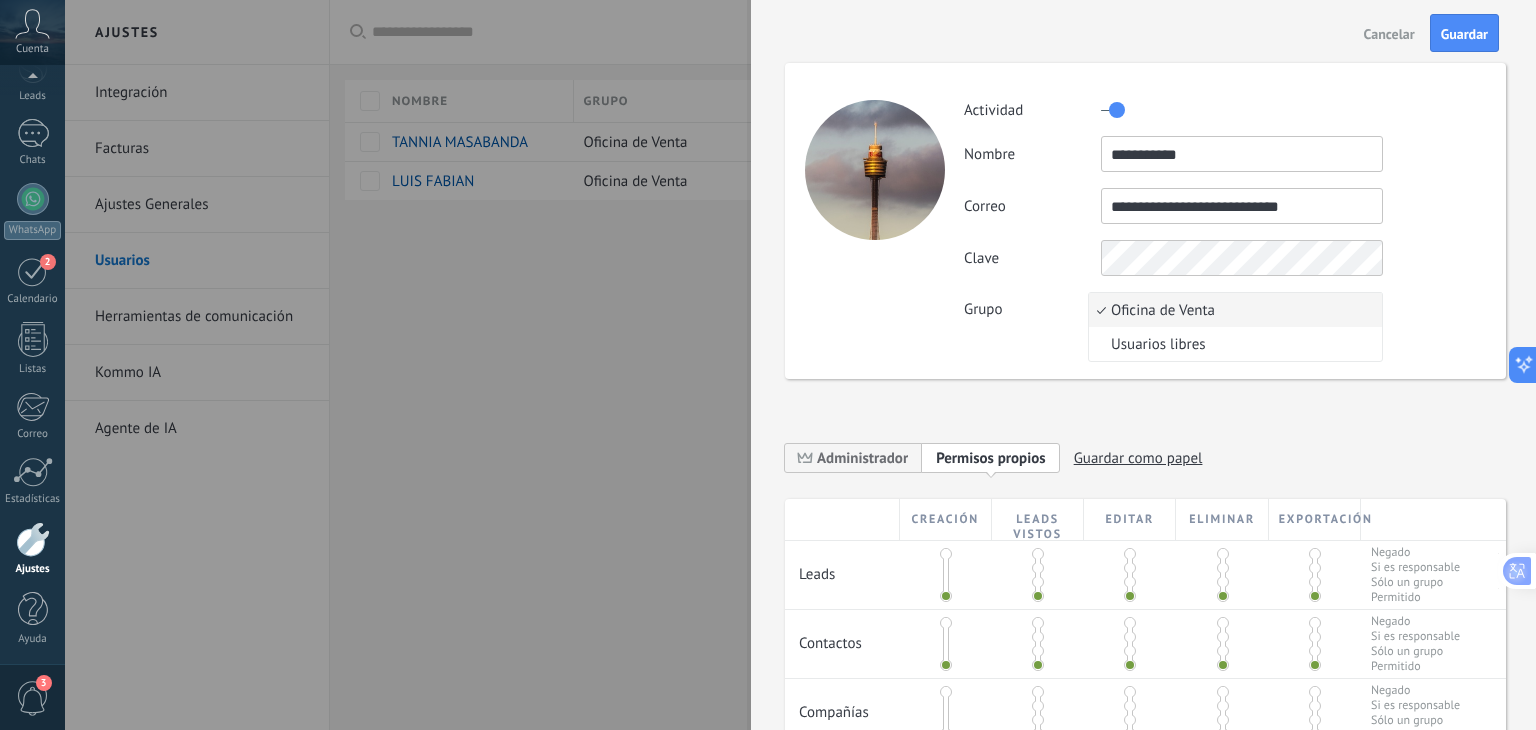 click on "Oficina de Venta" at bounding box center [1232, 310] 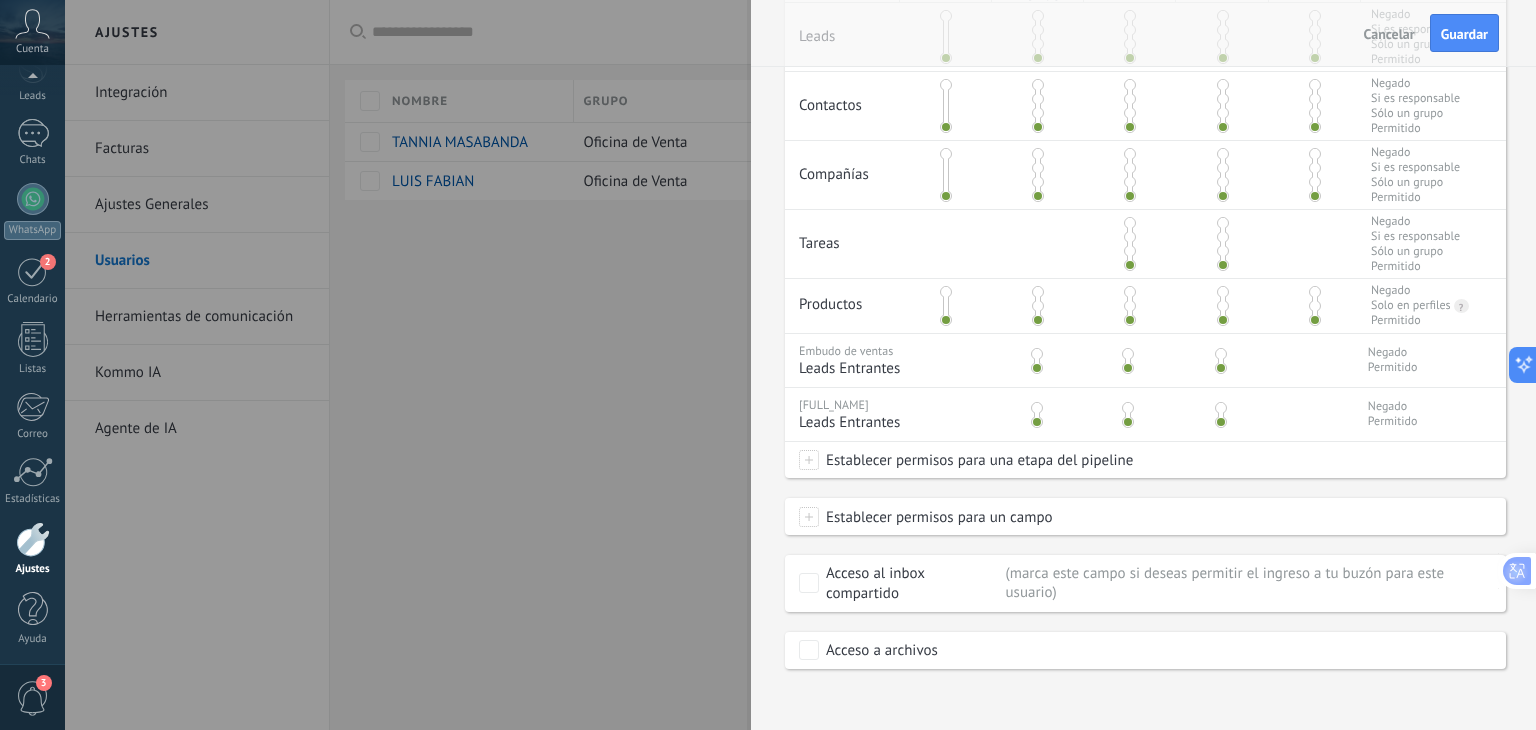 scroll, scrollTop: 549, scrollLeft: 0, axis: vertical 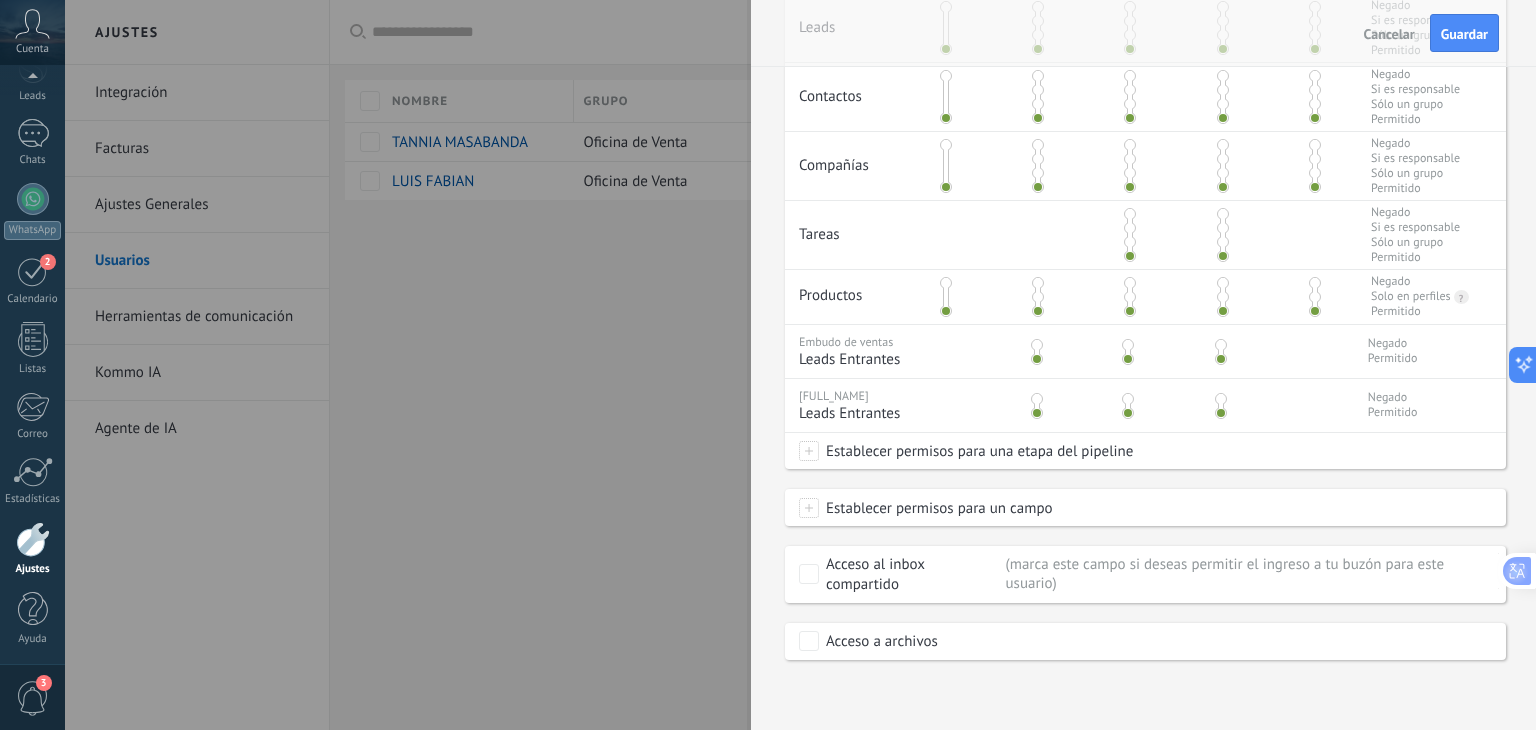 click at bounding box center [809, 508] 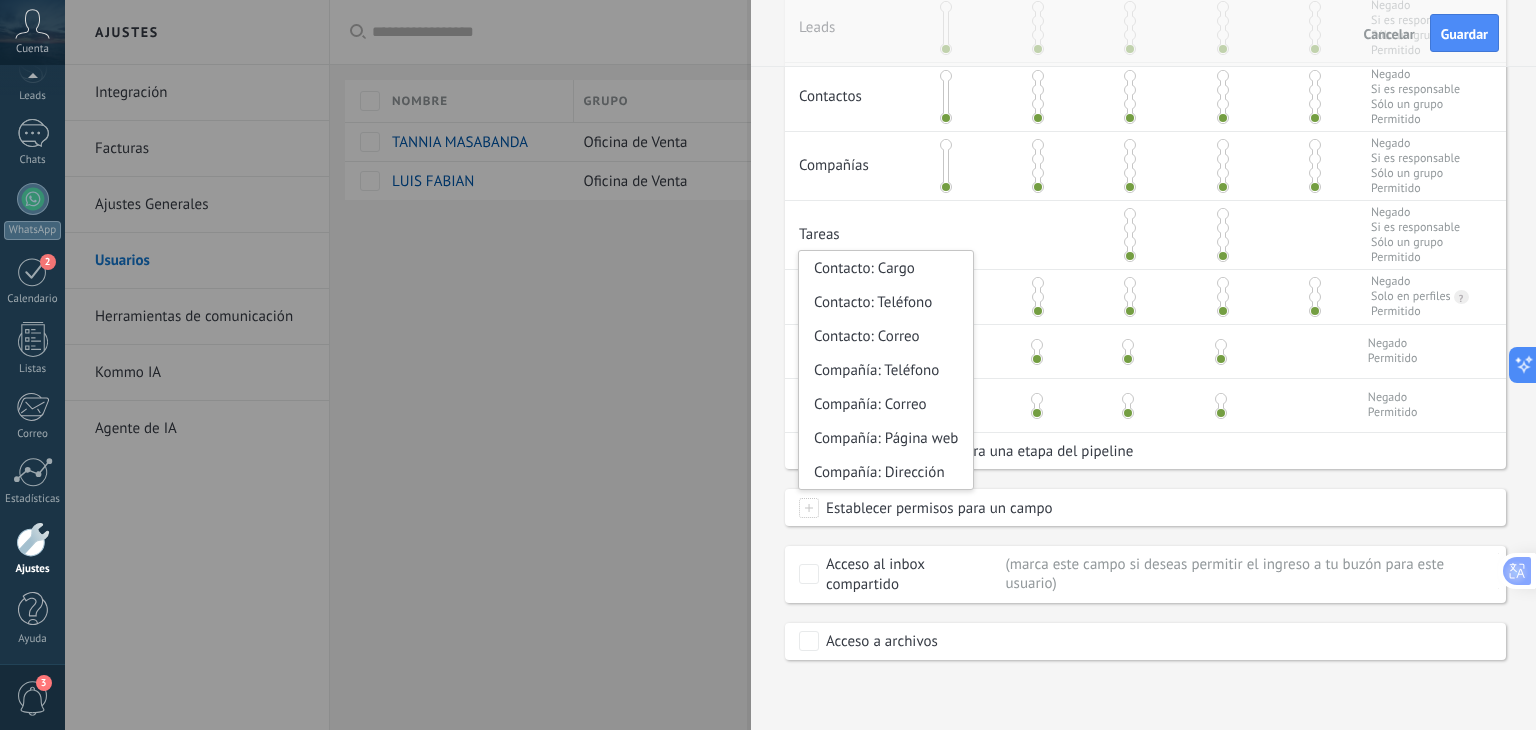 click at bounding box center (809, 508) 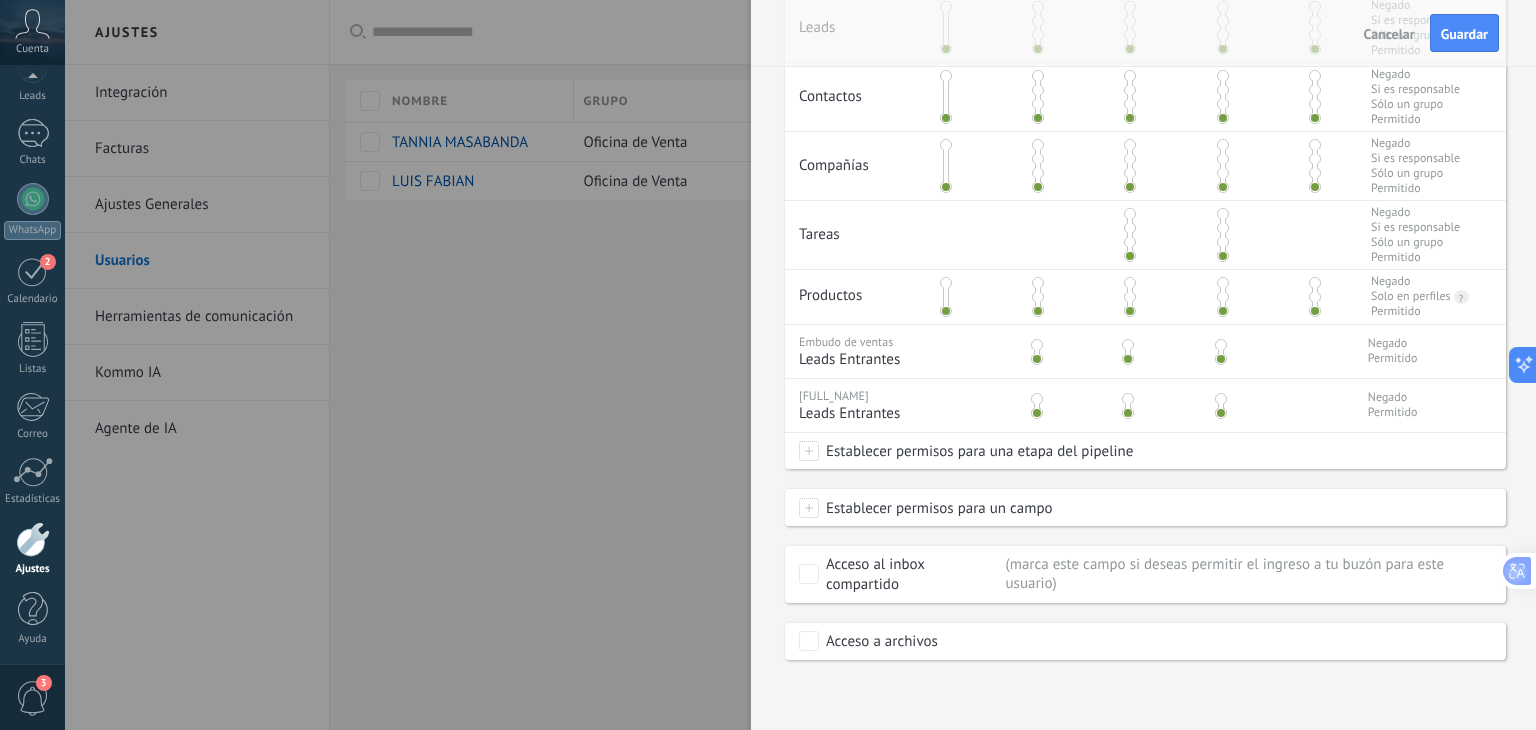 click at bounding box center (809, 451) 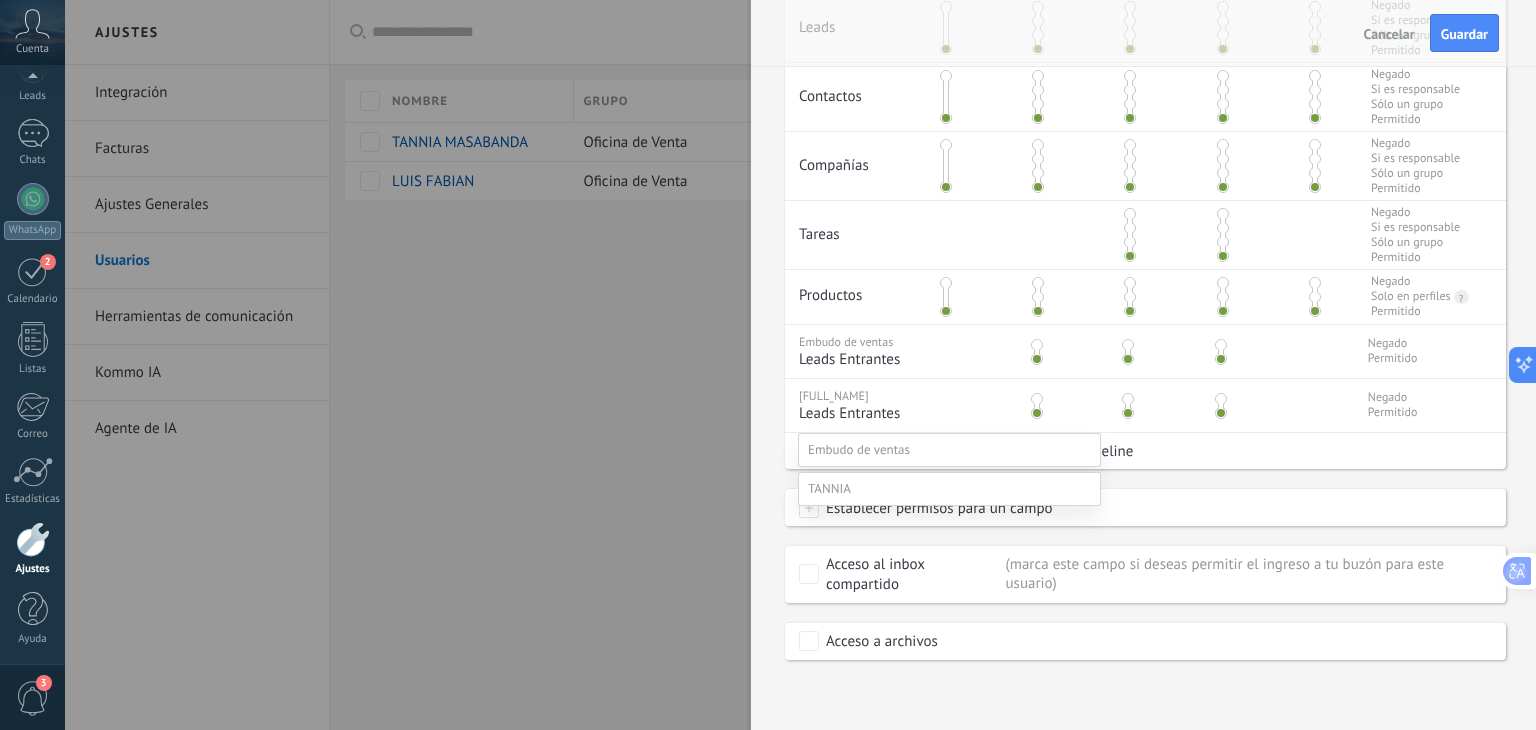click at bounding box center (859, 449) 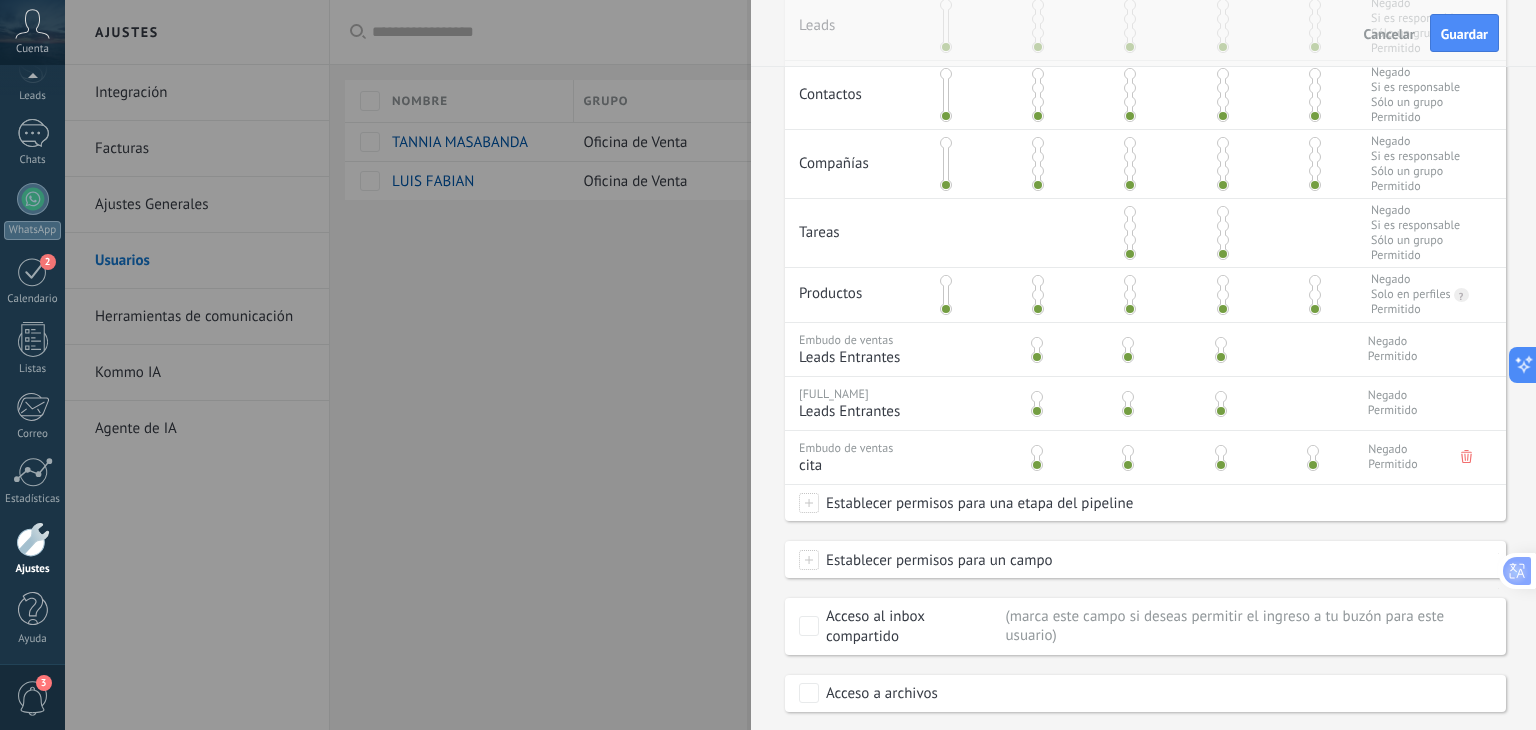 click at bounding box center (1037, 451) 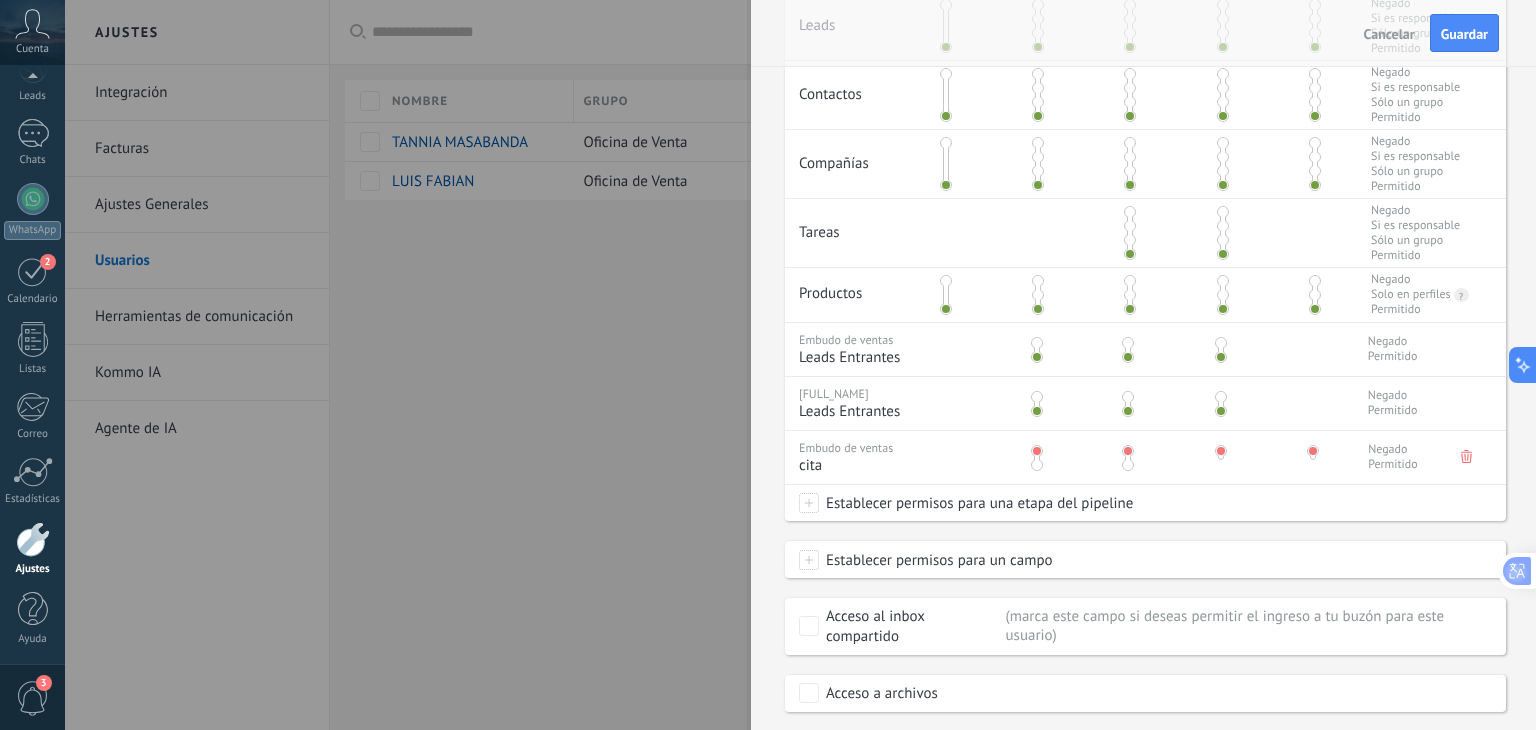click on "Embudo de ventas" at bounding box center [846, 340] 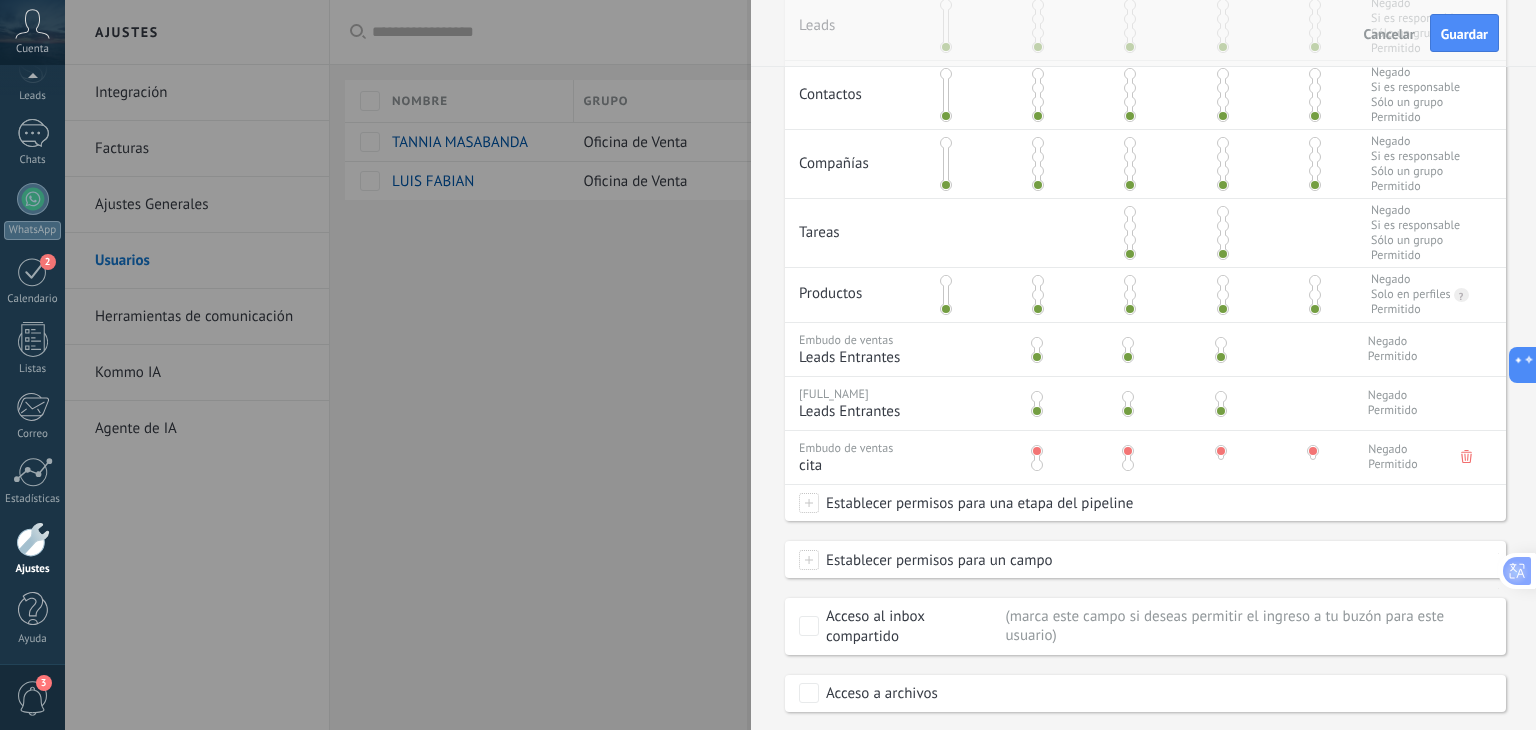 click on "Leads Entrantes" at bounding box center (892, 357) 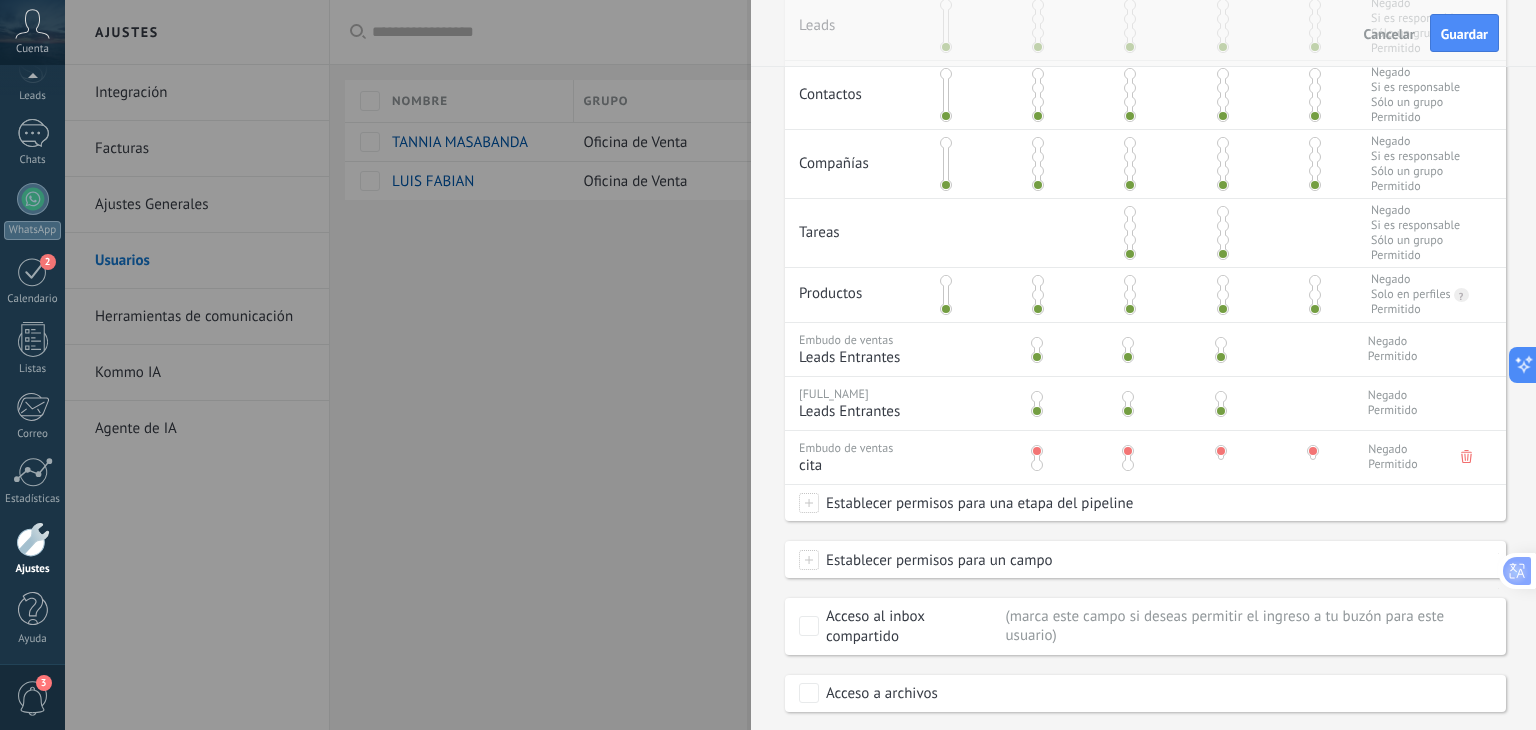 click on "Embudo de ventas Leads Entrantes Negado Permitido" at bounding box center (1145, 349) 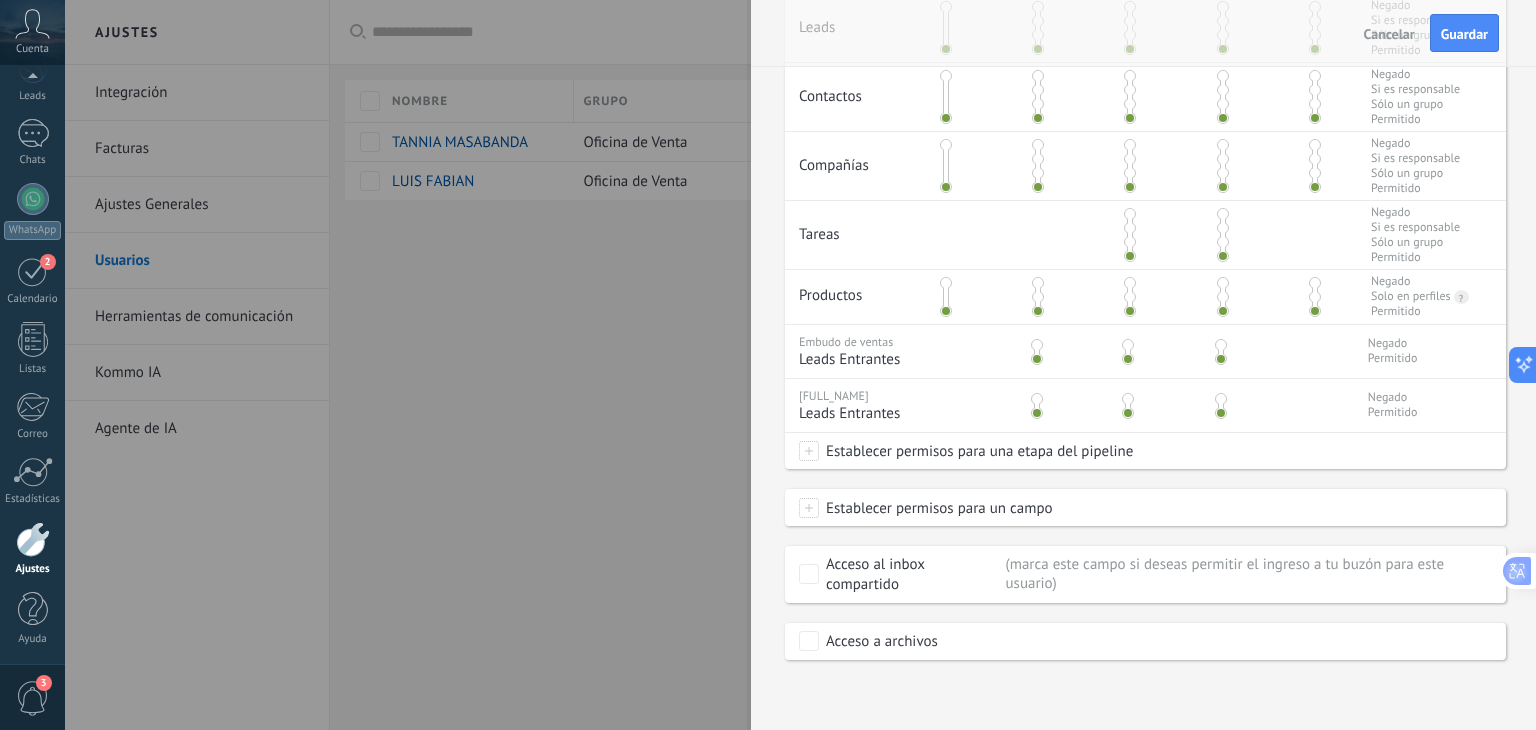 click on "[FULL_NAME]  Leads Entrantes Negado Permitido" at bounding box center [1145, 405] 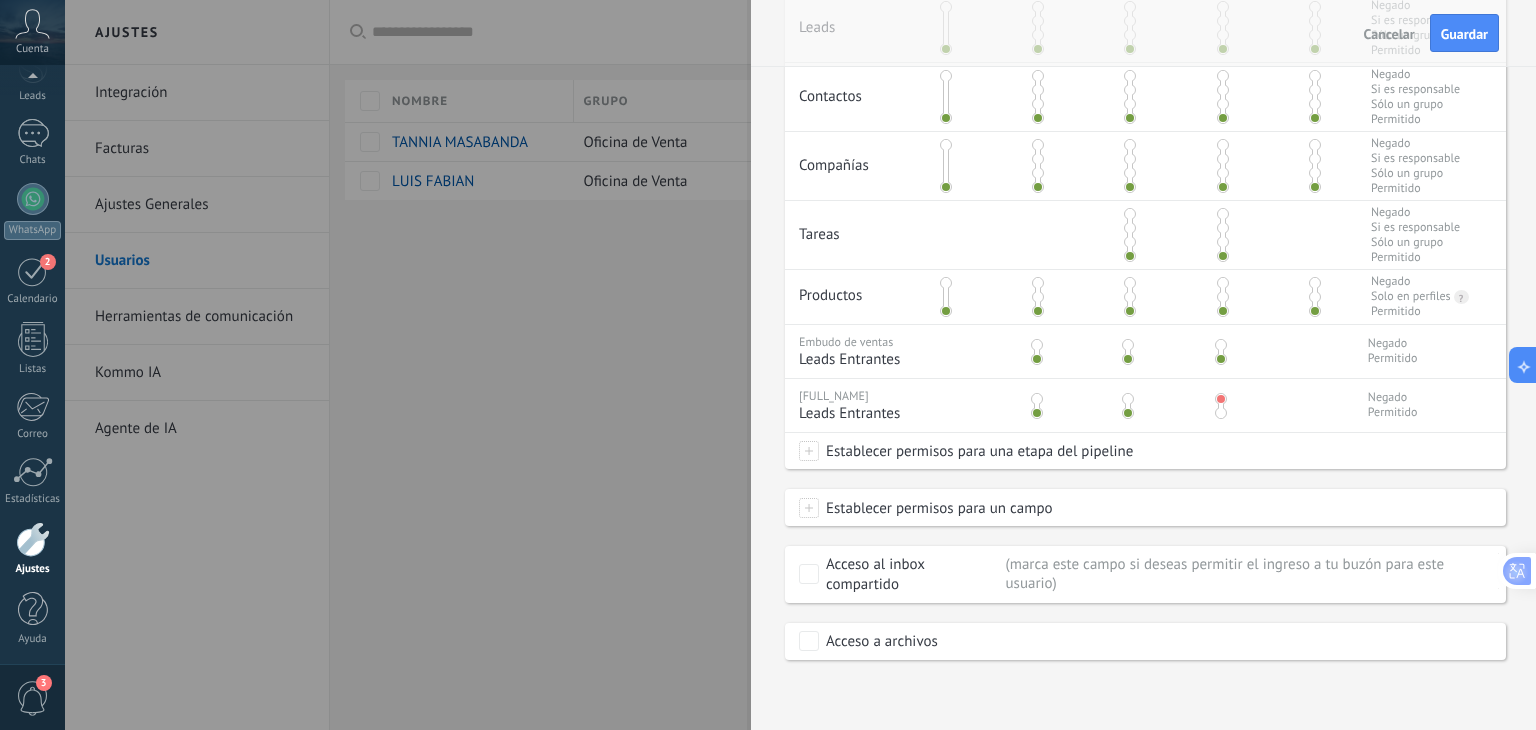 click at bounding box center [1221, 399] 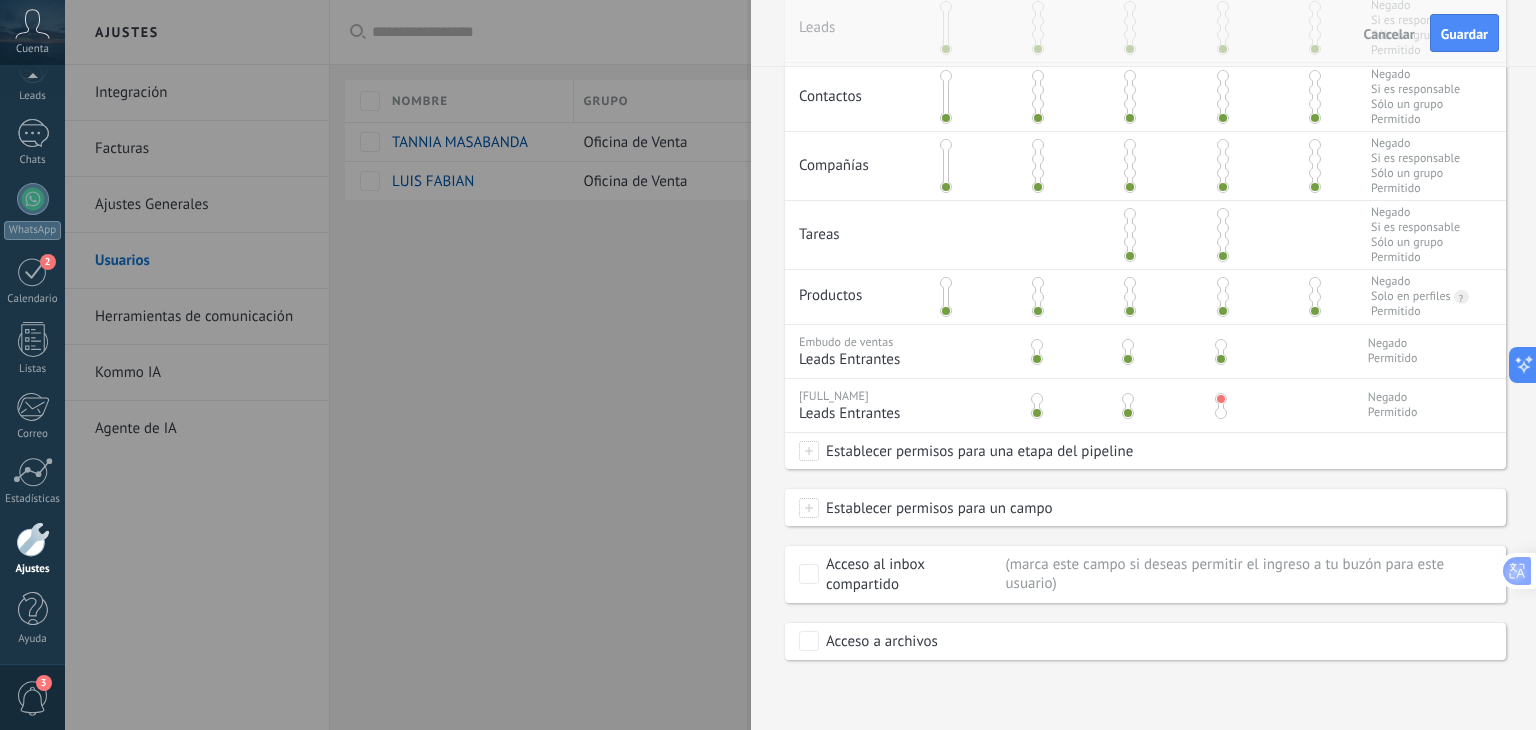 click at bounding box center (1221, 406) 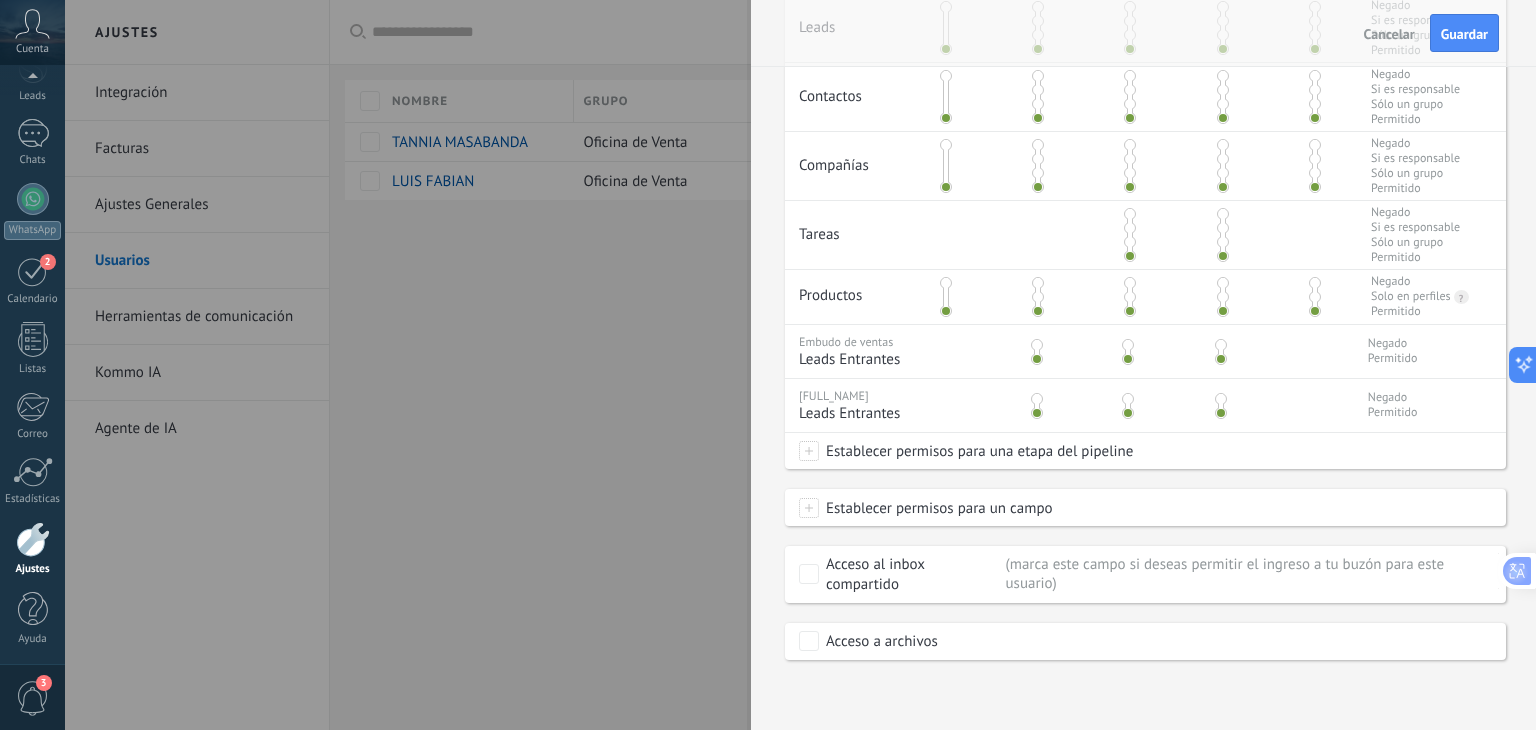 click at bounding box center (809, 451) 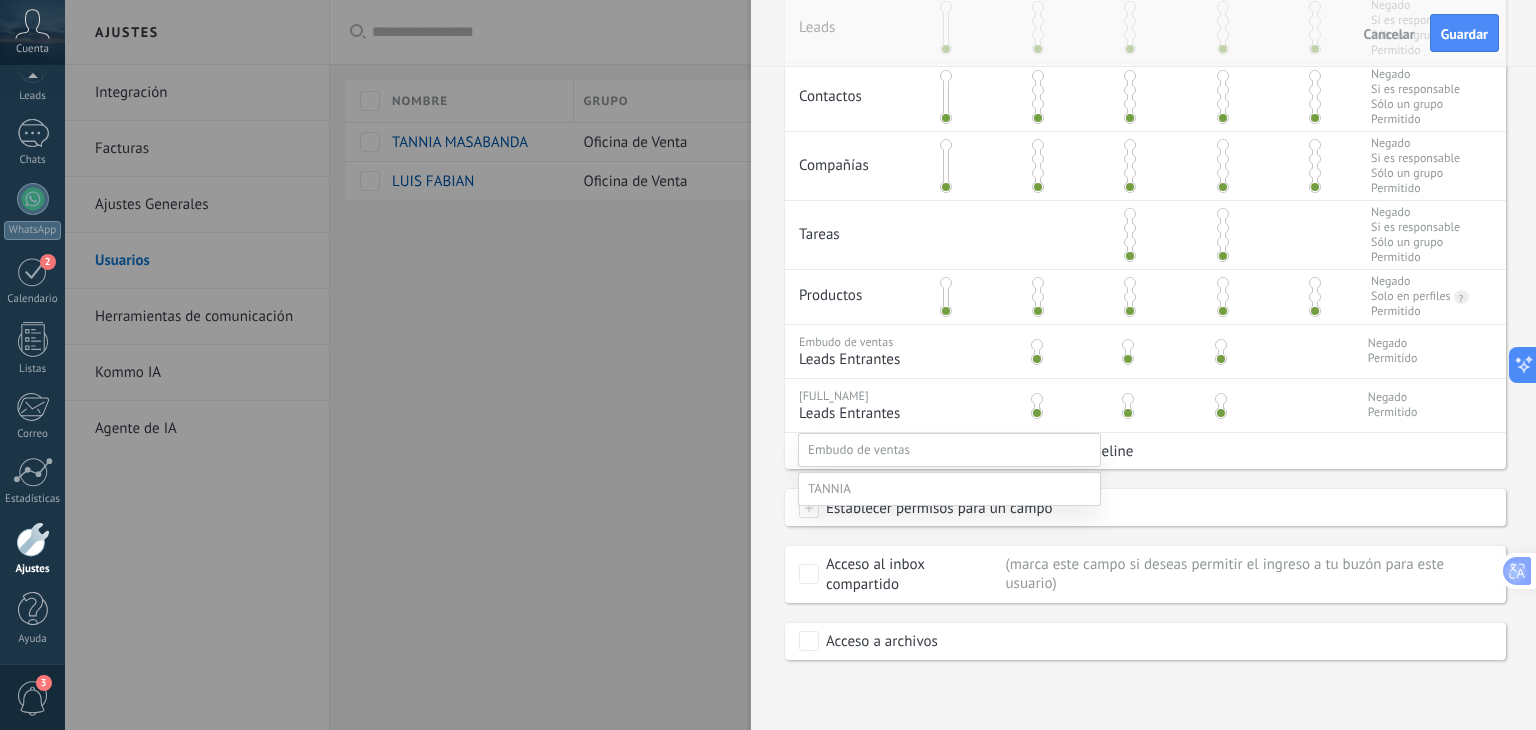 click at bounding box center [859, 449] 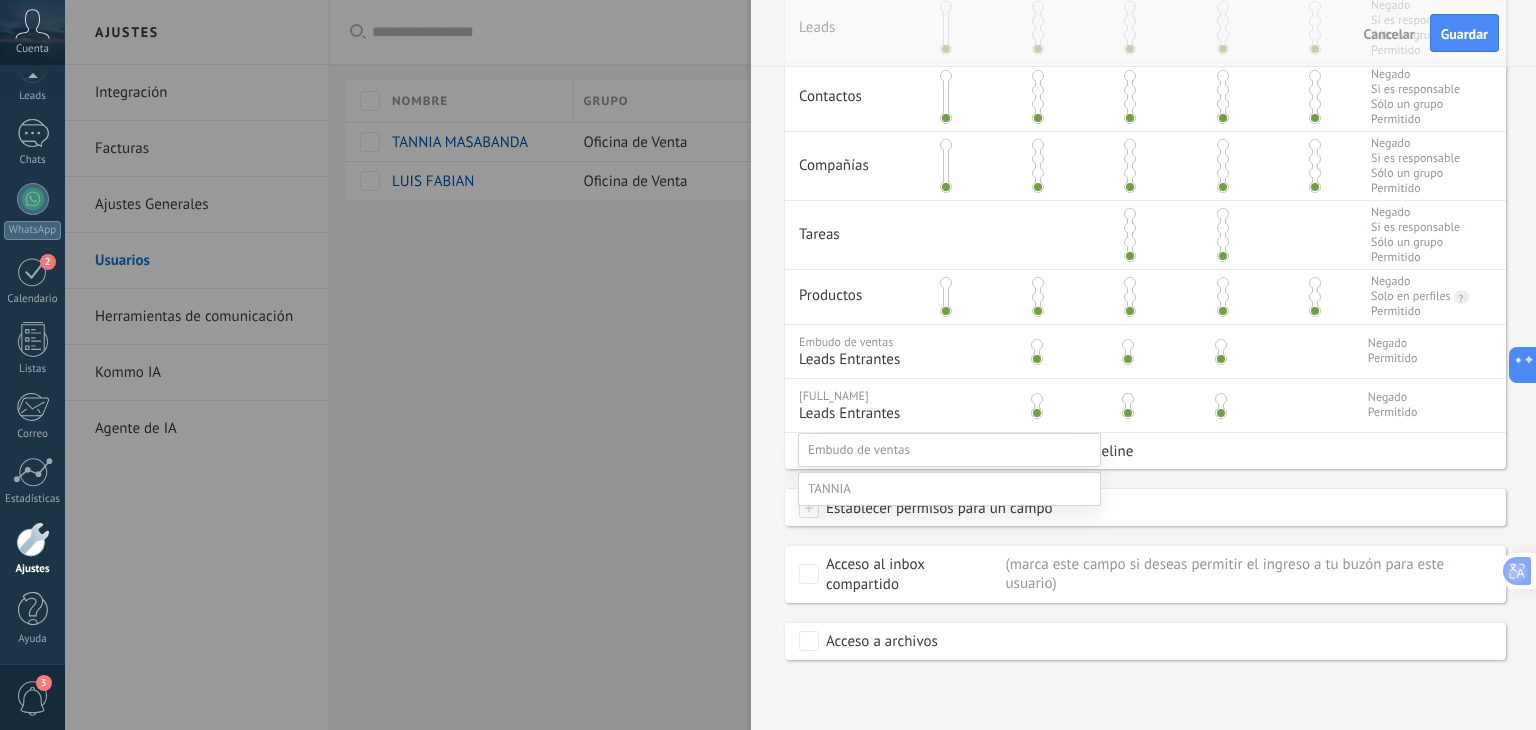 click at bounding box center (800, 365) 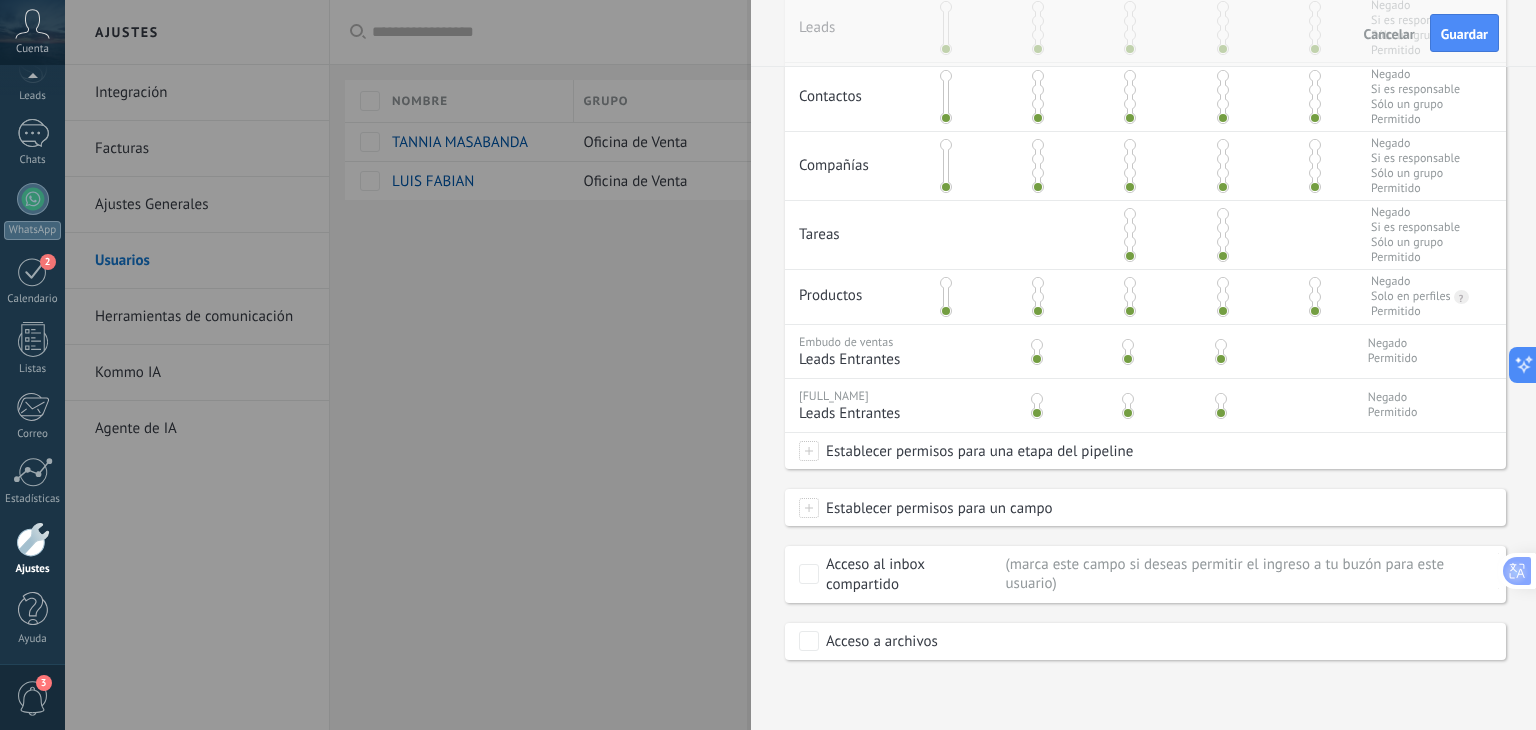 click on "Leads Entrantes" at bounding box center (892, 359) 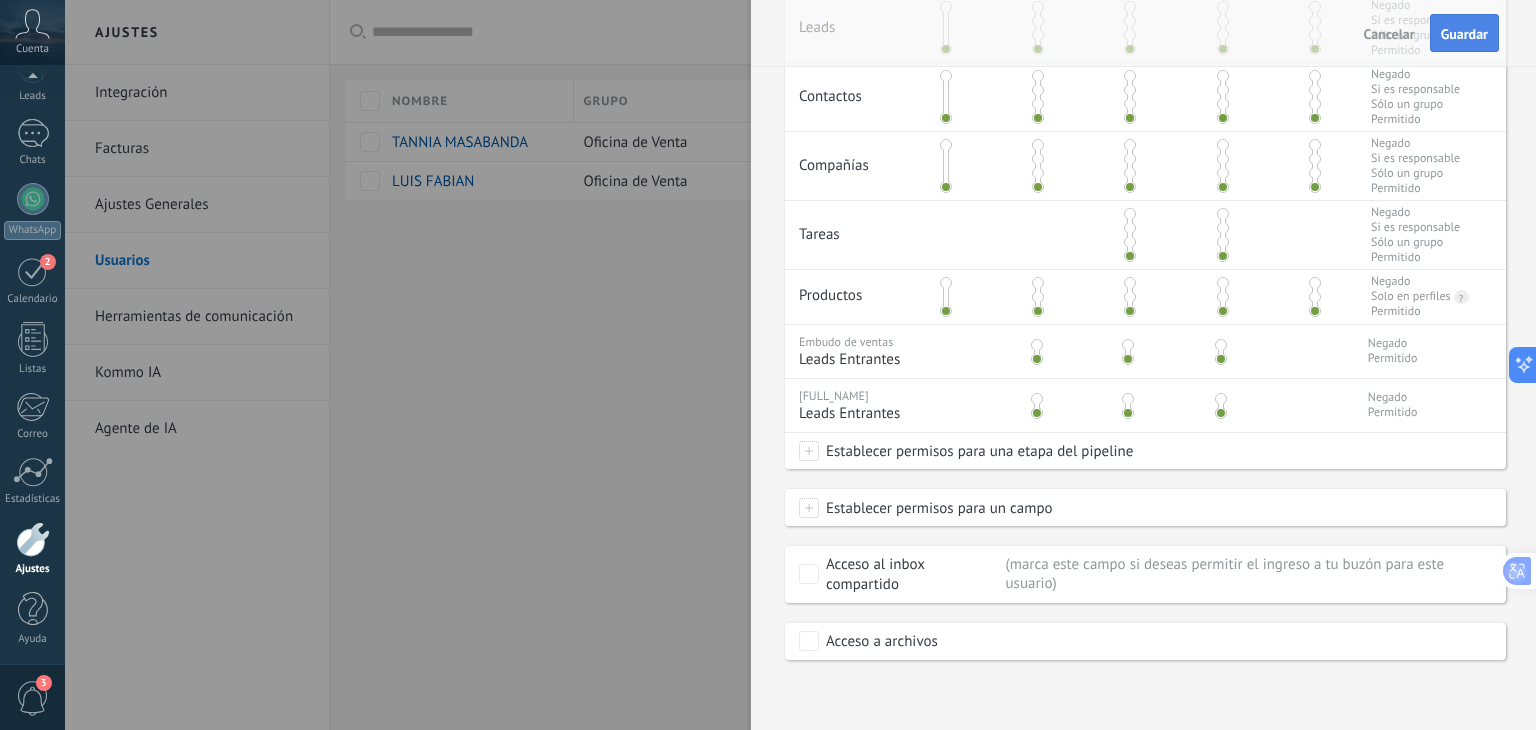click on "Guardar" at bounding box center (1464, 34) 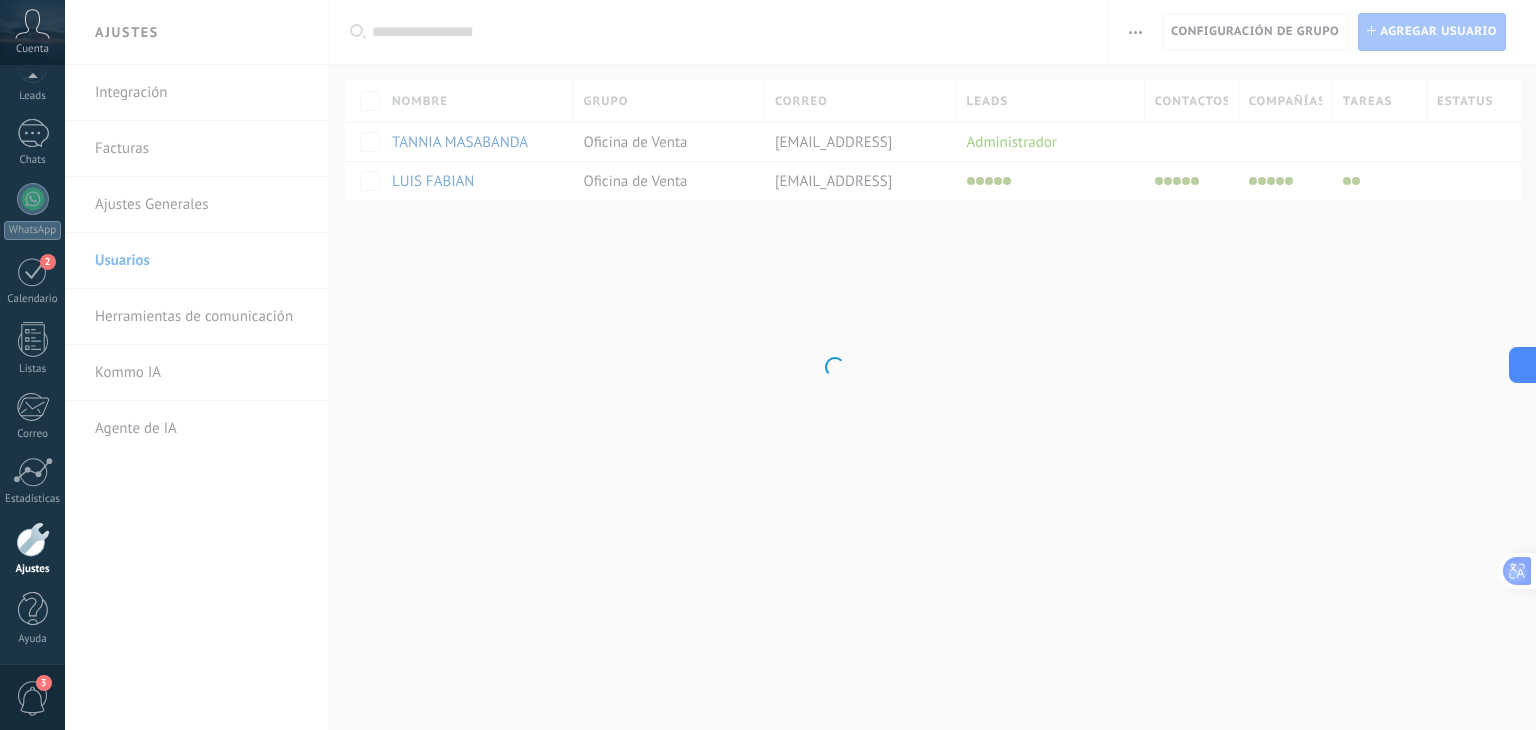 scroll, scrollTop: 0, scrollLeft: 0, axis: both 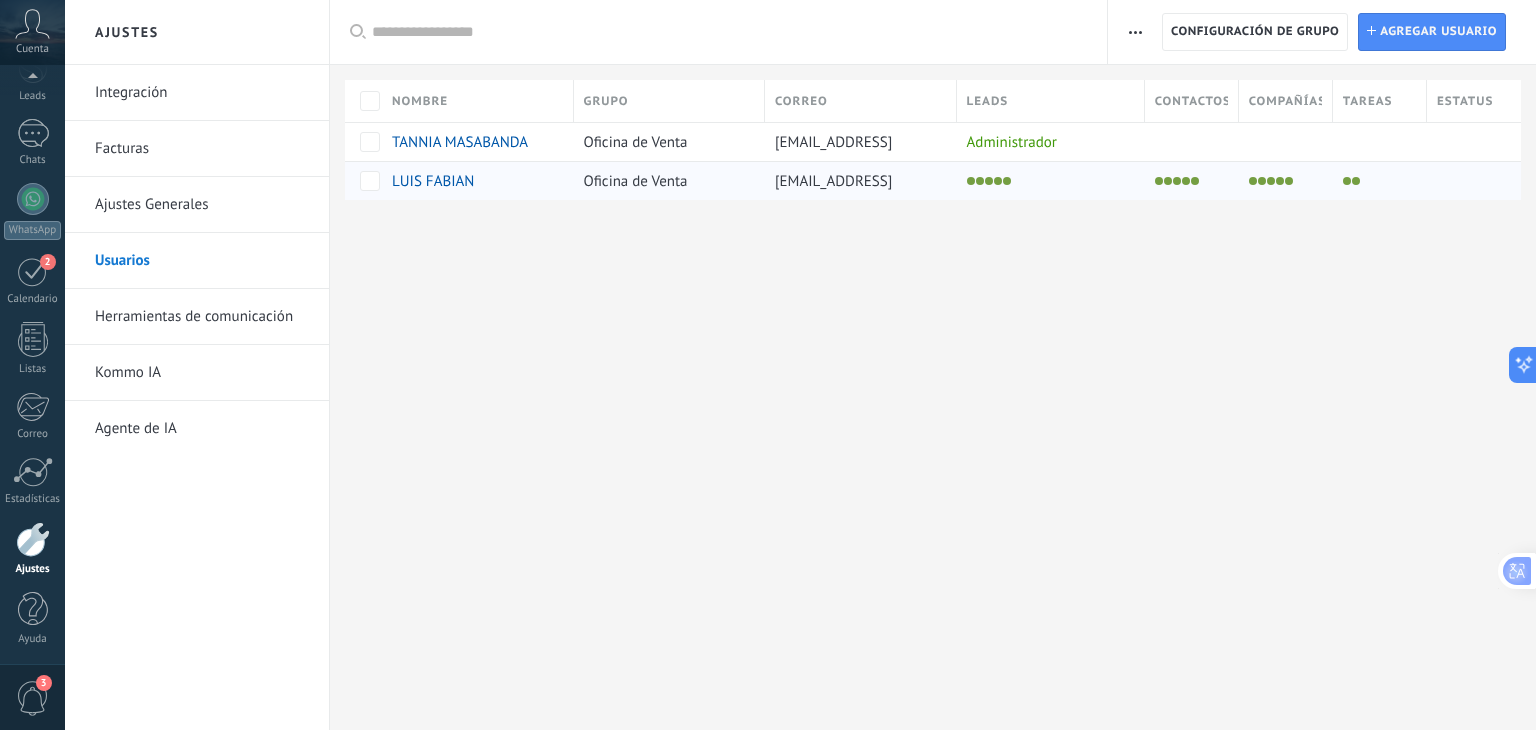 click at bounding box center (1281, 181) 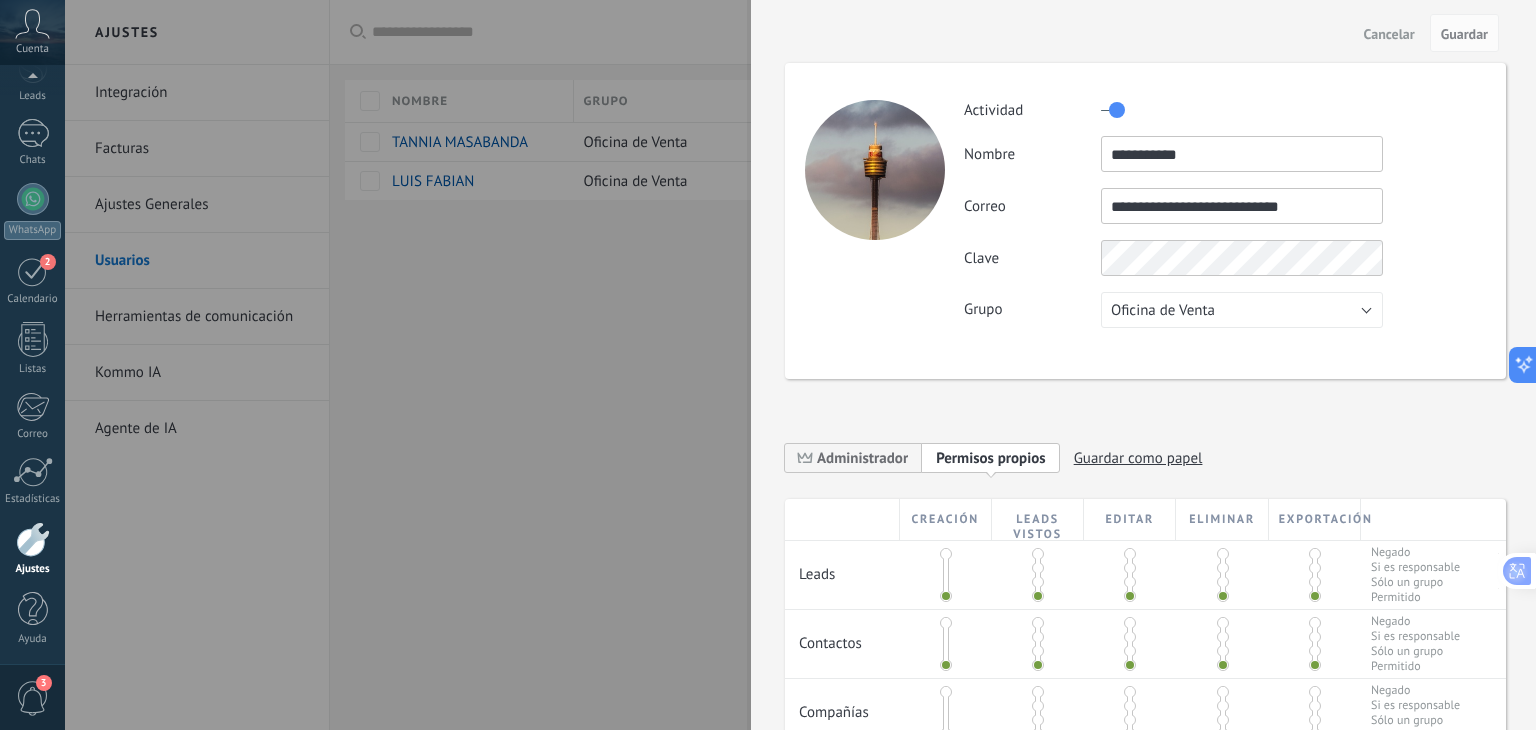 click on "Guardar como papel" at bounding box center (1138, 458) 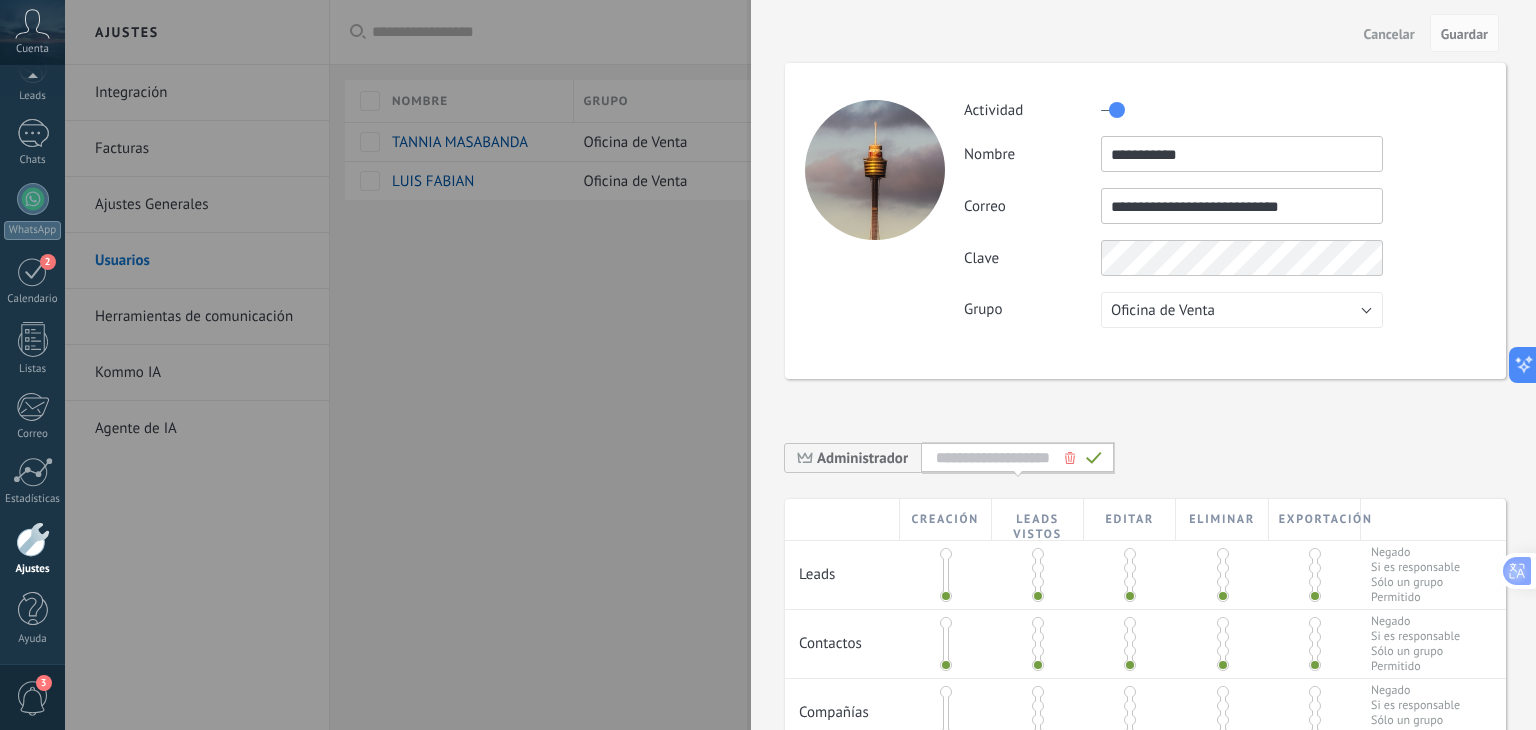 click at bounding box center [995, 458] 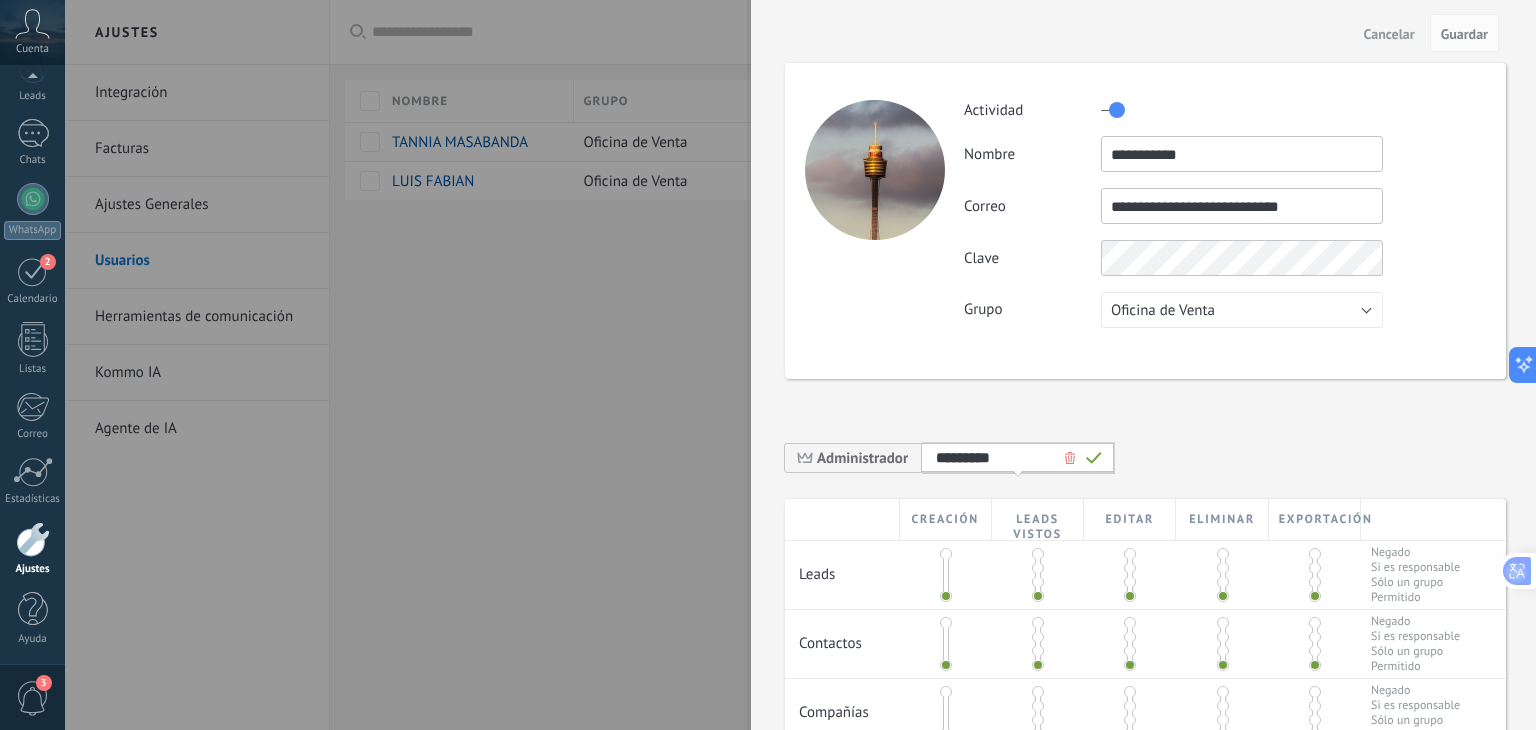 type on "*********" 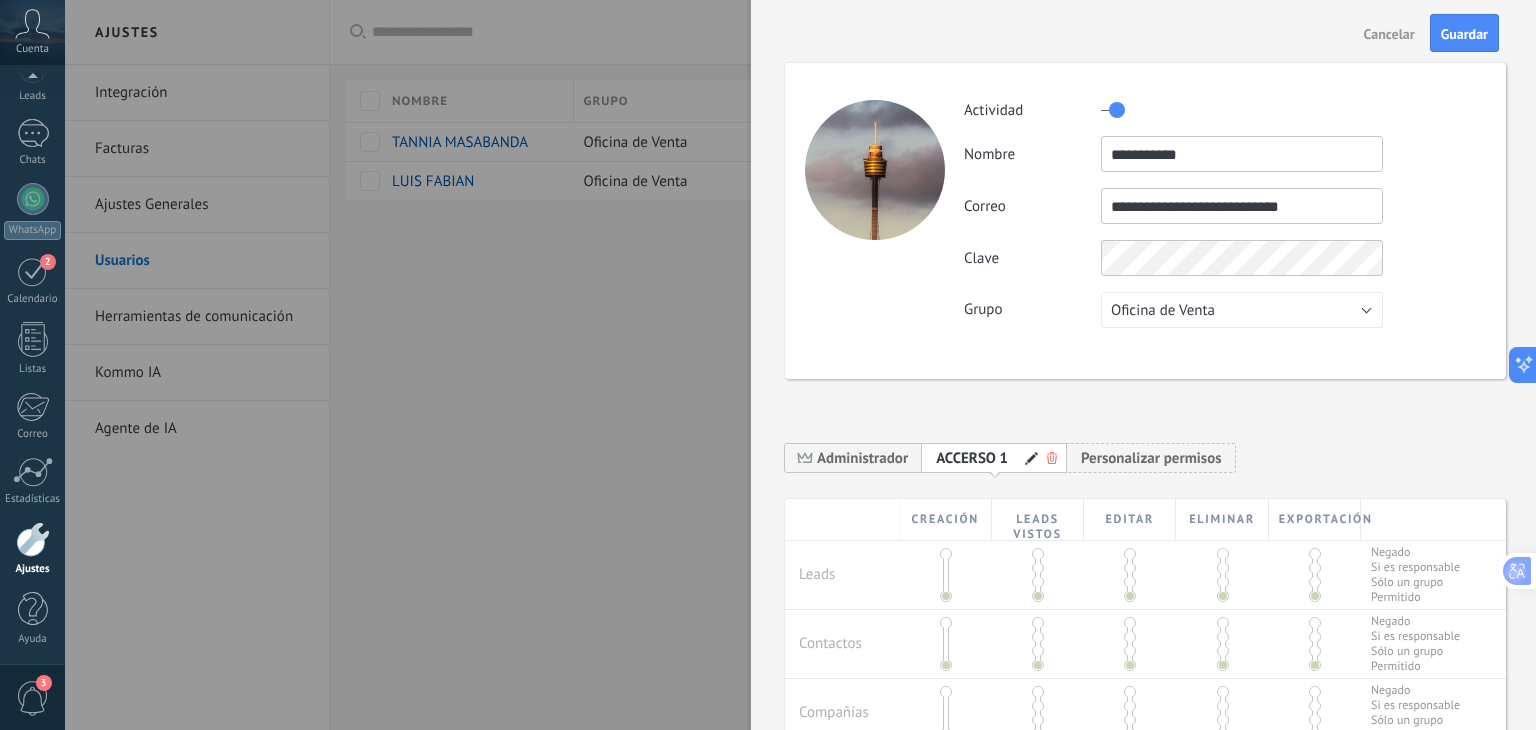 click on "**********" at bounding box center [1145, 615] 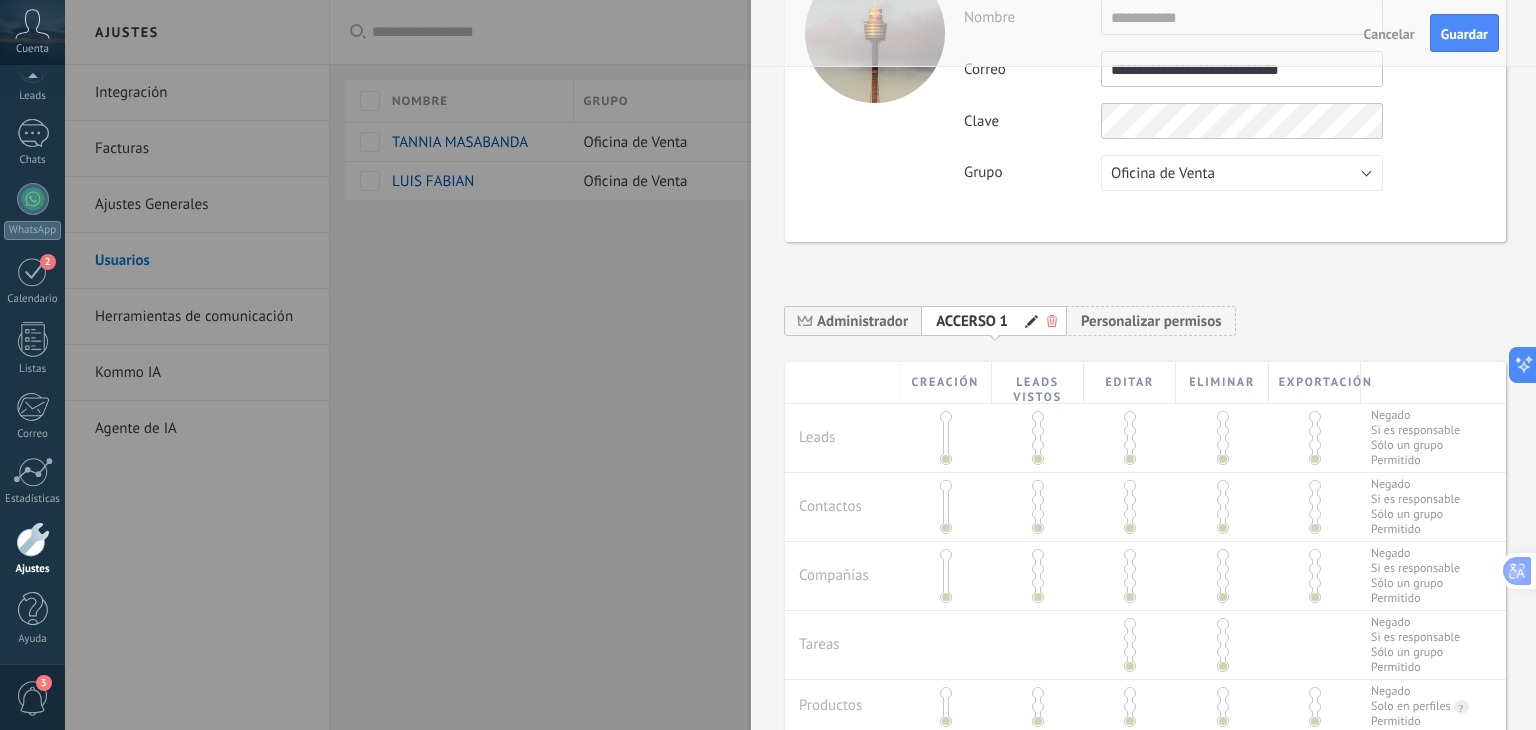 scroll, scrollTop: 200, scrollLeft: 0, axis: vertical 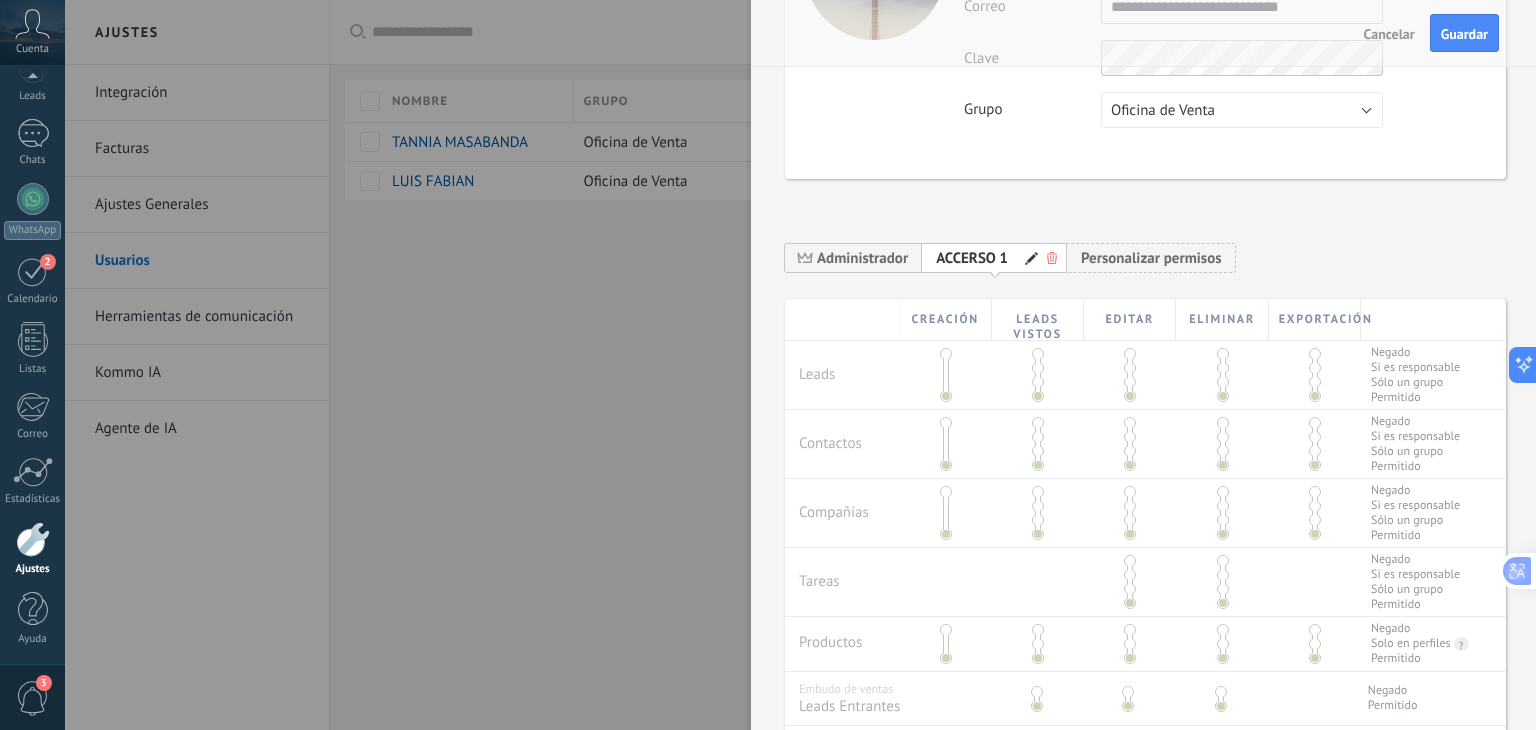 drag, startPoint x: 942, startPoint y: 395, endPoint x: 941, endPoint y: 353, distance: 42.0119 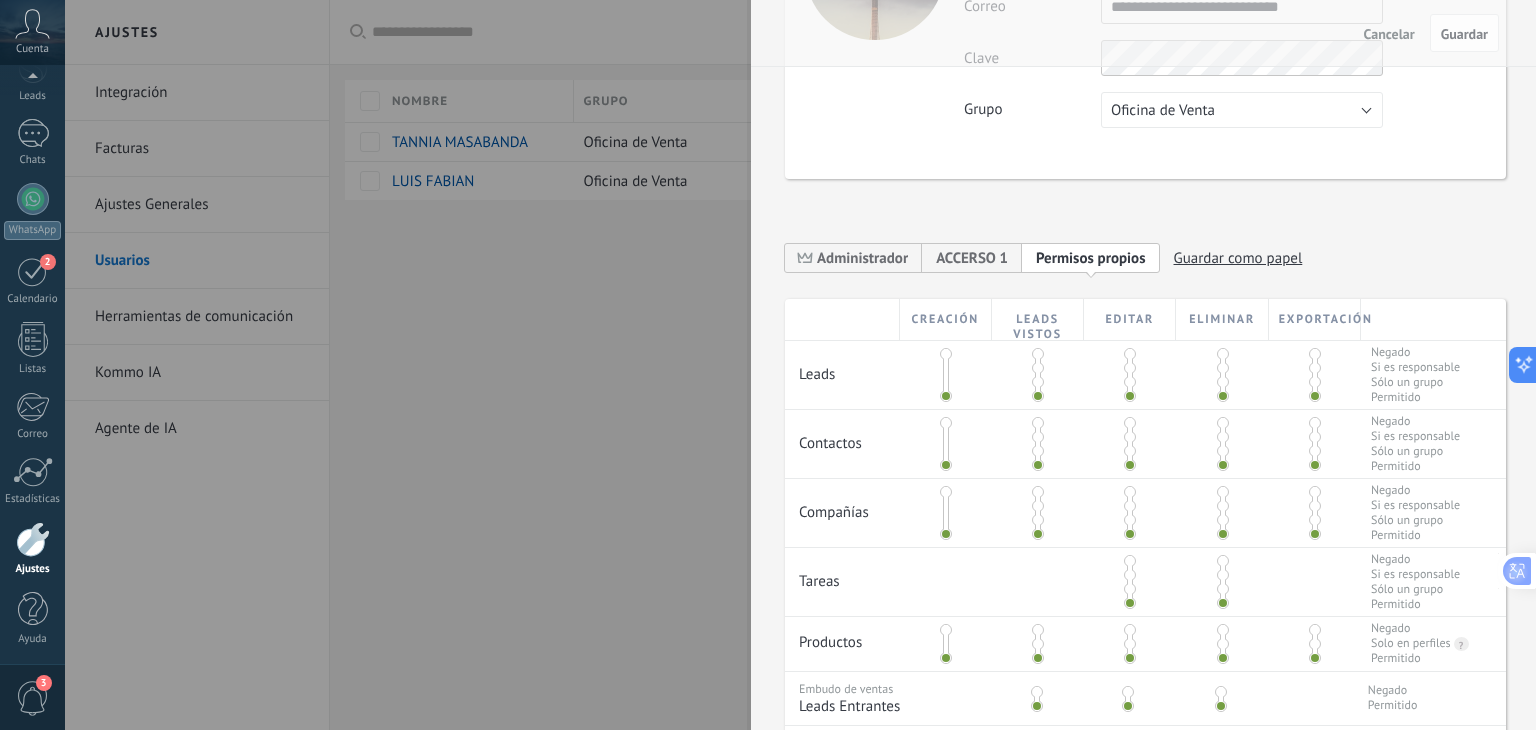 click at bounding box center (946, 354) 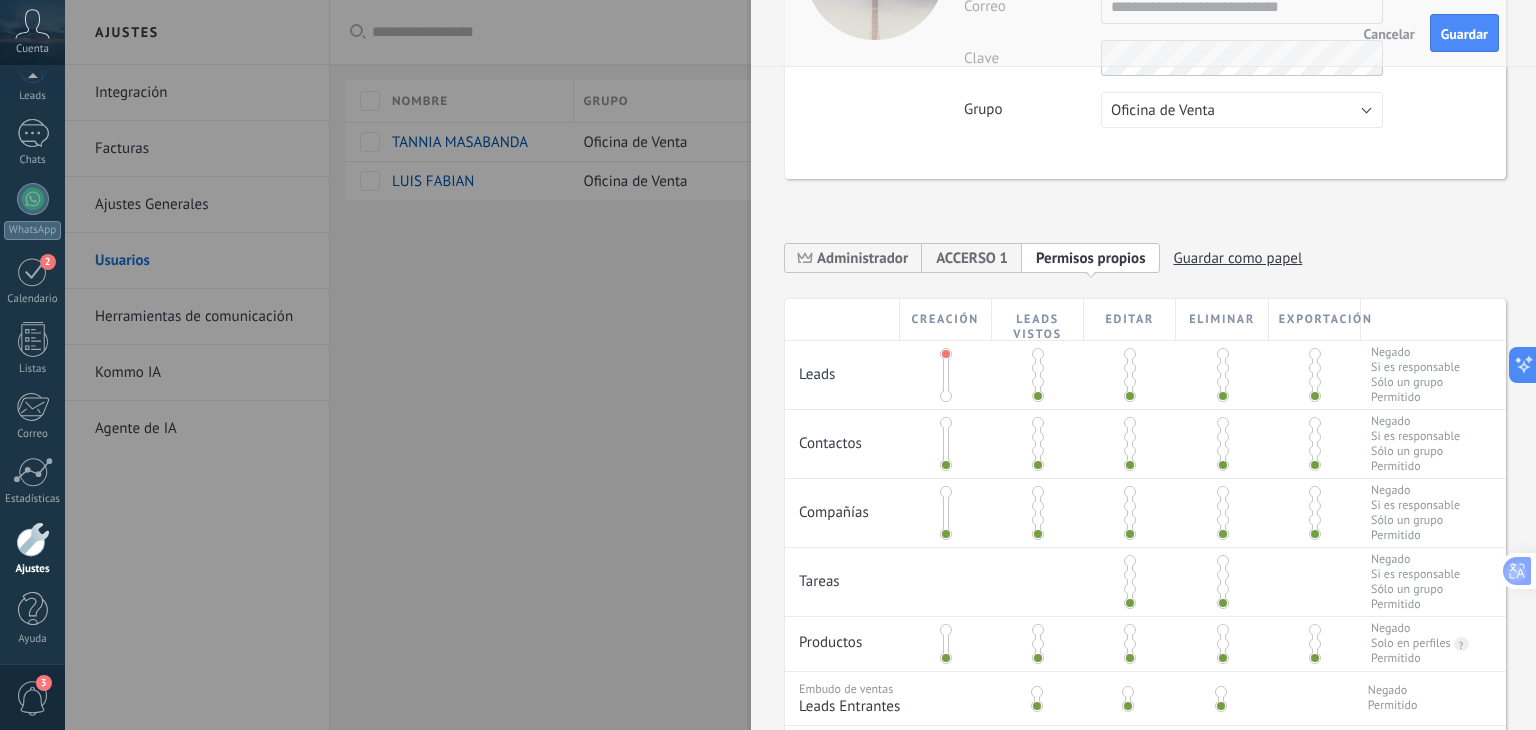 click at bounding box center (946, 354) 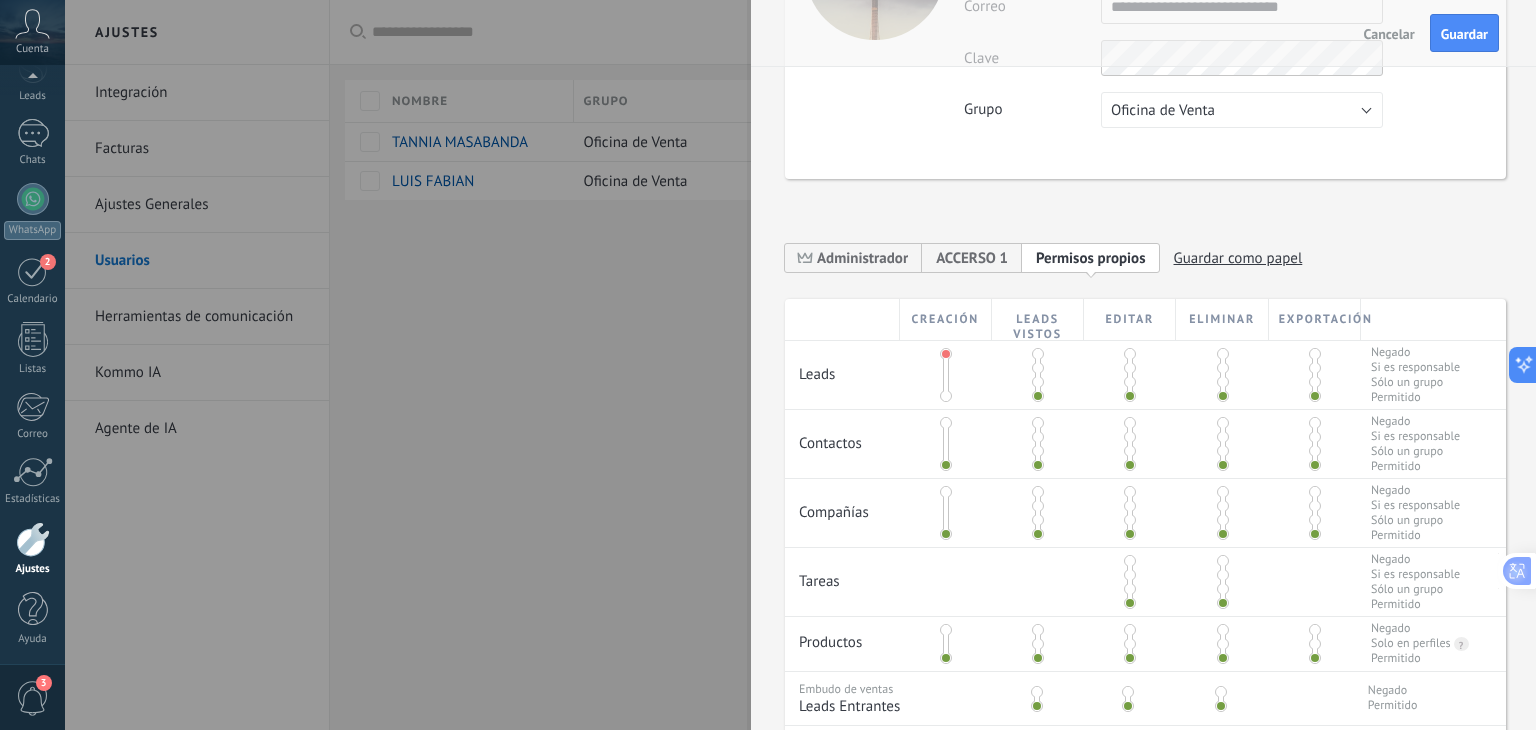 drag, startPoint x: 1032, startPoint y: 394, endPoint x: 1031, endPoint y: 362, distance: 32.01562 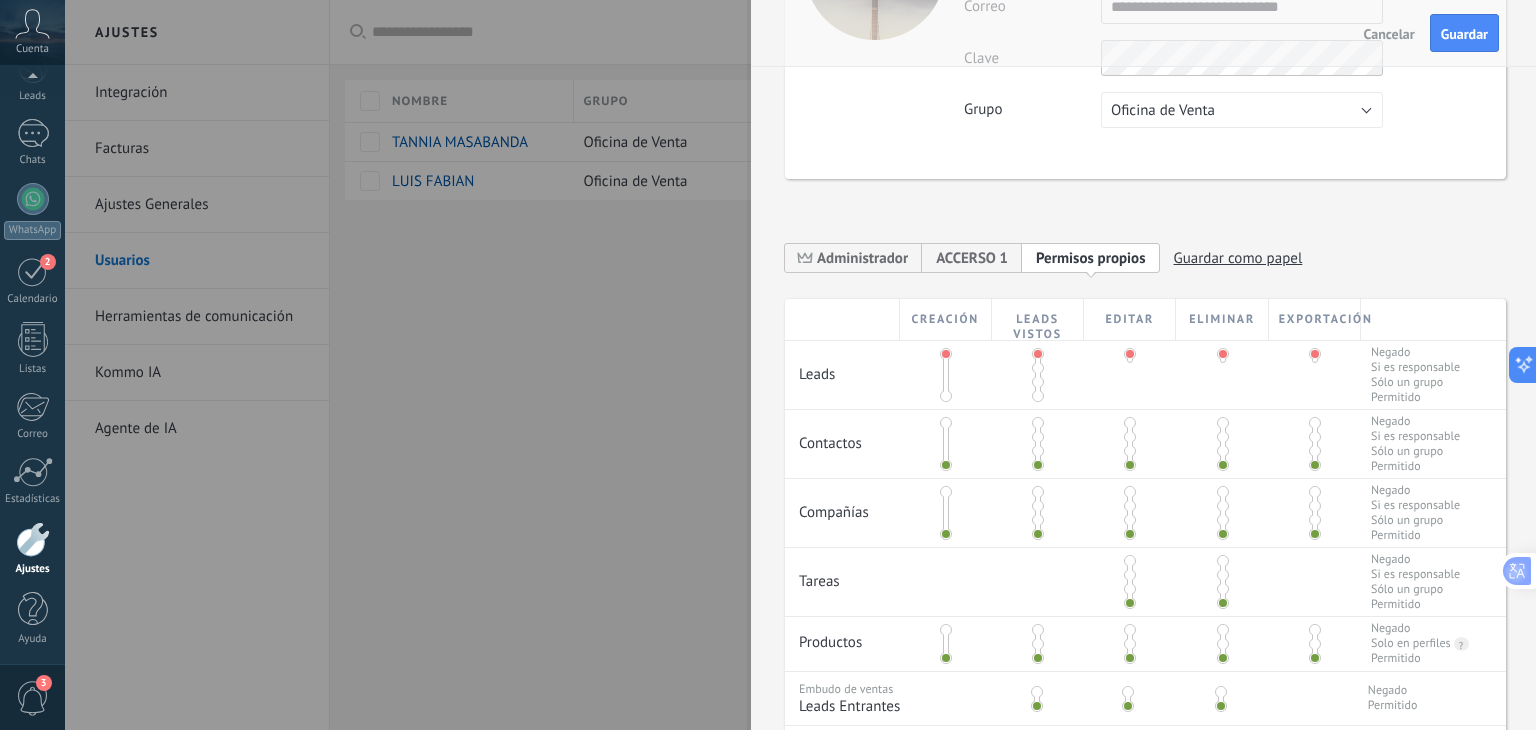 drag, startPoint x: 1129, startPoint y: 354, endPoint x: 1129, endPoint y: 385, distance: 31 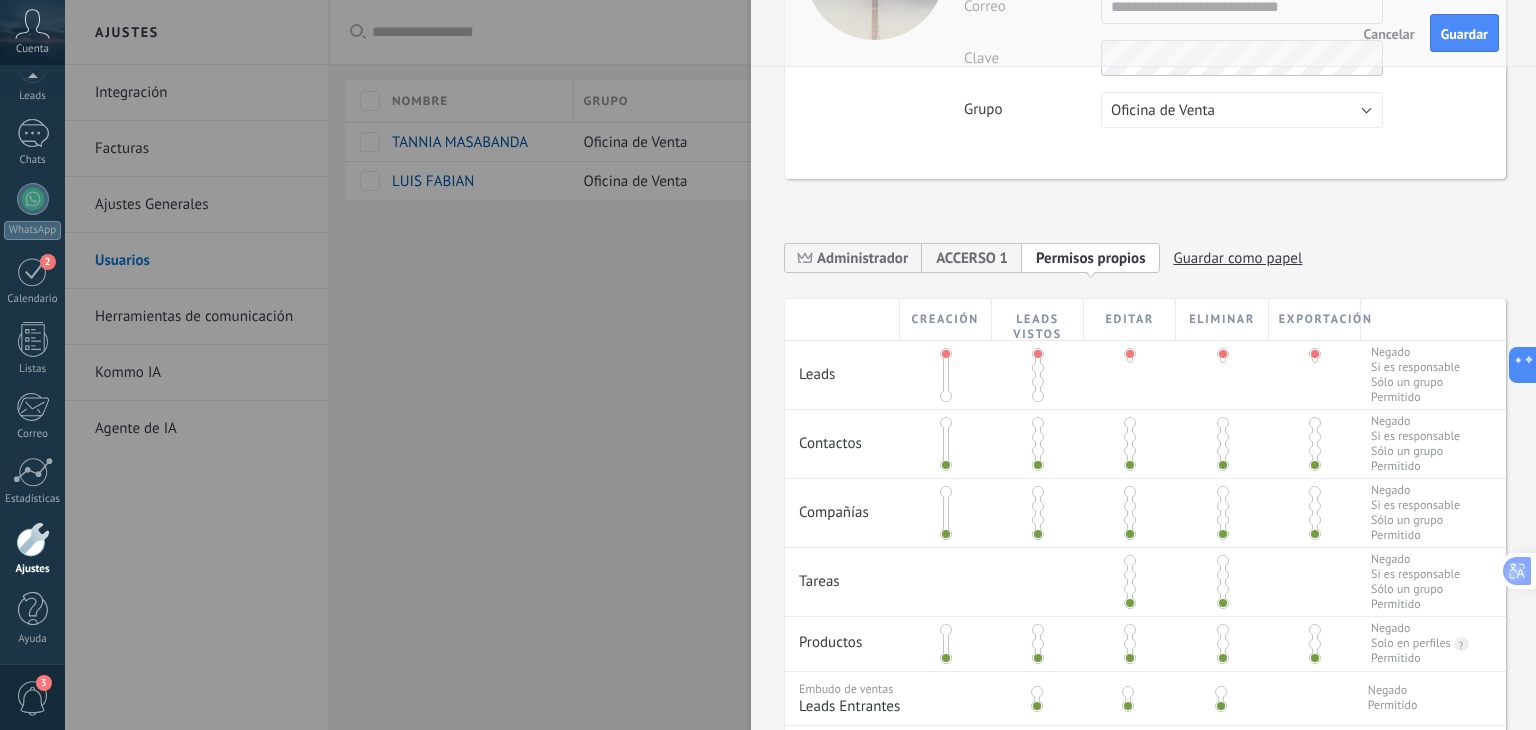 drag, startPoint x: 1032, startPoint y: 349, endPoint x: 1036, endPoint y: 376, distance: 27.294687 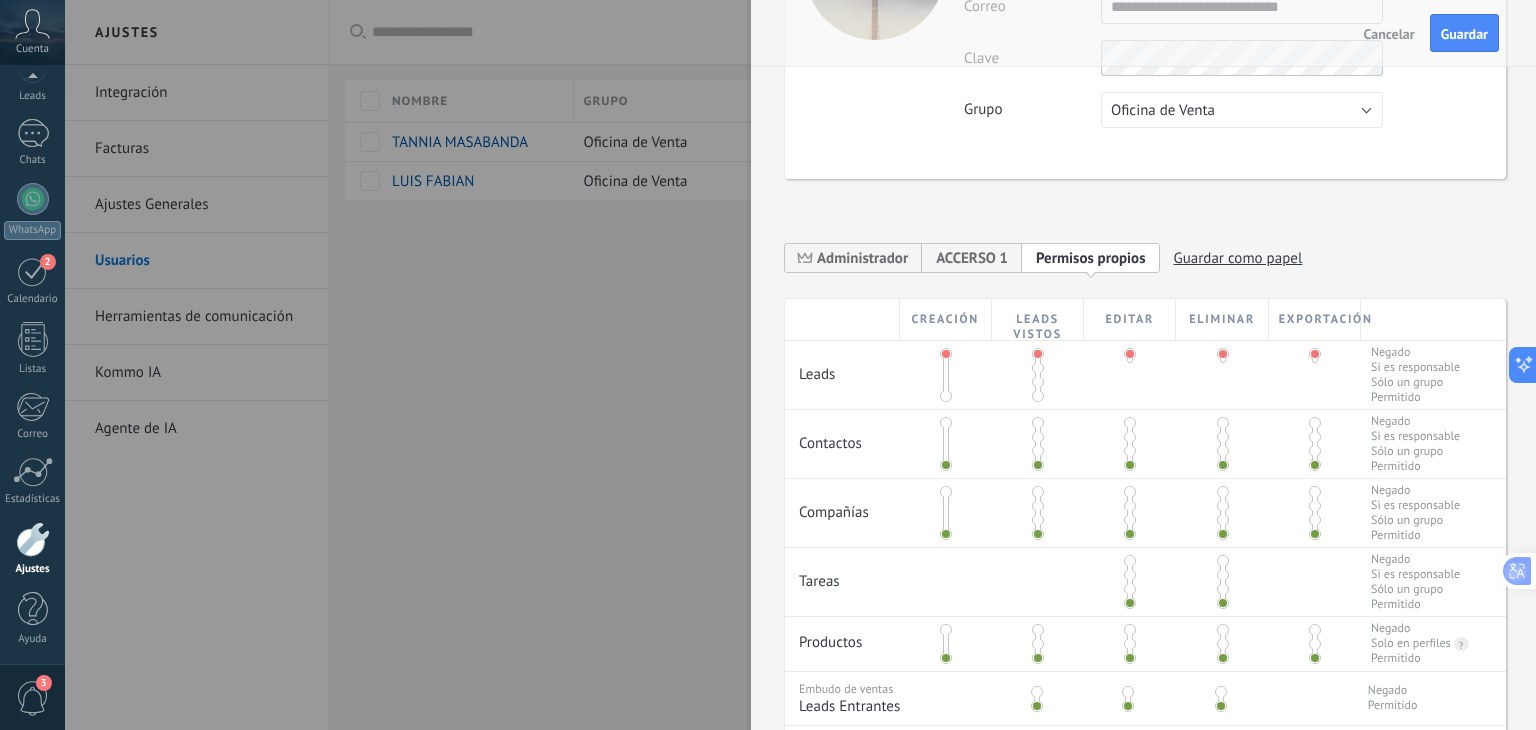 click at bounding box center (1038, 382) 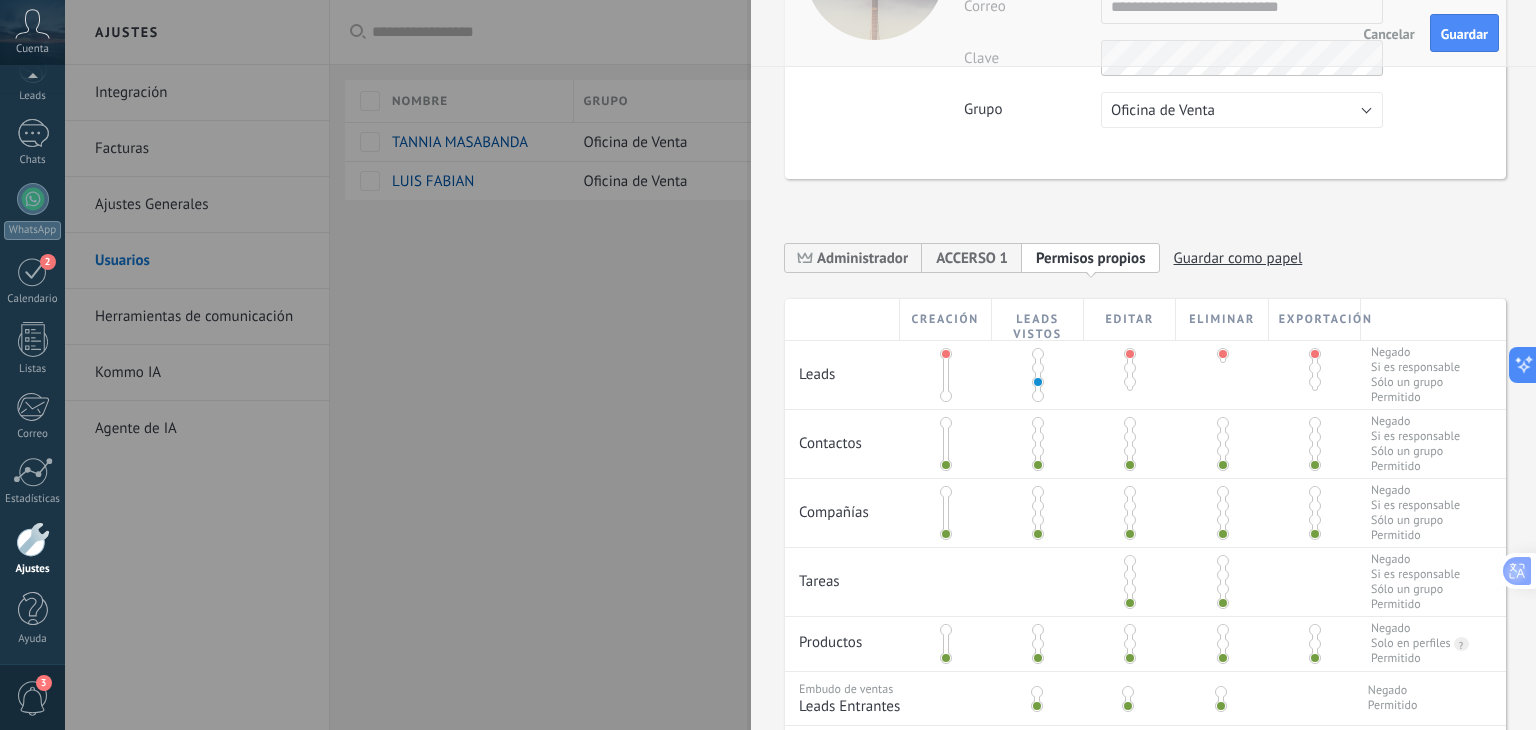drag, startPoint x: 1035, startPoint y: 385, endPoint x: 1033, endPoint y: 404, distance: 19.104973 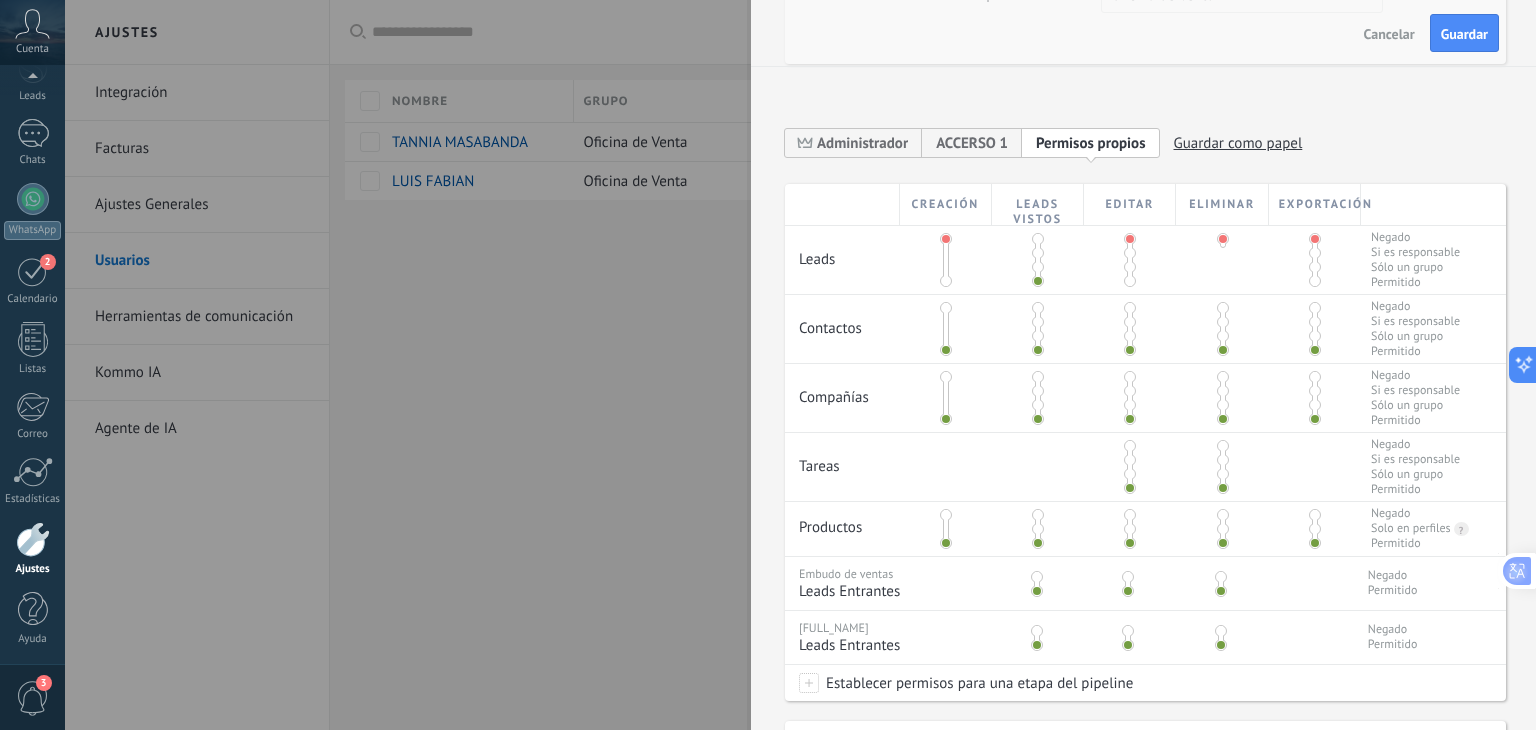 scroll, scrollTop: 400, scrollLeft: 0, axis: vertical 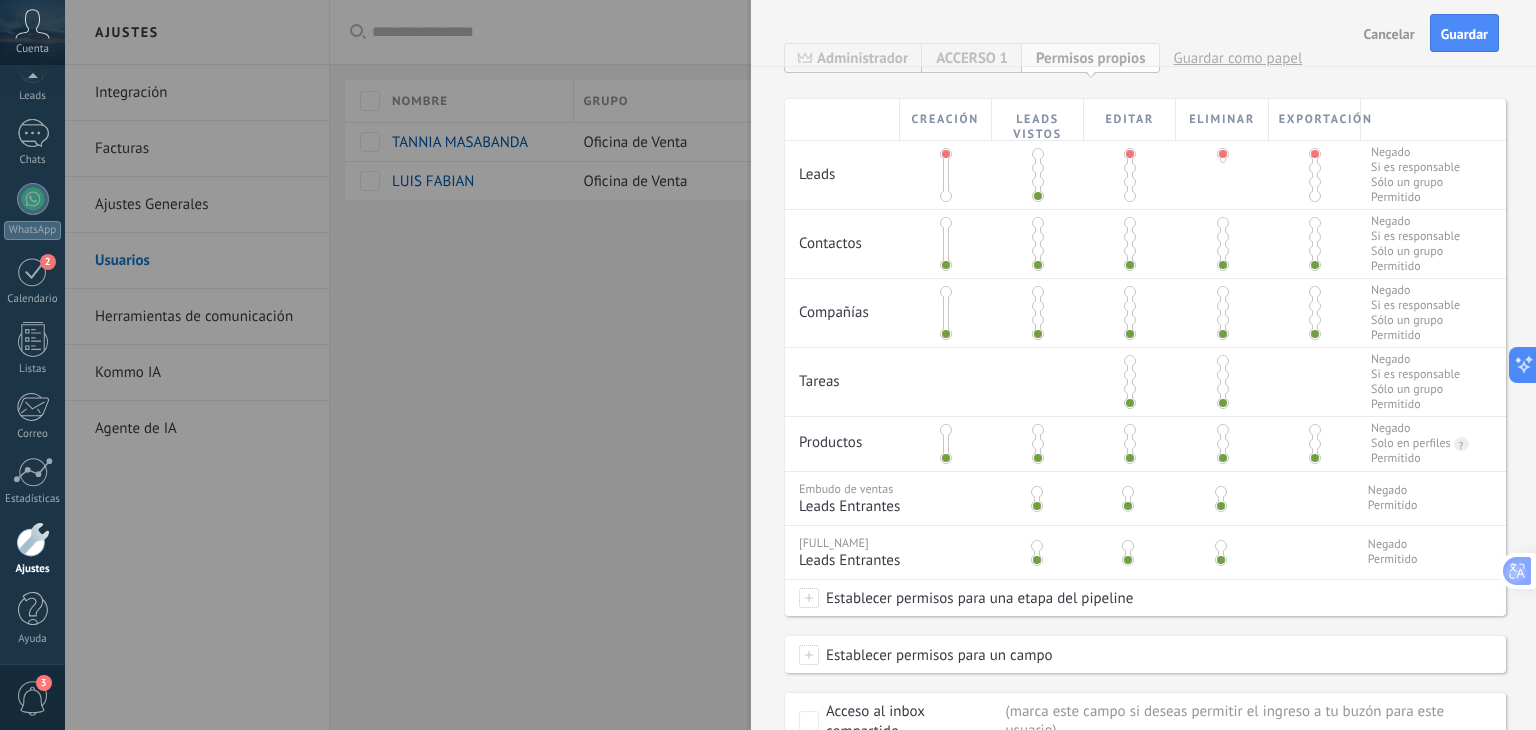 drag, startPoint x: 944, startPoint y: 149, endPoint x: 935, endPoint y: 202, distance: 53.75872 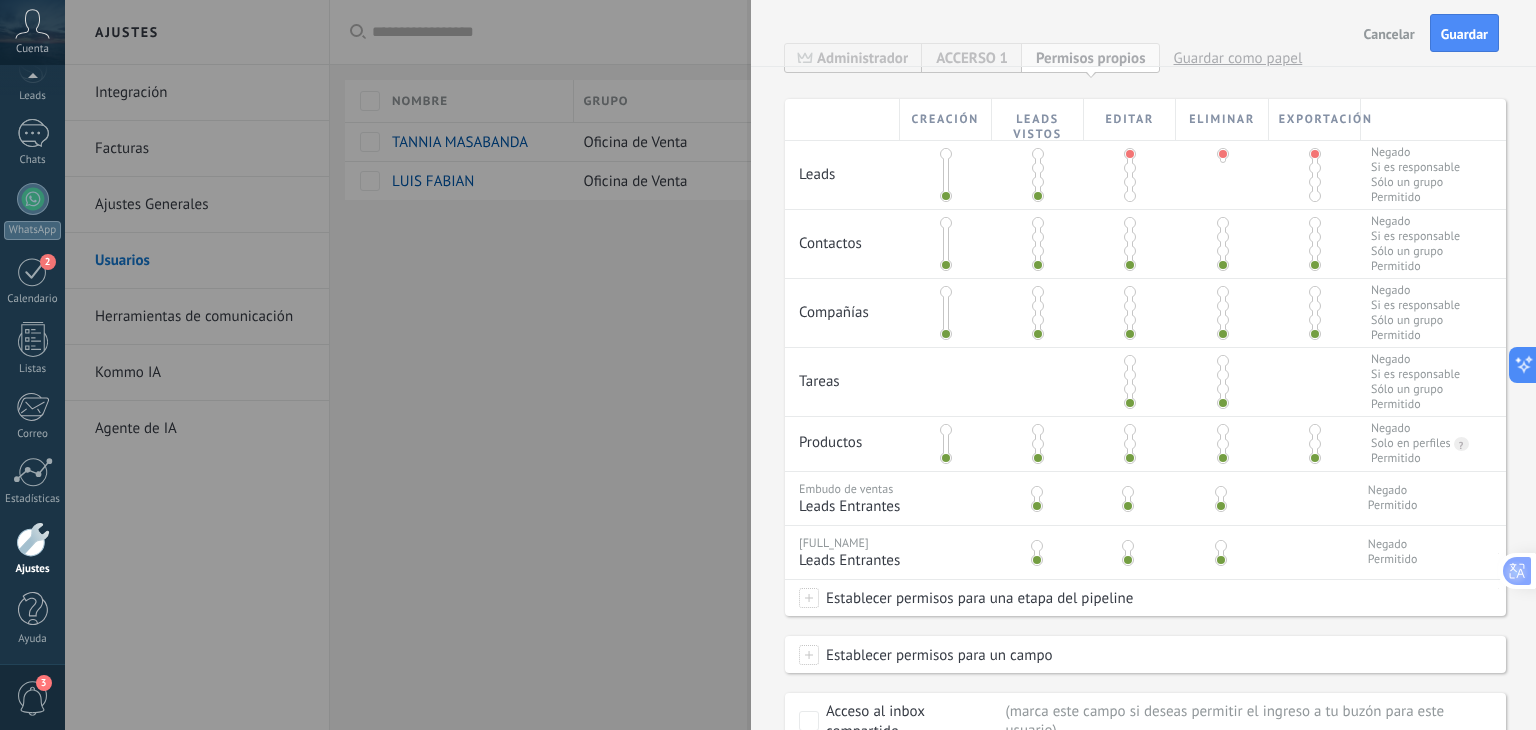 drag, startPoint x: 944, startPoint y: 192, endPoint x: 940, endPoint y: 155, distance: 37.215588 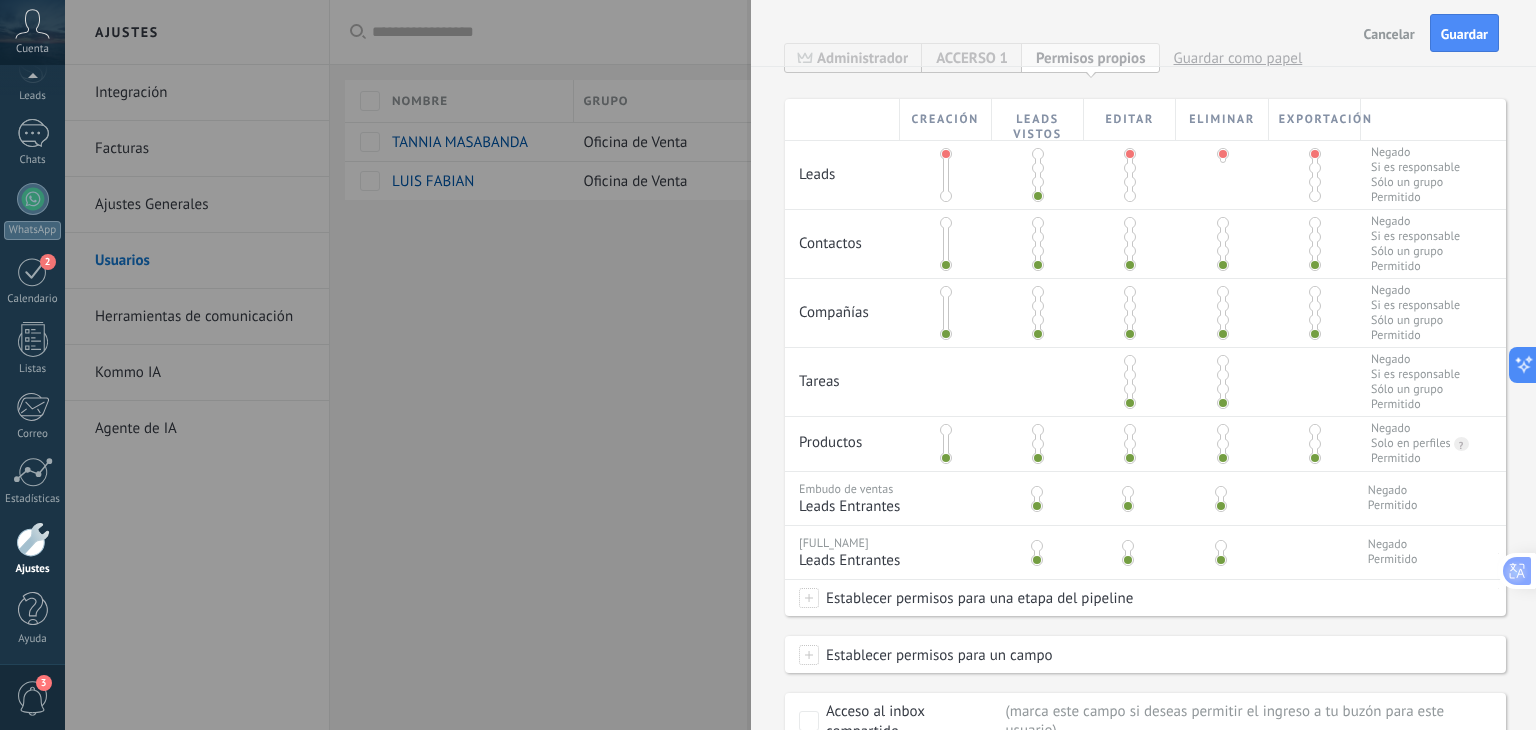 click at bounding box center [1035, 549] 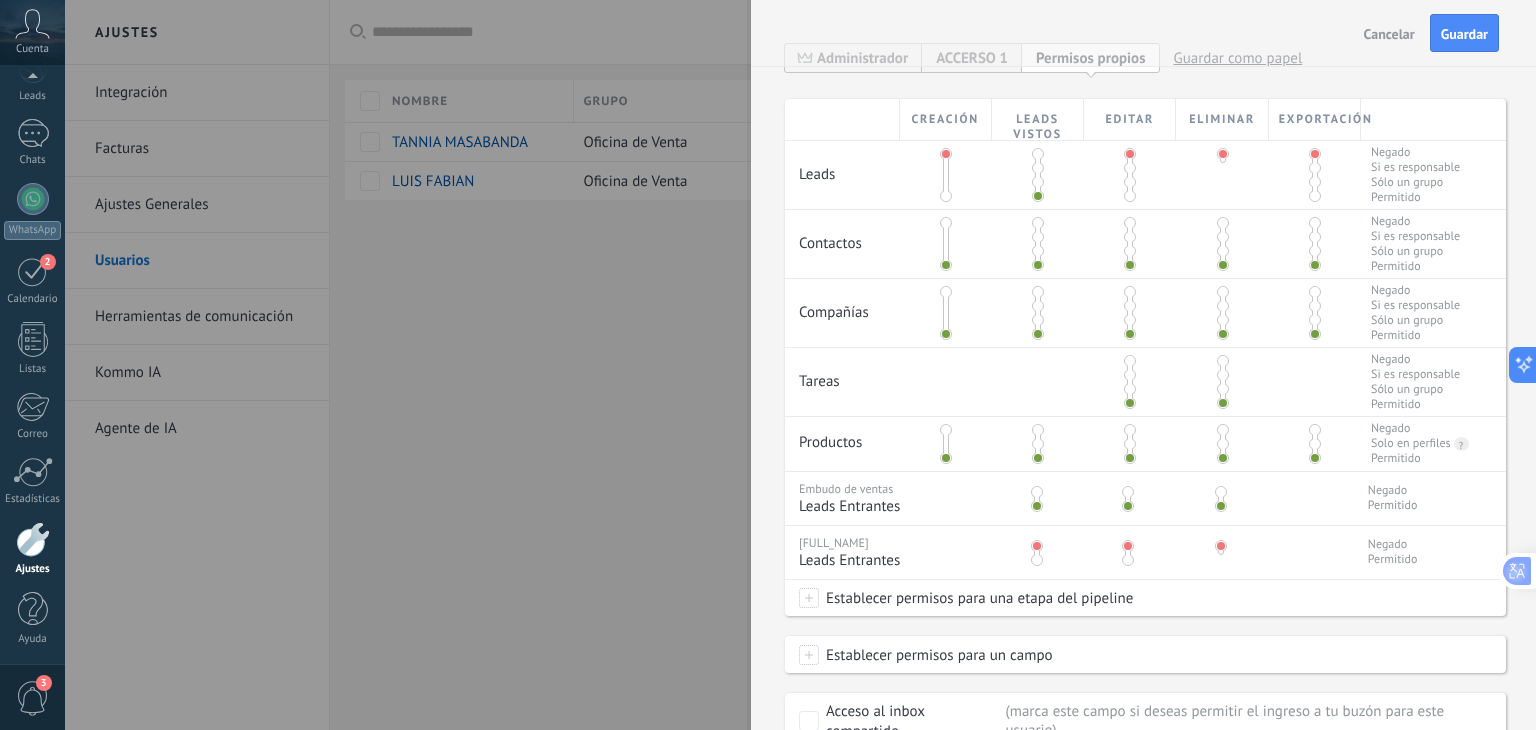 drag, startPoint x: 945, startPoint y: 153, endPoint x: 946, endPoint y: 185, distance: 32.01562 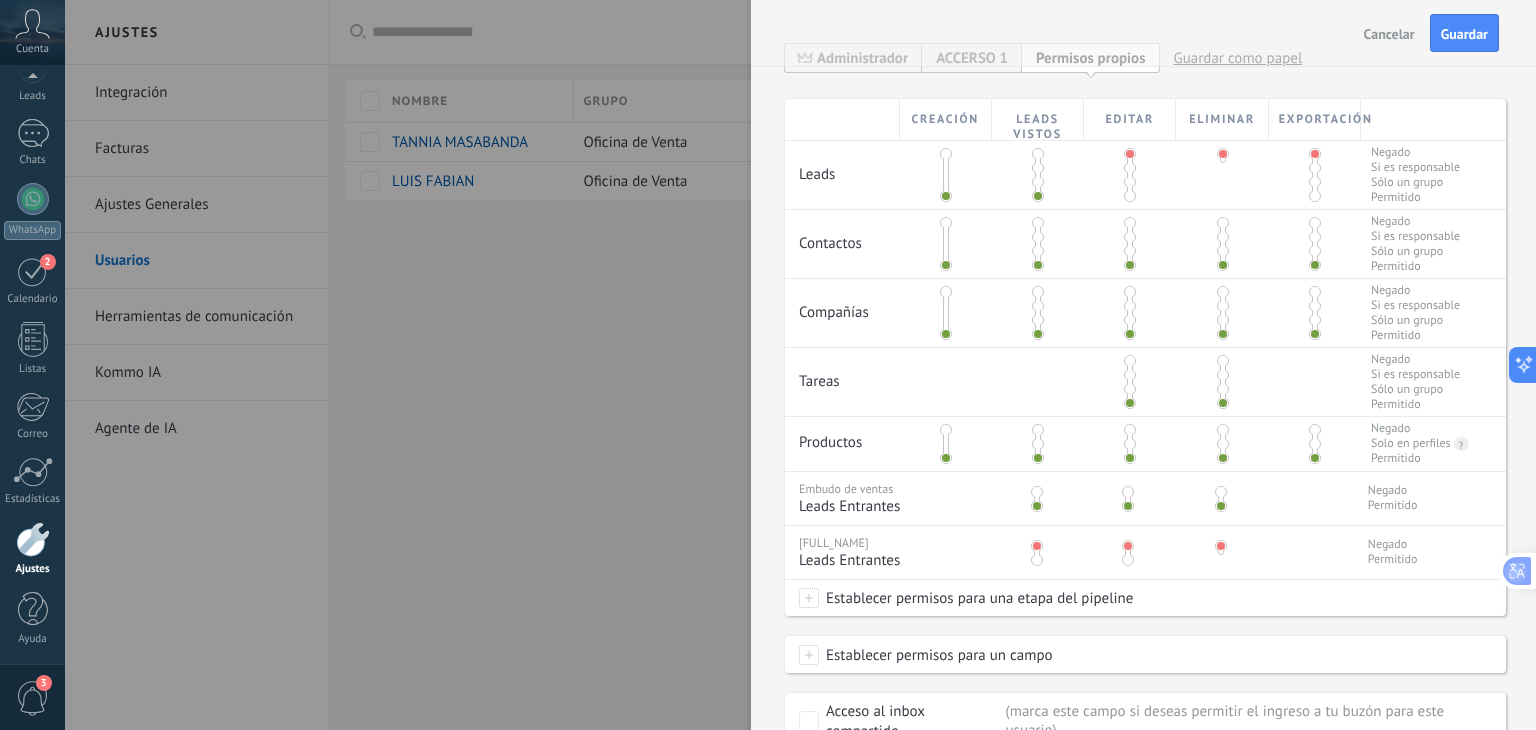 click at bounding box center (946, 154) 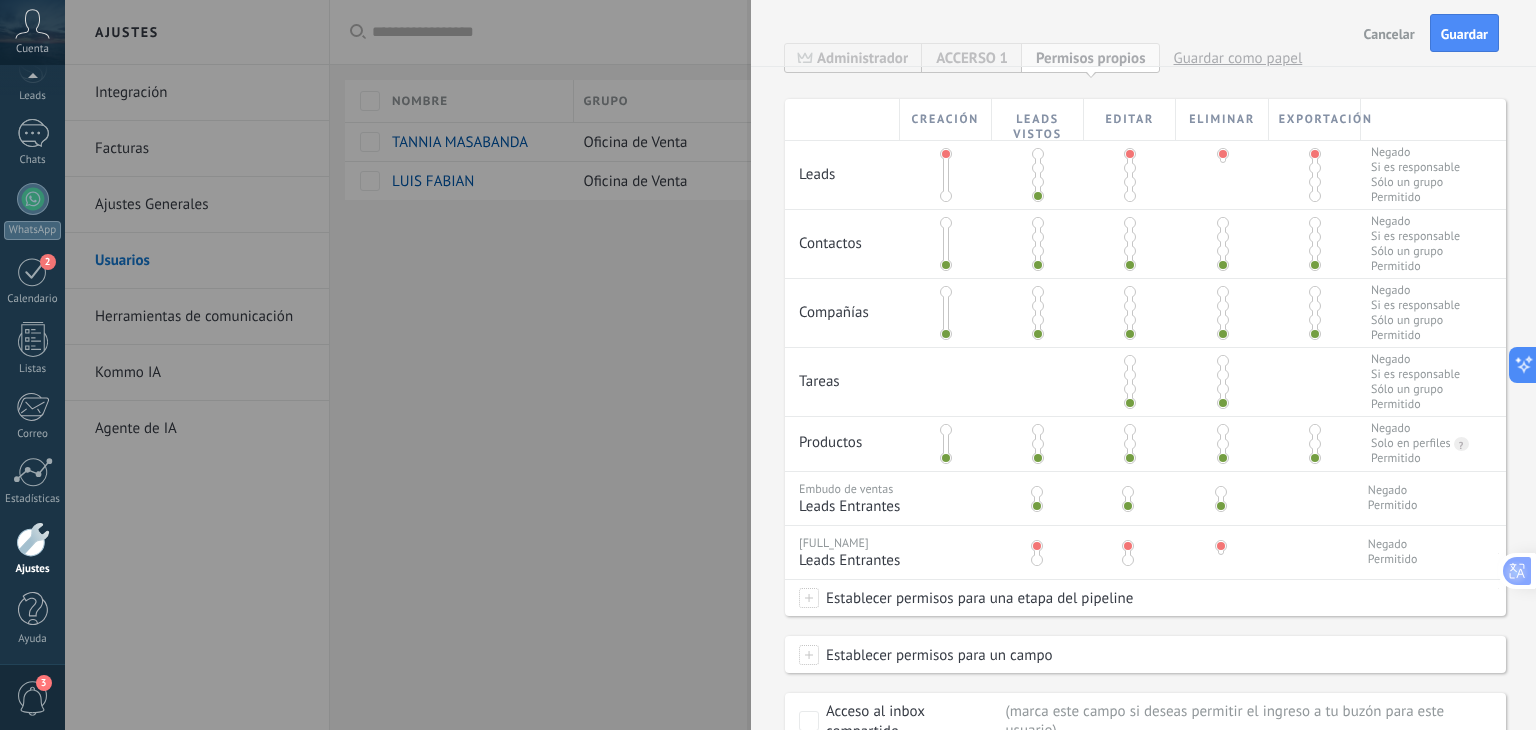 drag, startPoint x: 1124, startPoint y: 149, endPoint x: 1132, endPoint y: 183, distance: 34.928497 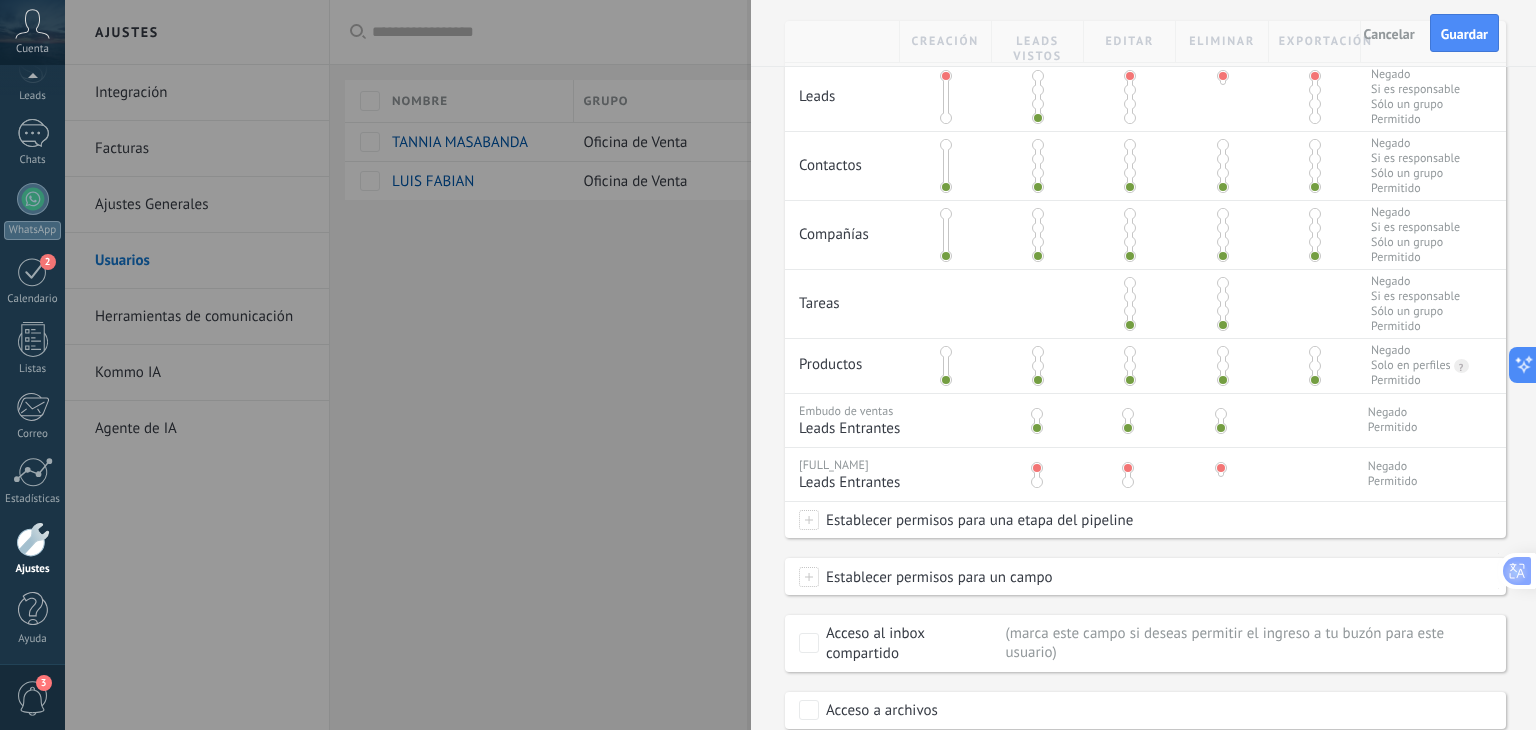 scroll, scrollTop: 549, scrollLeft: 0, axis: vertical 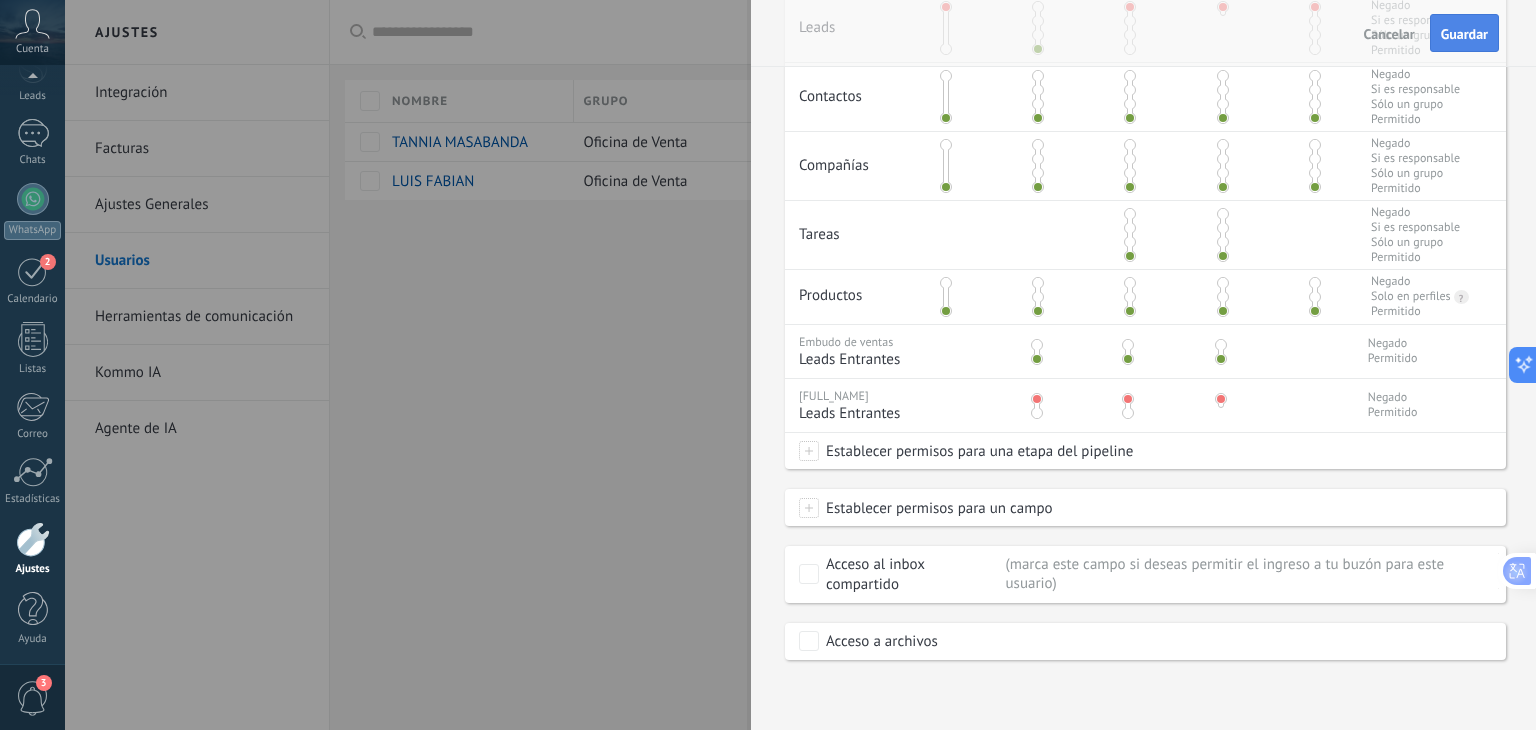 click on "Guardar" at bounding box center (1464, 34) 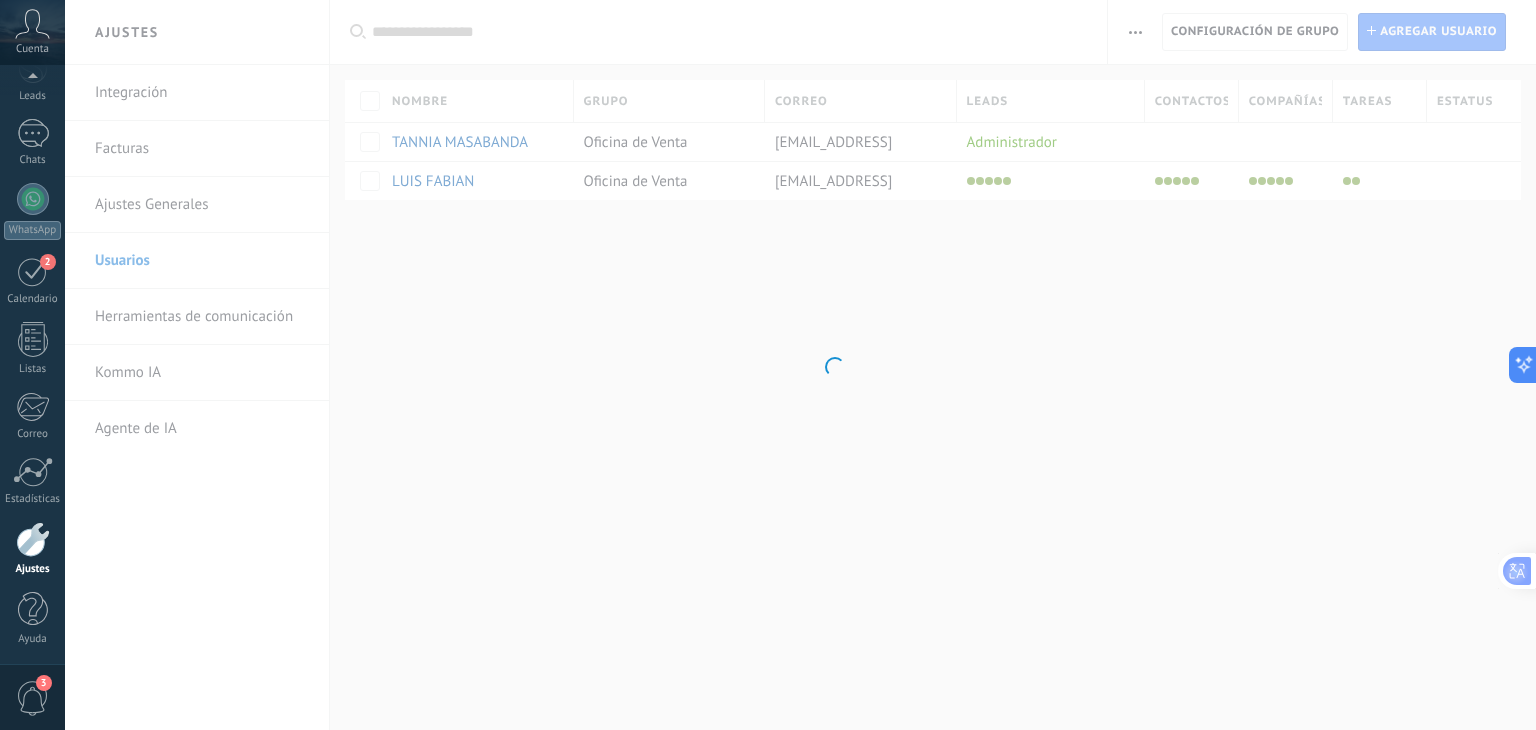 scroll, scrollTop: 0, scrollLeft: 0, axis: both 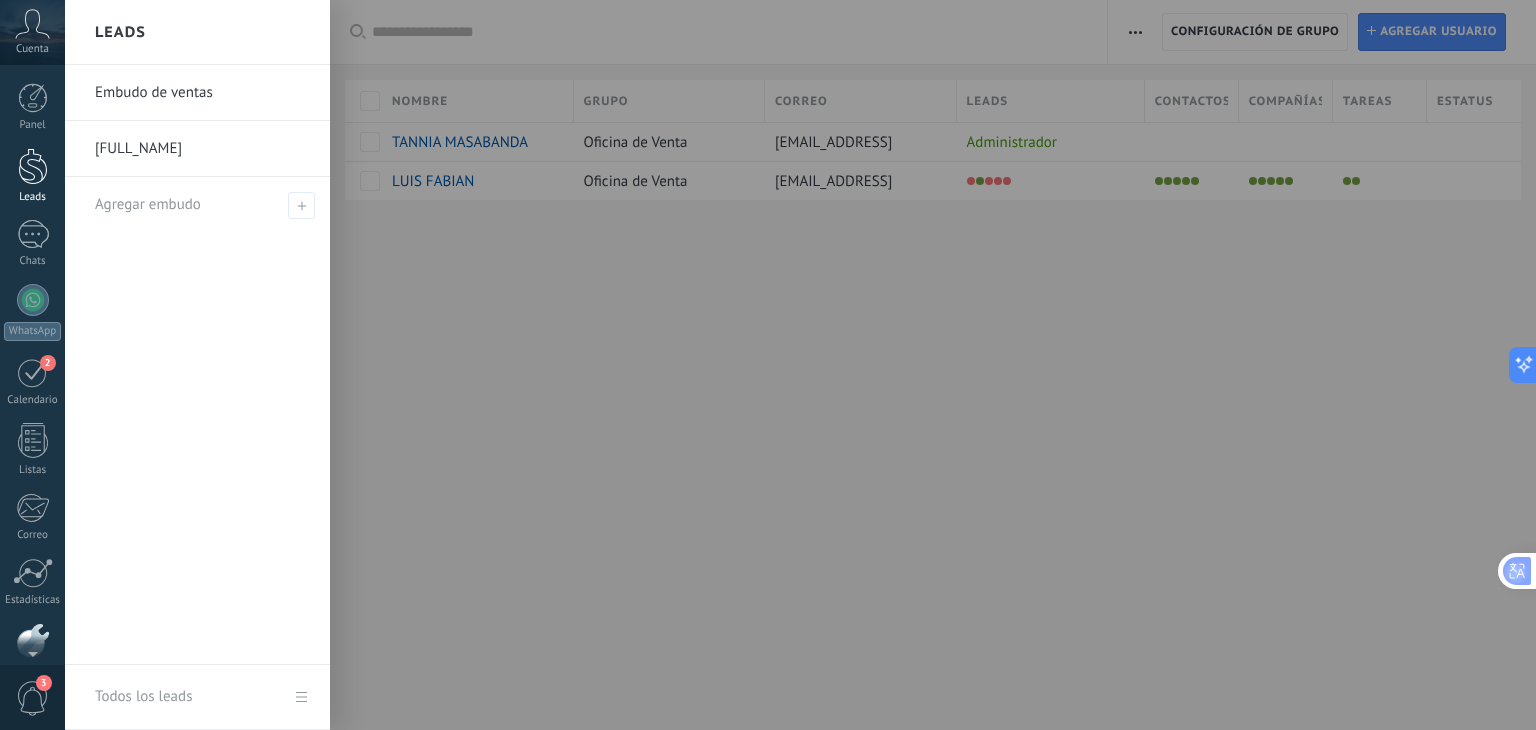 click at bounding box center (33, 166) 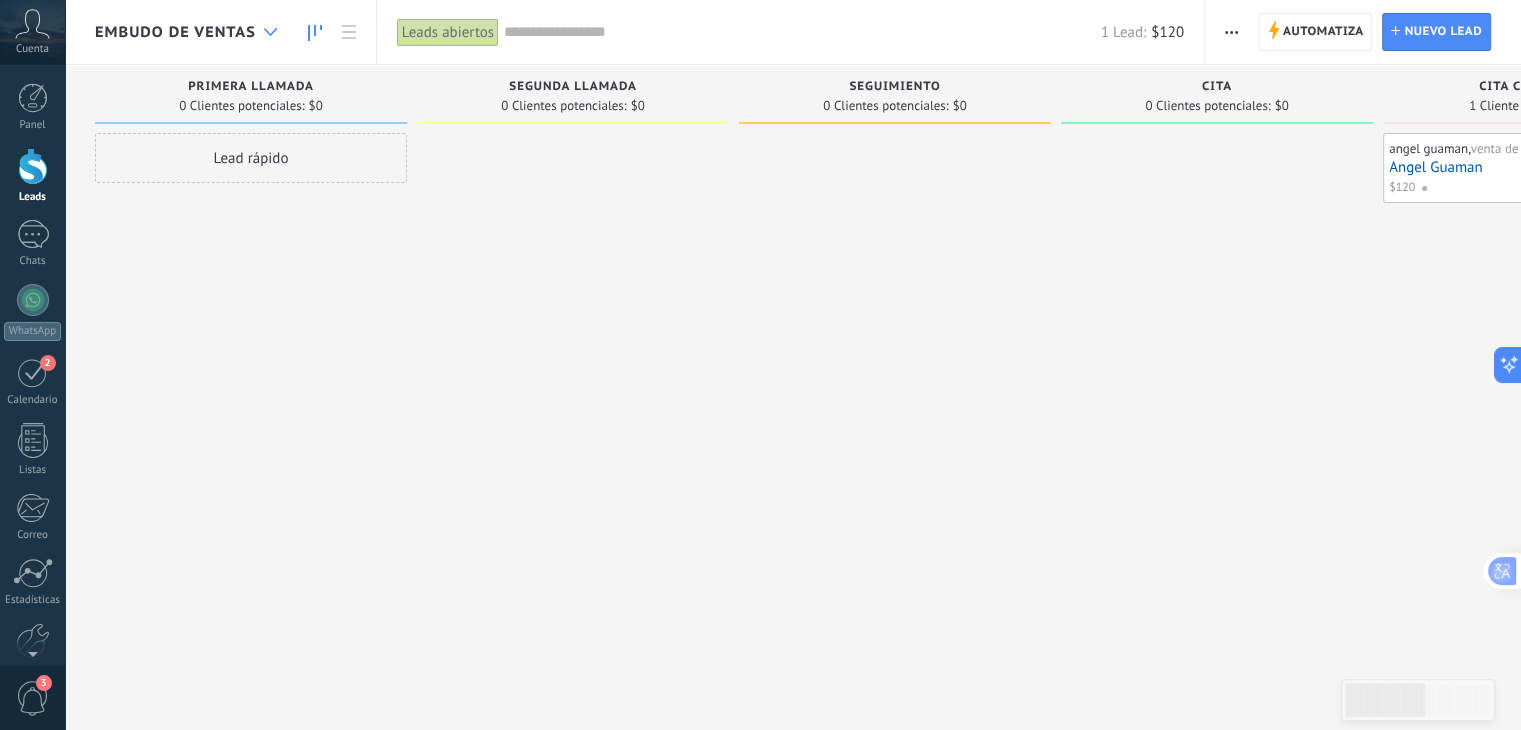 click 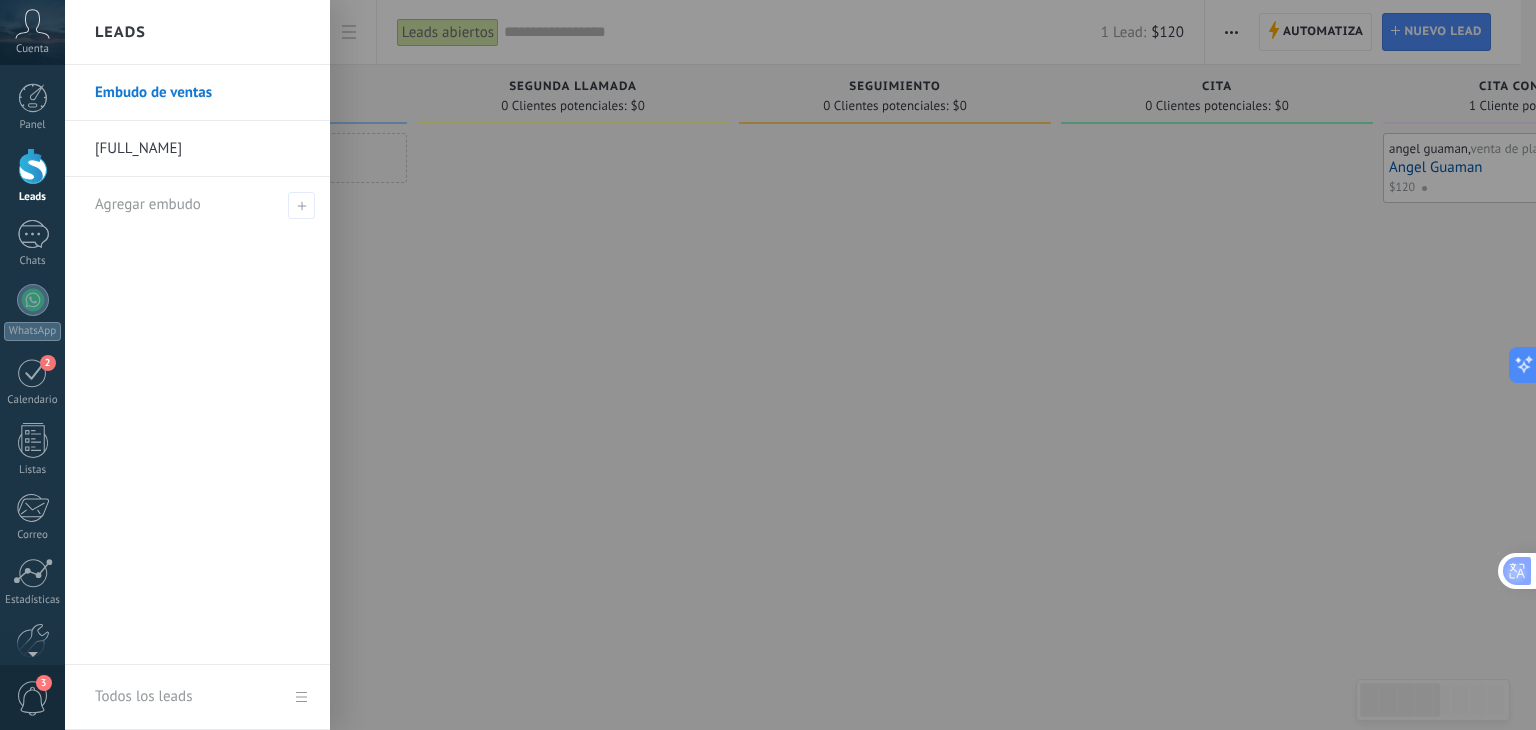 click on "[FULL_NAME]" at bounding box center (202, 149) 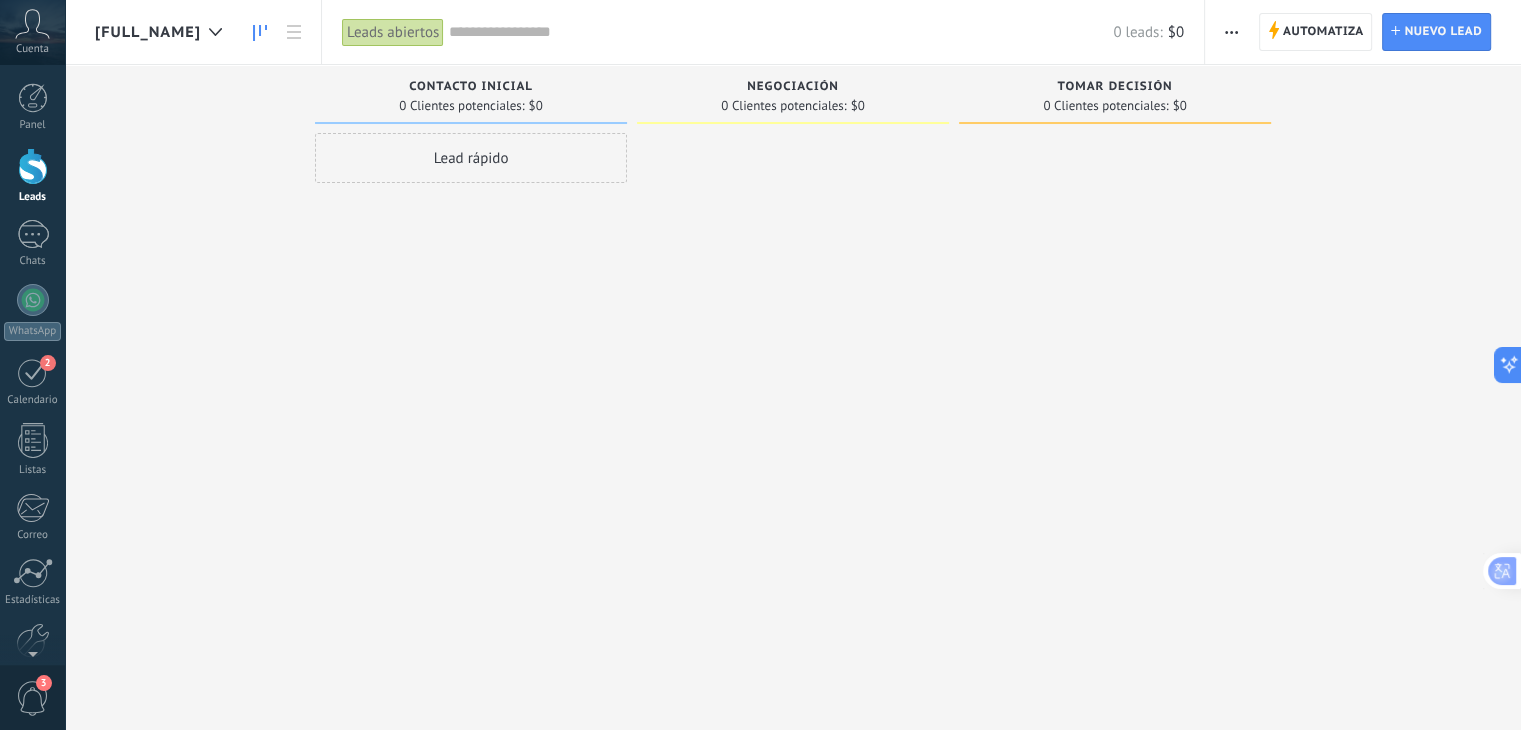 click on "Lead rápido" at bounding box center [471, 158] 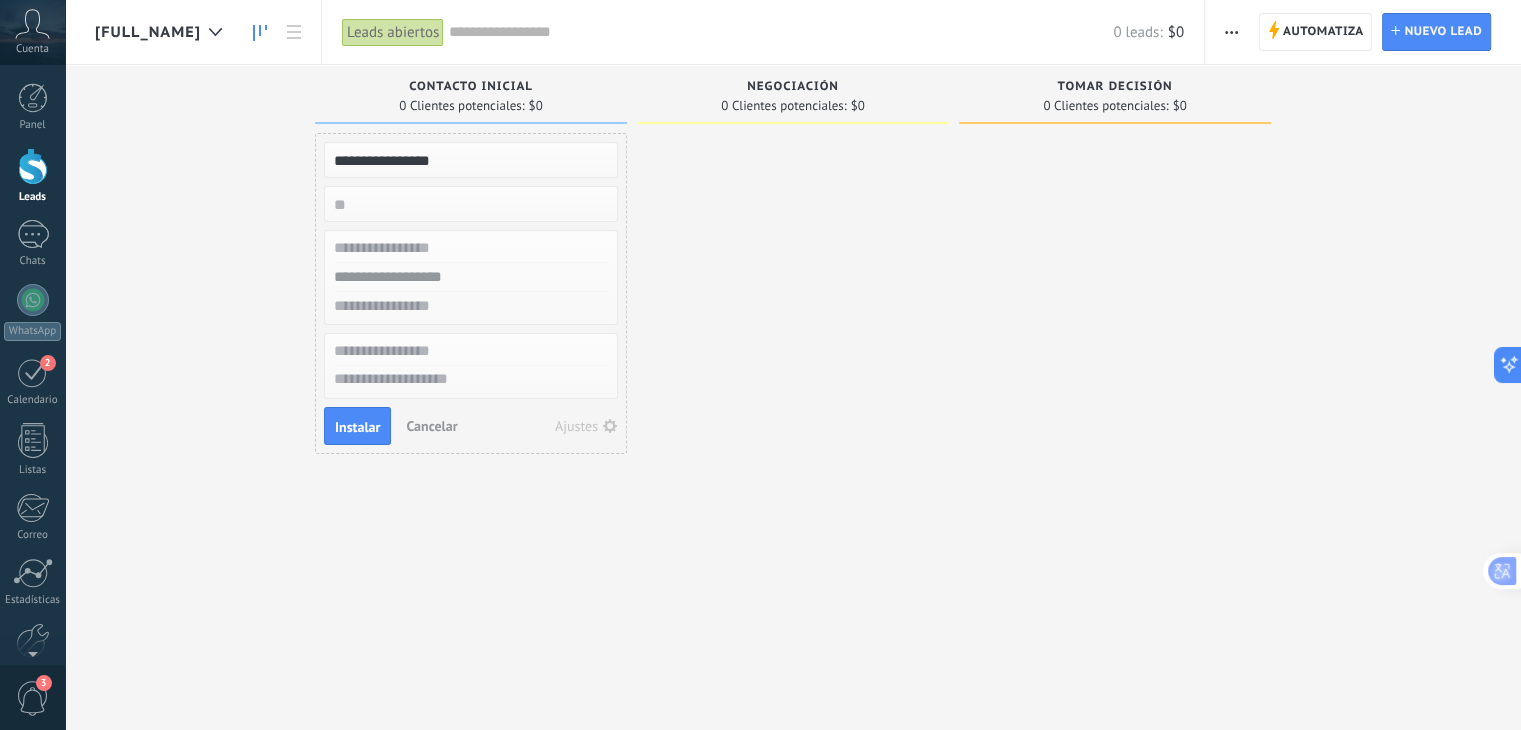 type on "**********" 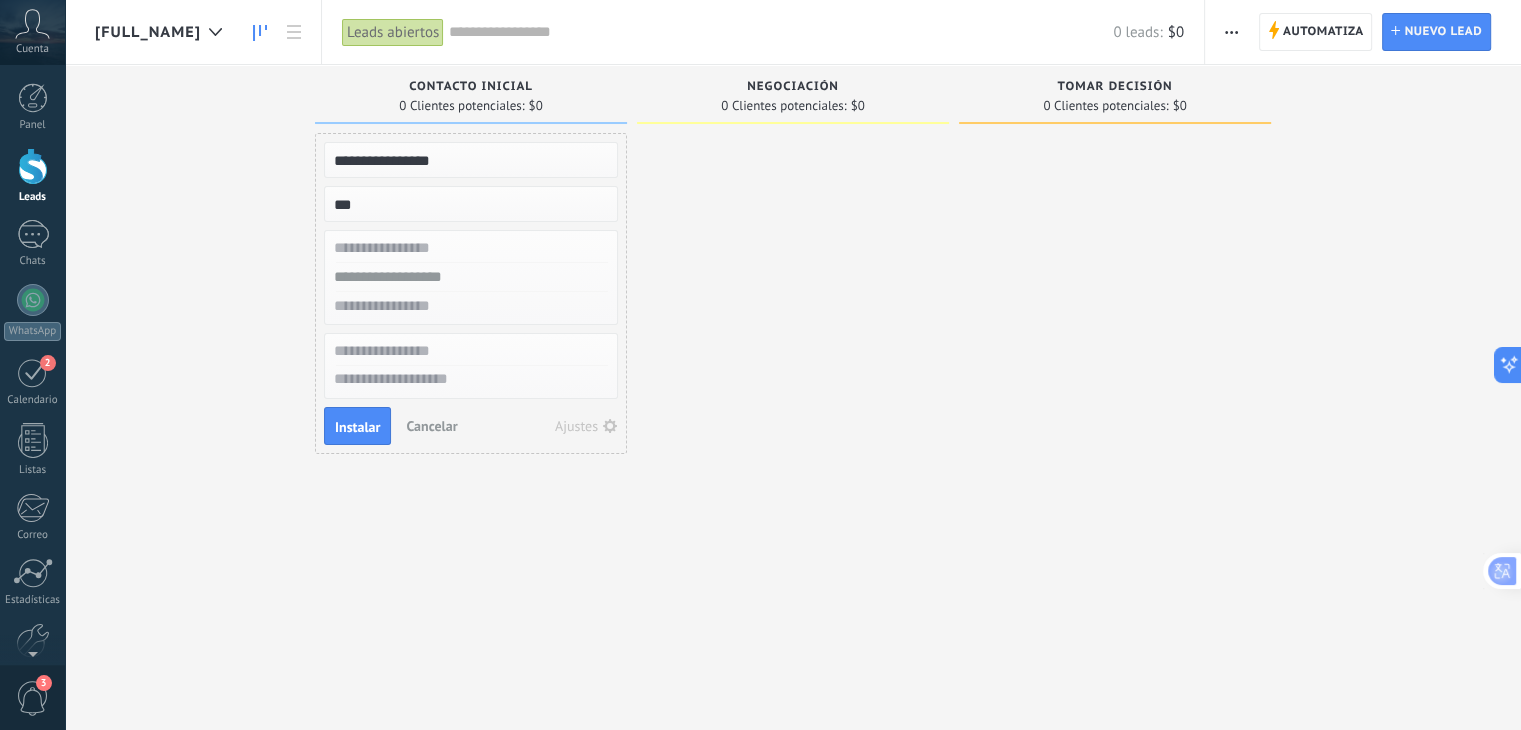 type on "***" 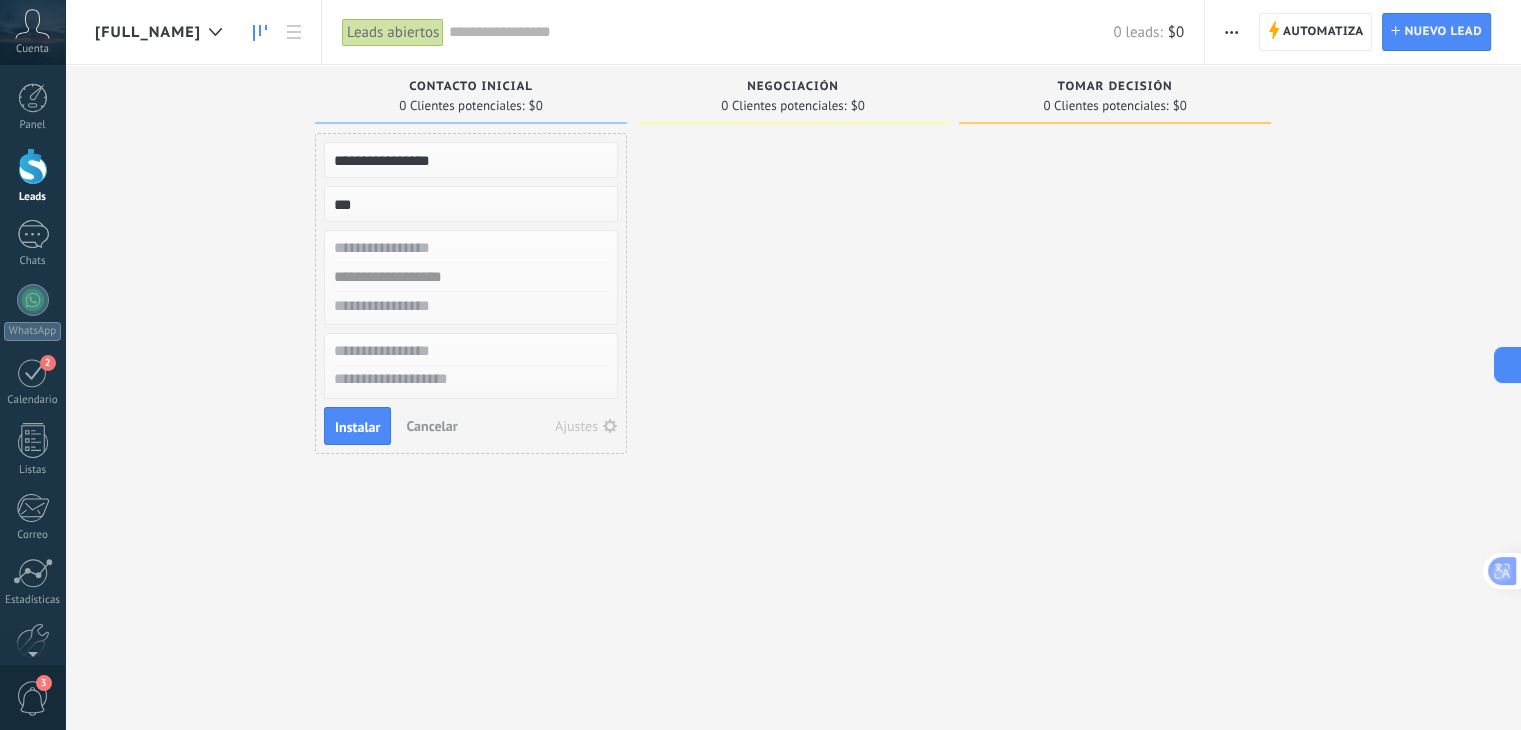 click at bounding box center [469, 248] 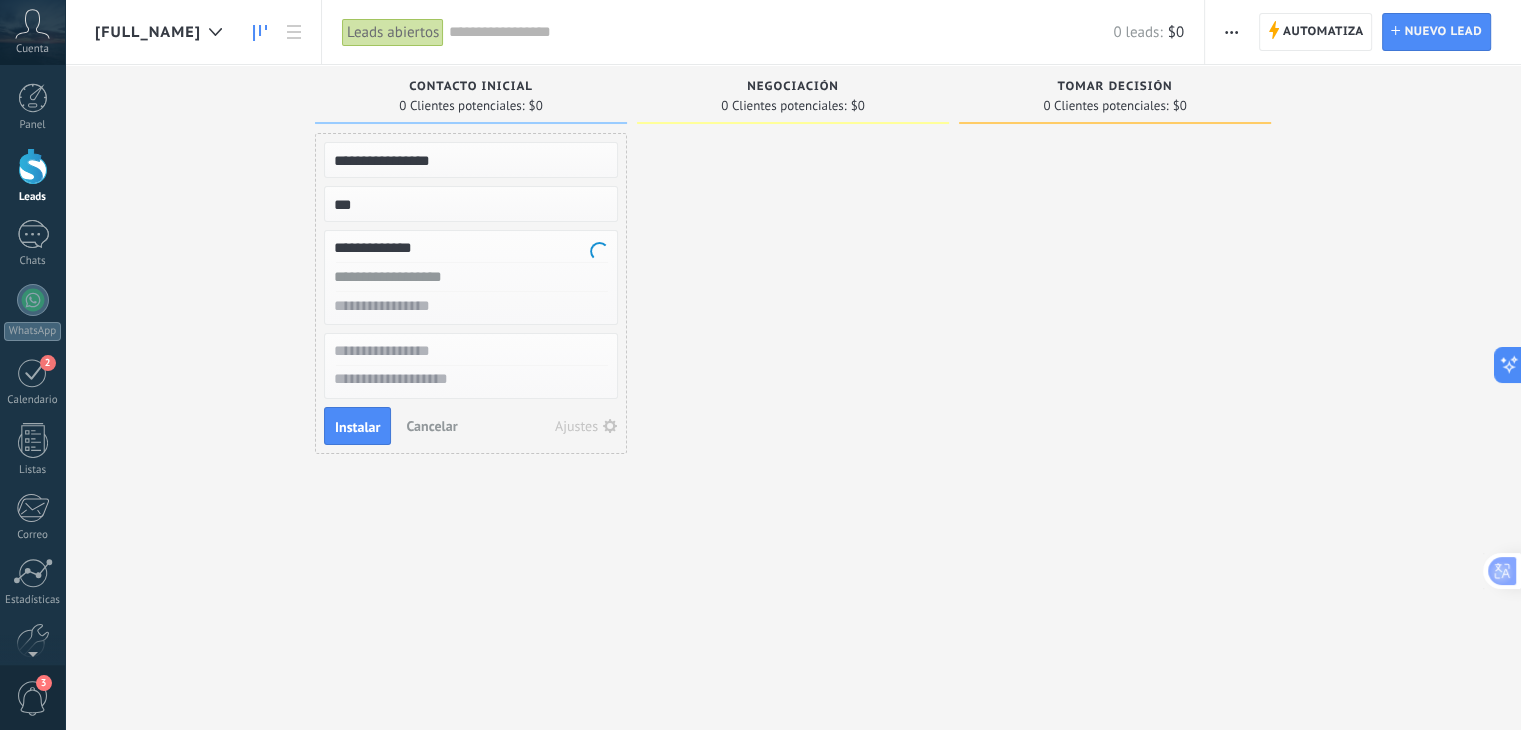 click on "**********" at bounding box center [469, 248] 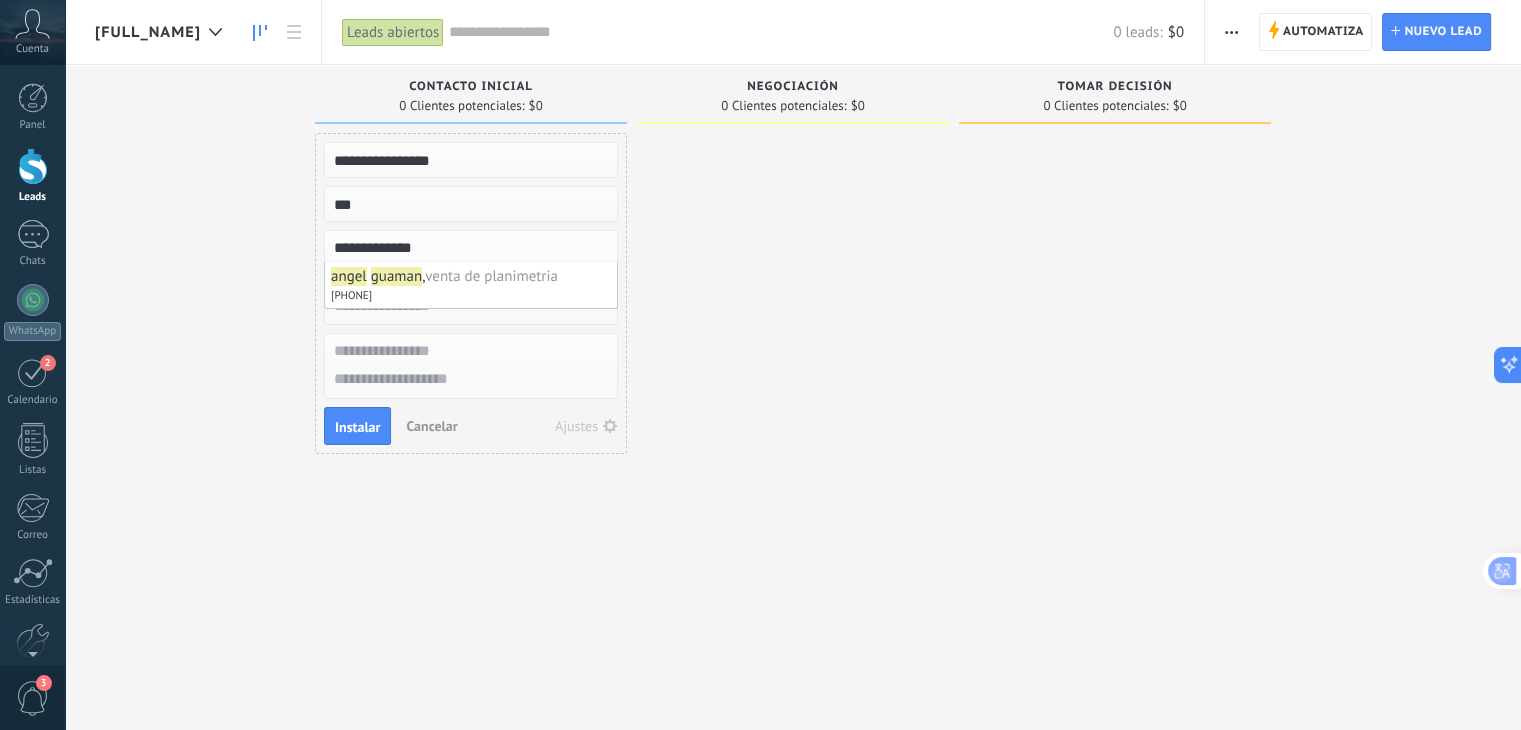 click on "**********" at bounding box center [469, 248] 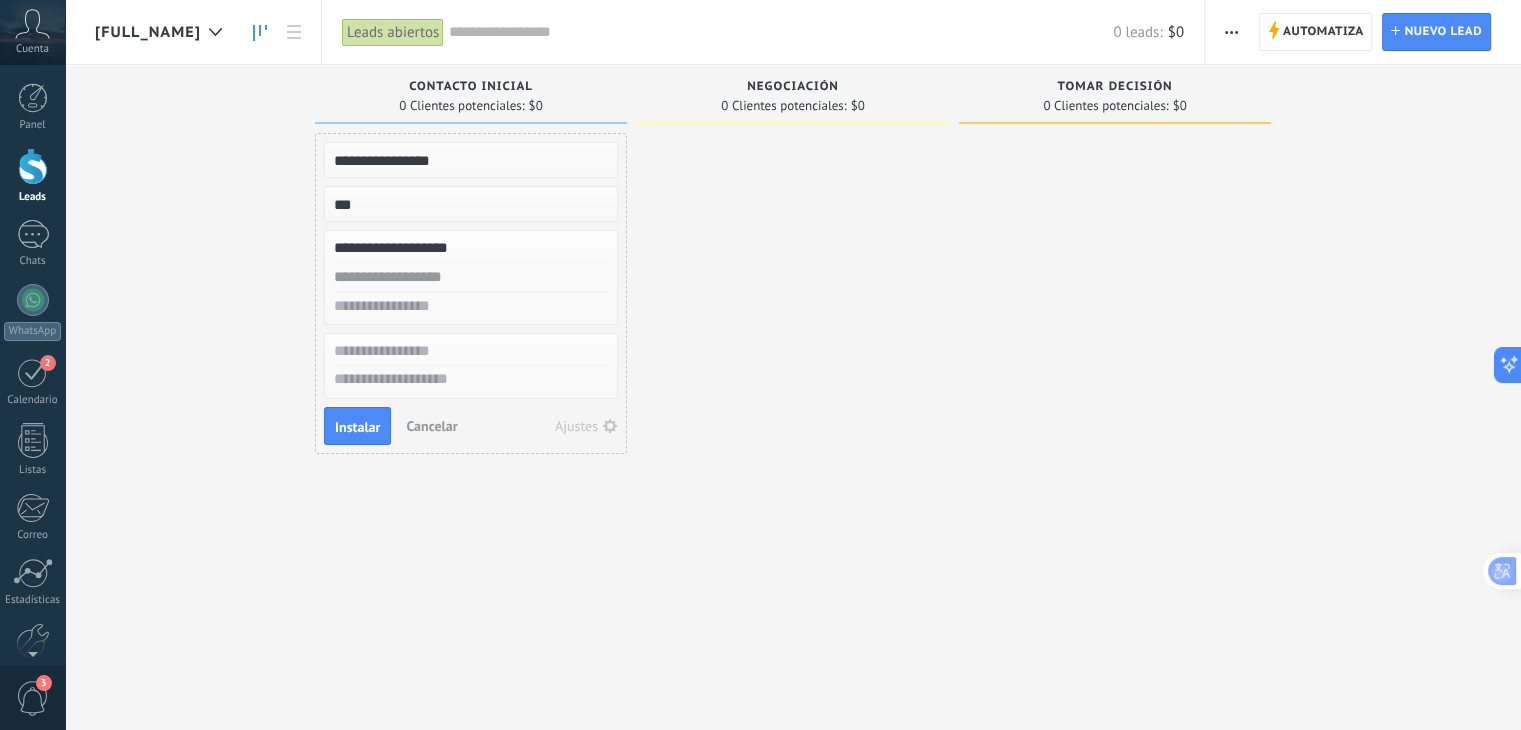 type on "**********" 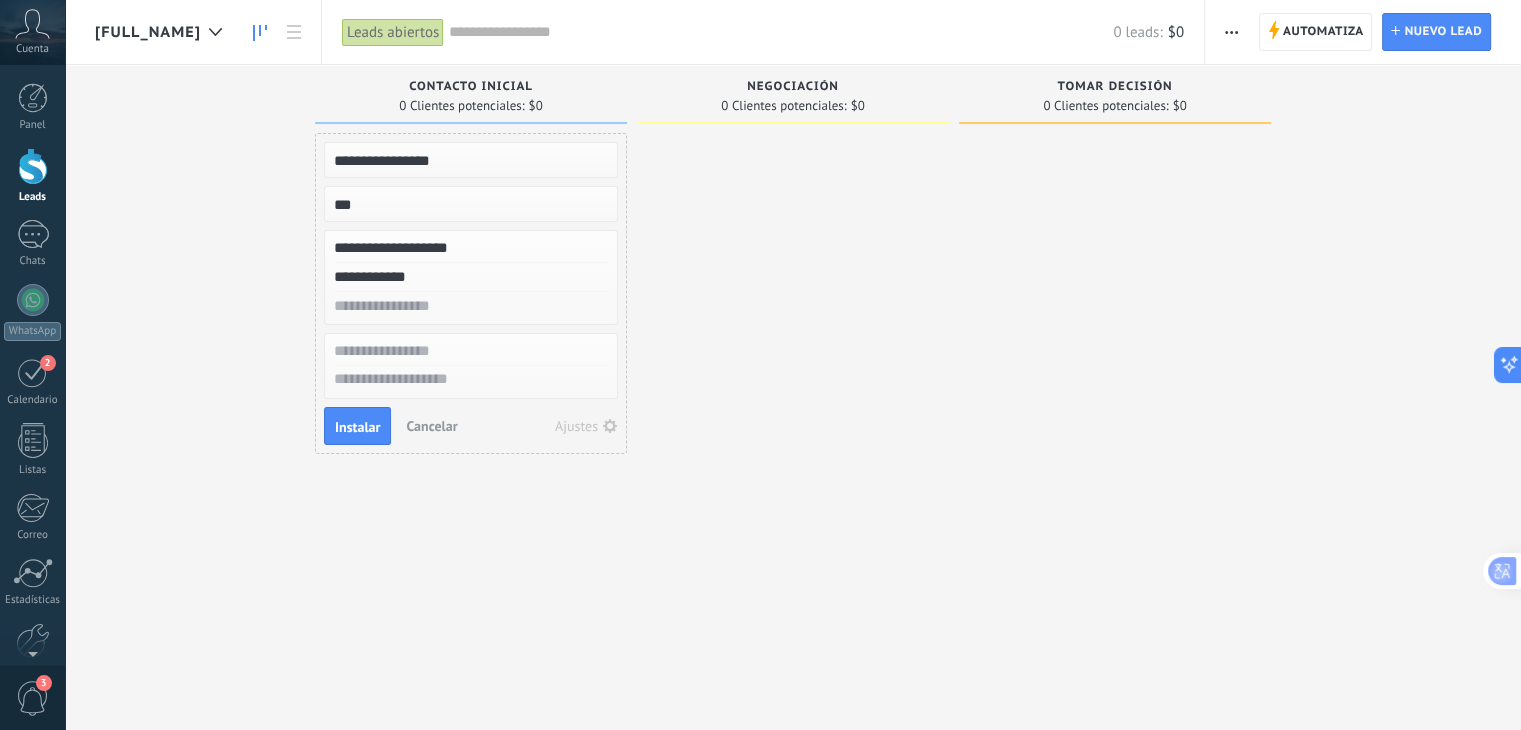 type on "**********" 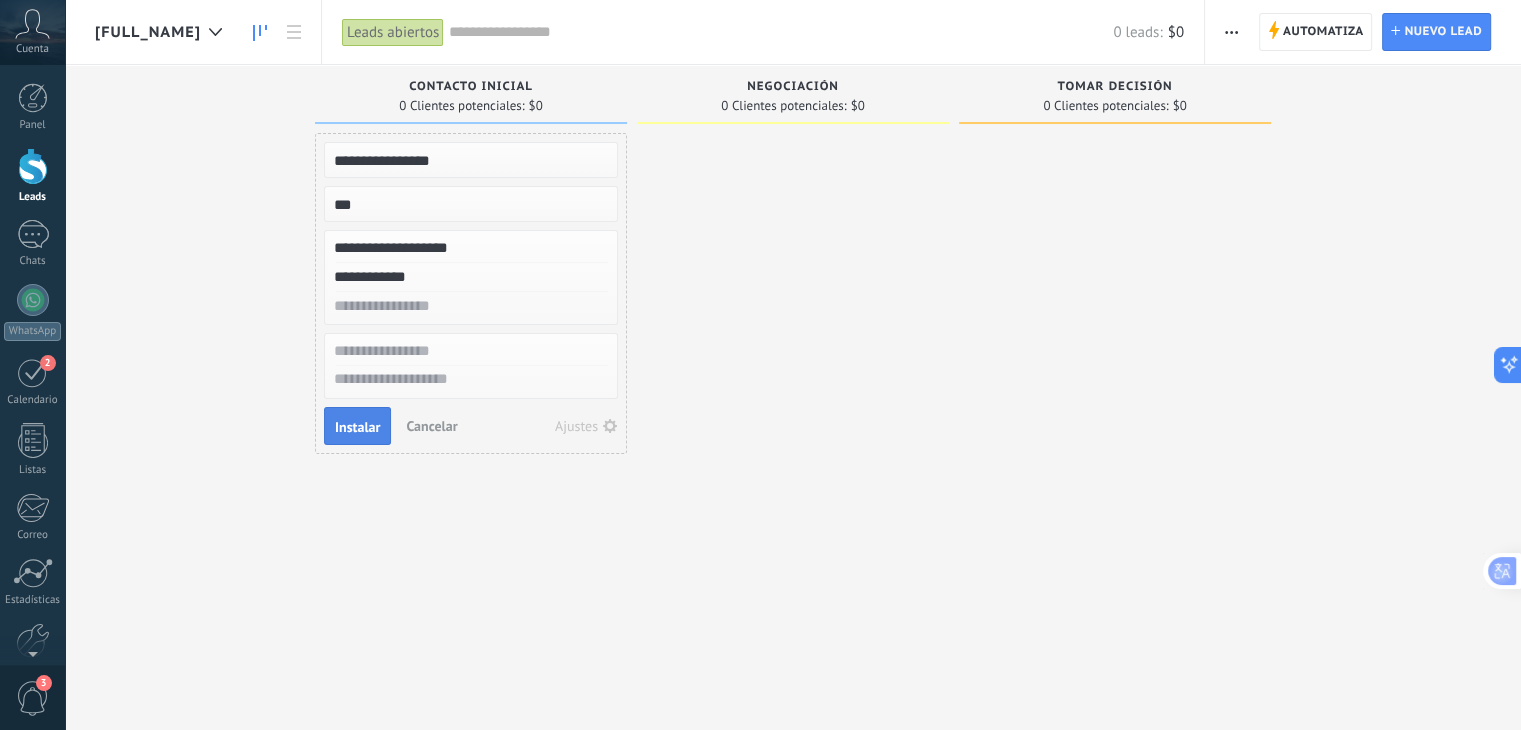 click on "Instalar" at bounding box center (357, 426) 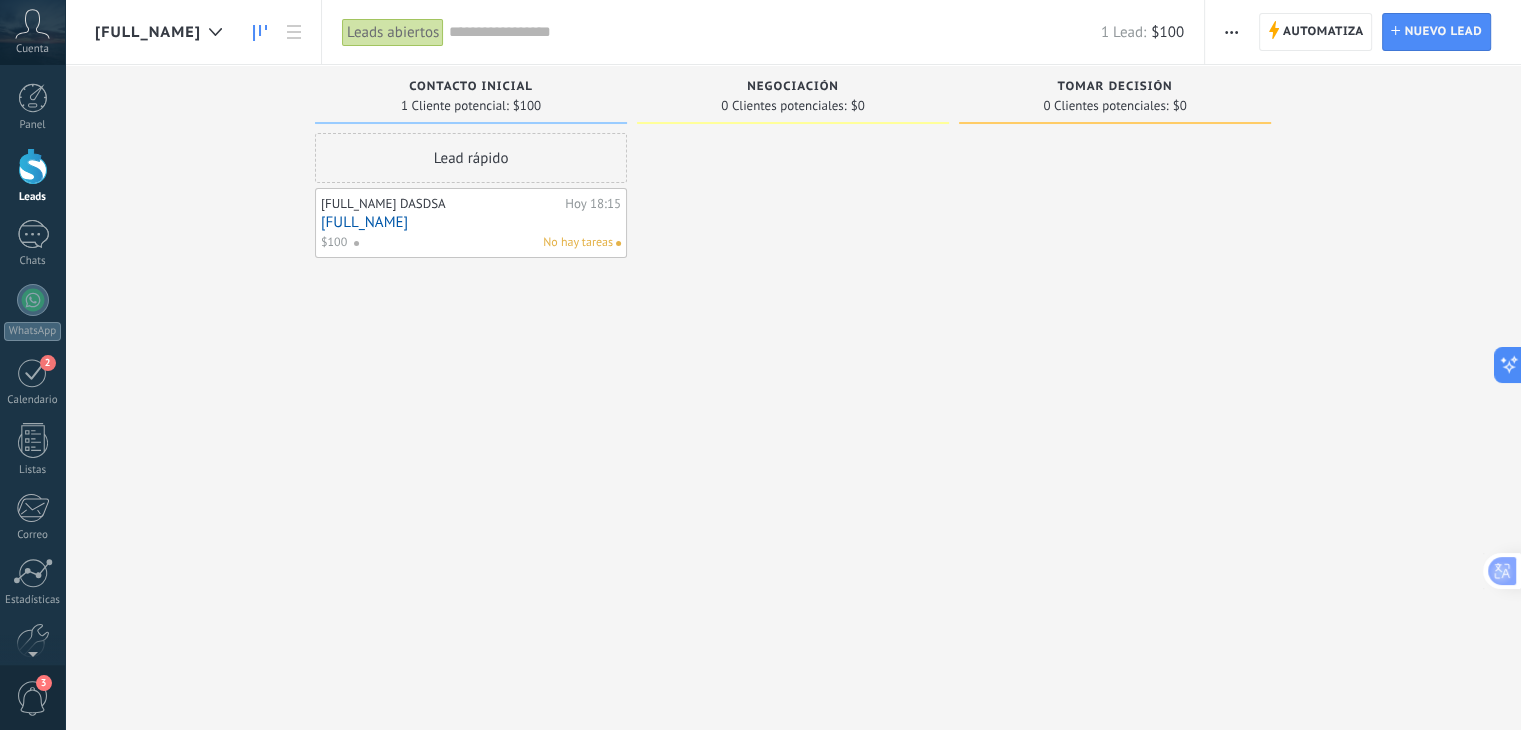 click at bounding box center [793, 367] 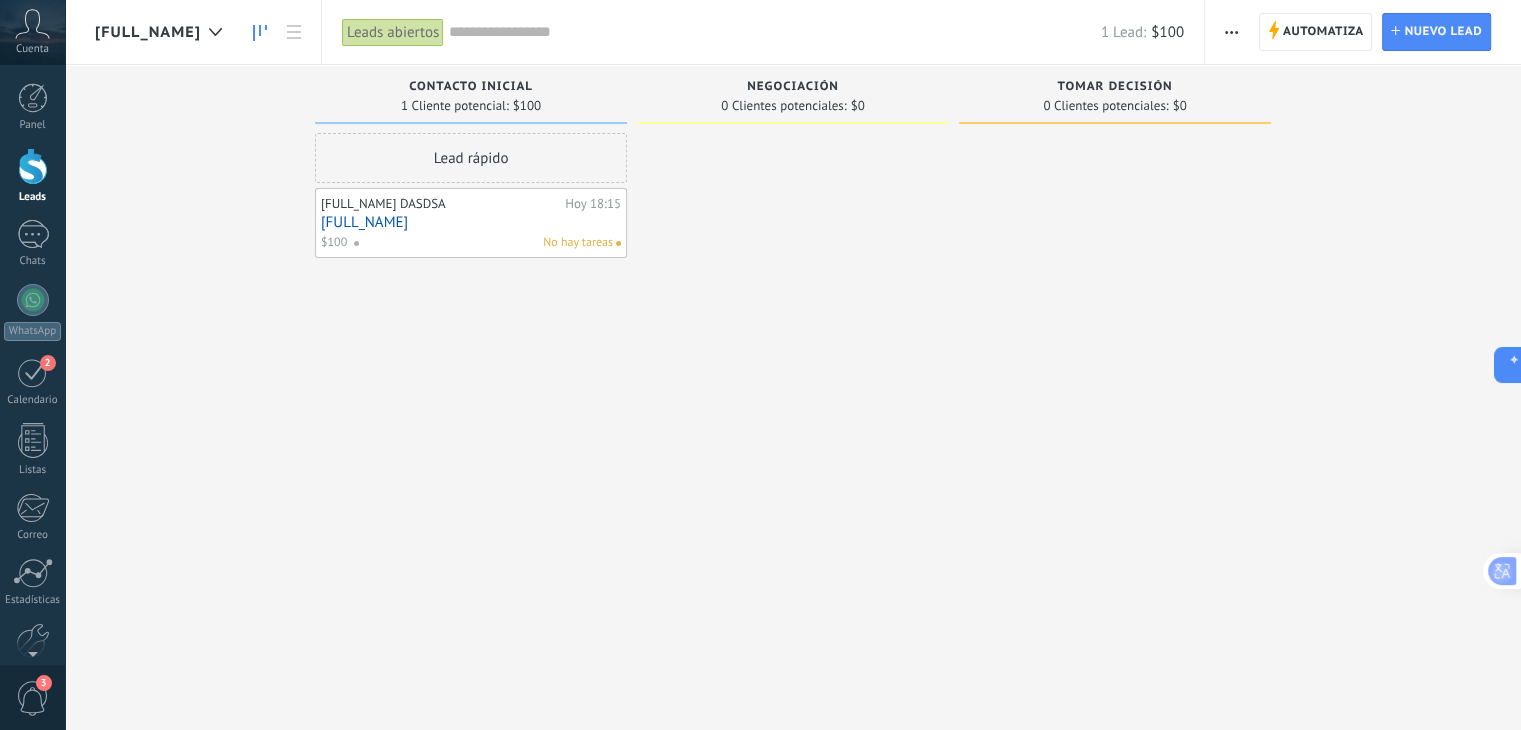 click on "[FULL_NAME] DASDSA Hoy 18:15 [FULL_NAME]  $100 No hay tareas" at bounding box center [471, 223] 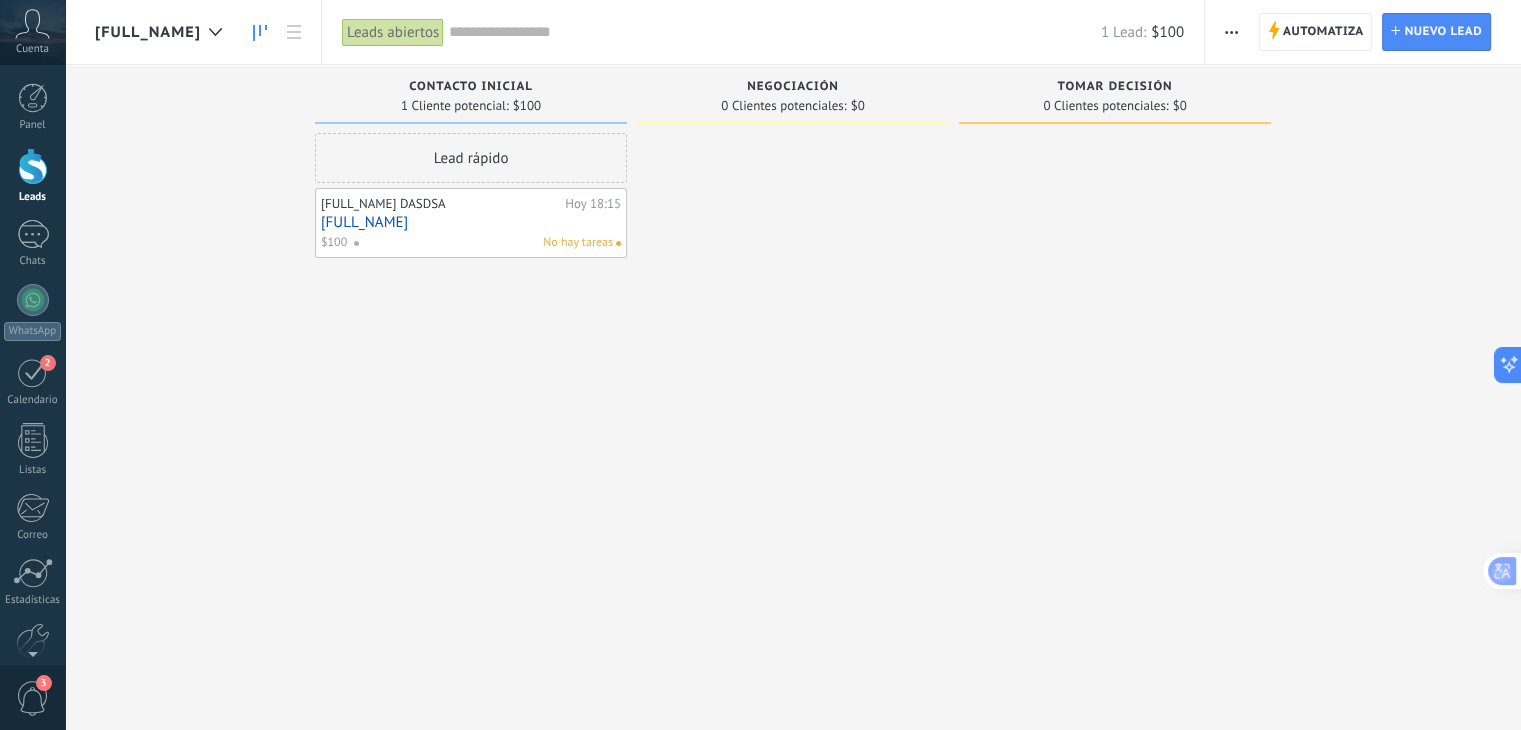 click on "[FULL_NAME]" at bounding box center (471, 222) 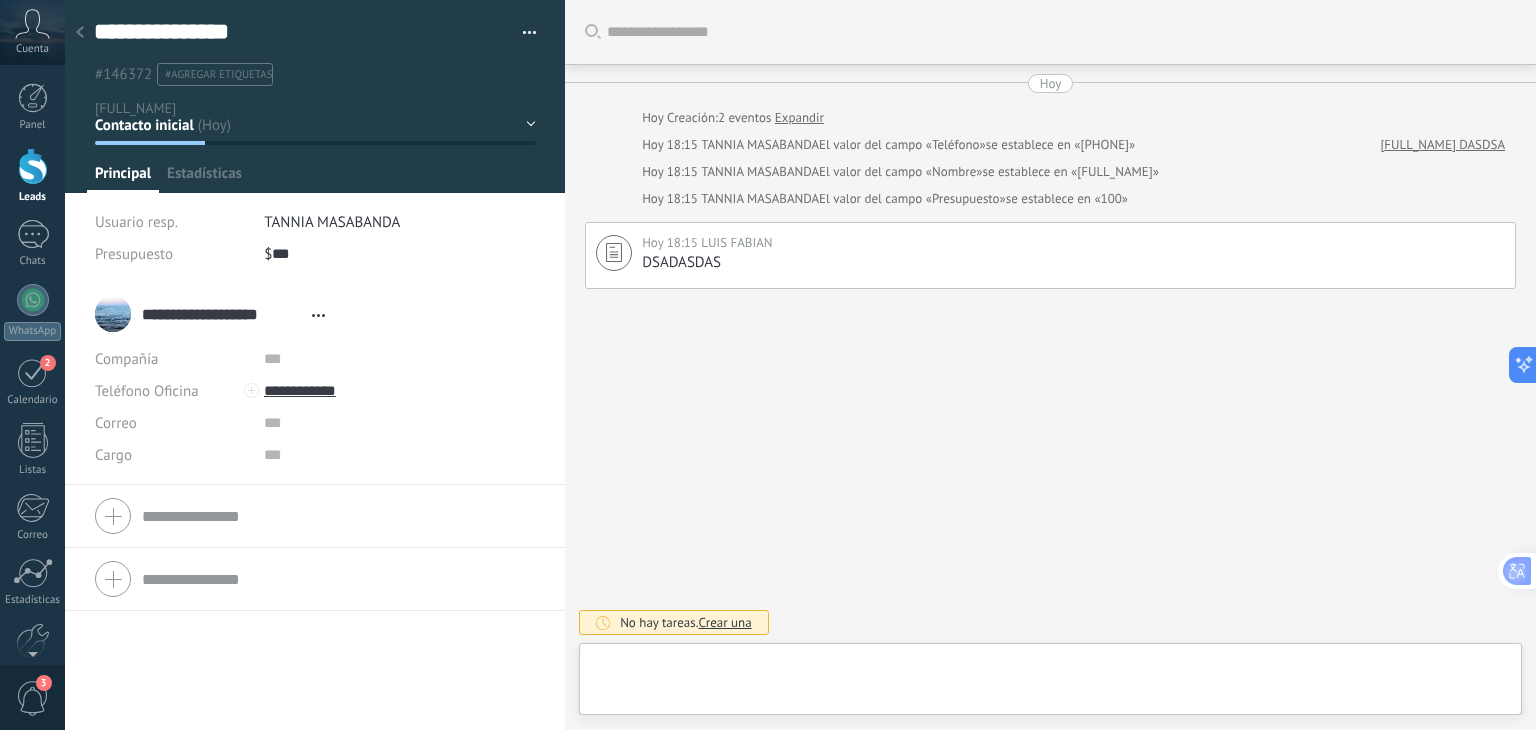 type on "**********" 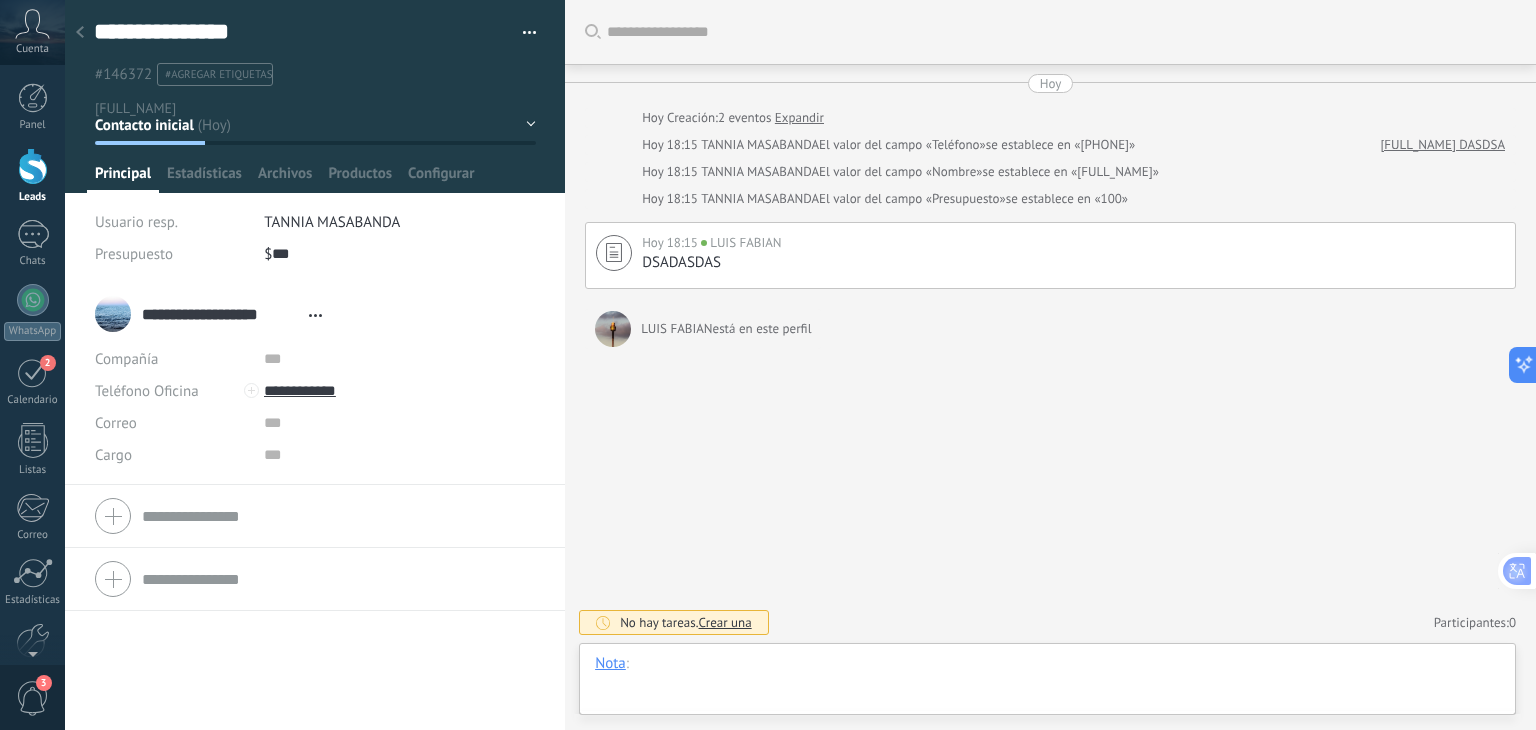 click at bounding box center (1047, 684) 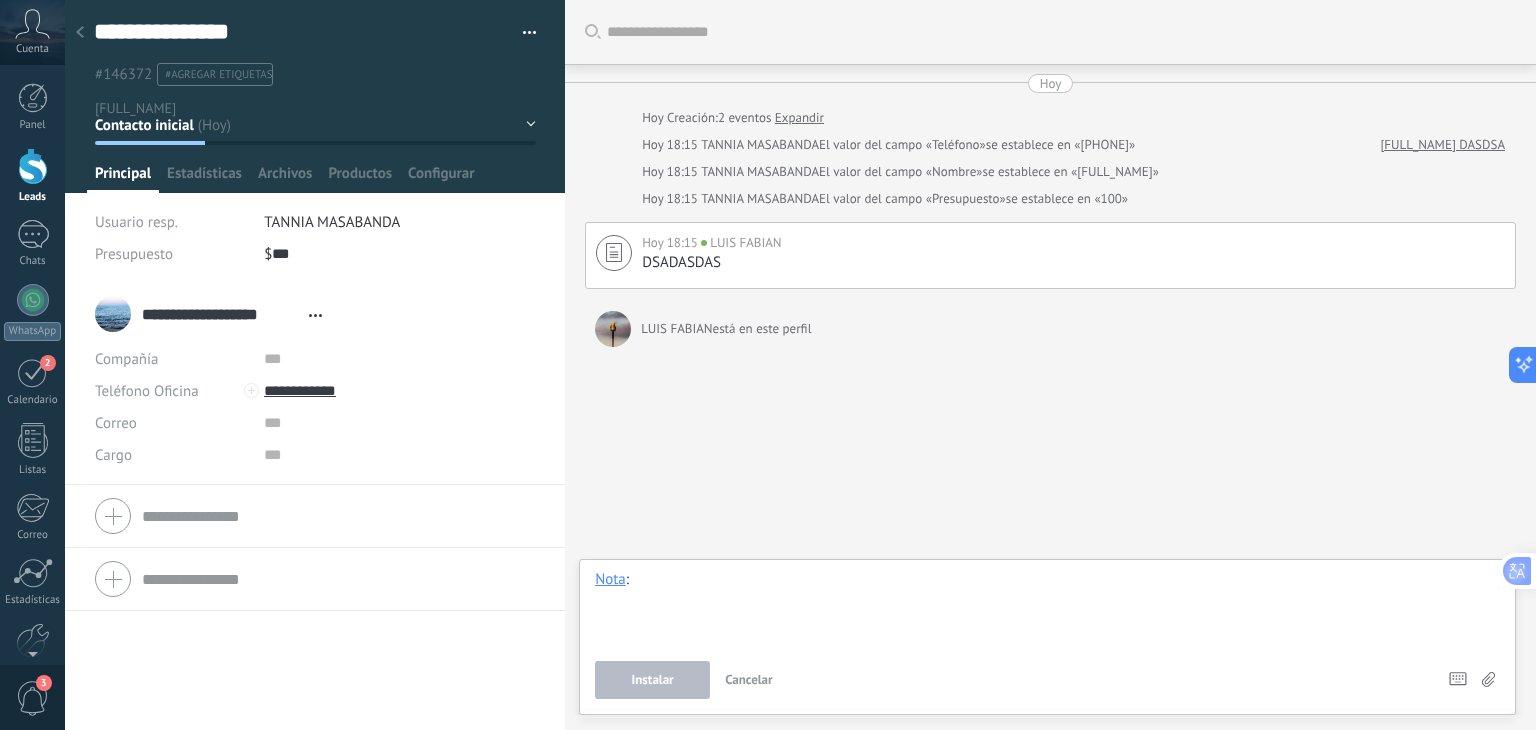 type 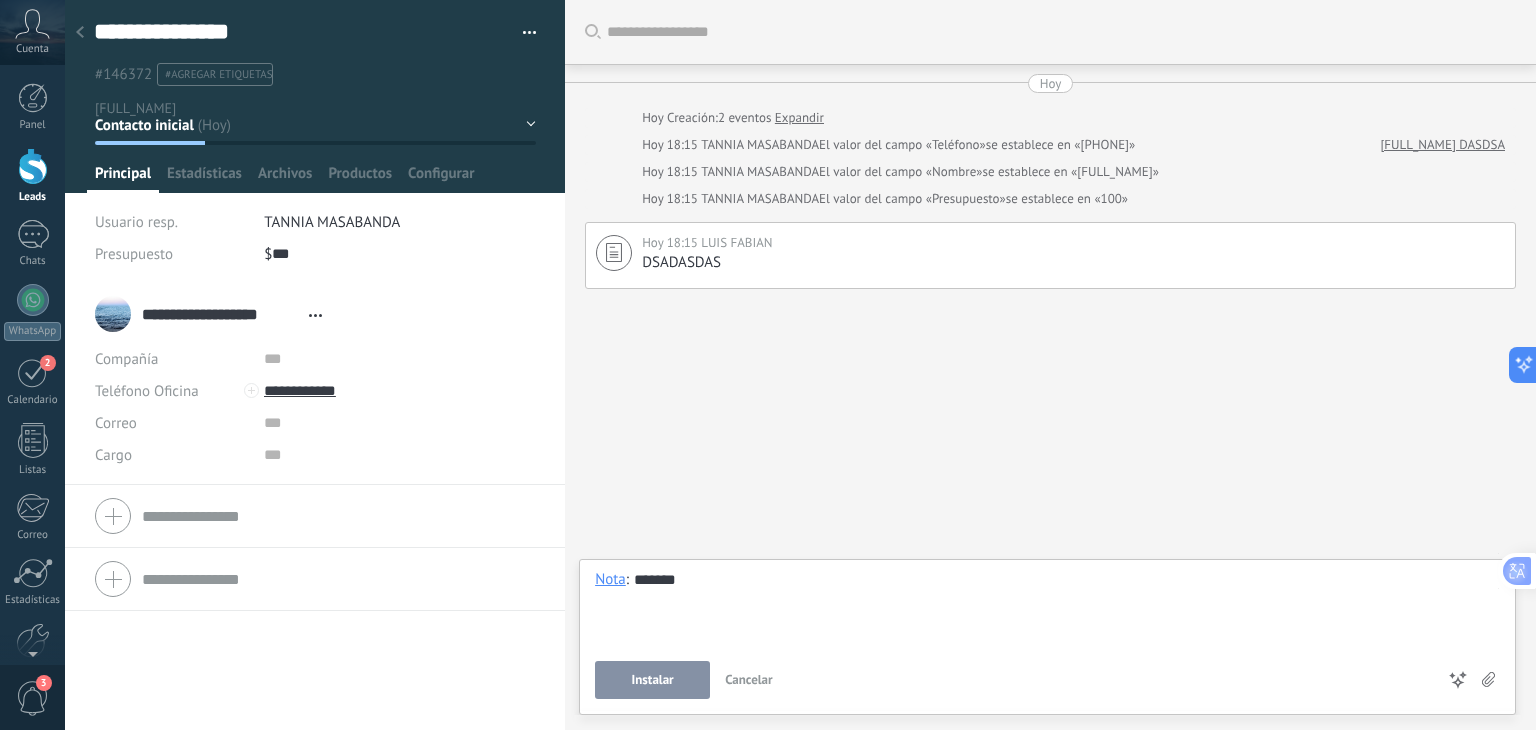 click at bounding box center (530, 36) 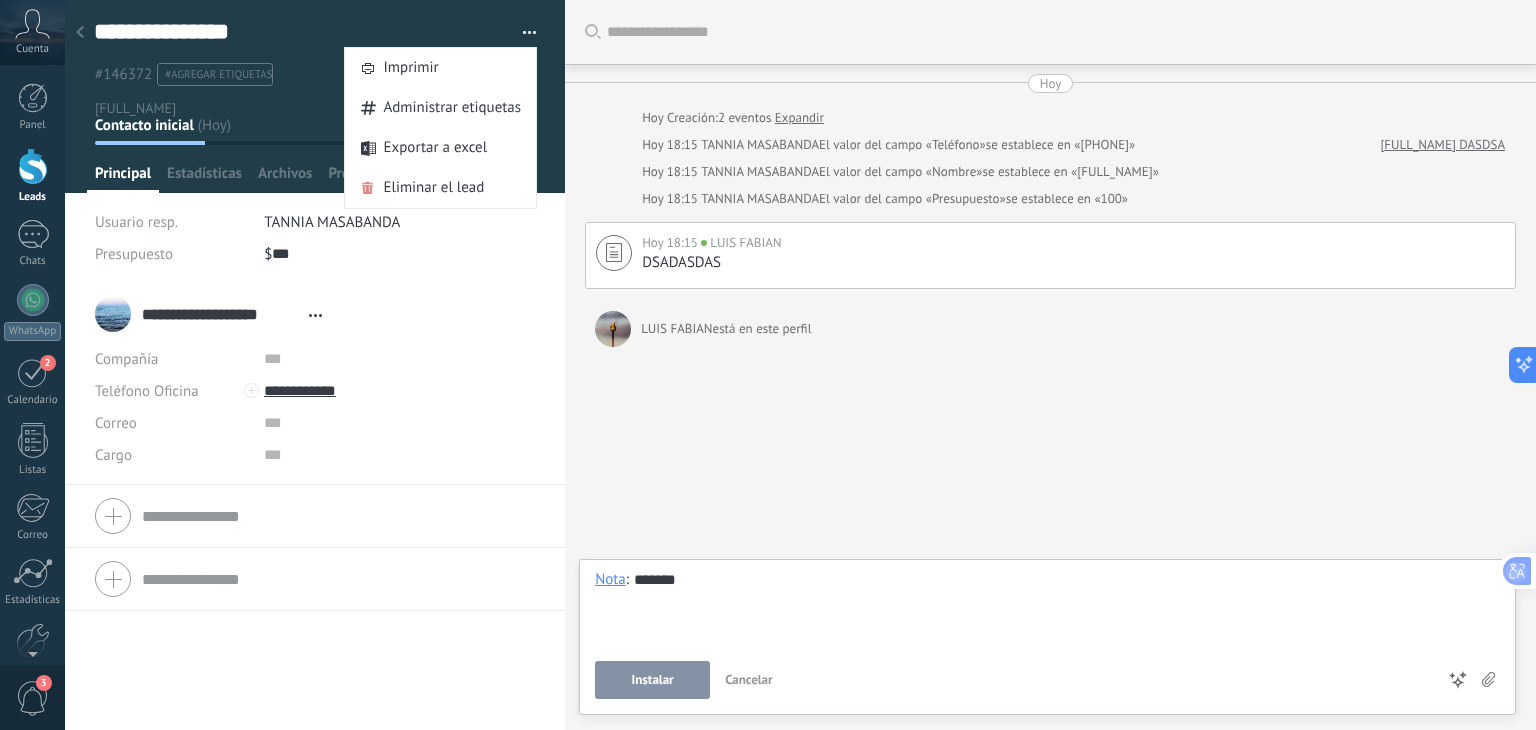click on "Usuario resp. [FULL_NAME] Presupuesto
$
*** 100" at bounding box center [315, 244] 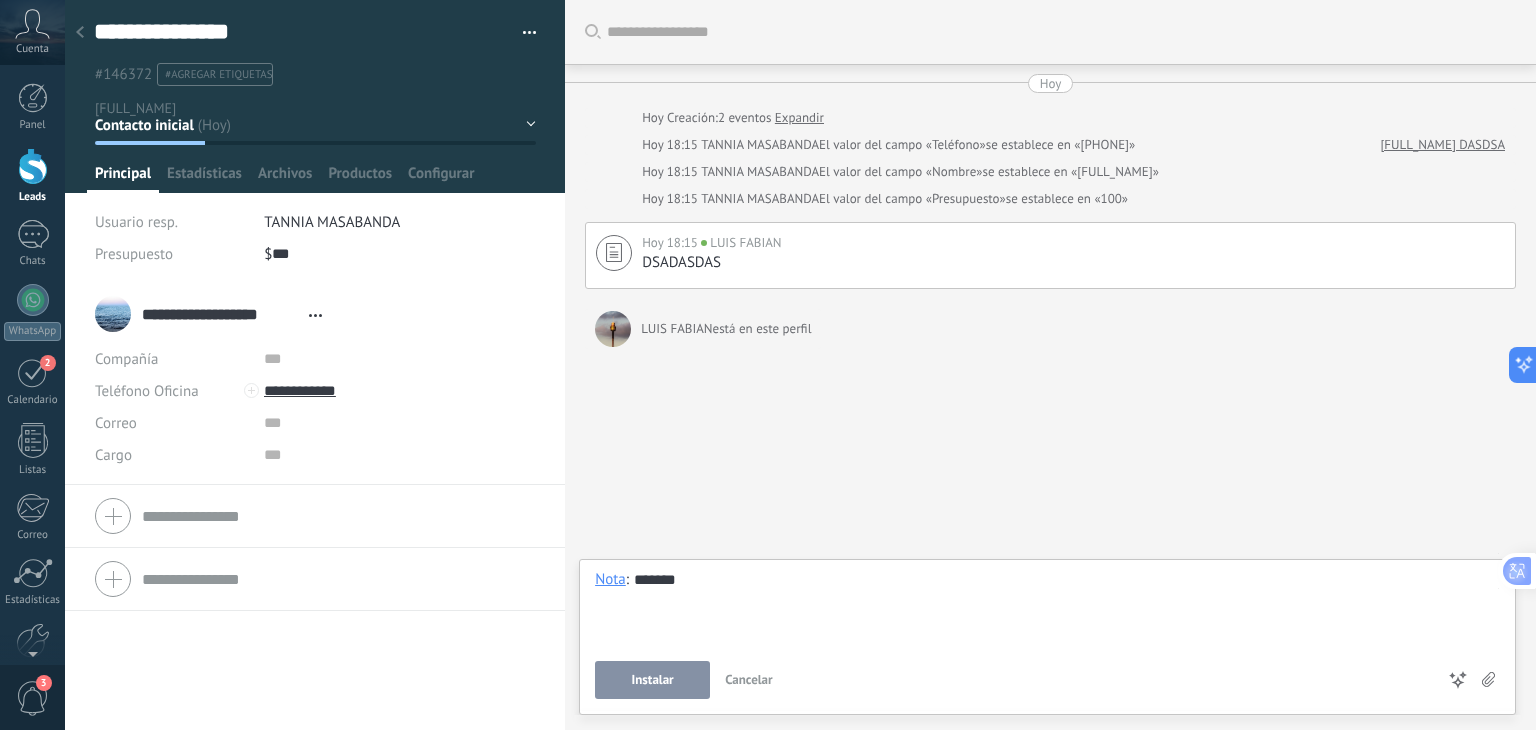 click on "Contacto inicial
Negociación
Tomar decisión
Logrado con éxito
Ventas Perdidos" at bounding box center (0, 0) 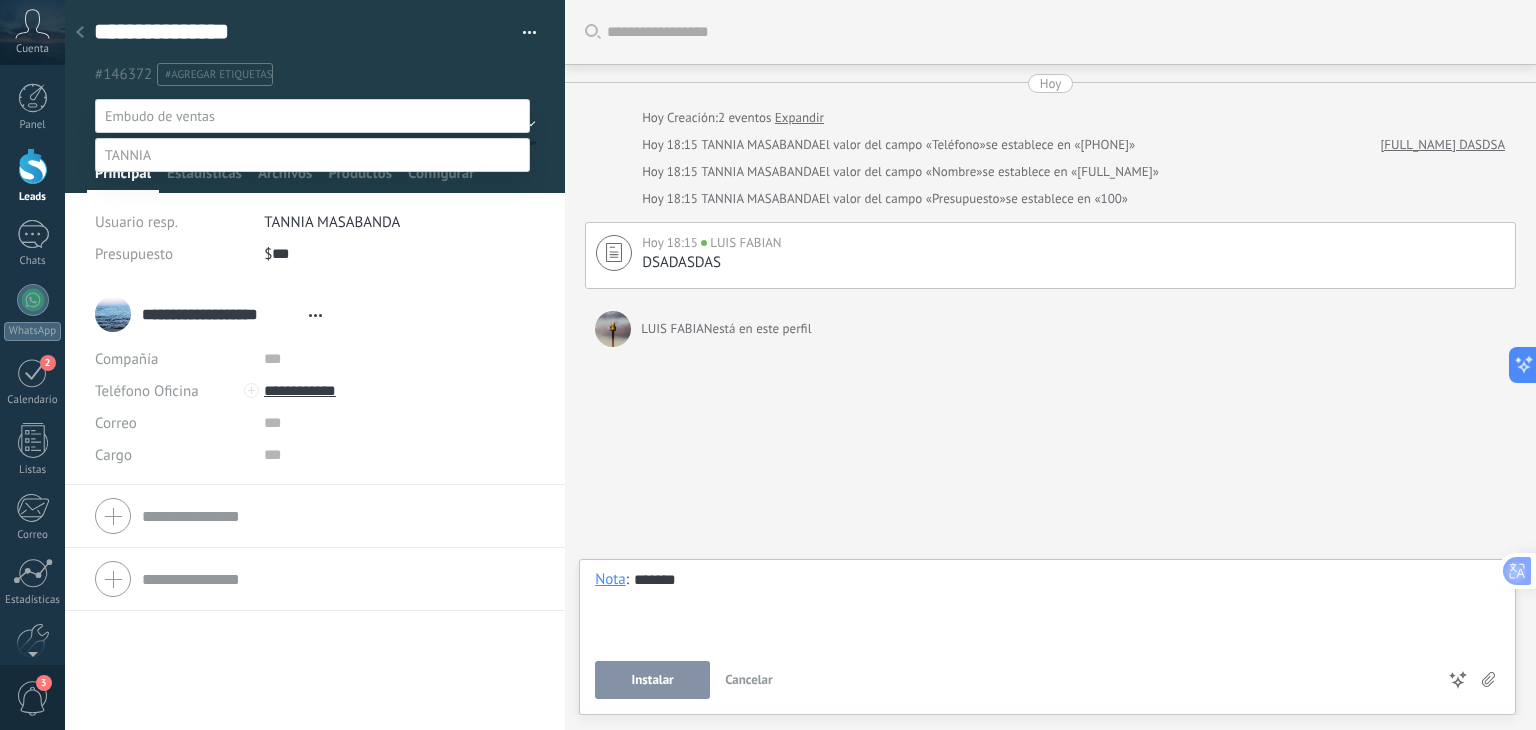 scroll, scrollTop: 39, scrollLeft: 0, axis: vertical 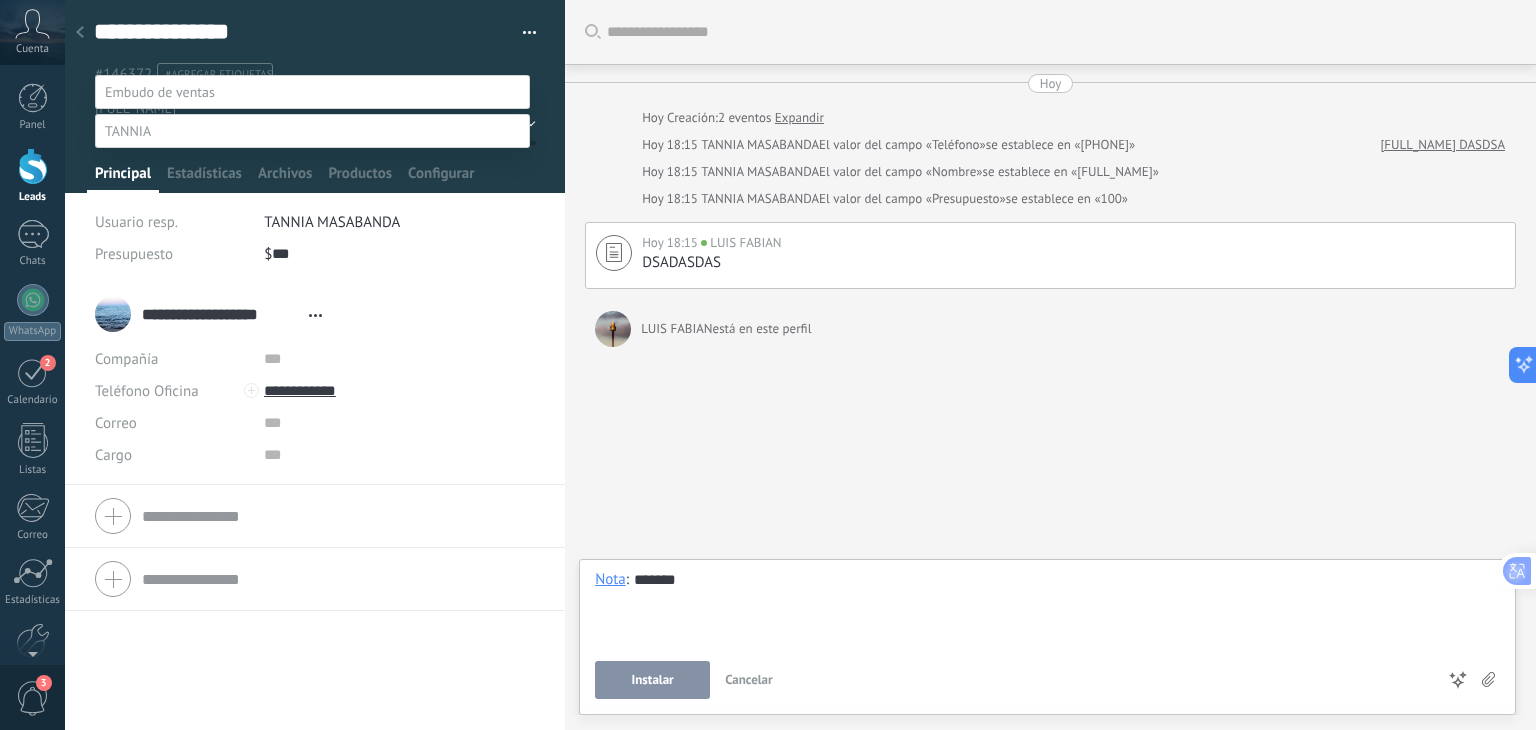 click on "Contacto inicial" at bounding box center (0, 0) 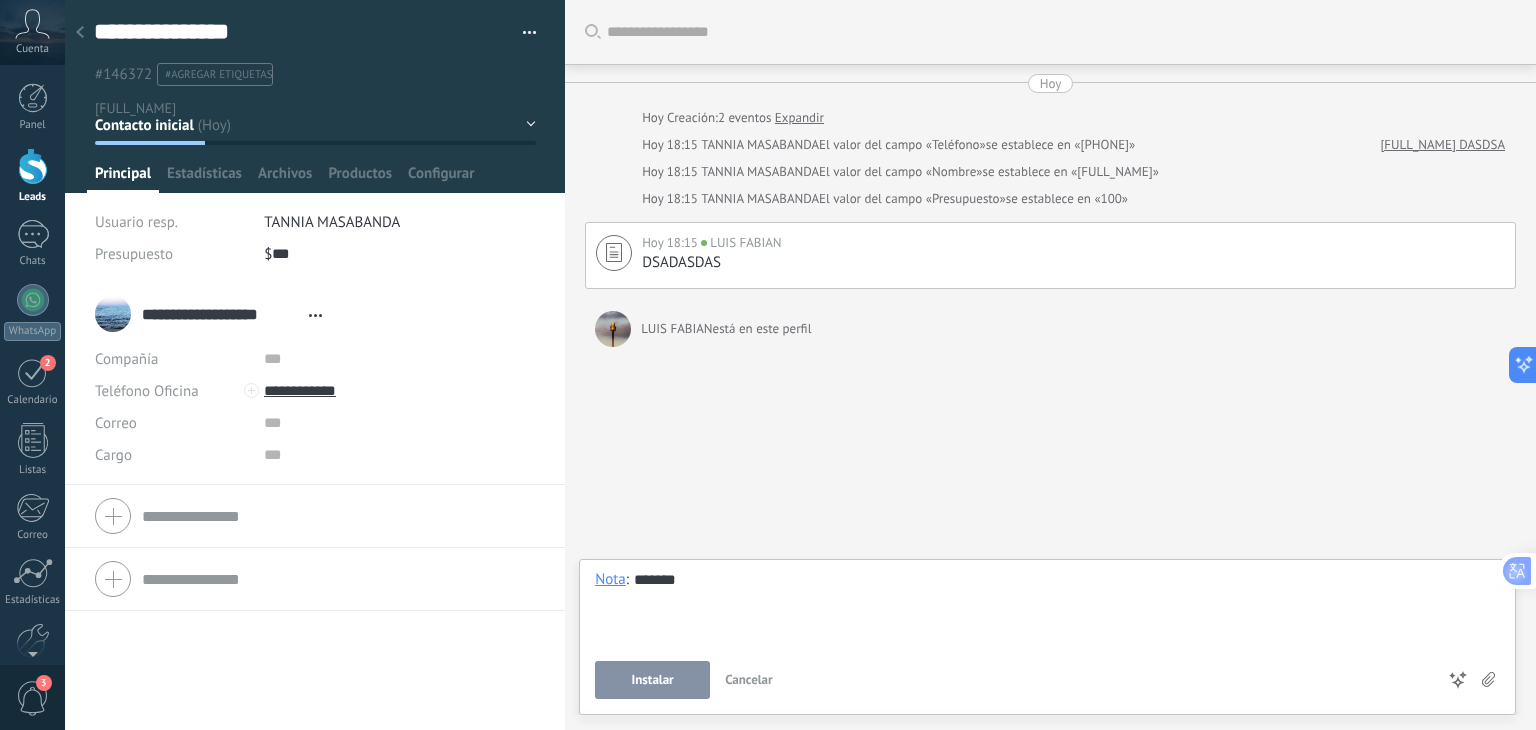 click on "Contacto inicial
Negociación
Tomar decisión
Logrado con éxito
Ventas Perdidos" at bounding box center [0, 0] 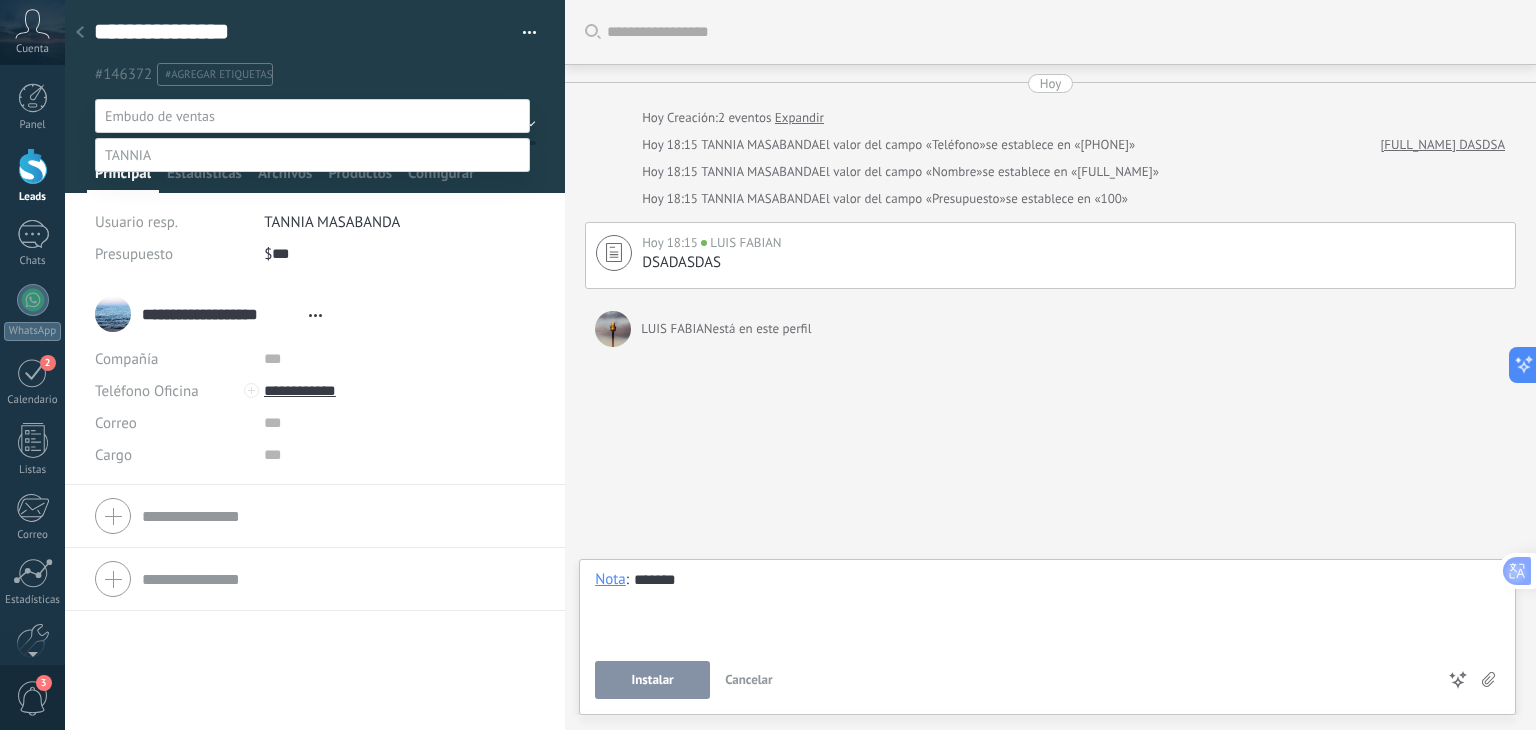 scroll, scrollTop: 39, scrollLeft: 0, axis: vertical 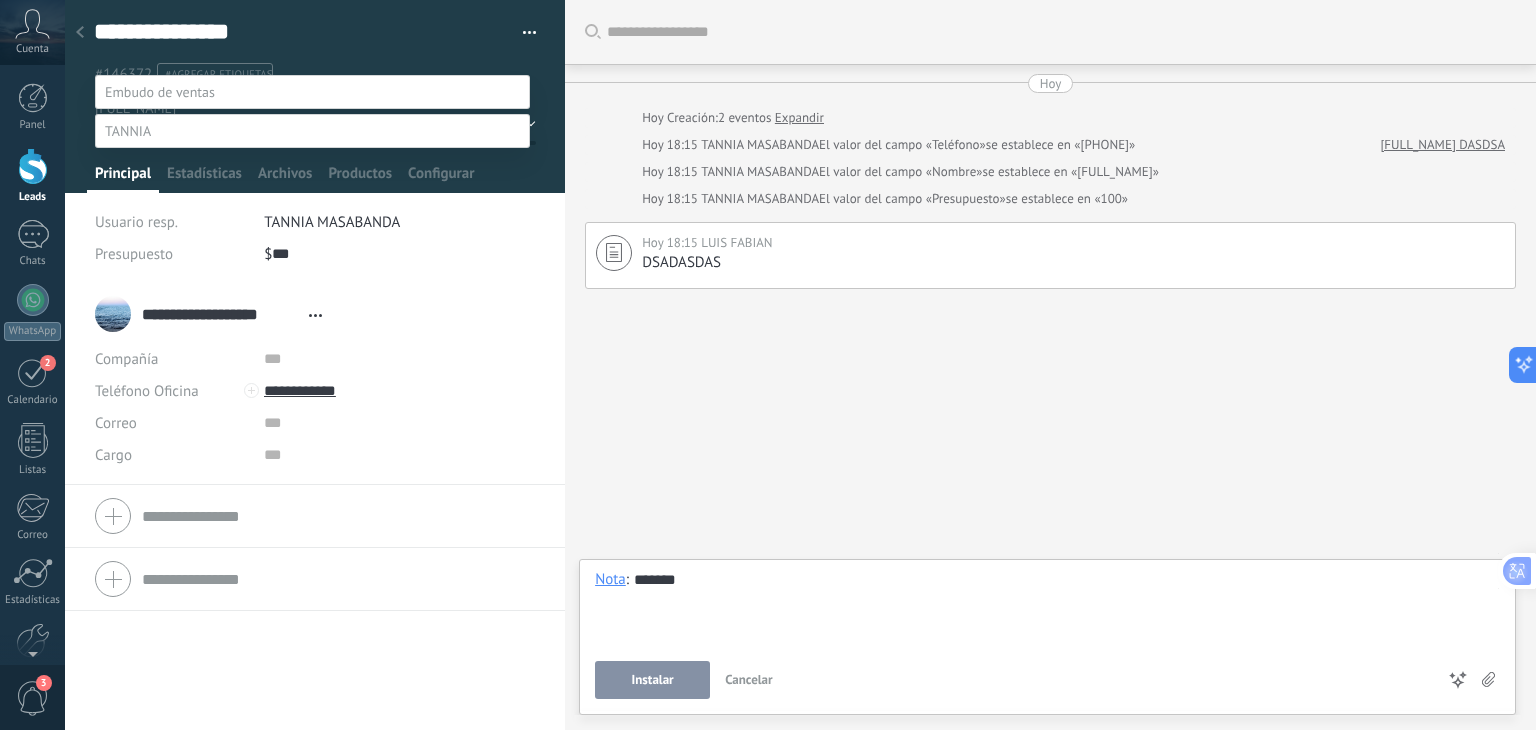 click on "Negociación" at bounding box center [0, 0] 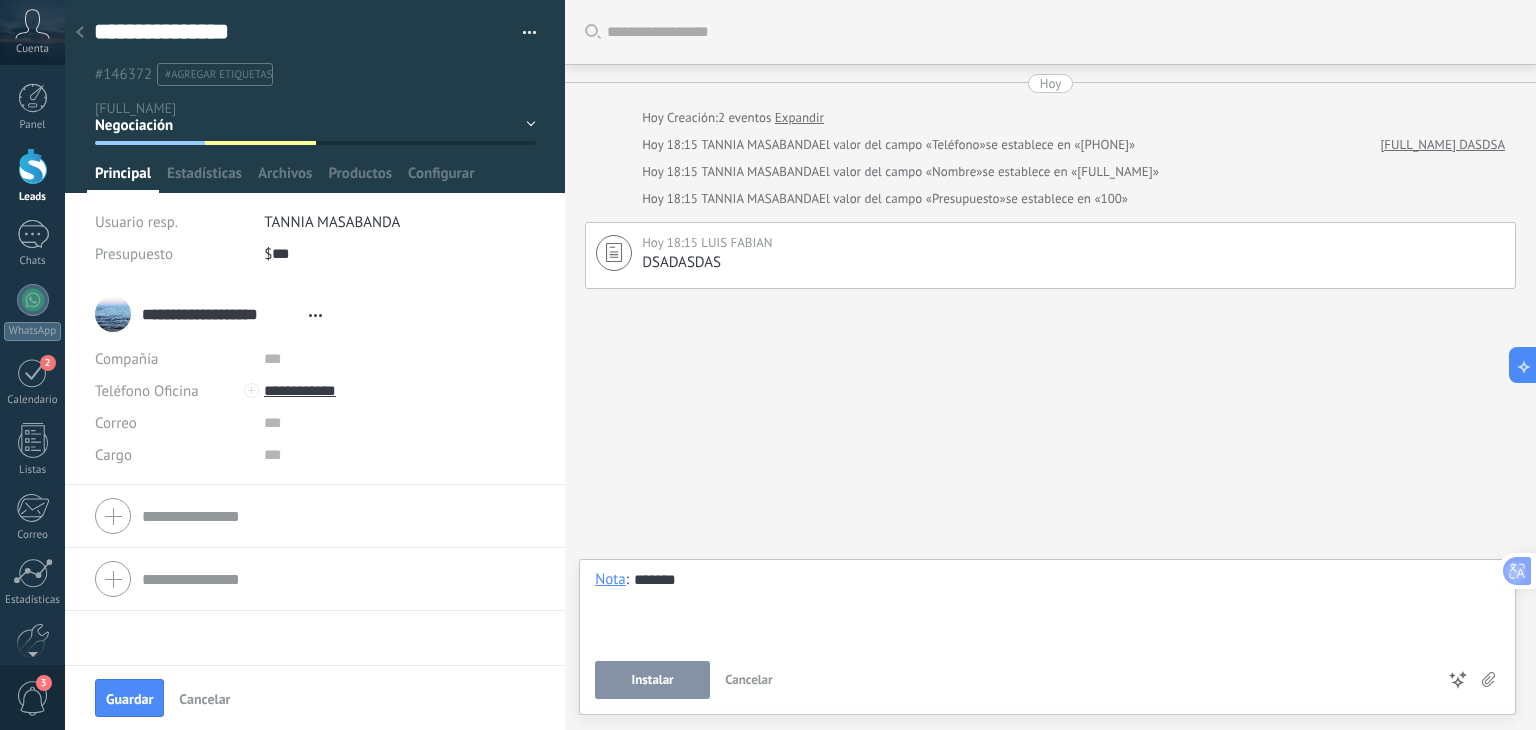 click on "Guardar" at bounding box center [129, 699] 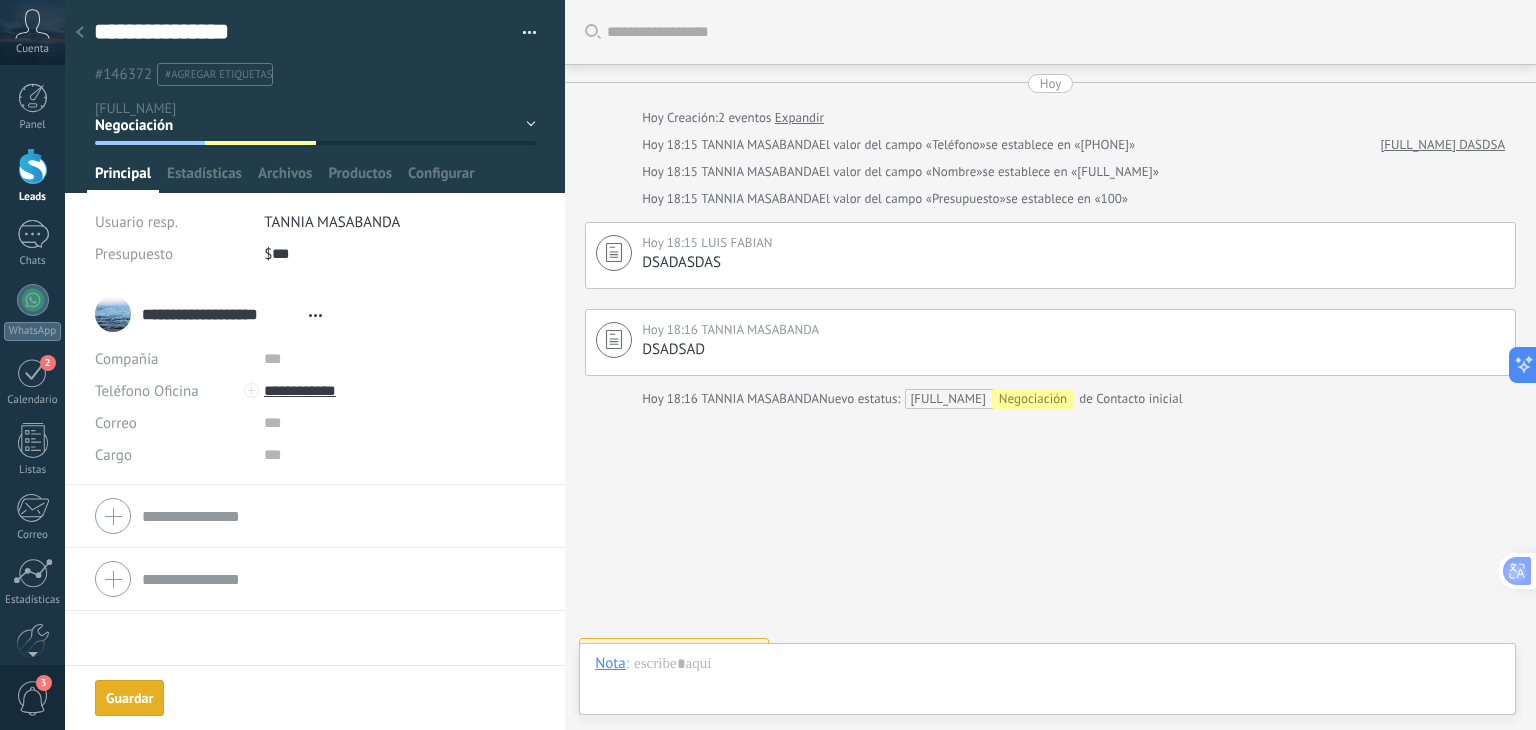 scroll, scrollTop: 27, scrollLeft: 0, axis: vertical 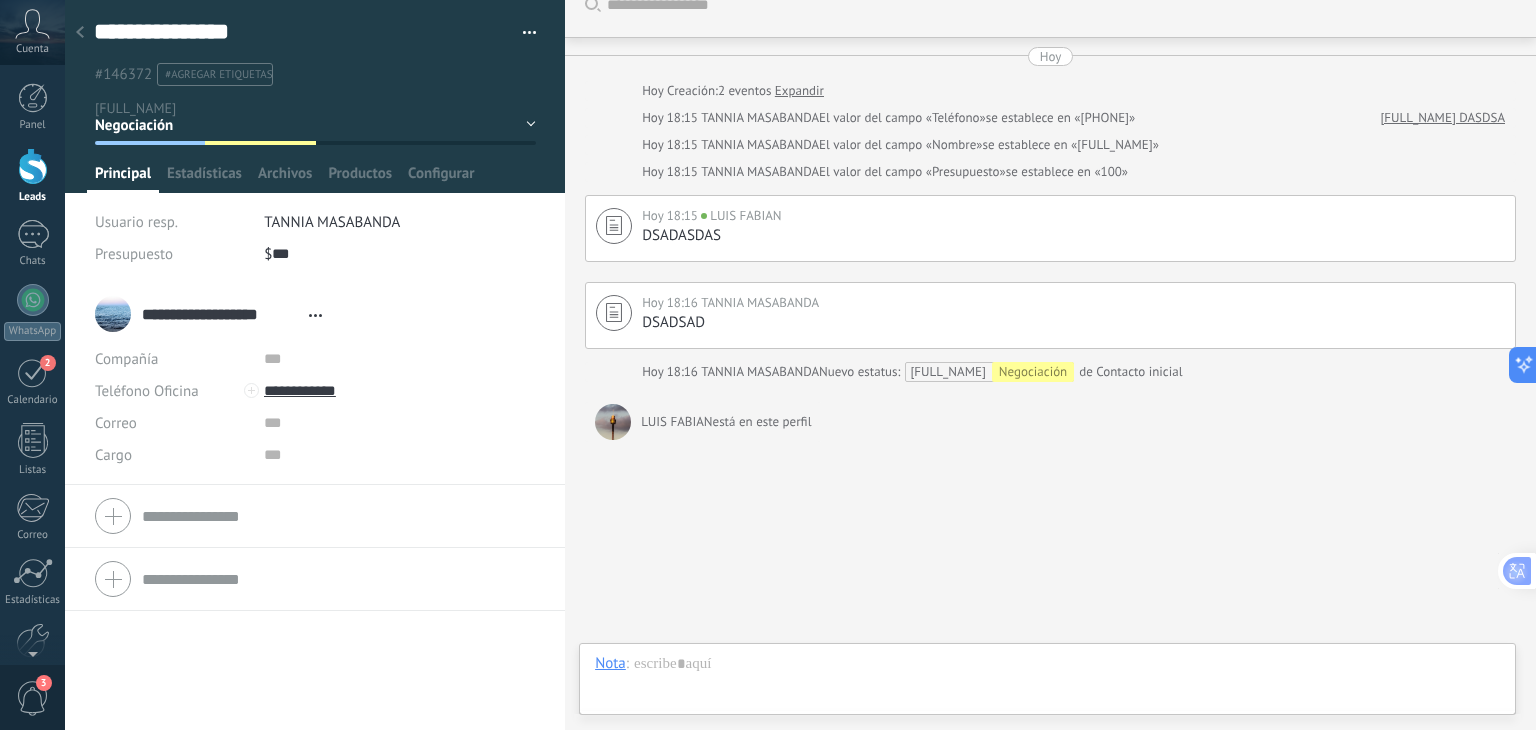 click on "TANNIA MASABANDA" at bounding box center (332, 222) 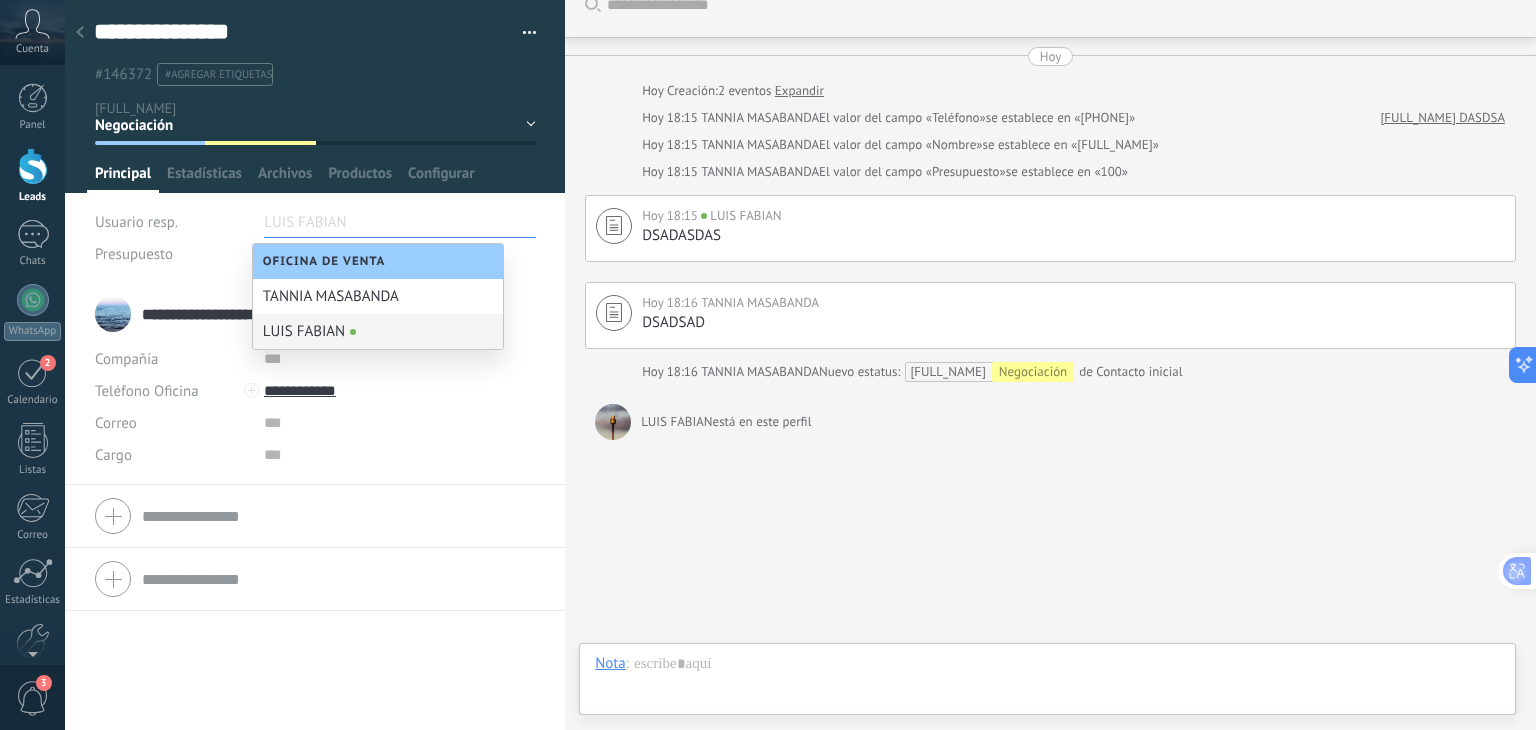 click on "LUIS FABIAN" at bounding box center (378, 331) 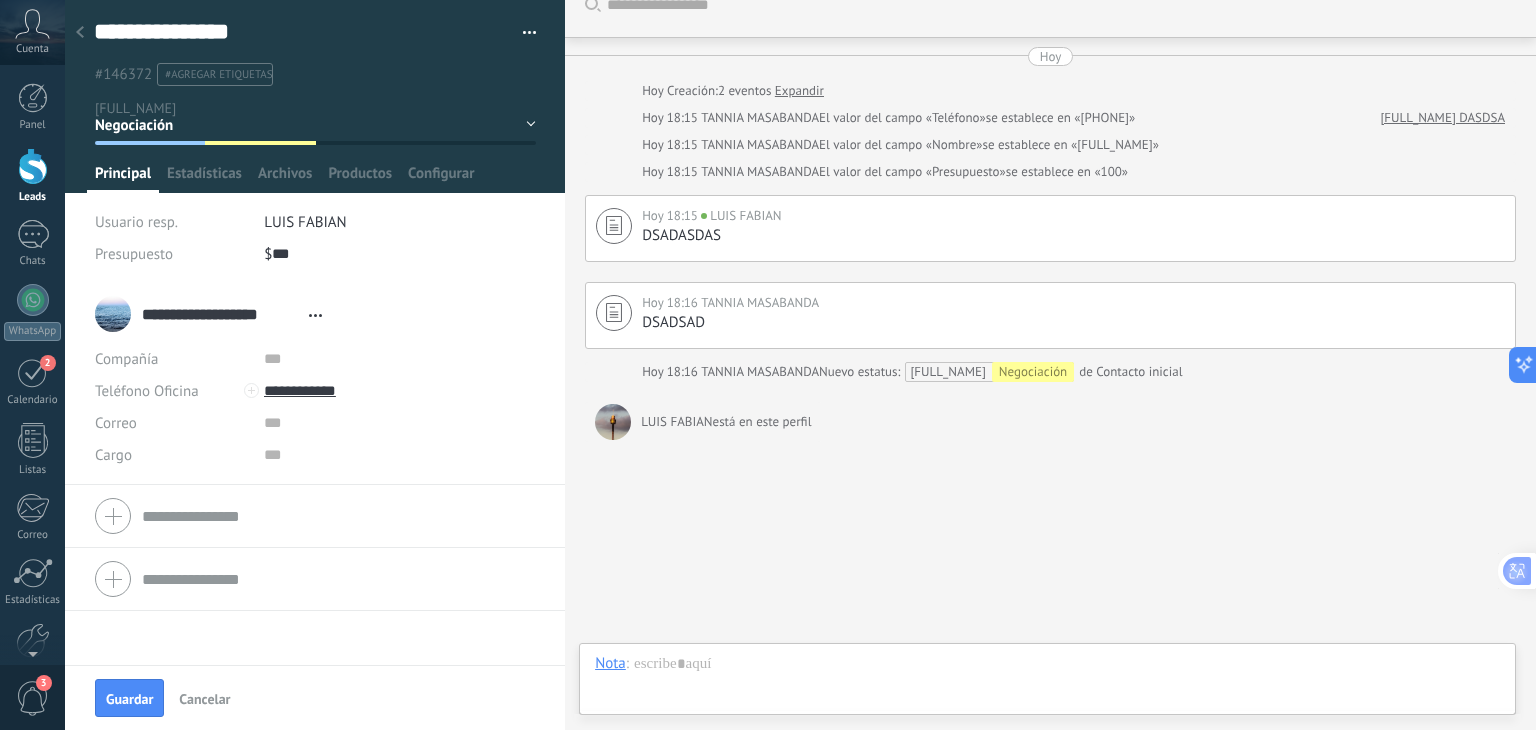 click on "Guardar" at bounding box center (129, 698) 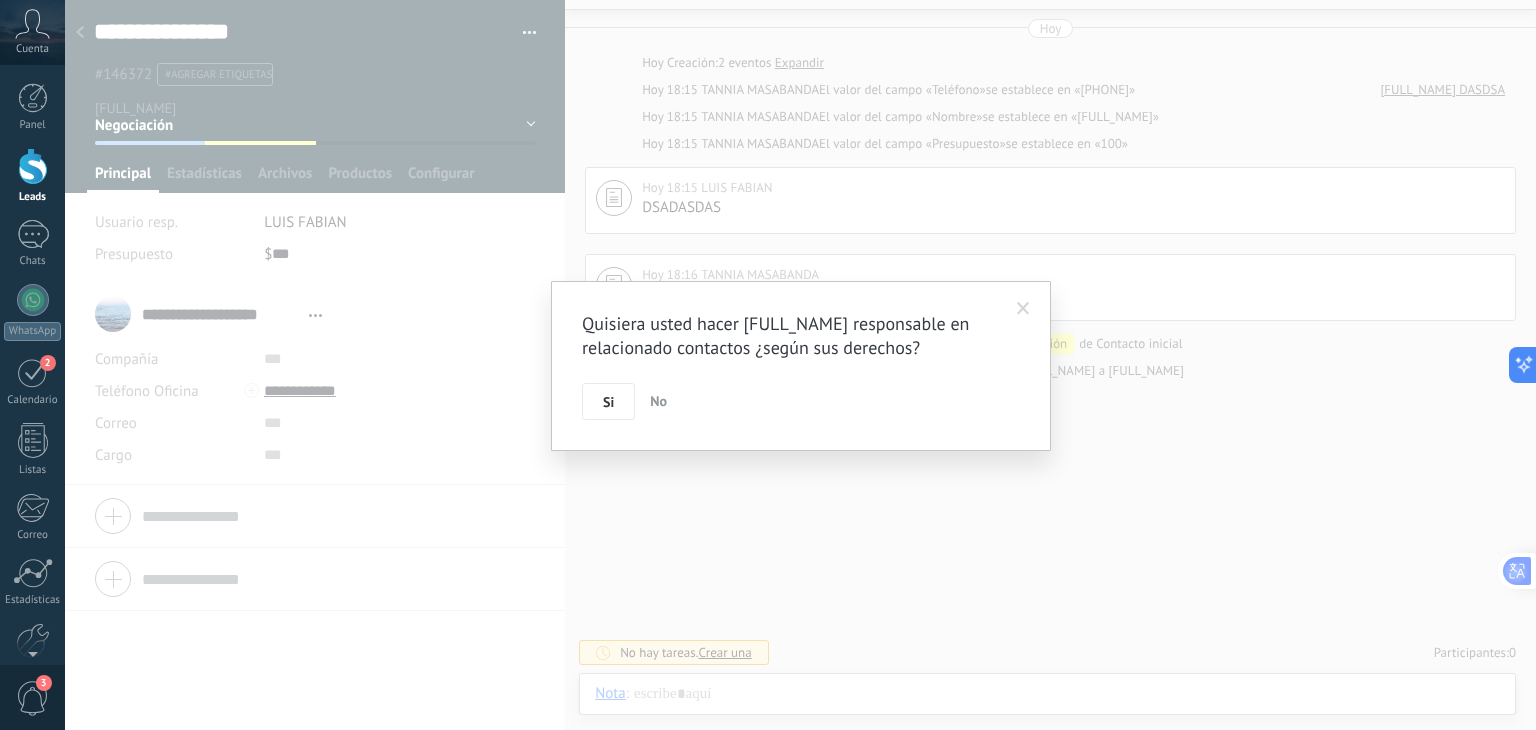 scroll, scrollTop: 54, scrollLeft: 0, axis: vertical 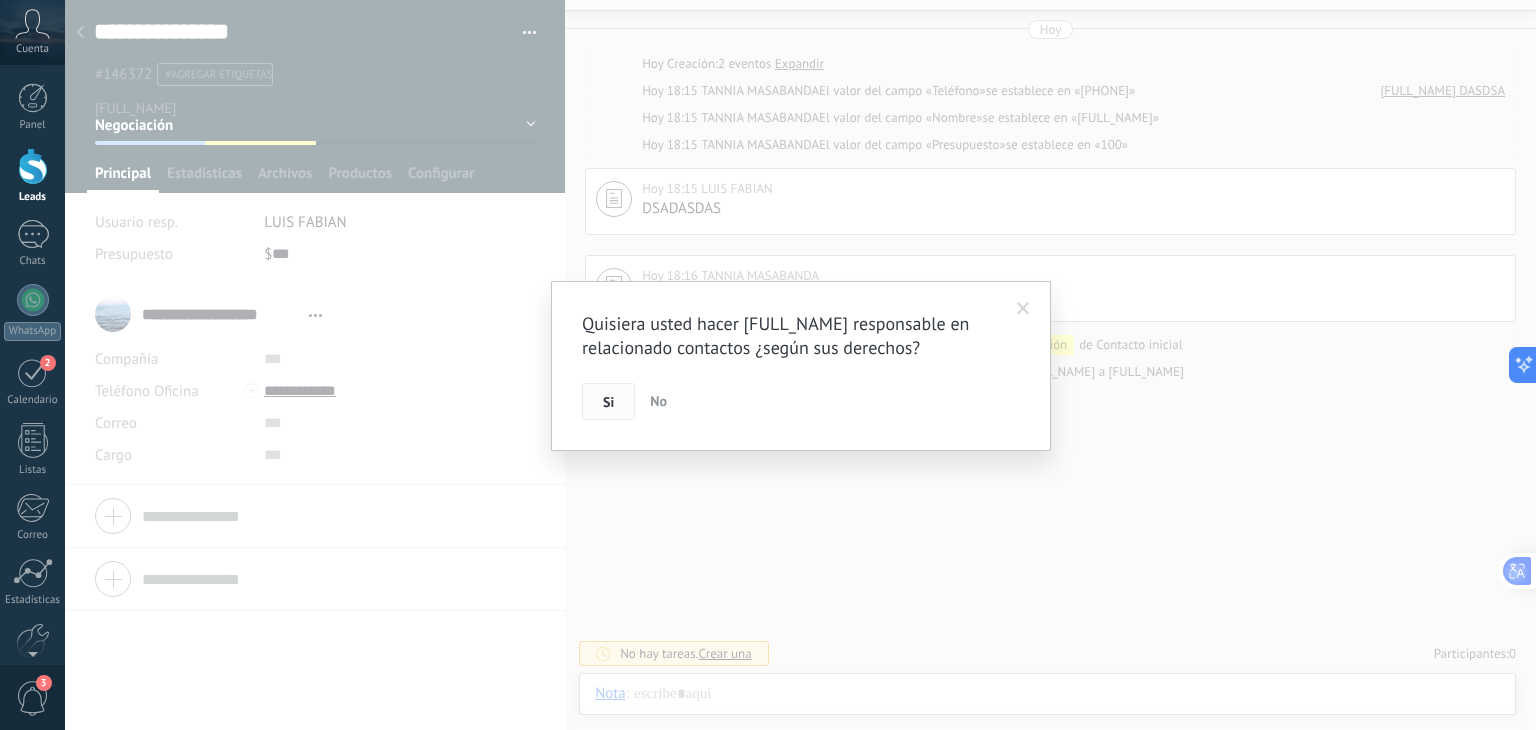 click on "Si" at bounding box center [608, 402] 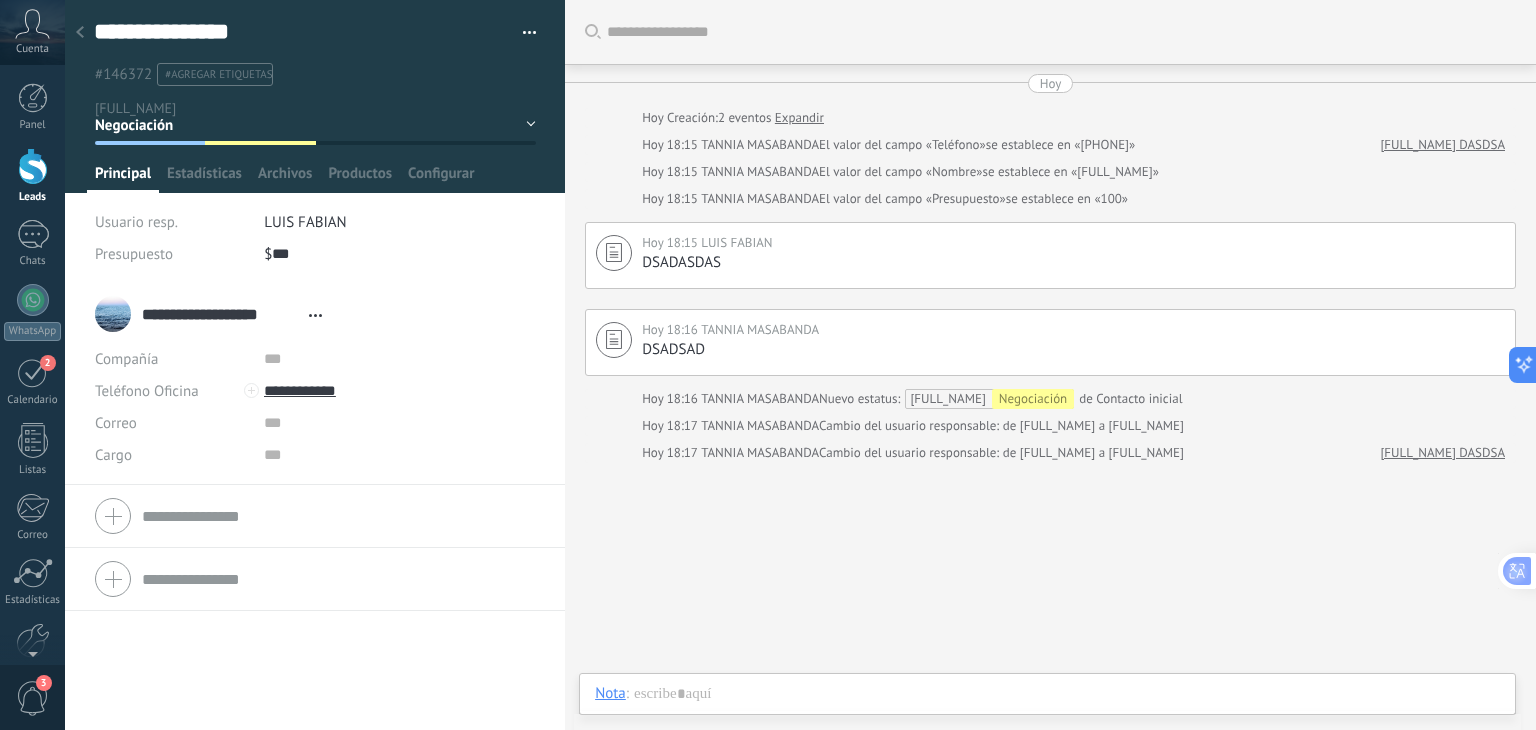 scroll, scrollTop: 0, scrollLeft: 0, axis: both 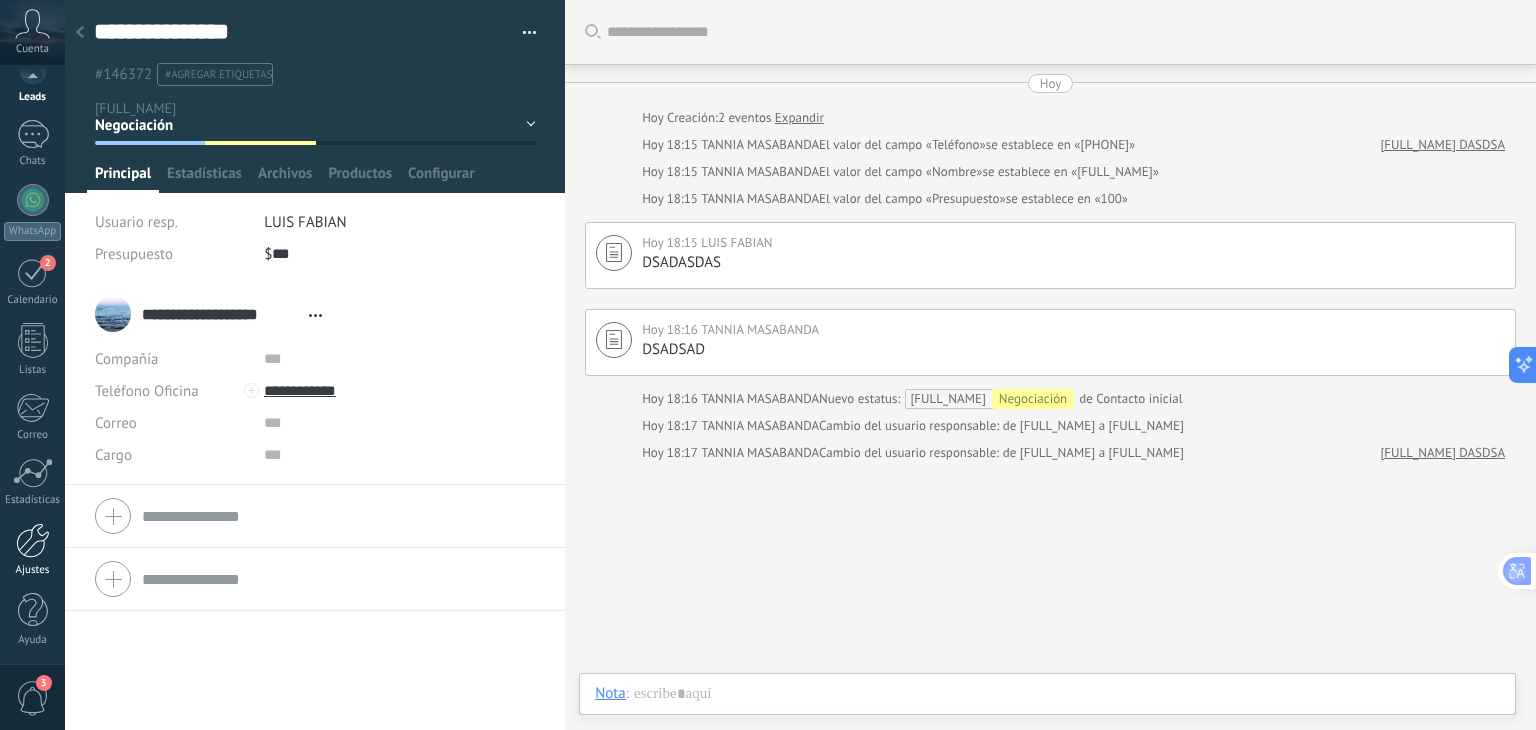 click at bounding box center [33, 540] 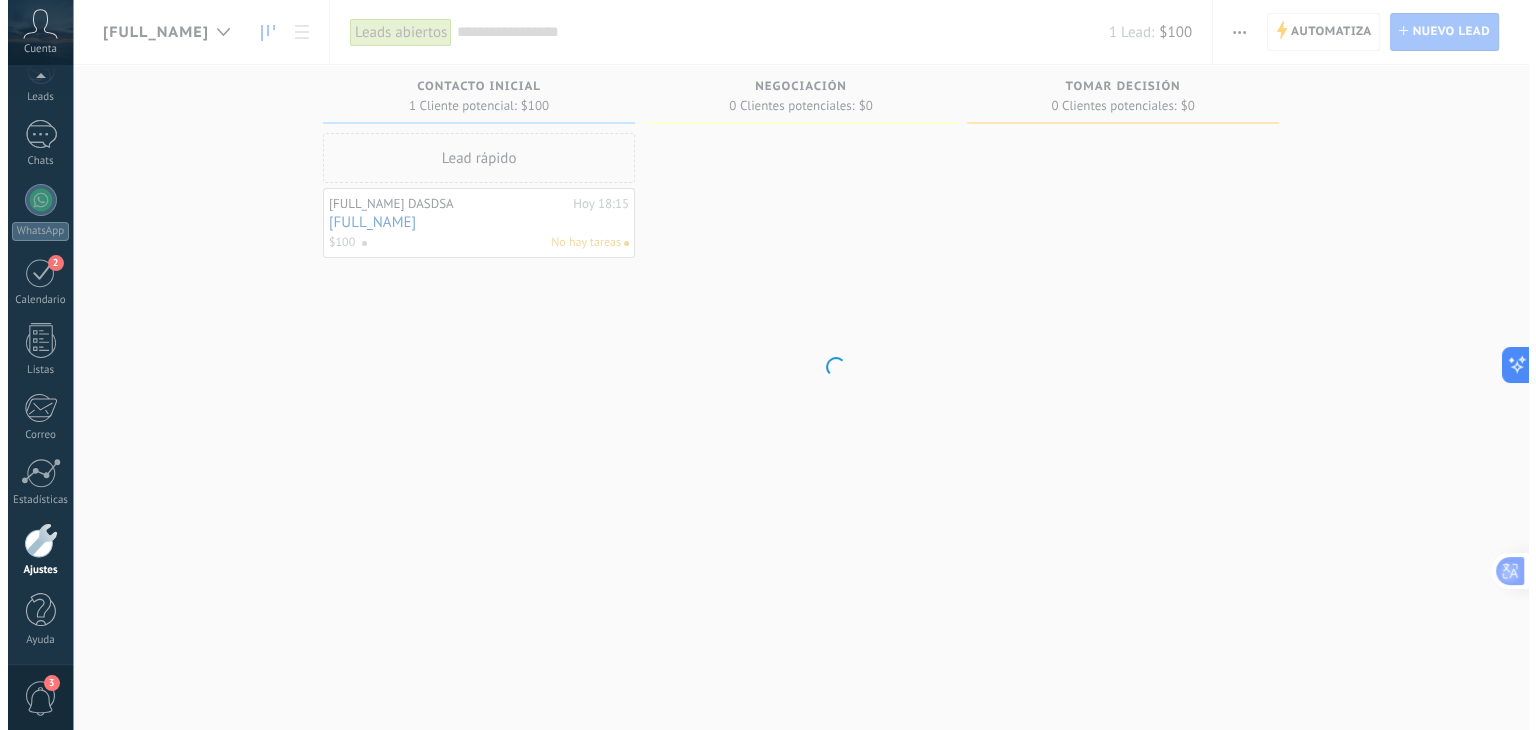 scroll, scrollTop: 101, scrollLeft: 0, axis: vertical 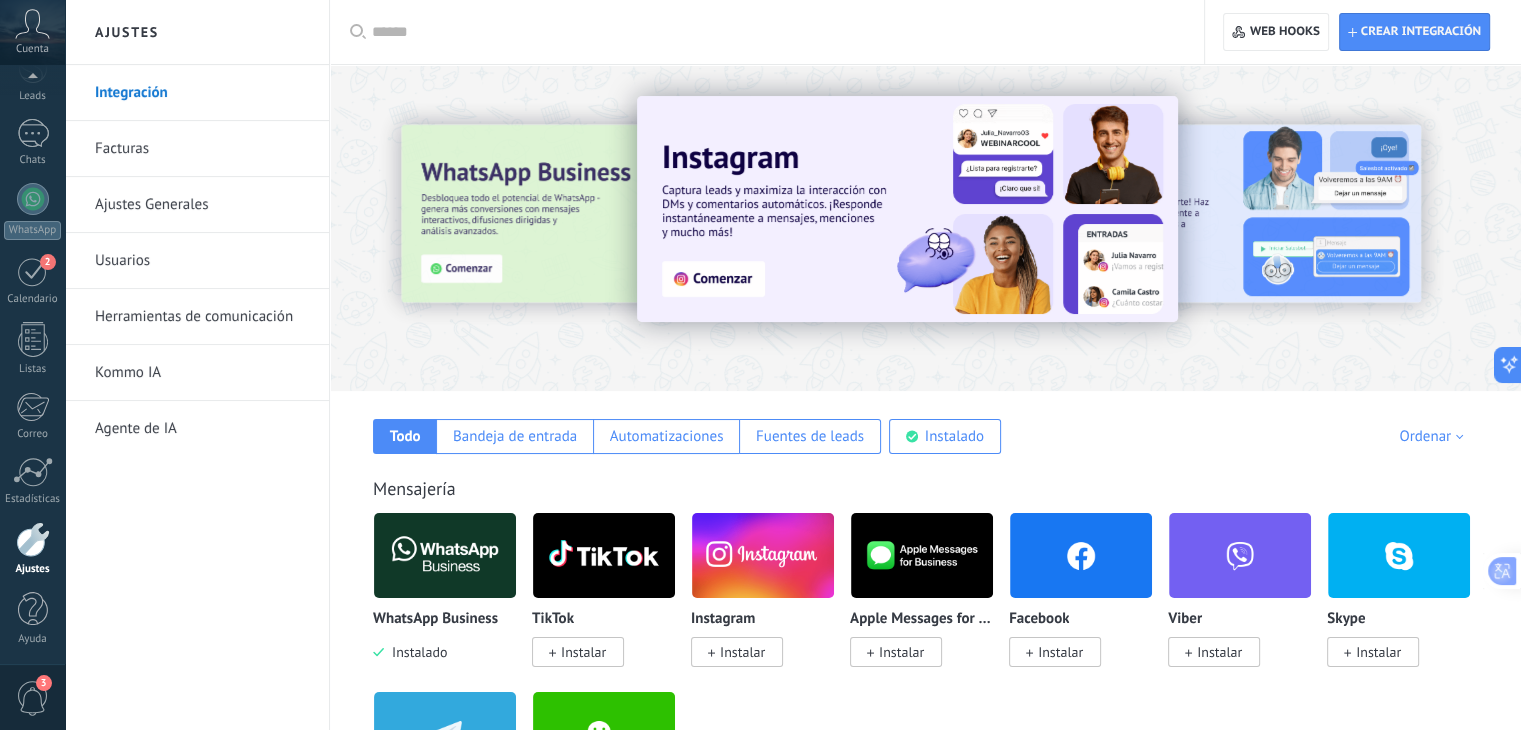click on "Usuarios" at bounding box center (202, 261) 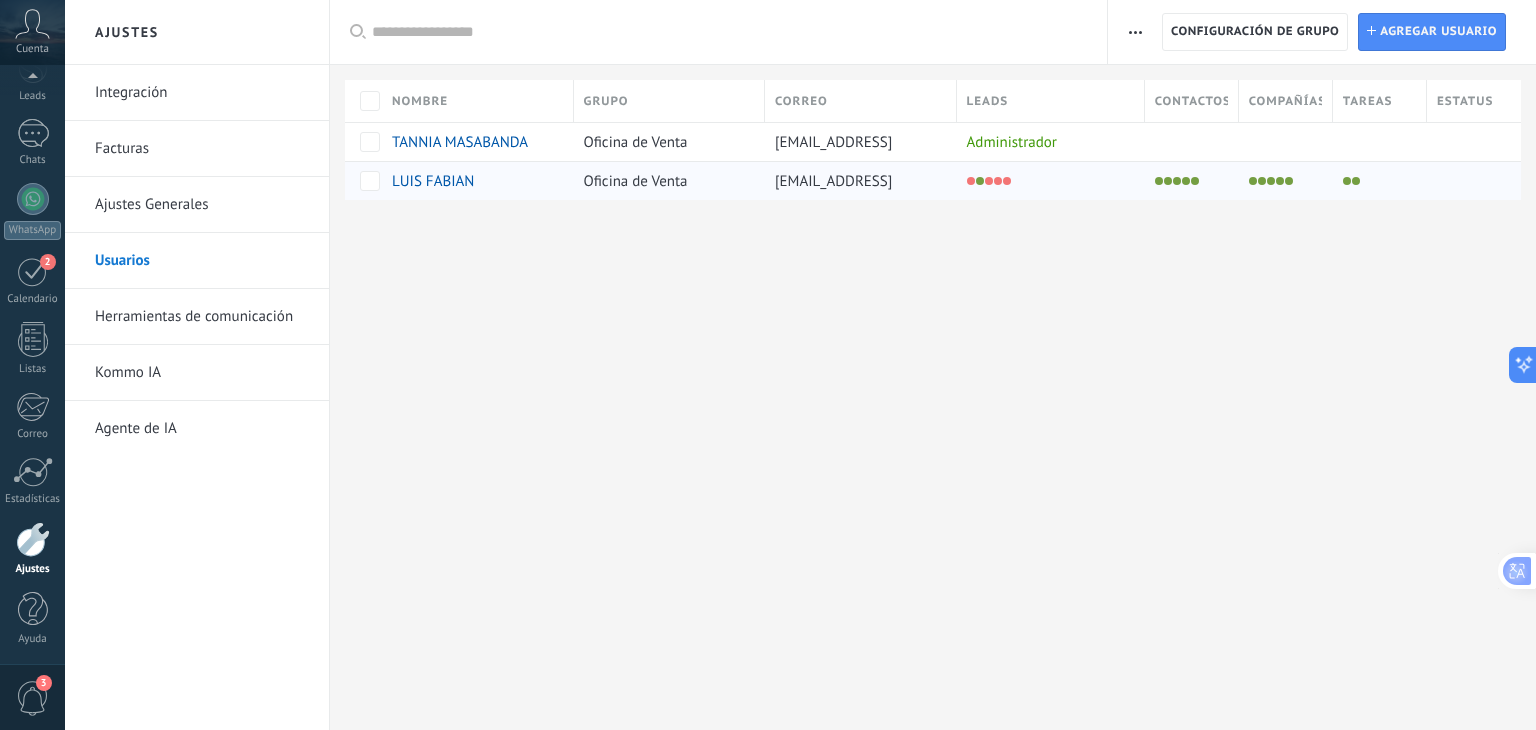 click at bounding box center (1046, 181) 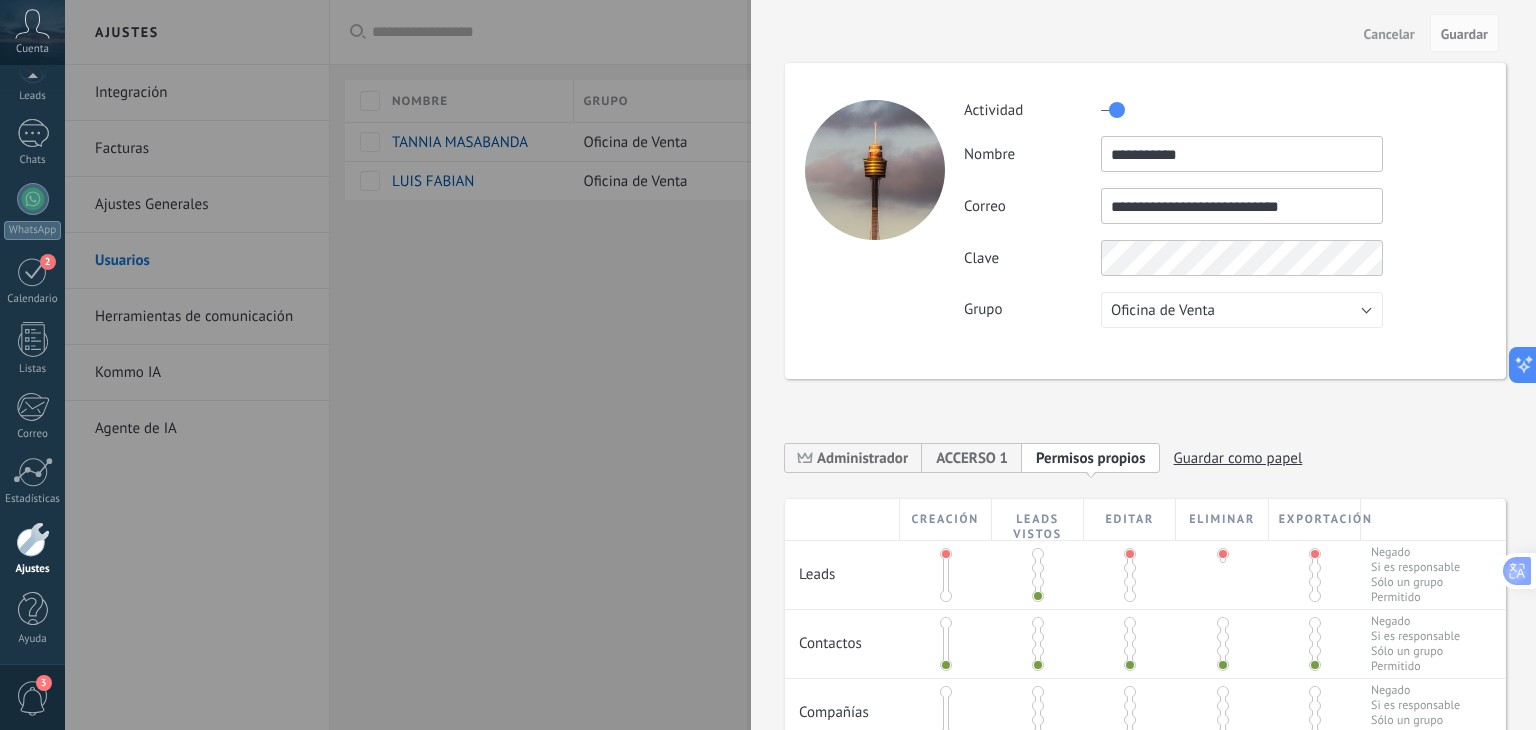 drag, startPoint x: 1128, startPoint y: 552, endPoint x: 1129, endPoint y: 586, distance: 34.0147 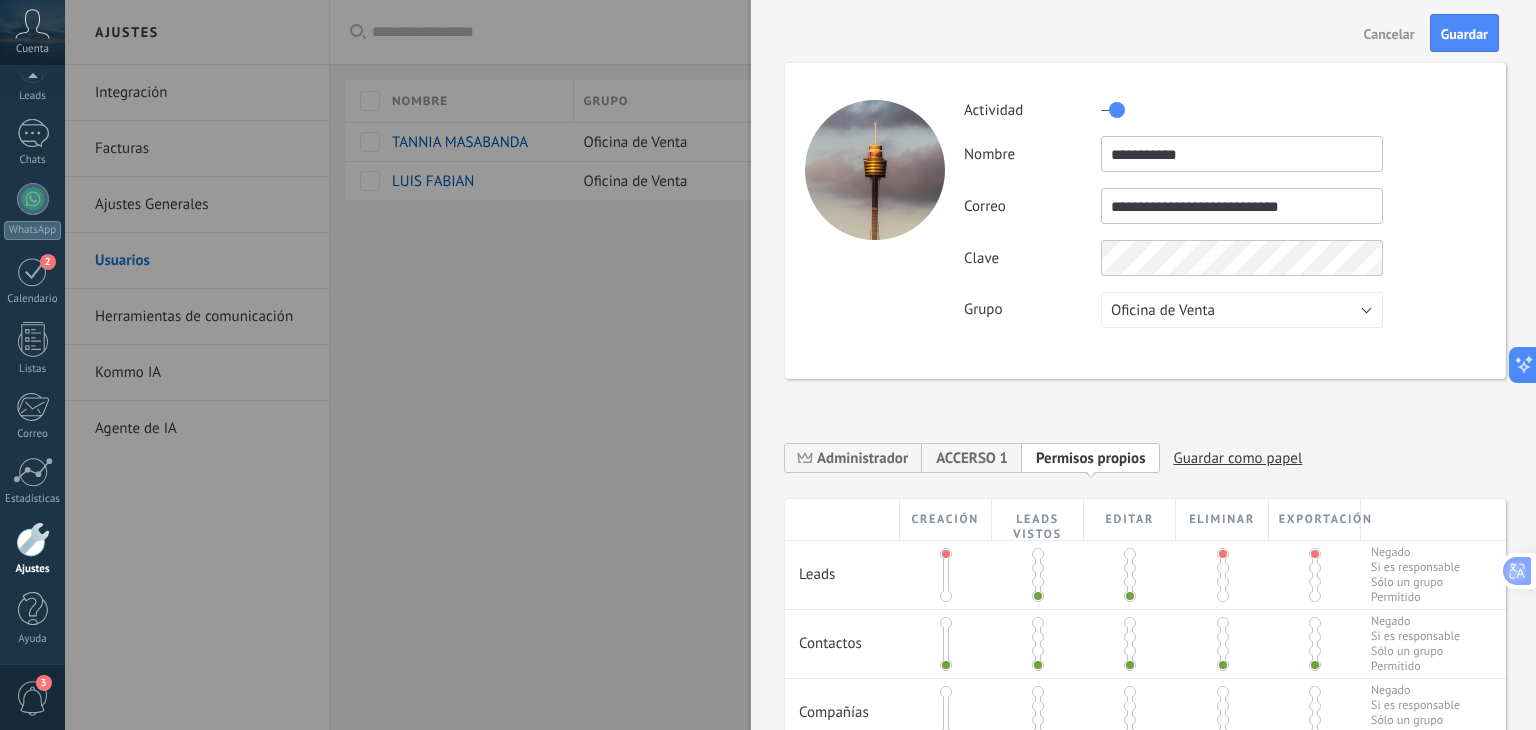 drag, startPoint x: 1125, startPoint y: 588, endPoint x: 1125, endPoint y: 602, distance: 14 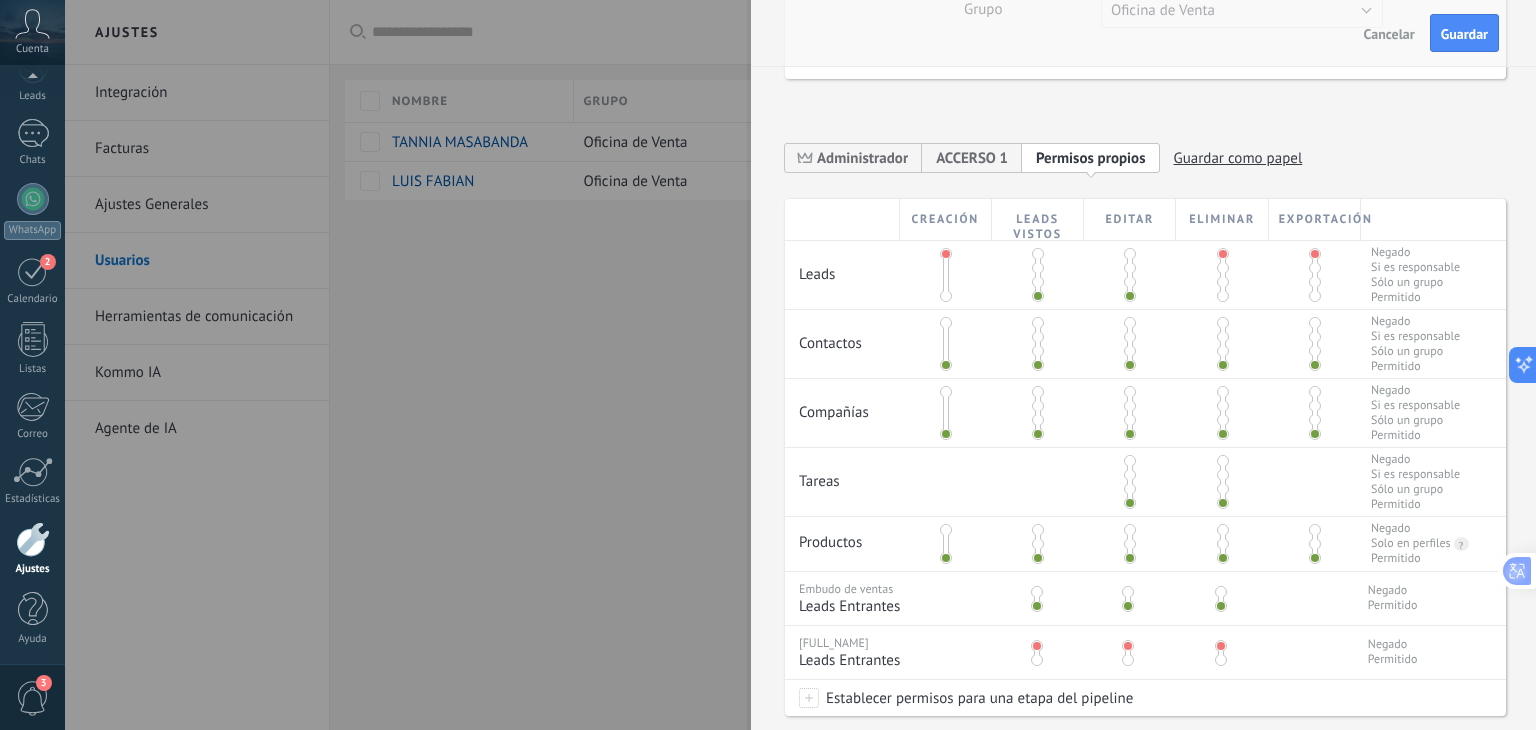 scroll, scrollTop: 400, scrollLeft: 0, axis: vertical 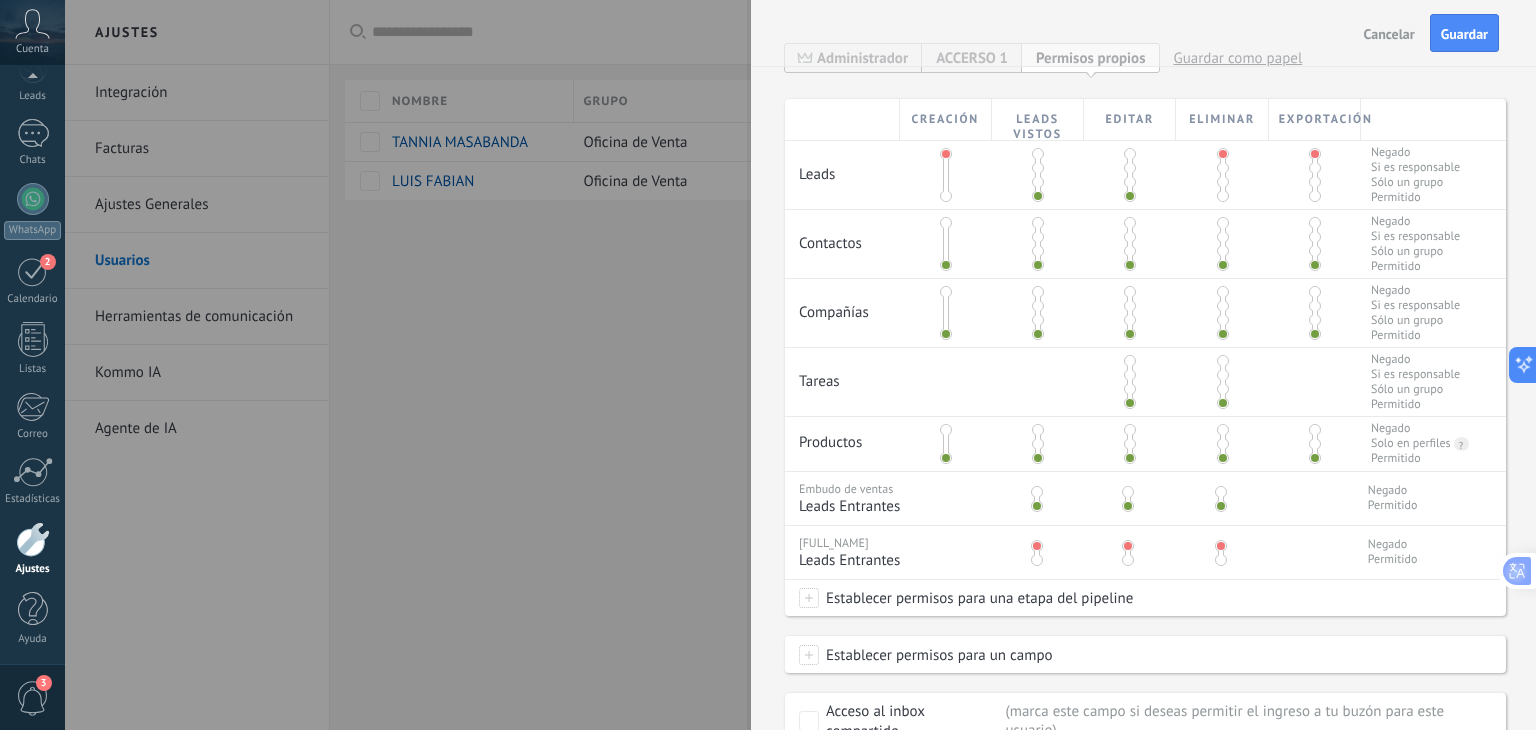 click on "[FULL_NAME]" at bounding box center (834, 543) 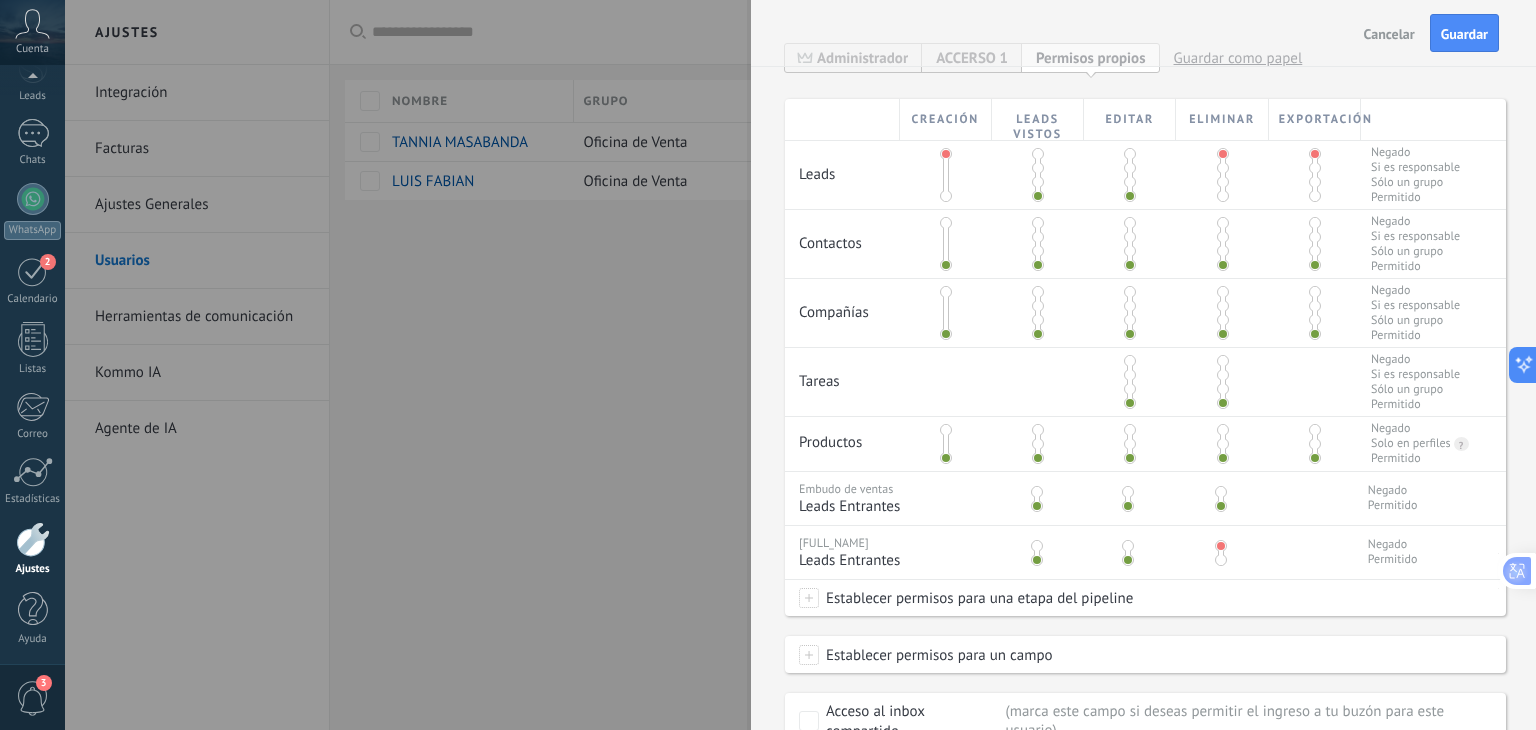click at bounding box center (1221, 560) 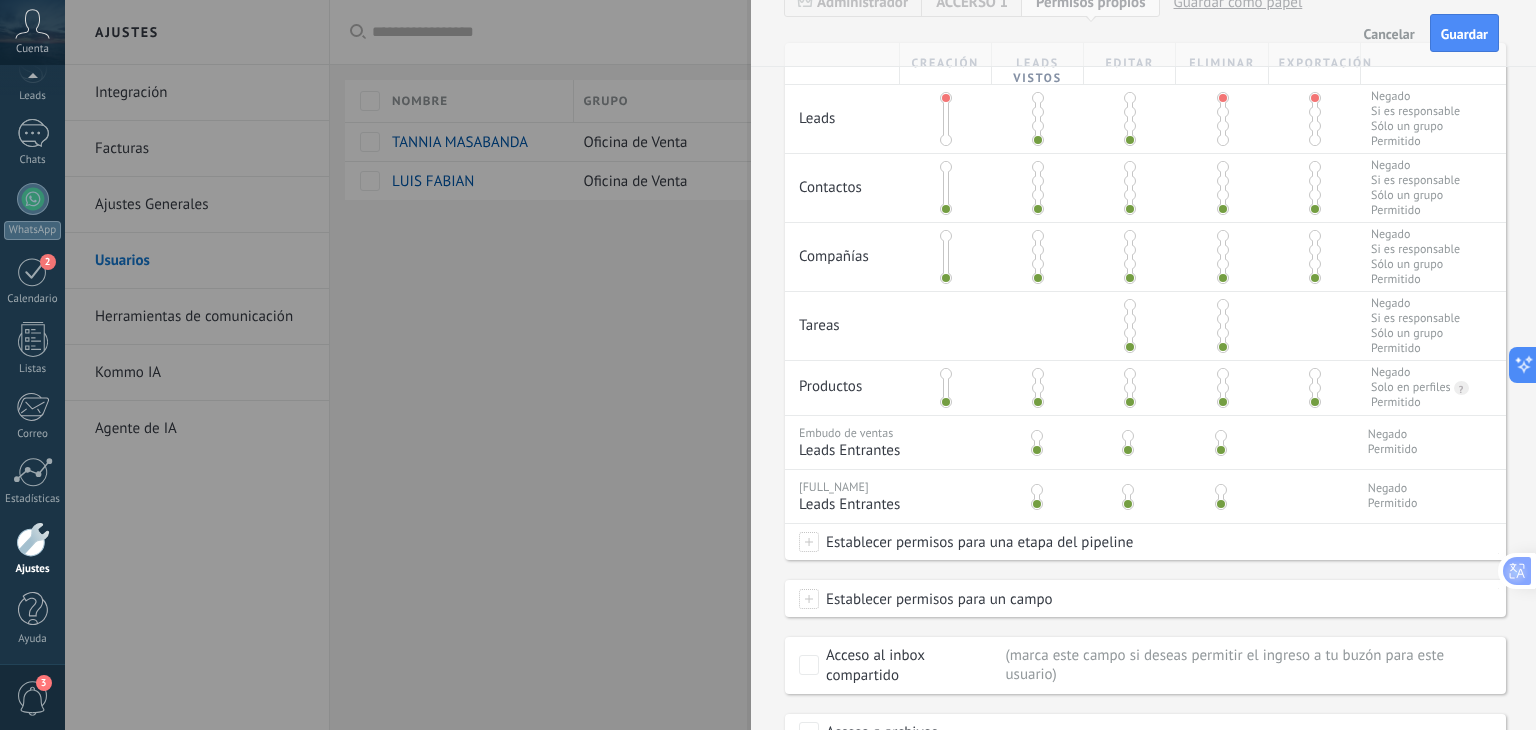 scroll, scrollTop: 549, scrollLeft: 0, axis: vertical 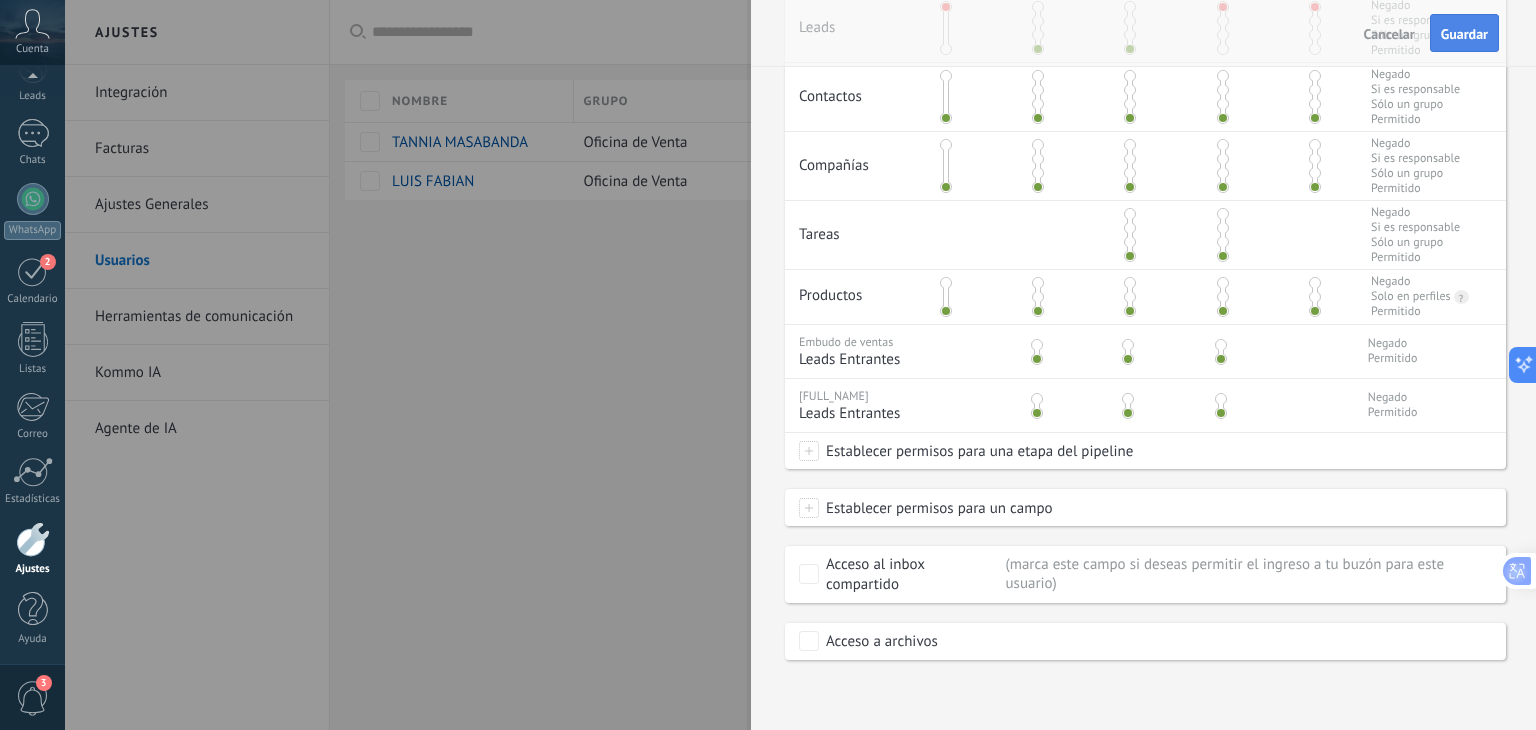 click on "Guardar" at bounding box center [1464, 34] 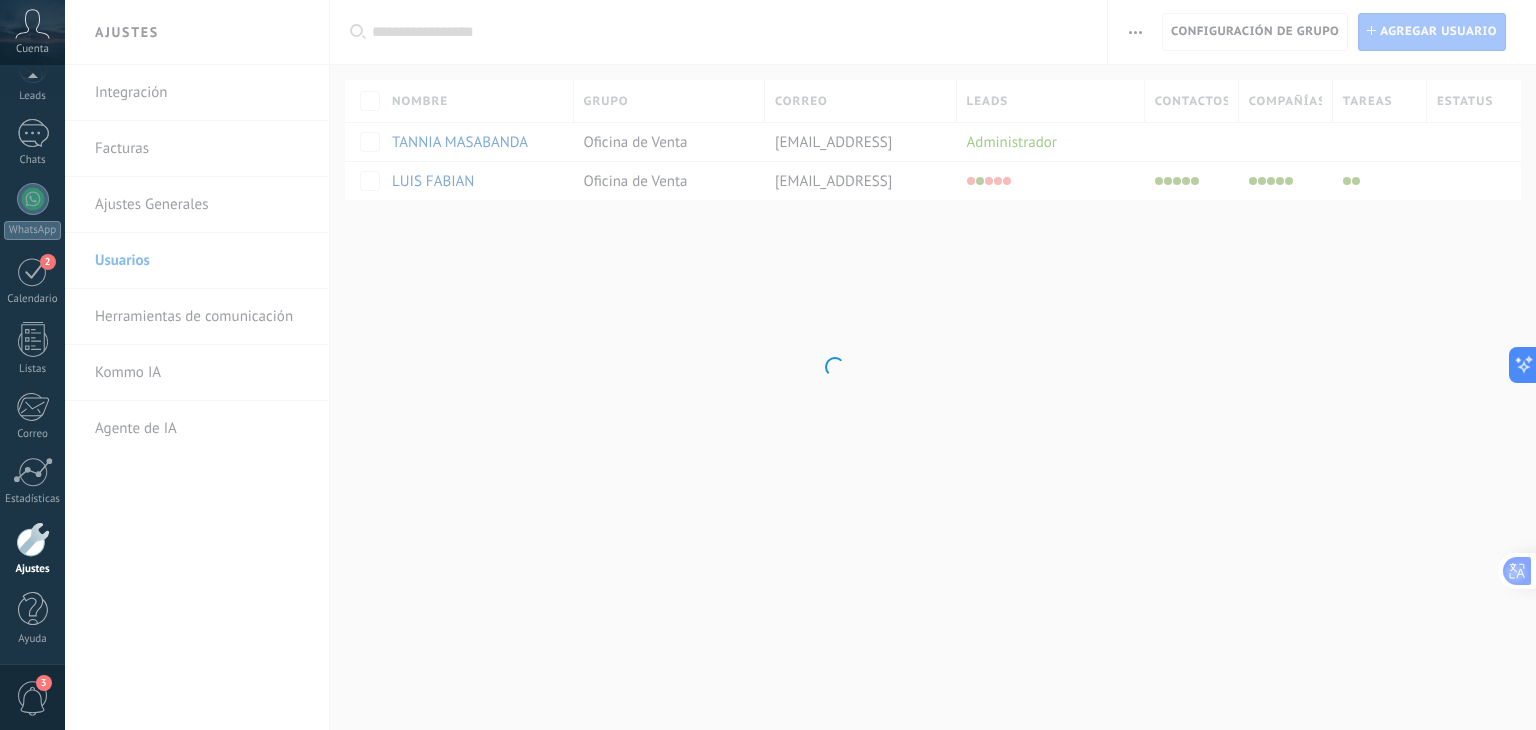 scroll, scrollTop: 0, scrollLeft: 0, axis: both 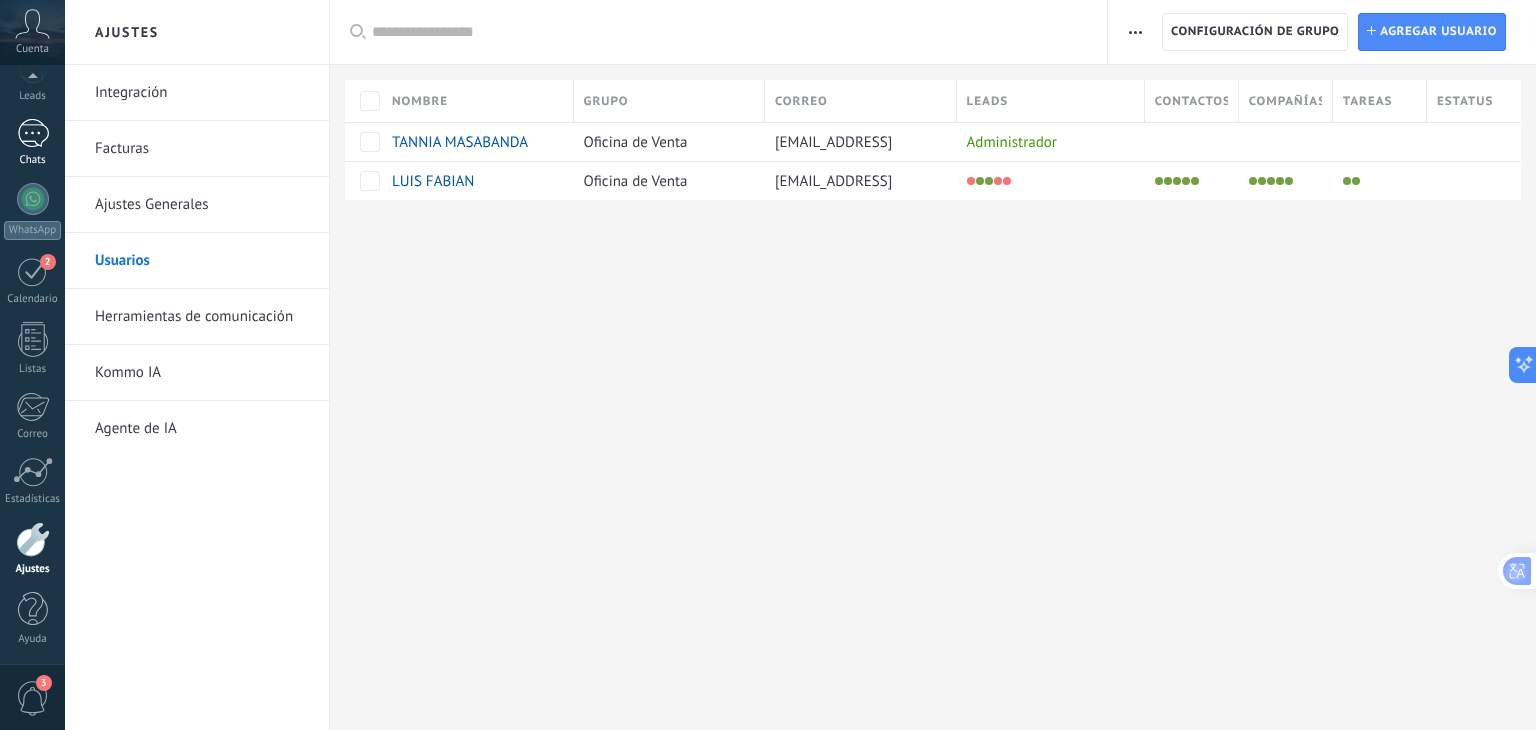 click at bounding box center [33, 133] 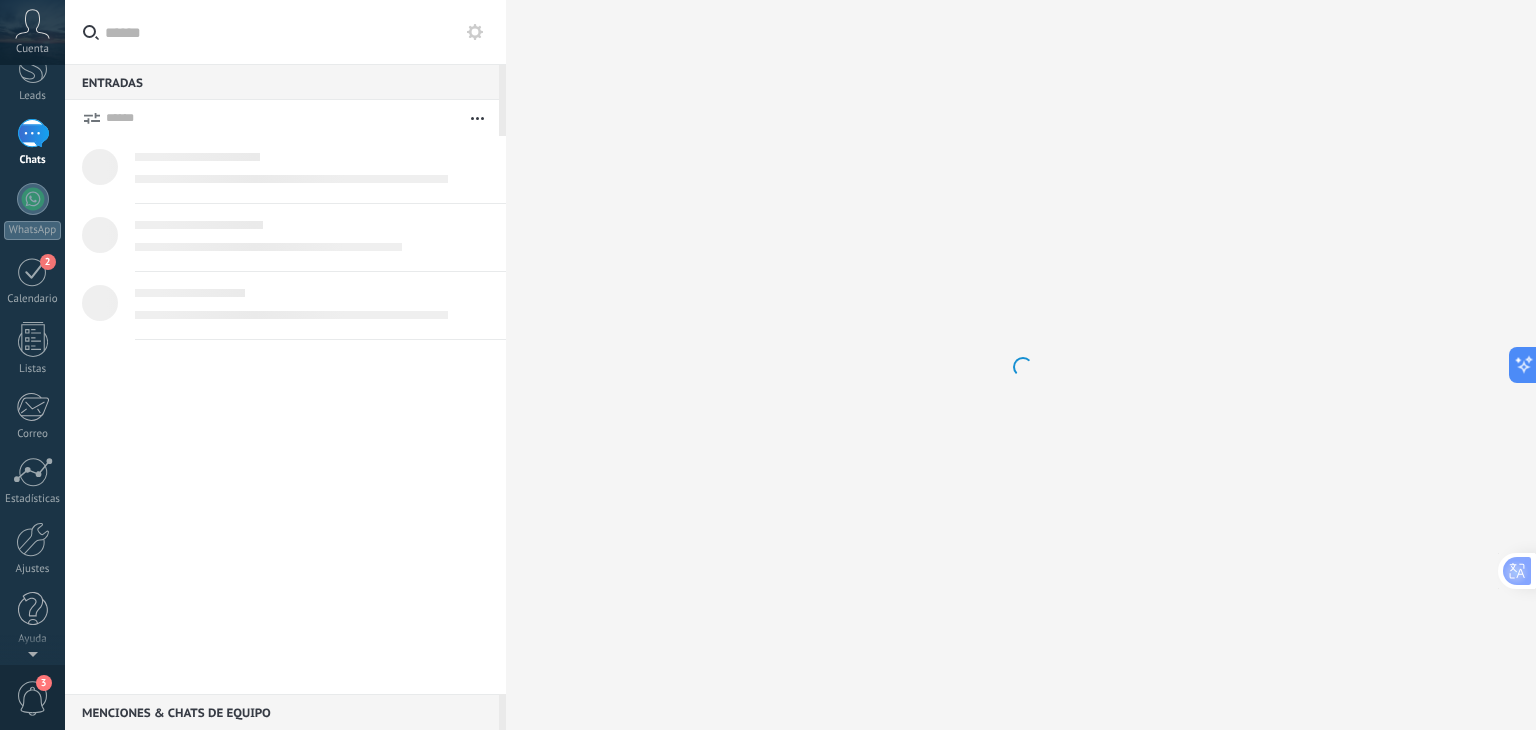 scroll, scrollTop: 0, scrollLeft: 0, axis: both 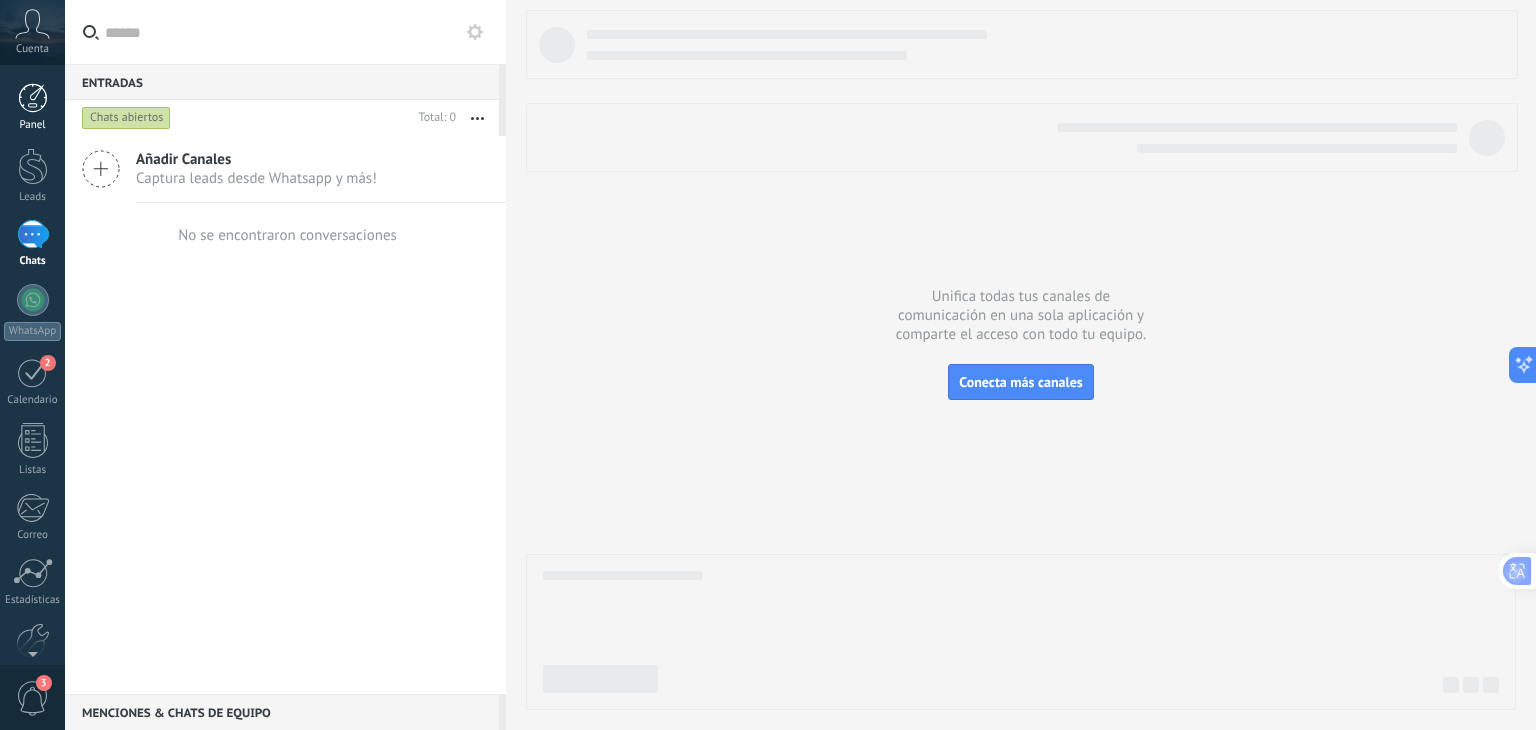 click at bounding box center (33, 98) 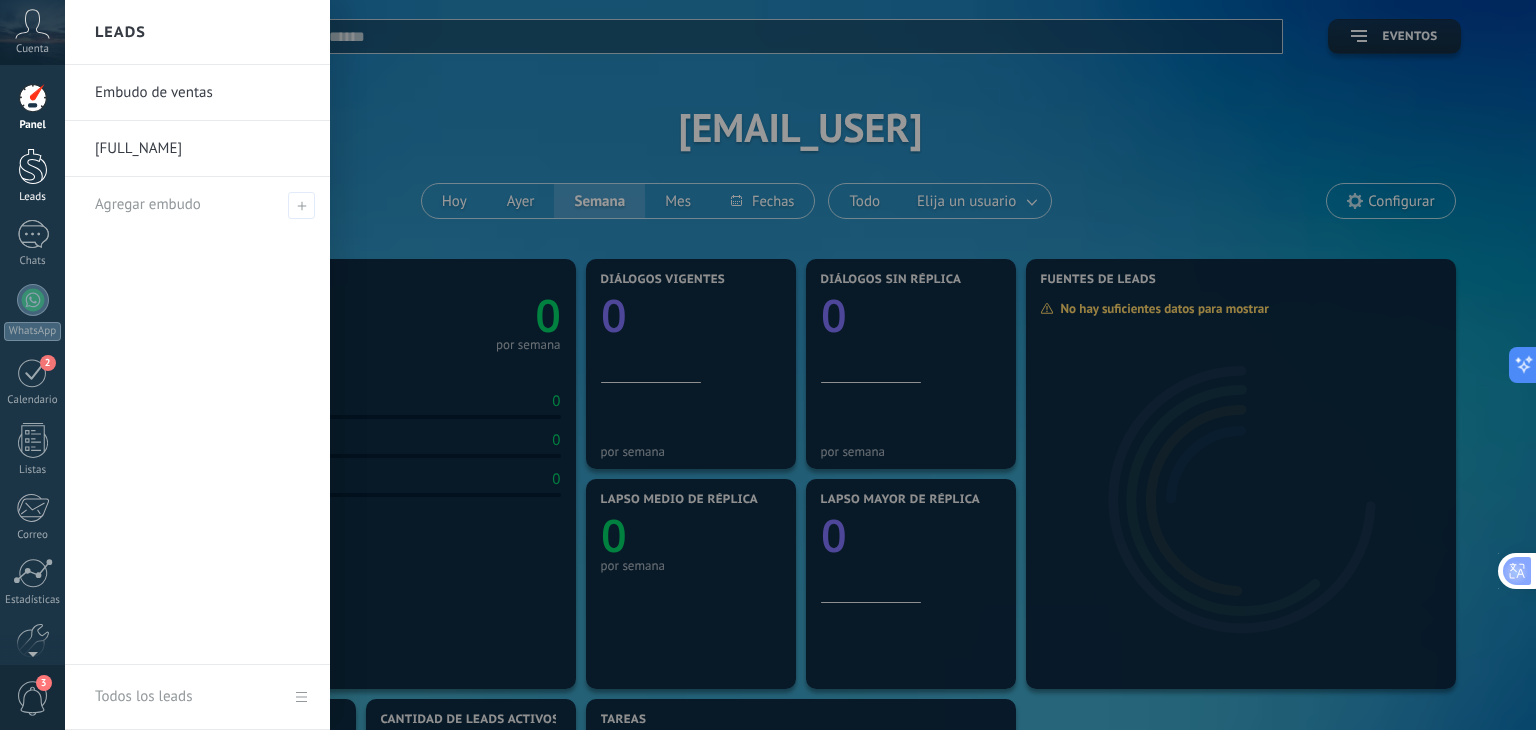 click on "Leads" at bounding box center (32, 176) 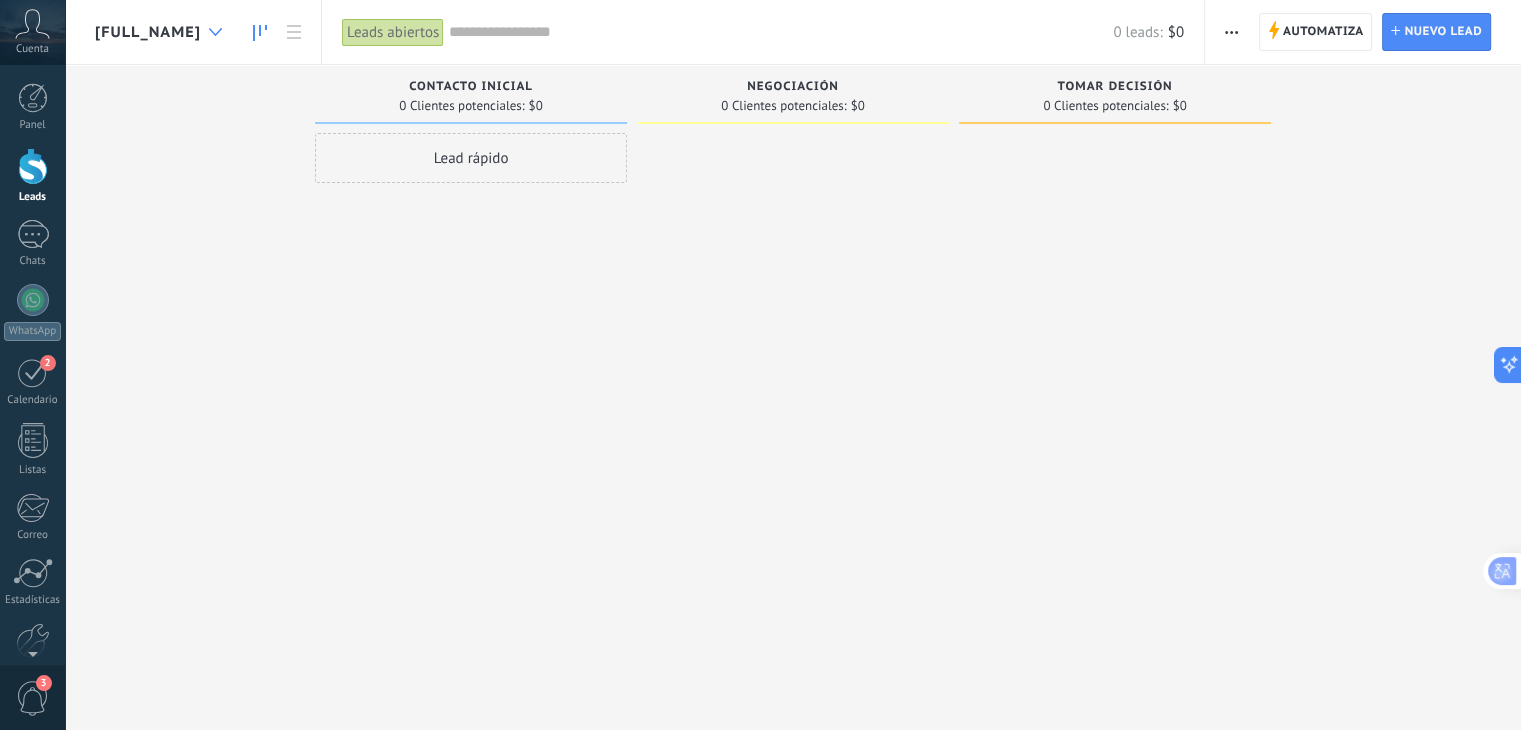 click at bounding box center (215, 32) 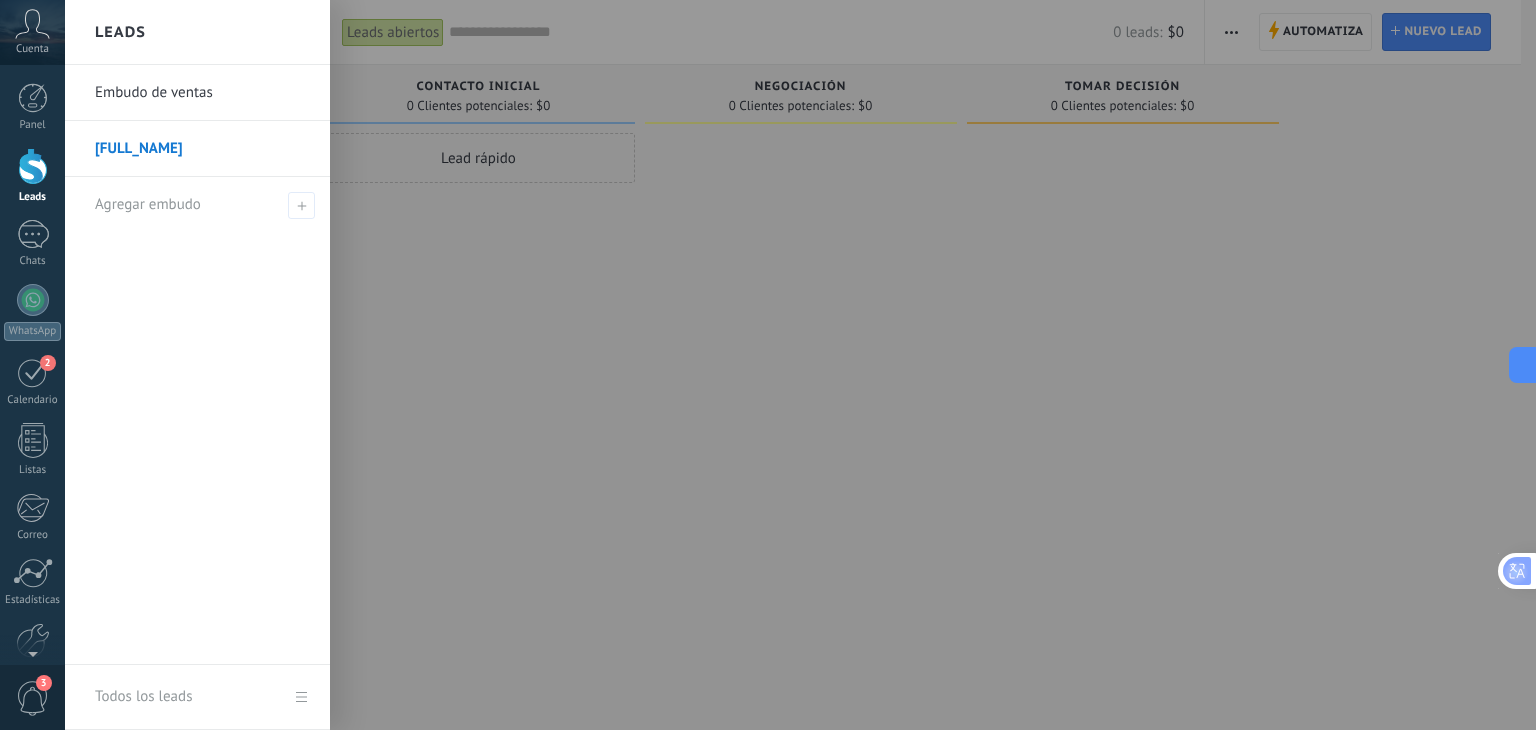 click on "Embudo de ventas" at bounding box center [202, 93] 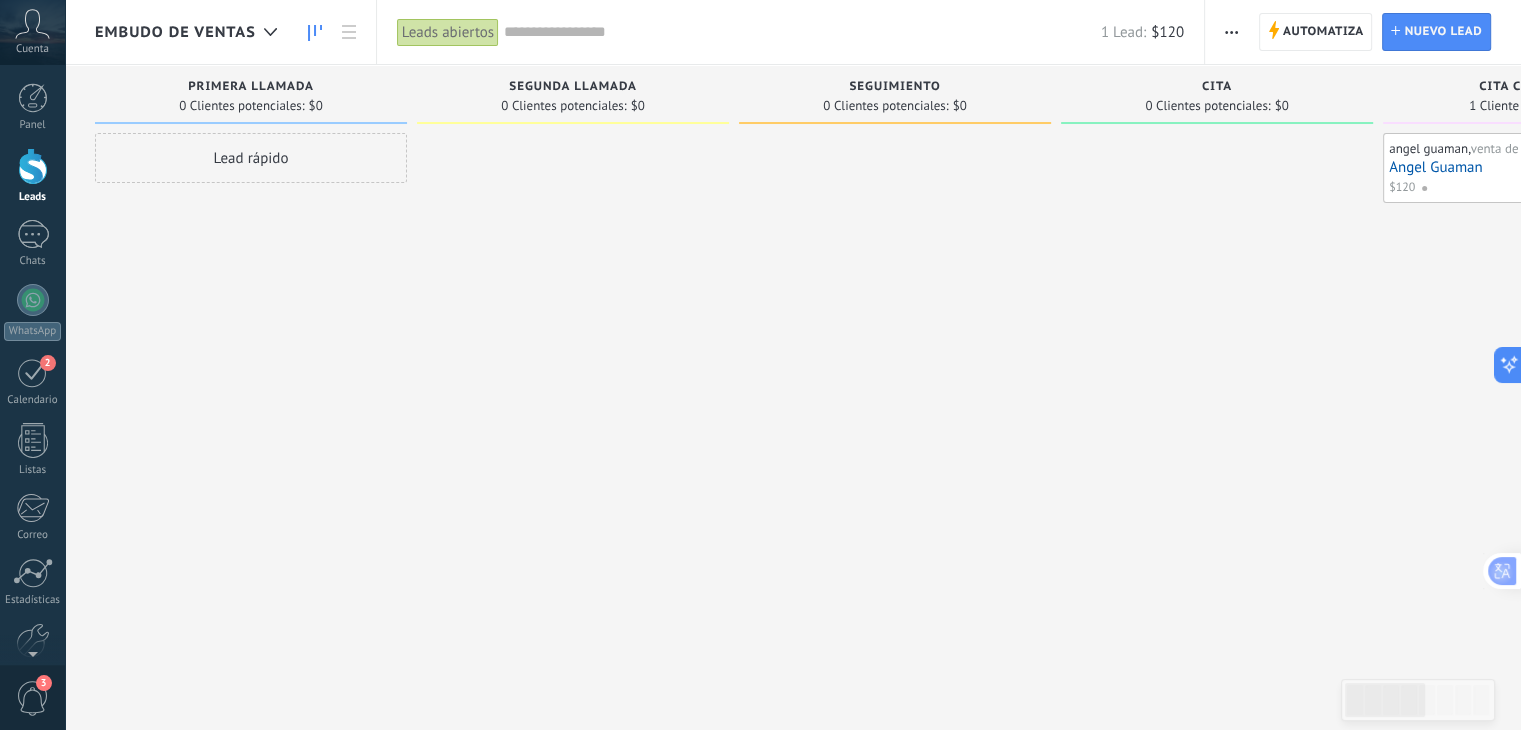 click on "Angel Guaman" at bounding box center [1539, 167] 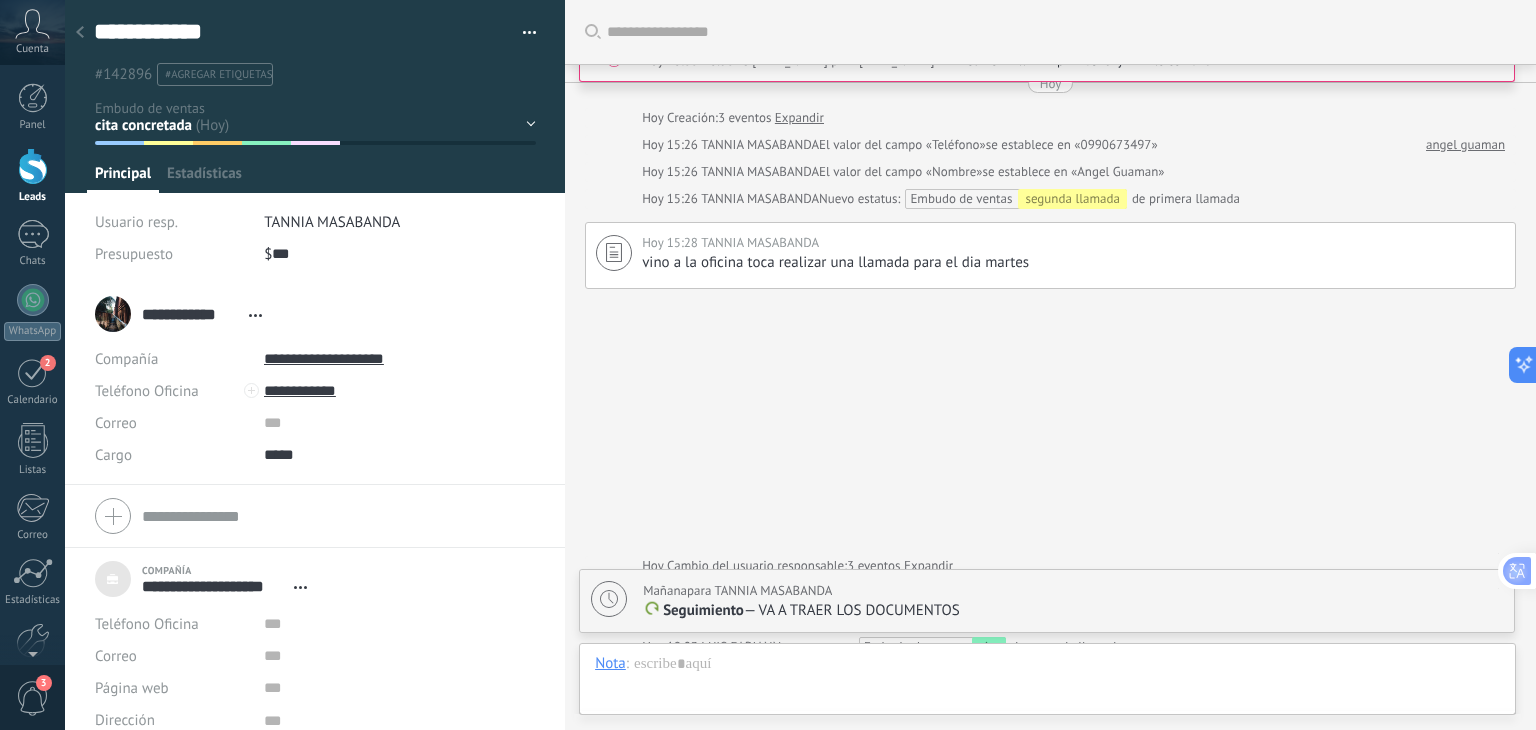 scroll, scrollTop: 20, scrollLeft: 0, axis: vertical 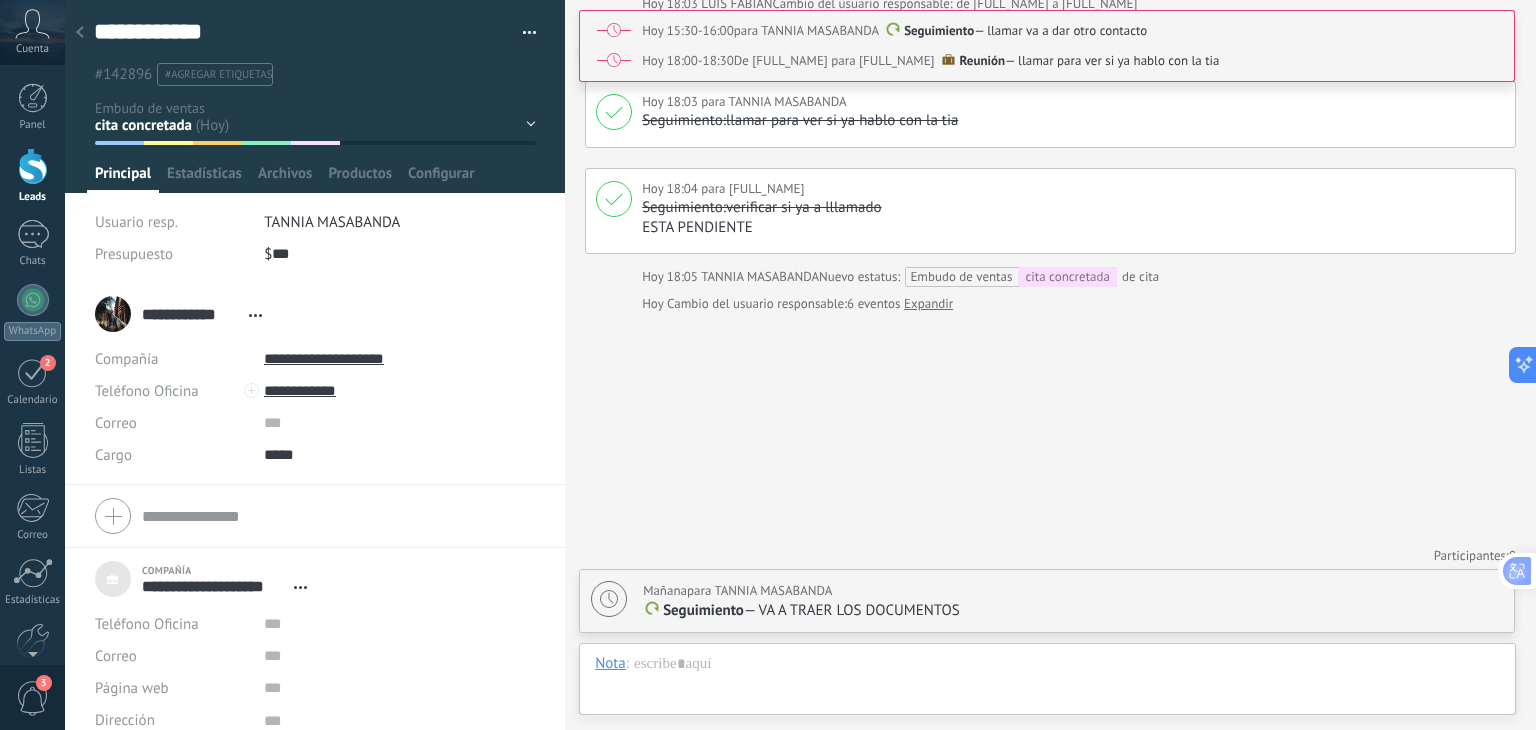 click on "#agregar etiquetas" at bounding box center [218, 75] 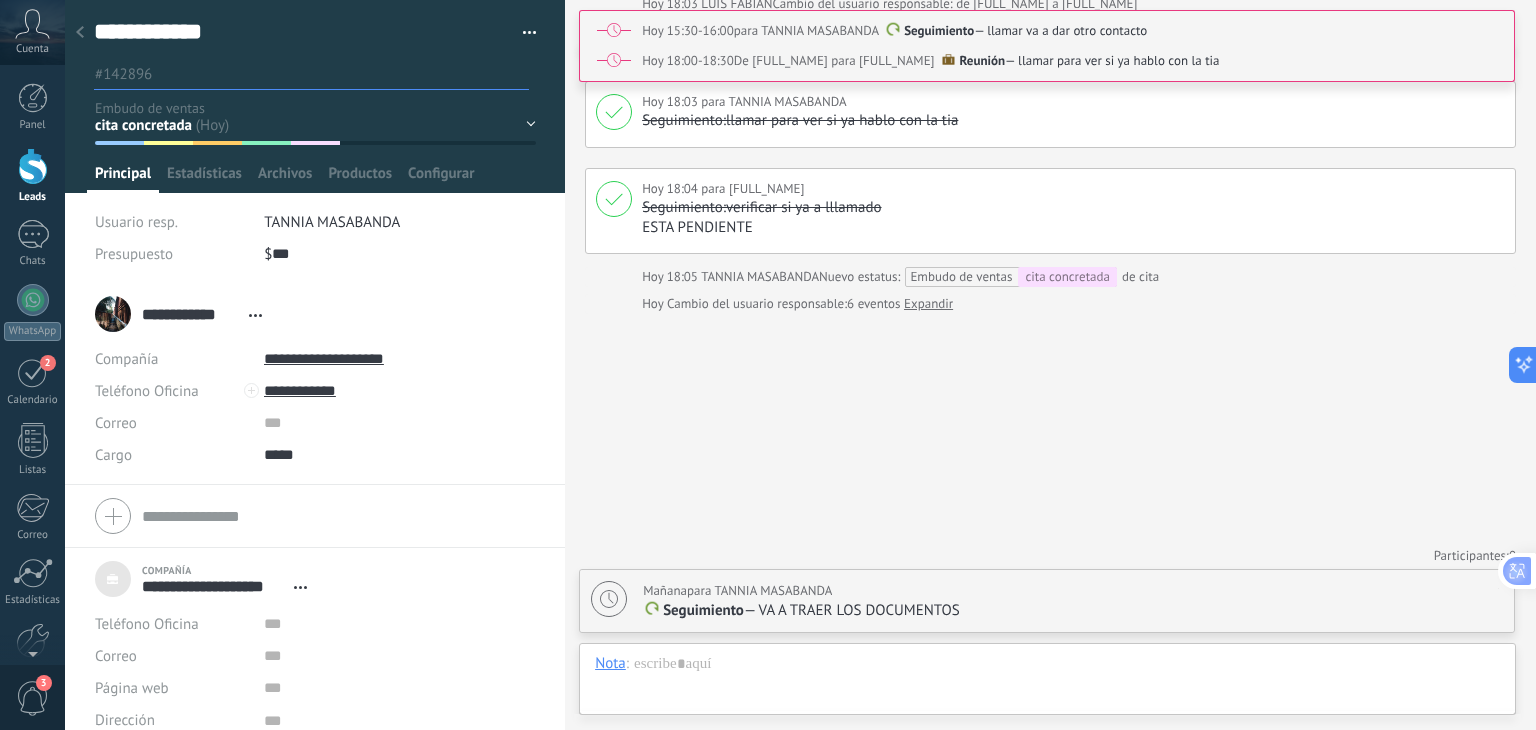 click on "#142896" at bounding box center (123, 74) 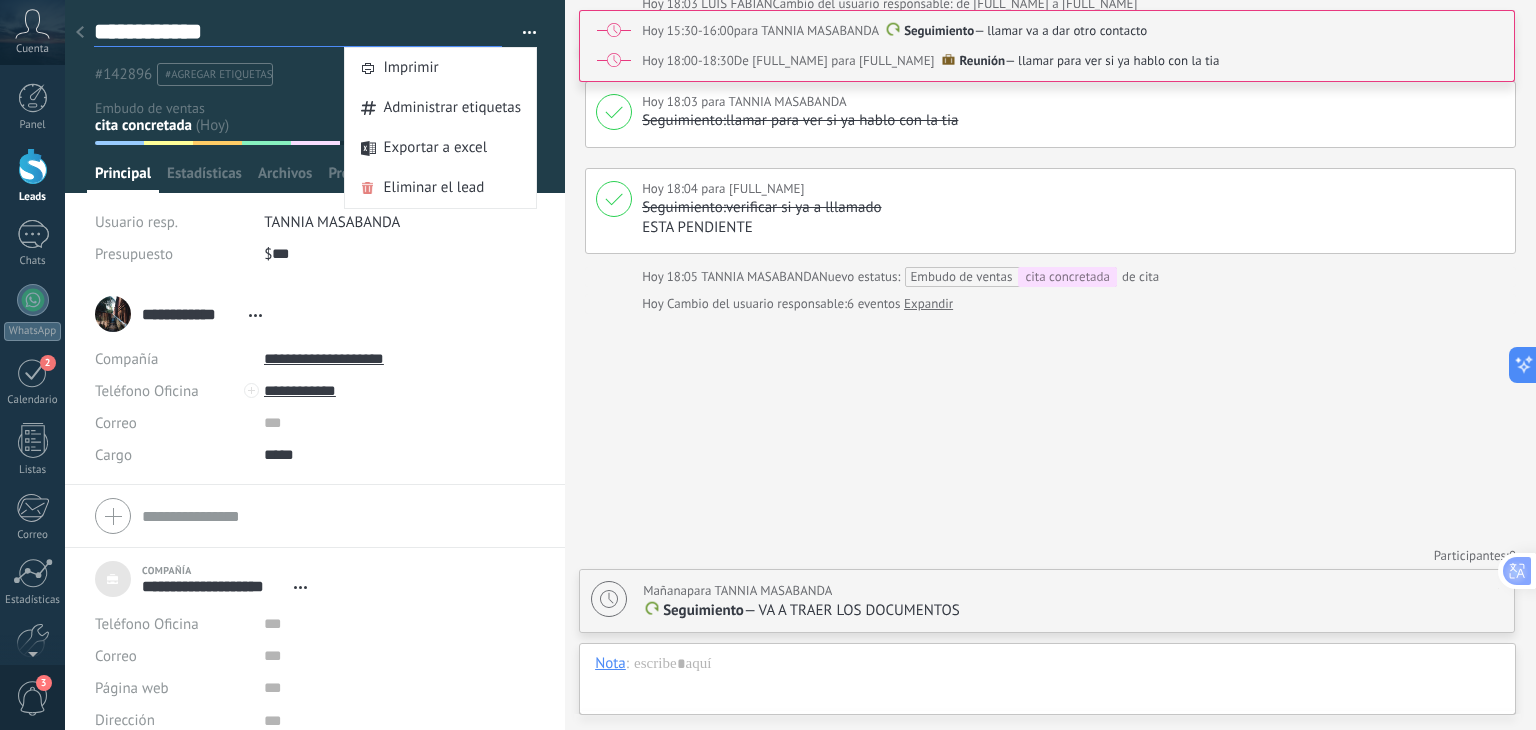 click on "**********" at bounding box center (298, 32) 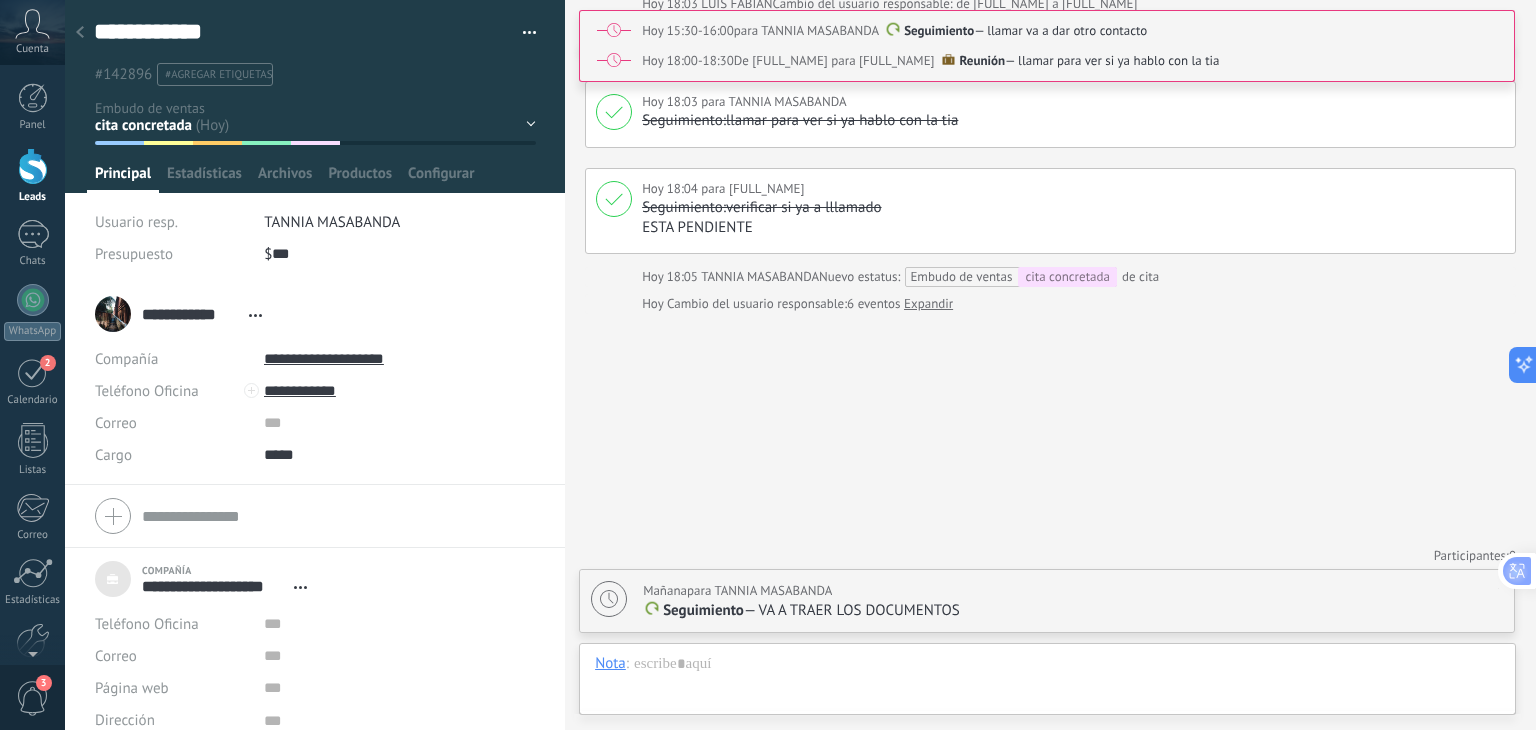 click at bounding box center (80, 33) 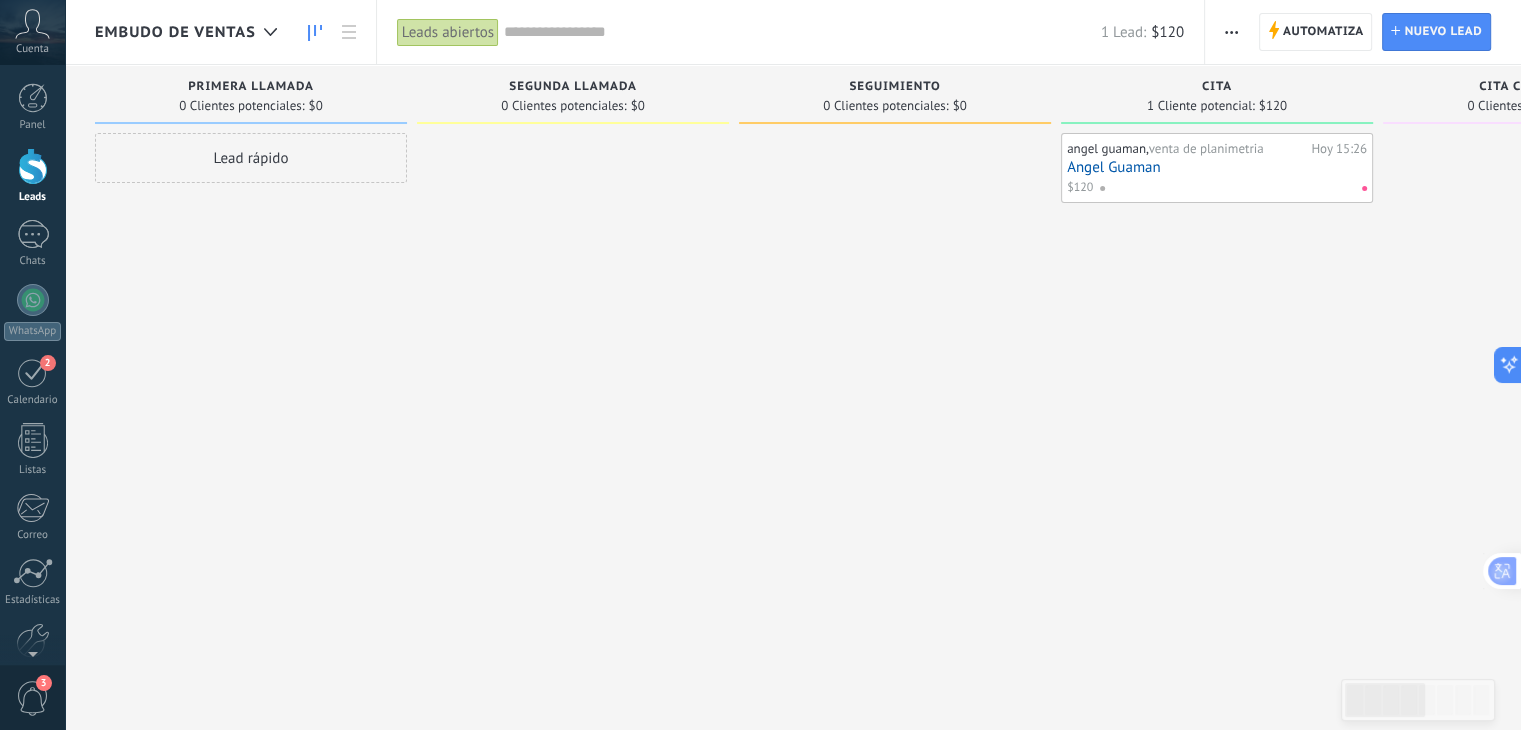 click on "Angel Guaman" at bounding box center (1217, 167) 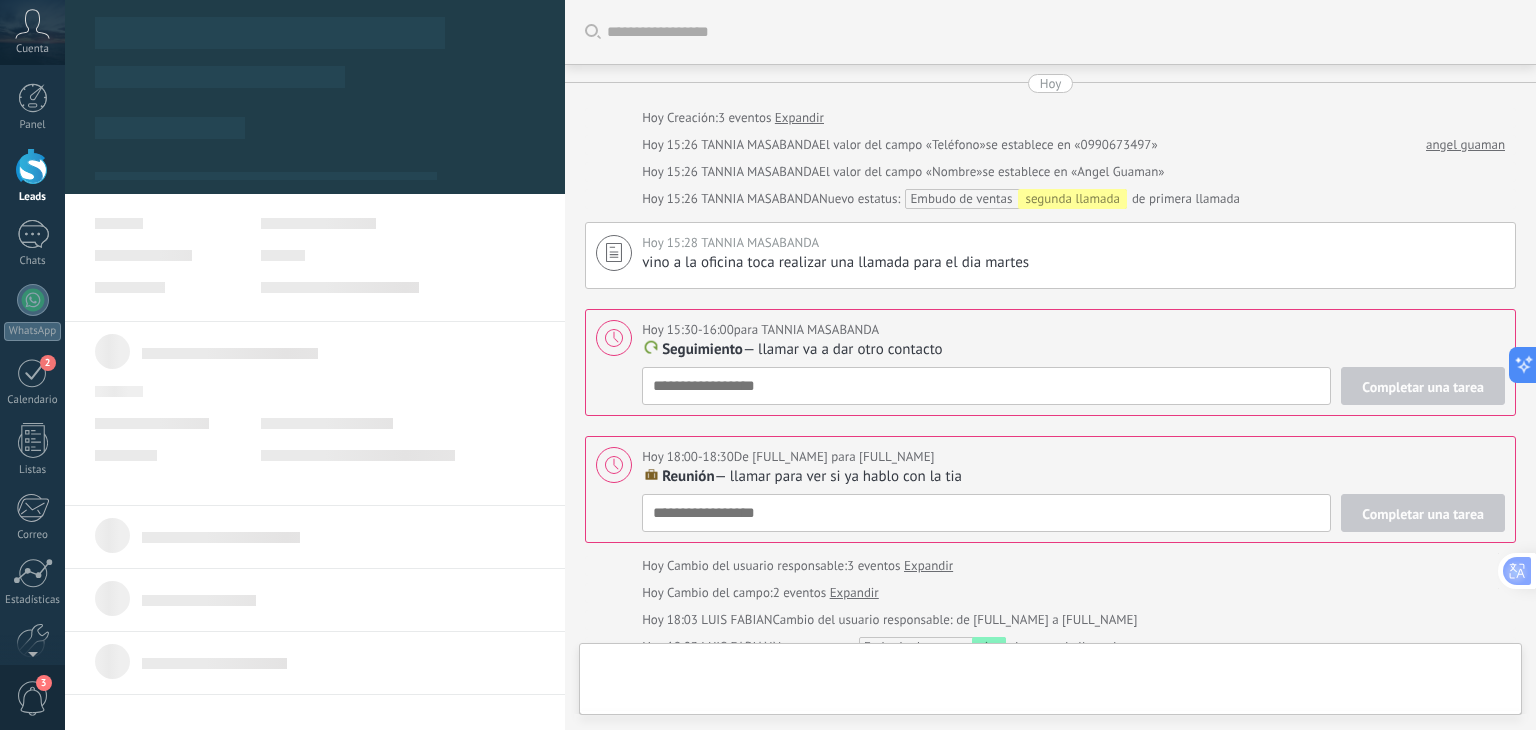 type on "***" 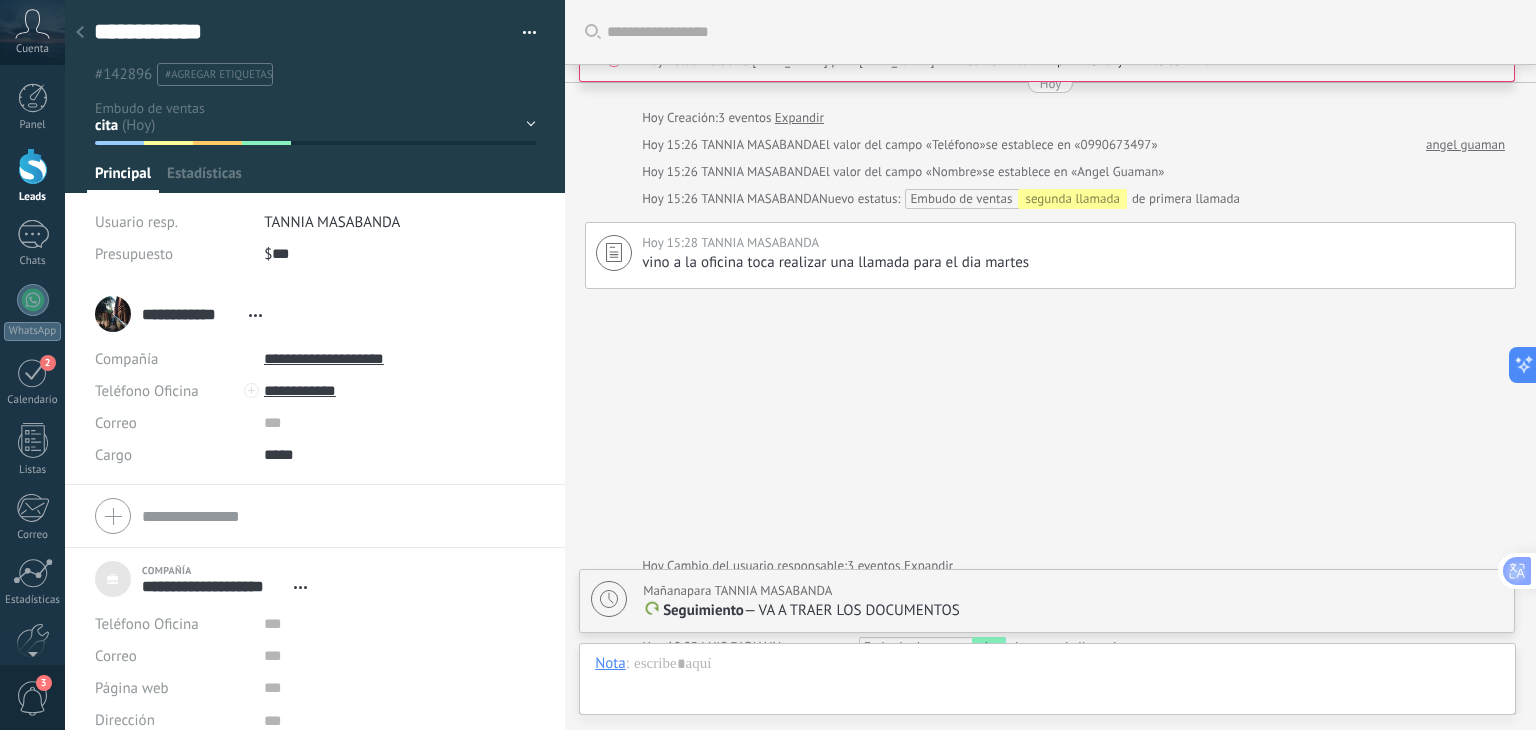 scroll, scrollTop: 20, scrollLeft: 0, axis: vertical 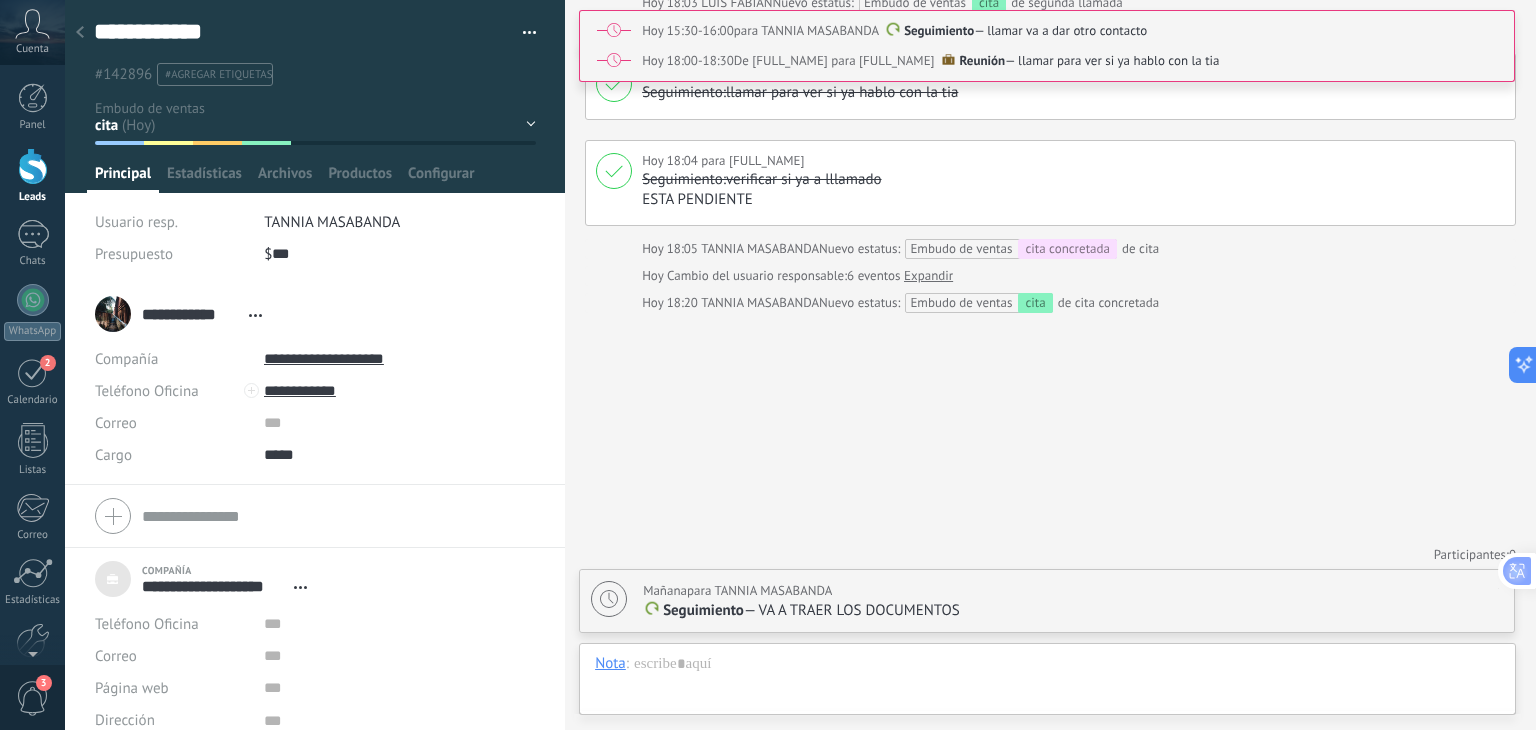 click on "primera llamada
segunda llamada
seguimiento
cita
cita concretada
clinete citado seguimiento" at bounding box center (0, 0) 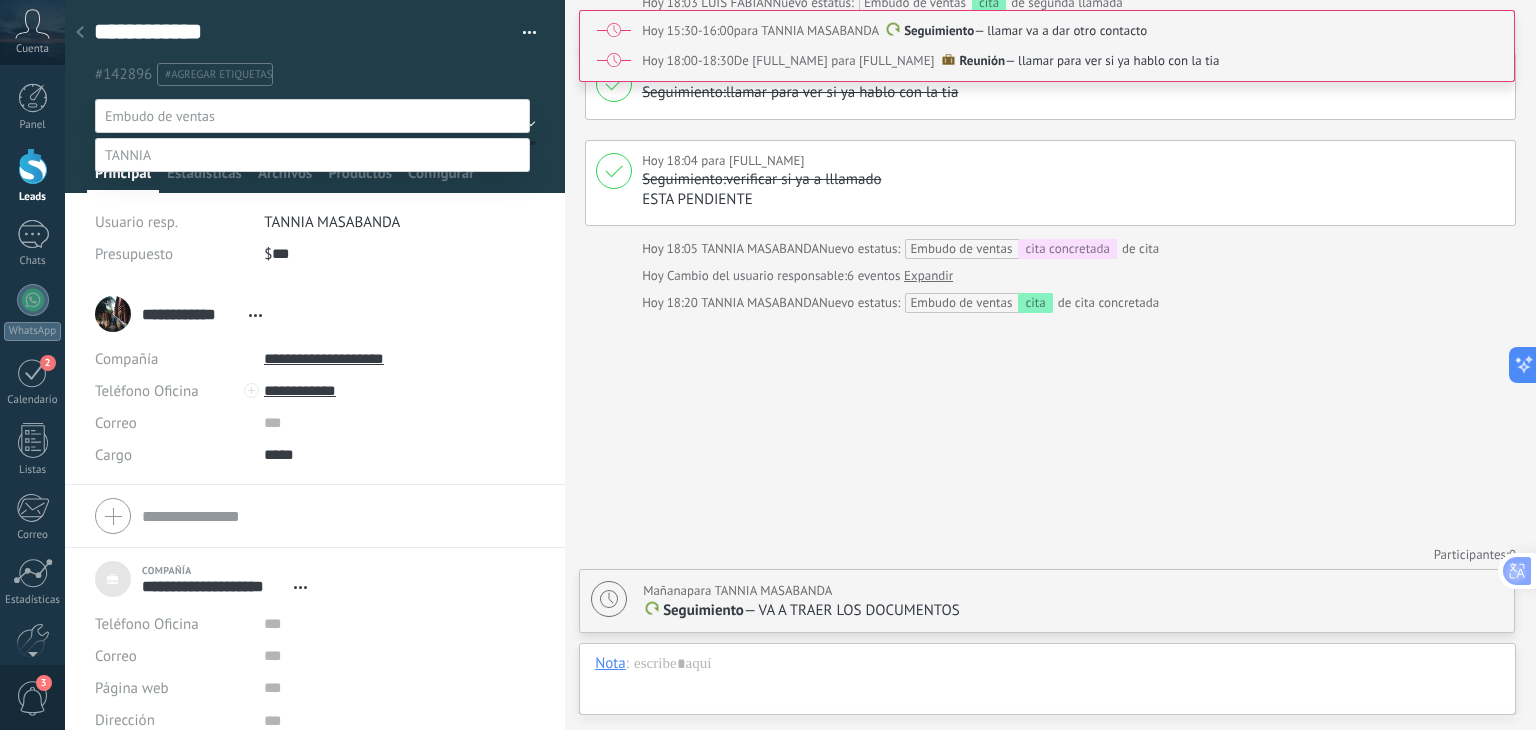 click at bounding box center (160, 116) 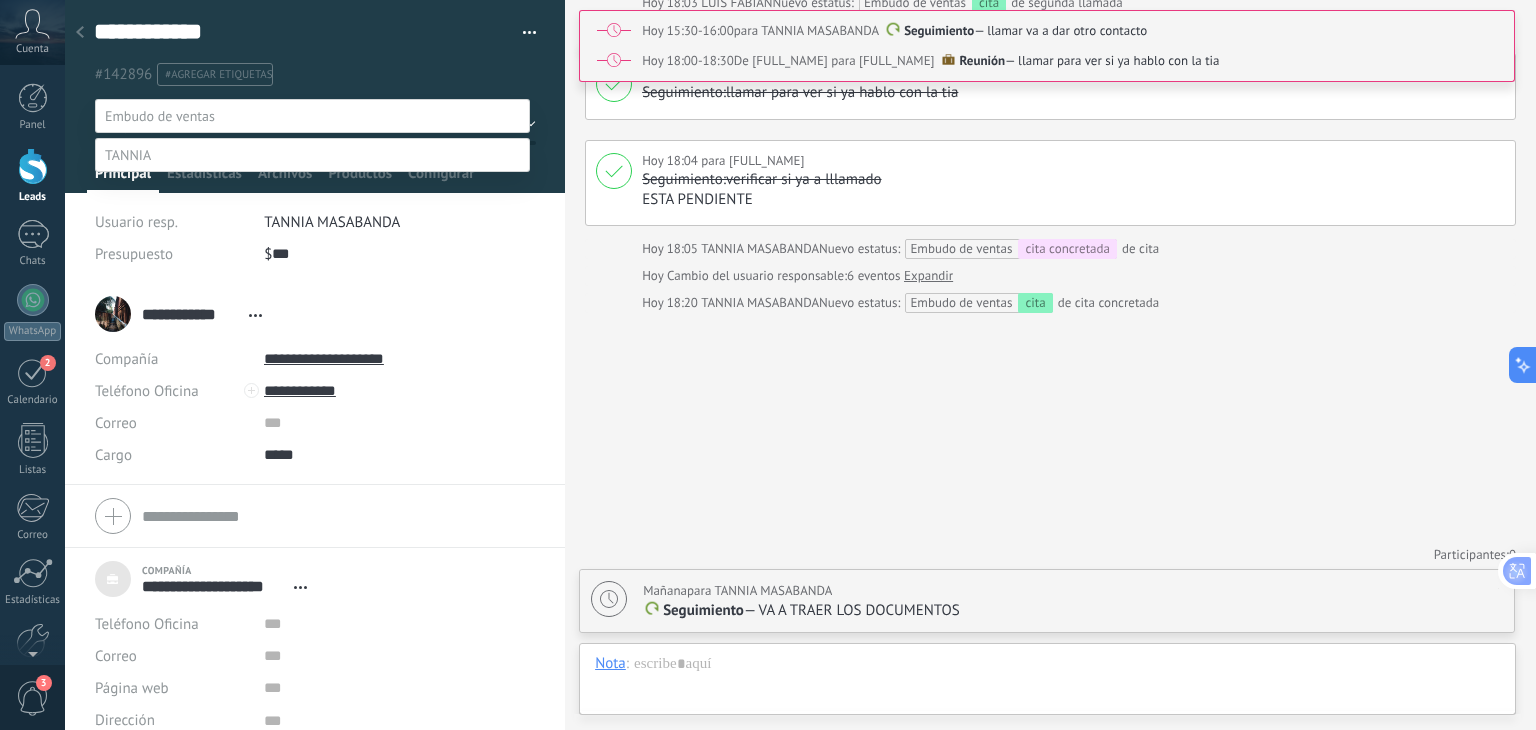 click at bounding box center [160, 116] 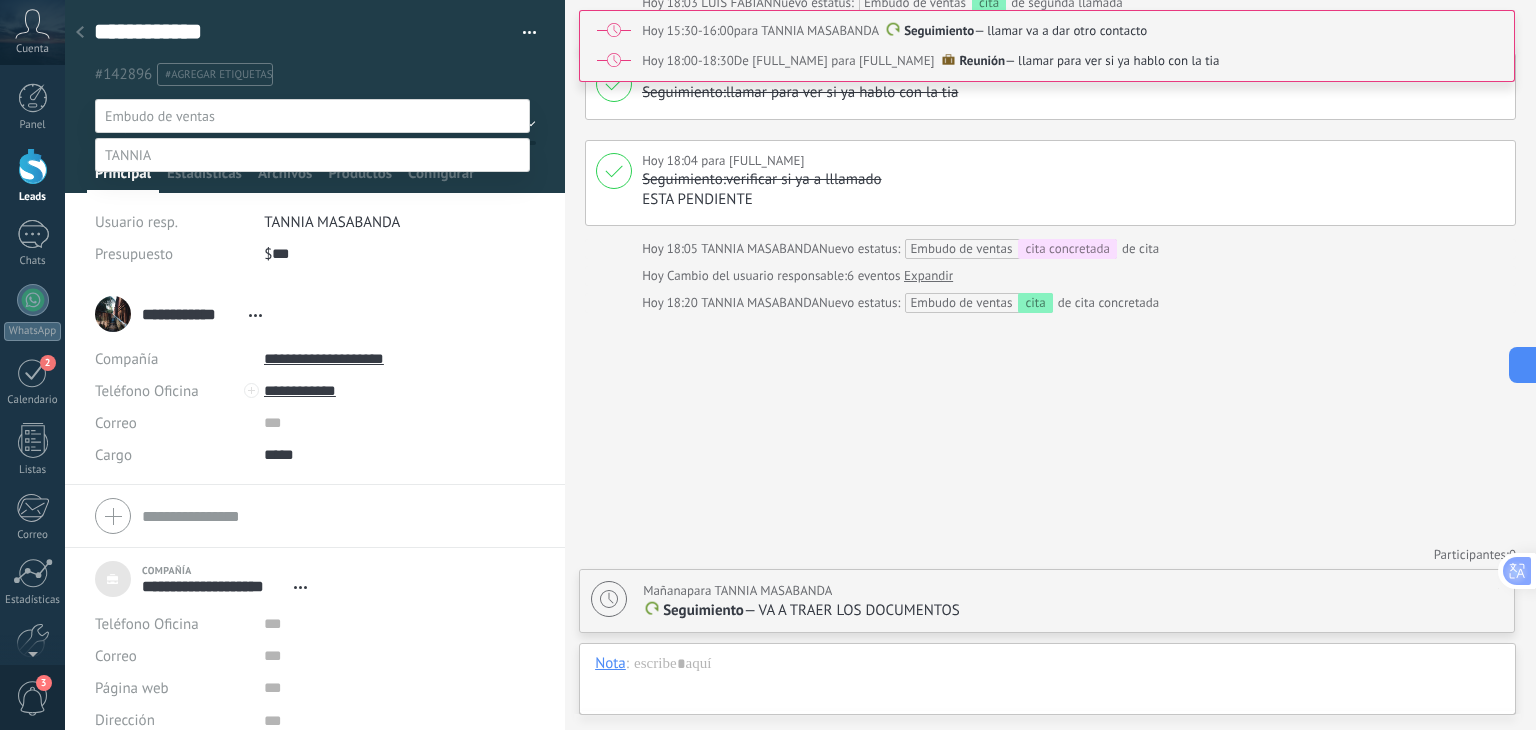 click at bounding box center (160, 116) 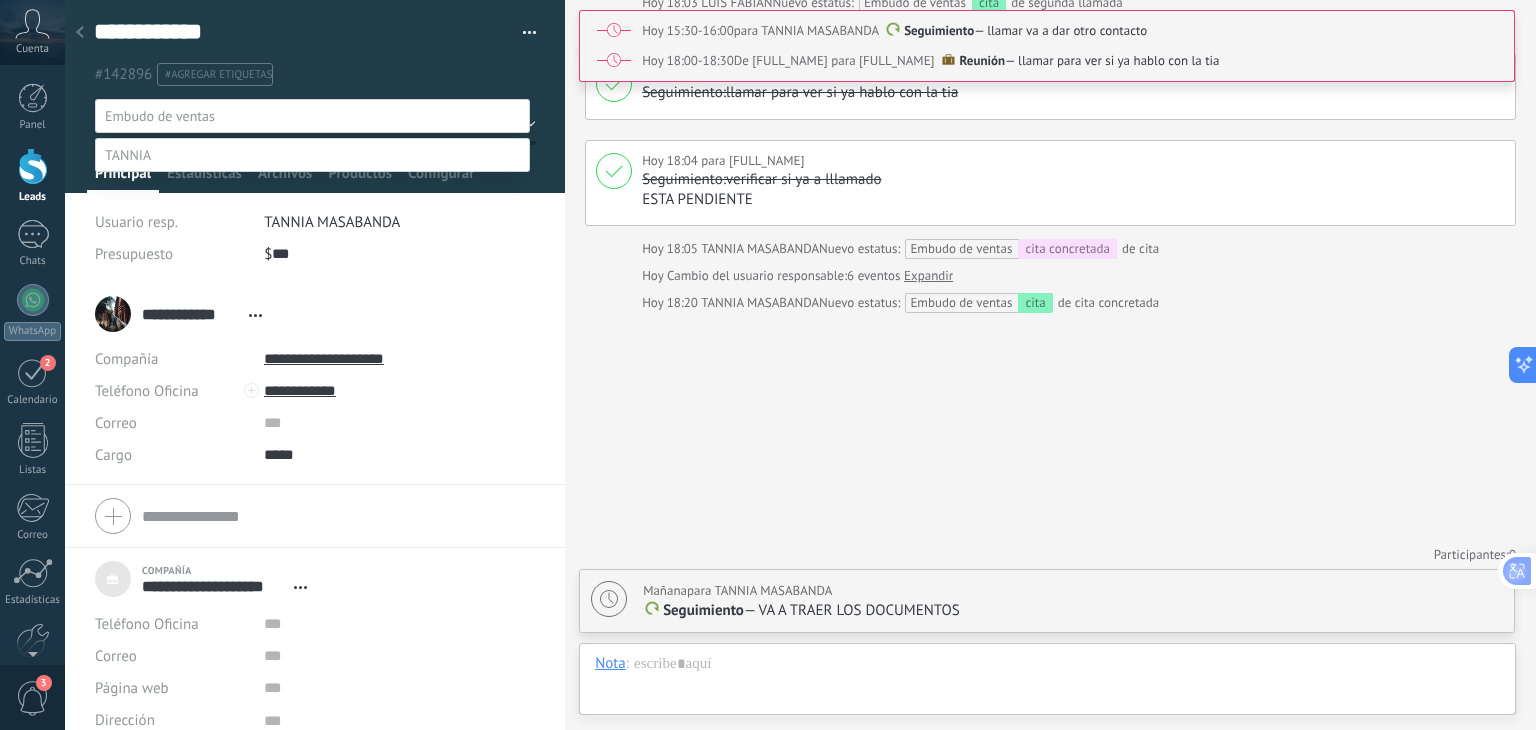 click at bounding box center (160, 116) 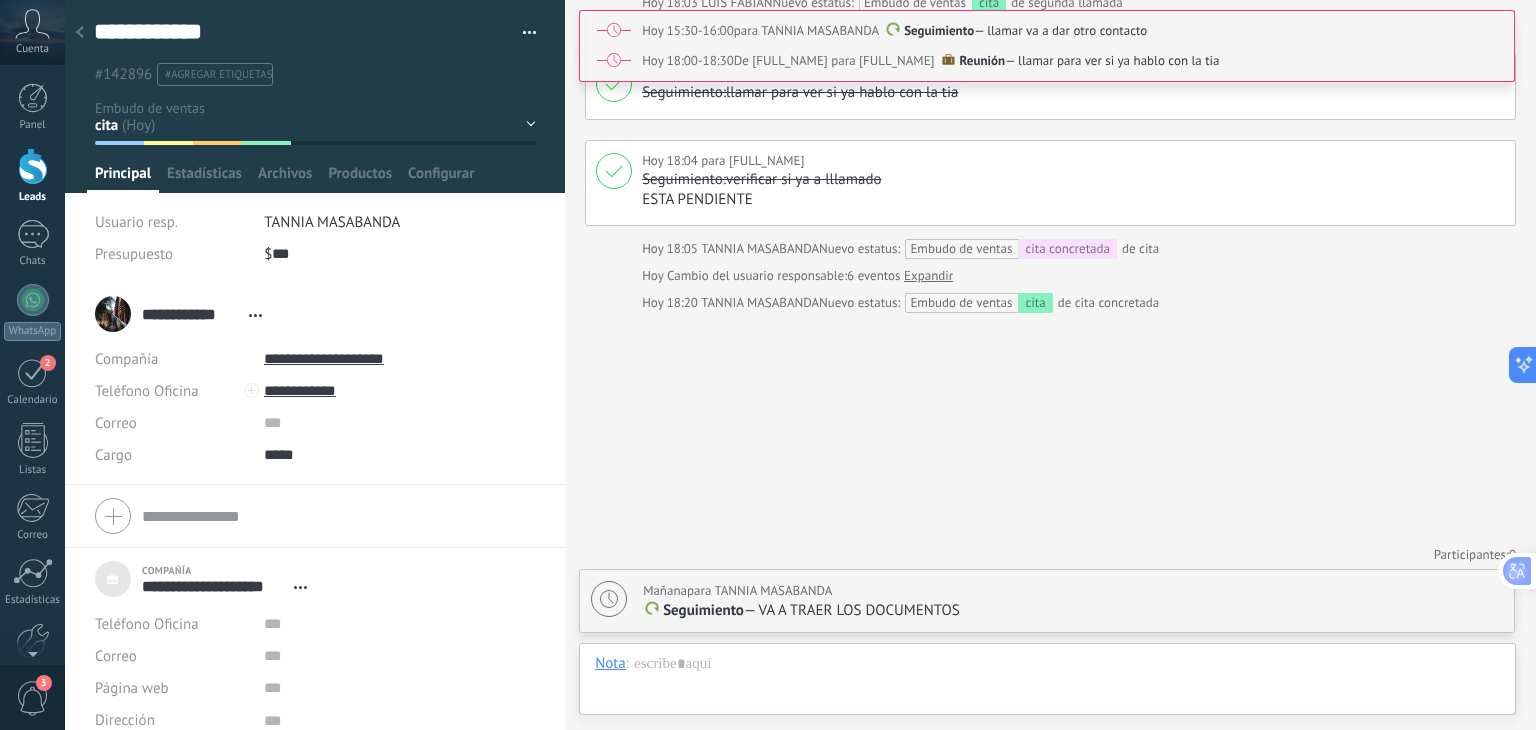 click on "primera llamada
segunda llamada
seguimiento
cita
cita concretada
clinete citado seguimiento" at bounding box center (0, 0) 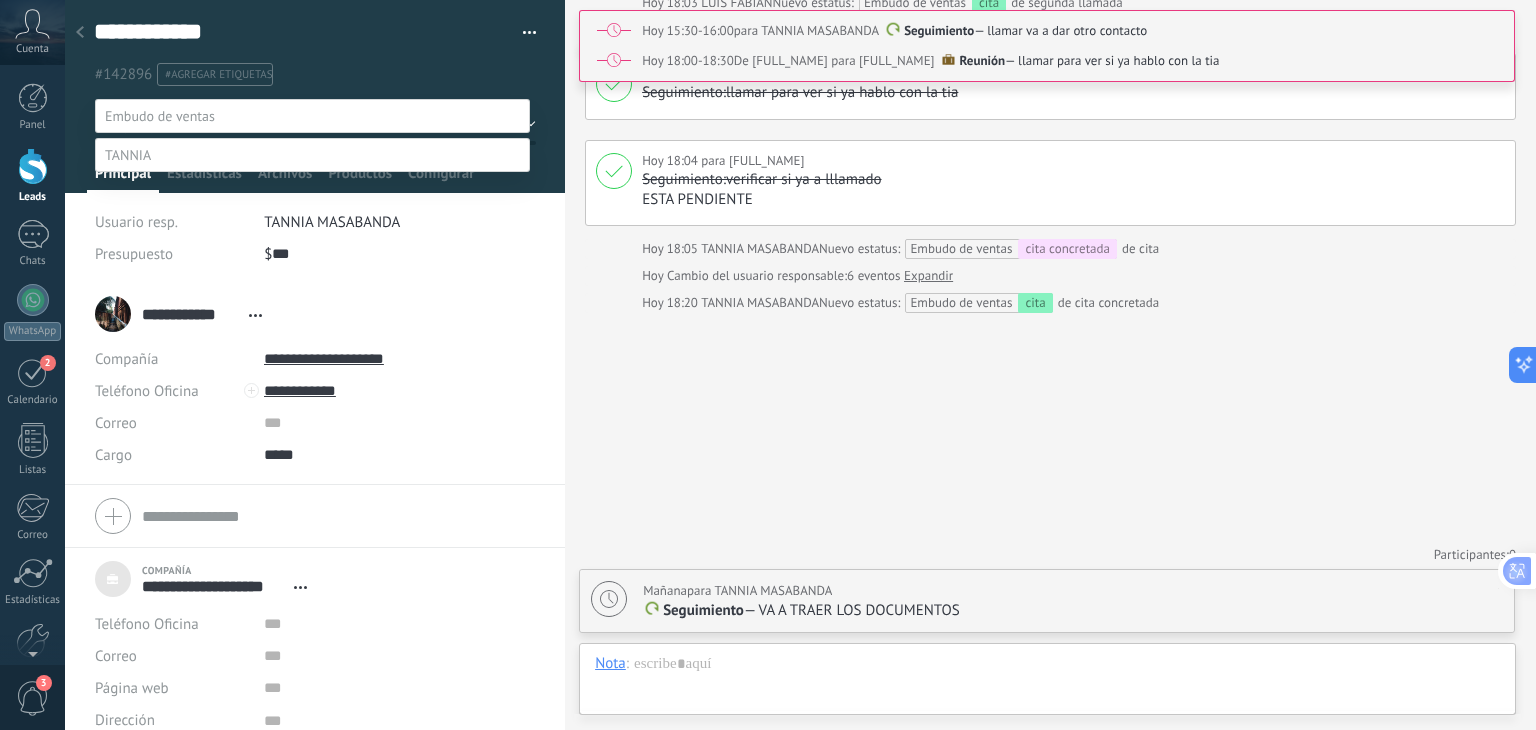 click at bounding box center (160, 116) 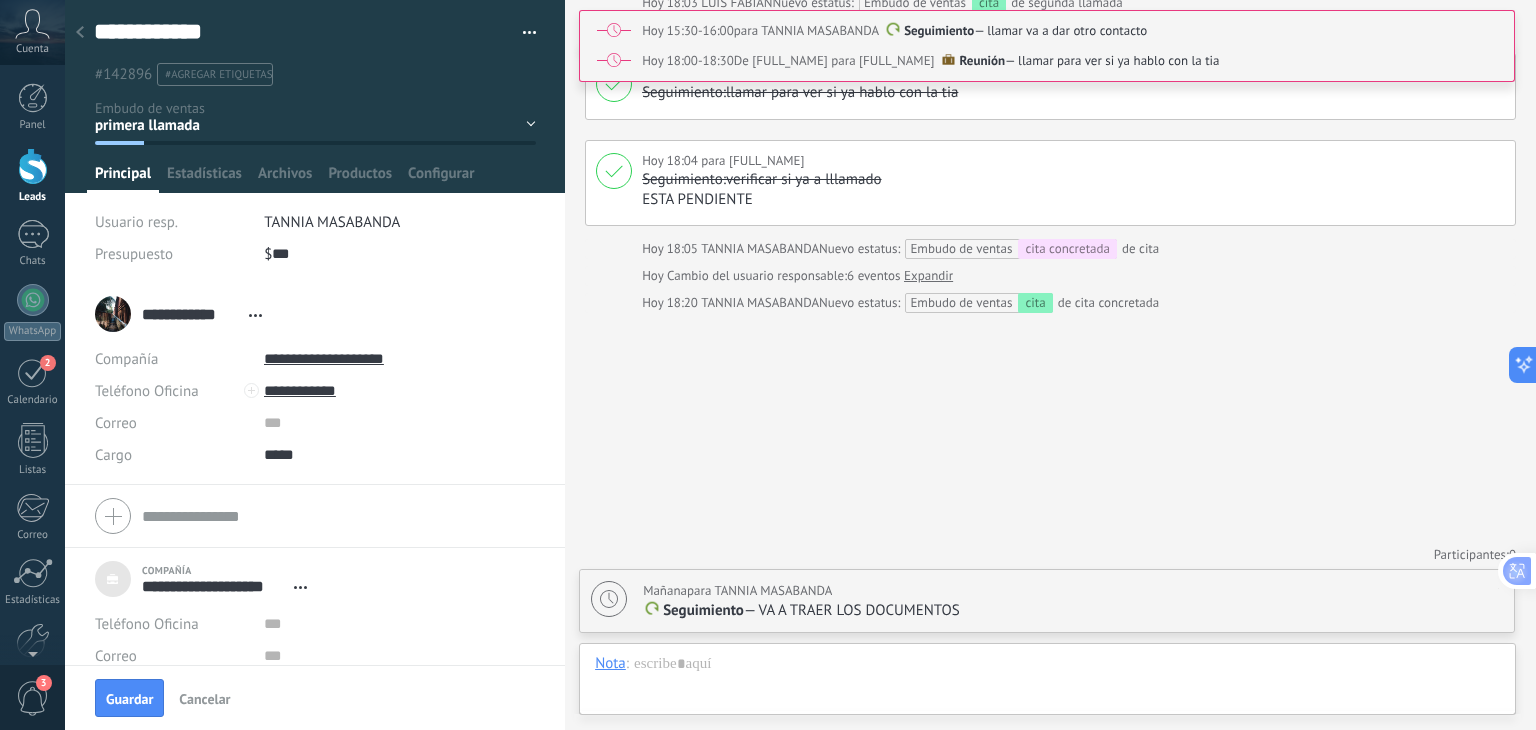 click on "TANNIA MASABANDA" at bounding box center [332, 222] 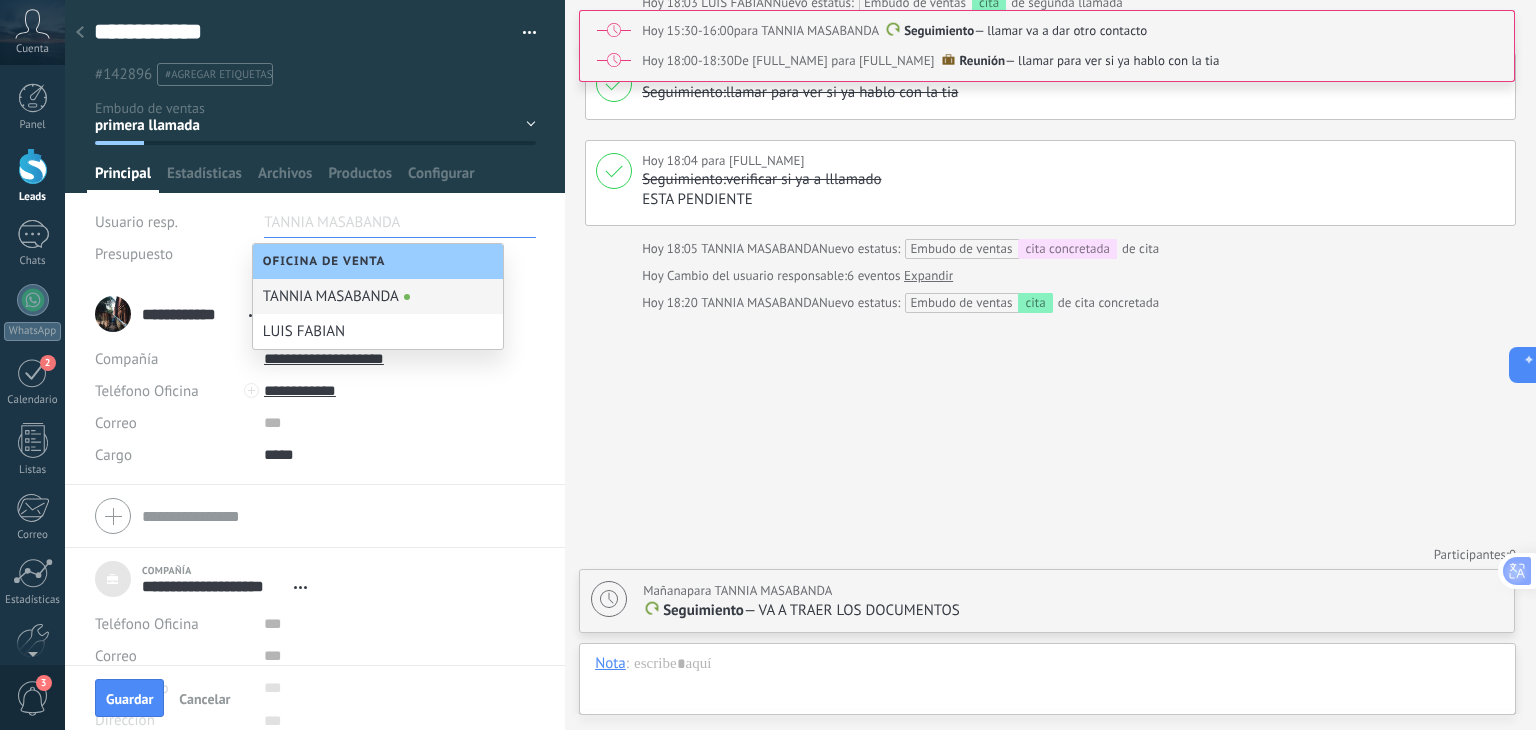 click on "Oficina de Venta" at bounding box center [329, 261] 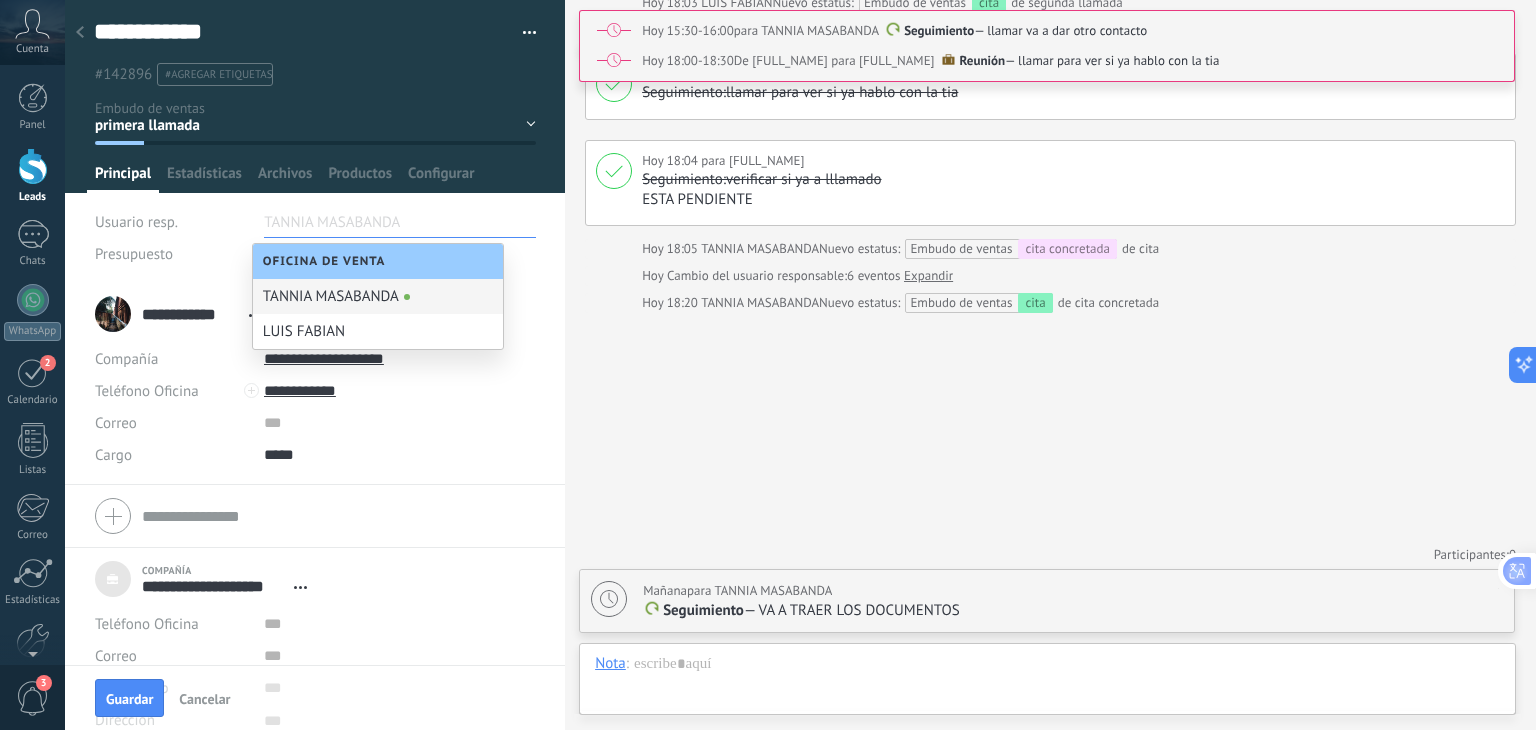 click on "**********" at bounding box center (315, 384) 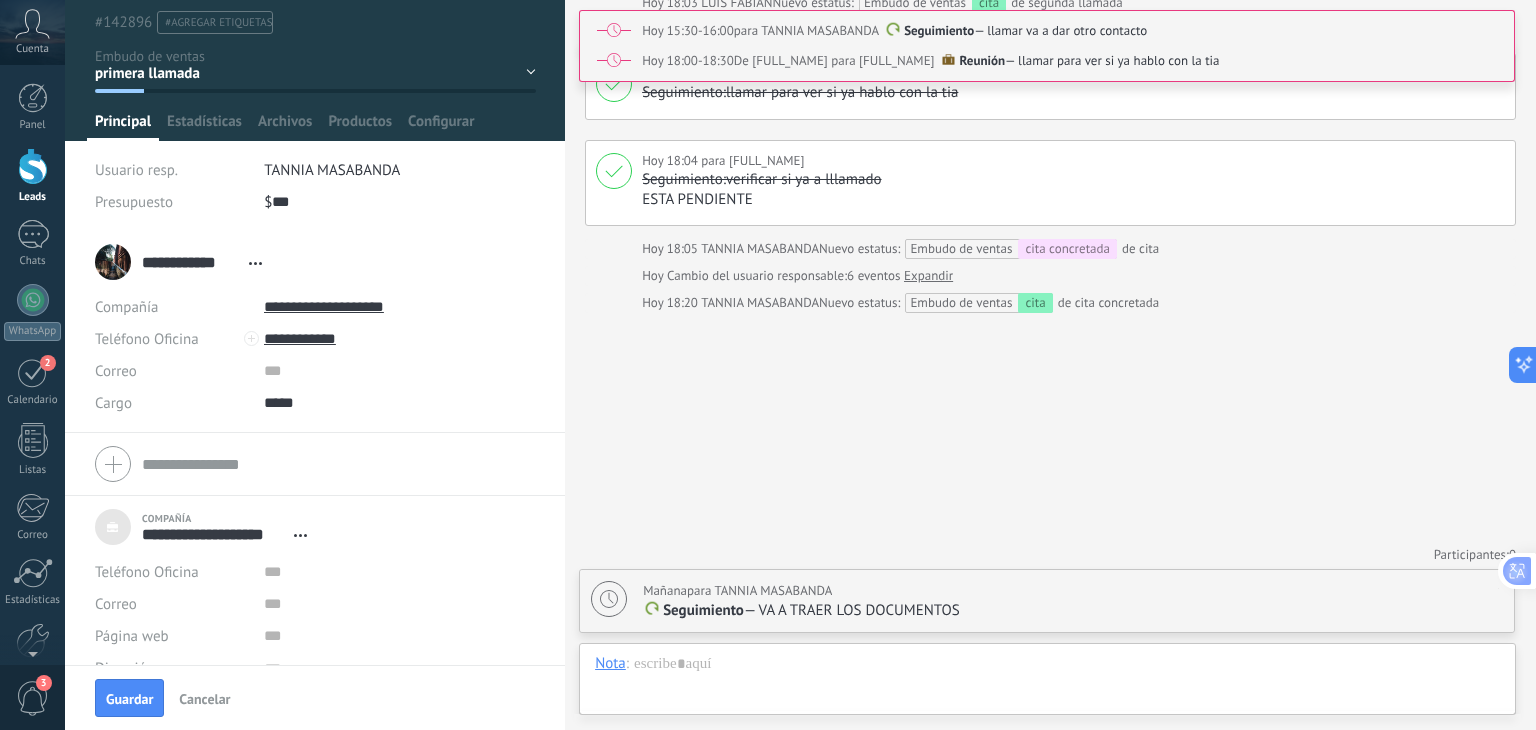 scroll, scrollTop: 0, scrollLeft: 0, axis: both 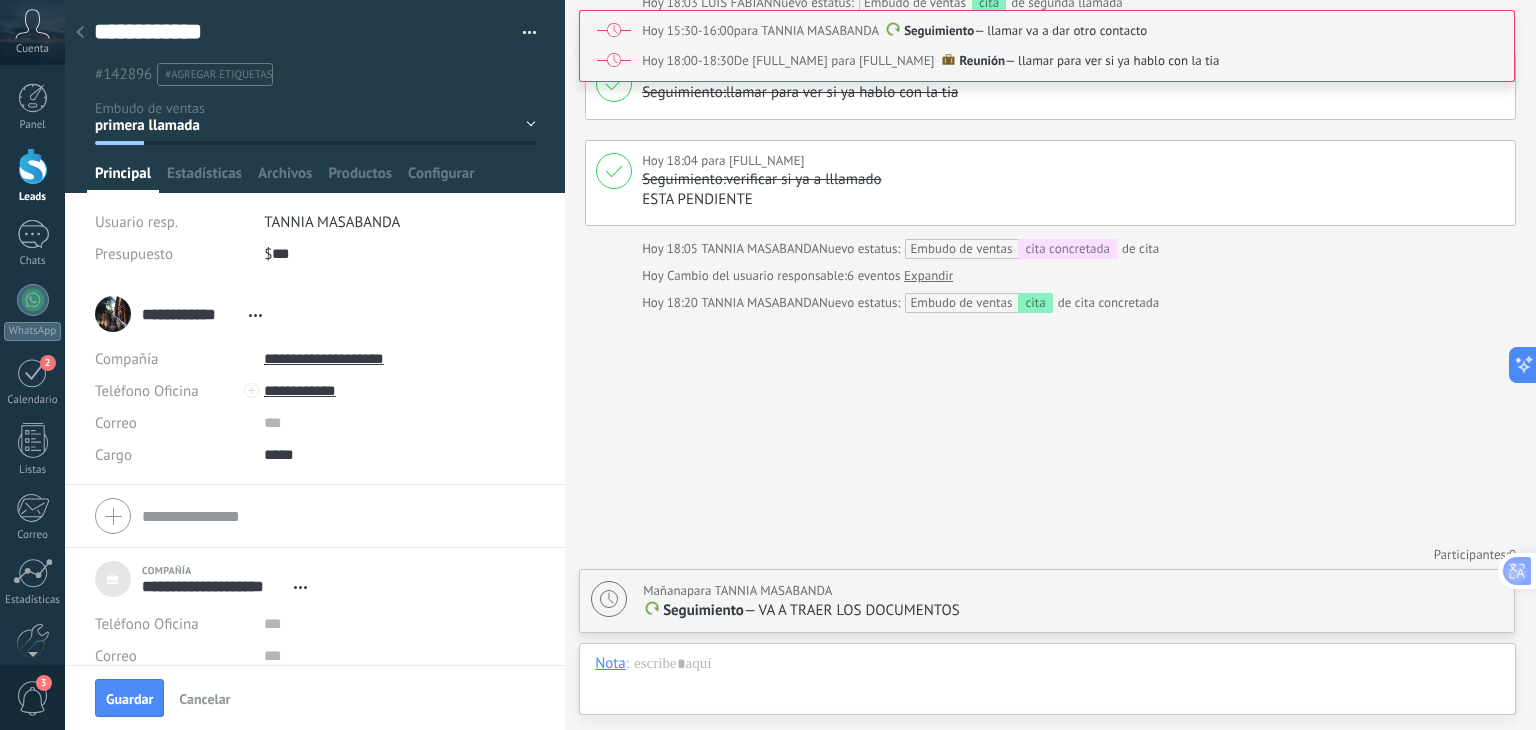 click at bounding box center (522, 33) 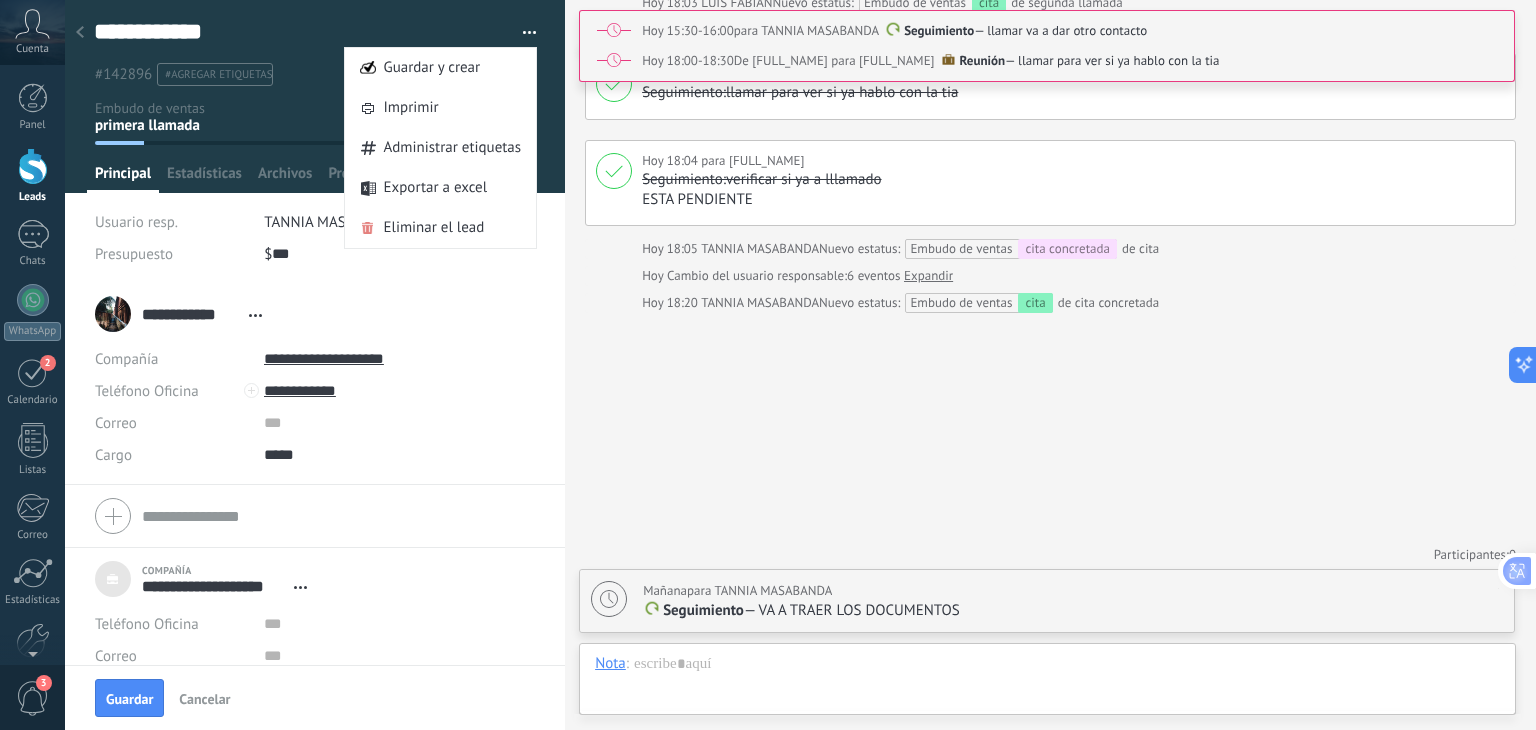 click on "Administrar etiquetas" at bounding box center [452, 148] 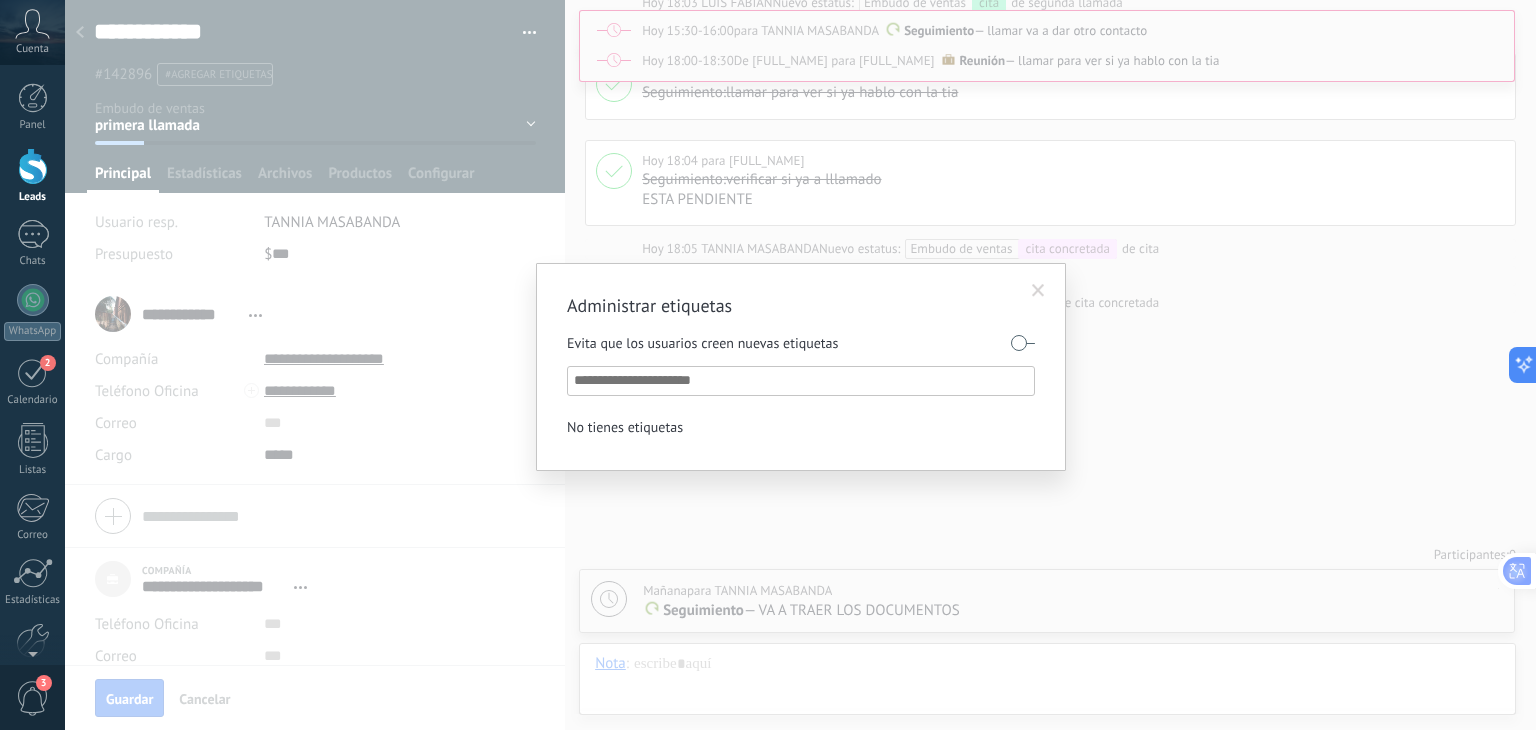 click at bounding box center [802, 381] 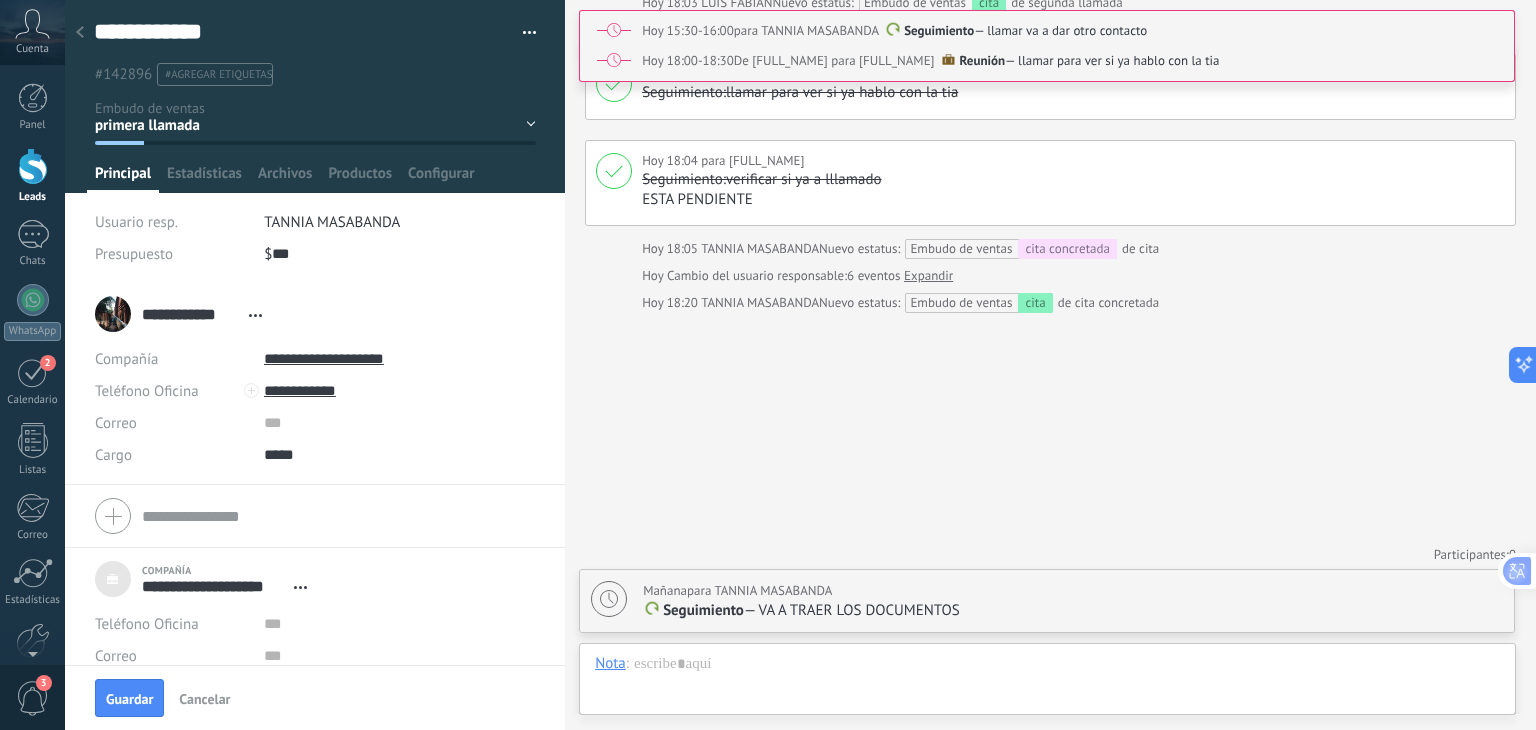 click at bounding box center [315, 96] 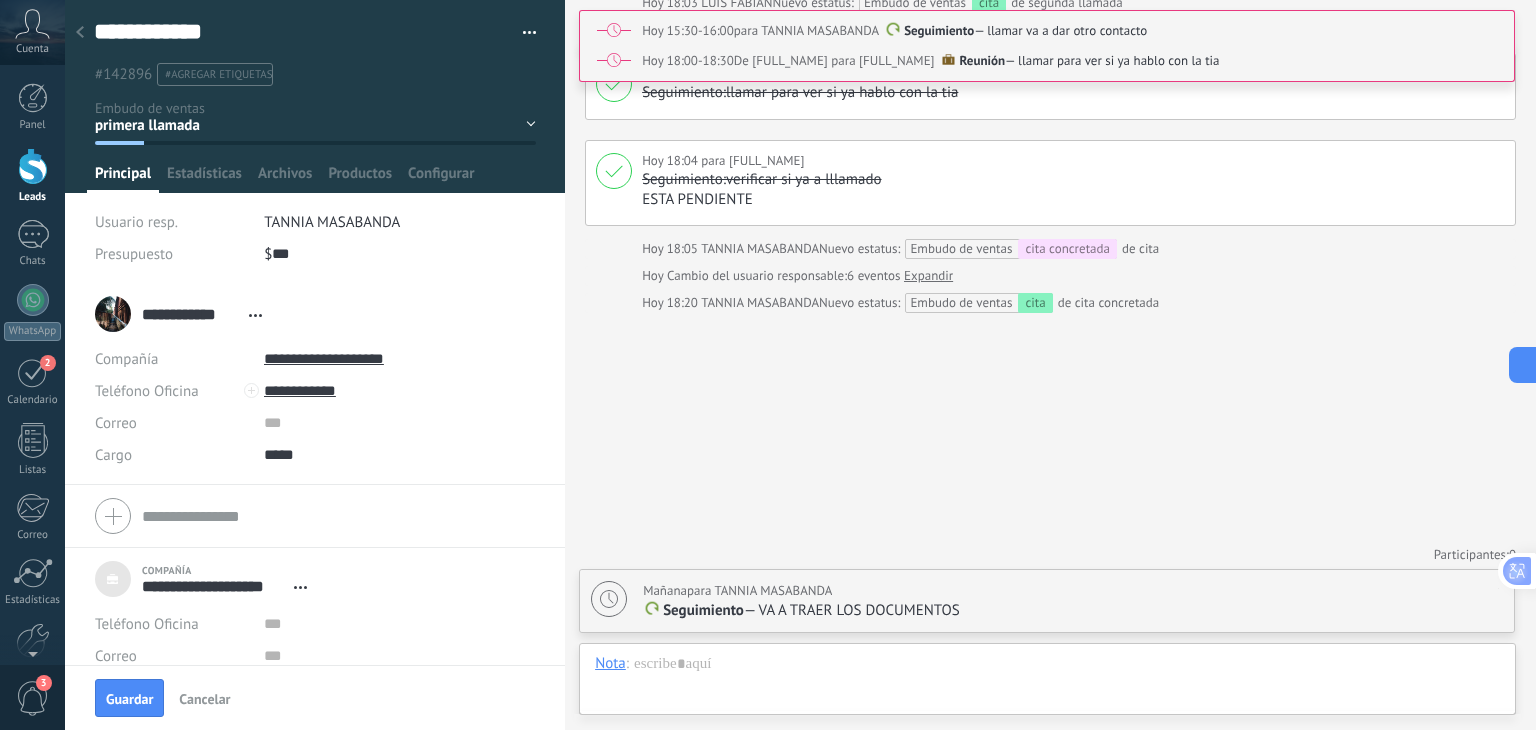 click on "primera llamada
segunda llamada
seguimiento
cita
cita concretada
clinete citado seguimiento" at bounding box center [0, 0] 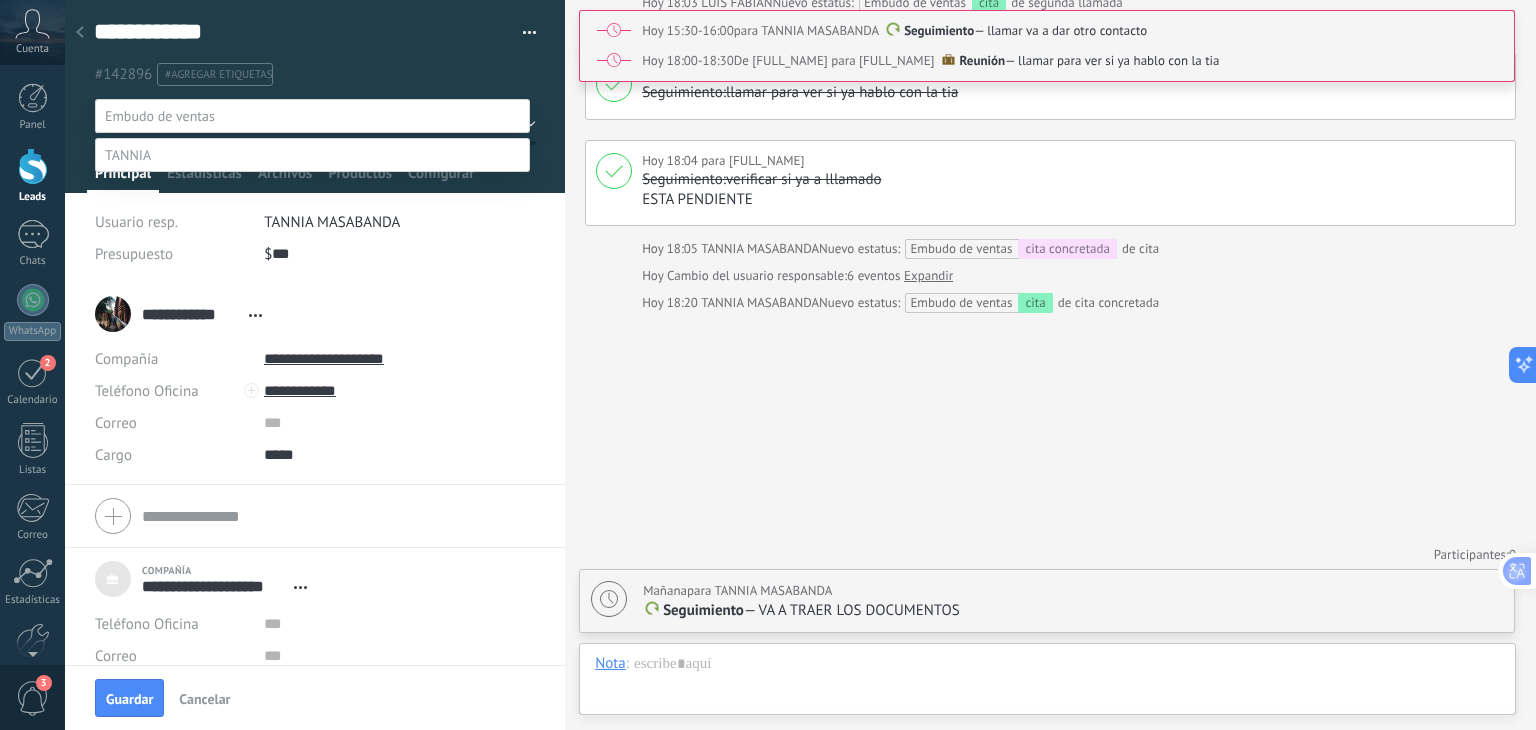 click on "Logrado con éxito" at bounding box center [0, 0] 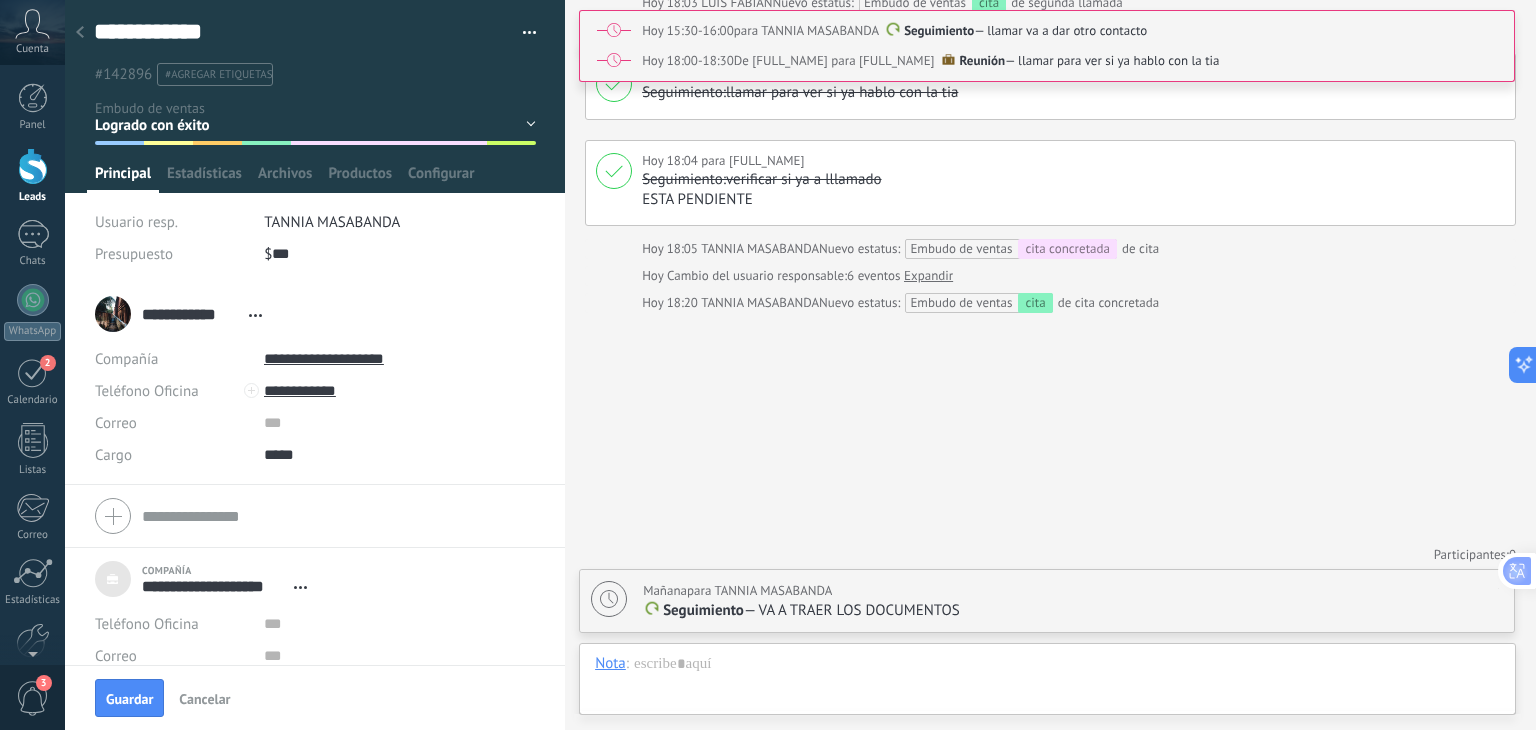 click on "Guardar" at bounding box center [129, 699] 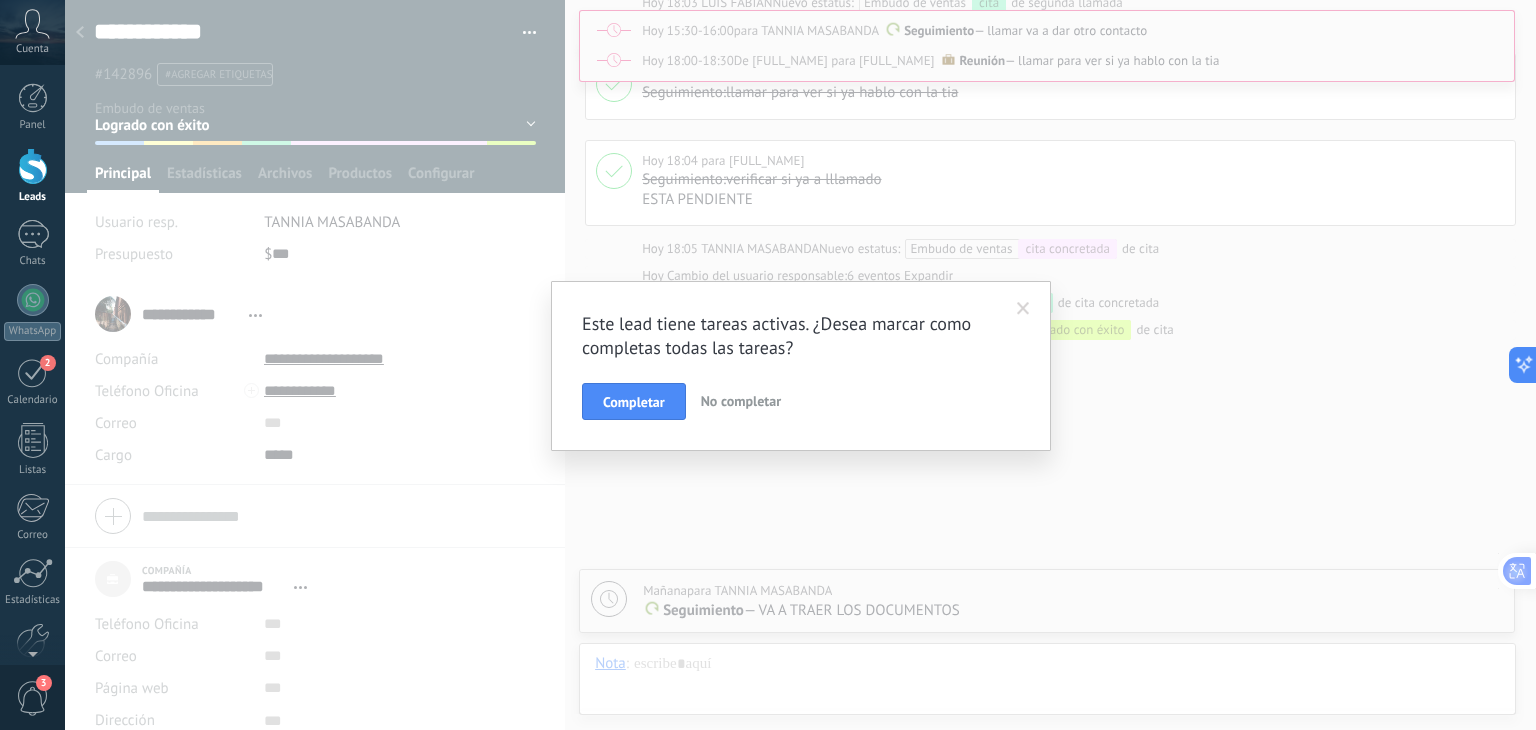 scroll, scrollTop: 753, scrollLeft: 0, axis: vertical 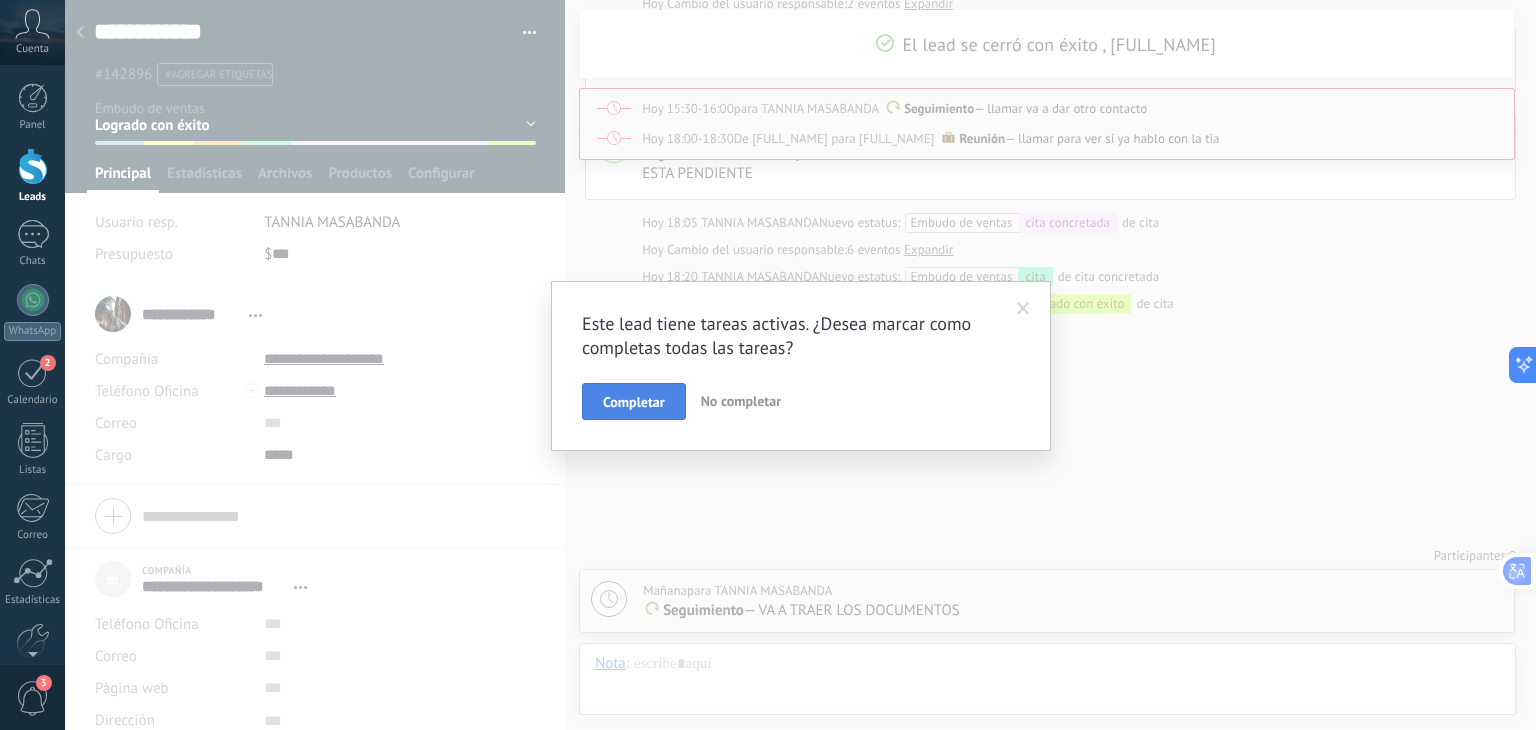 click on "Completar" at bounding box center [634, 402] 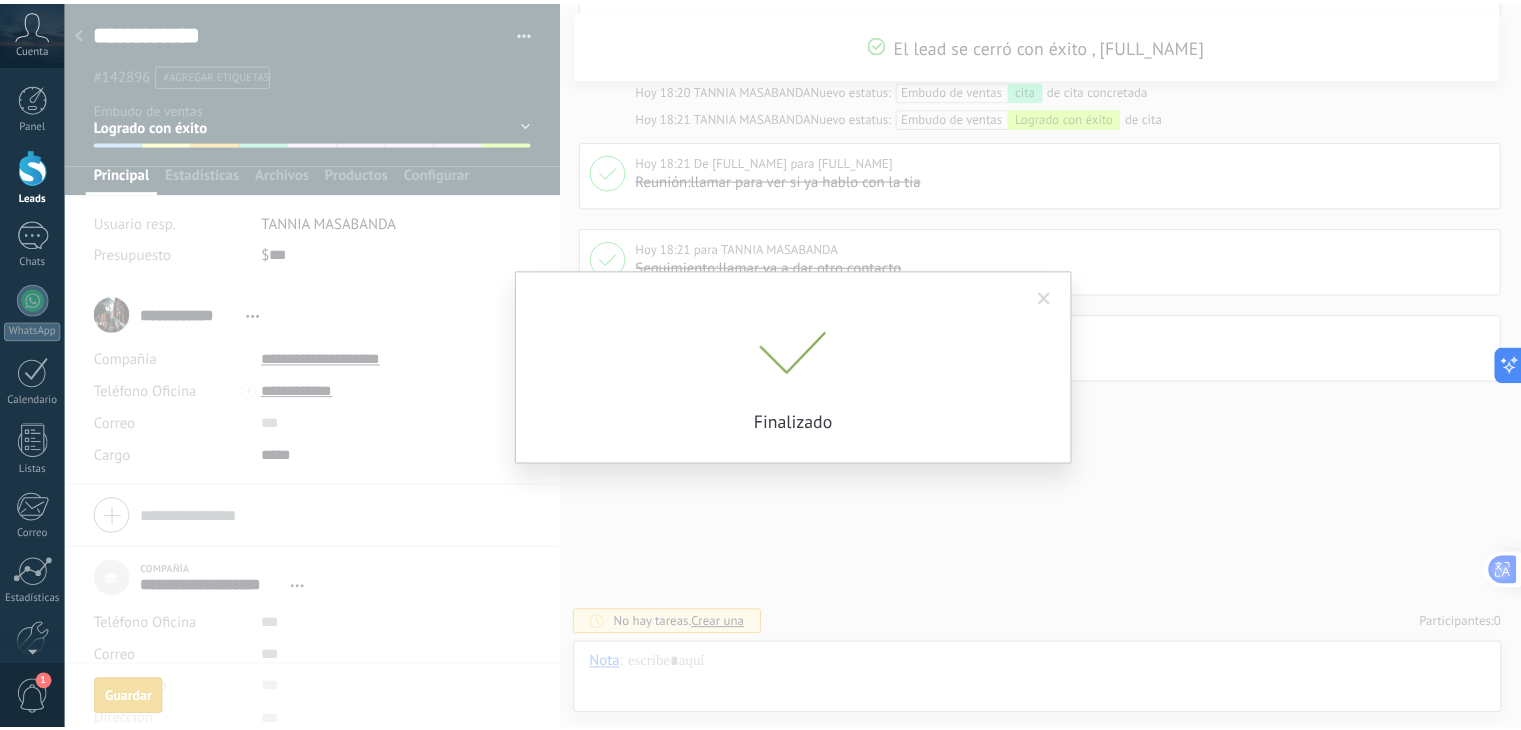 scroll, scrollTop: 684, scrollLeft: 0, axis: vertical 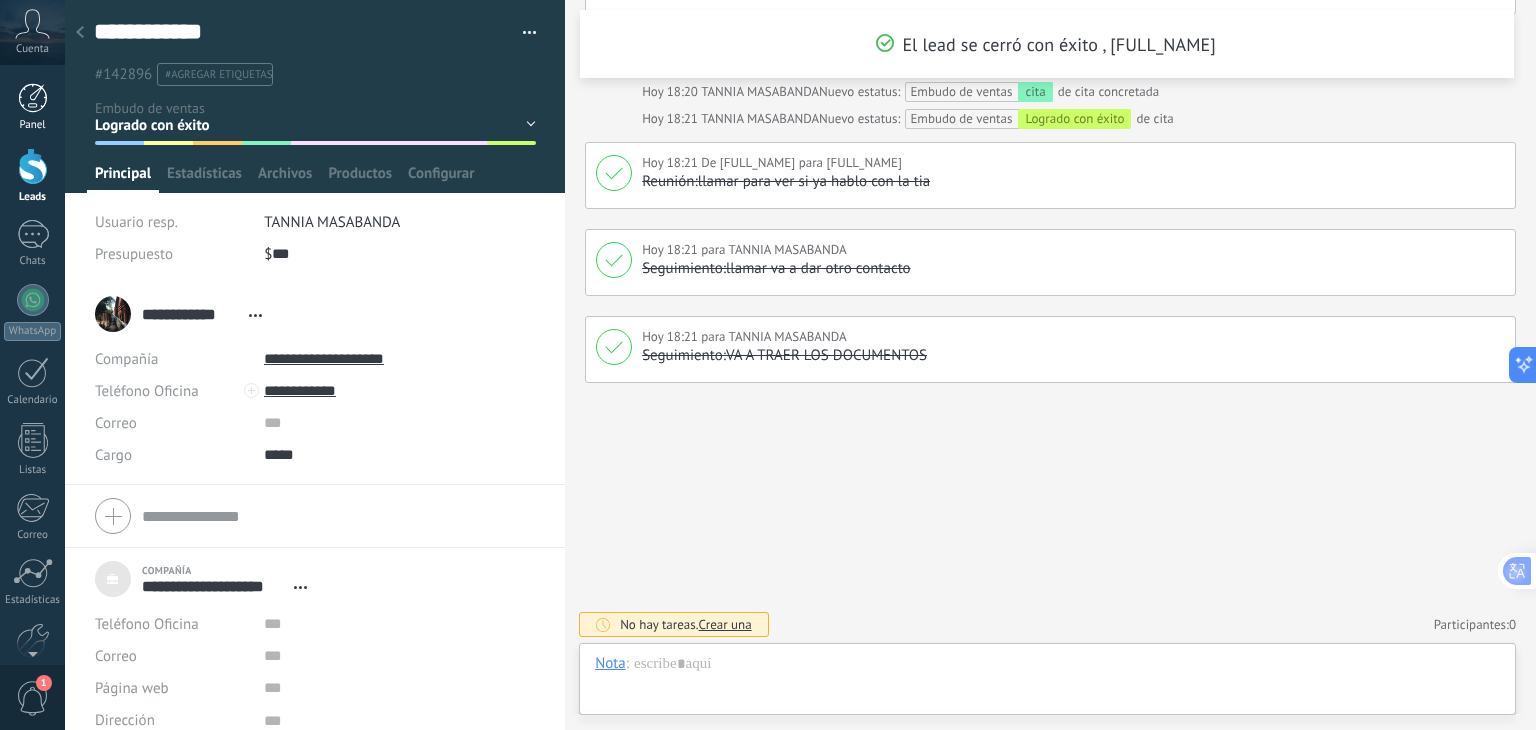 click at bounding box center [33, 98] 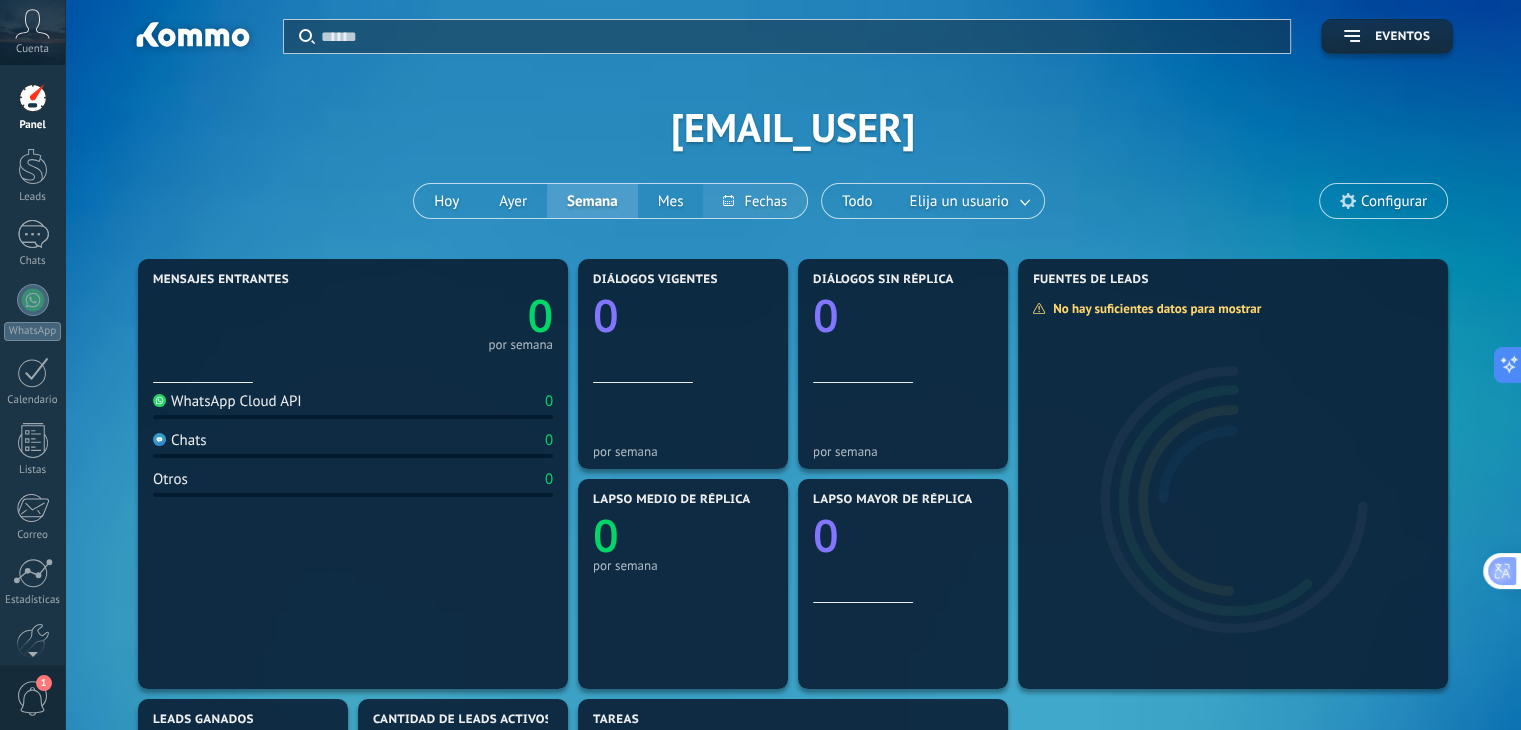 click at bounding box center [754, 201] 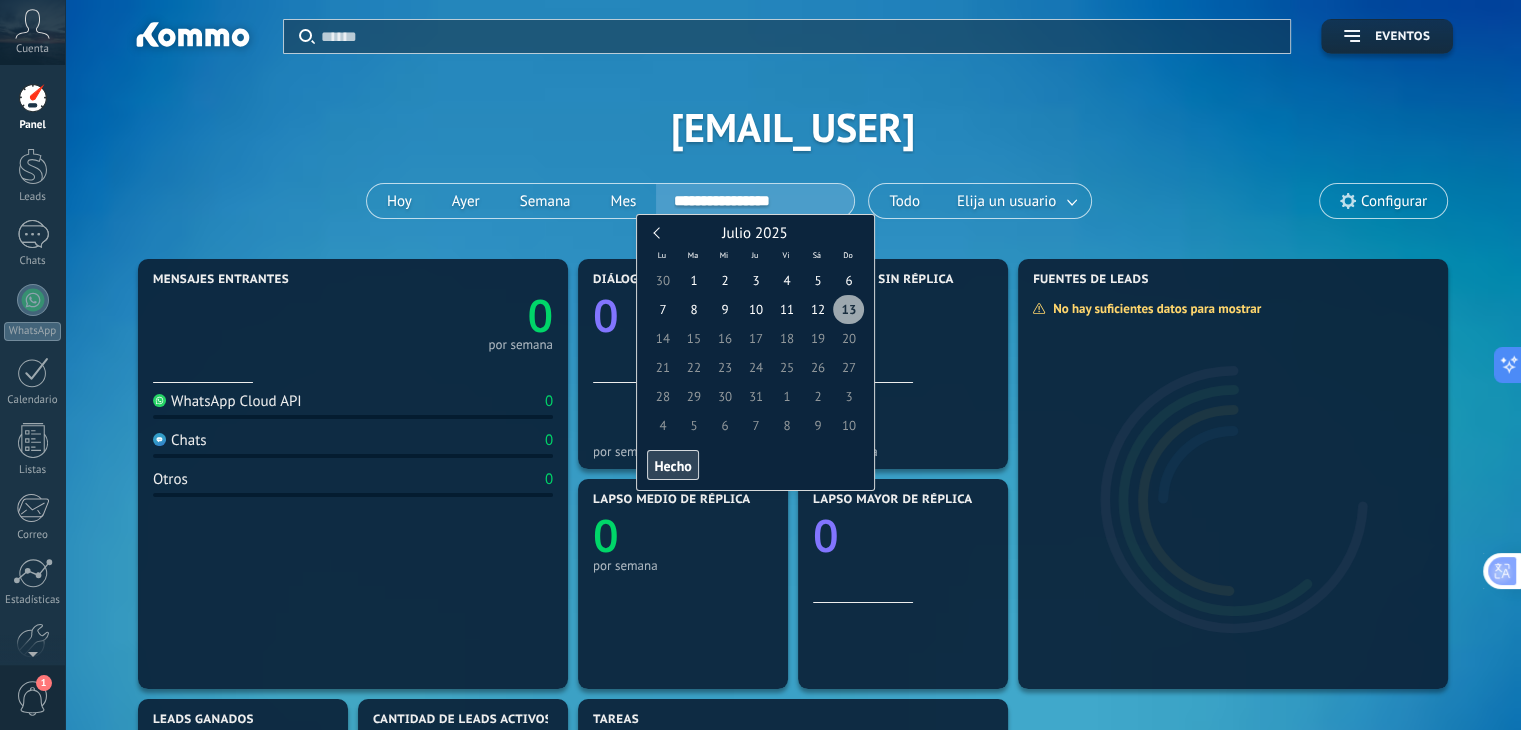 click on "13" at bounding box center (848, 309) 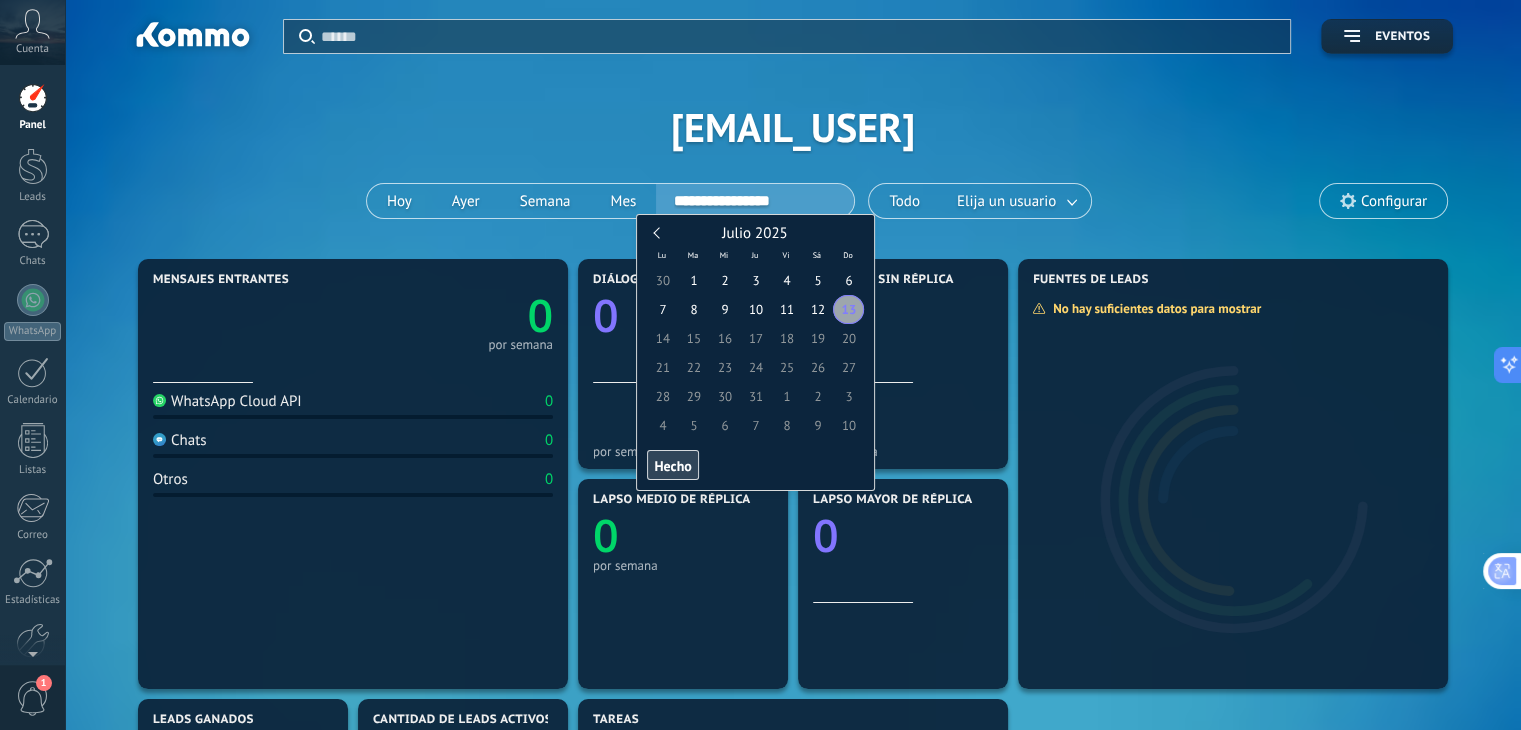 click on "19" at bounding box center [817, 338] 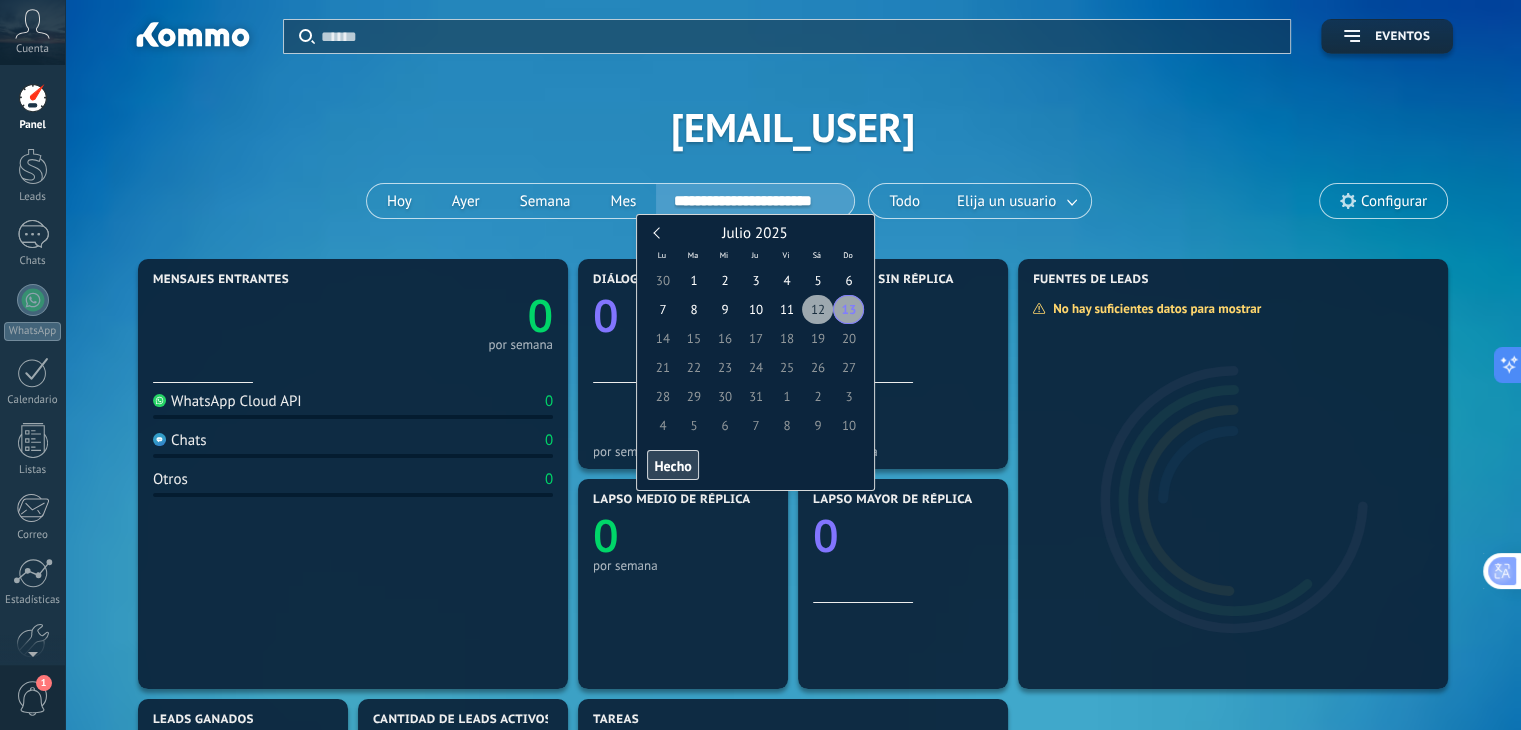 click on "12" at bounding box center (817, 309) 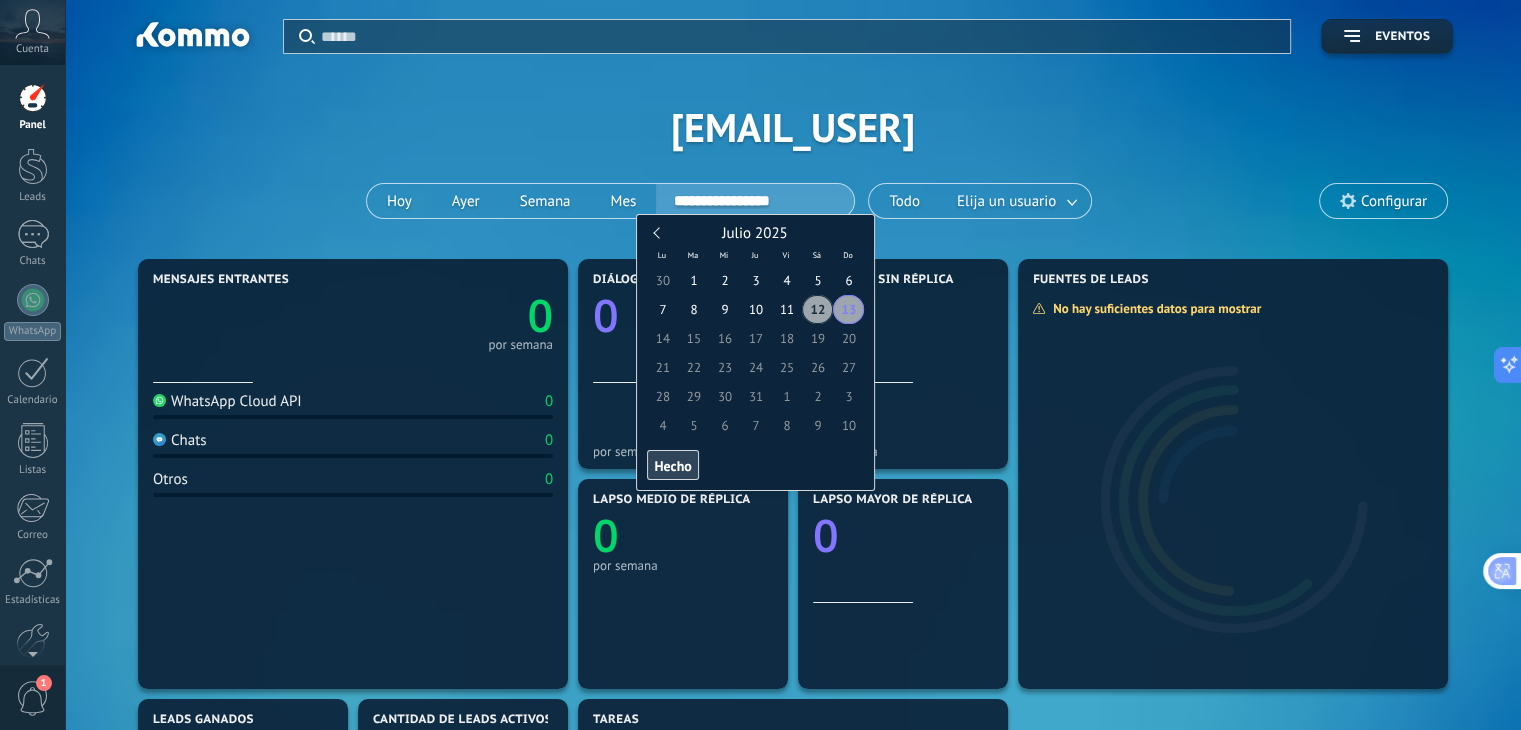 click on "Diálogos sin réplica 0   por semana" at bounding box center (903, 364) 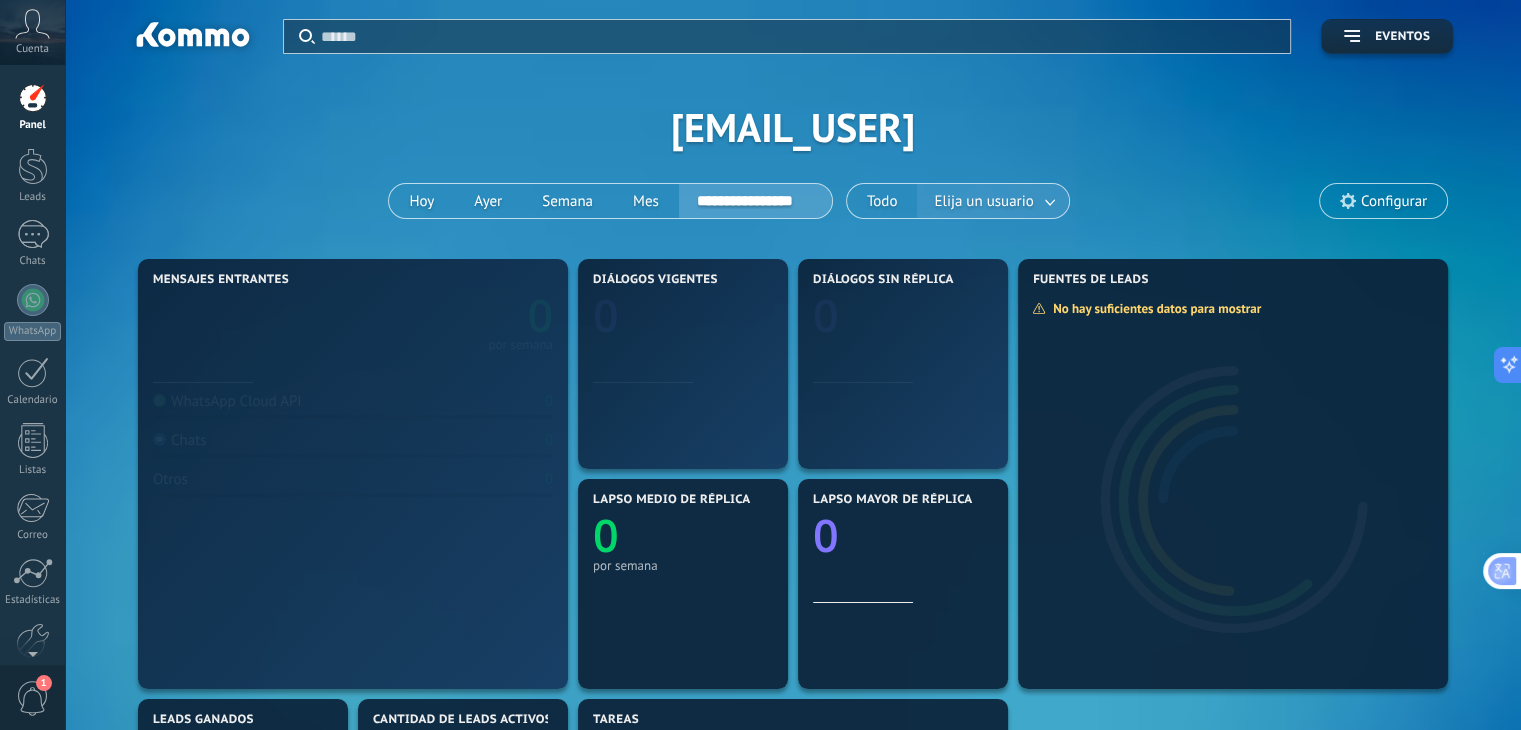 click on "Elija un usuario" at bounding box center (983, 201) 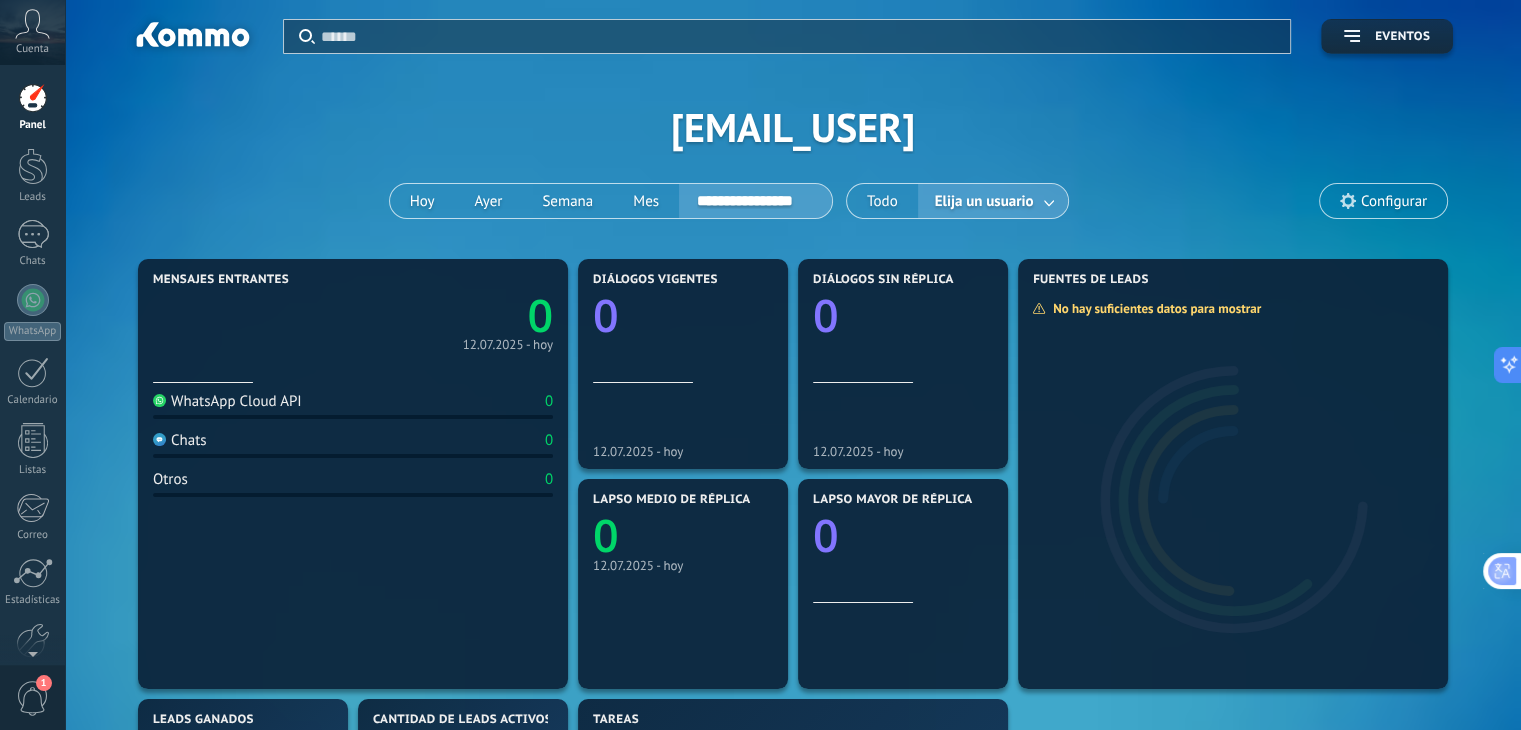 click on "Elija un usuario" at bounding box center [993, 201] 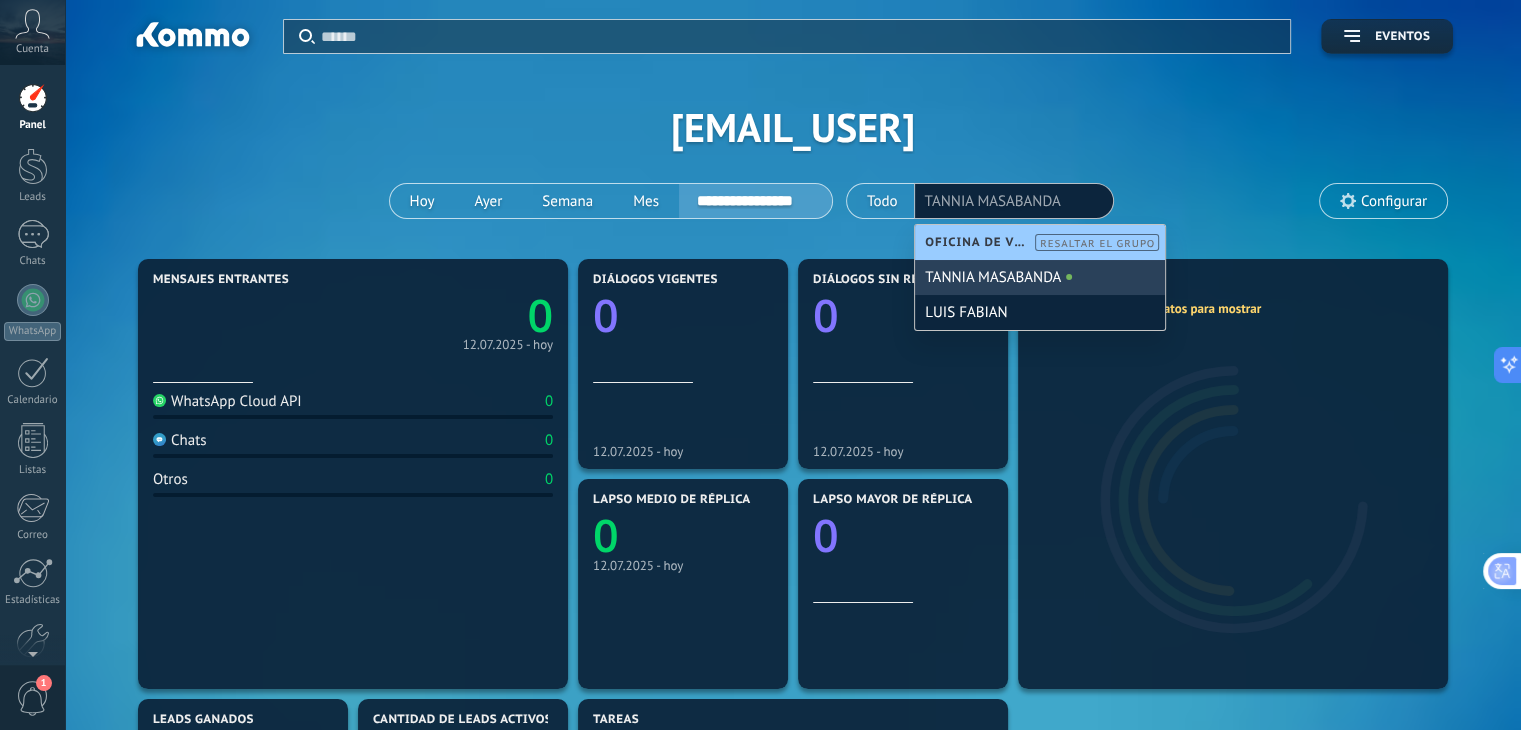 click on "TANNIA MASABANDA" at bounding box center [1040, 277] 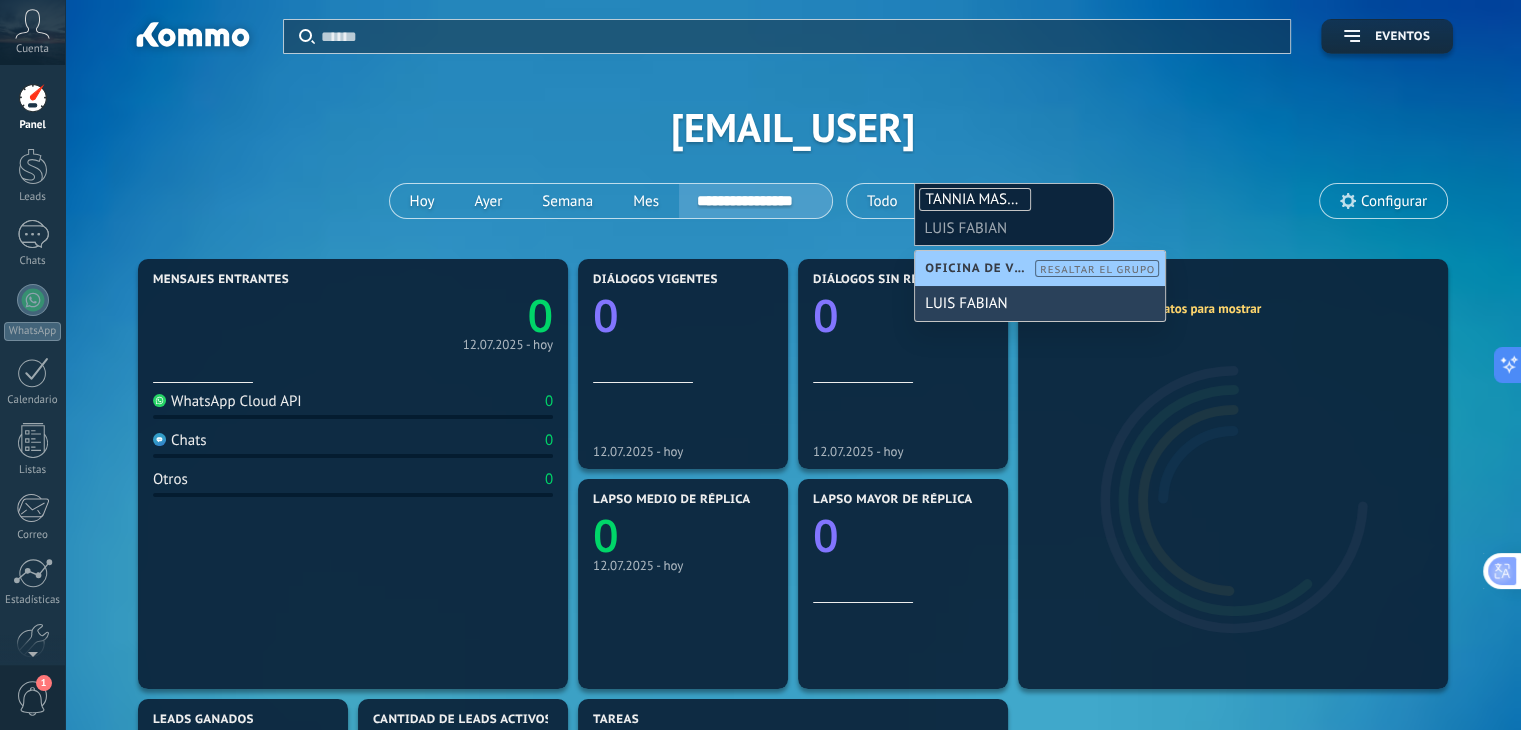 click on "LUIS FABIAN" at bounding box center (1040, 303) 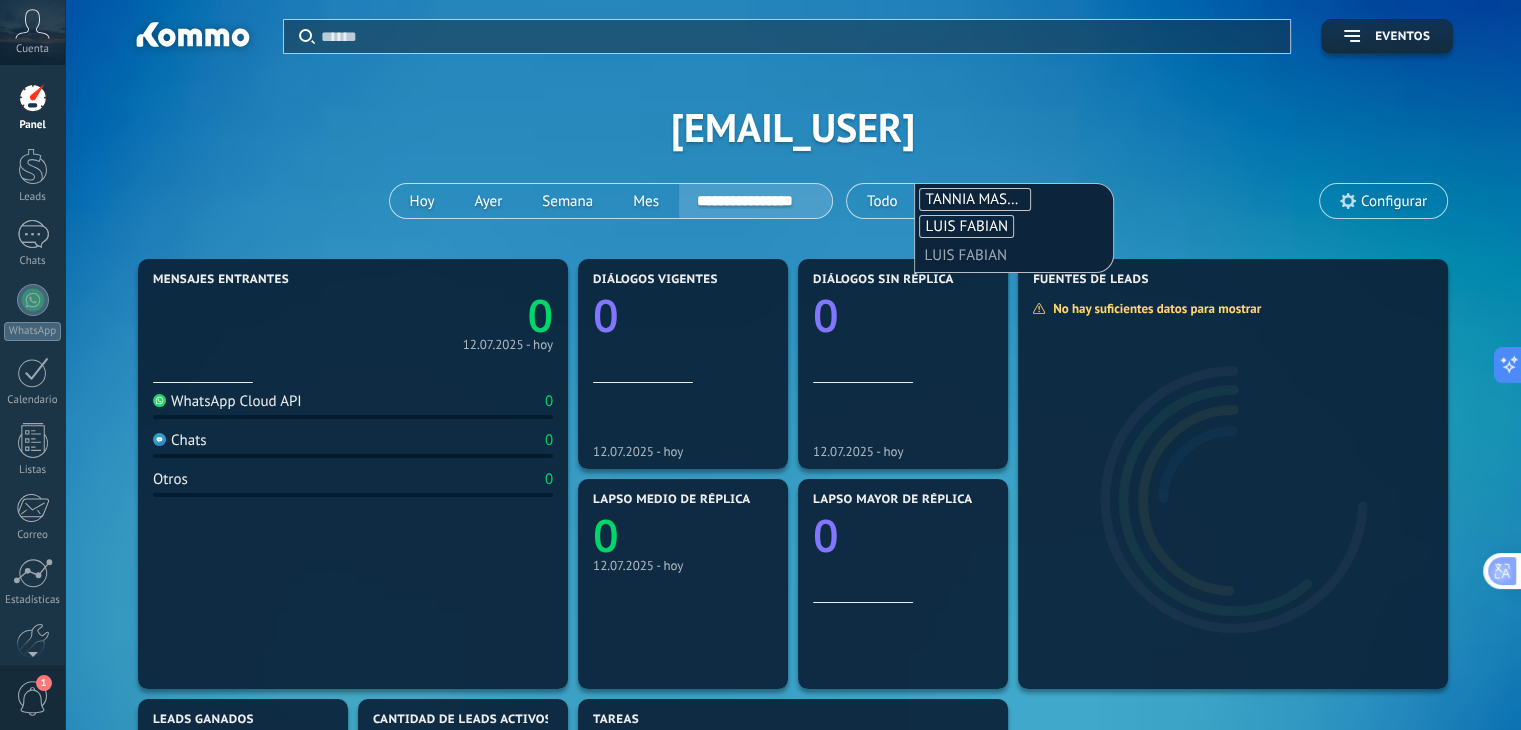 click on "**********" at bounding box center (793, 127) 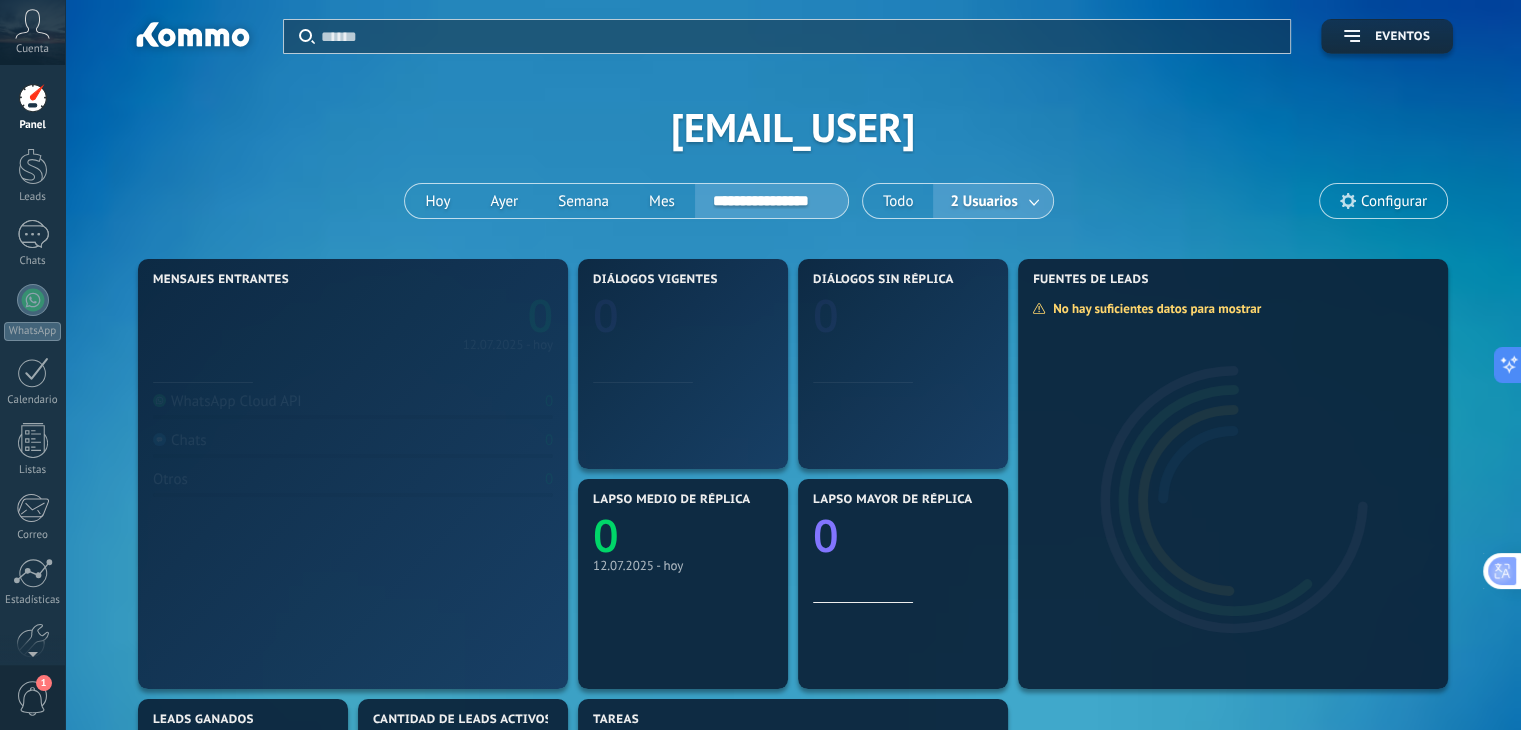 click on "2 Usuarios" at bounding box center (983, 201) 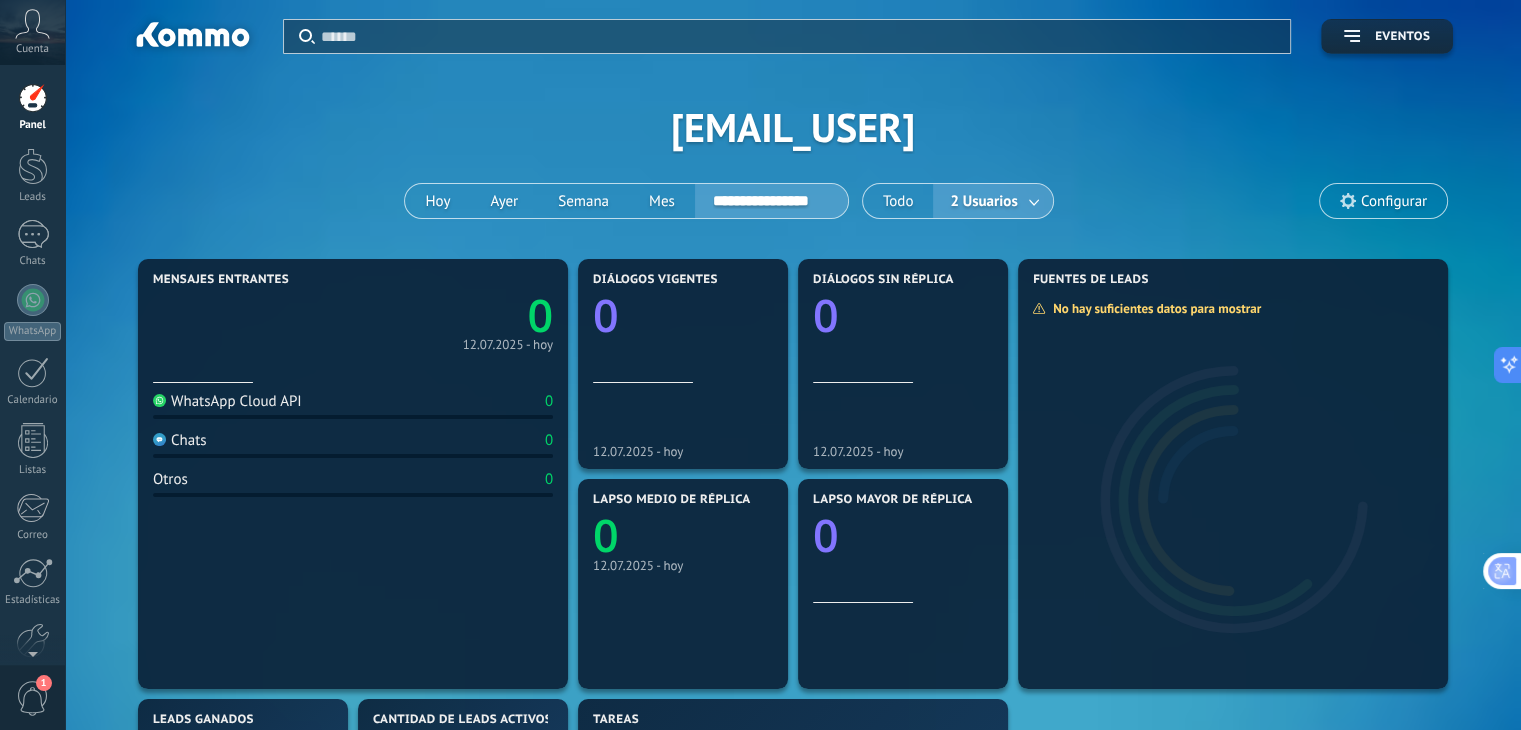 click on "2 Usuarios" at bounding box center [983, 201] 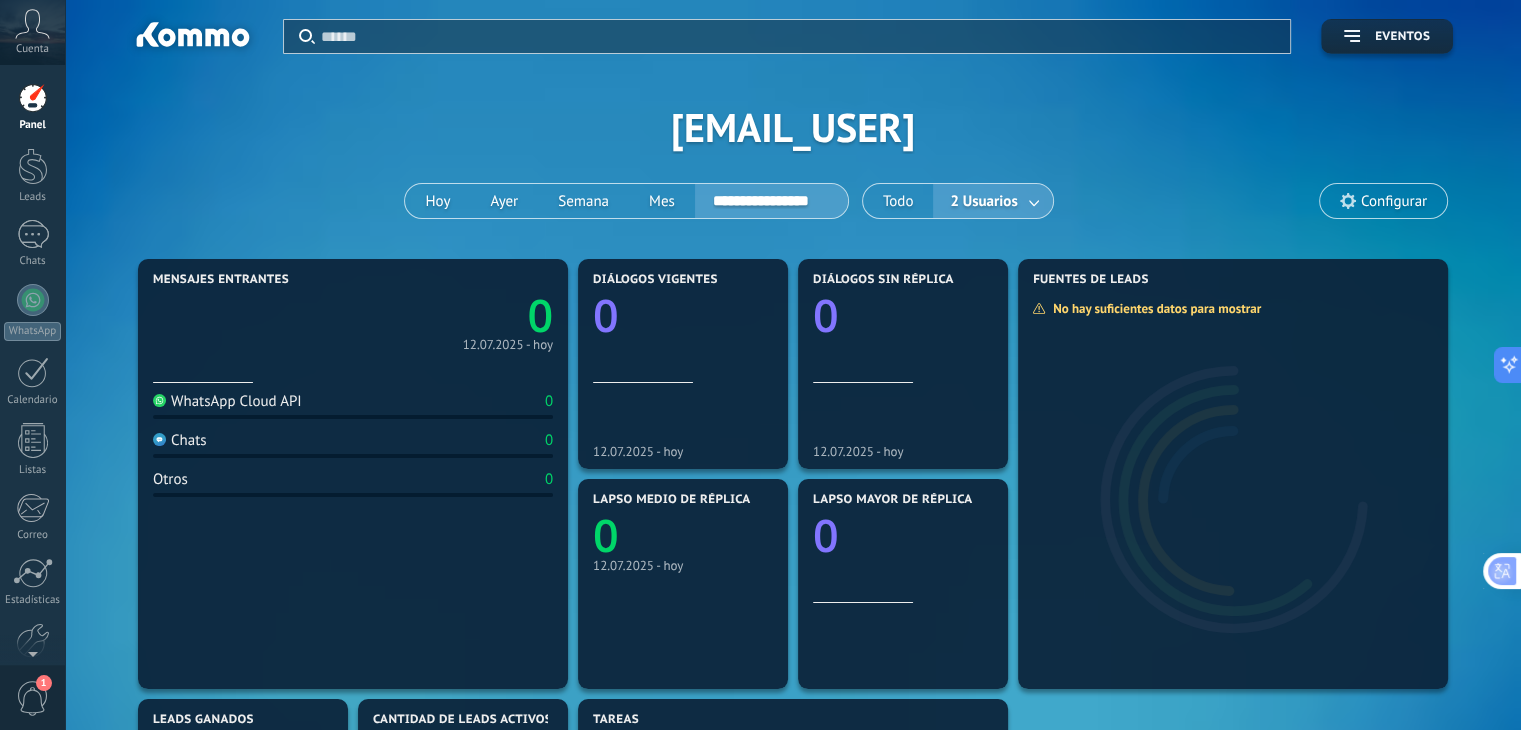 click on "2 Usuarios" at bounding box center [992, 201] 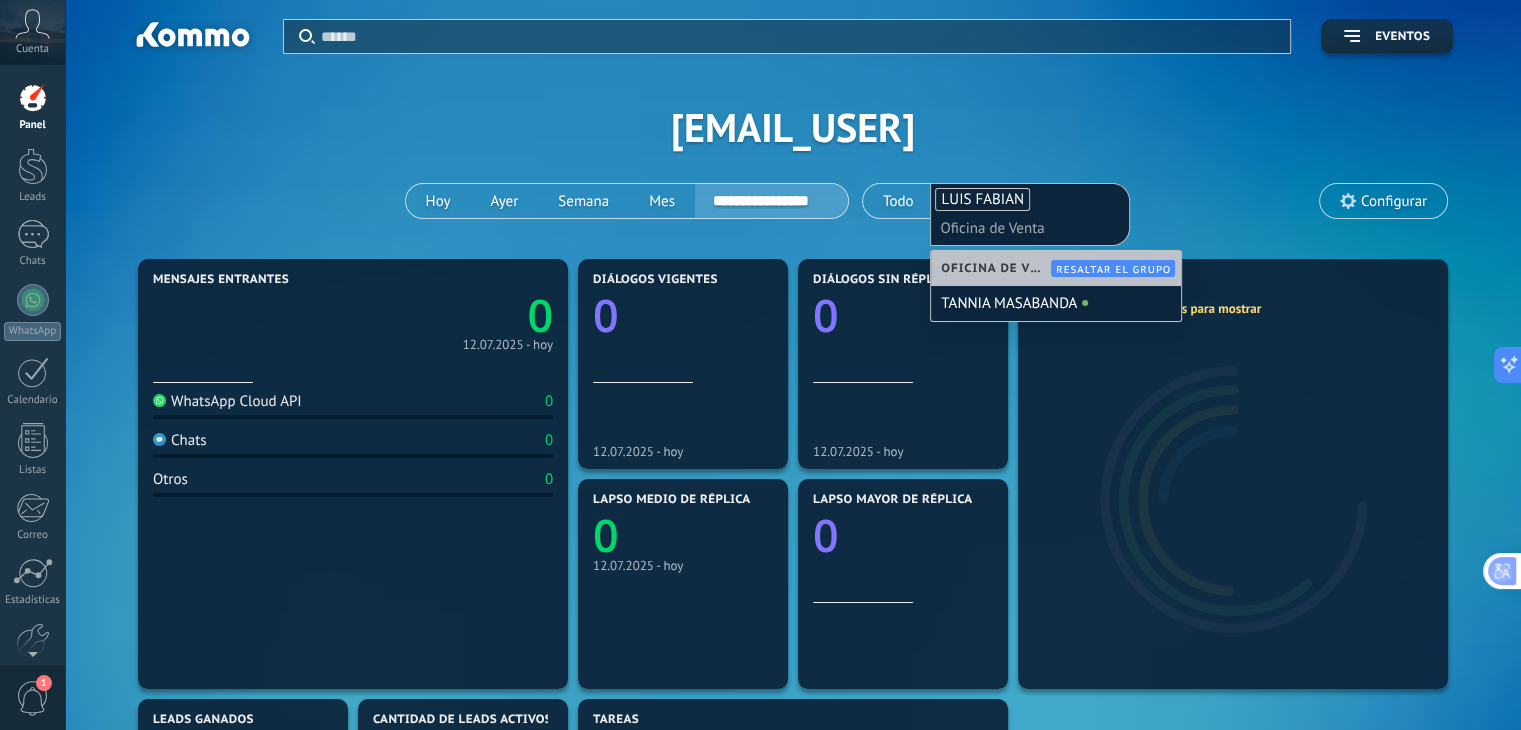 click on "Resaltar el grupo" at bounding box center [1113, 269] 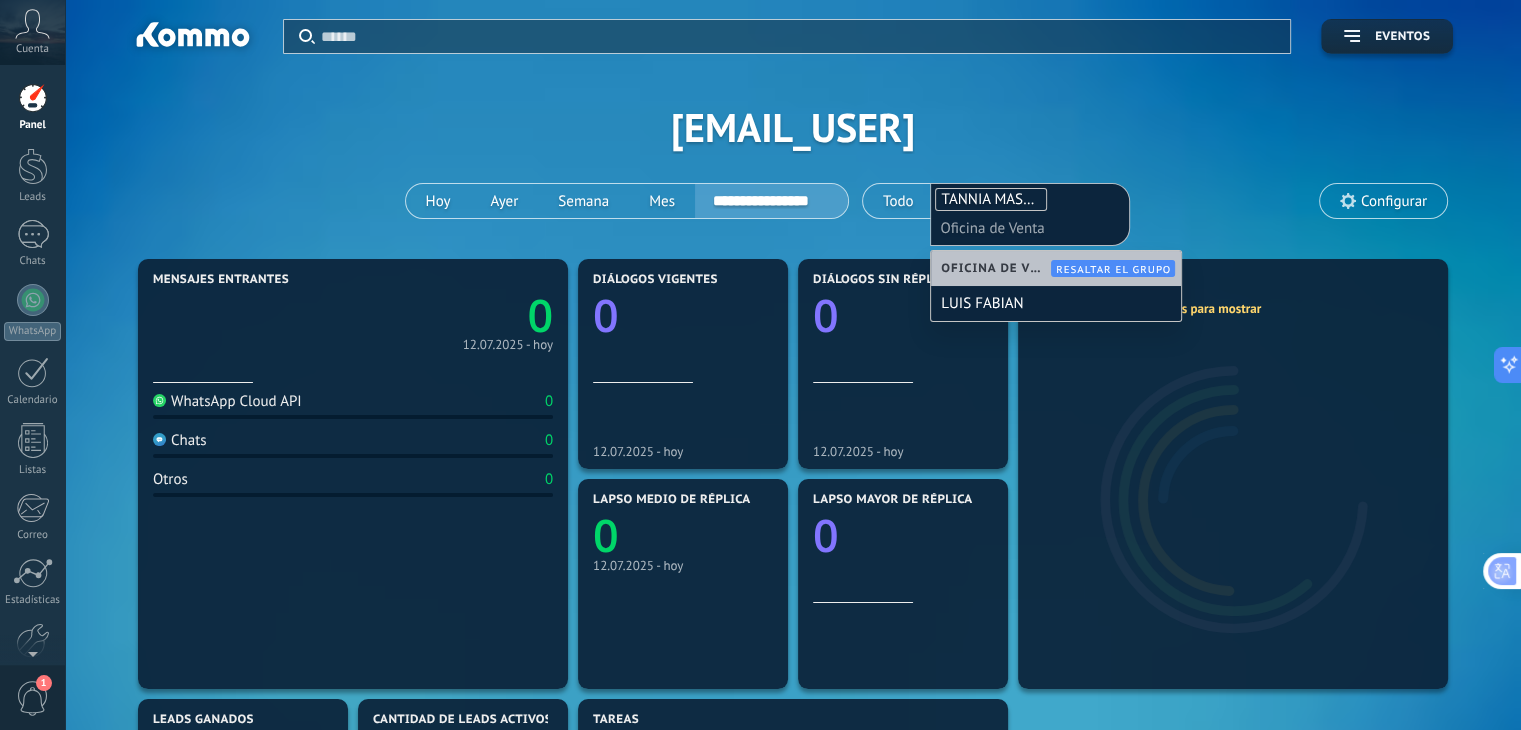 click on "Oficina de Venta" at bounding box center (1030, 228) 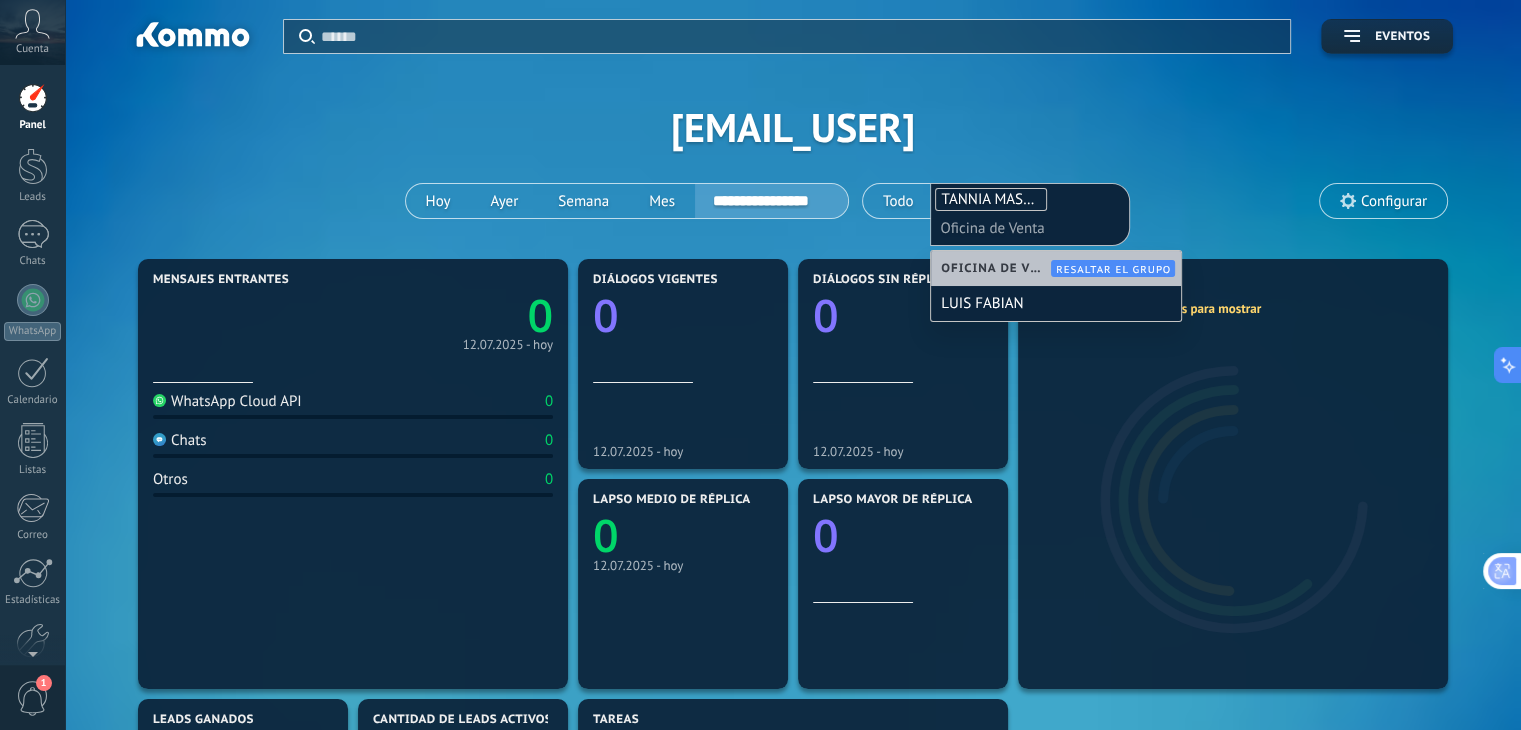 click on "**********" at bounding box center [793, 127] 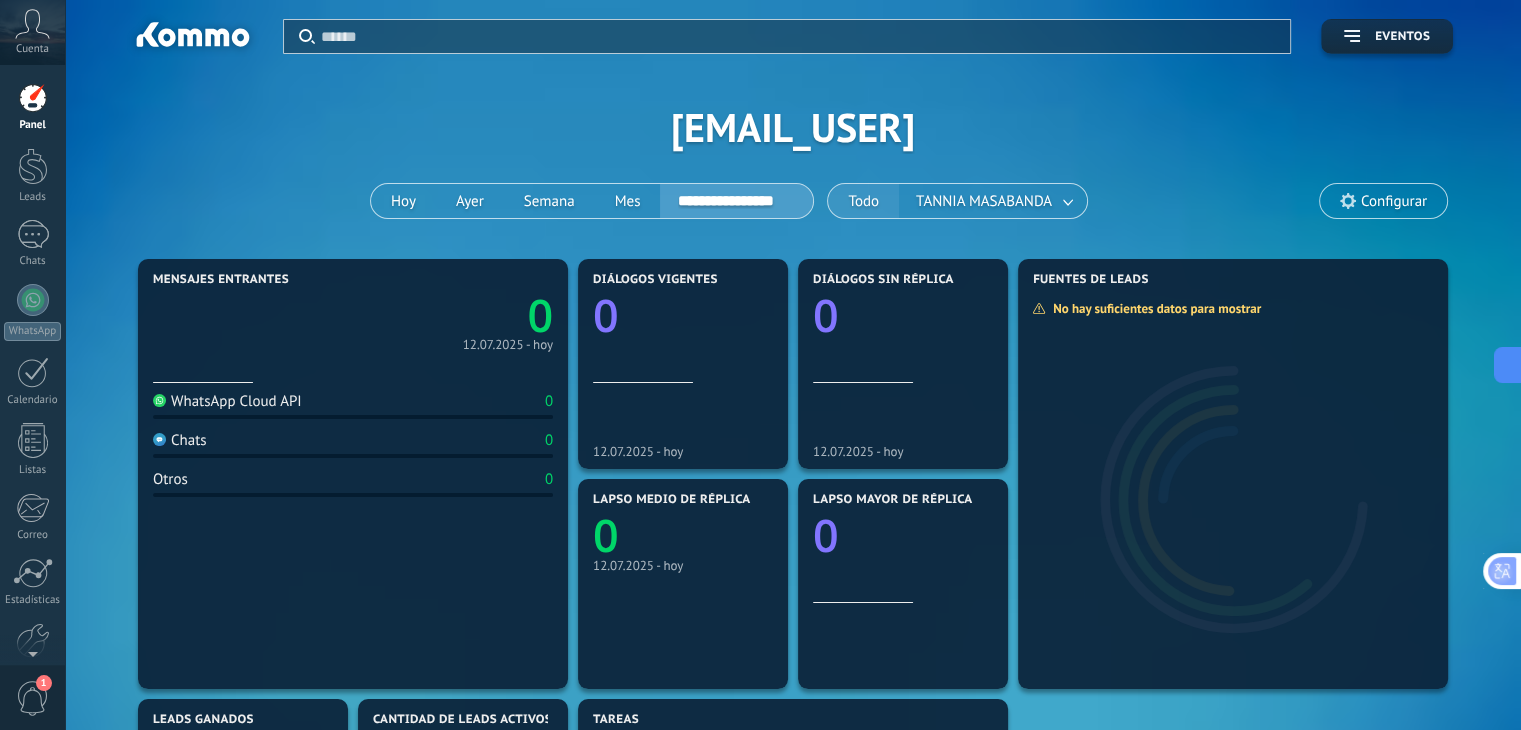 click on "Todo" at bounding box center (863, 201) 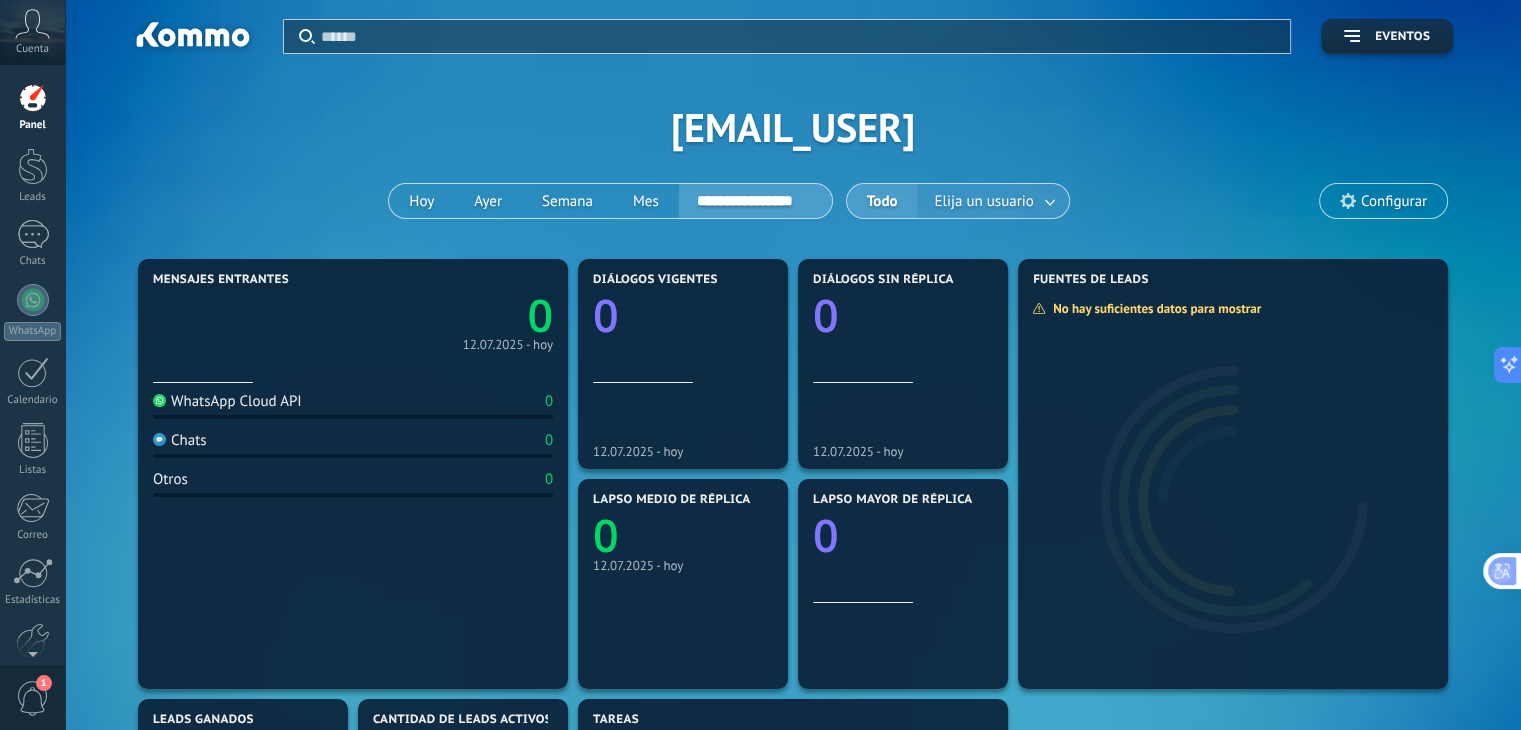 click on "Elija un usuario" at bounding box center [983, 201] 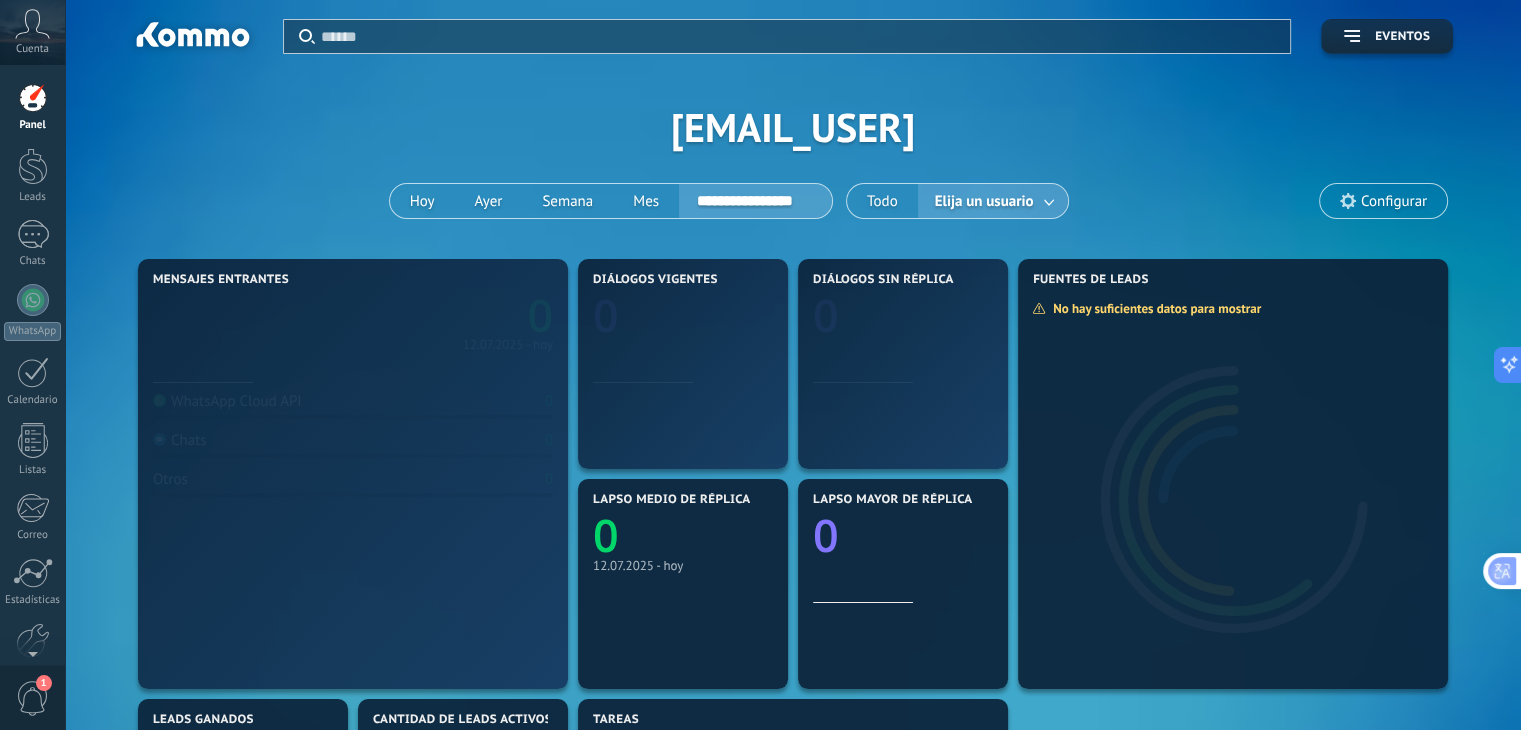 click on "Elija un usuario" at bounding box center [984, 201] 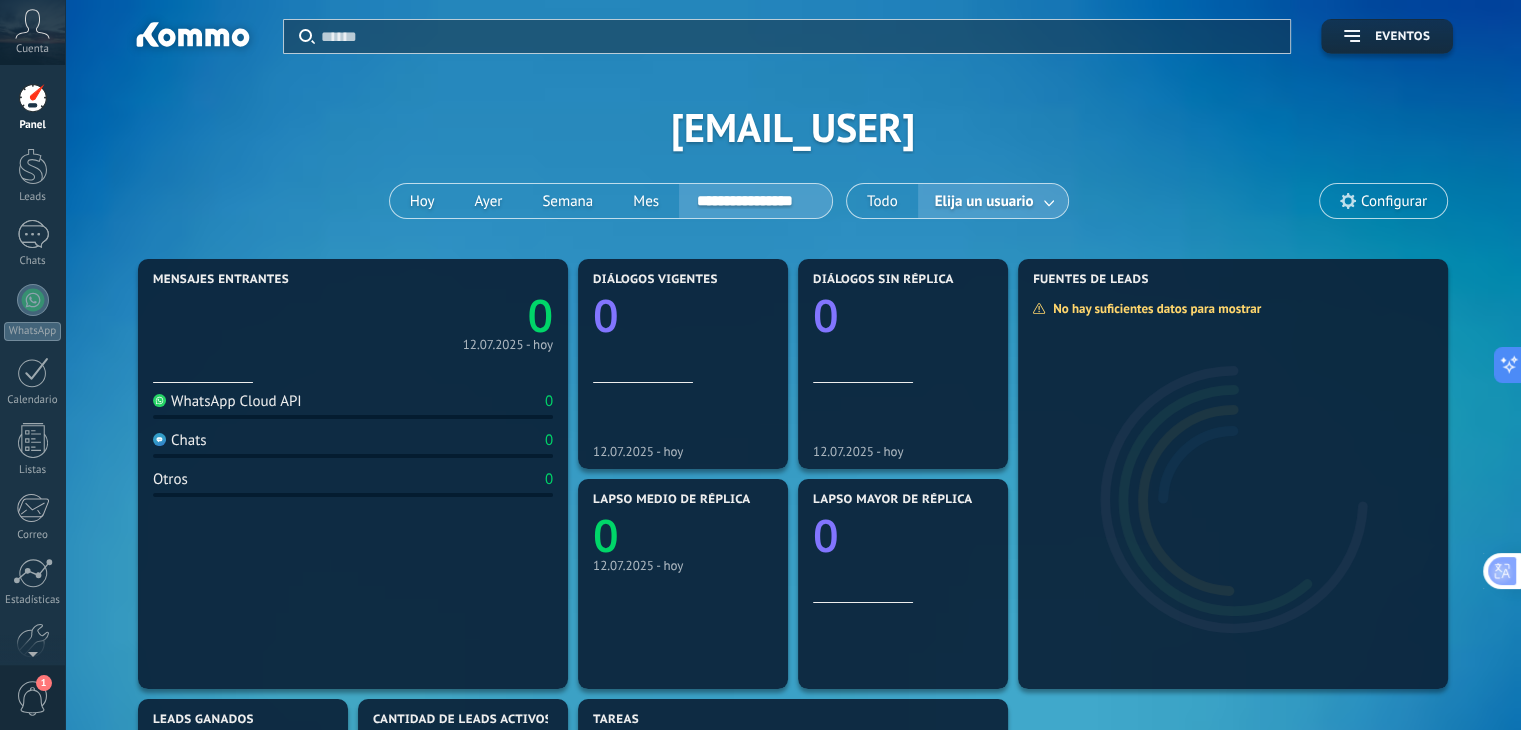 click on "Elija un usuario" at bounding box center (993, 201) 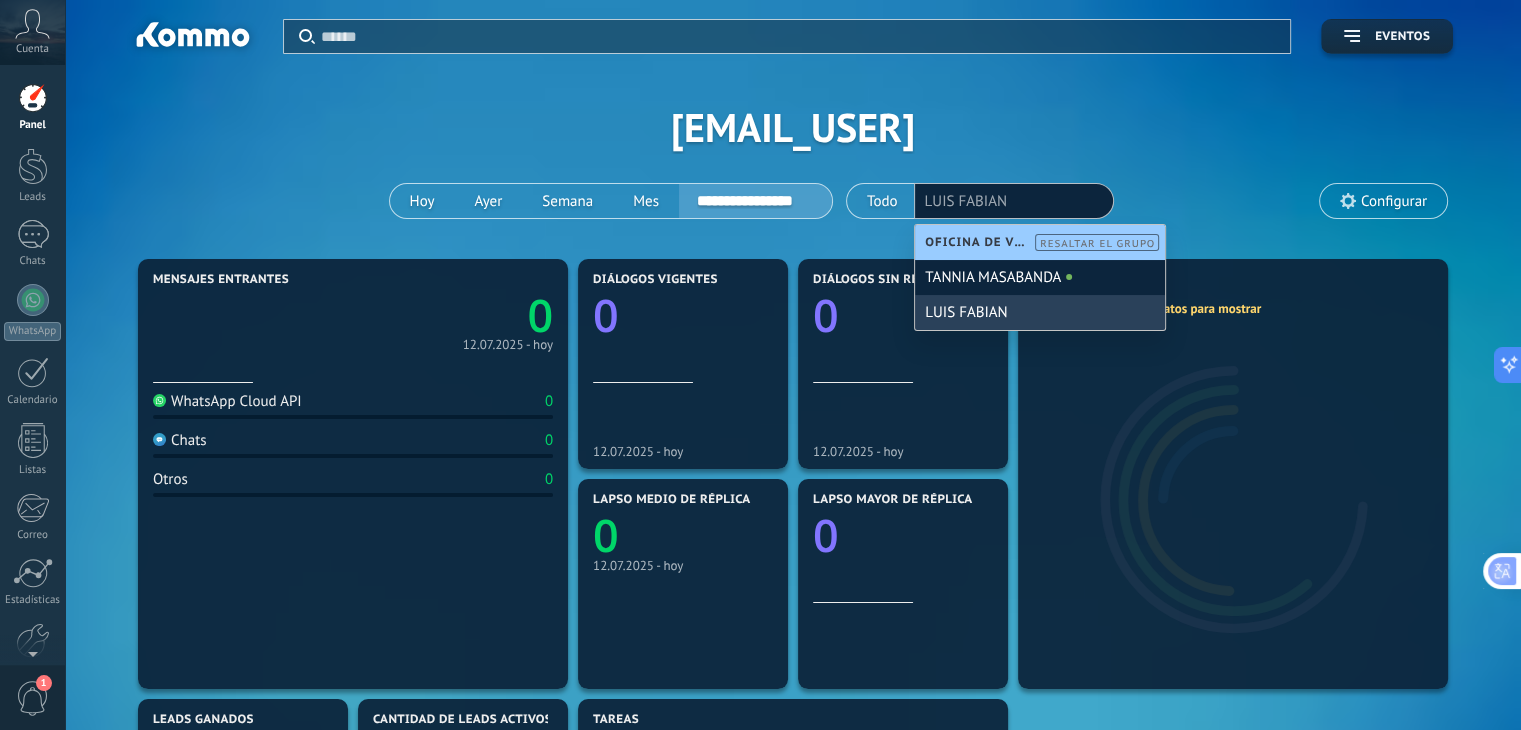 click on "LUIS FABIAN" at bounding box center (1040, 312) 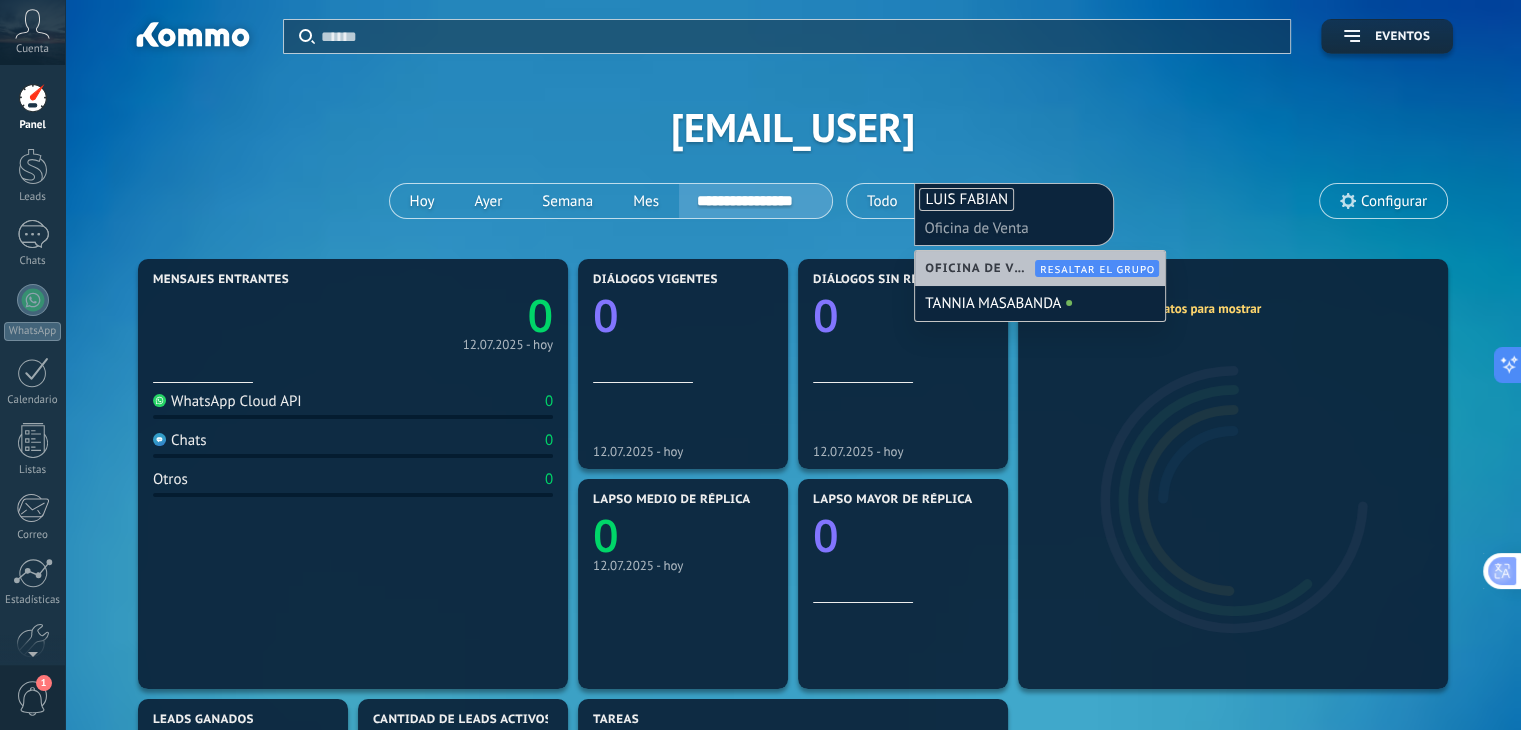 click on "**********" at bounding box center [793, 127] 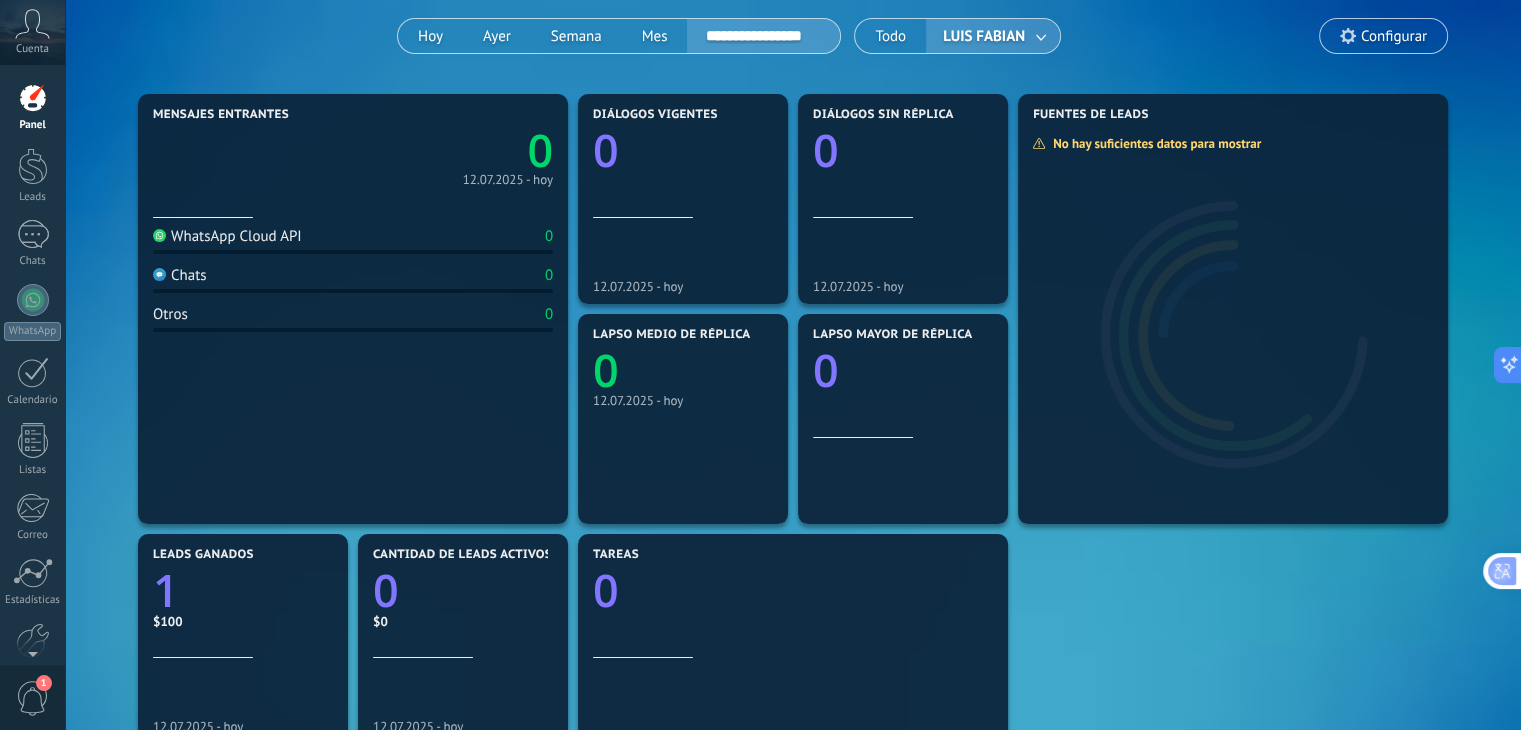scroll, scrollTop: 200, scrollLeft: 0, axis: vertical 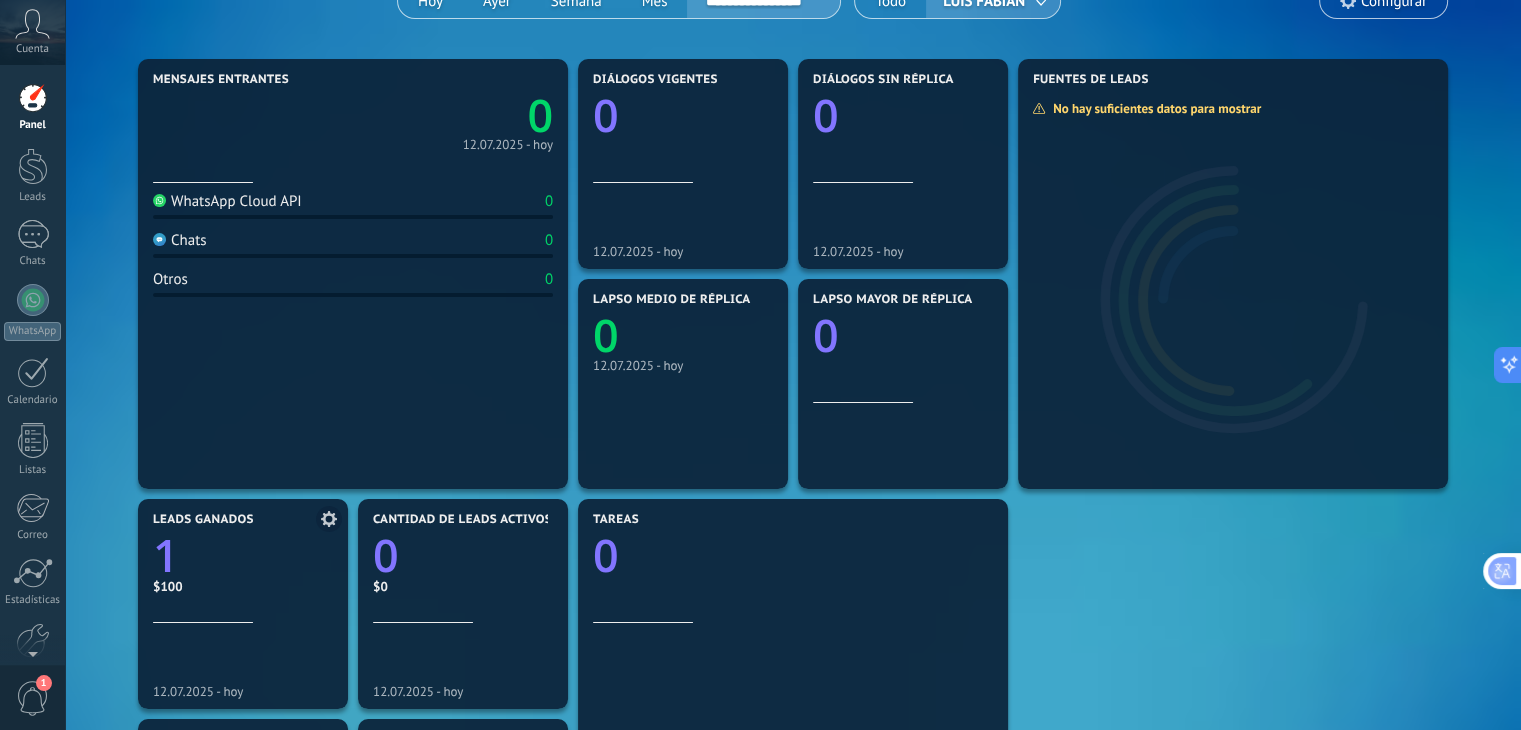 click on "Leads ganados" at bounding box center (203, 520) 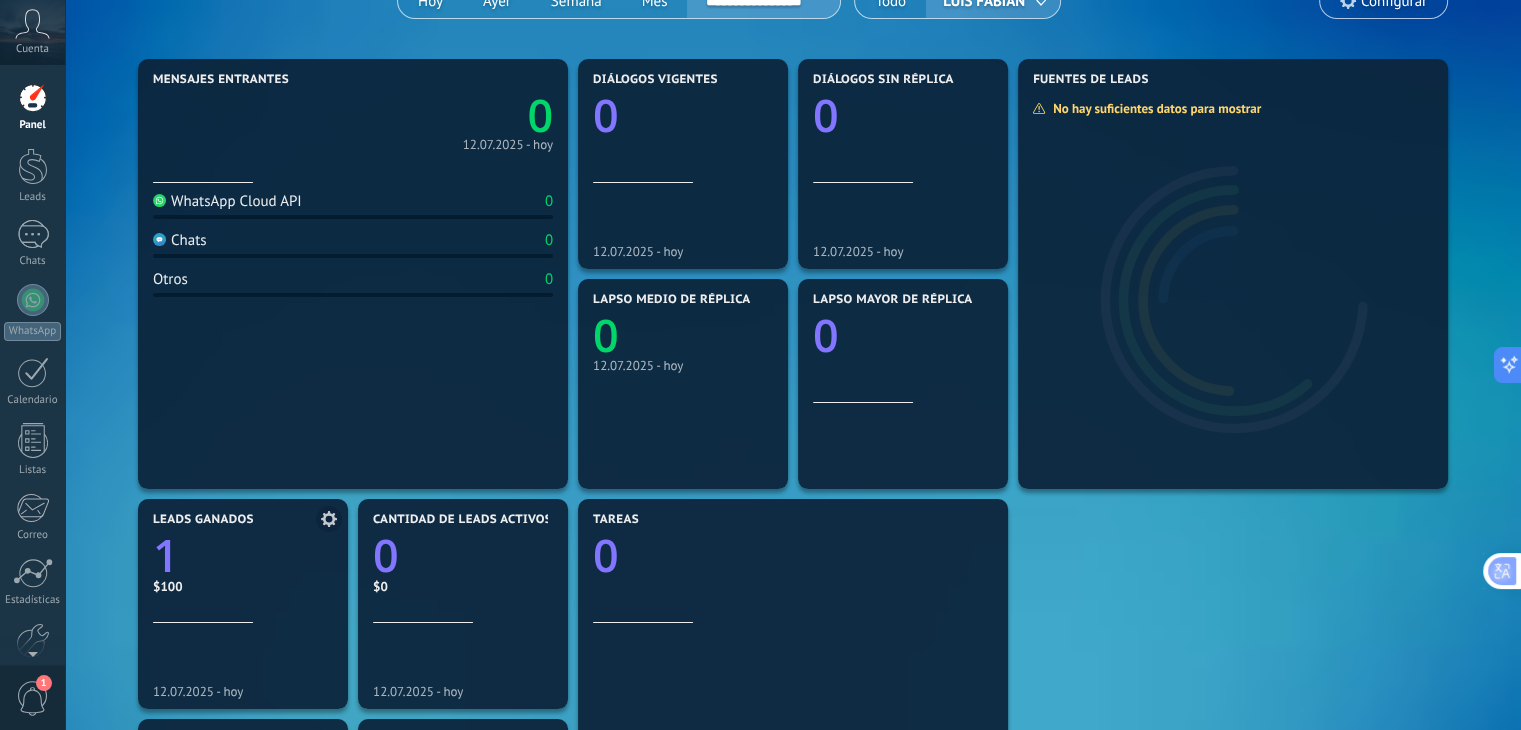 click 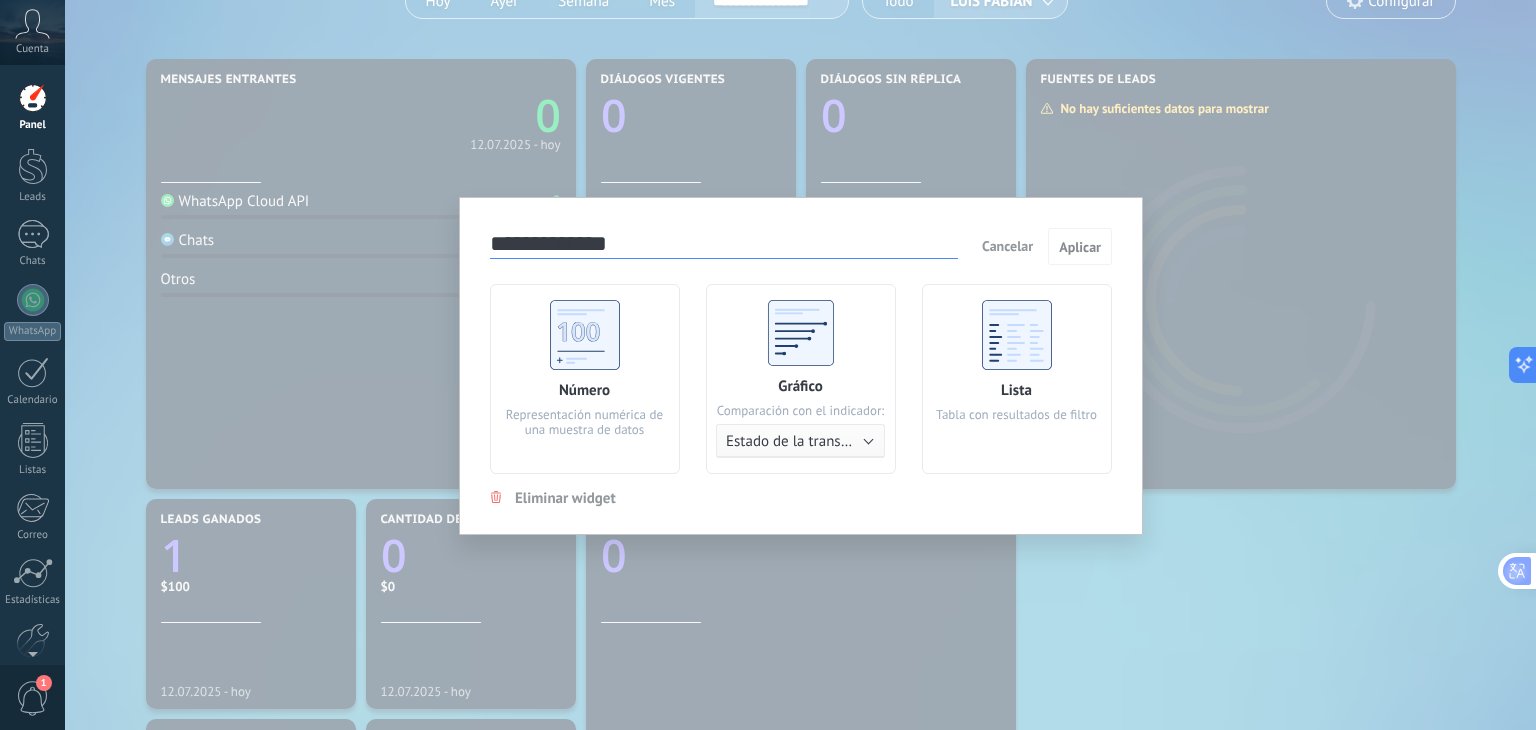 click on "Número Representación numérica de una muestra de datos" at bounding box center (585, 379) 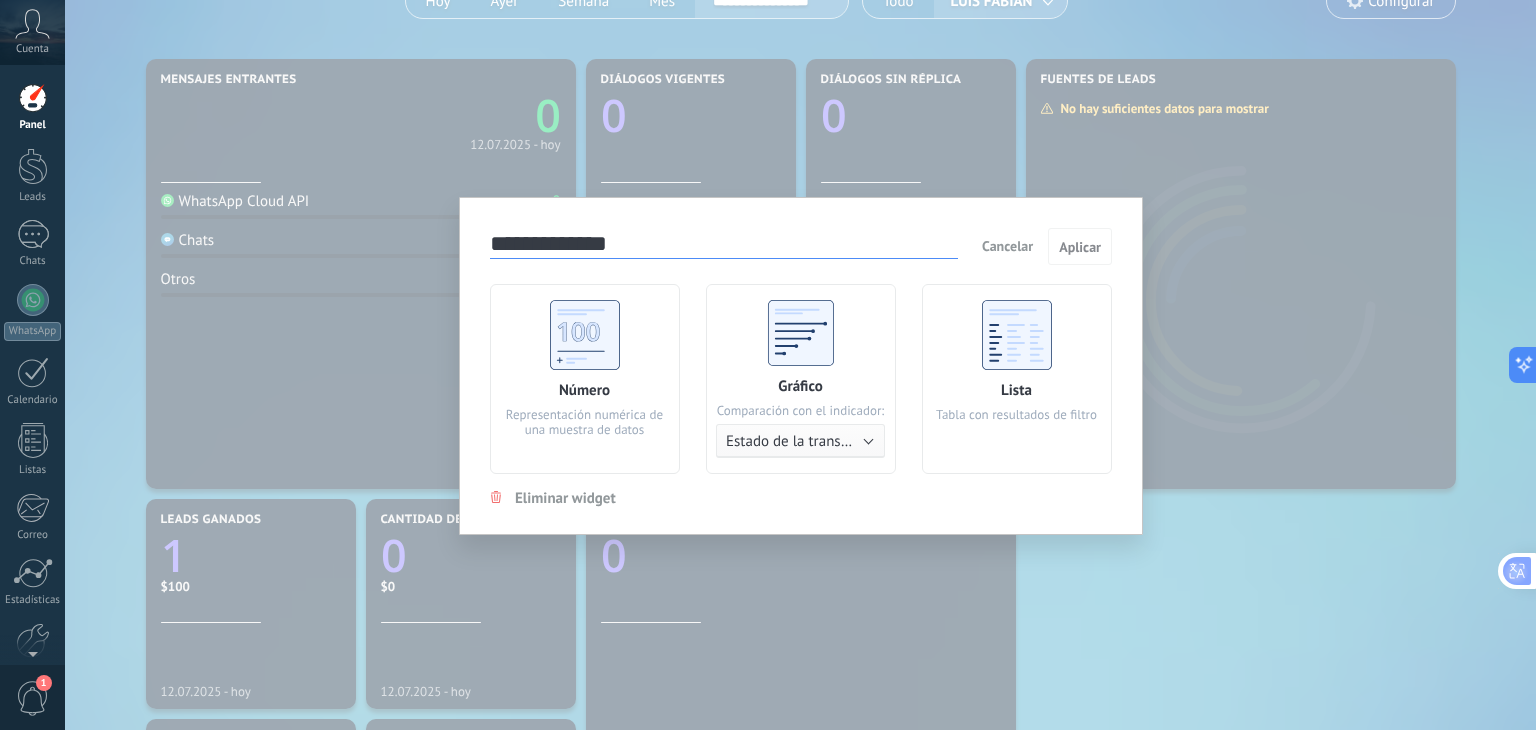 click 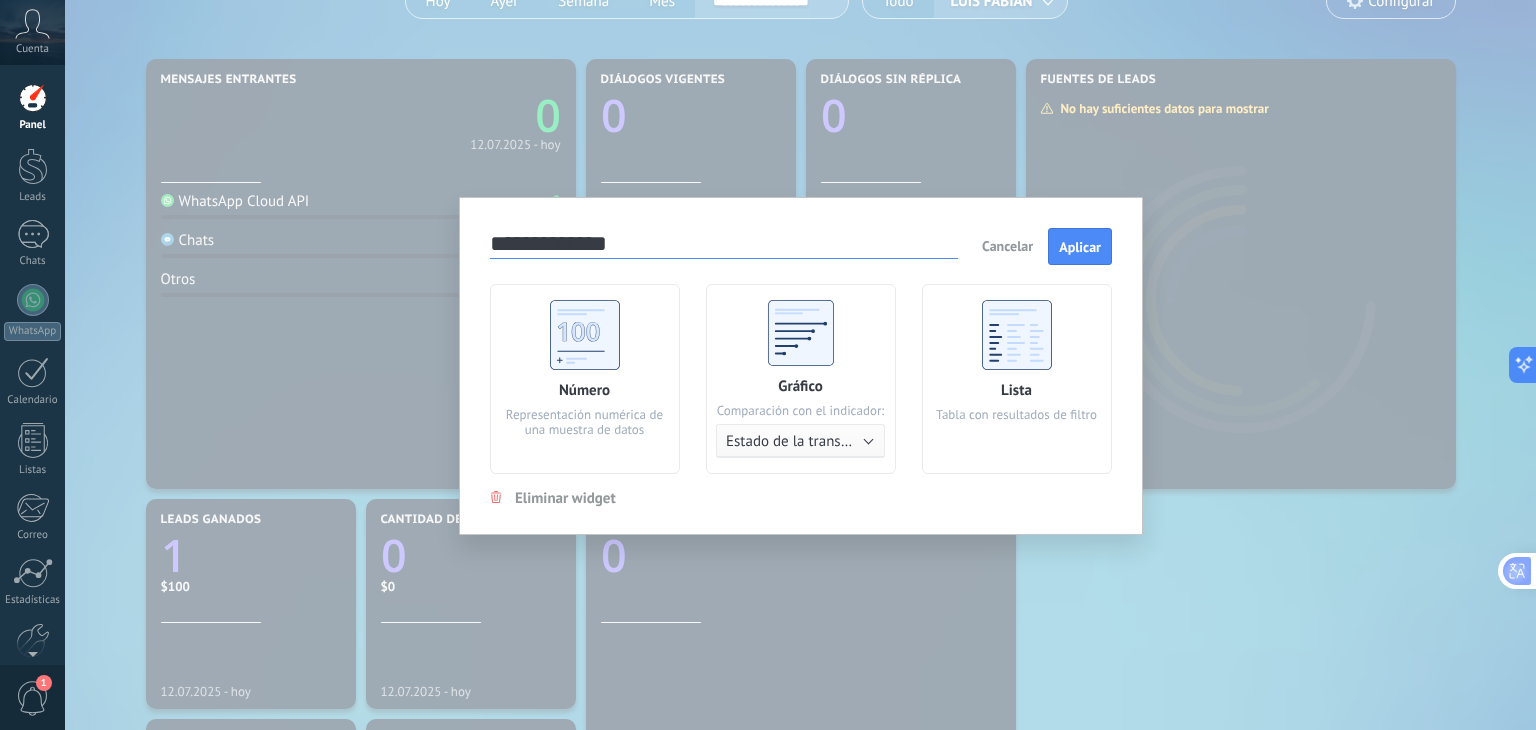 click on "Aplicar" at bounding box center (1080, 247) 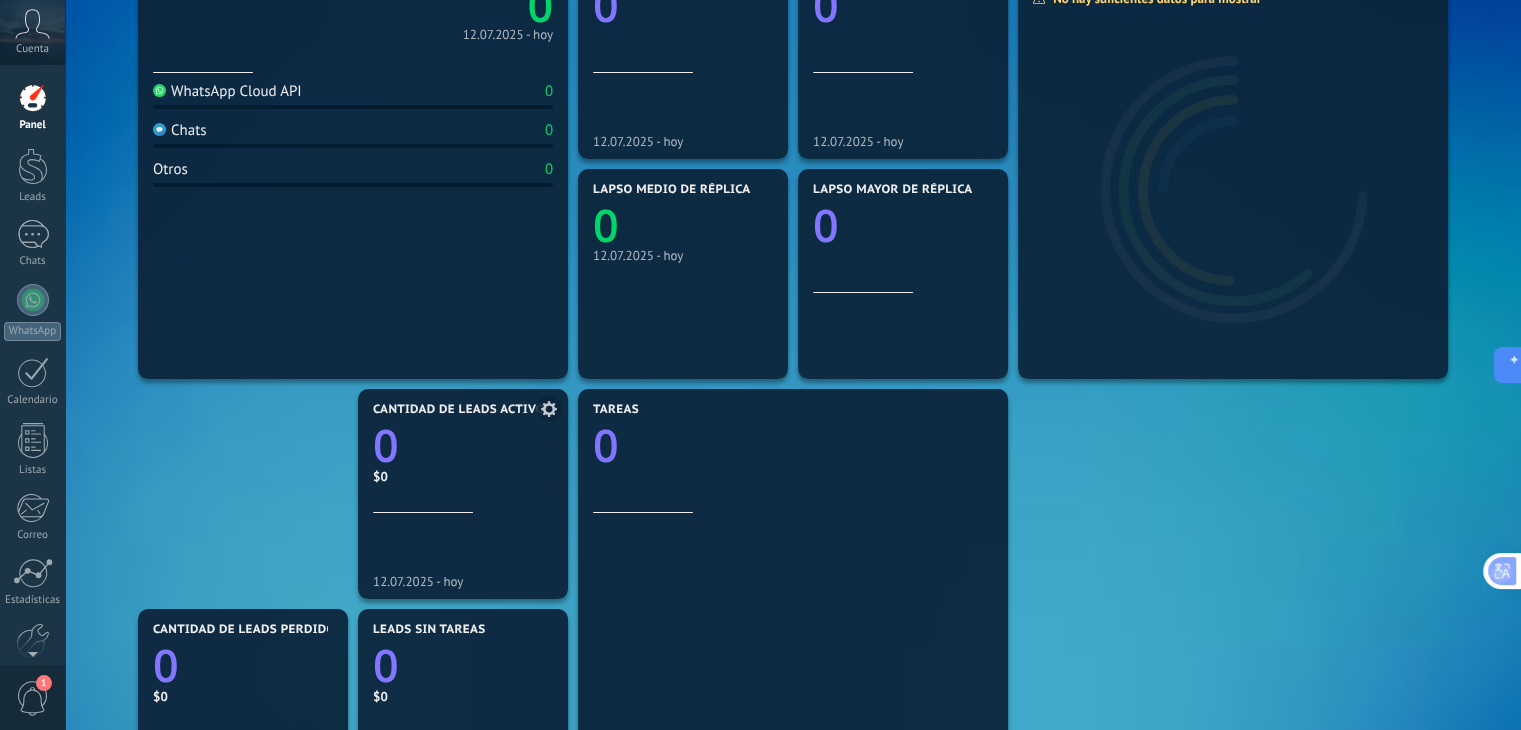 scroll, scrollTop: 300, scrollLeft: 0, axis: vertical 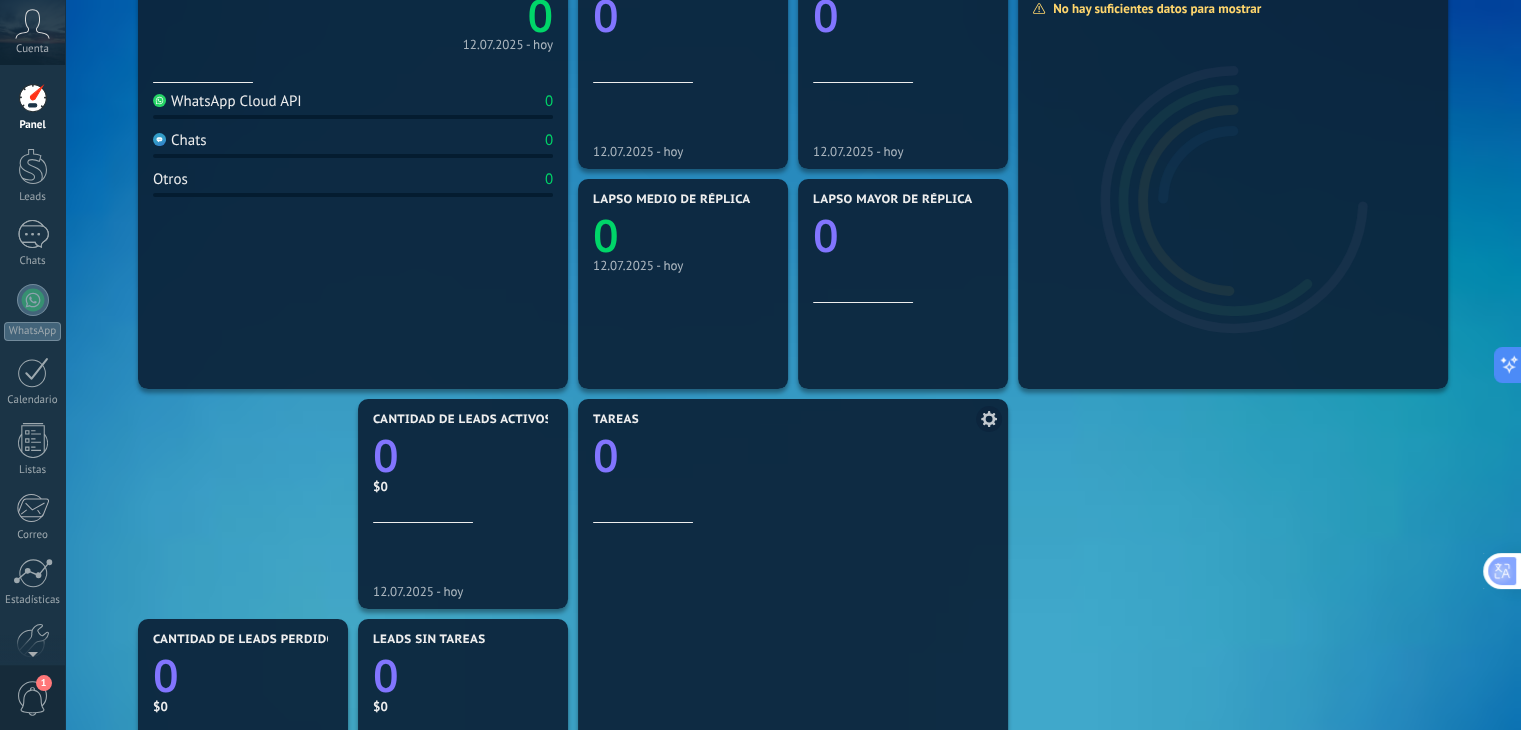 click on "Tareas" at bounding box center (616, 420) 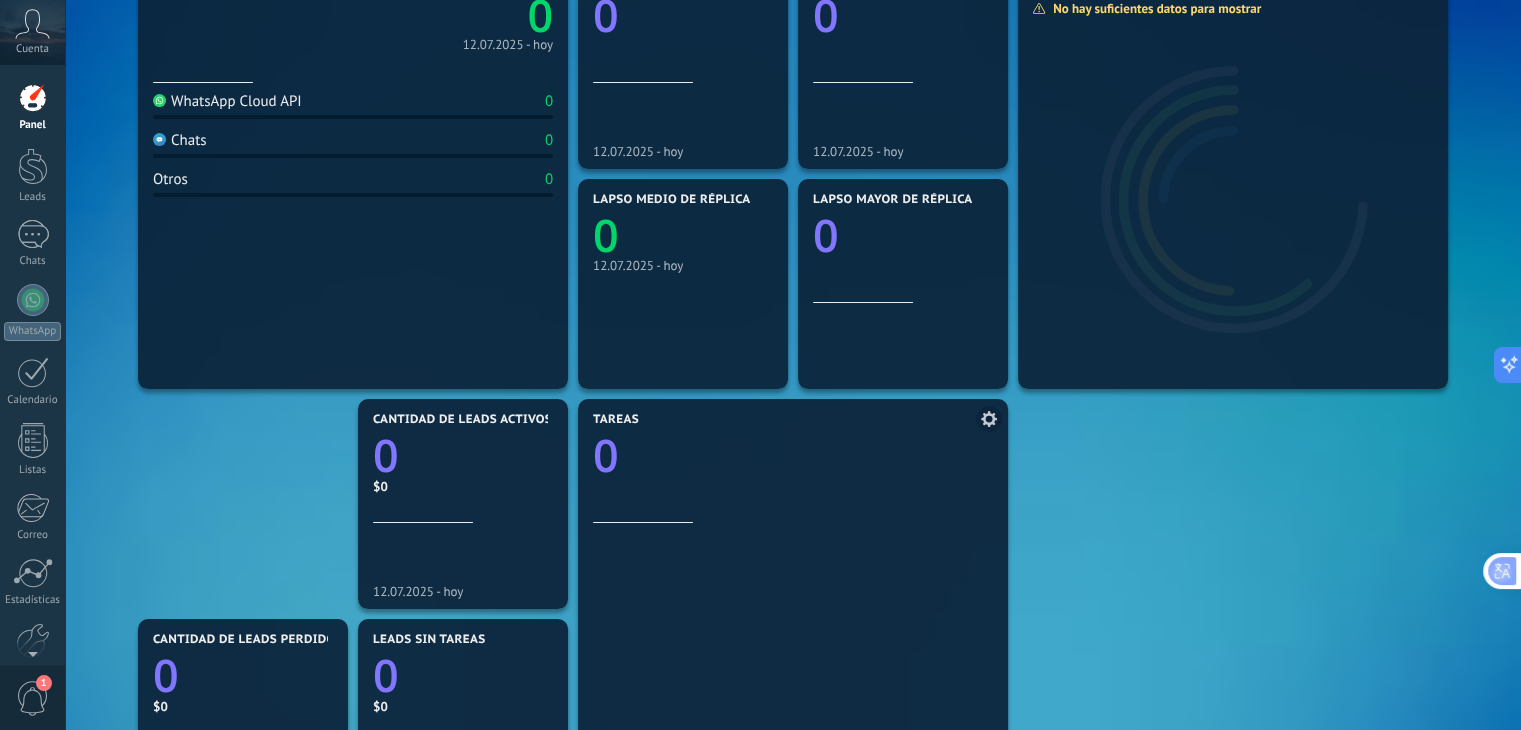 click at bounding box center (989, 419) 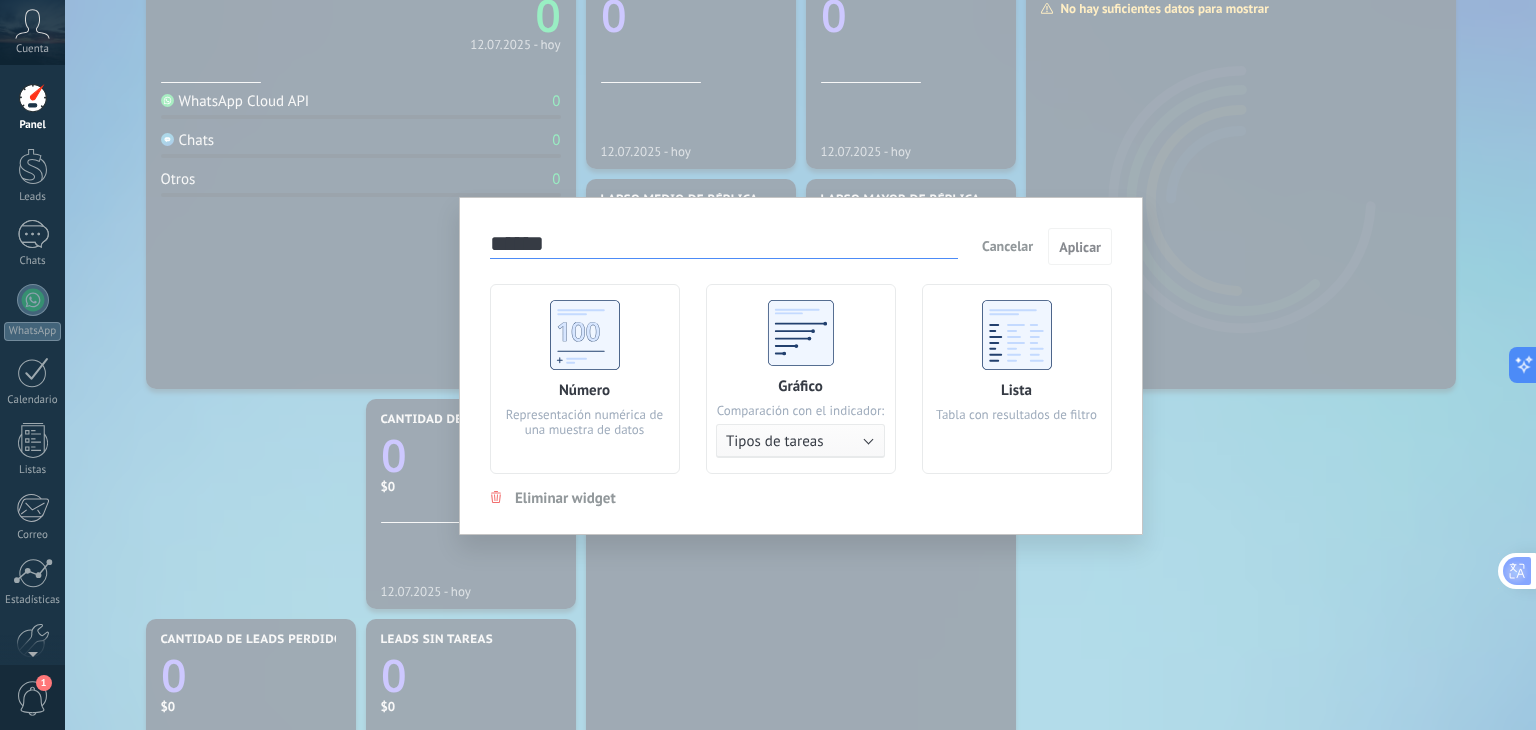 click 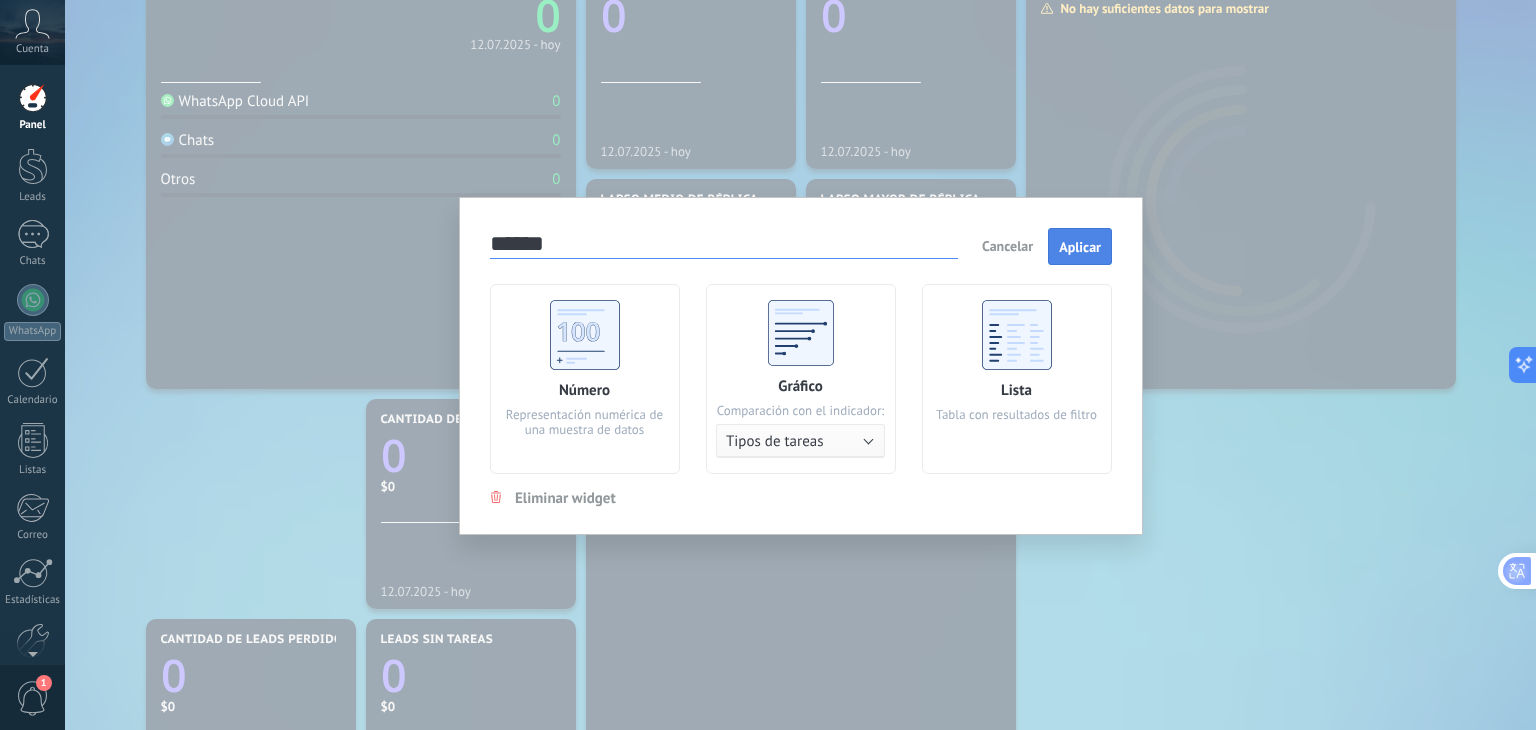 click on "Aplicar" at bounding box center [1080, 247] 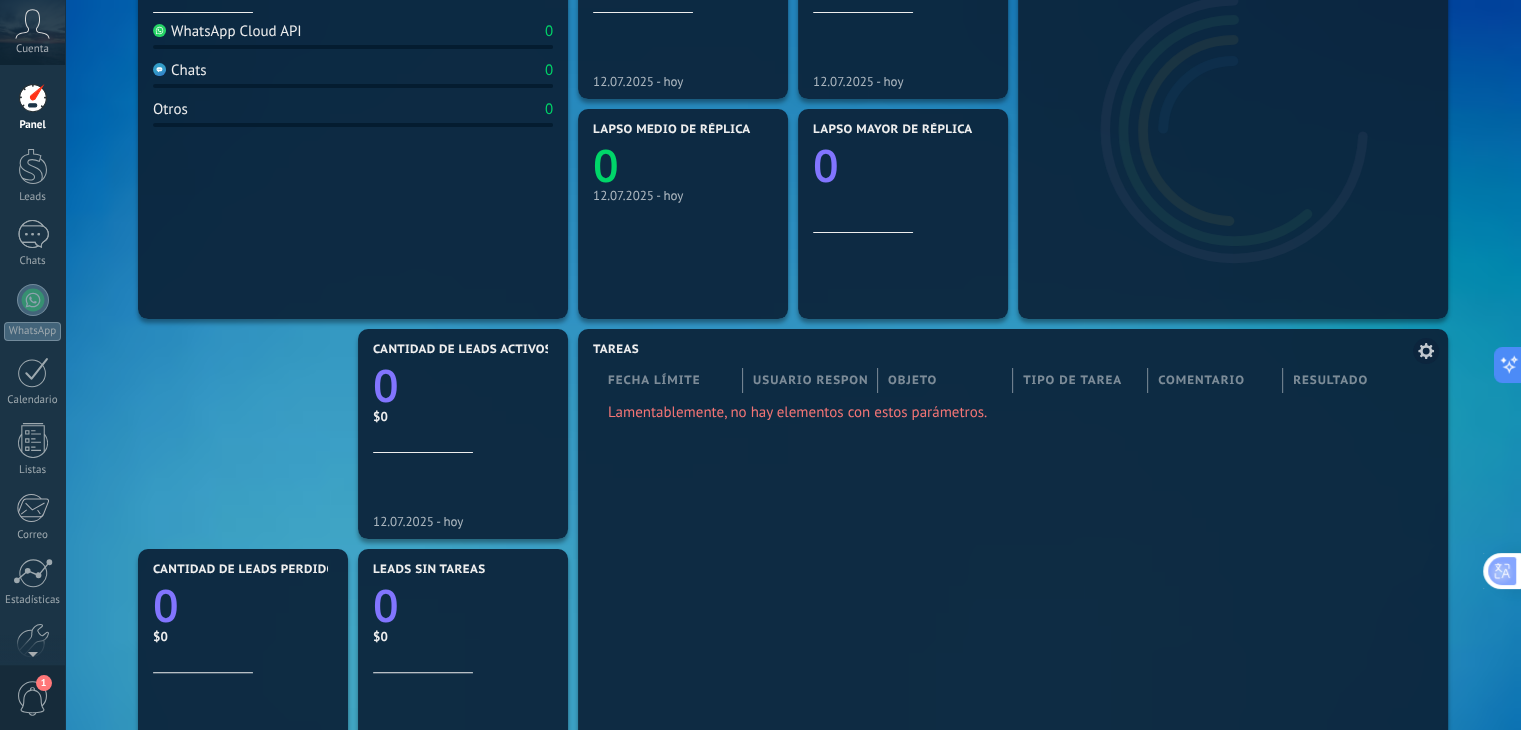 scroll, scrollTop: 400, scrollLeft: 0, axis: vertical 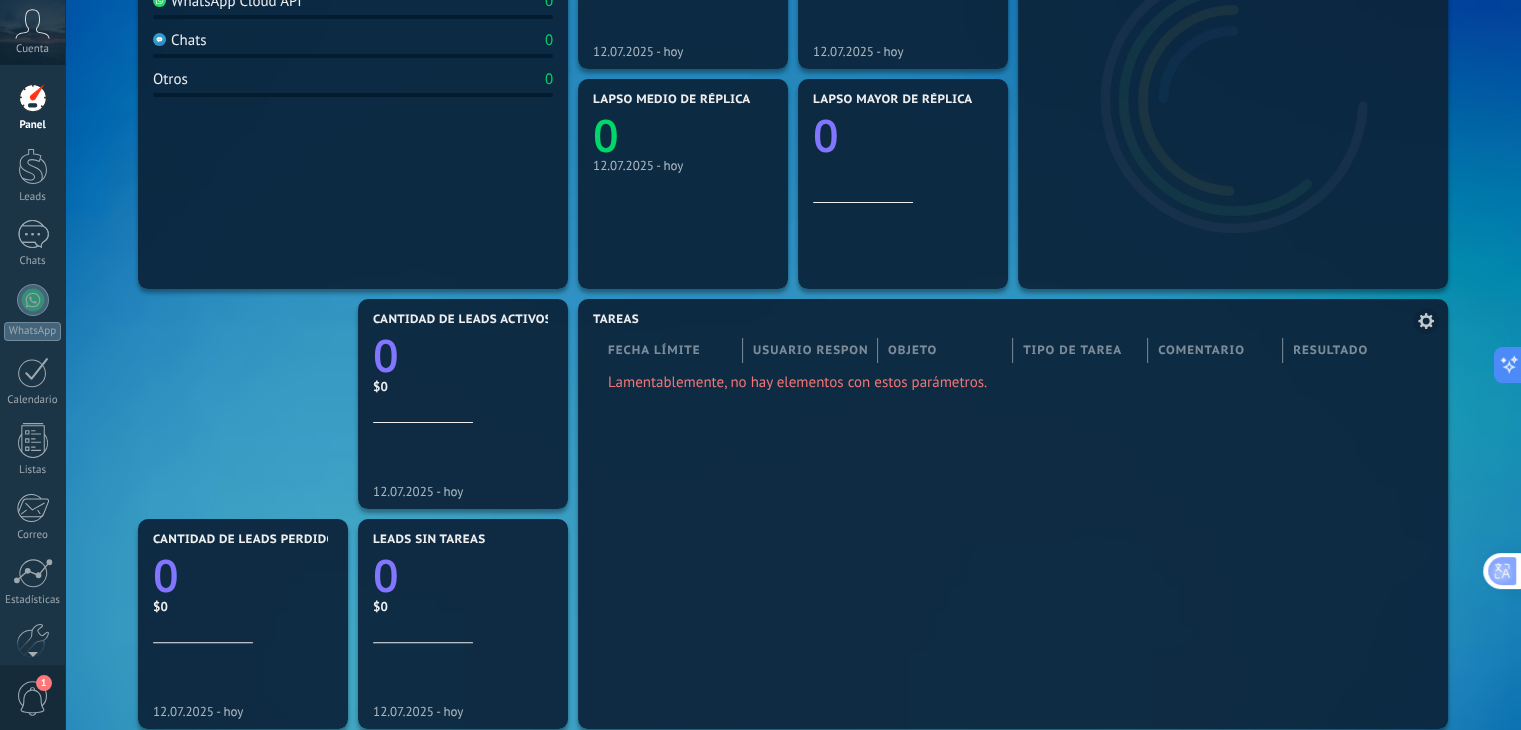 click at bounding box center (1013, 529) 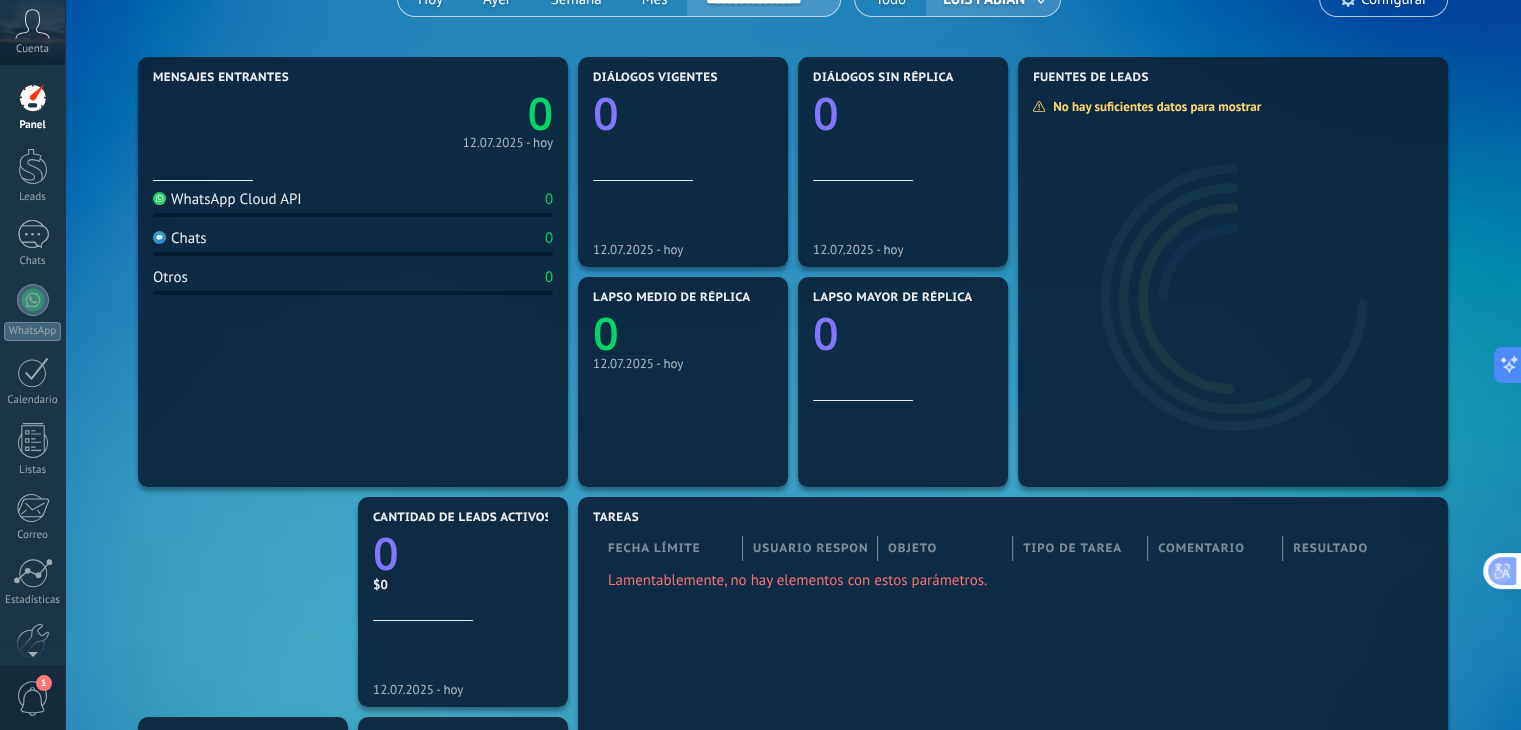 scroll, scrollTop: 0, scrollLeft: 0, axis: both 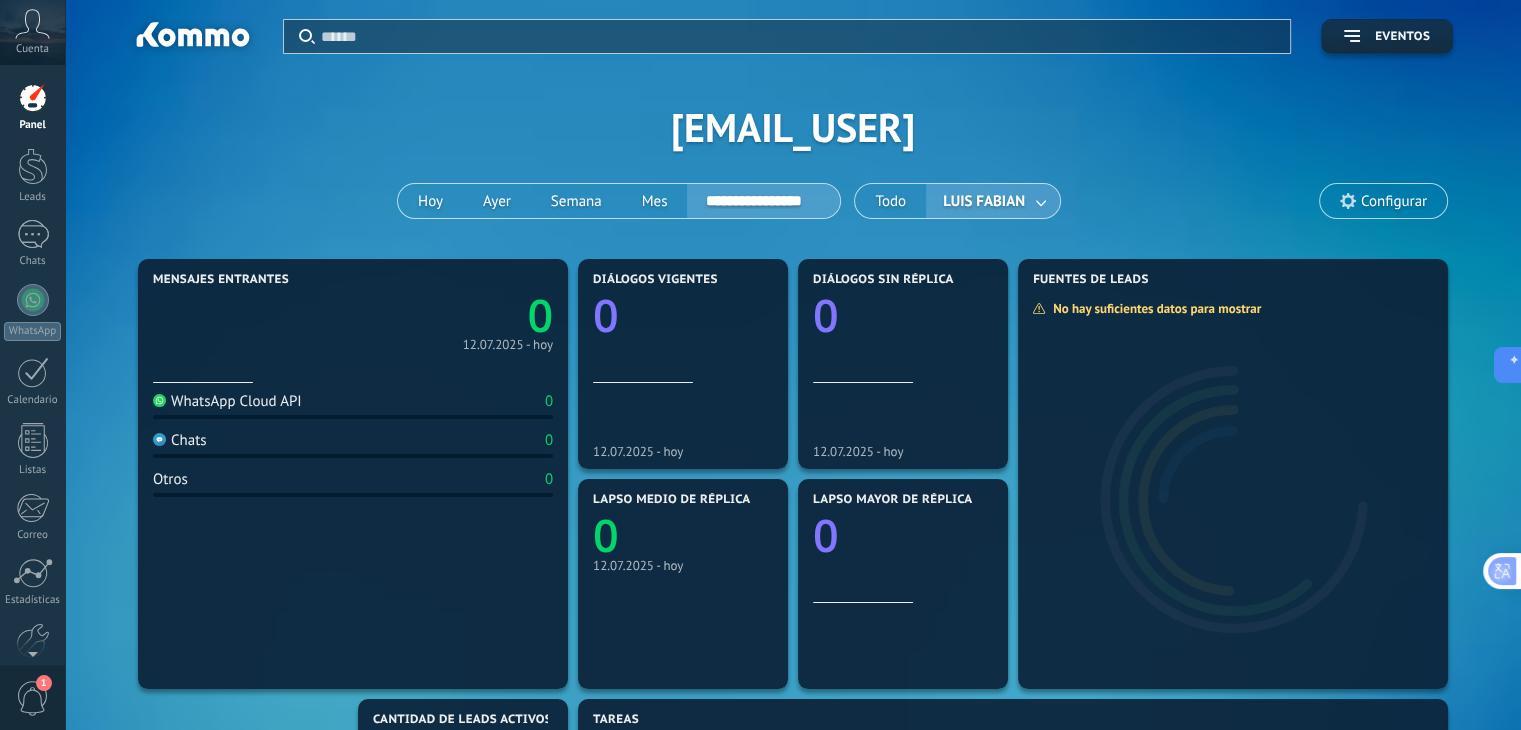 click on "LUIS FABIAN" at bounding box center (993, 201) 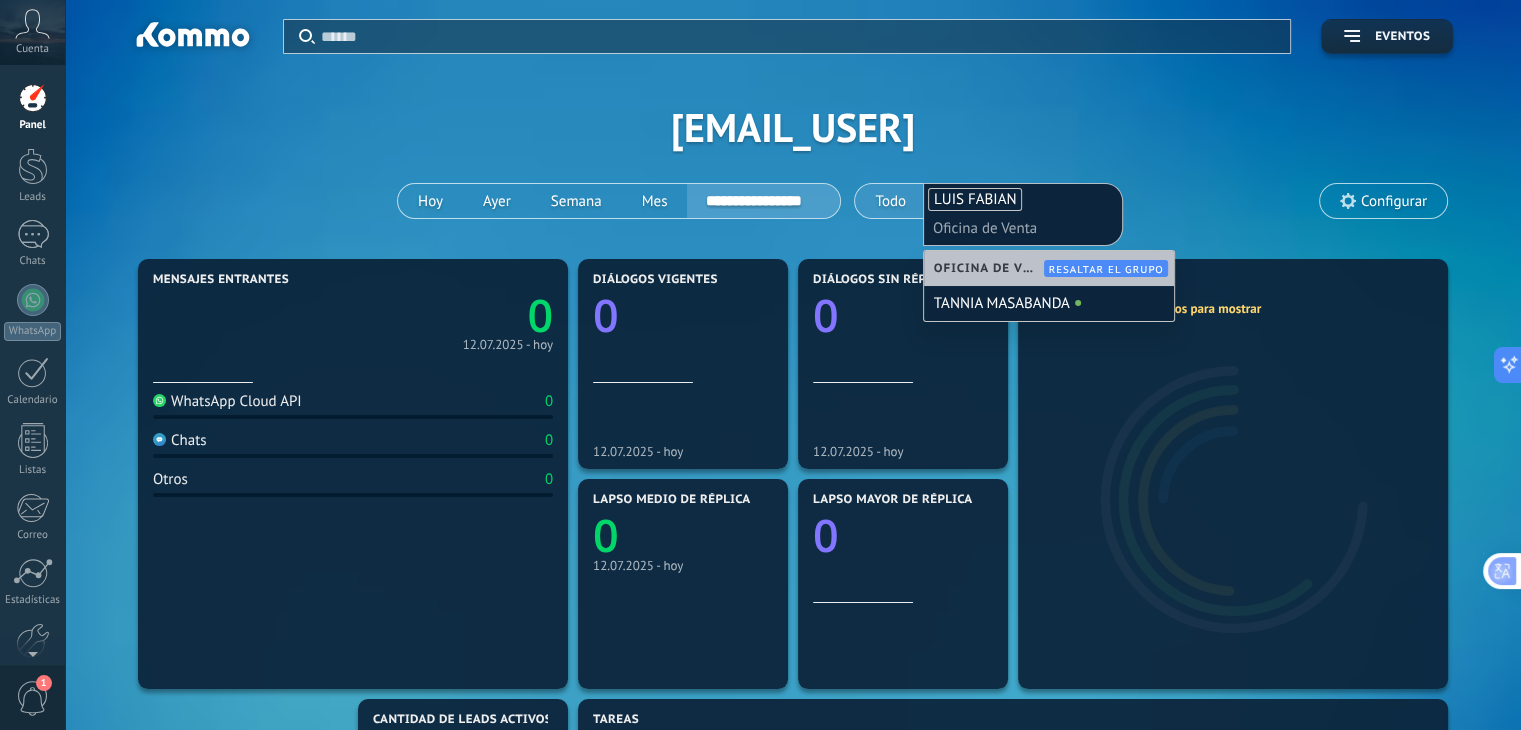 click on "Todo" at bounding box center (890, 201) 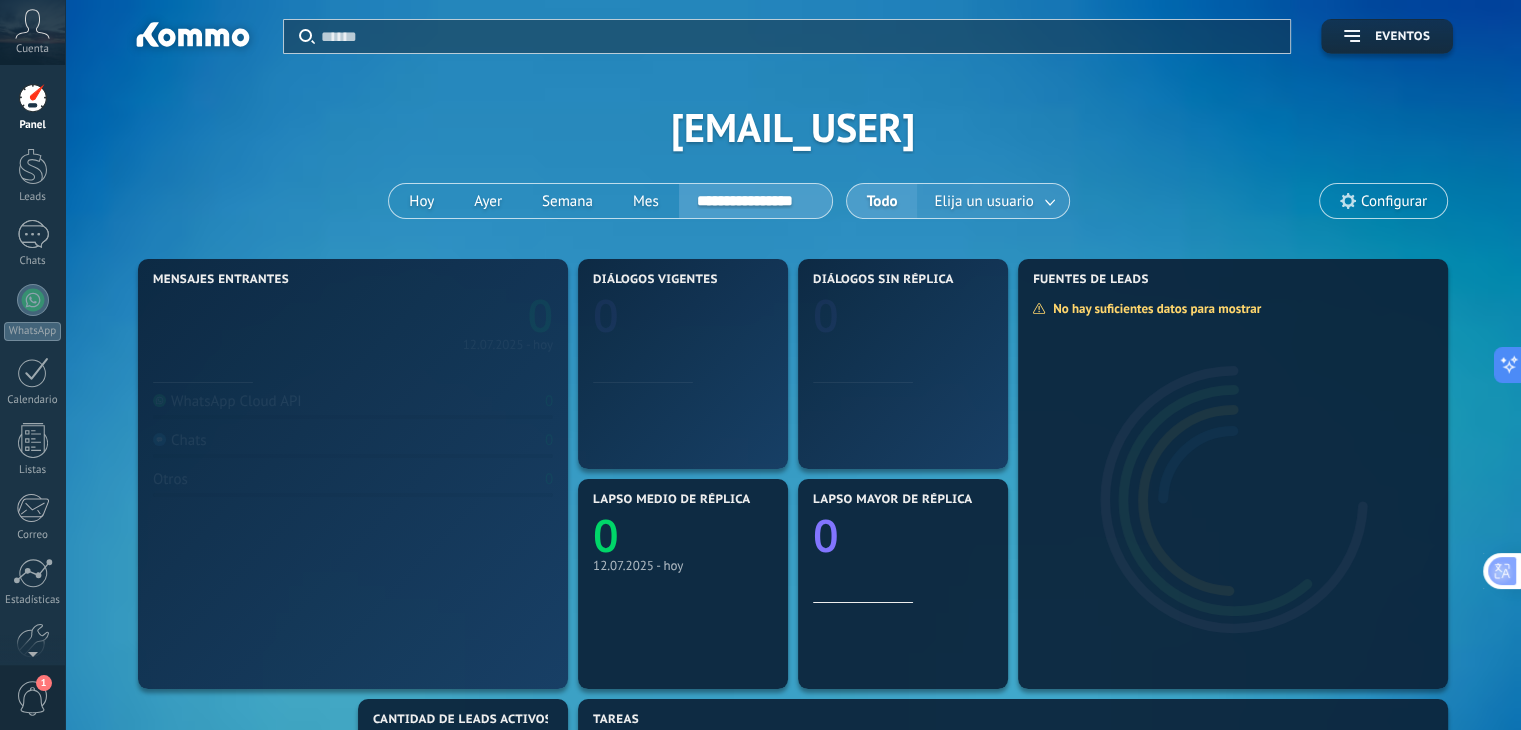 click on "Elija un usuario" at bounding box center (983, 201) 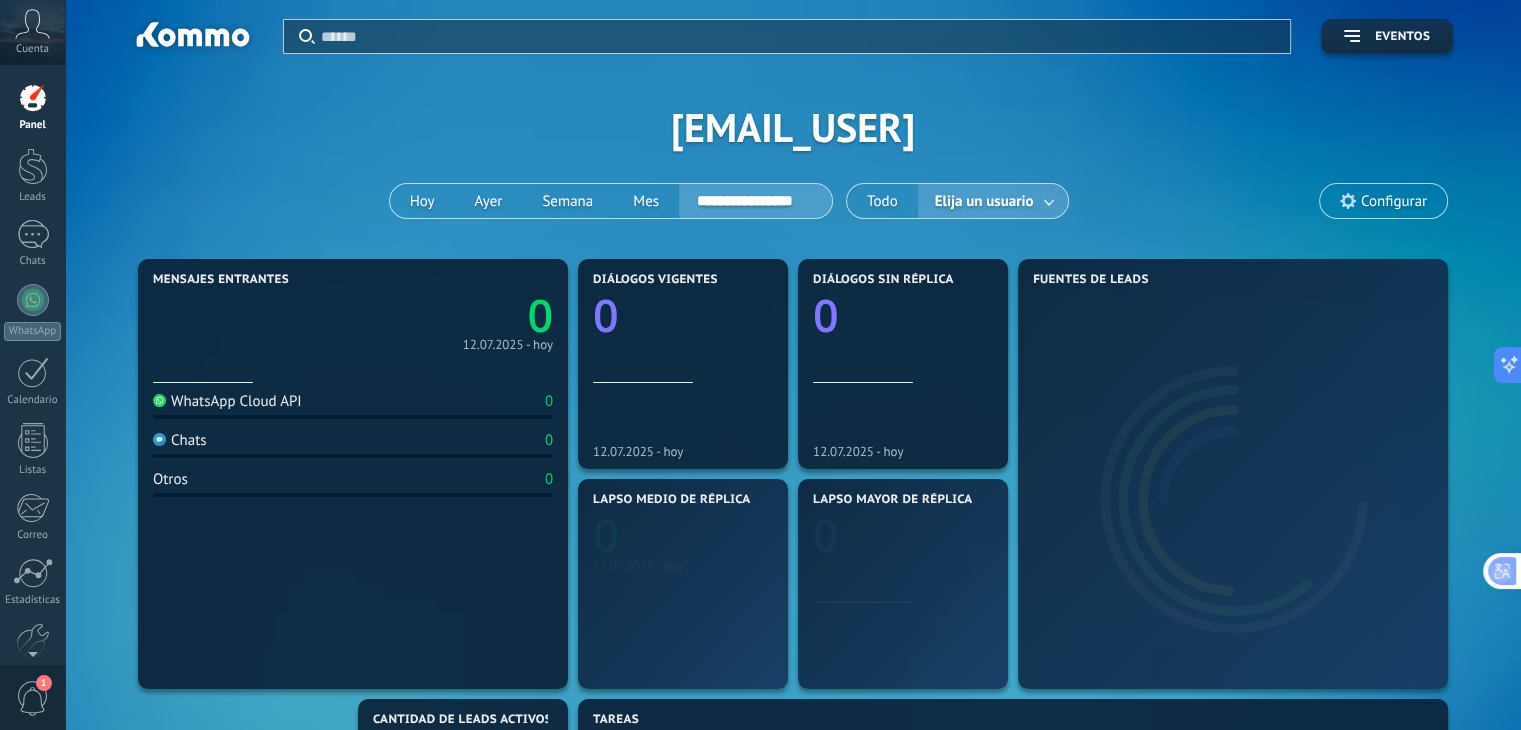 click on "Elija un usuario" at bounding box center [984, 201] 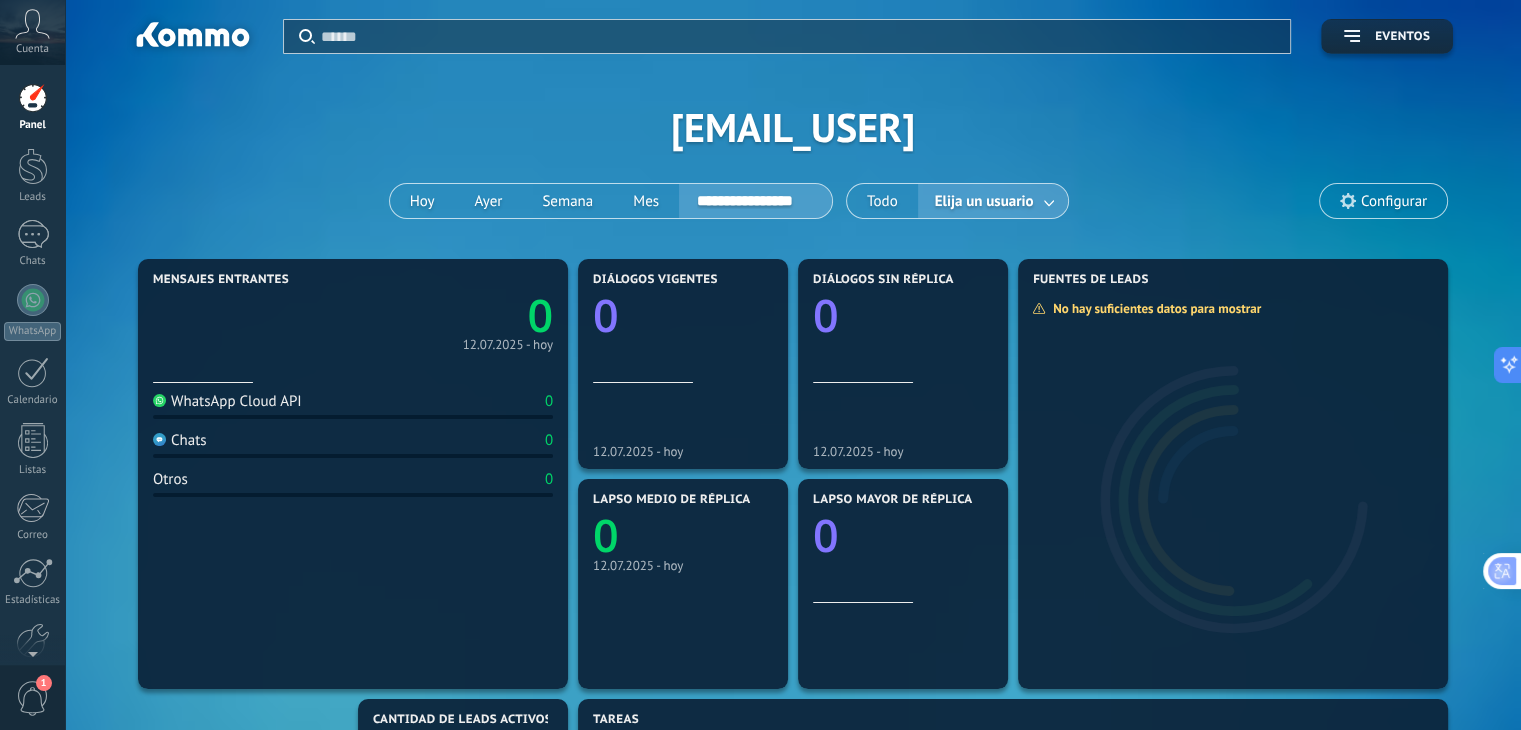 click on "Elija un usuario" at bounding box center (993, 201) 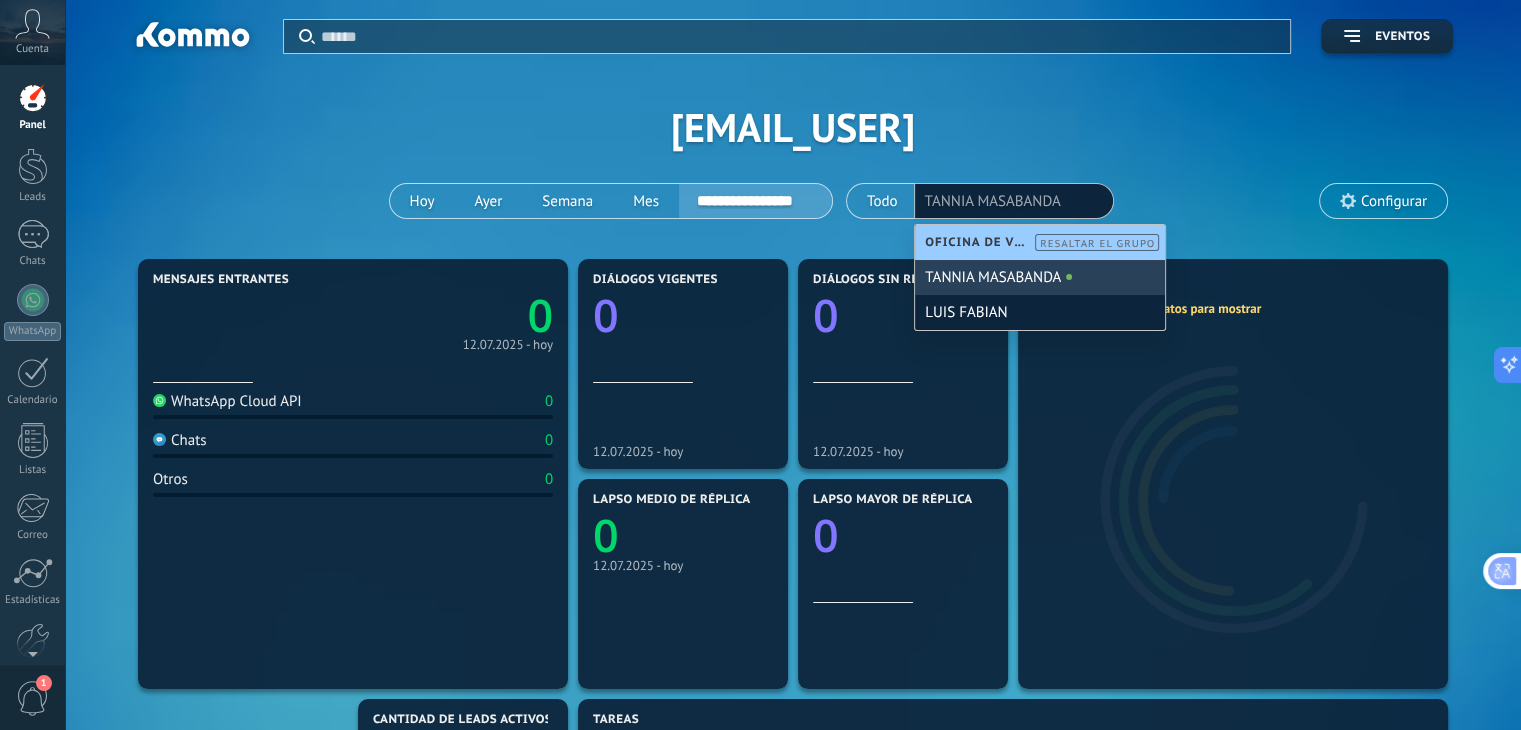 click on "TANNIA MASABANDA" at bounding box center [1040, 277] 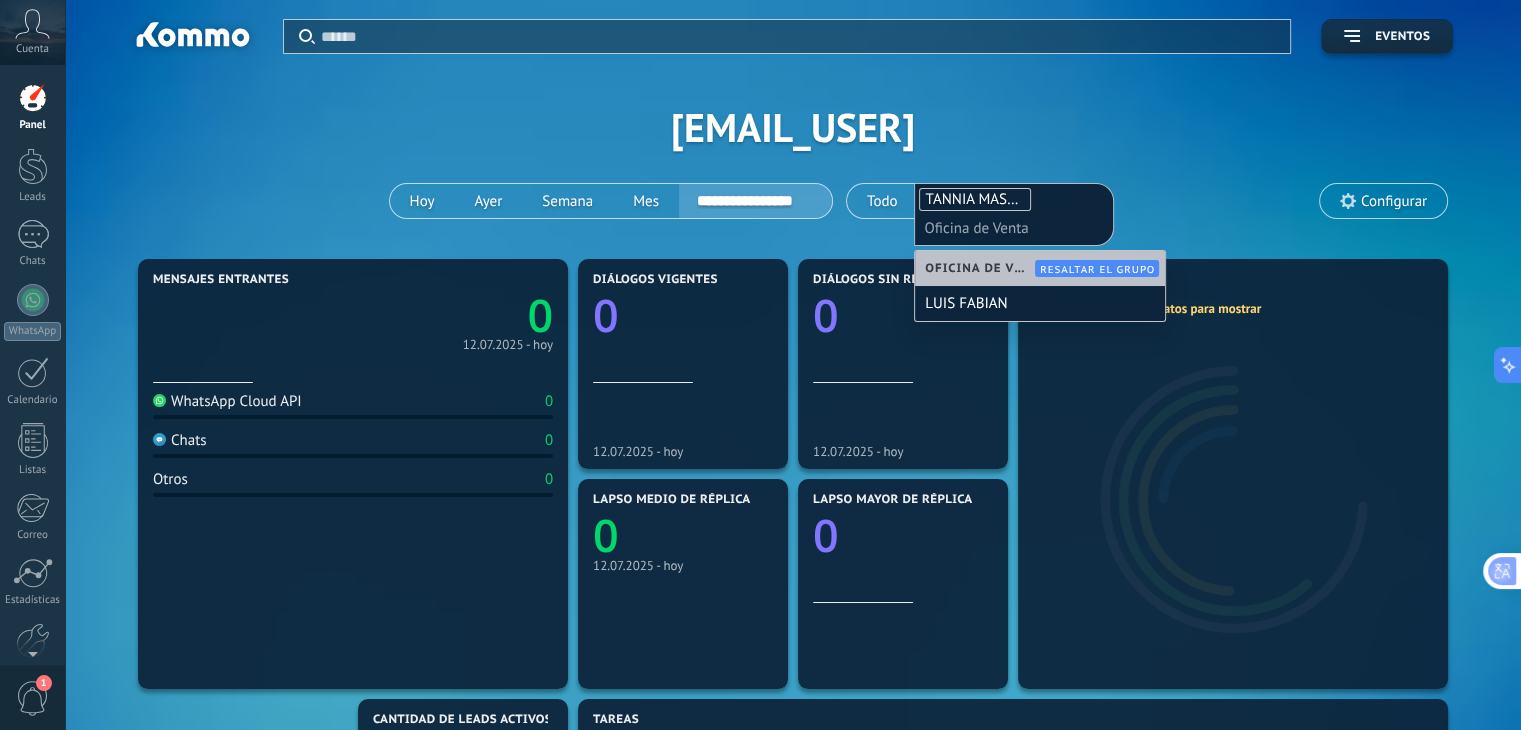 click on "**********" at bounding box center [793, 127] 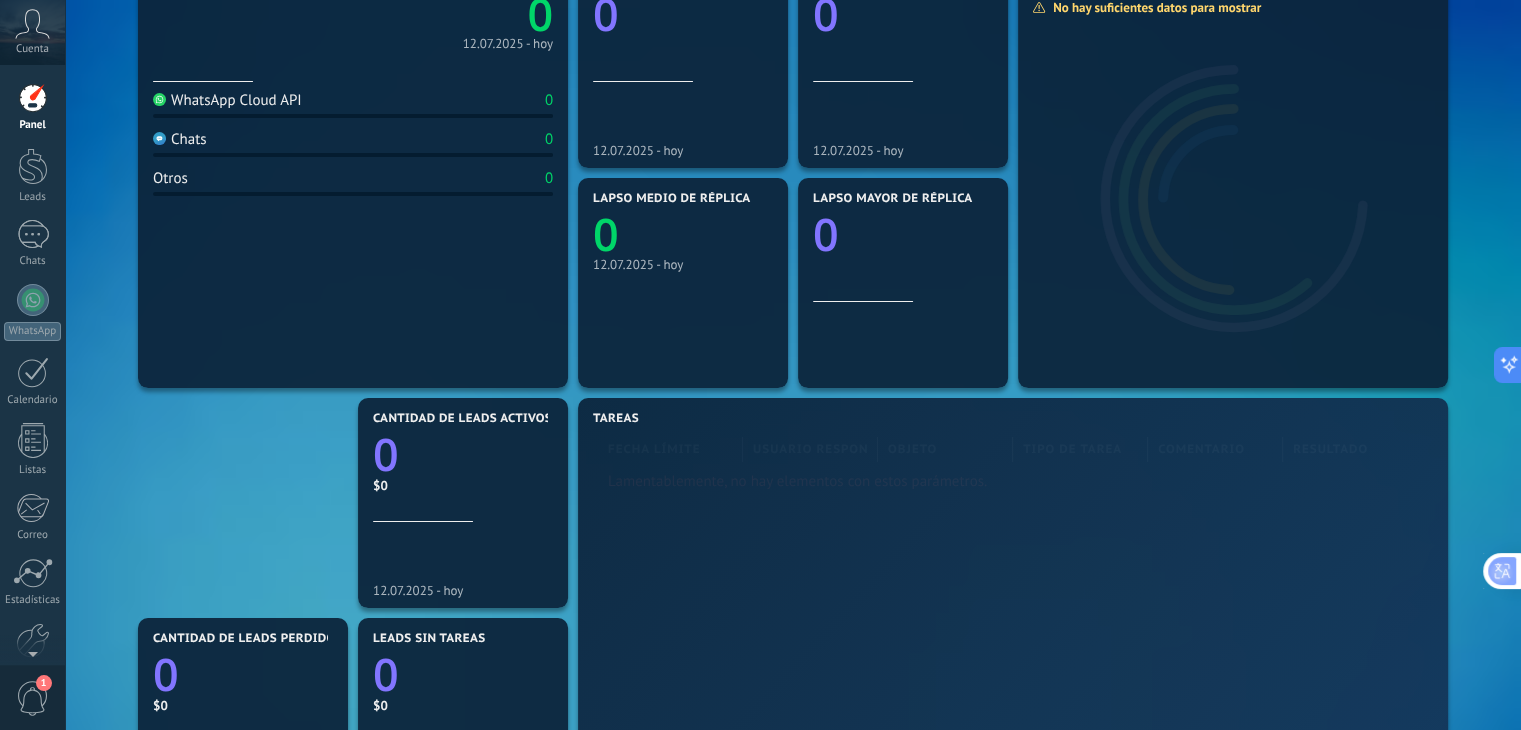 scroll, scrollTop: 400, scrollLeft: 0, axis: vertical 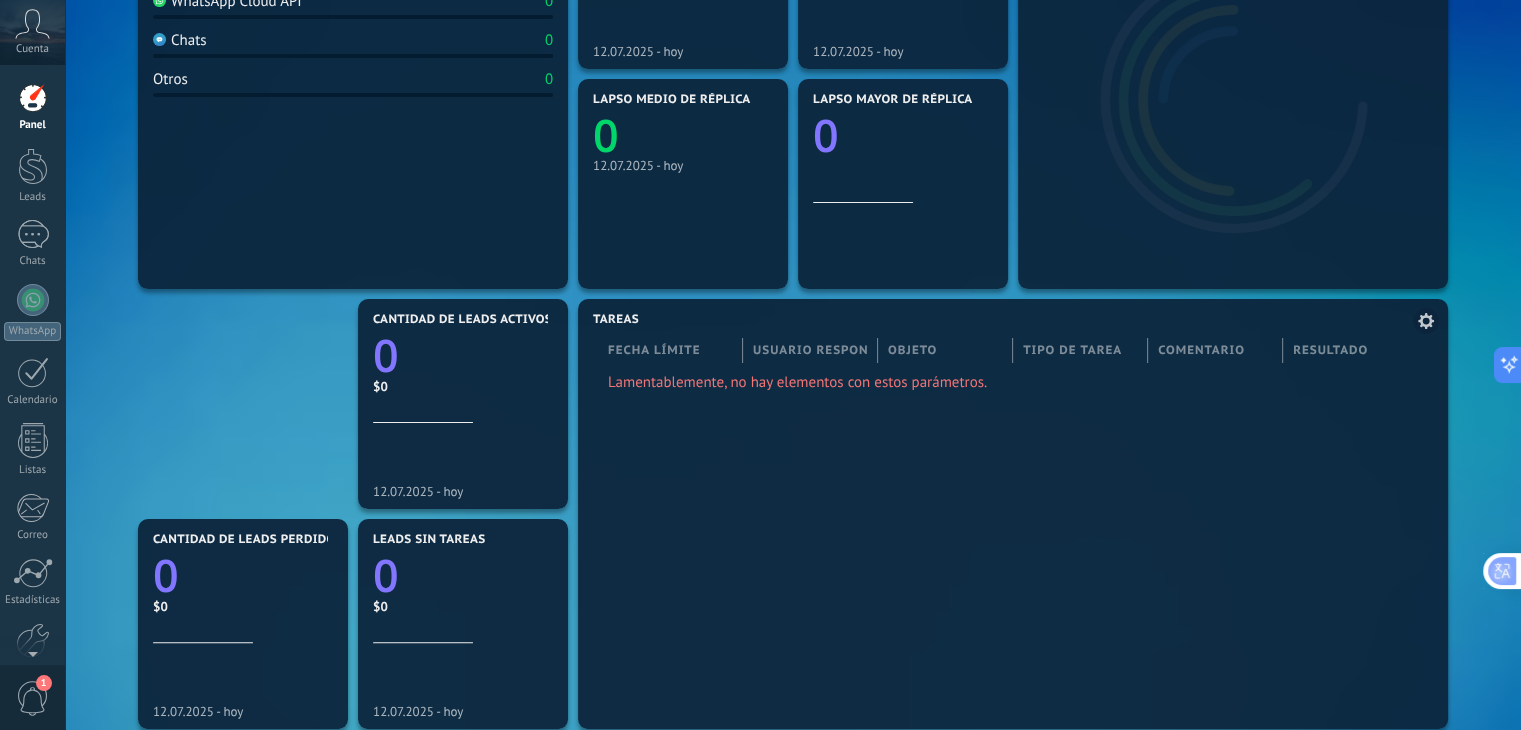 click at bounding box center (1013, 529) 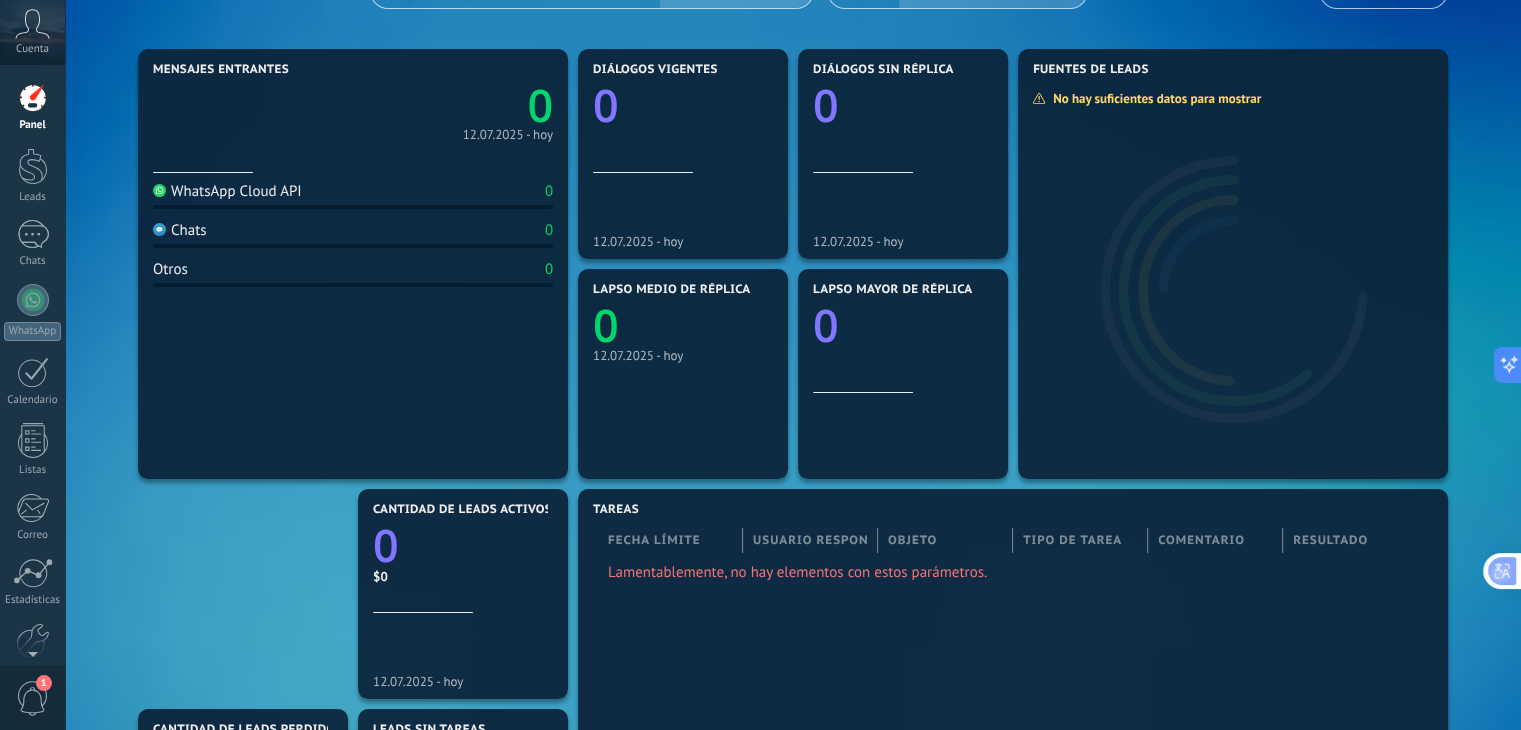 scroll, scrollTop: 0, scrollLeft: 0, axis: both 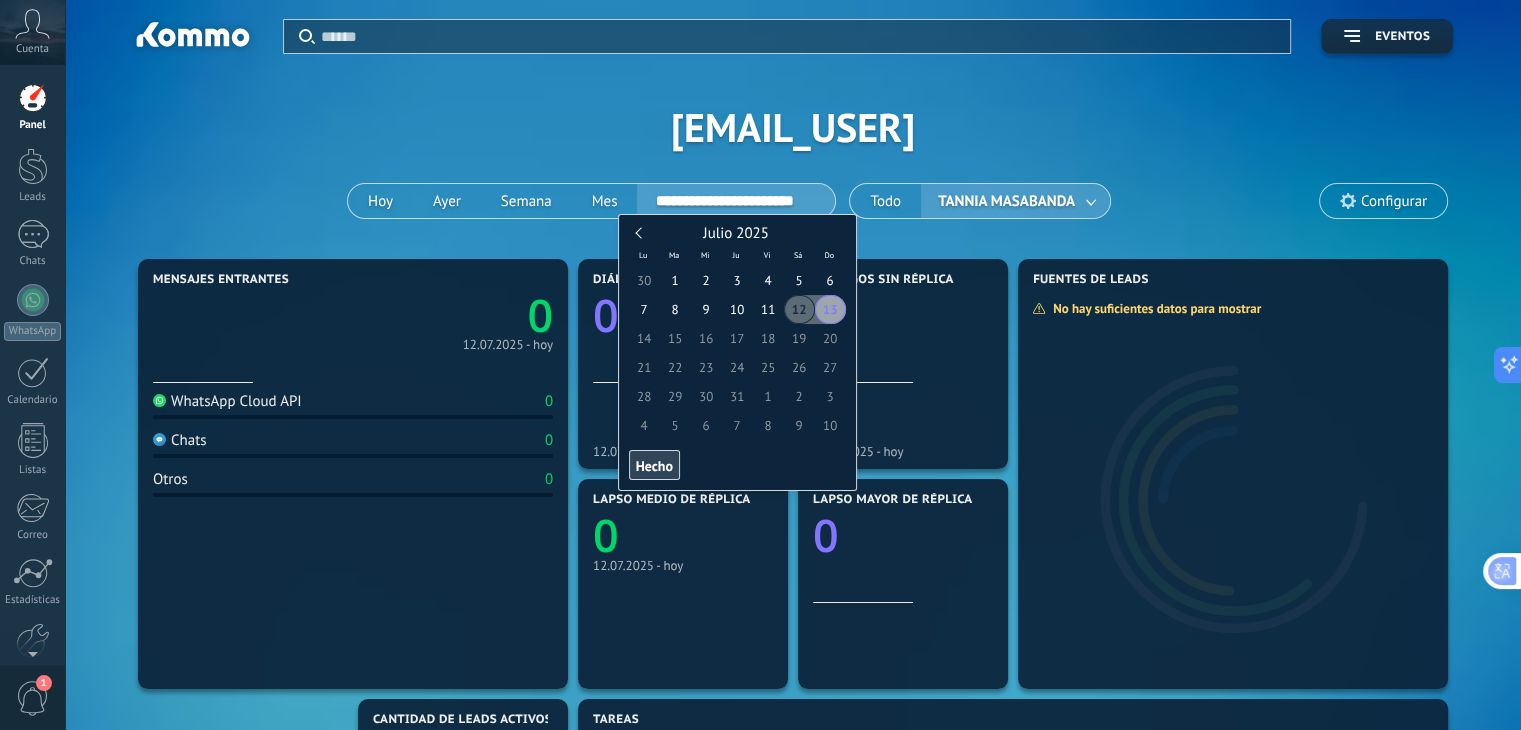click on "**********" at bounding box center [736, 201] 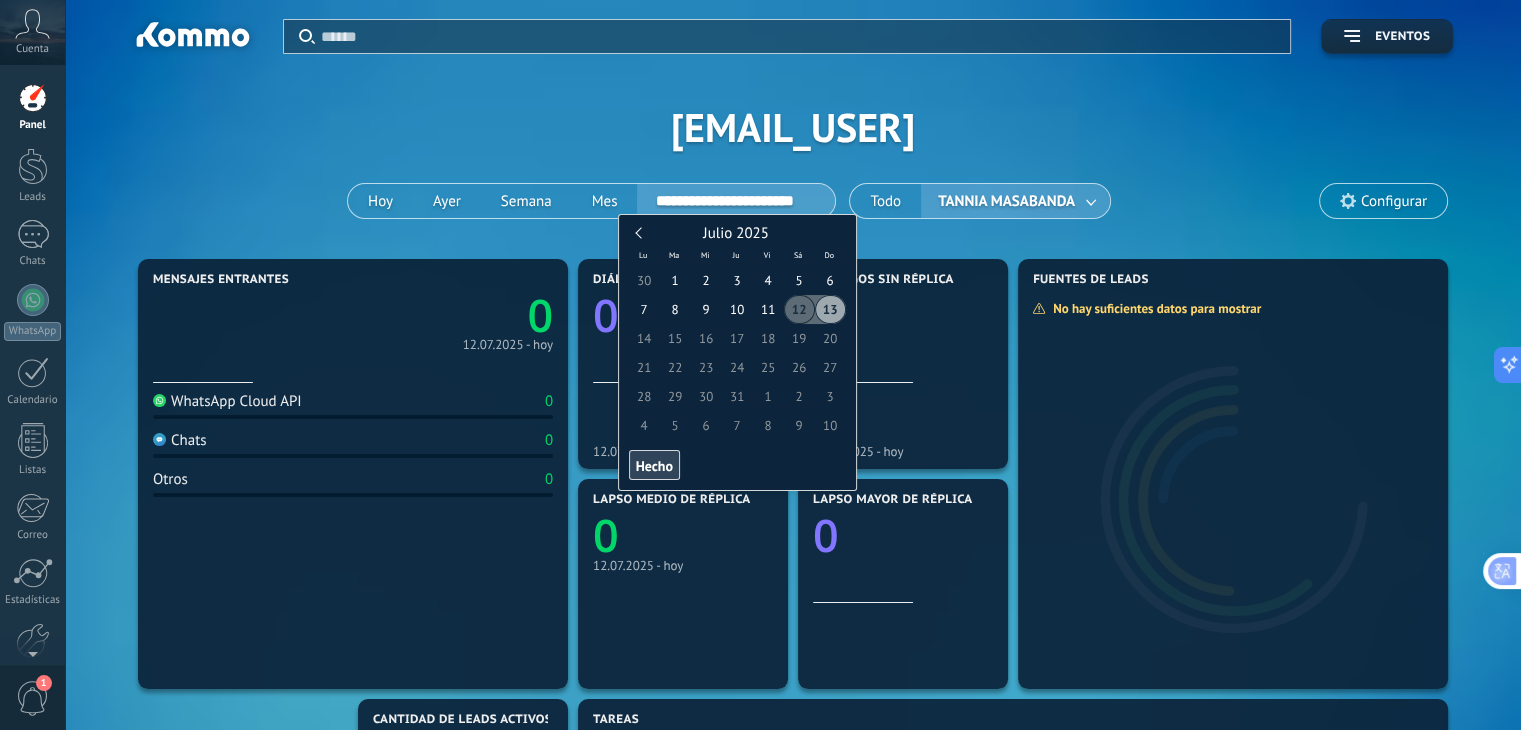 type on "**********" 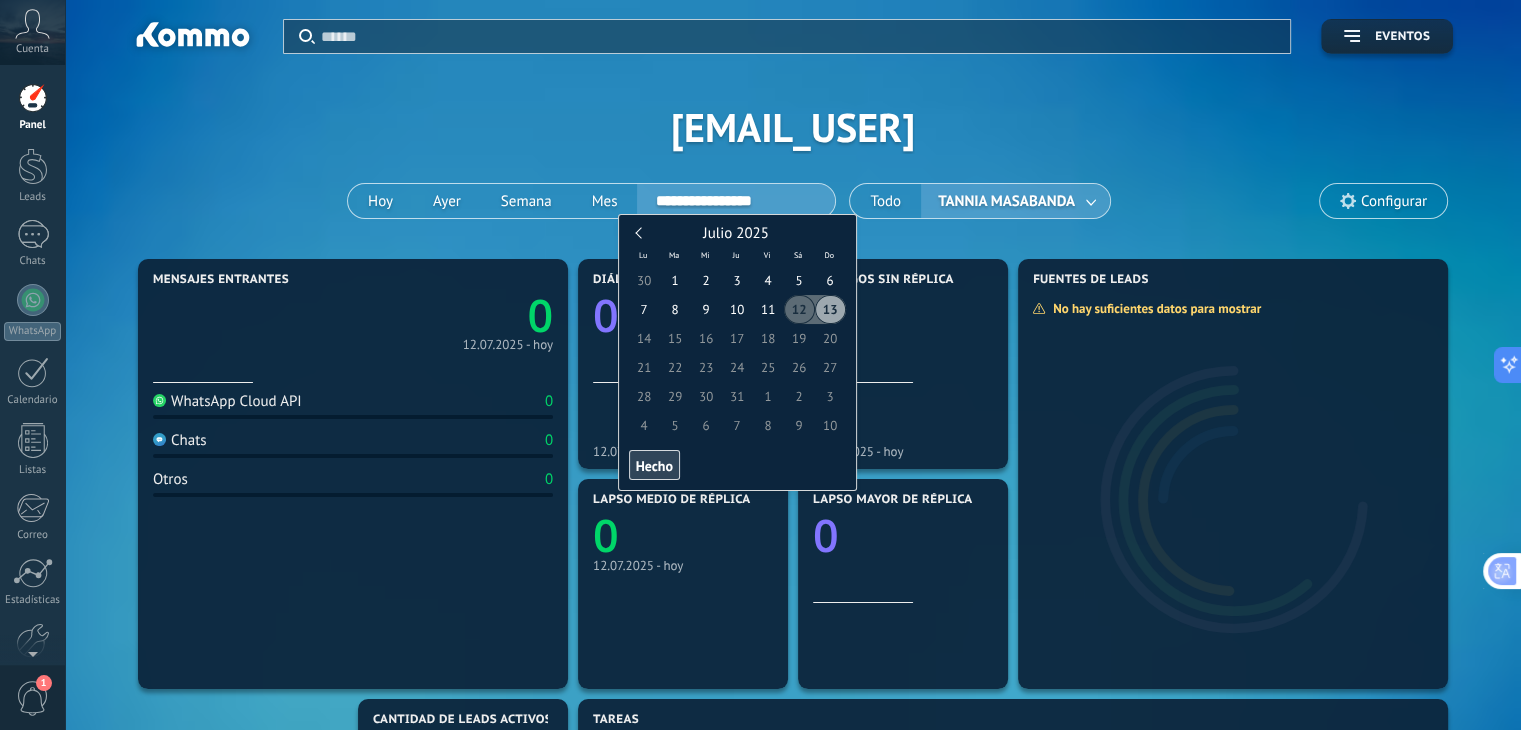 click on "13" at bounding box center [830, 309] 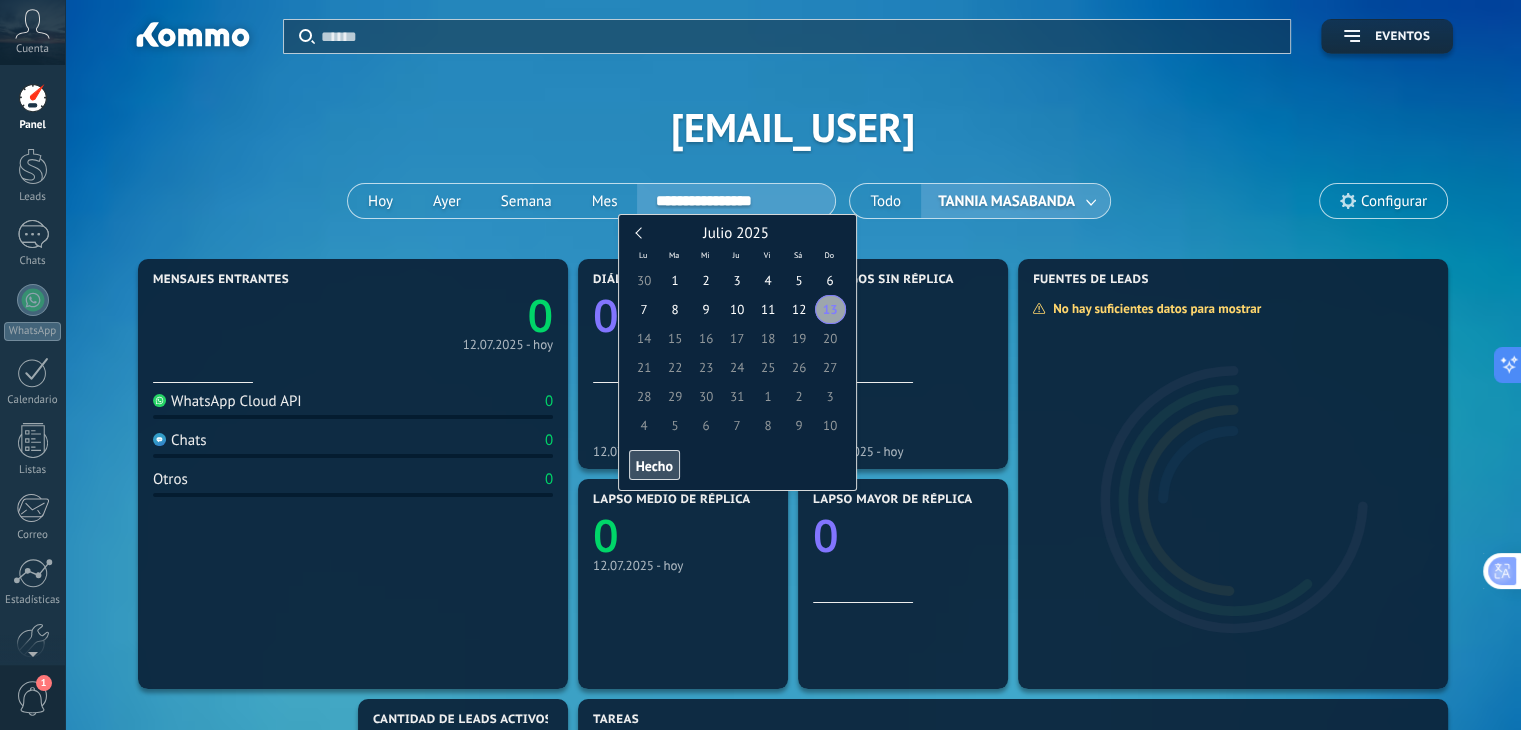 click on "Hecho" at bounding box center [654, 466] 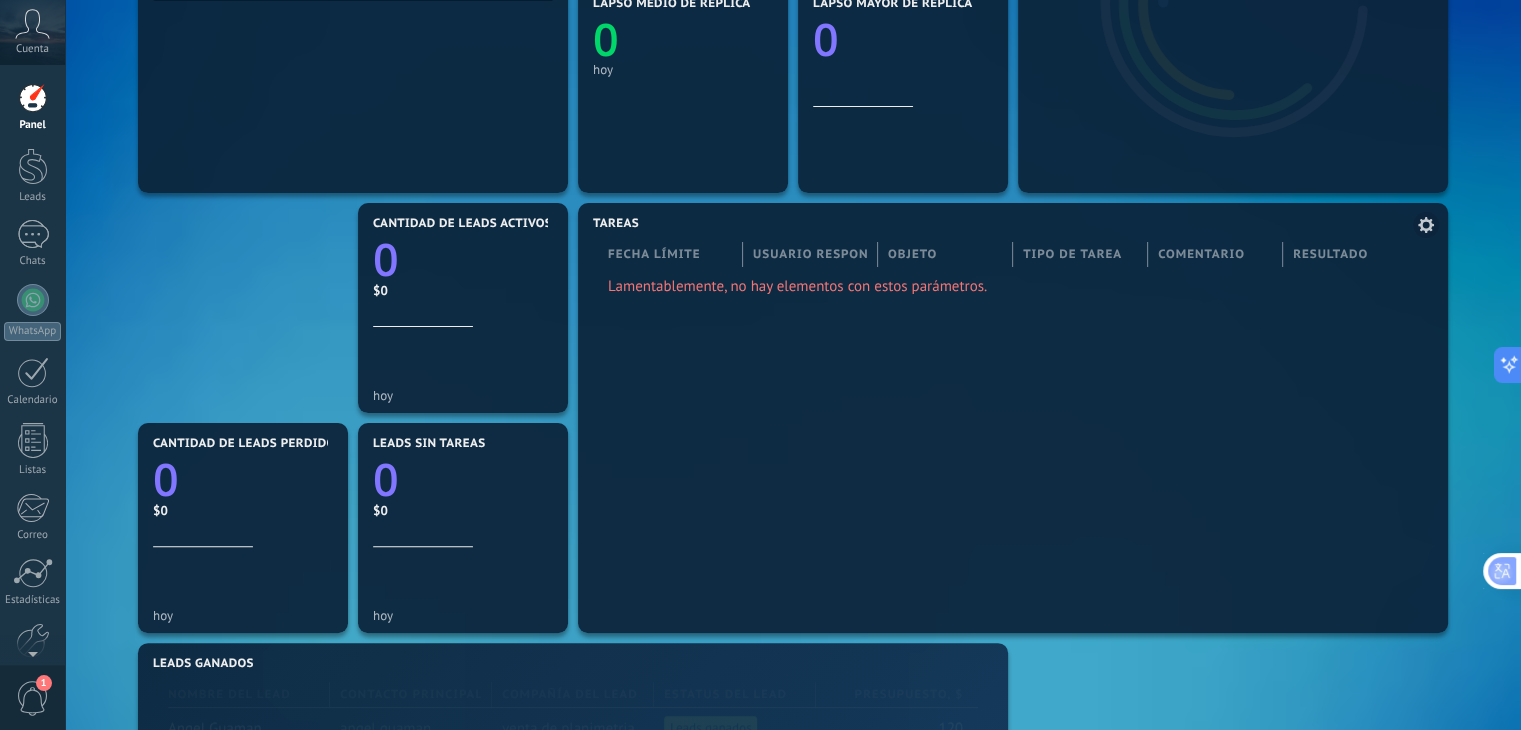 scroll, scrollTop: 500, scrollLeft: 0, axis: vertical 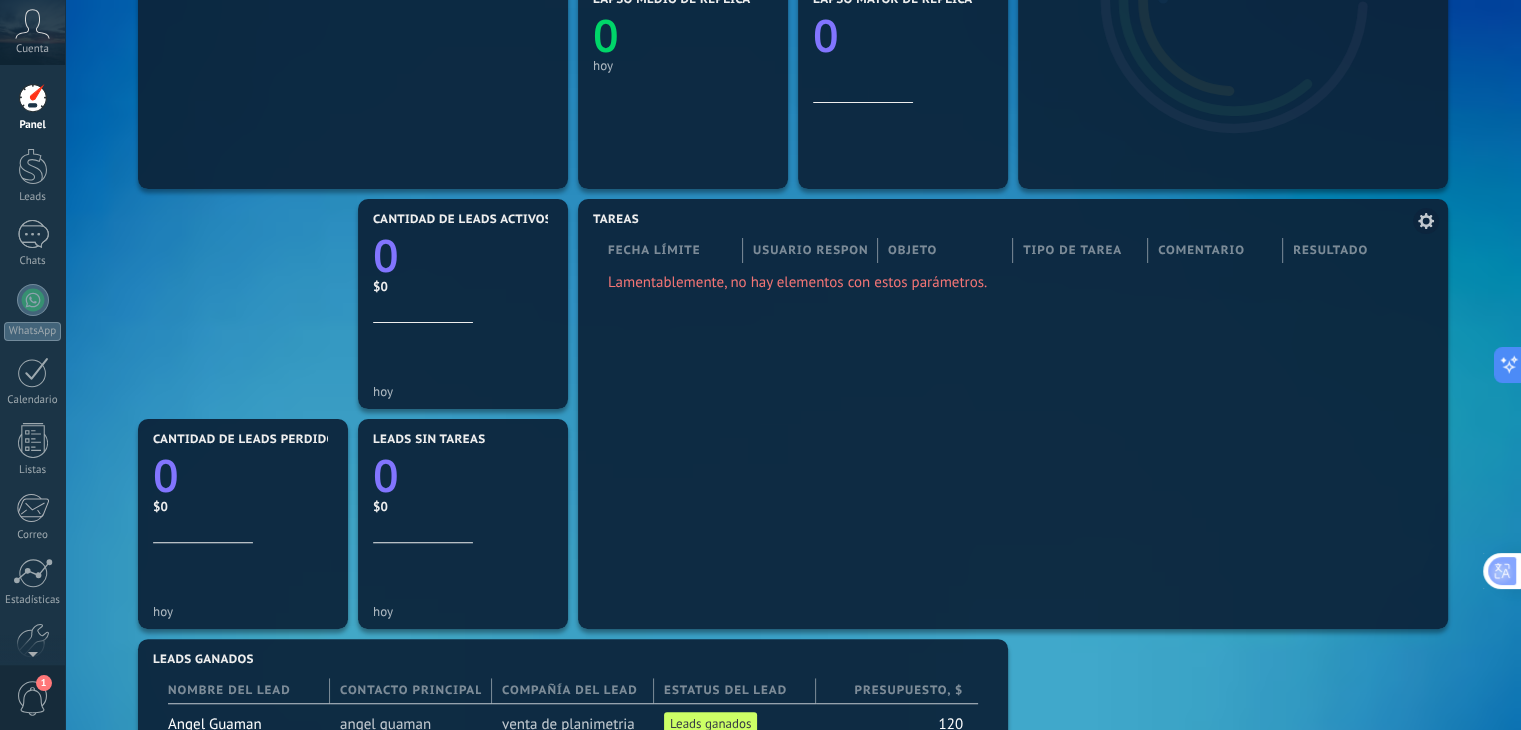 click at bounding box center (1013, 429) 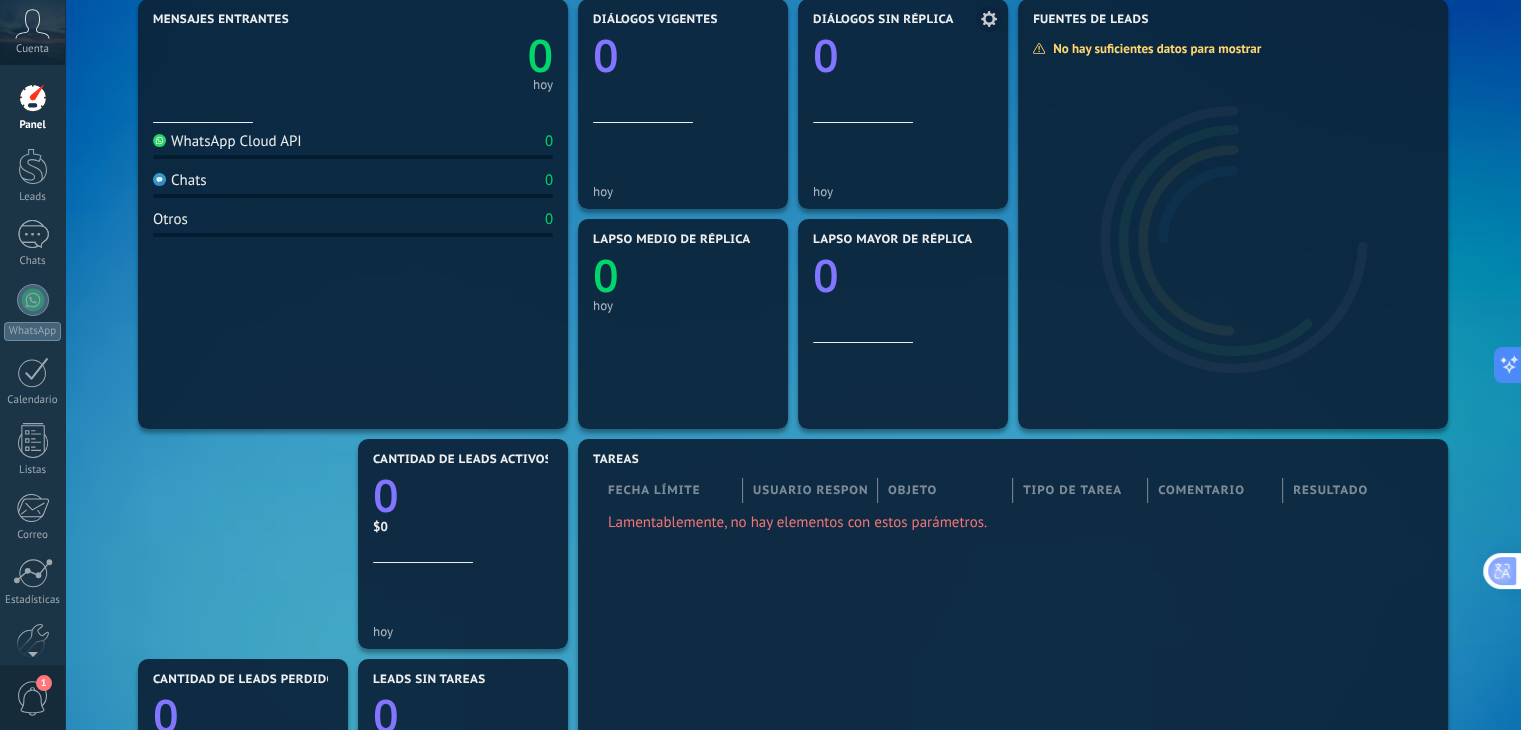 scroll, scrollTop: 0, scrollLeft: 0, axis: both 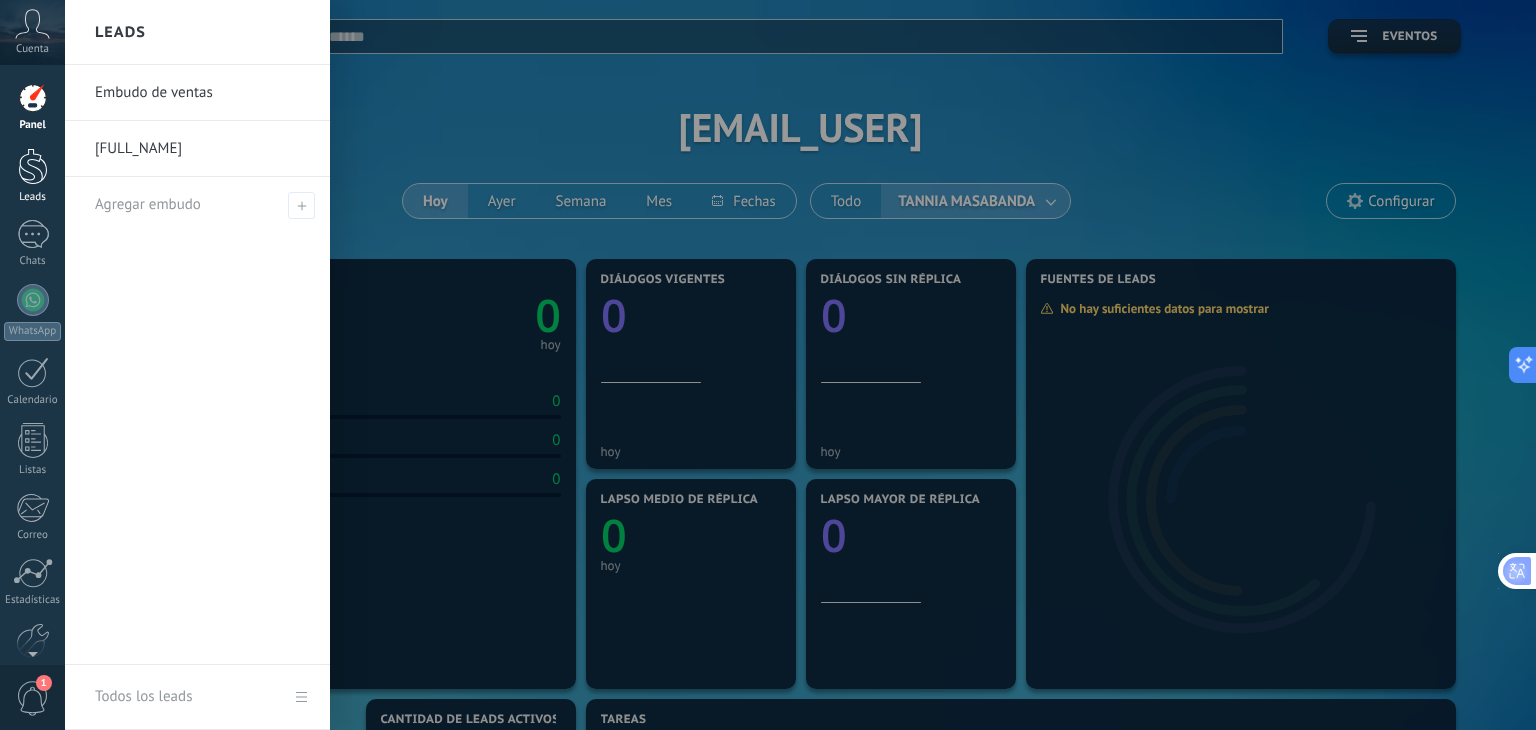 click at bounding box center [33, 166] 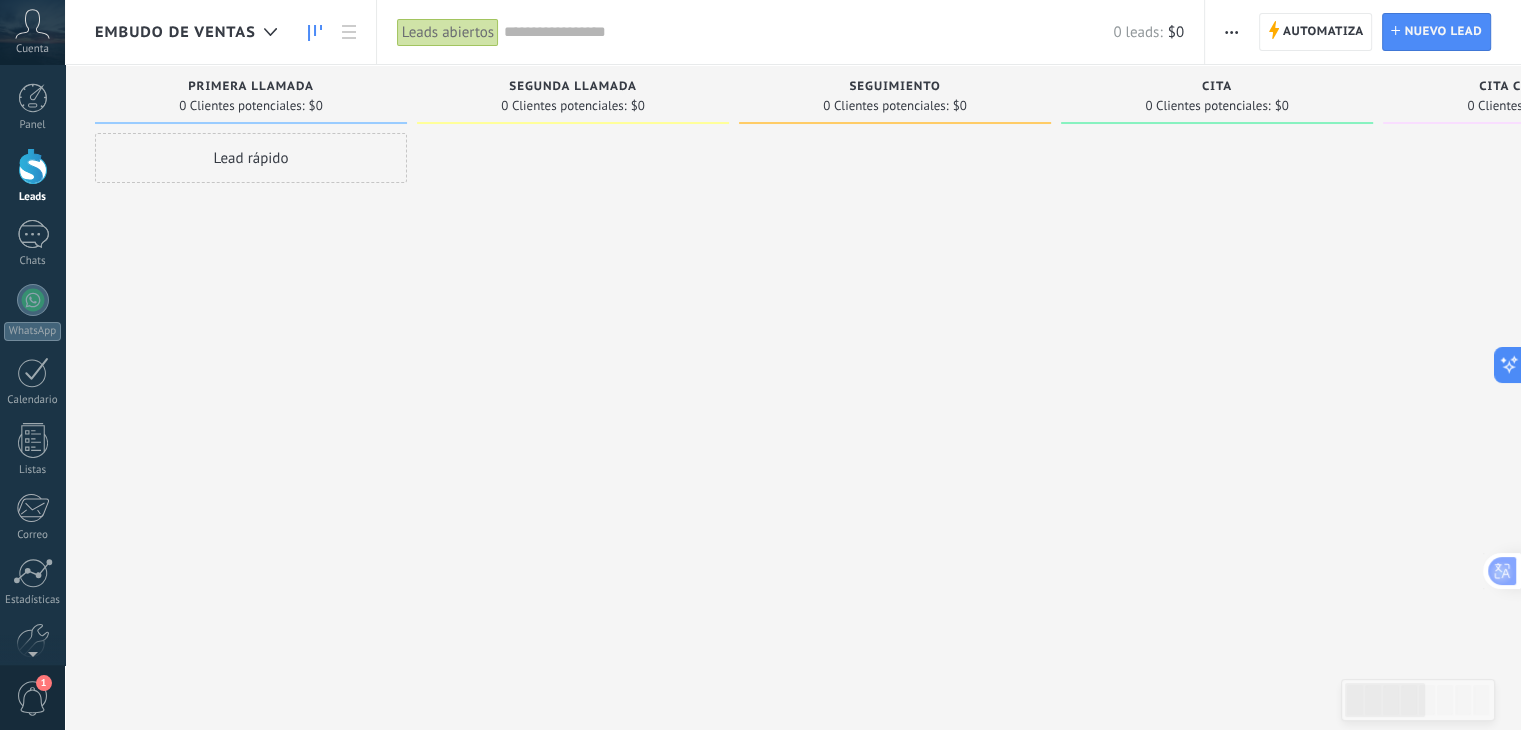 click on "Embudo de ventas" at bounding box center (175, 32) 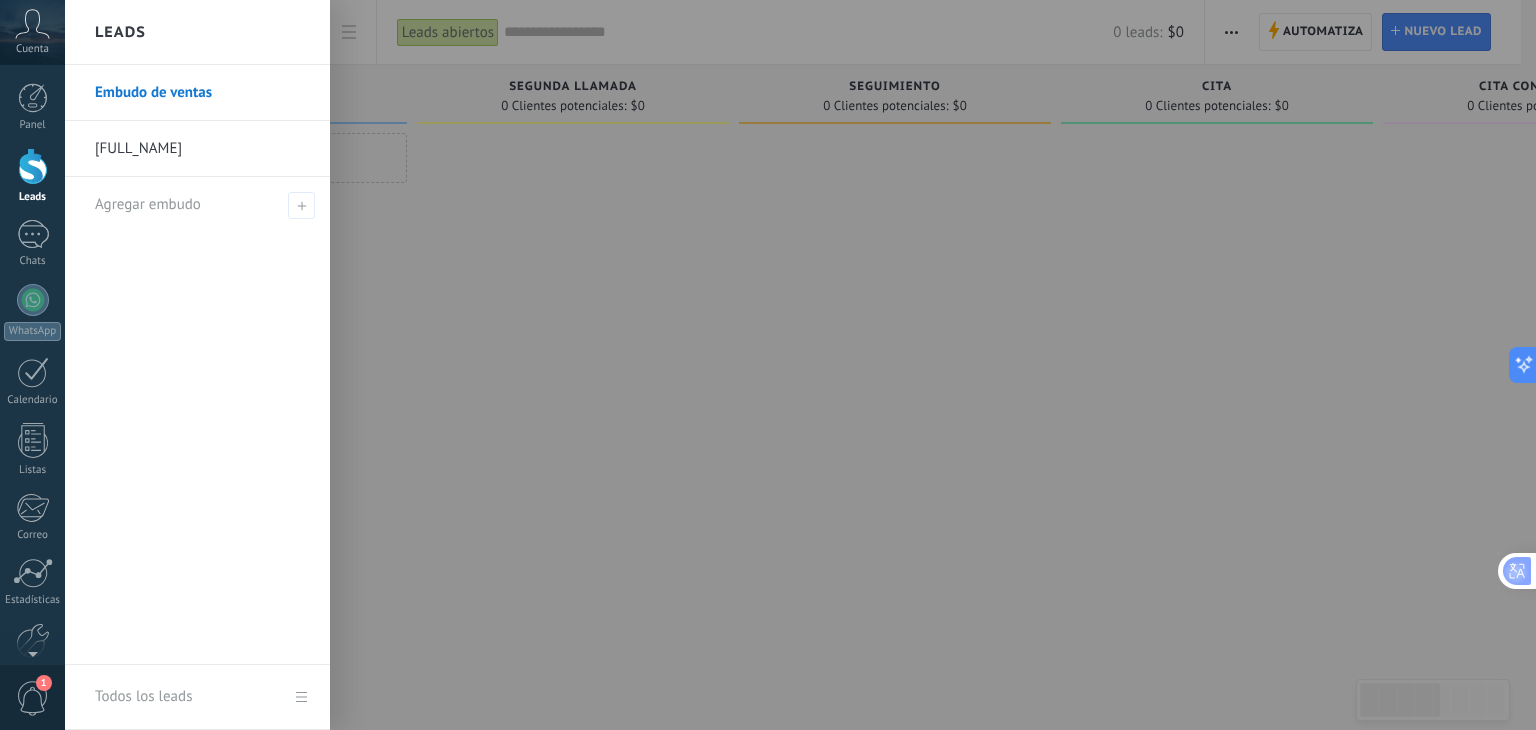 click on "Embudo de ventas" at bounding box center [202, 93] 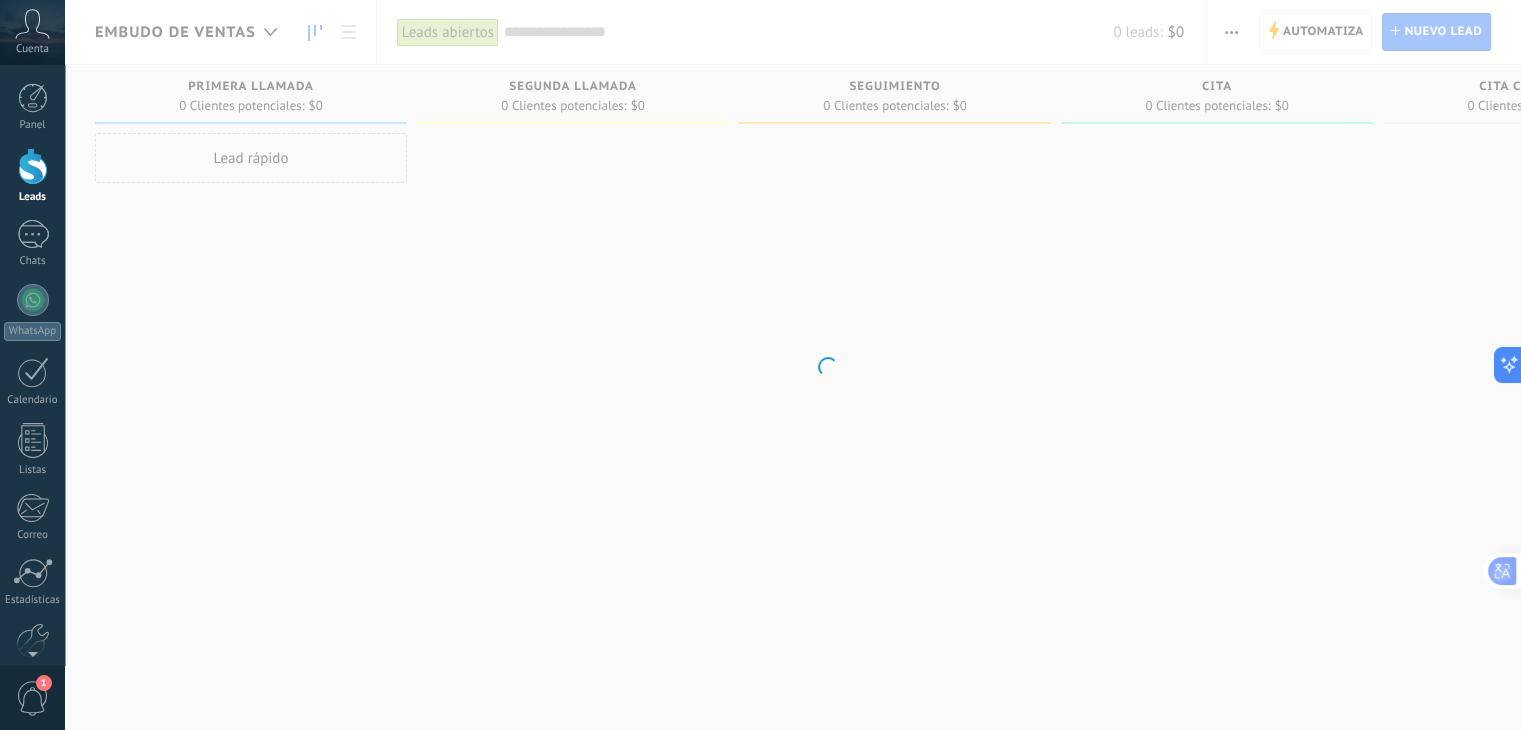 click on ".abccls-1,.abccls-2{fill-rule:evenodd}.abccls-2{fill:#fff} .abfcls-1{fill:none}.abfcls-2{fill:#fff} .abncls-1{isolation:isolate}.abncls-2{opacity:.06}.abncls-2,.abncls-3,.abncls-6{mix-blend-mode:multiply}.abncls-3{opacity:.15}.abncls-4,.abncls-8{fill:#fff}.abncls-5{fill:url(#abnlinear-gradient)}.abncls-6{opacity:.04}.abncls-7{fill:url(#abnlinear-gradient-2)}.abncls-8{fill-rule:evenodd} .abqst0{fill:#ffa200} .abwcls-1{fill:#252525} .cls-1{isolation:isolate} .acicls-1{fill:none} .aclcls-1{fill:#232323} .acnst0{display:none} .addcls-1,.addcls-2{fill:none;stroke-miterlimit:10}.addcls-1{stroke:#dfe0e5}.addcls-2{stroke:#a1a7ab} .adecls-1,.adecls-2{fill:none;stroke-miterlimit:10}.adecls-1{stroke:#dfe0e5}.adecls-2{stroke:#a1a7ab} .adqcls-1{fill:#8591a5;fill-rule:evenodd} .aeccls-1{fill:#5c9f37} .aeecls-1{fill:#f86161} .aejcls-1{fill:#8591a5;fill-rule:evenodd} .aekcls-1{fill-rule:evenodd} .aelcls-1{fill-rule:evenodd;fill:currentColor} .aemcls-1{fill-rule:evenodd;fill:currentColor} .aencls-2{fill:#f86161;opacity:.3}" at bounding box center (760, 365) 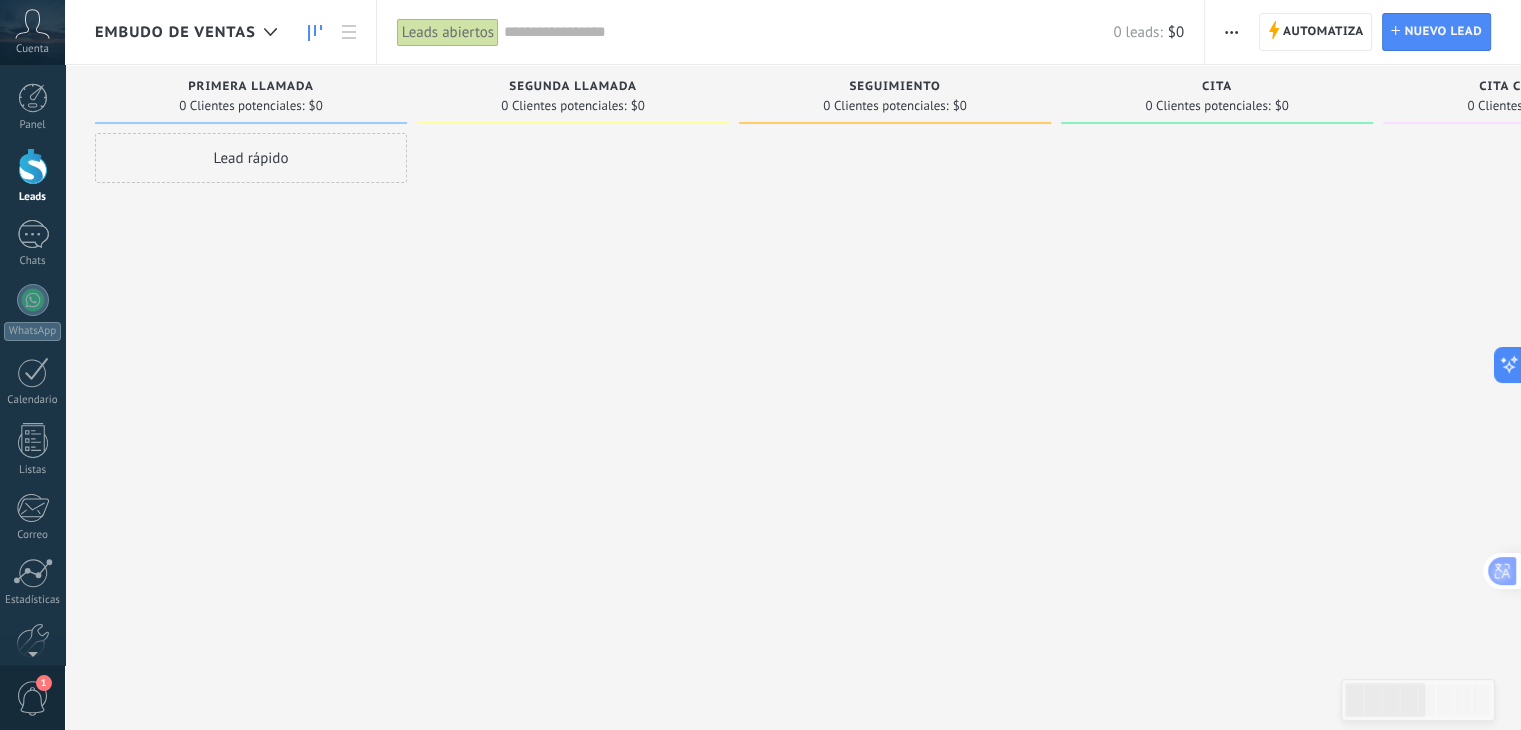 click on "0  Clientes potenciales:" at bounding box center [1207, 106] 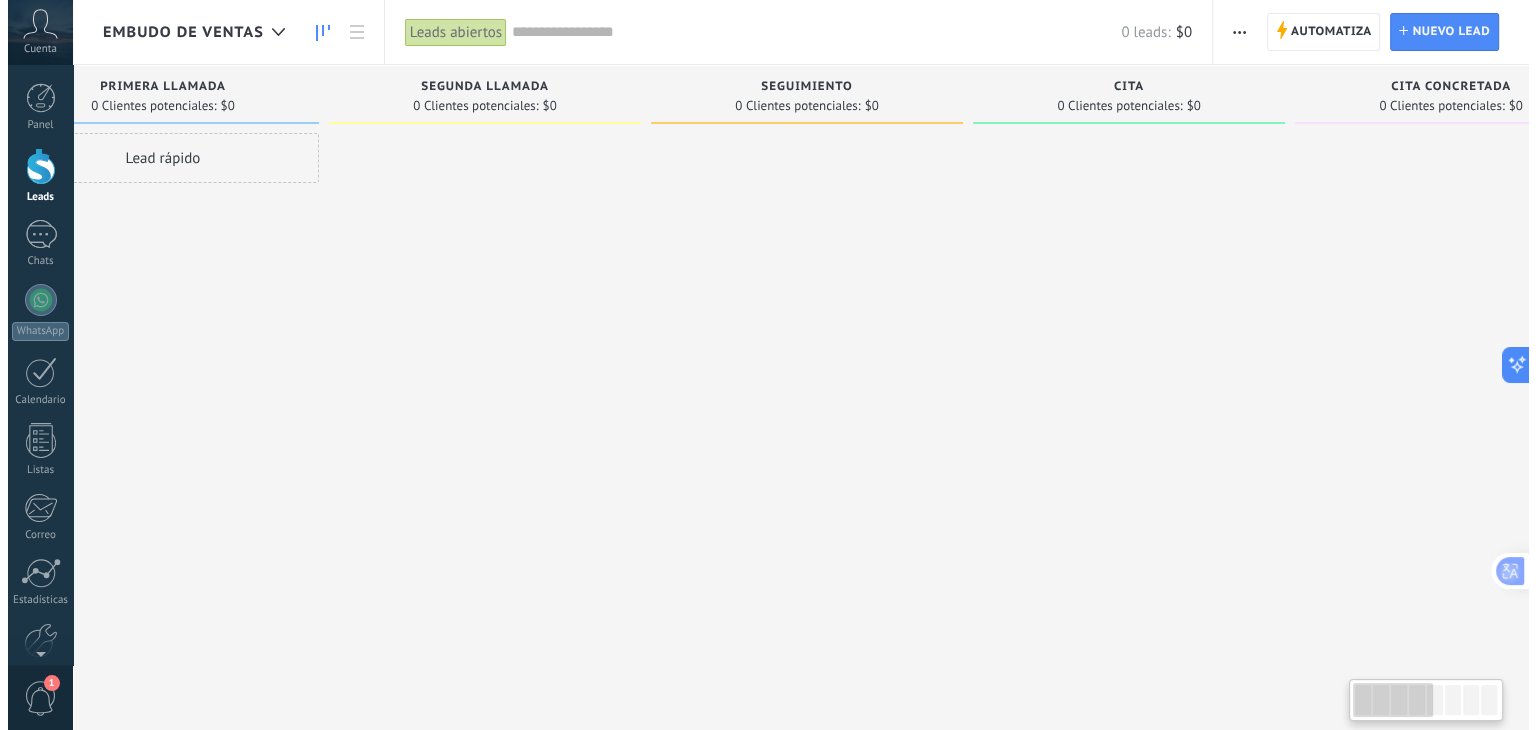 scroll, scrollTop: 0, scrollLeft: 0, axis: both 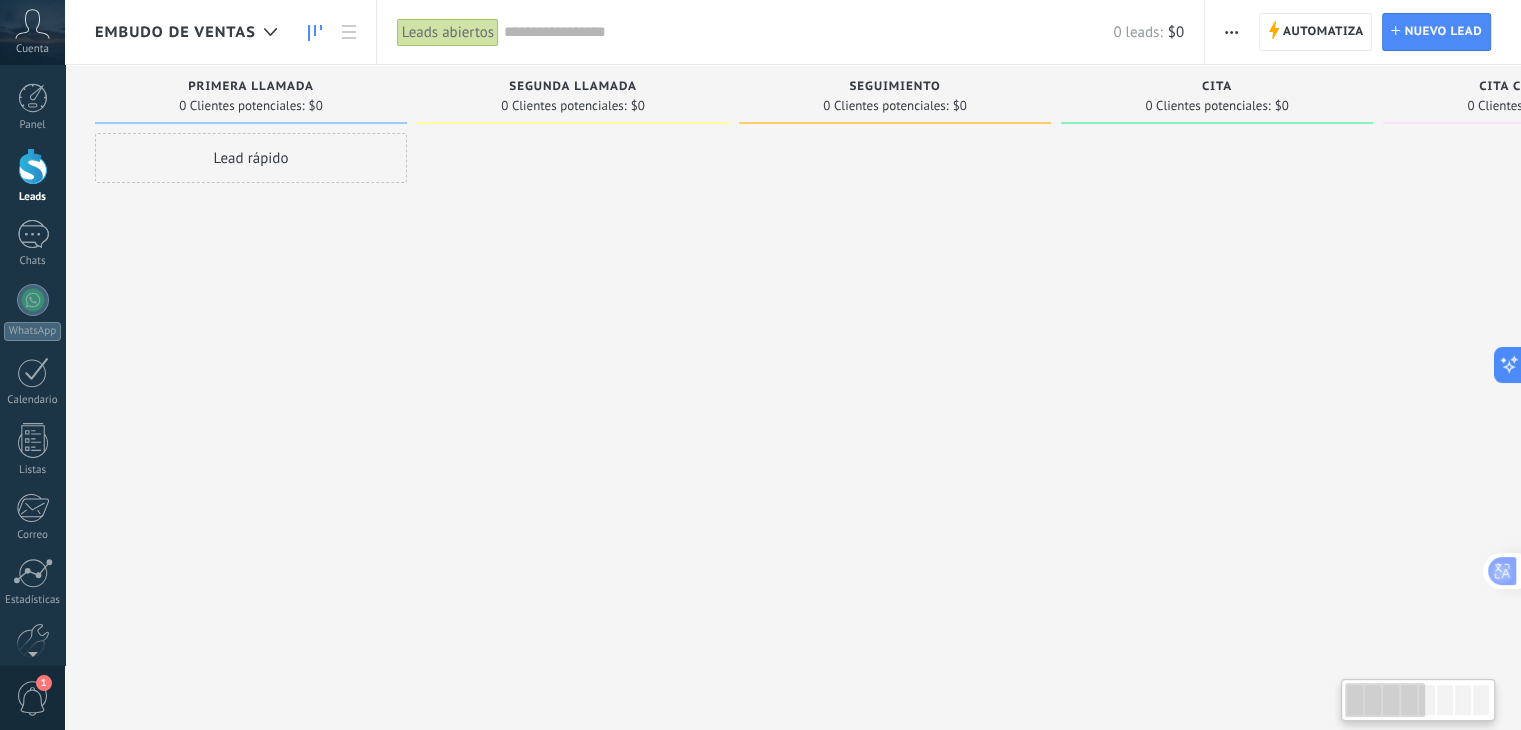 drag, startPoint x: 1485, startPoint y: 133, endPoint x: 1341, endPoint y: 313, distance: 230.51247 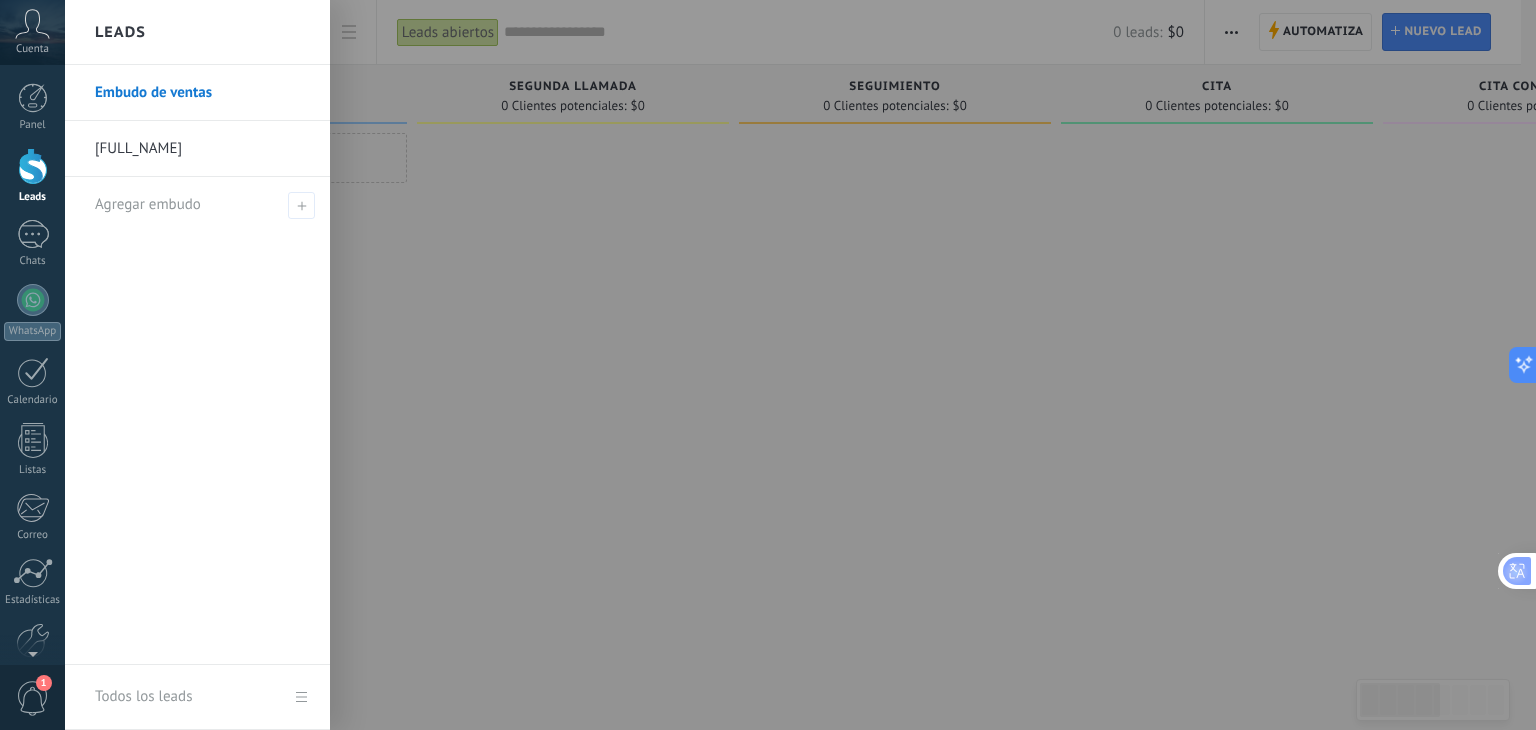 click on "[FULL_NAME]" at bounding box center [202, 149] 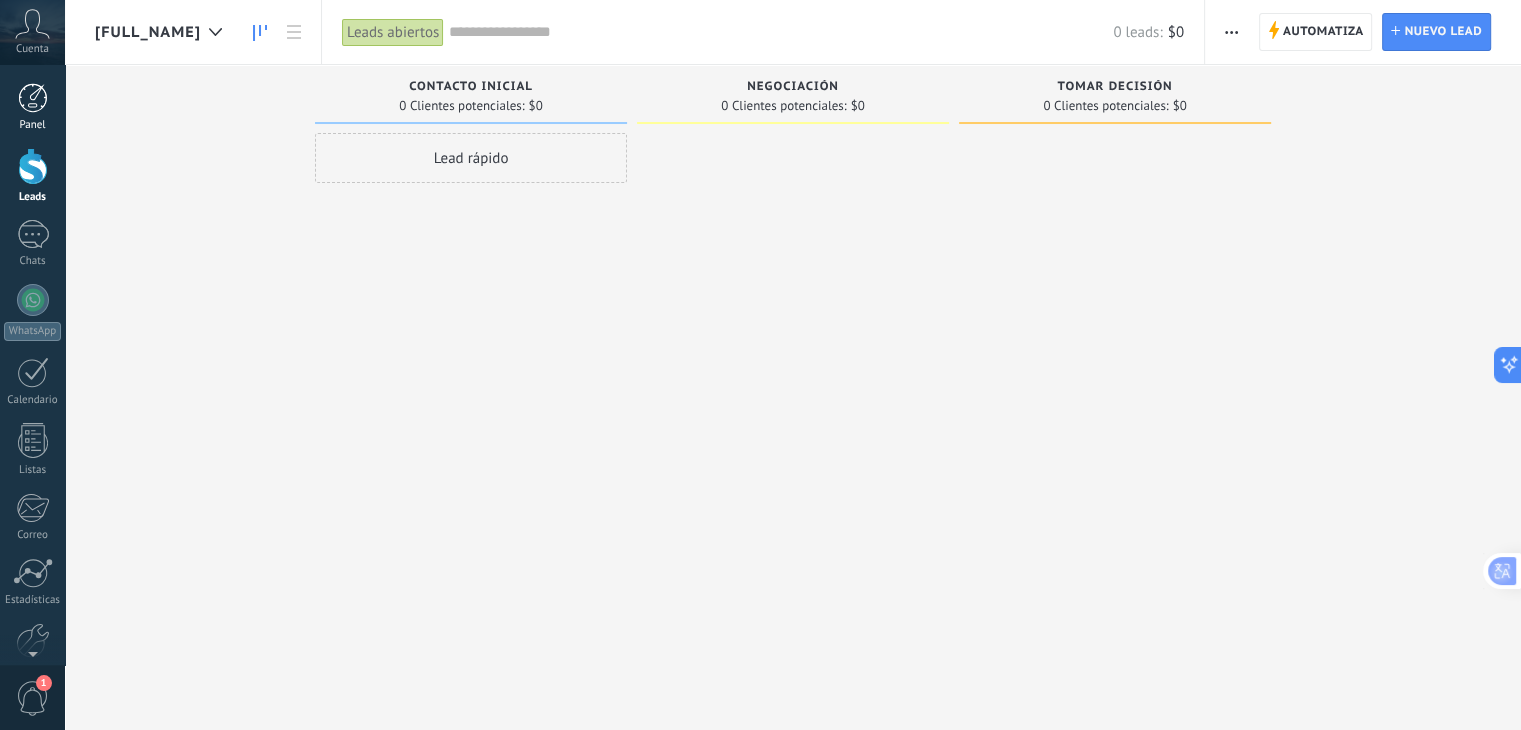 click at bounding box center (33, 98) 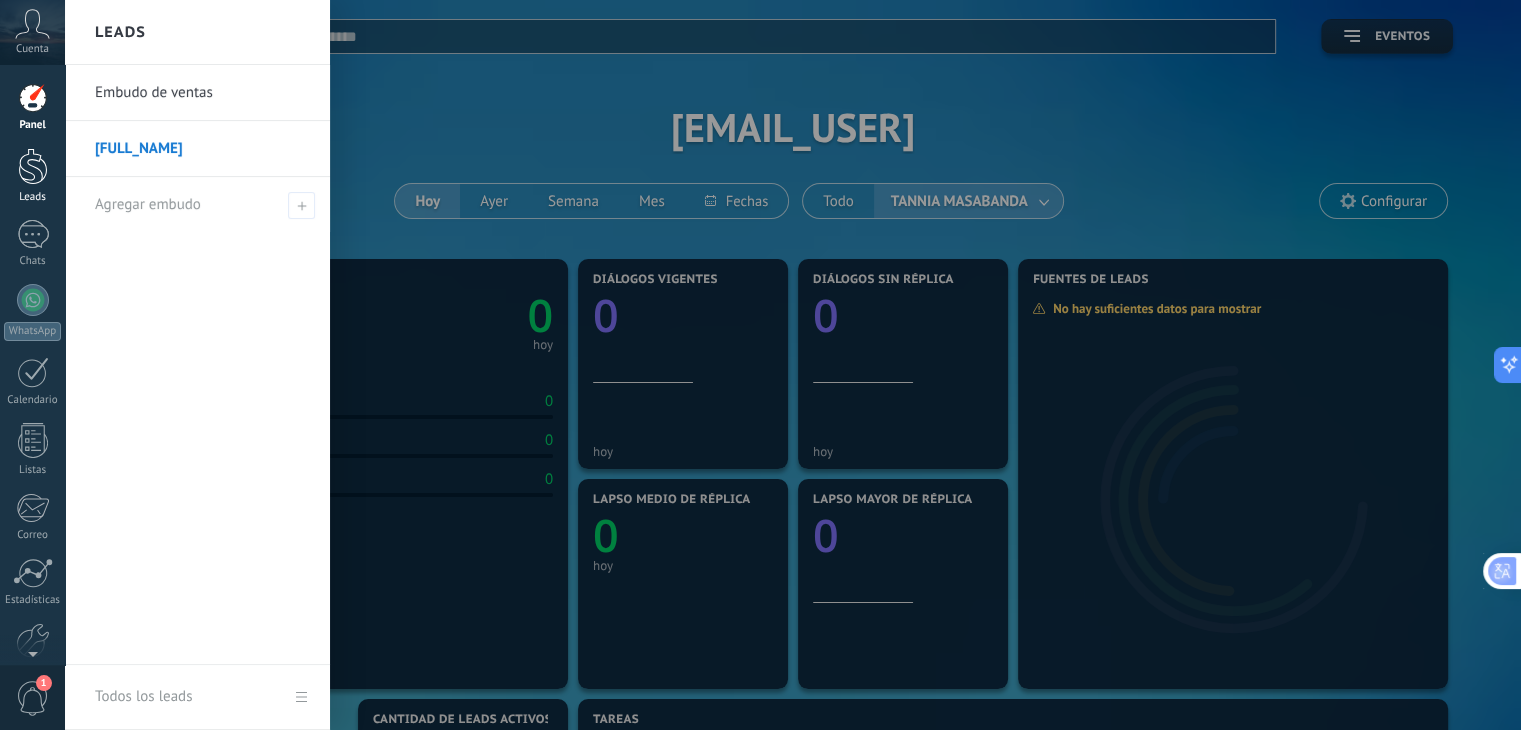 click at bounding box center (33, 166) 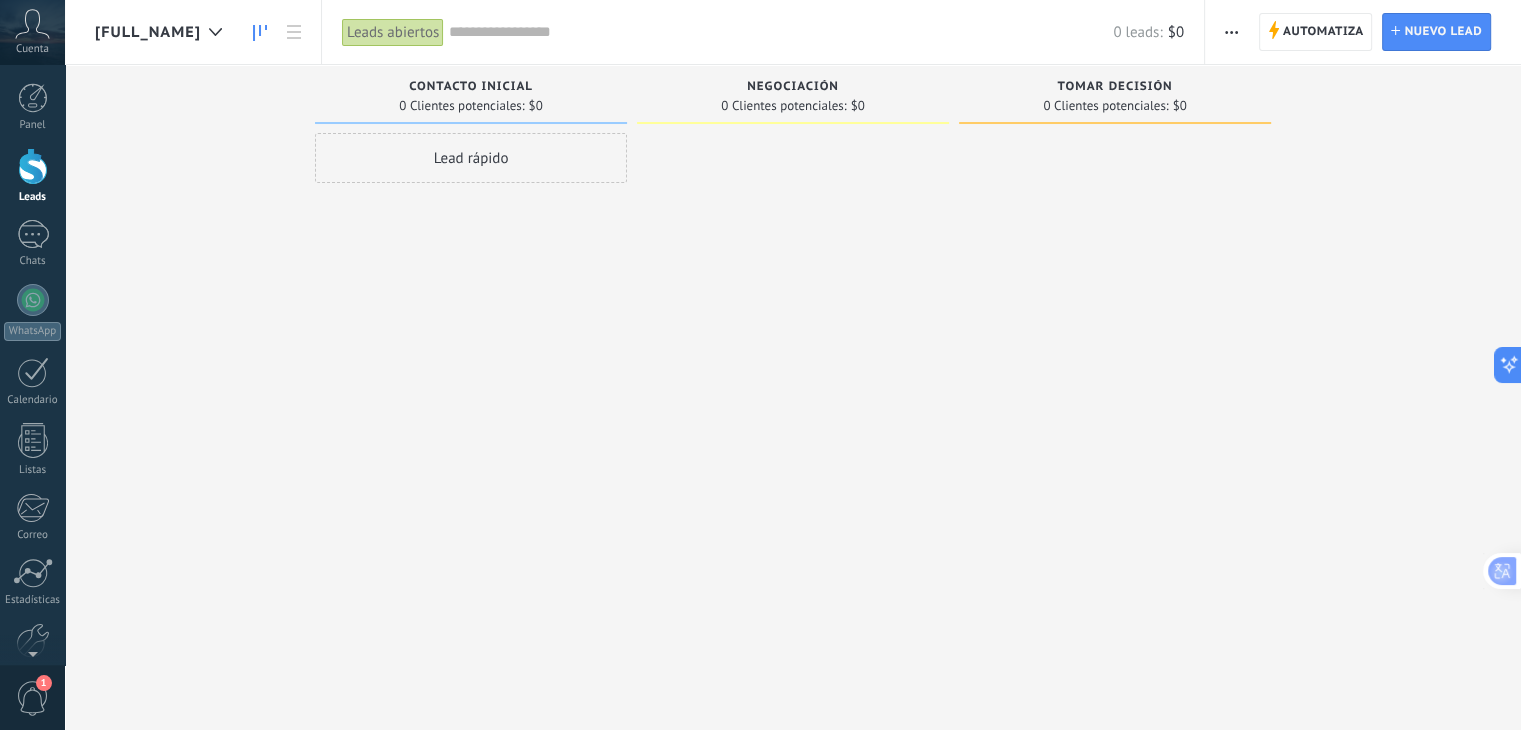 click on "[FULL_NAME]" at bounding box center [148, 32] 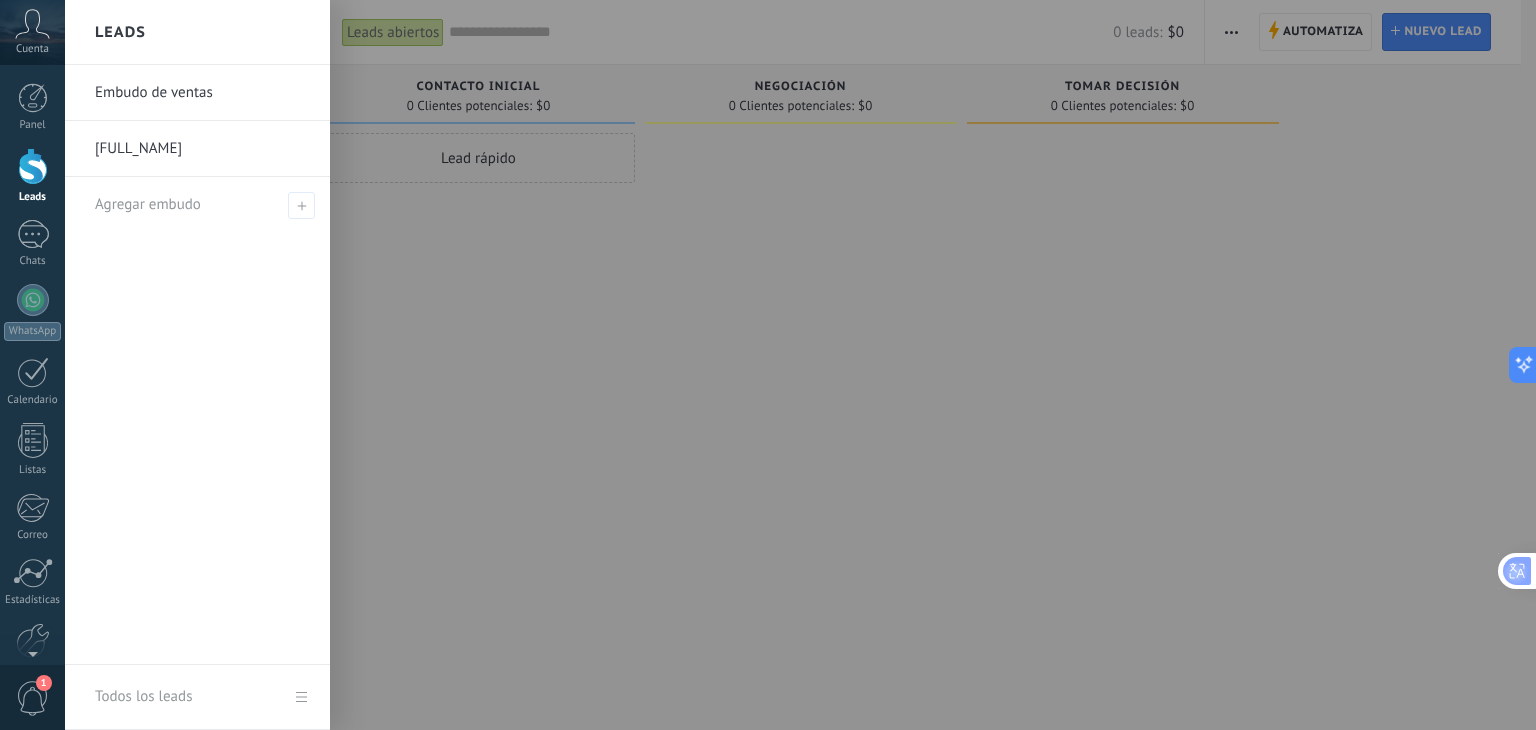 click on "Embudo de ventas" at bounding box center (202, 93) 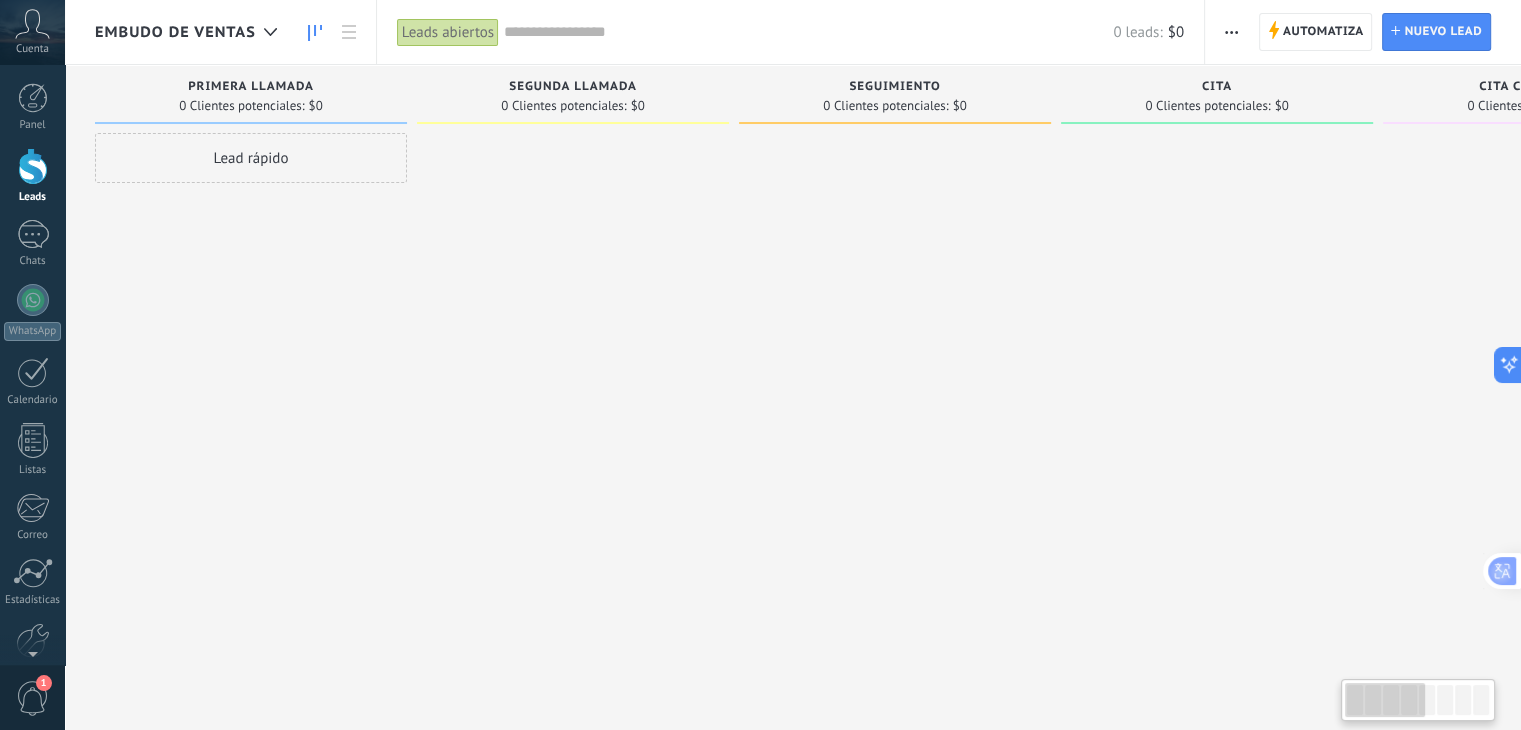 click on "Embudo de ventas" at bounding box center [175, 32] 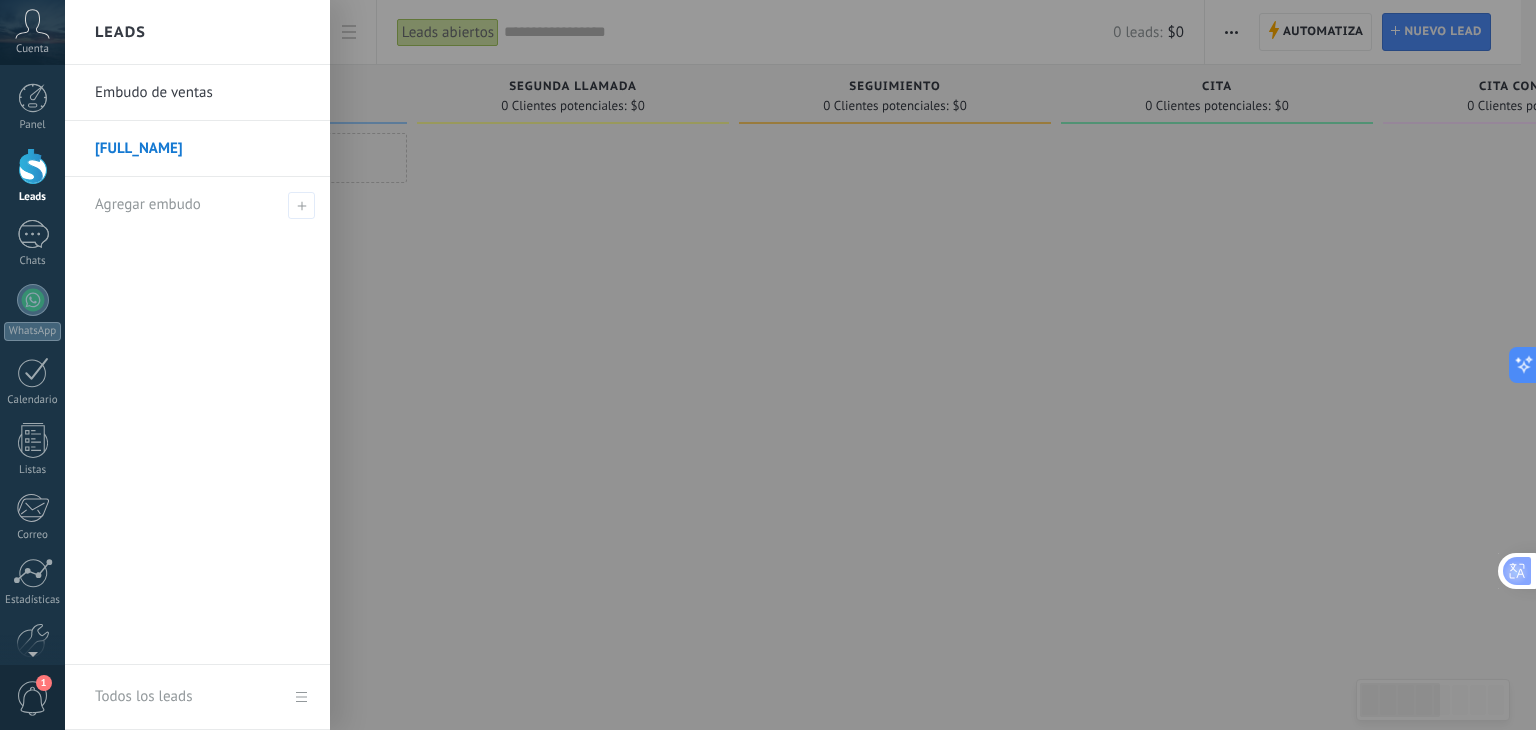 click on "[FULL_NAME]" at bounding box center [202, 149] 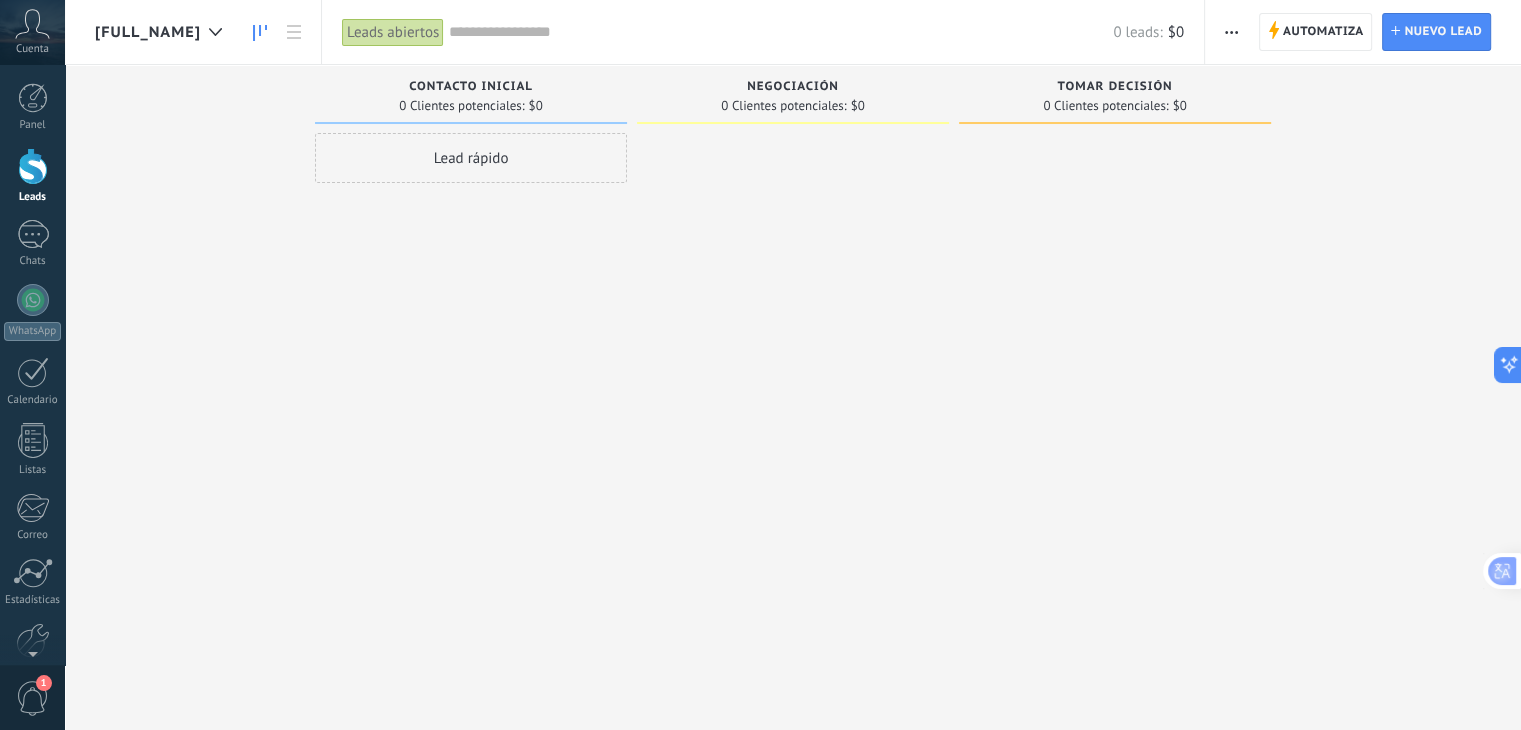 click at bounding box center (781, 32) 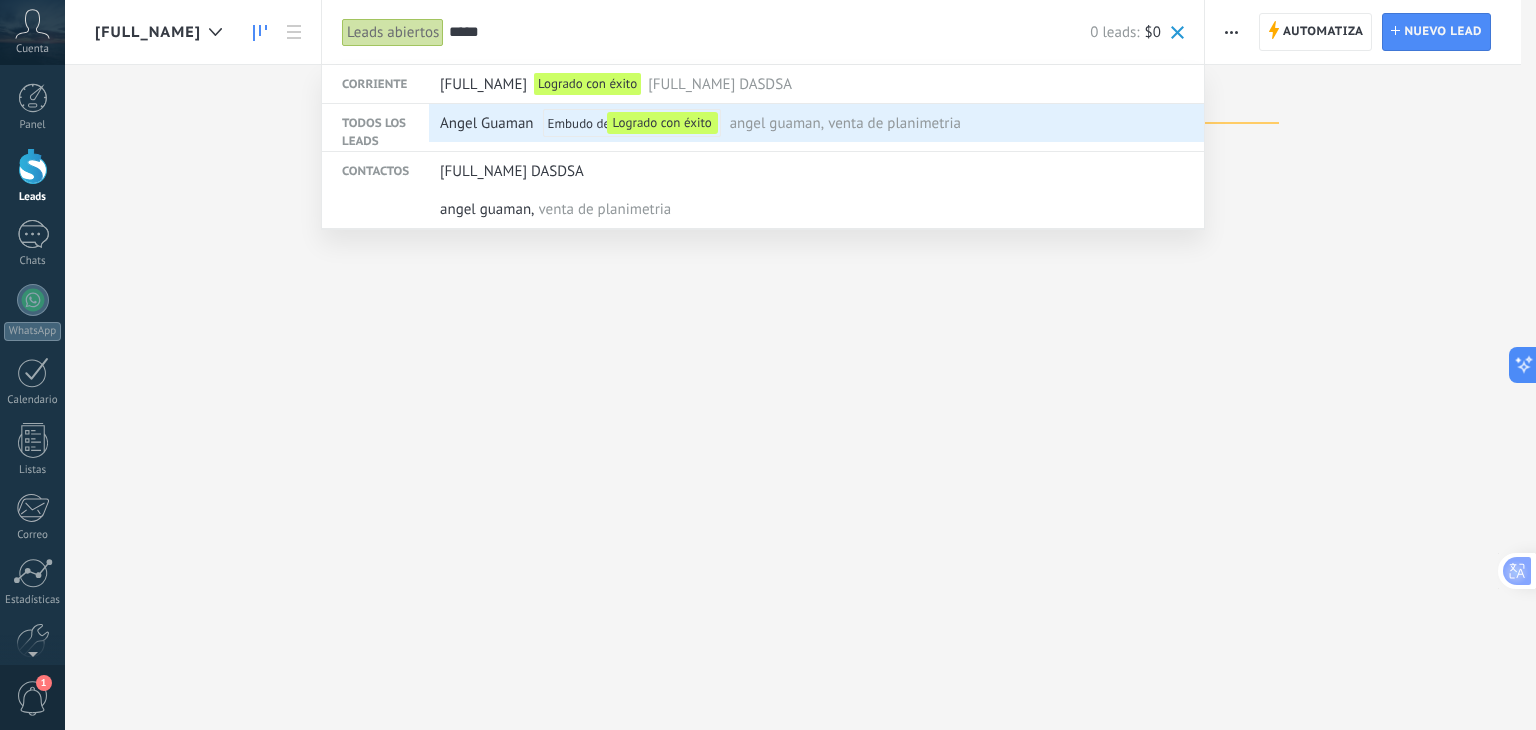 type on "*****" 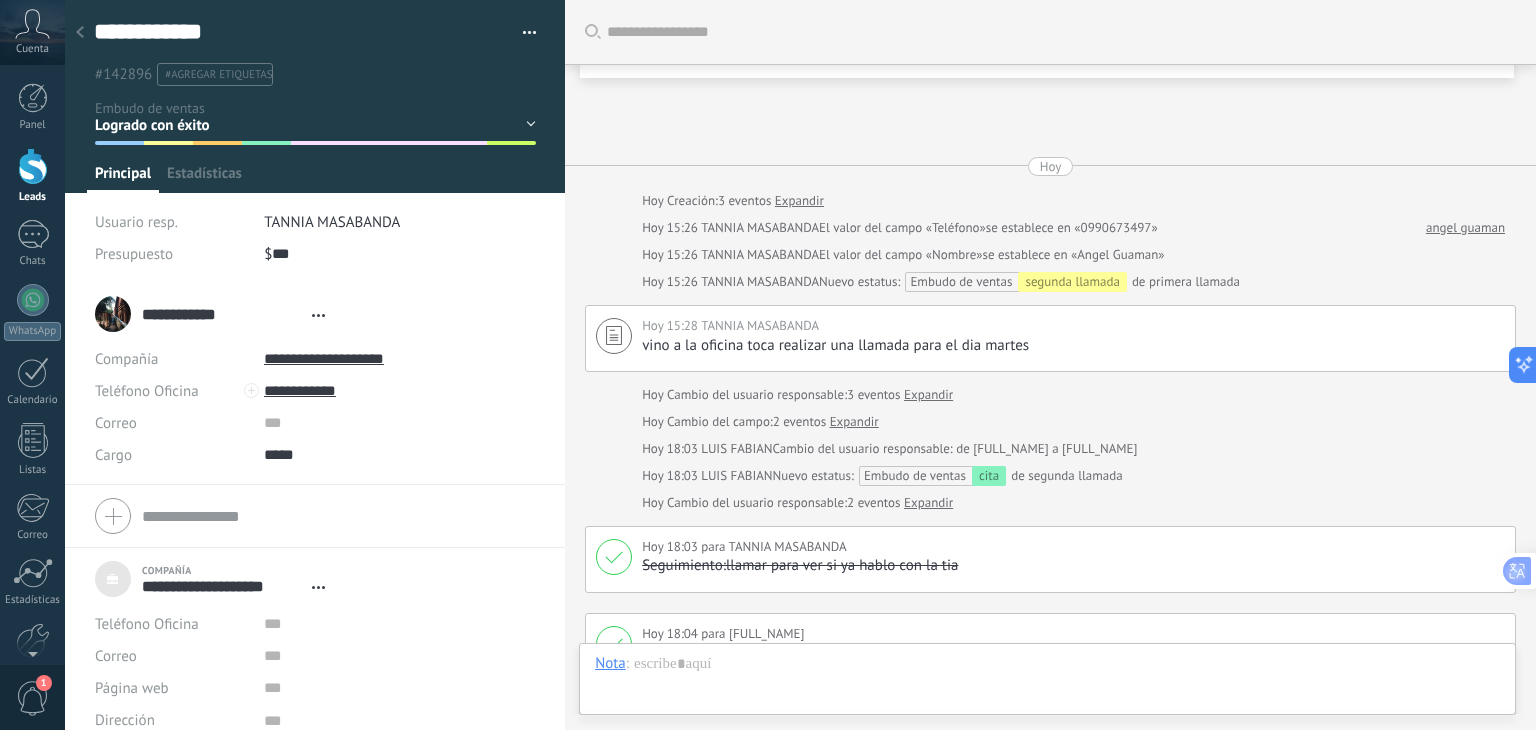 type on "***" 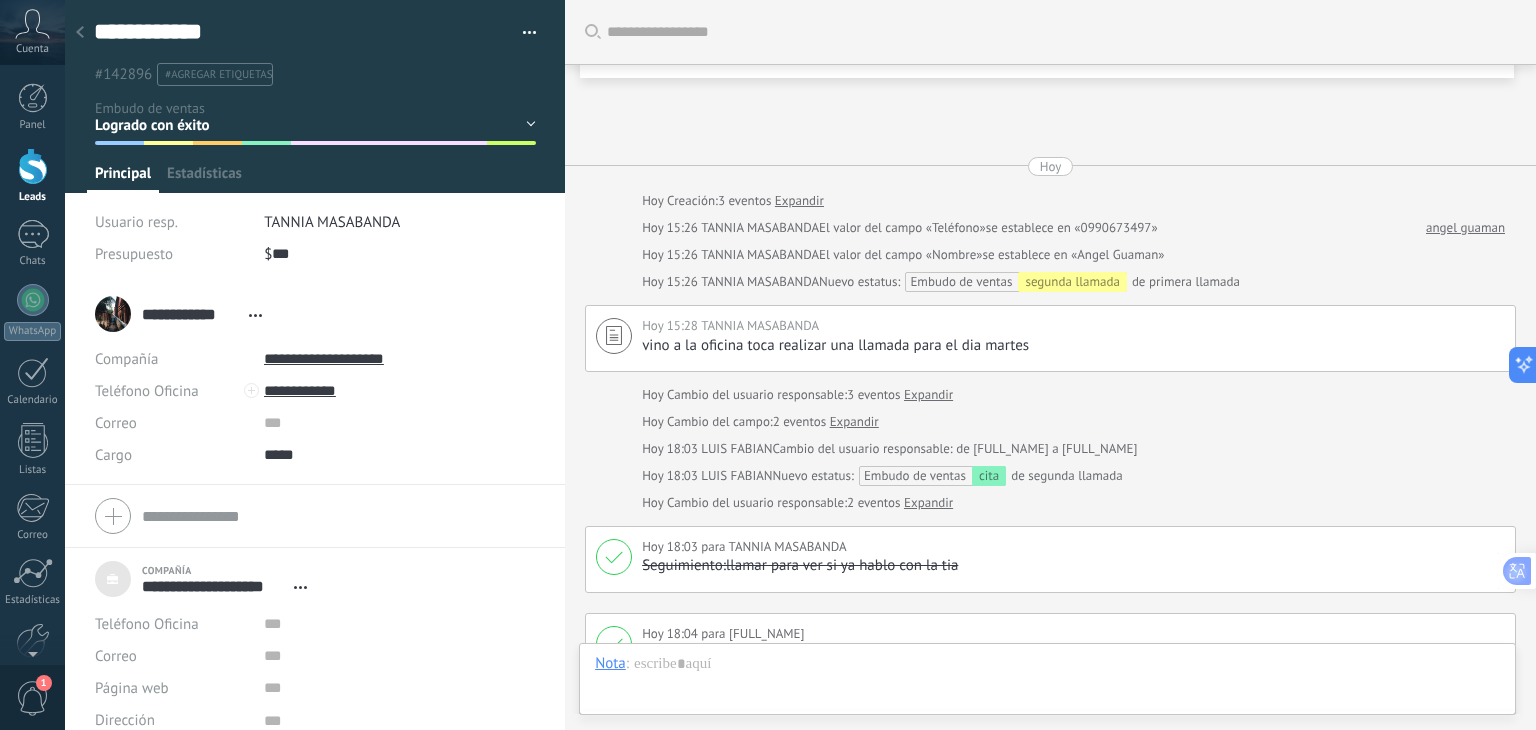 scroll, scrollTop: 20, scrollLeft: 0, axis: vertical 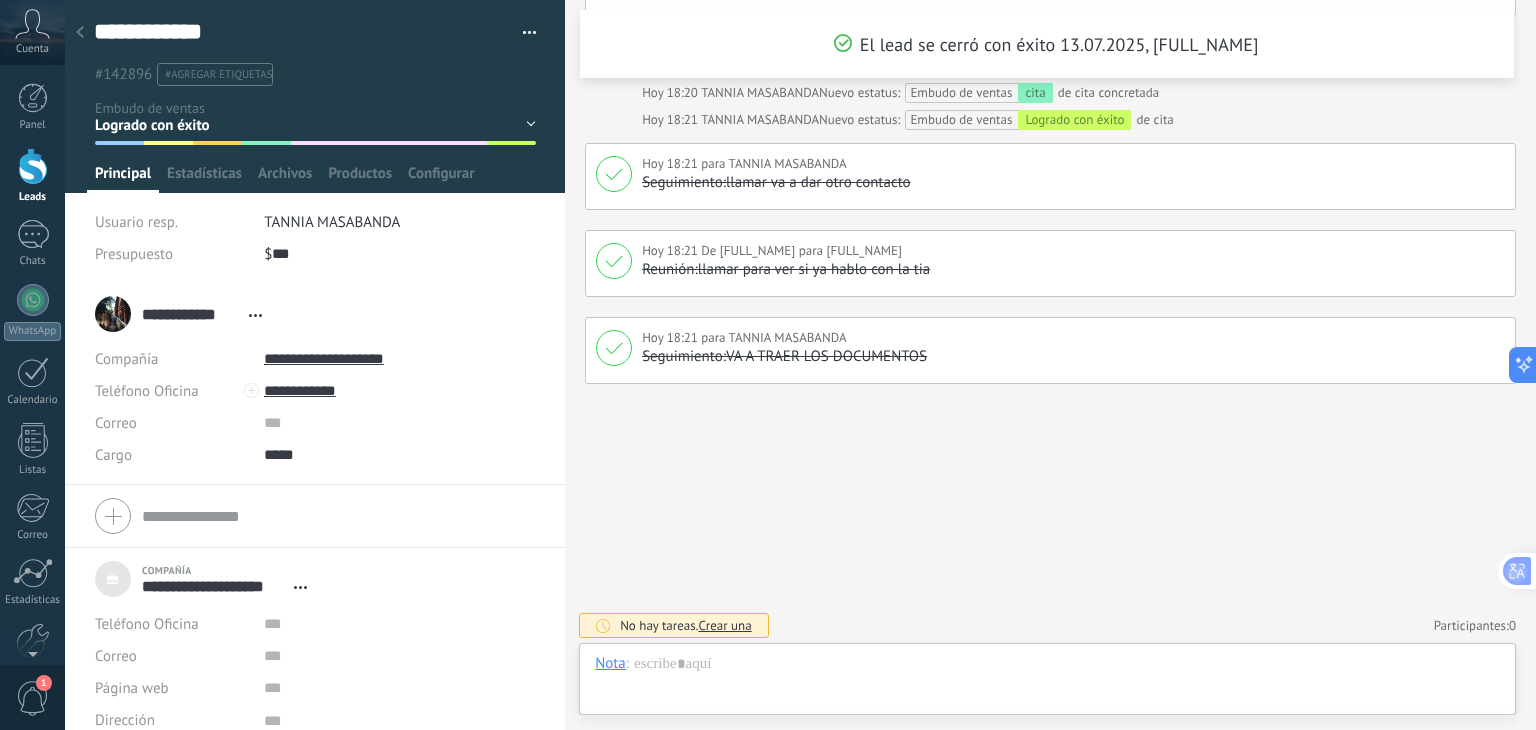 click at bounding box center (315, 96) 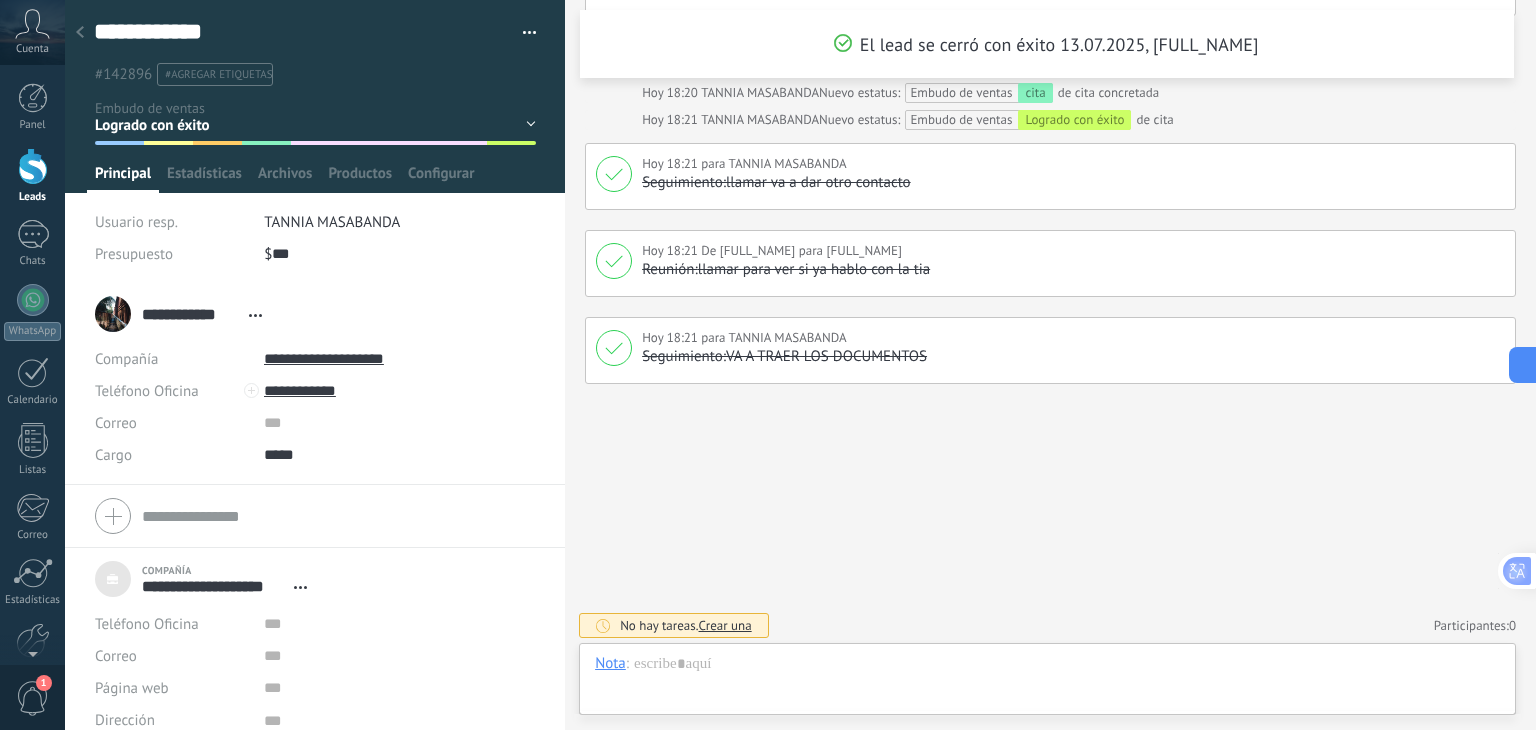 click on "primera llamada
segunda llamada
seguimiento
cita
cita concretada
clinete citado seguimiento" at bounding box center [0, 0] 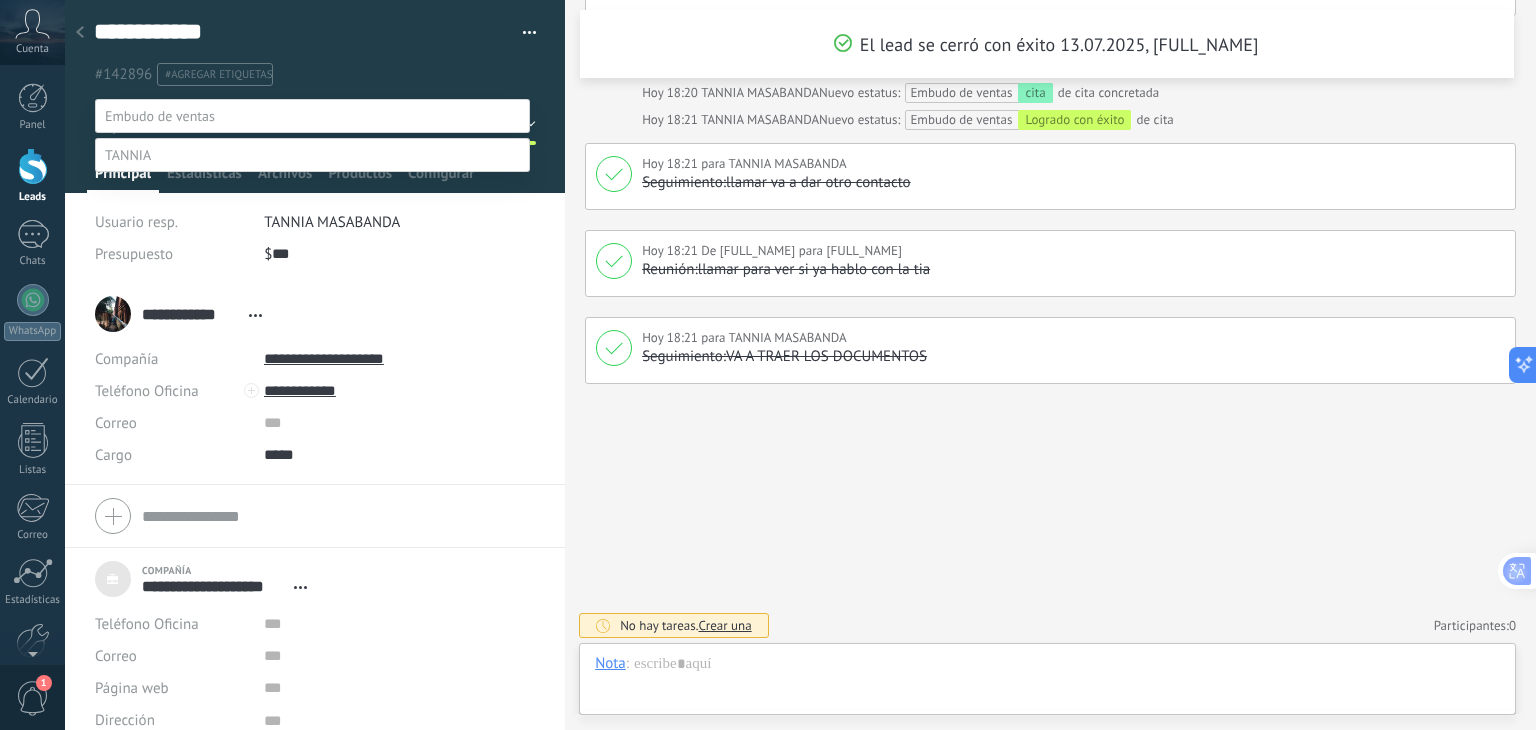 click on "venta realizada" at bounding box center [0, 0] 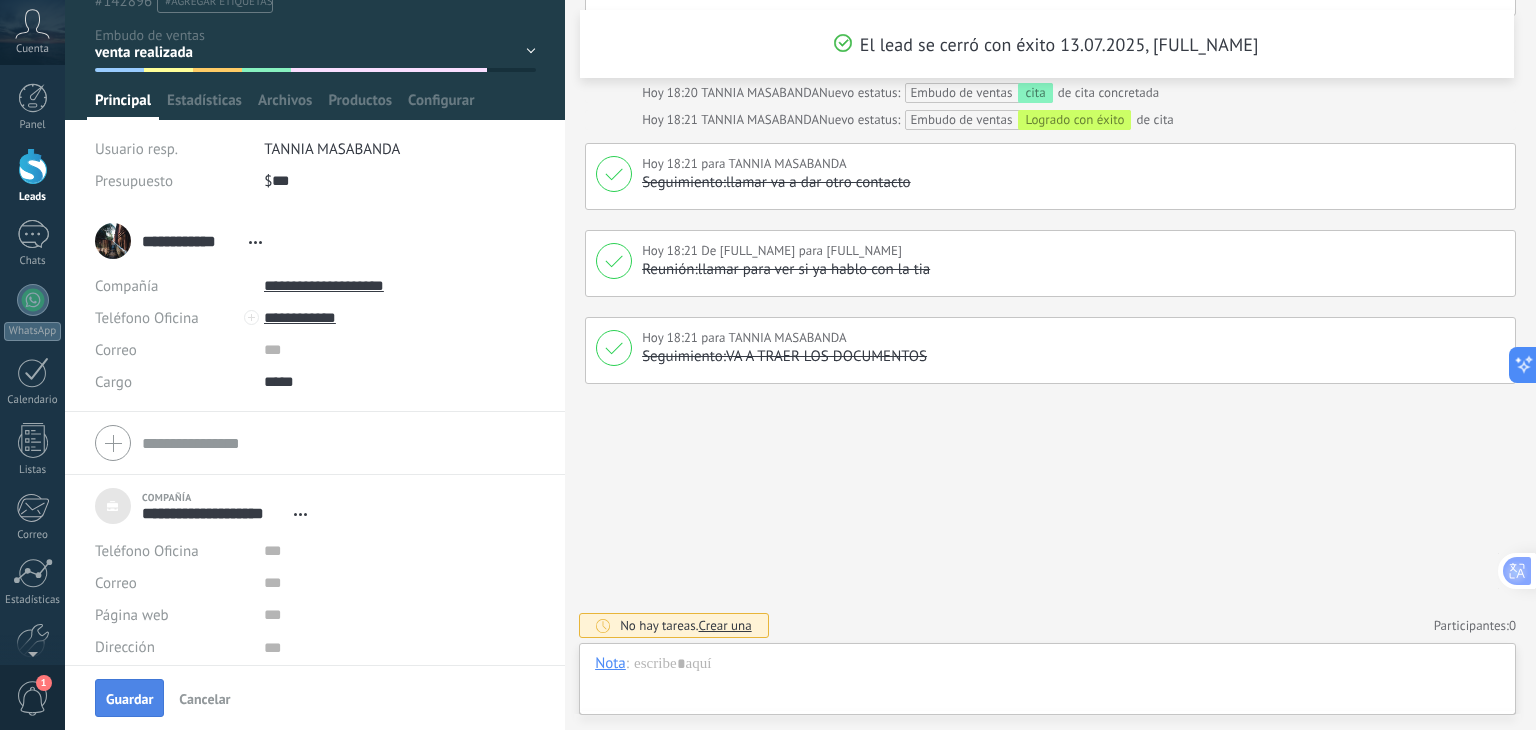 scroll, scrollTop: 84, scrollLeft: 0, axis: vertical 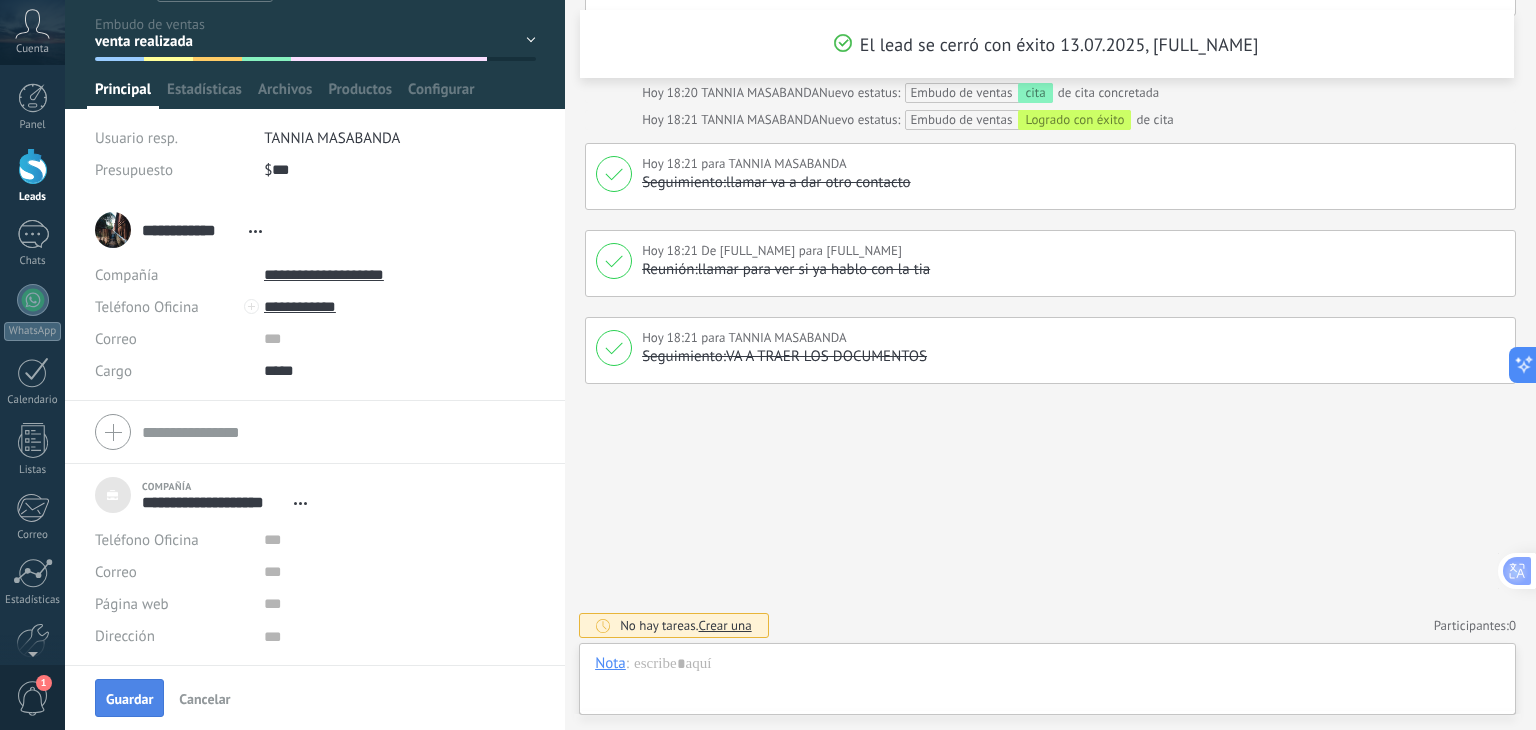 click on "Guardar" at bounding box center [129, 698] 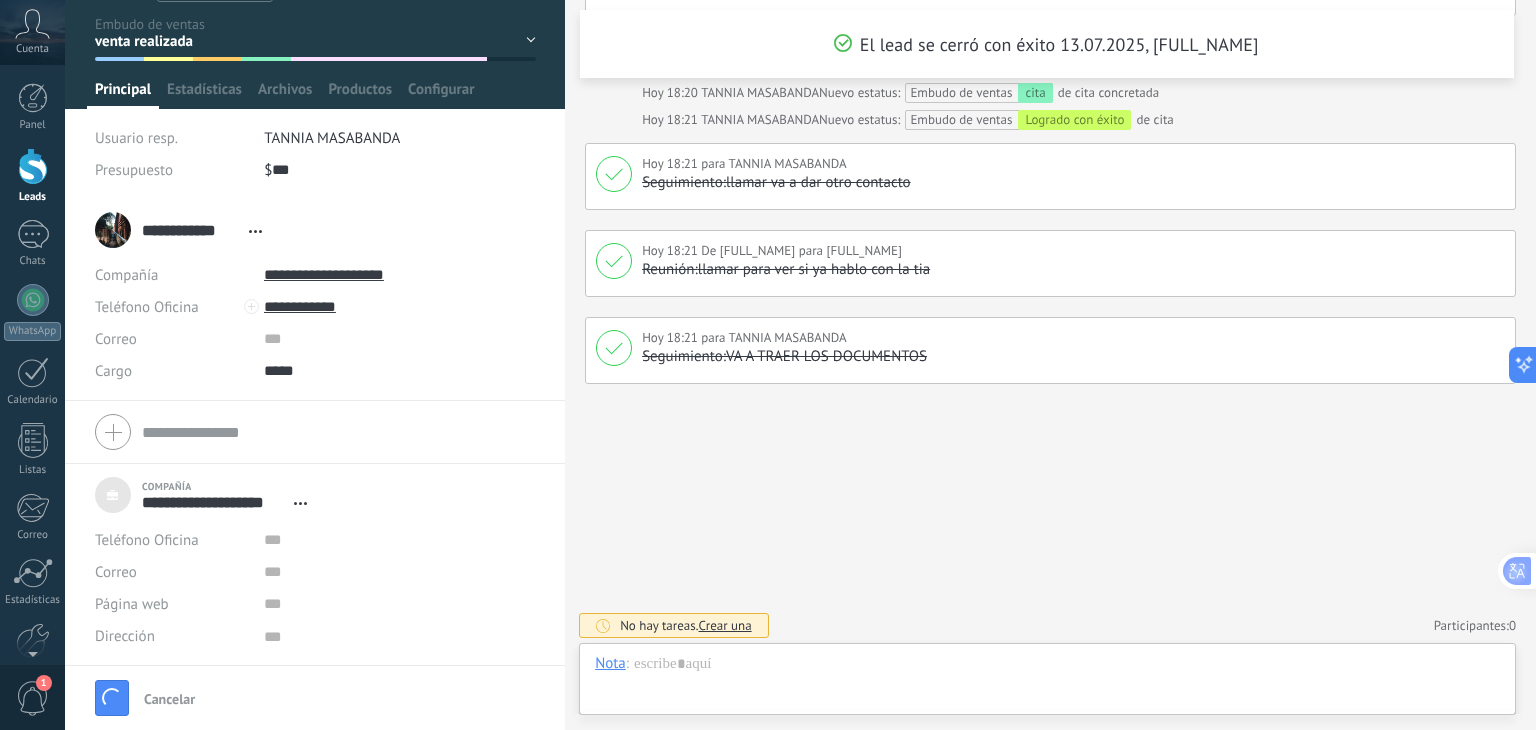 scroll, scrollTop: 633, scrollLeft: 0, axis: vertical 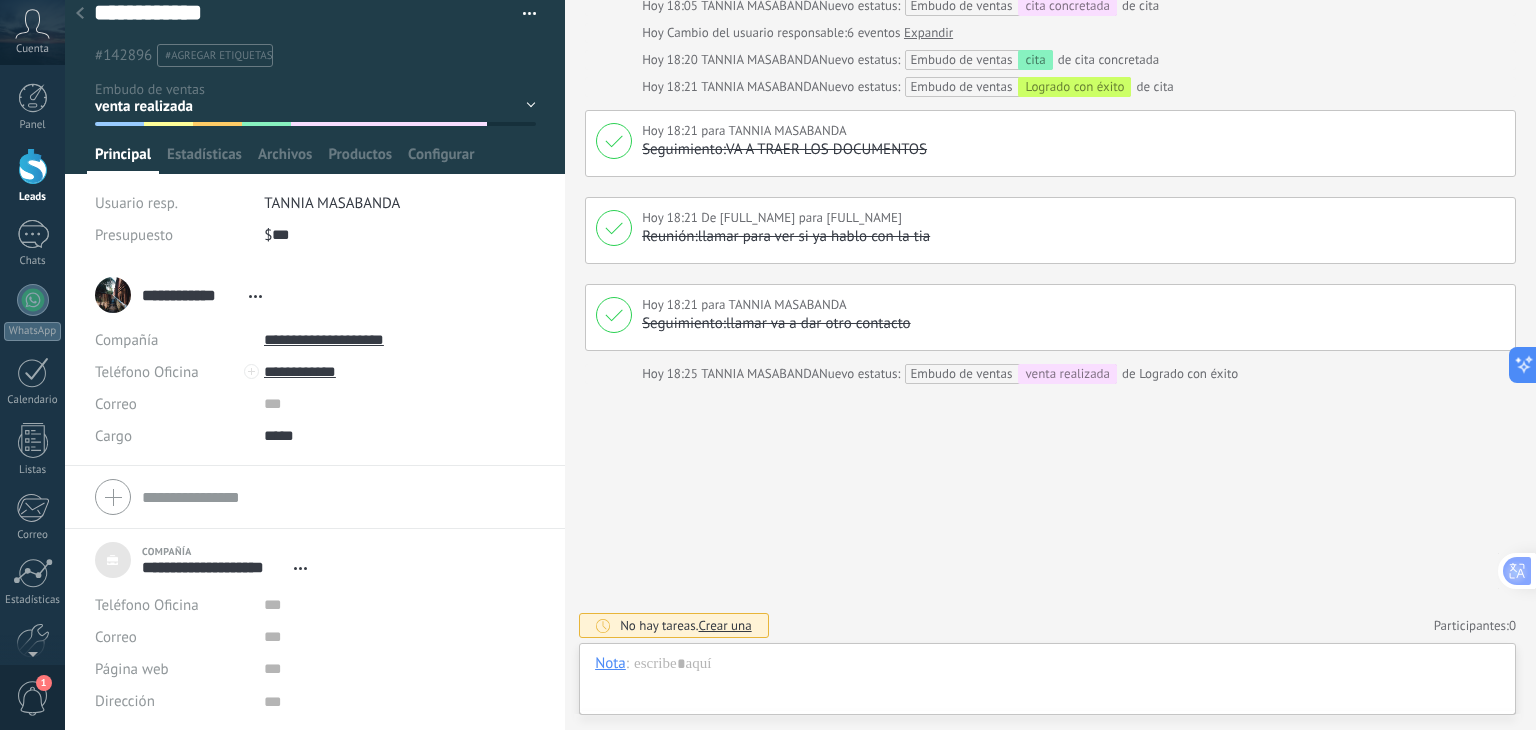 click on "primera llamada
segunda llamada
seguimiento
cita
cita concretada
clinete citado seguimiento" at bounding box center (0, 0) 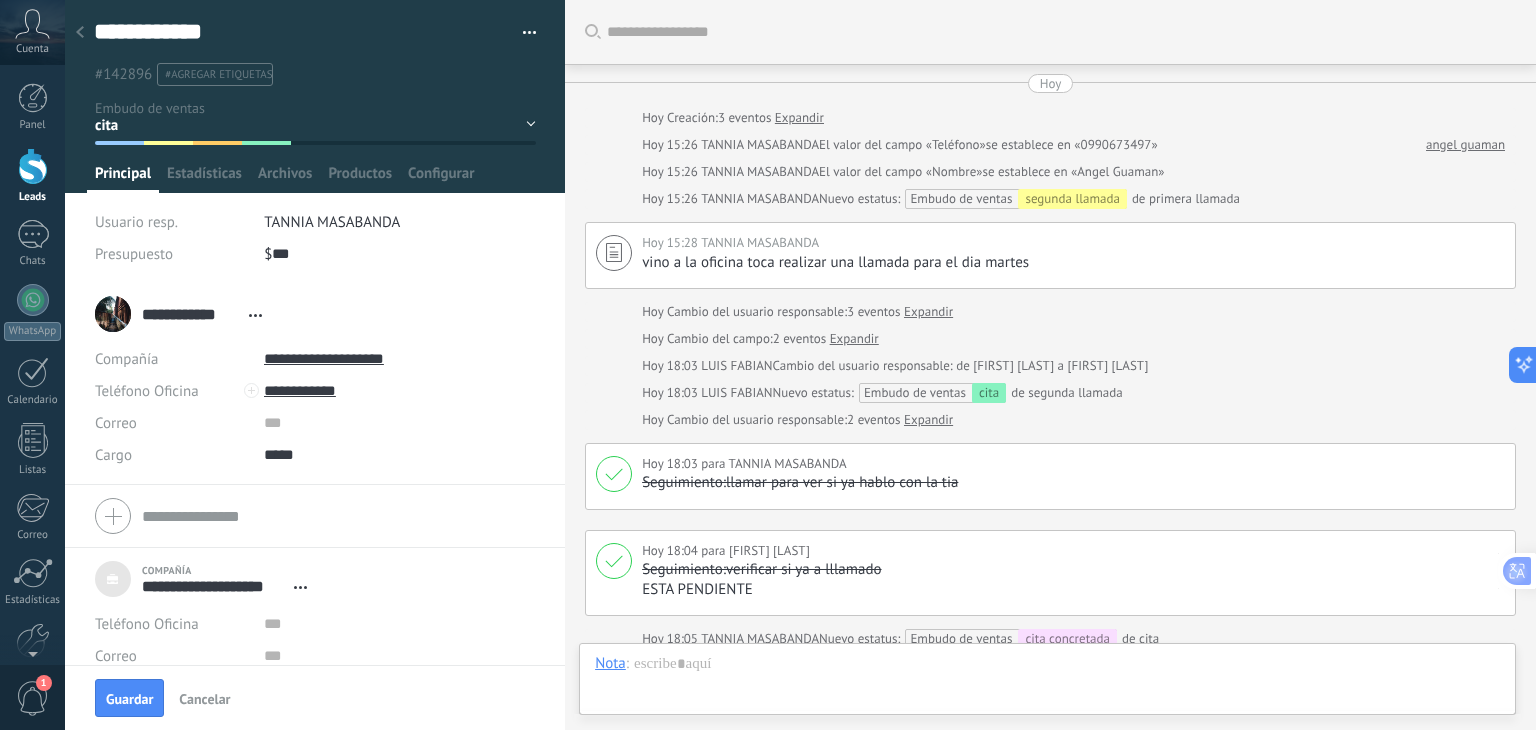 scroll, scrollTop: 0, scrollLeft: 0, axis: both 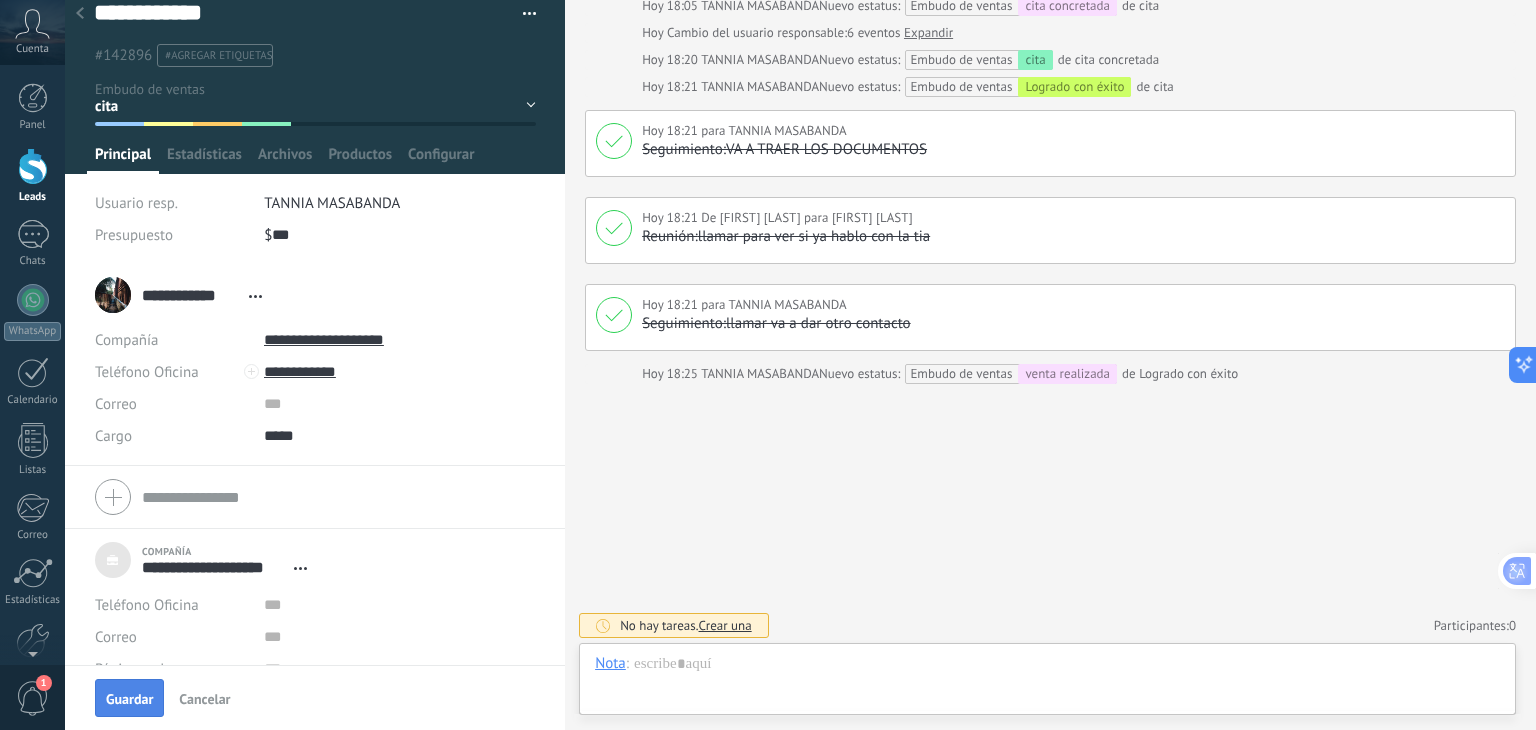 click on "Guardar" at bounding box center [129, 699] 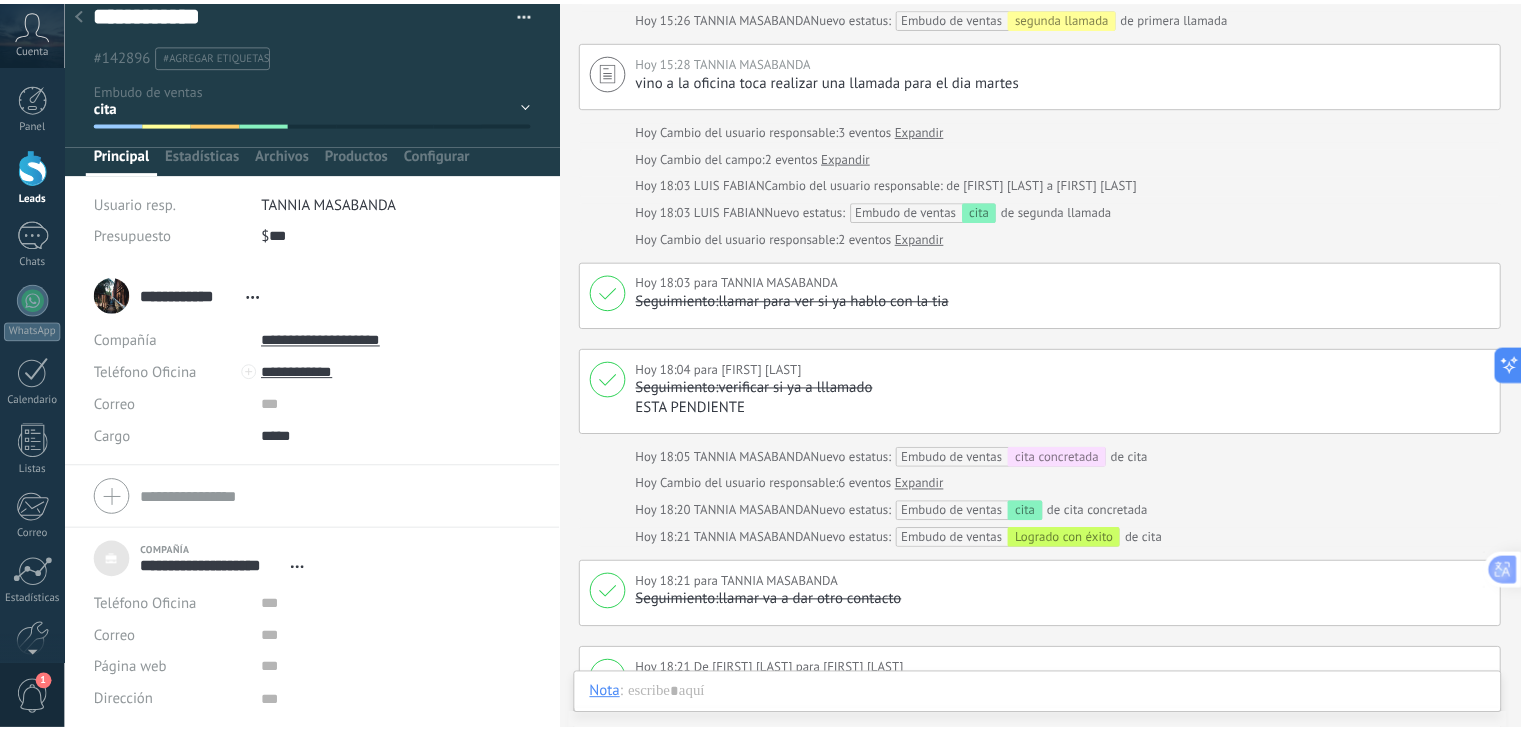 scroll, scrollTop: 160, scrollLeft: 0, axis: vertical 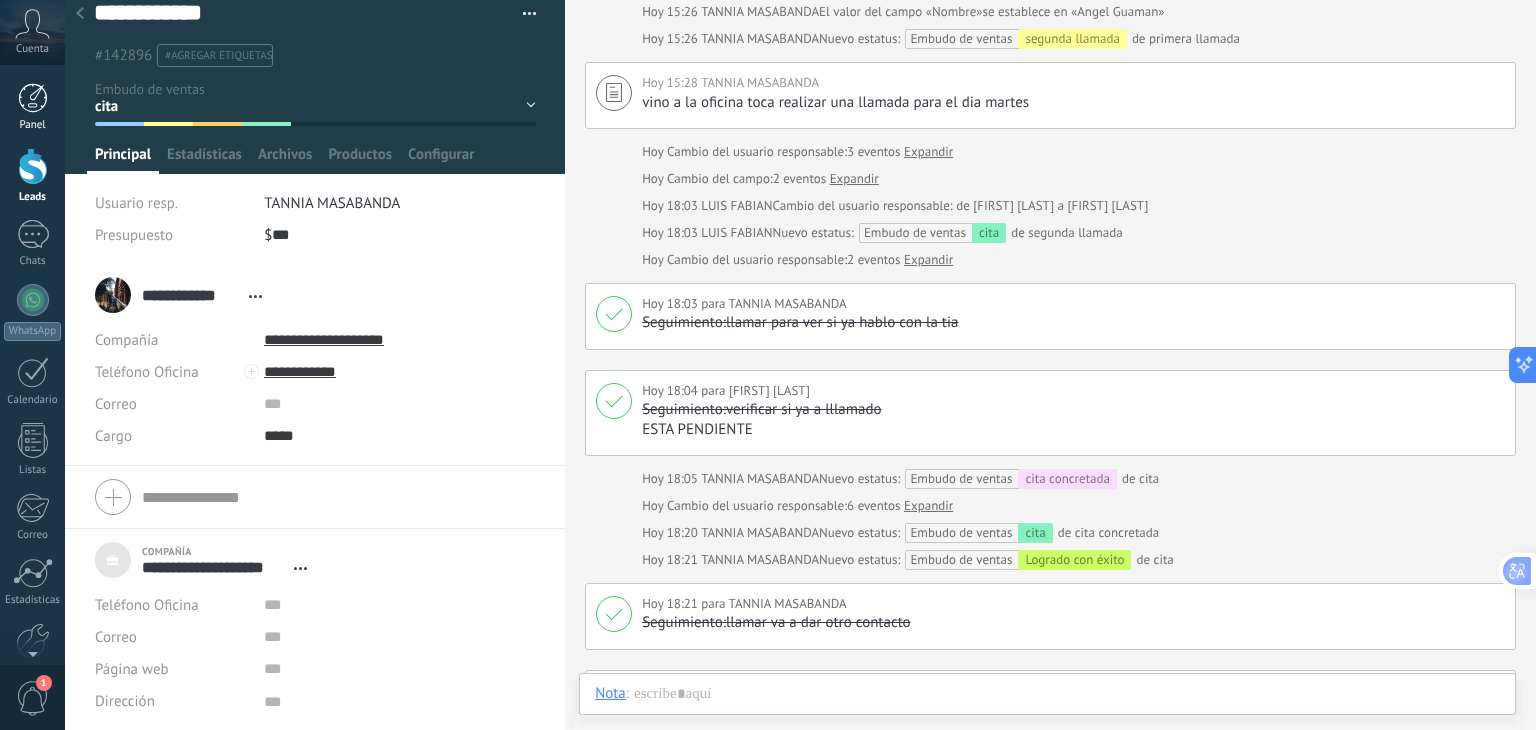 click on "Panel" at bounding box center (32, 107) 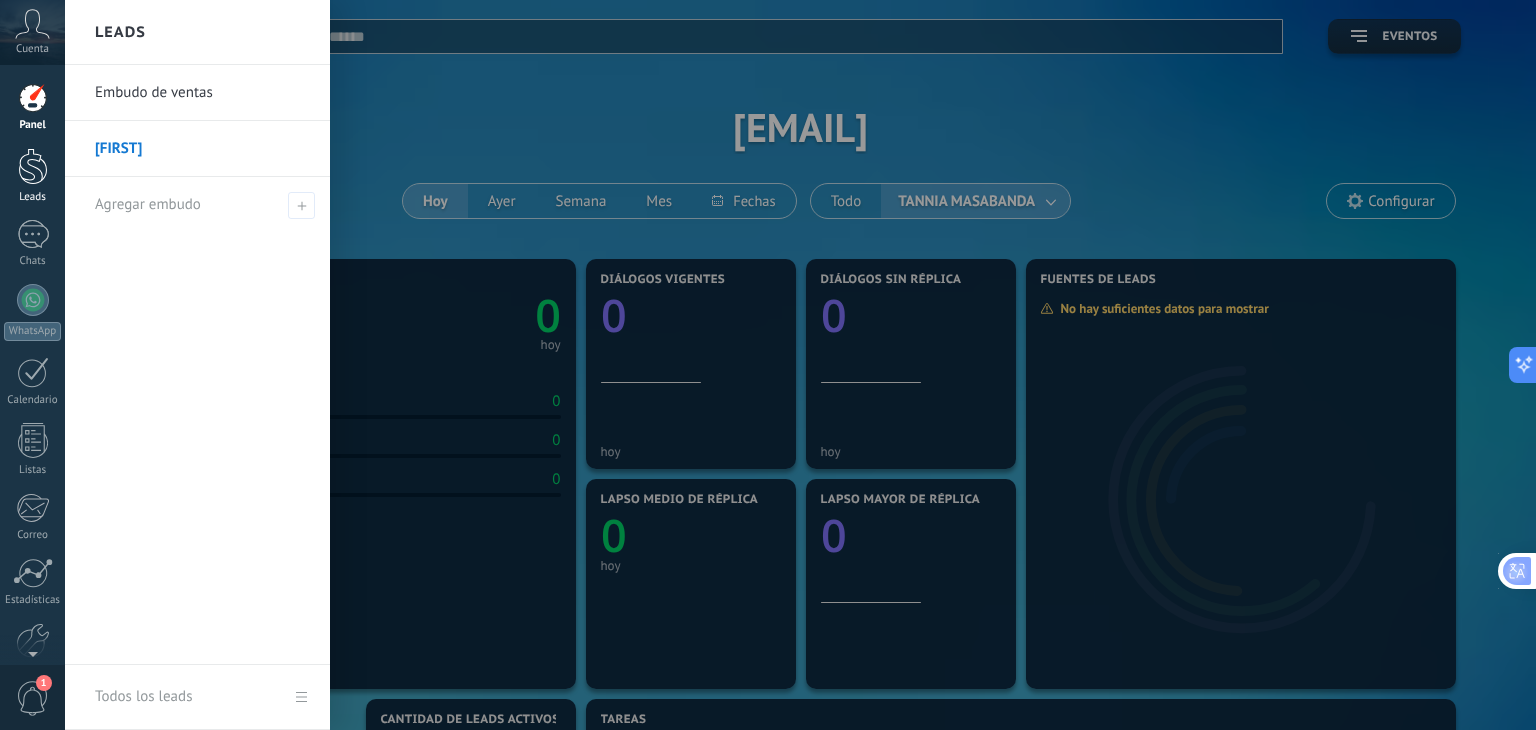 click at bounding box center [33, 166] 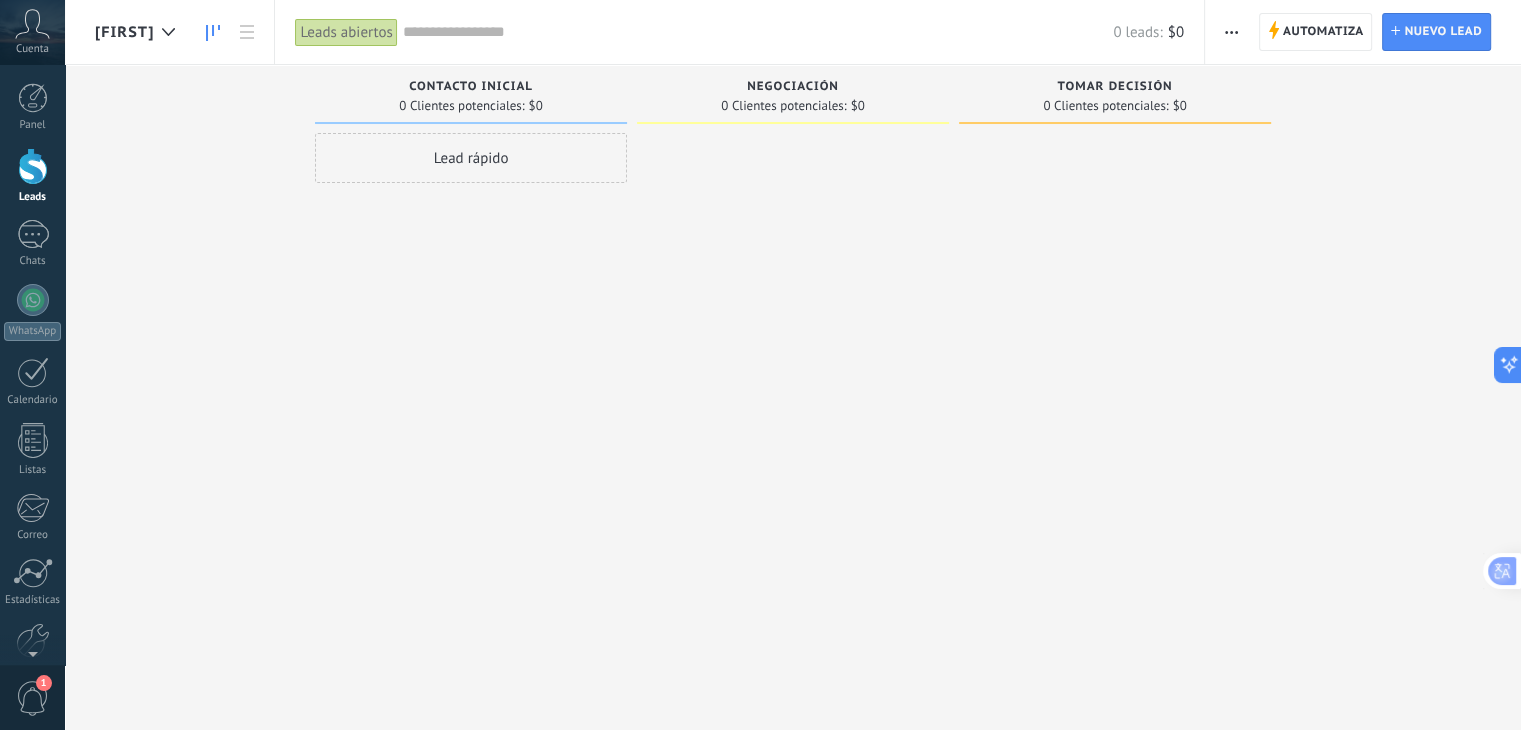 click at bounding box center [213, 32] 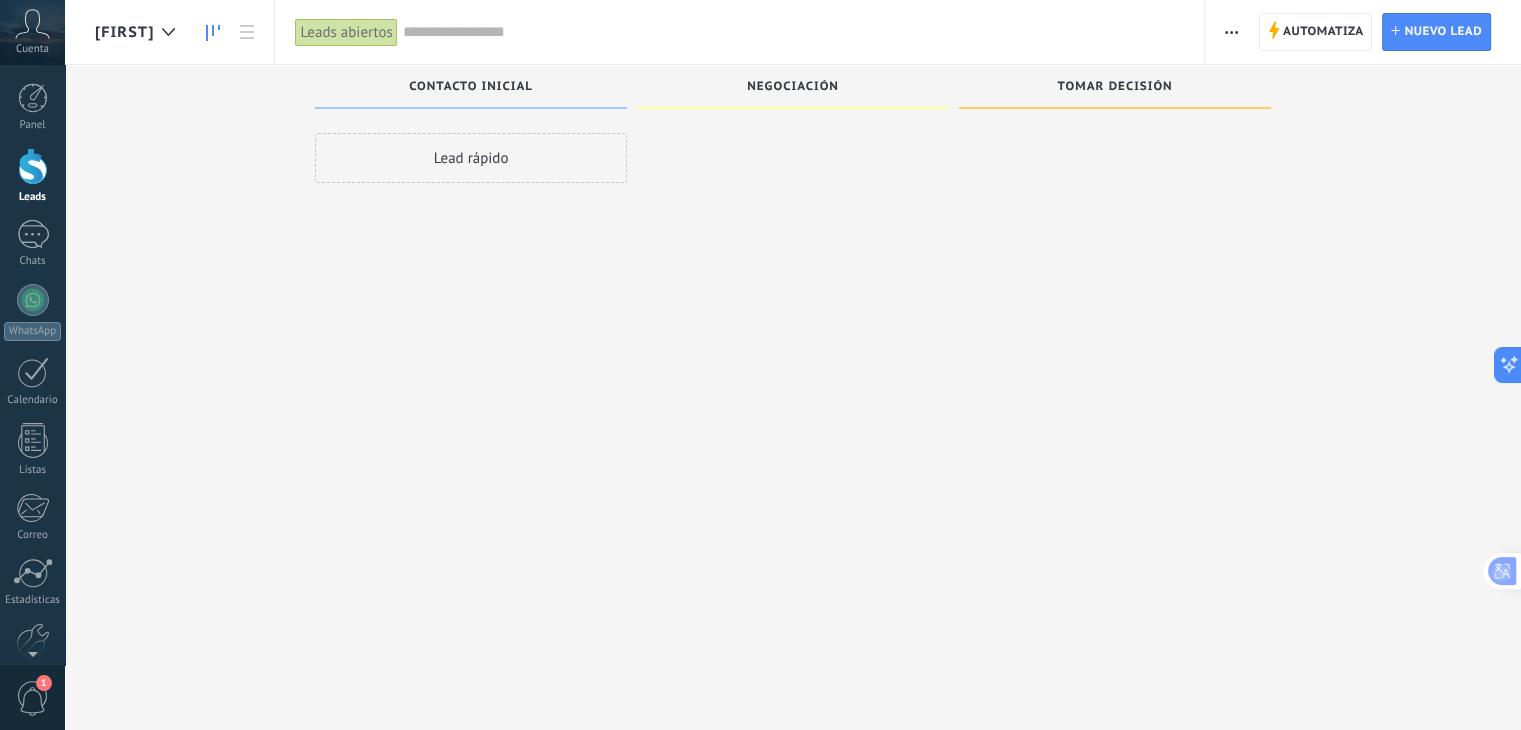 click 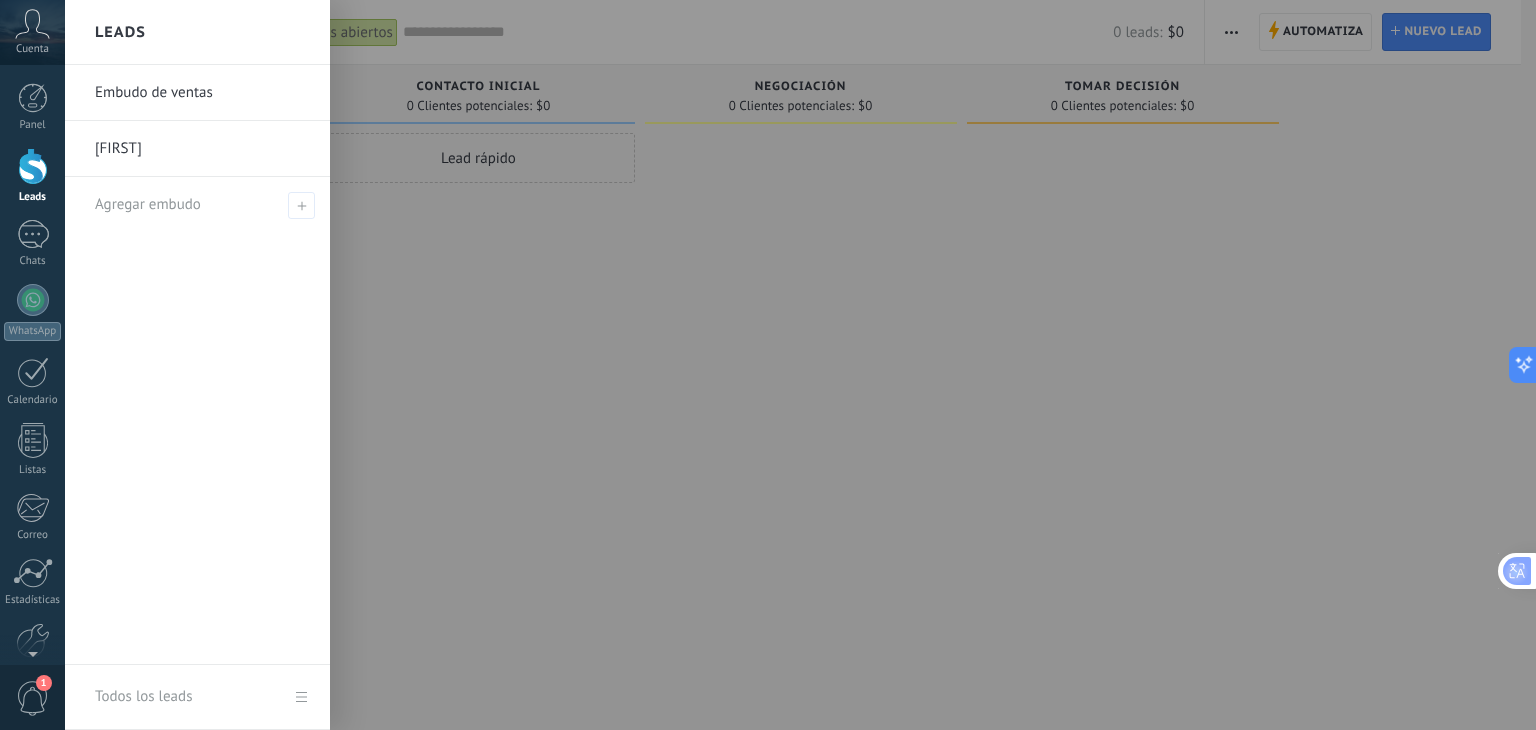 click on "Embudo de ventas" at bounding box center [202, 93] 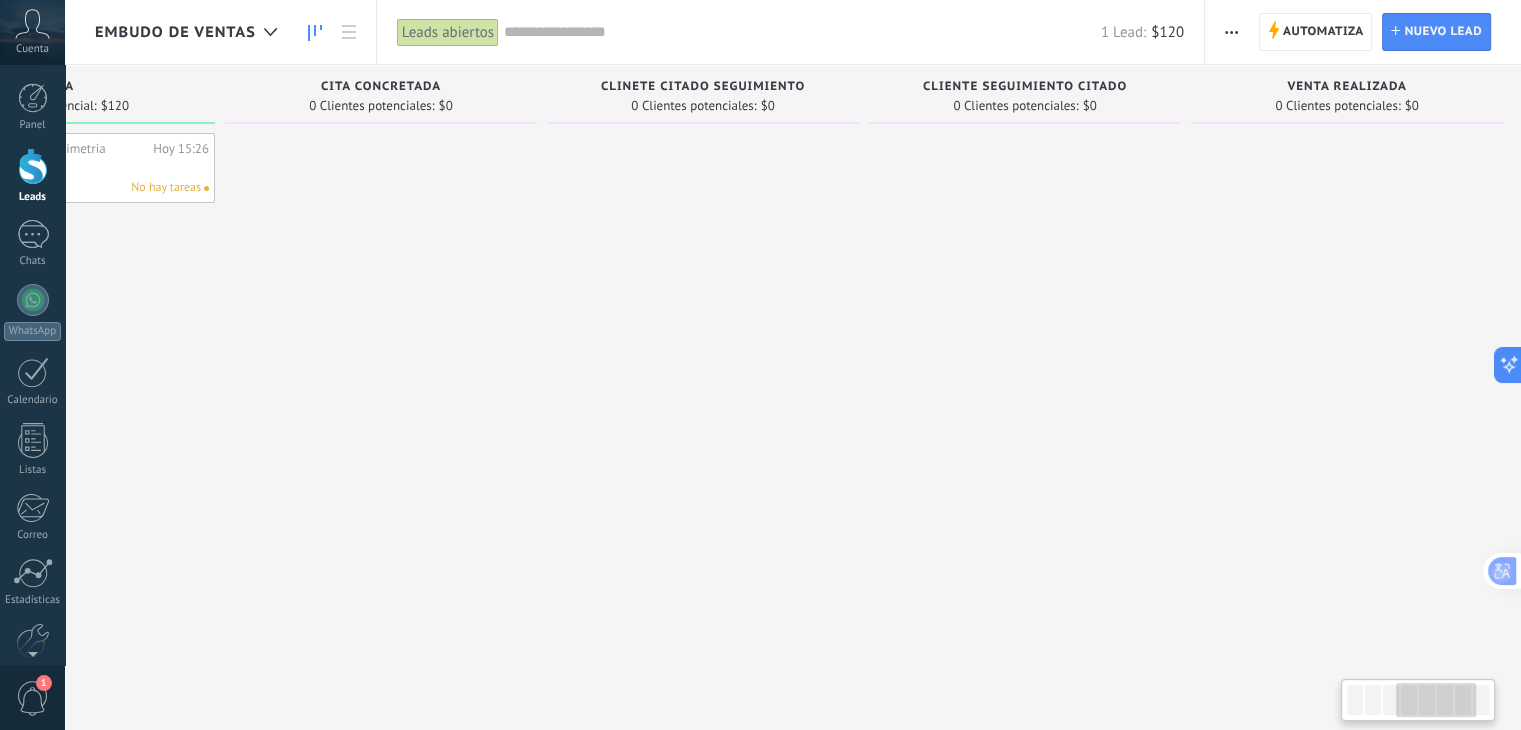 drag, startPoint x: 1341, startPoint y: 306, endPoint x: 218, endPoint y: 535, distance: 1146.1108 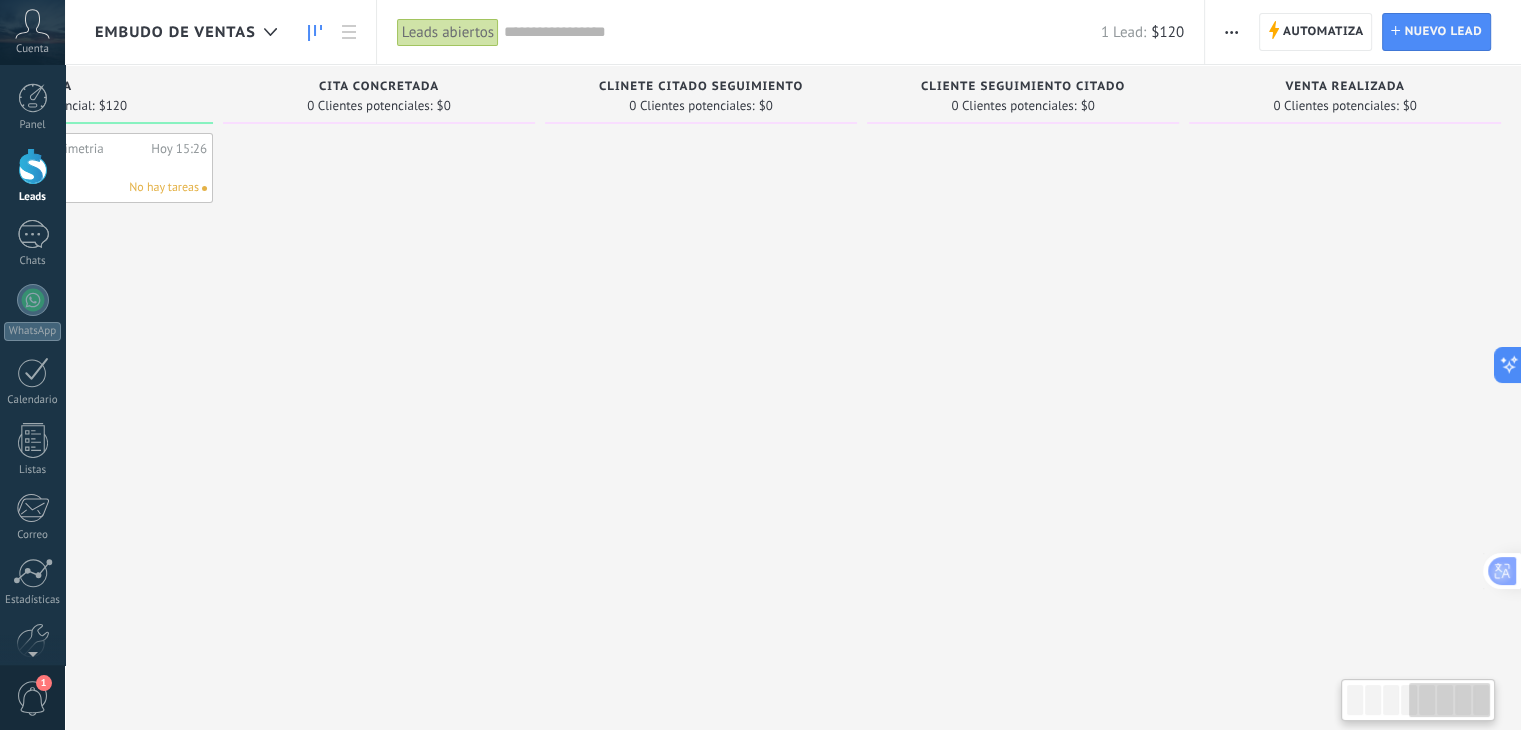 scroll, scrollTop: 0, scrollLeft: 1170, axis: horizontal 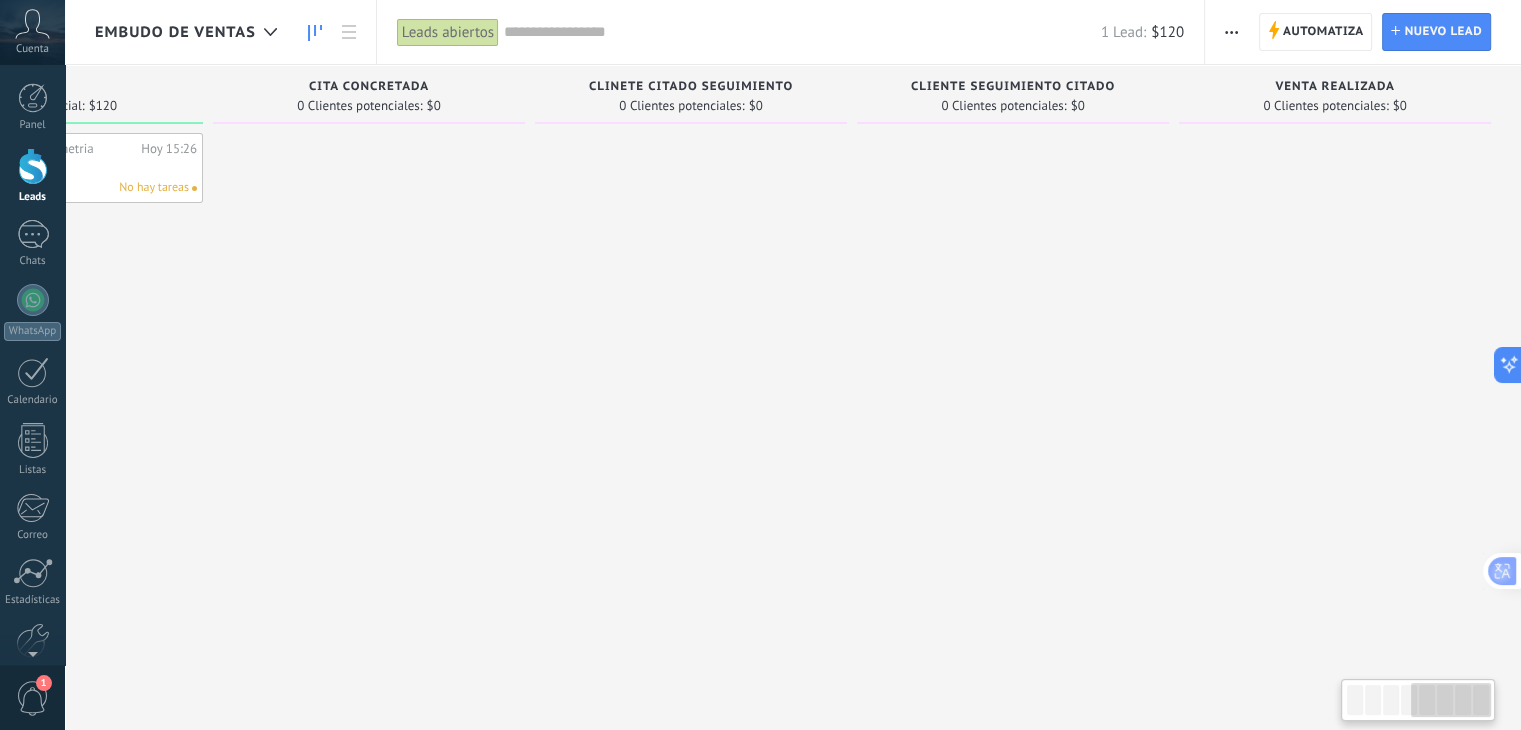 drag, startPoint x: 1373, startPoint y: 289, endPoint x: 844, endPoint y: 355, distance: 533.1013 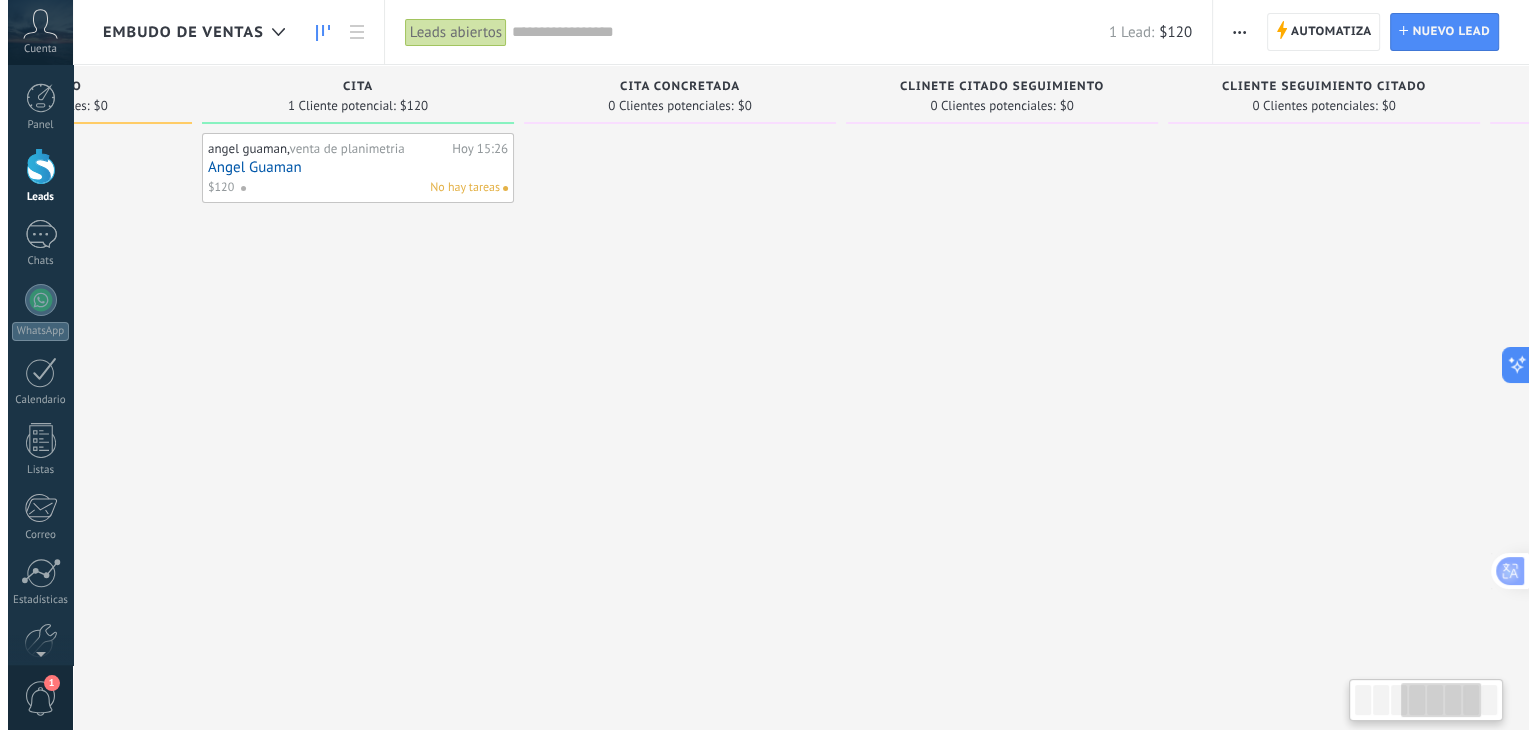 scroll, scrollTop: 0, scrollLeft: 851, axis: horizontal 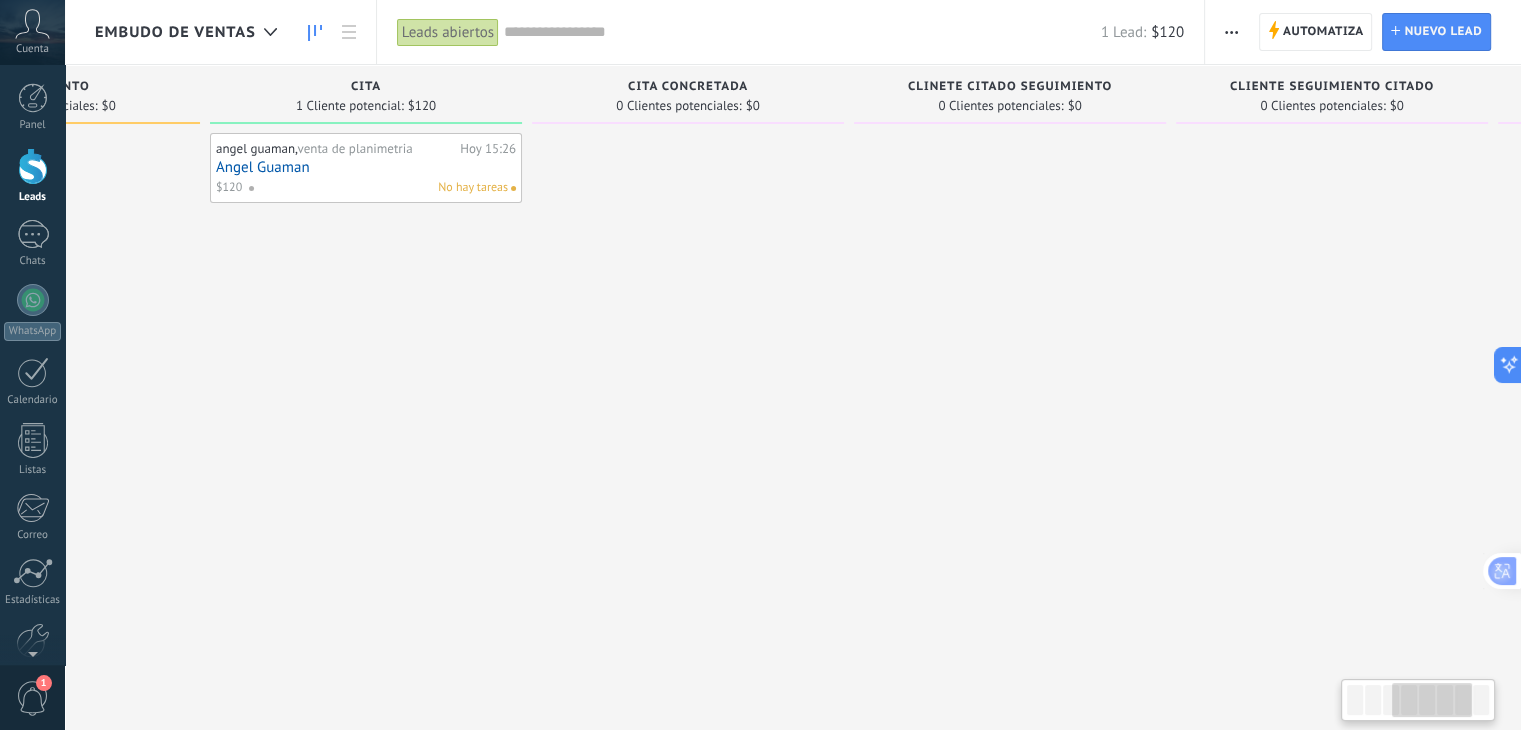 drag, startPoint x: 854, startPoint y: 352, endPoint x: 1160, endPoint y: 307, distance: 309.29114 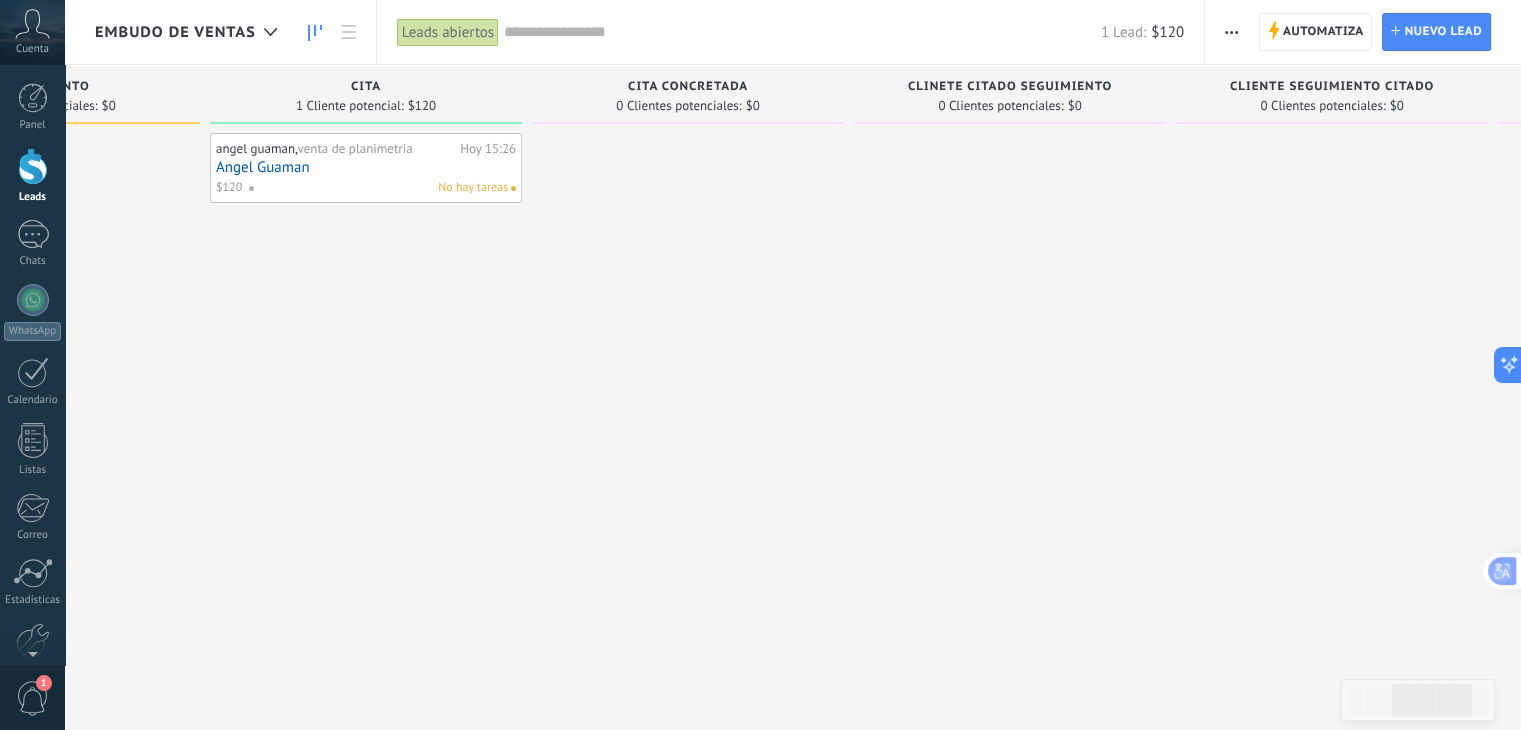 click on "venta de planimetria" at bounding box center (355, 148) 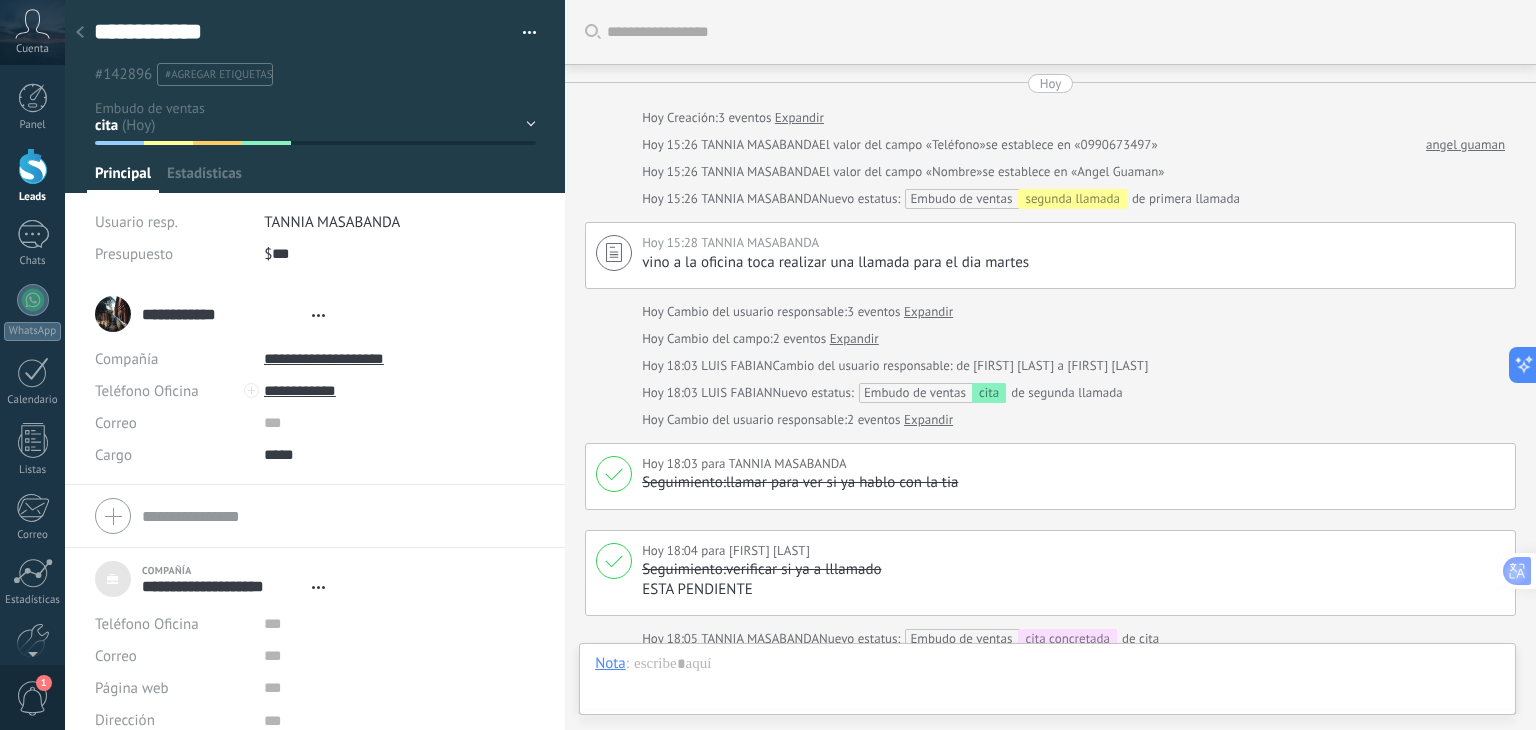 type on "***" 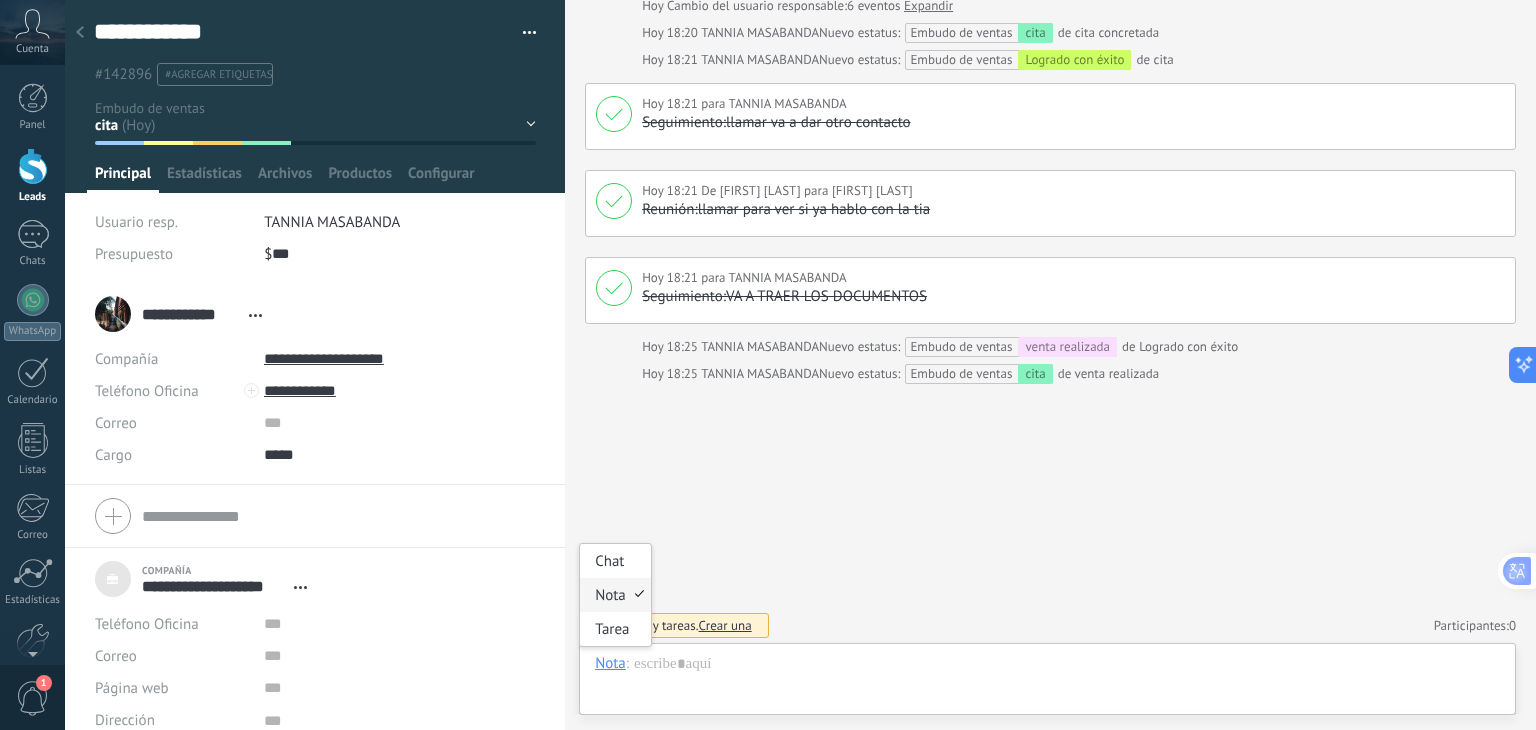 click on "Nota" at bounding box center (610, 663) 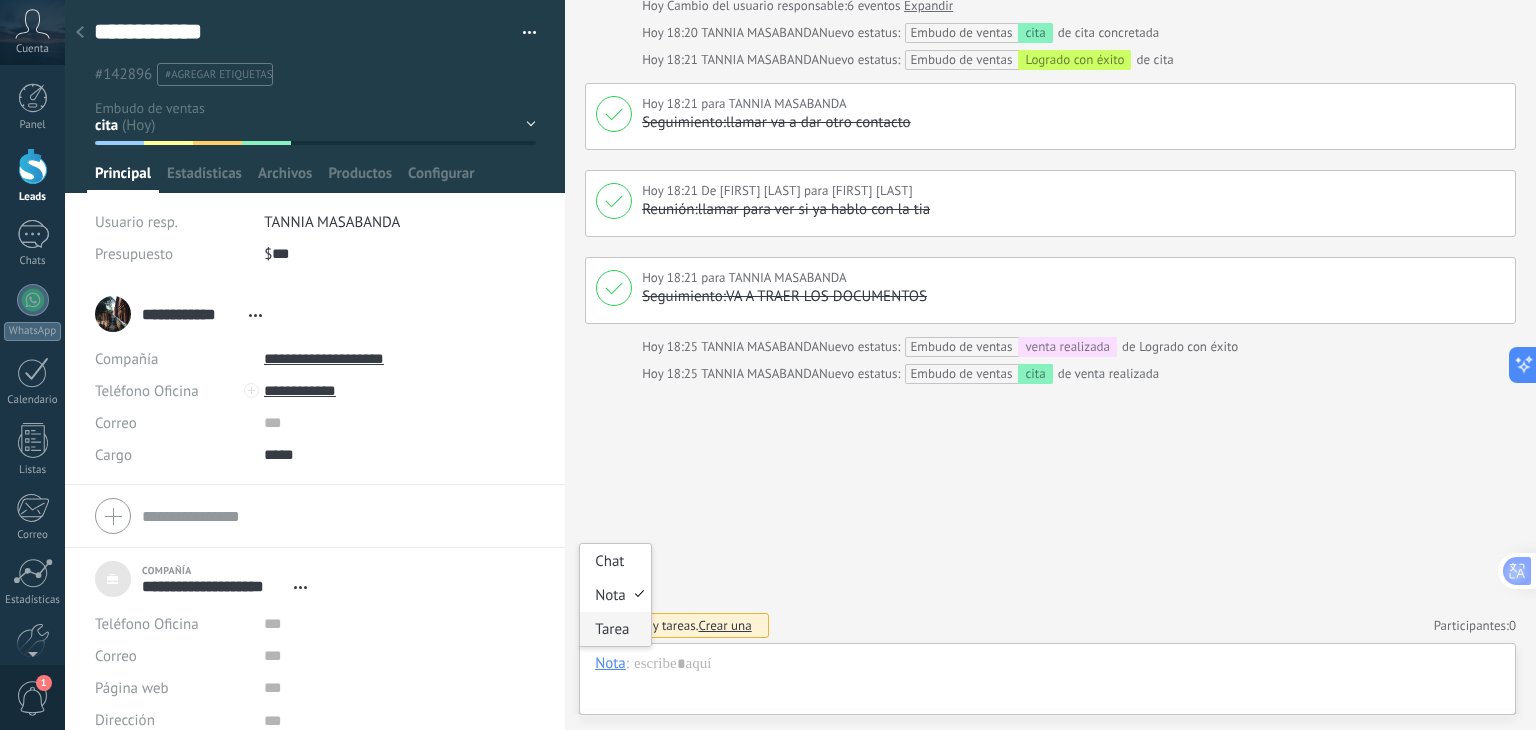 click on "Tarea" at bounding box center (615, 629) 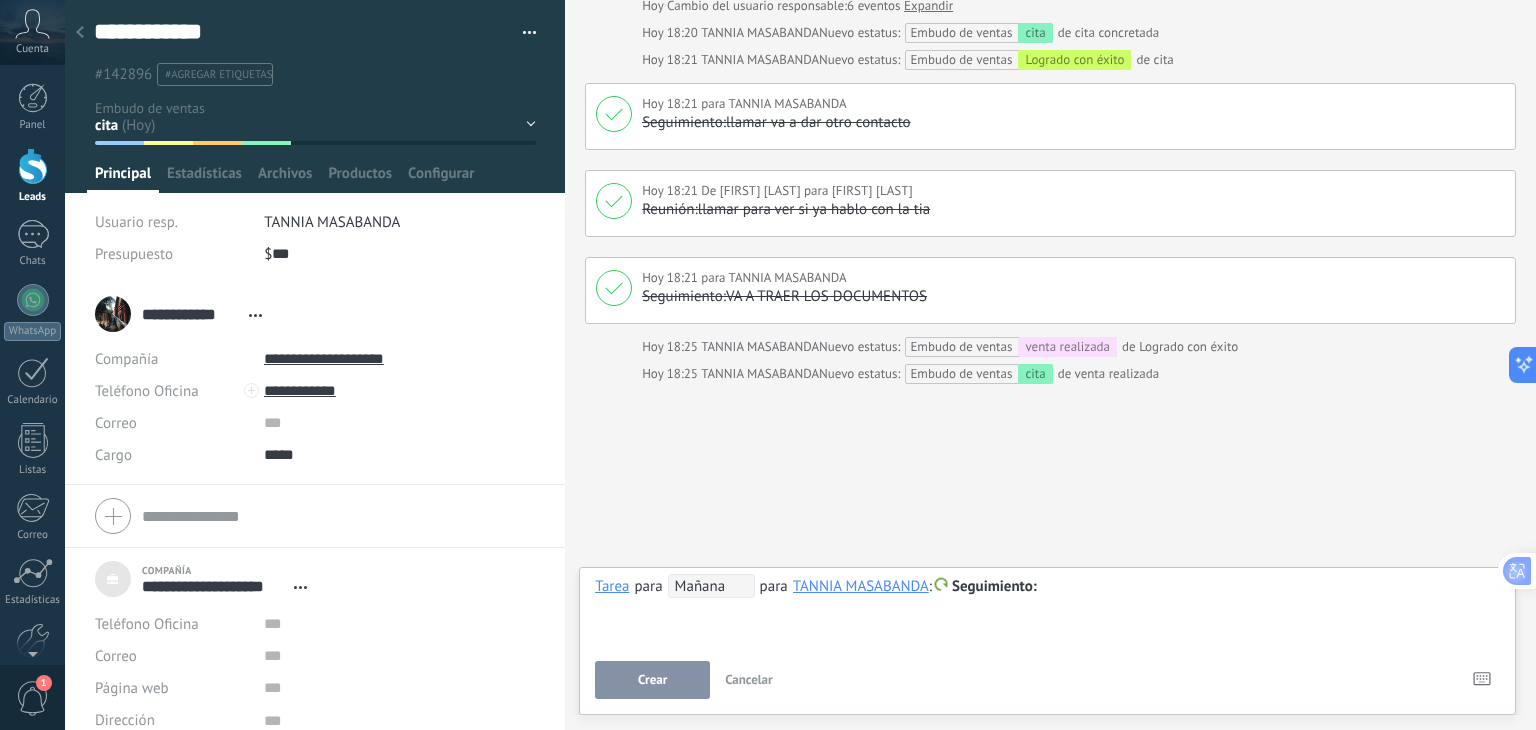 click on "Mañana" at bounding box center [711, 586] 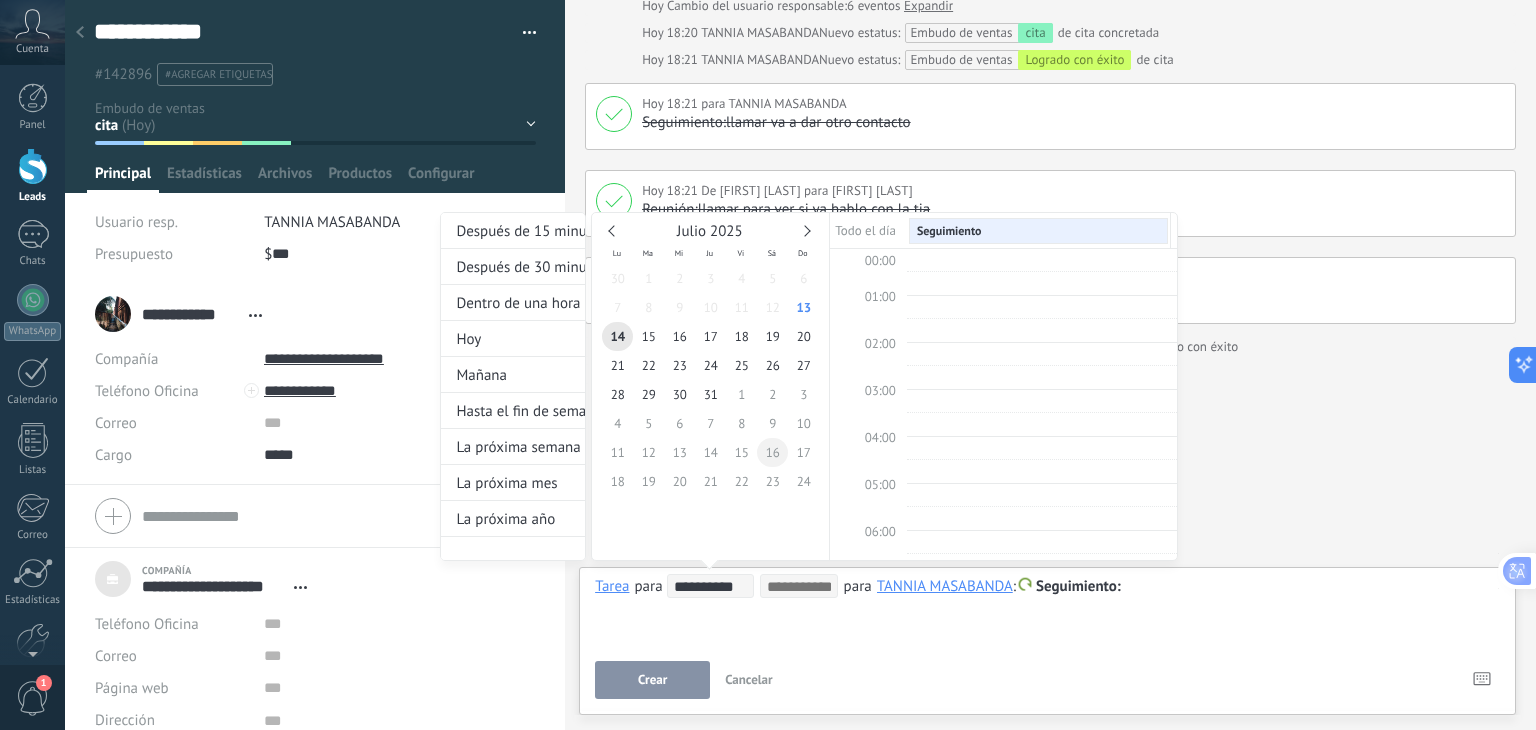 scroll, scrollTop: 374, scrollLeft: 0, axis: vertical 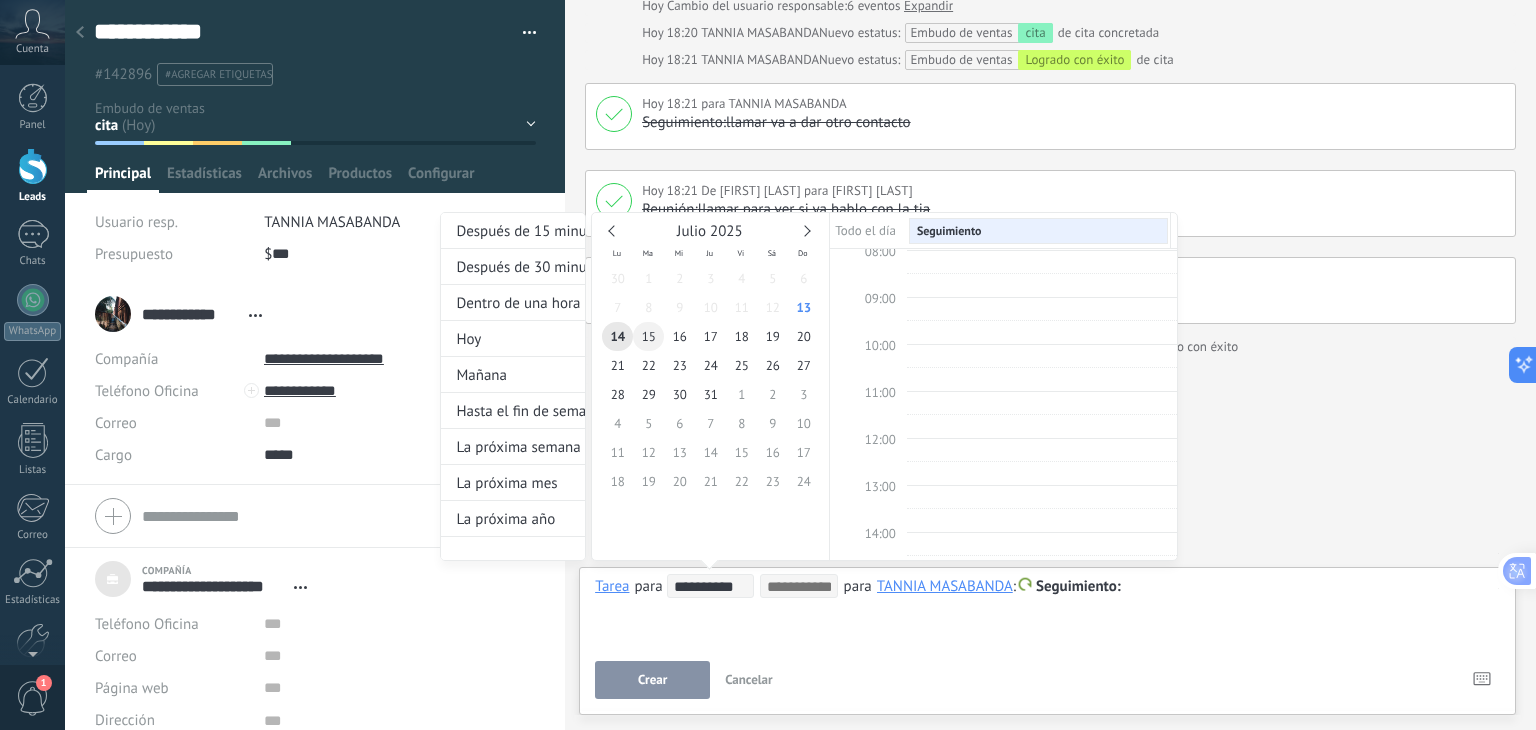 type on "**********" 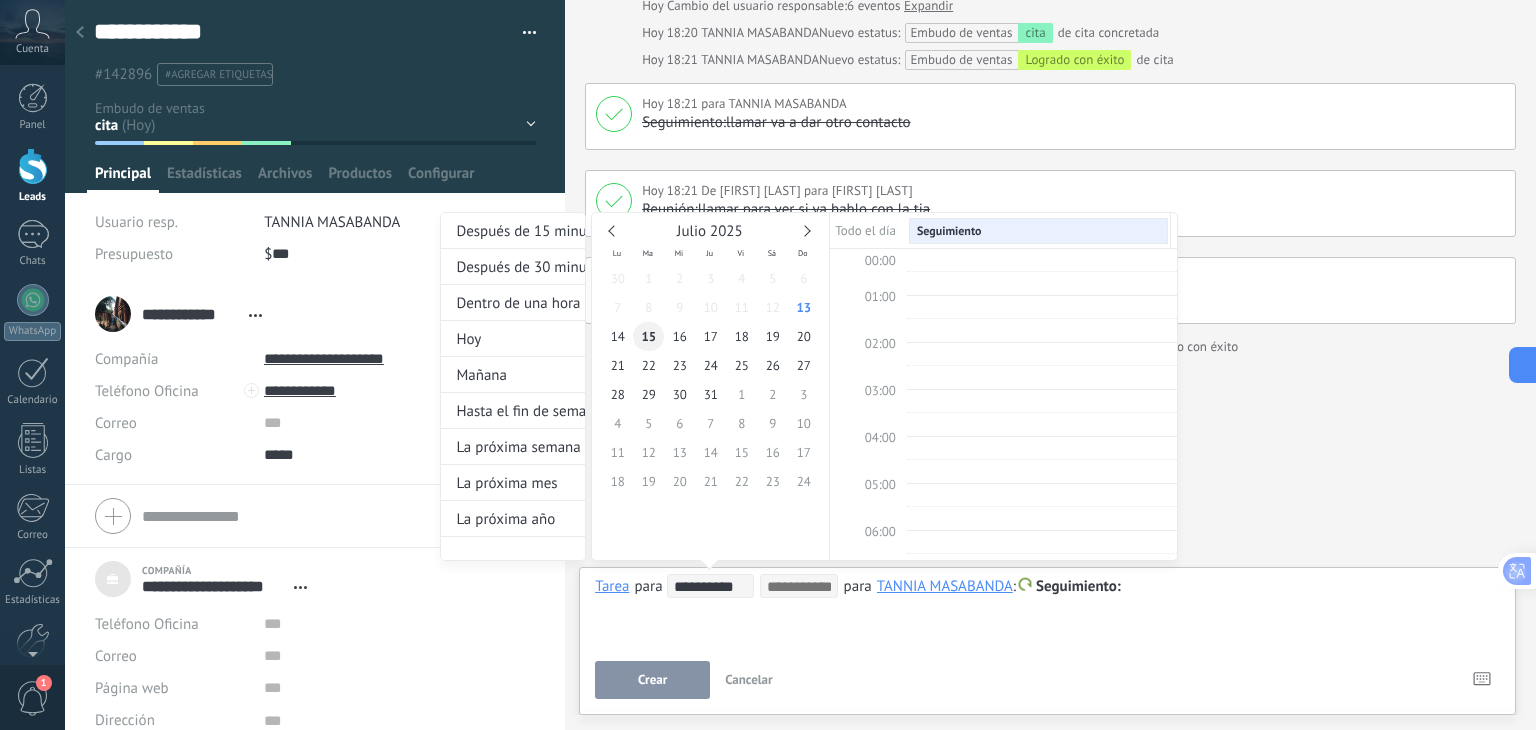 scroll, scrollTop: 374, scrollLeft: 0, axis: vertical 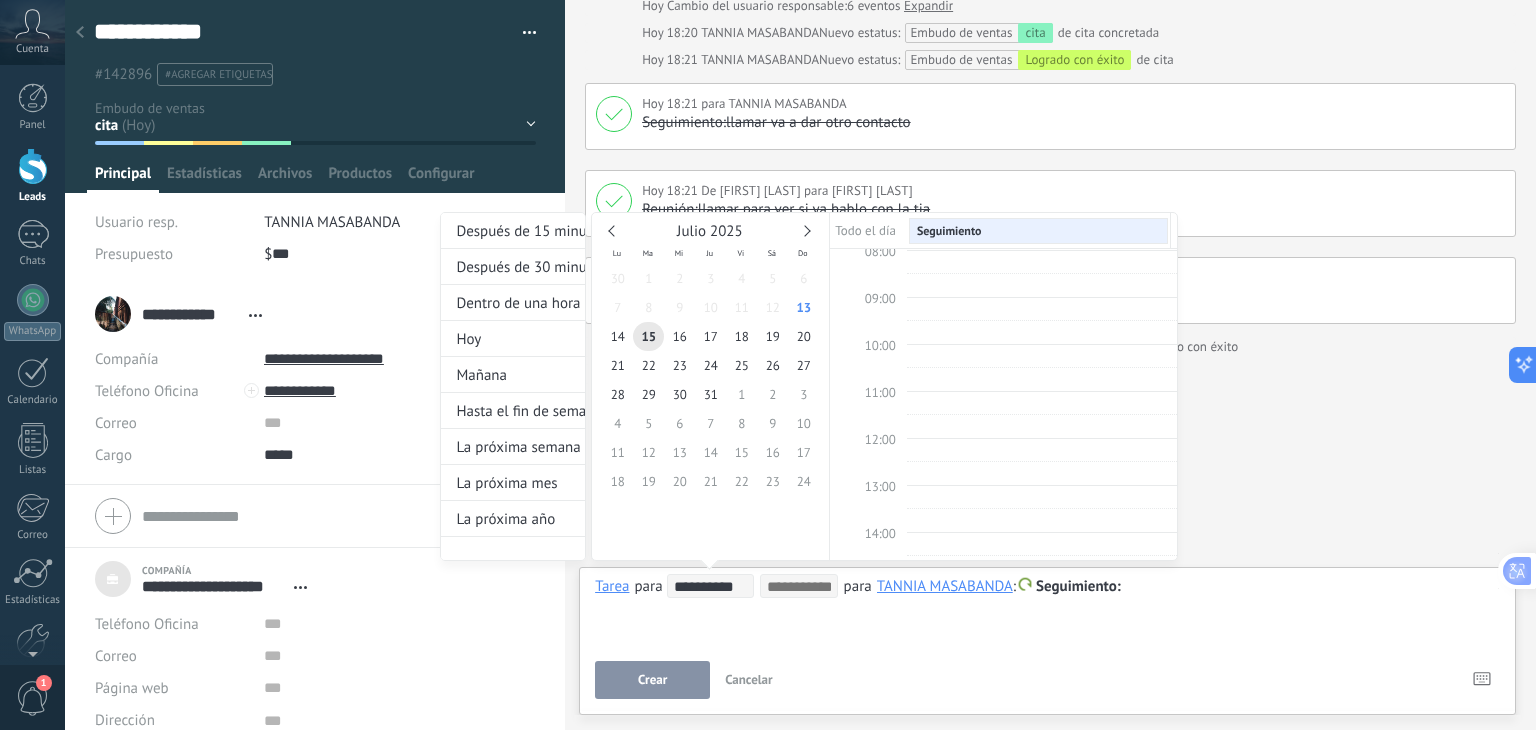 click at bounding box center (768, 365) 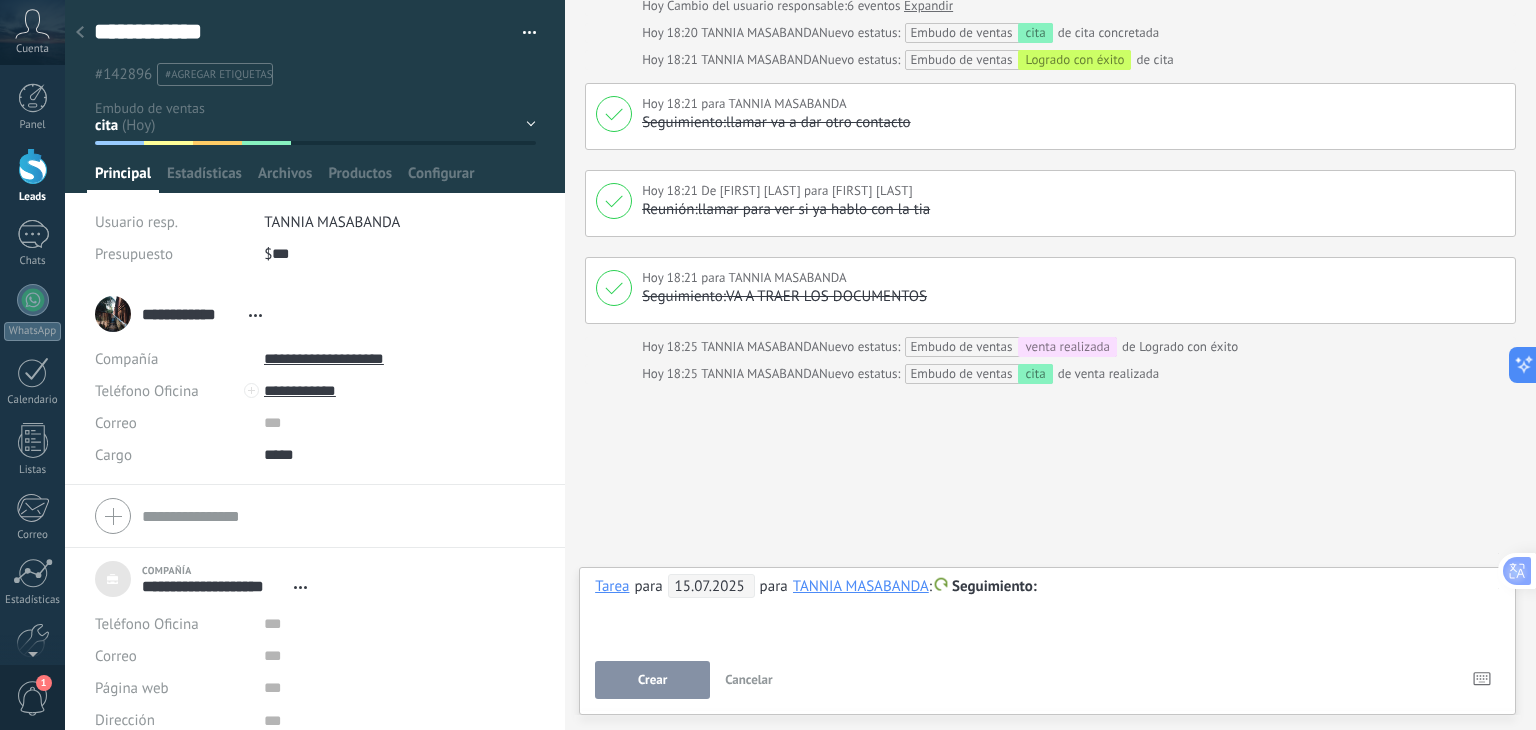 click on "**********" at bounding box center [1047, 610] 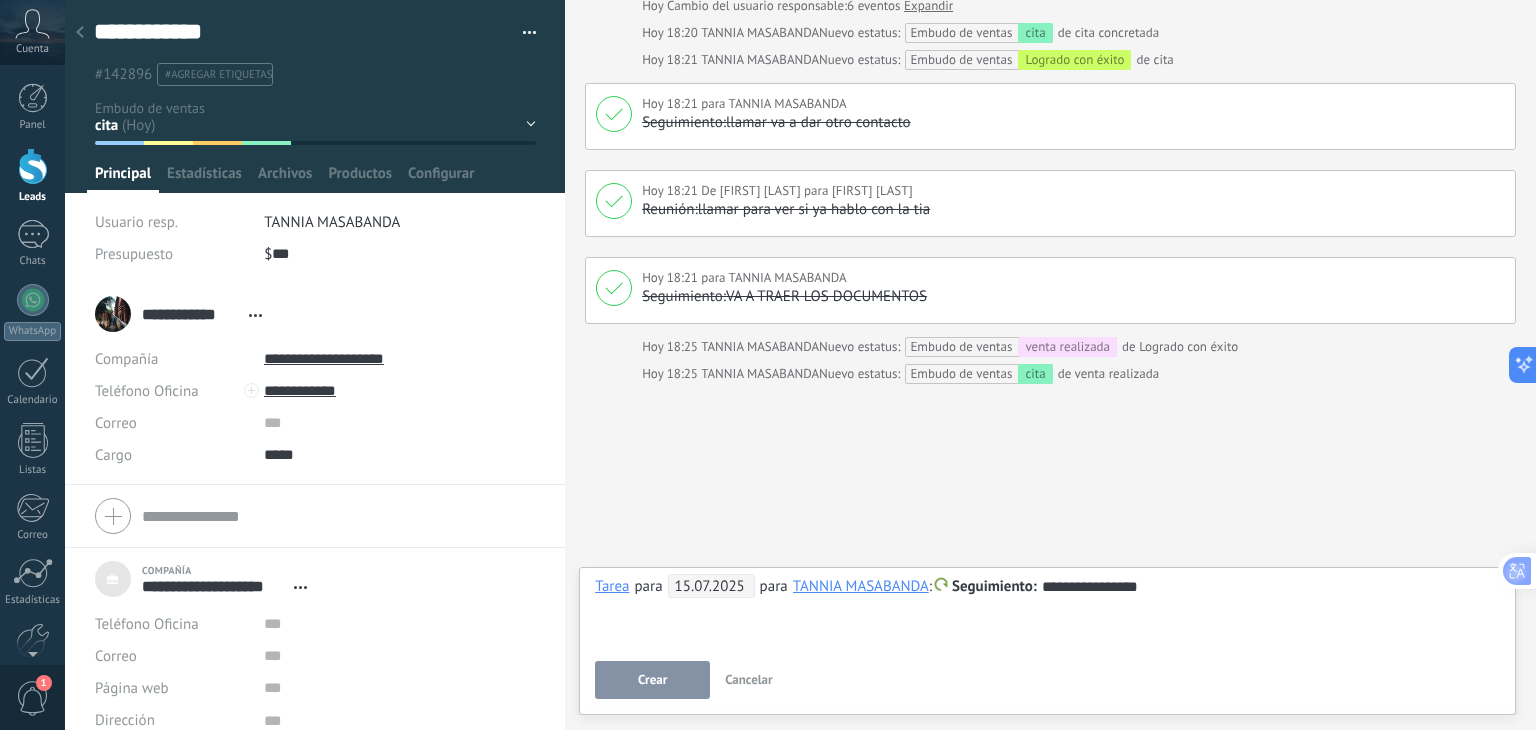 click on "Crear" at bounding box center (652, 680) 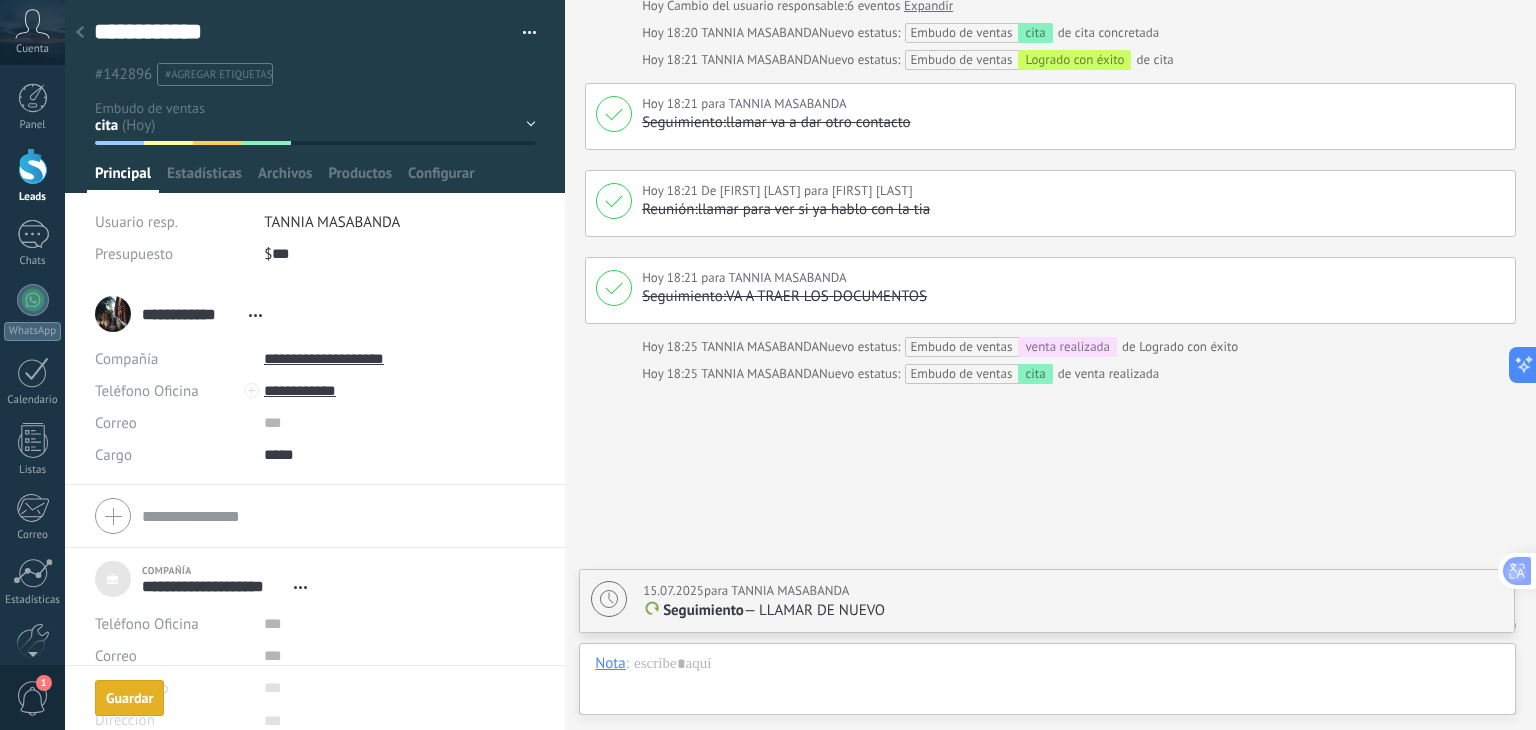 scroll, scrollTop: 729, scrollLeft: 0, axis: vertical 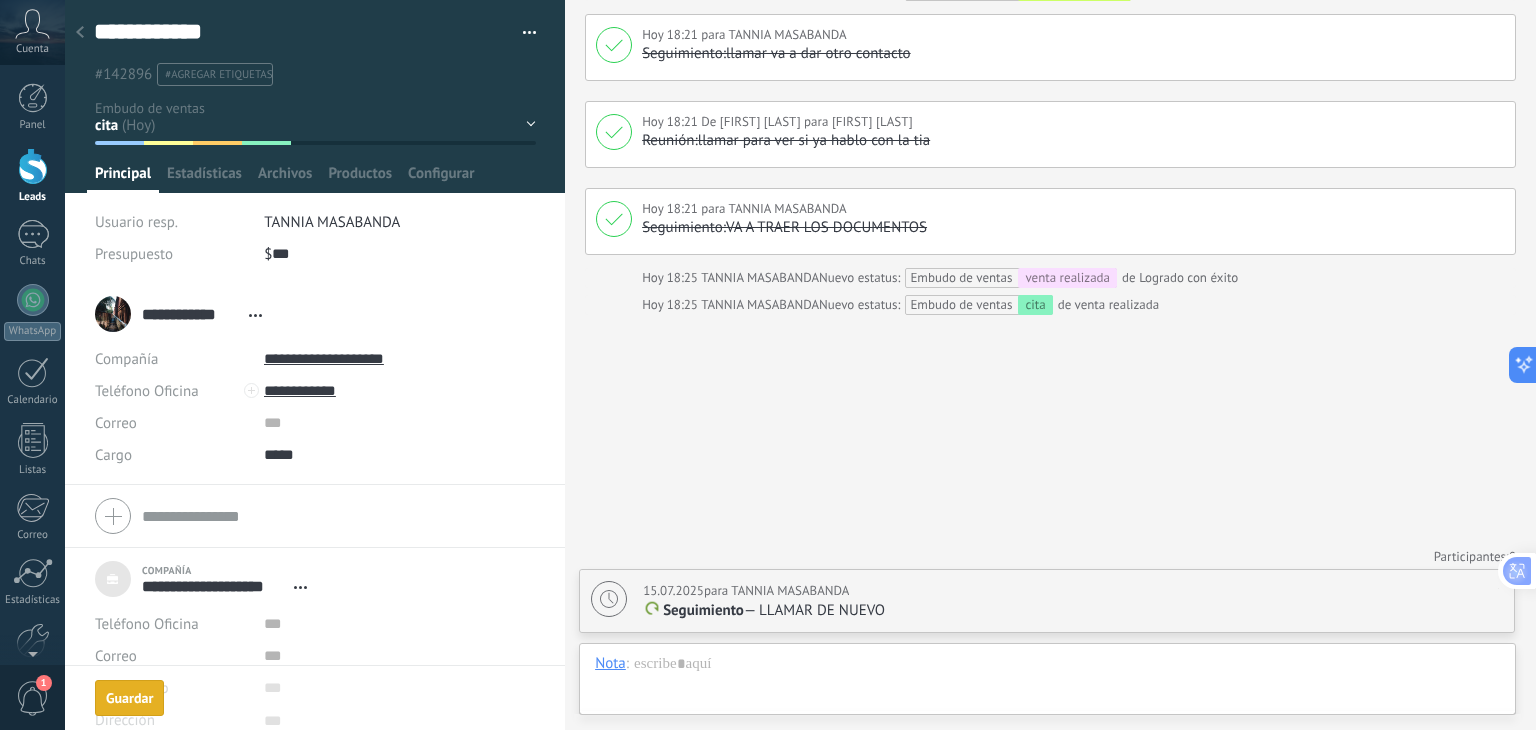 click on "Nota" at bounding box center [610, 663] 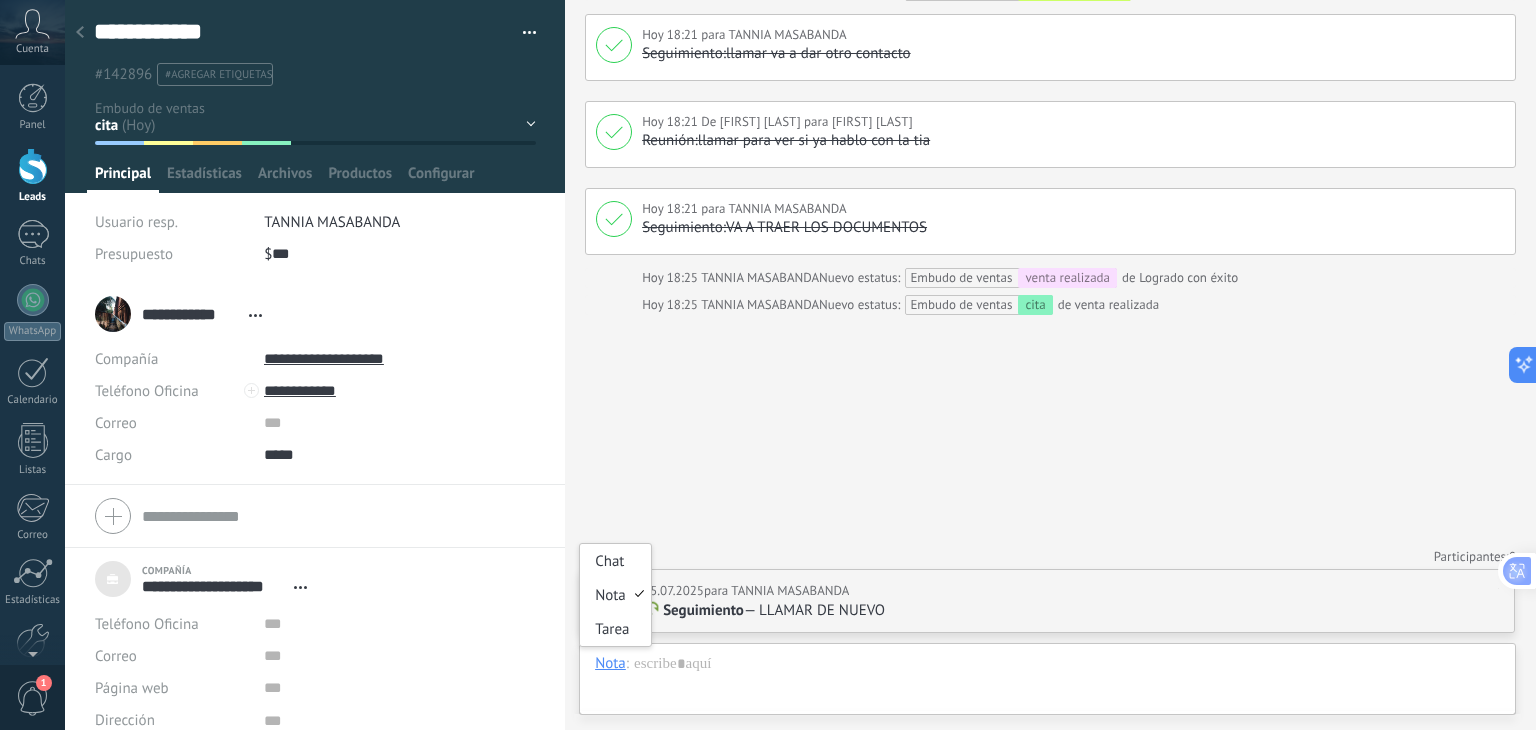 click on "Nota" at bounding box center [610, 663] 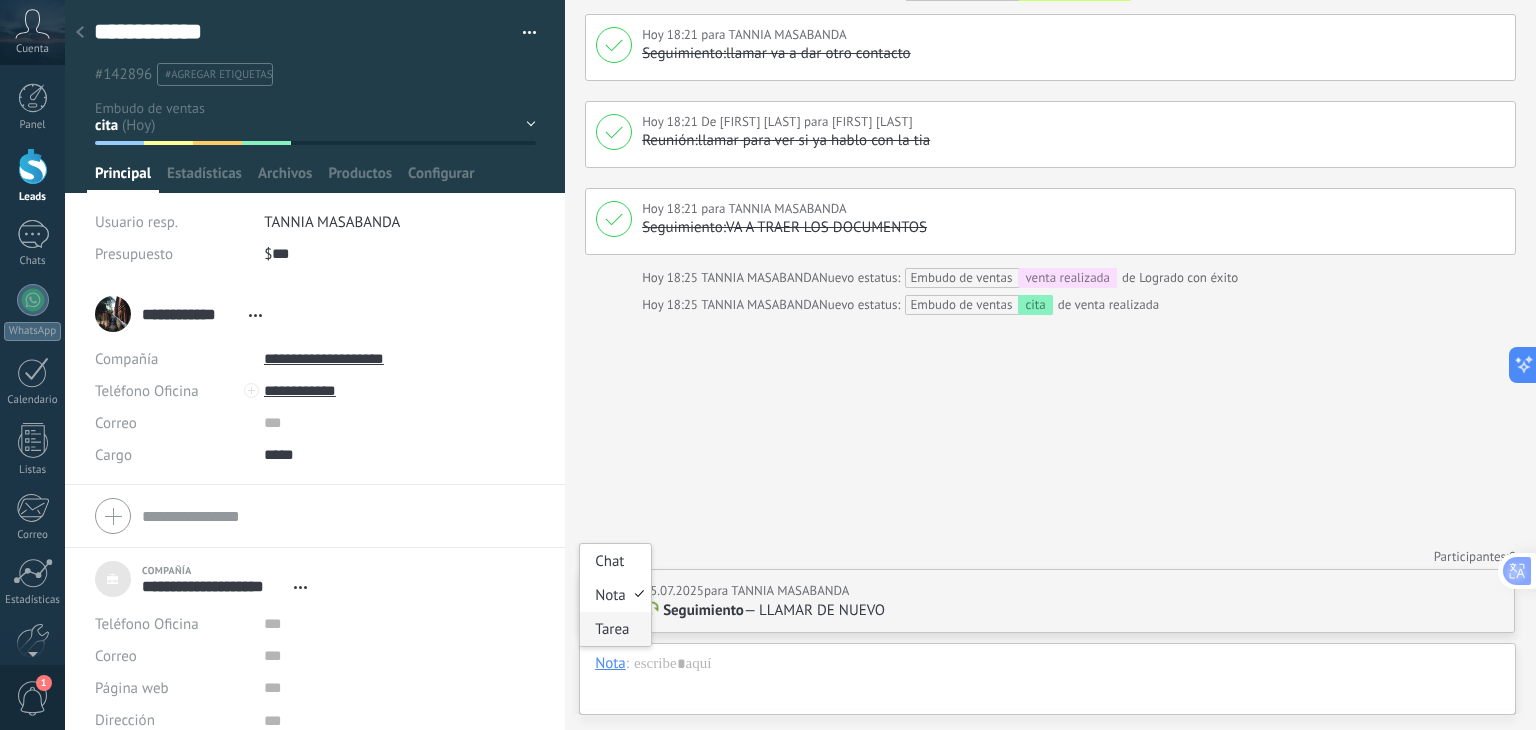 click on "Tarea" at bounding box center (615, 629) 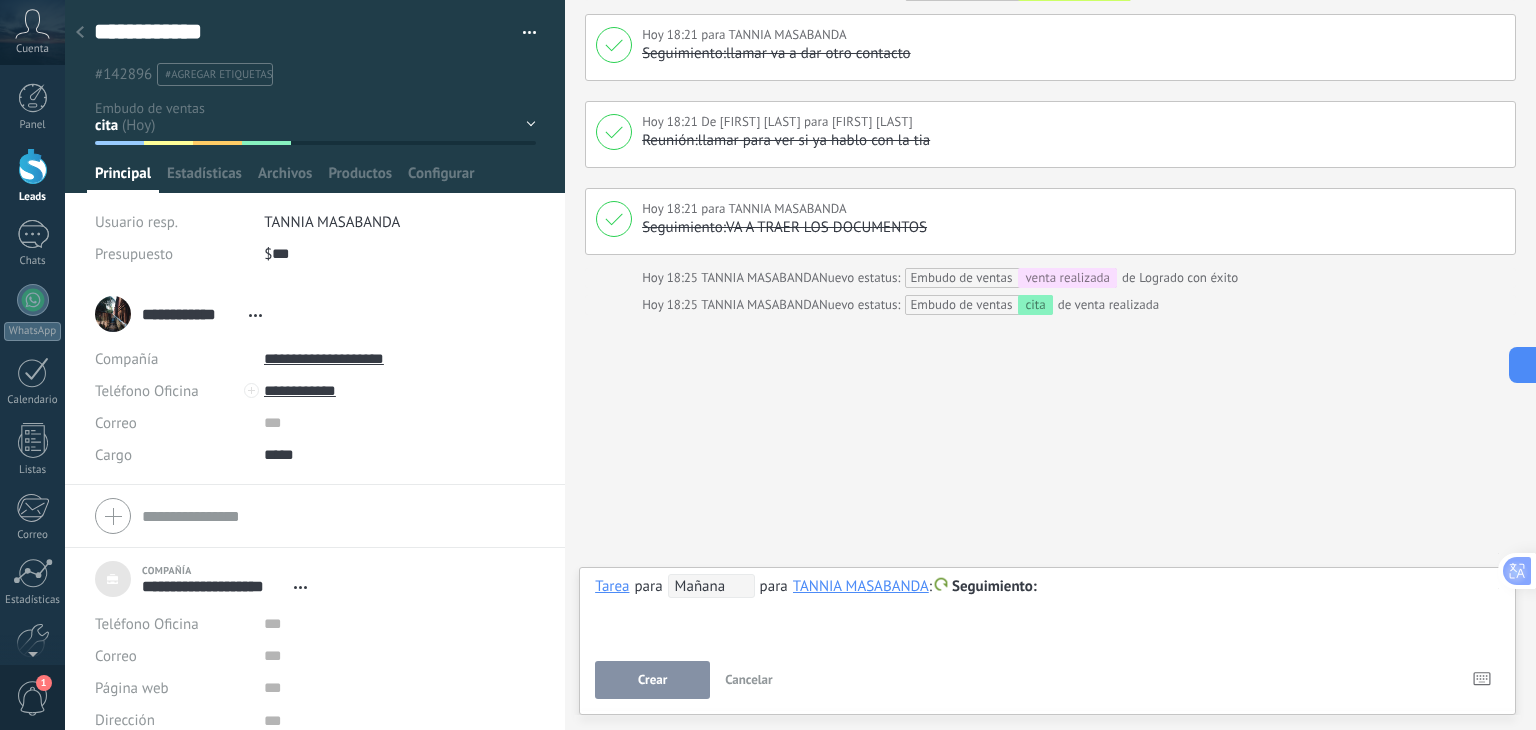 click on "Mañana" at bounding box center [711, 586] 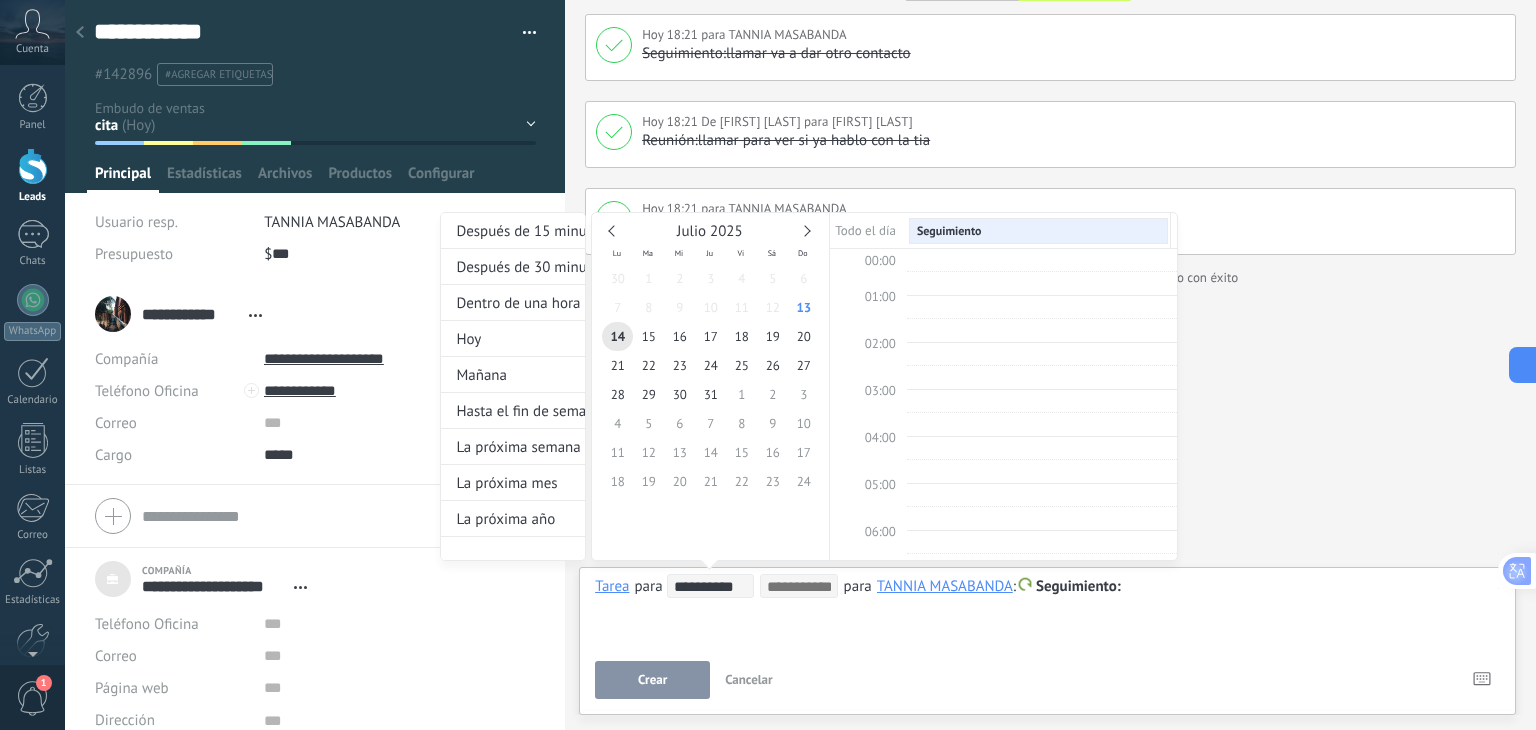scroll, scrollTop: 374, scrollLeft: 0, axis: vertical 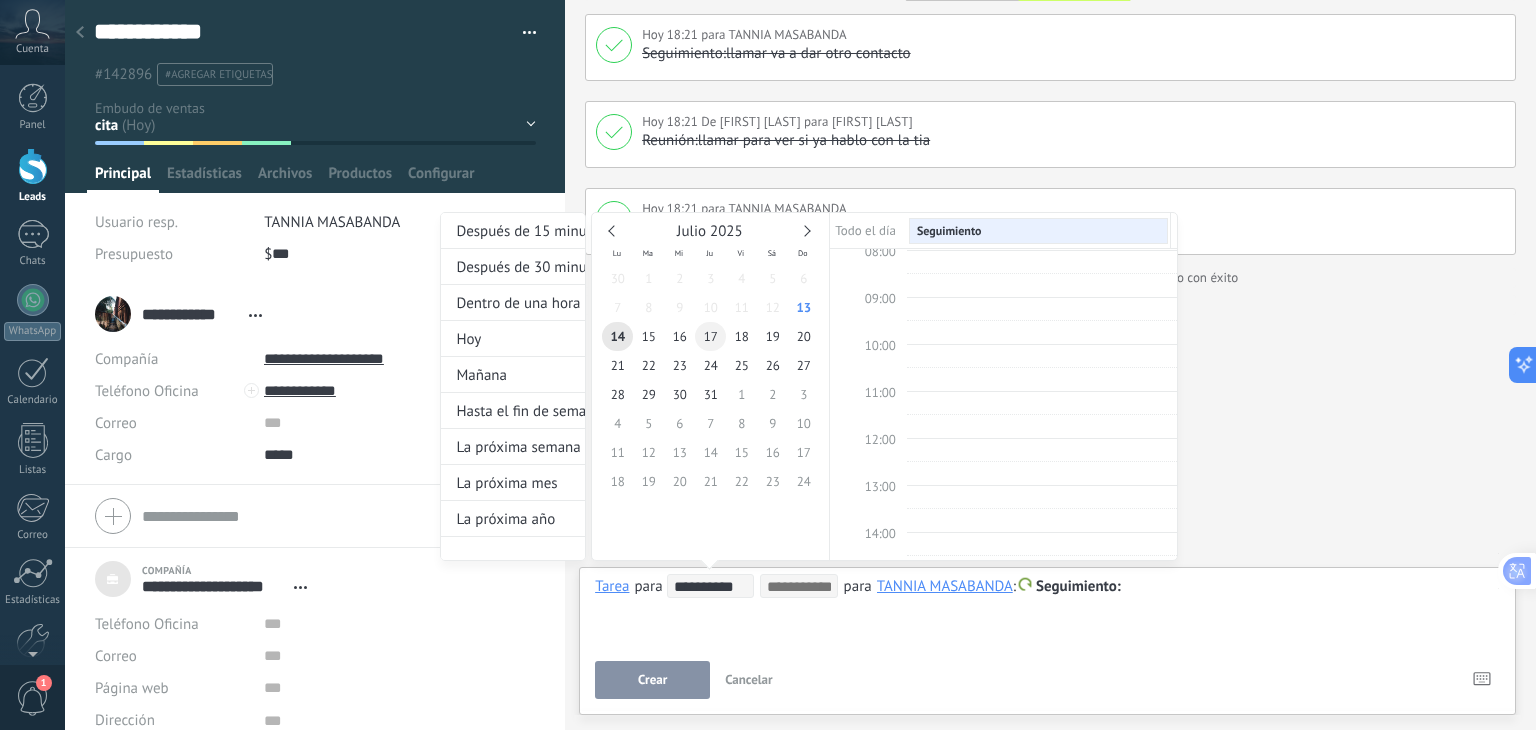 click on "17" at bounding box center (710, 336) 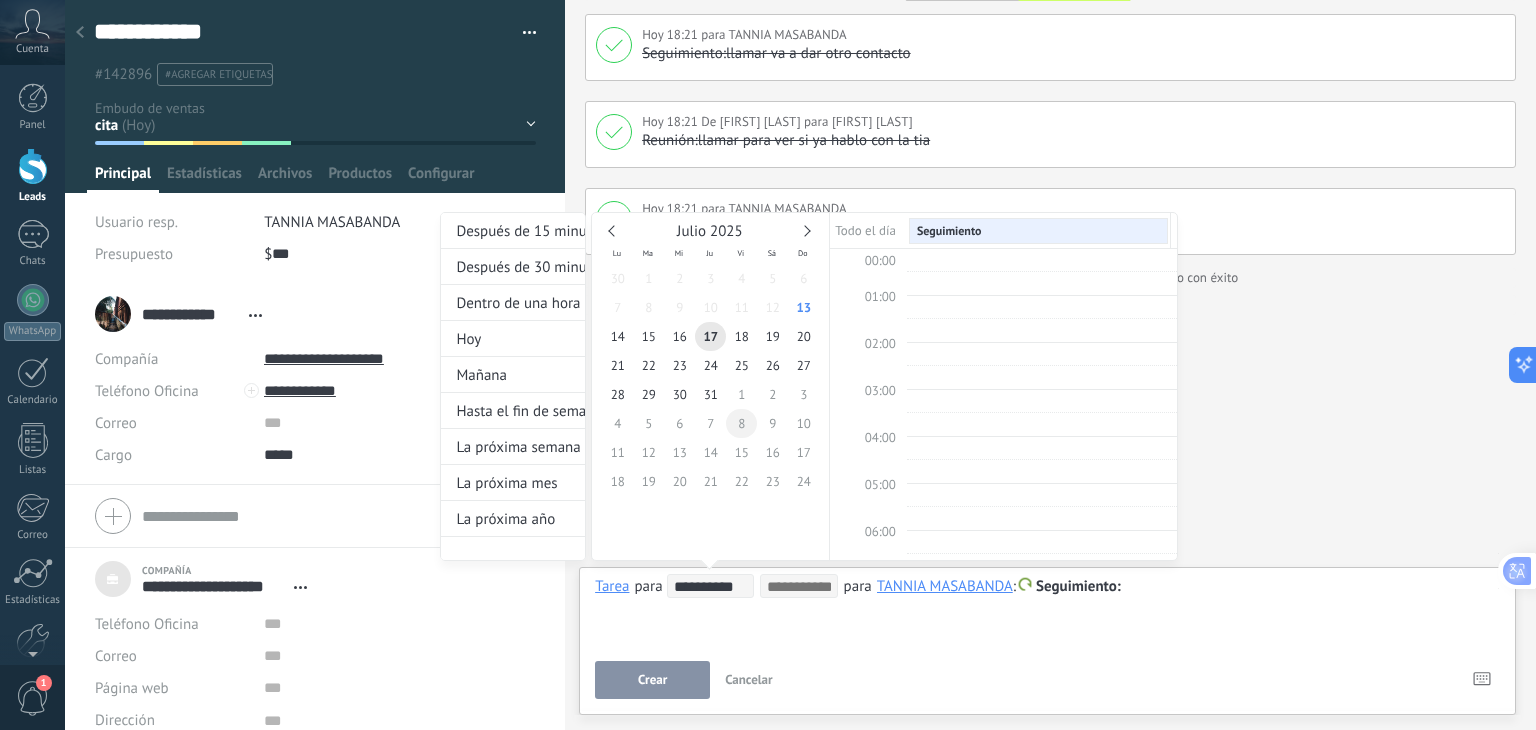 scroll, scrollTop: 374, scrollLeft: 0, axis: vertical 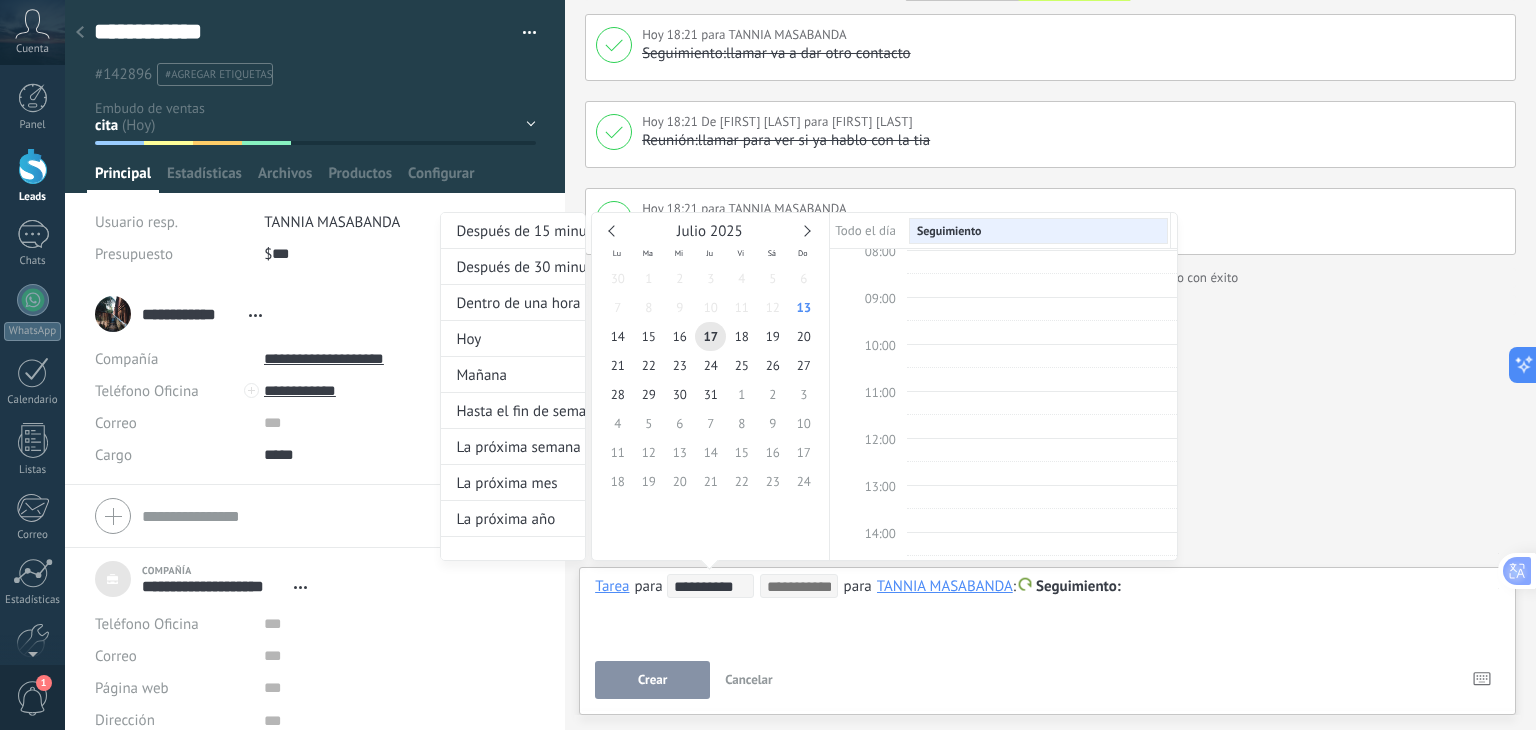 click at bounding box center [768, 365] 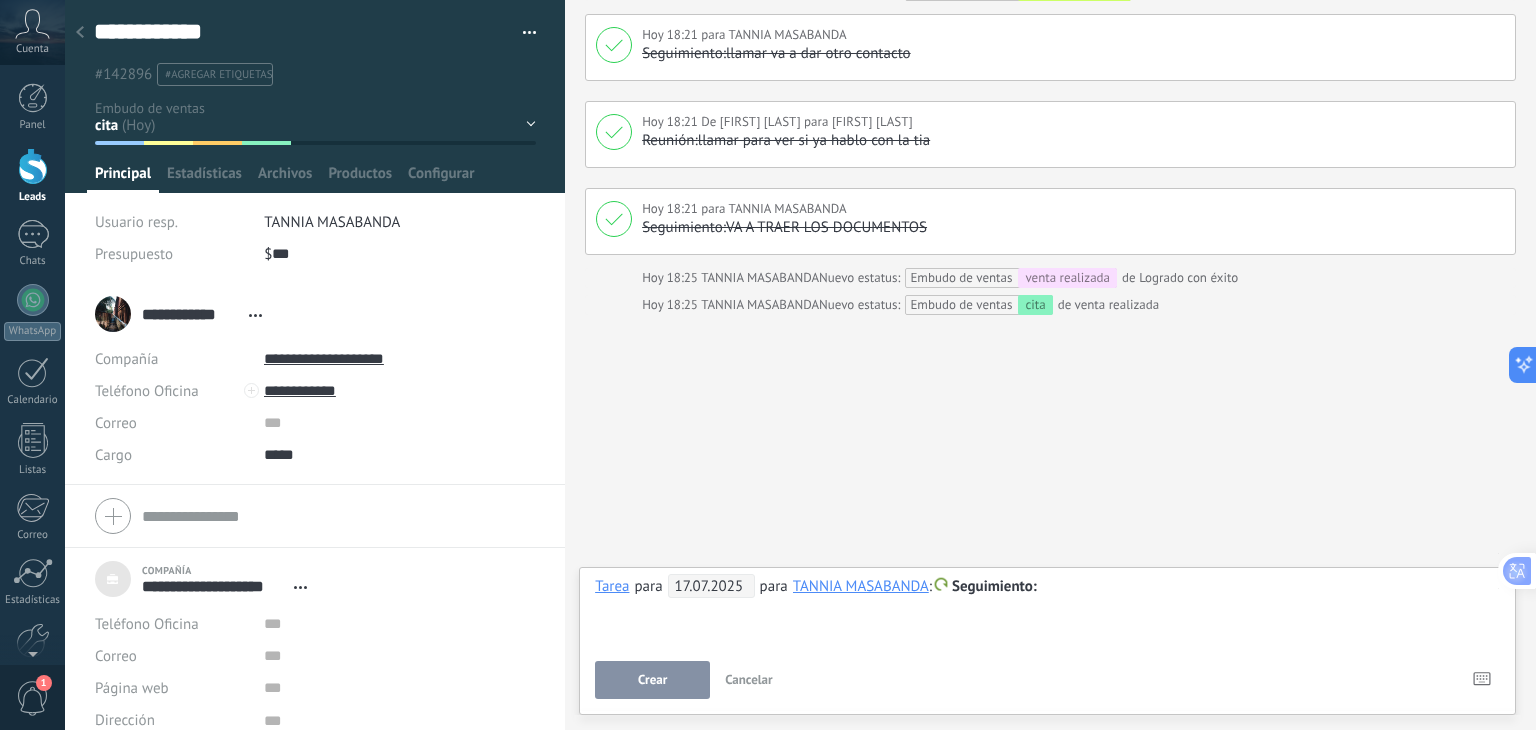 click on "**********" at bounding box center [1047, 641] 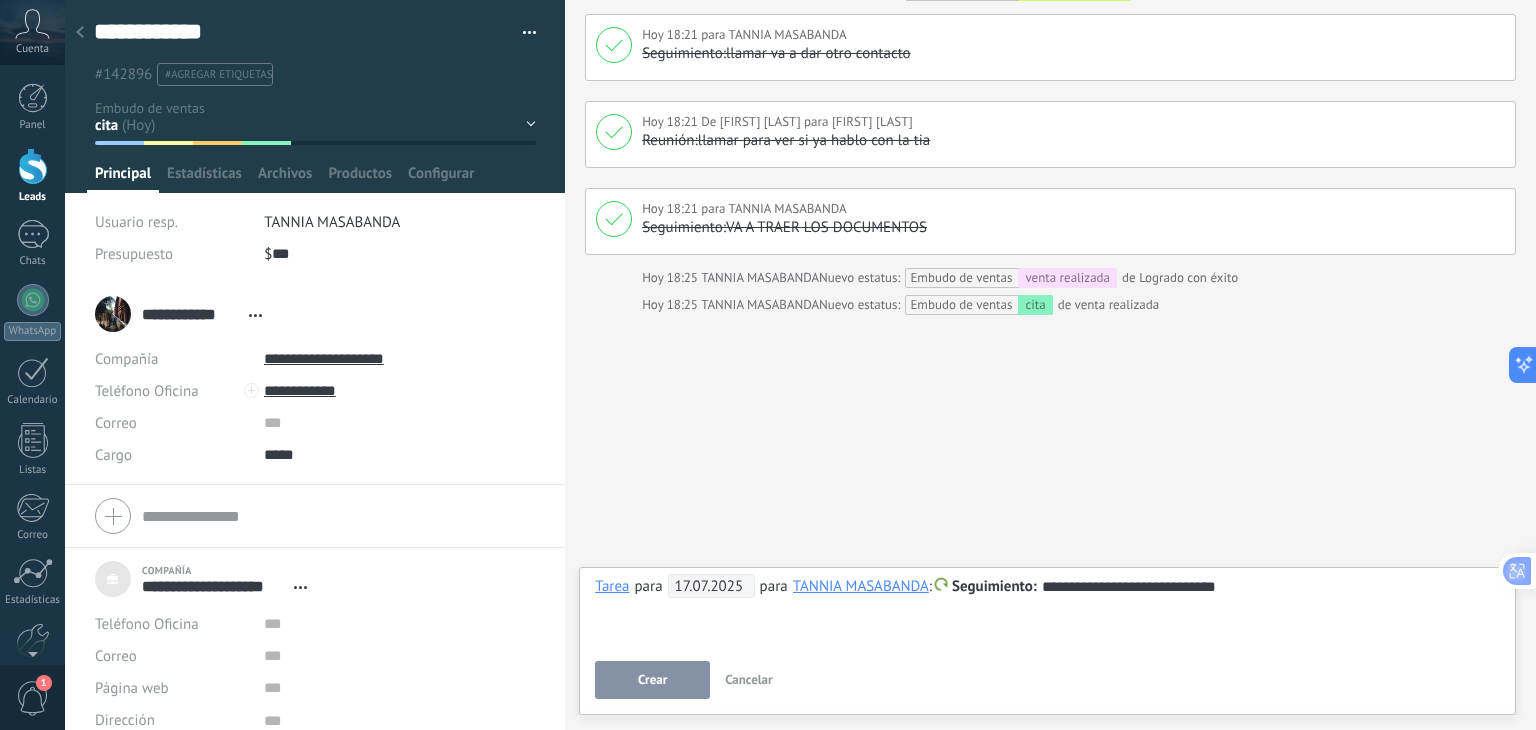 click on "Crear" at bounding box center [652, 680] 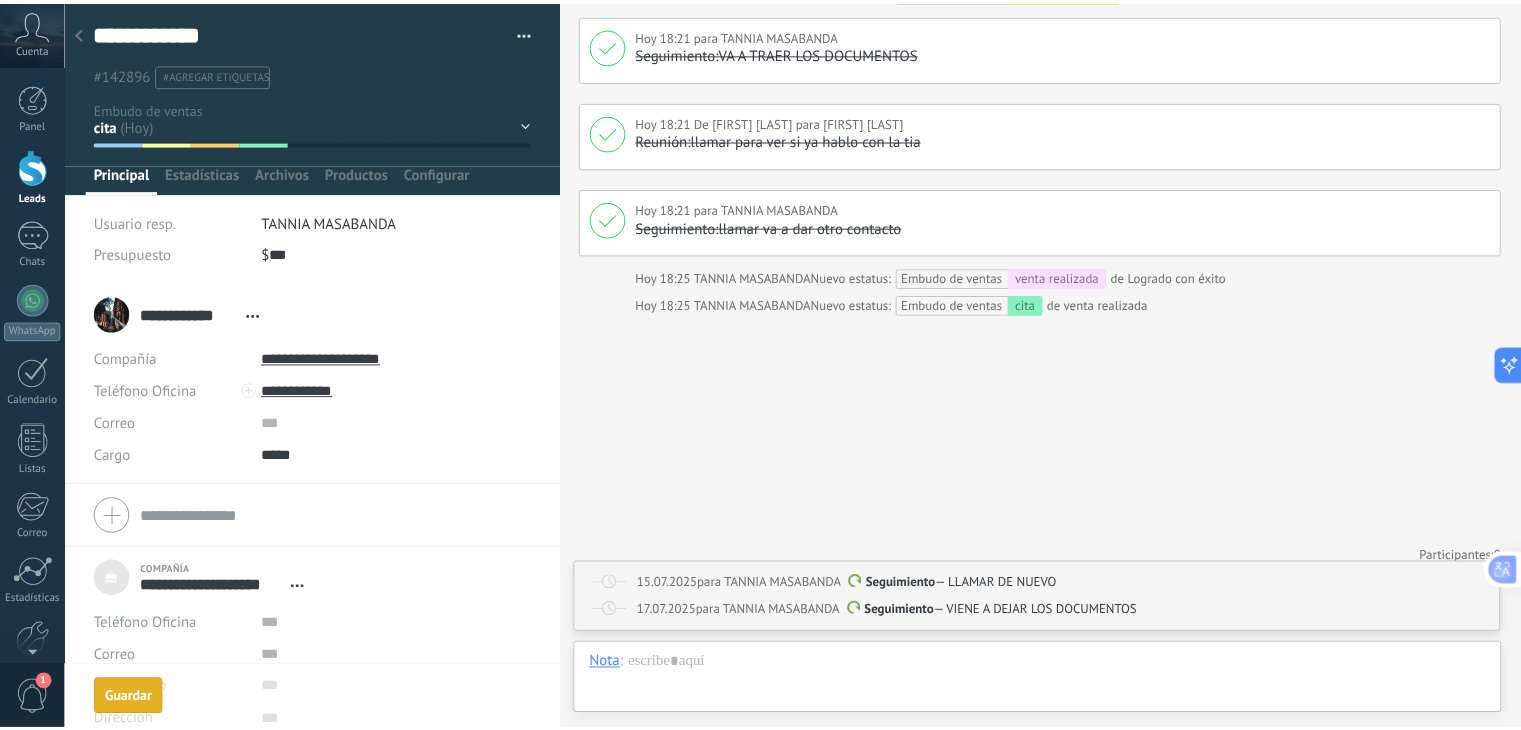 scroll, scrollTop: 736, scrollLeft: 0, axis: vertical 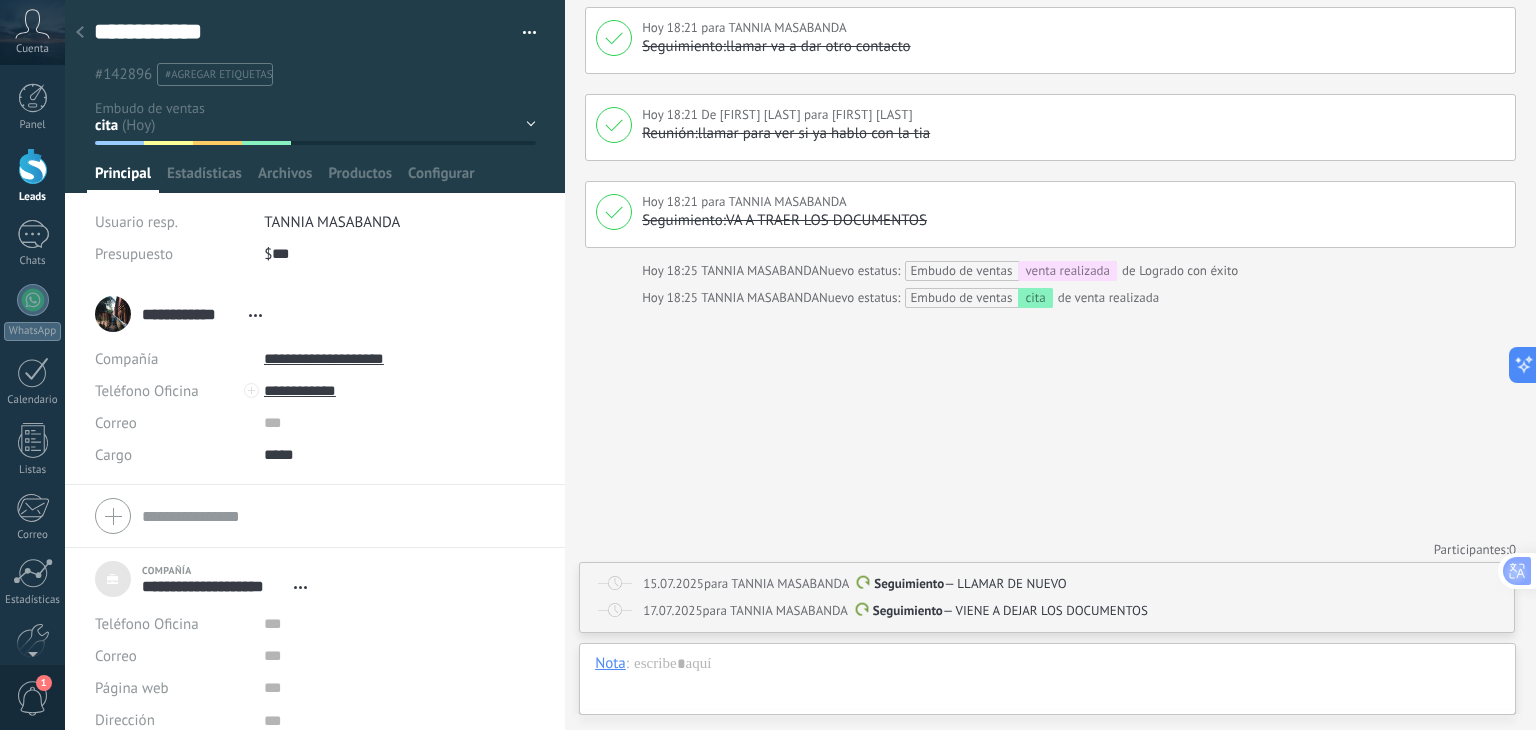 drag, startPoint x: 1049, startPoint y: 473, endPoint x: 1060, endPoint y: 475, distance: 11.18034 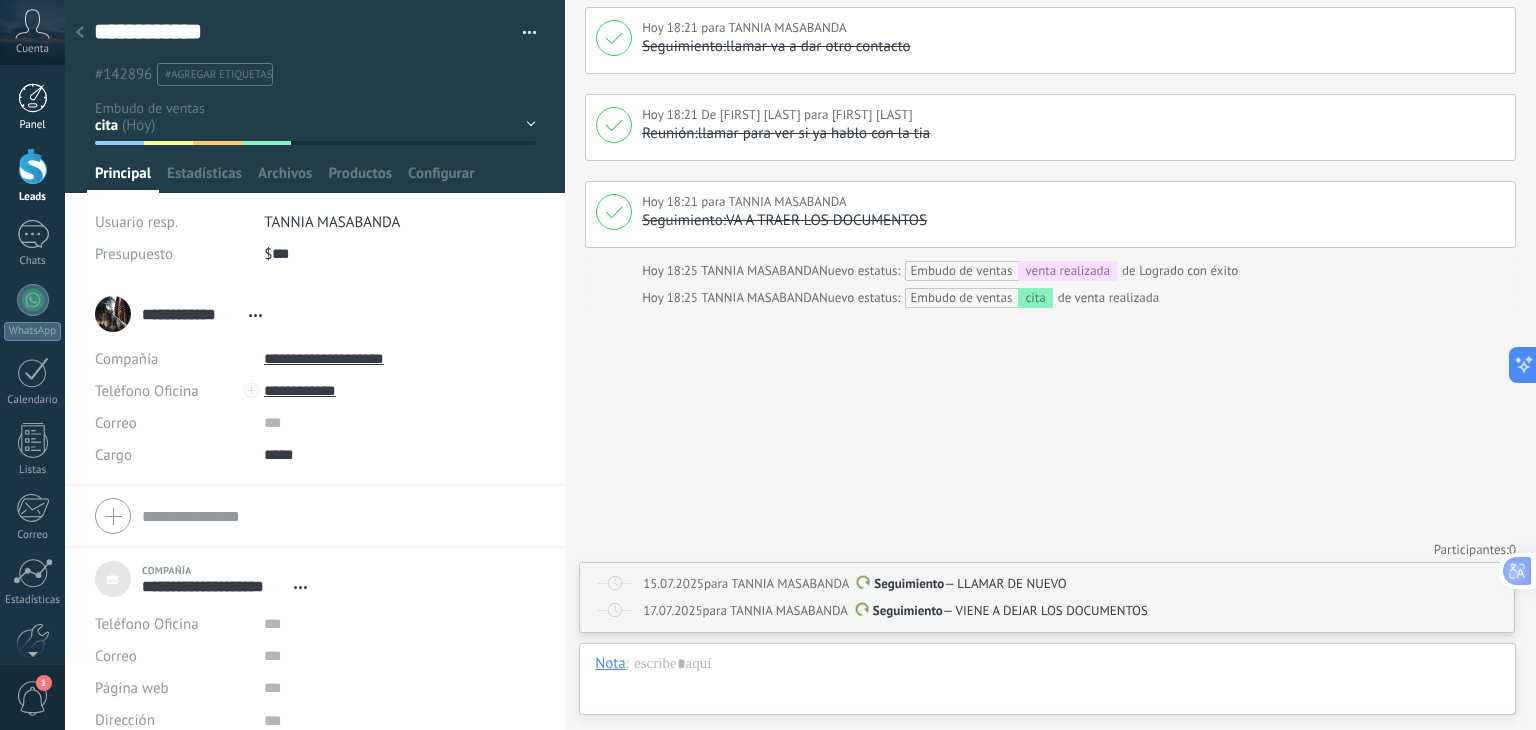 click at bounding box center [33, 98] 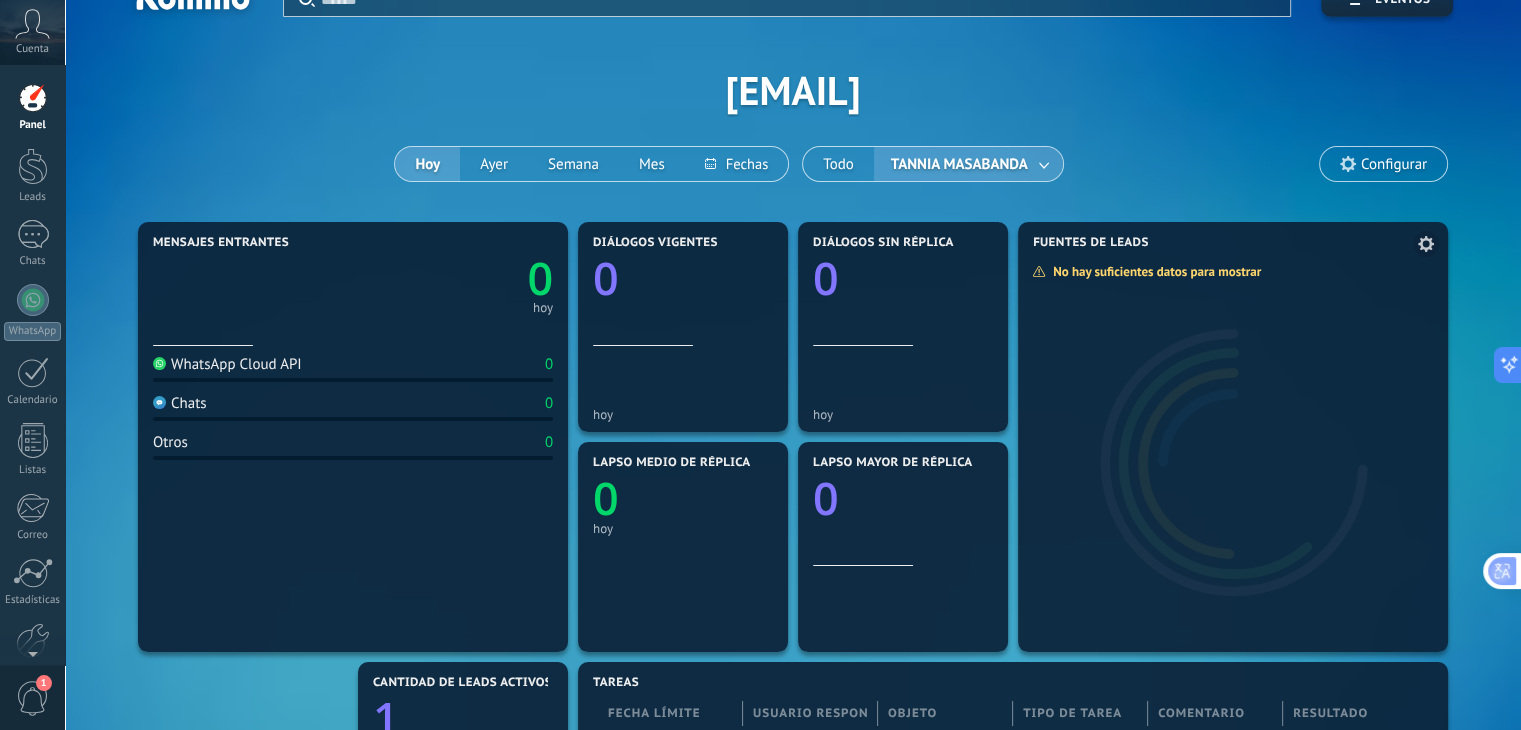 scroll, scrollTop: 0, scrollLeft: 0, axis: both 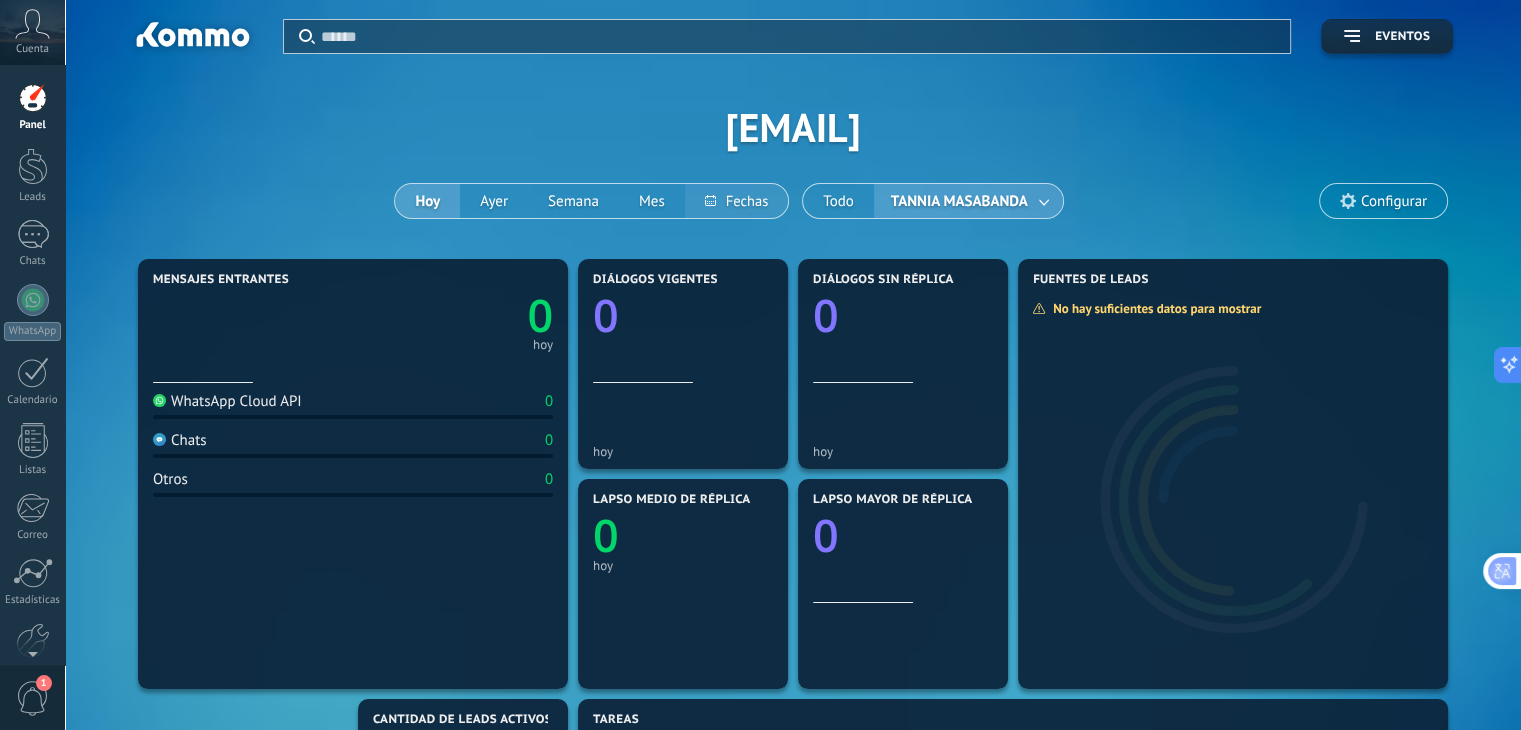click on "**********" at bounding box center (736, 201) 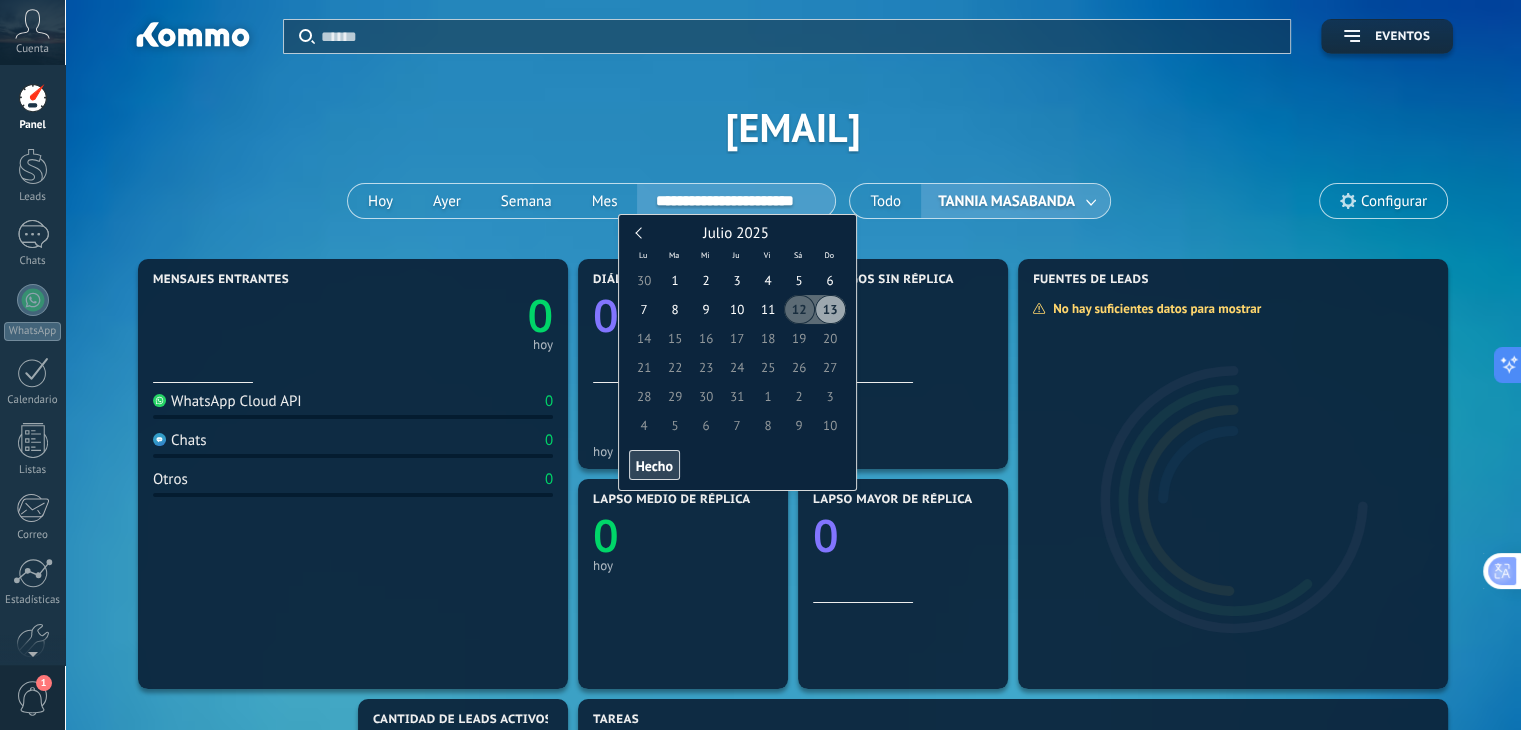 type on "**********" 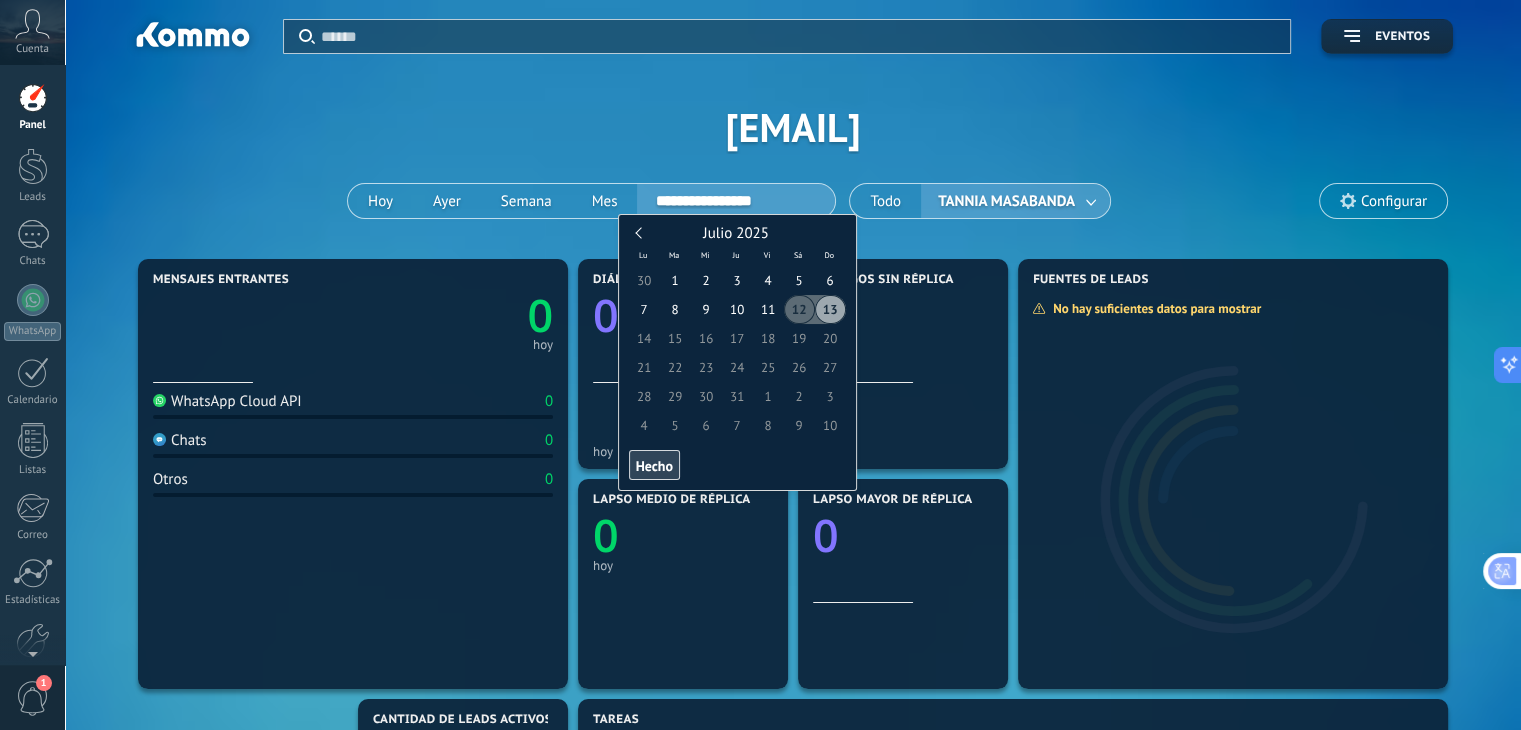 click on "13" at bounding box center (830, 309) 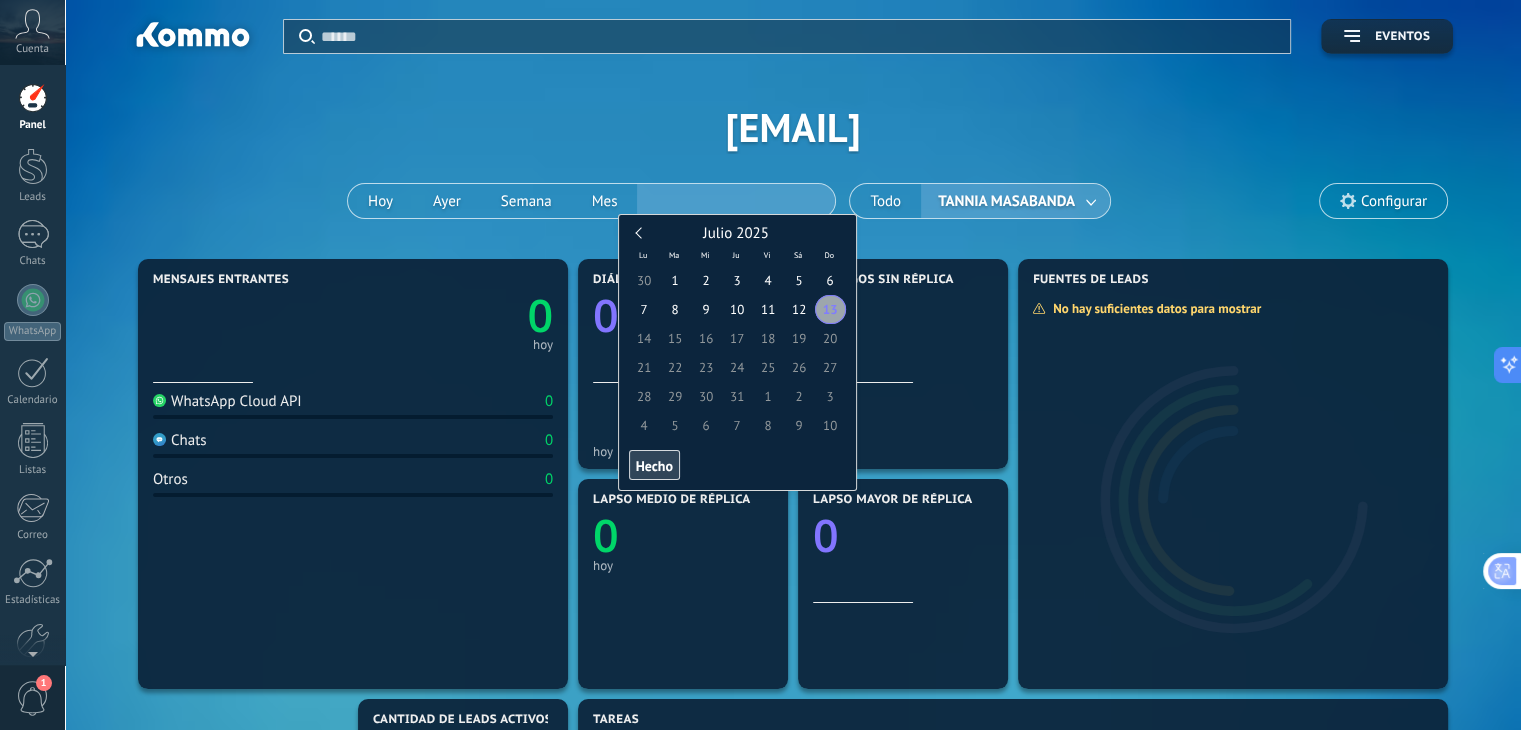 click on "Aplicar Eventos abigailmasabanda7 Hoy Ayer Semana Mes Todo TANNIA MASABANDA Configurar" at bounding box center (793, 127) 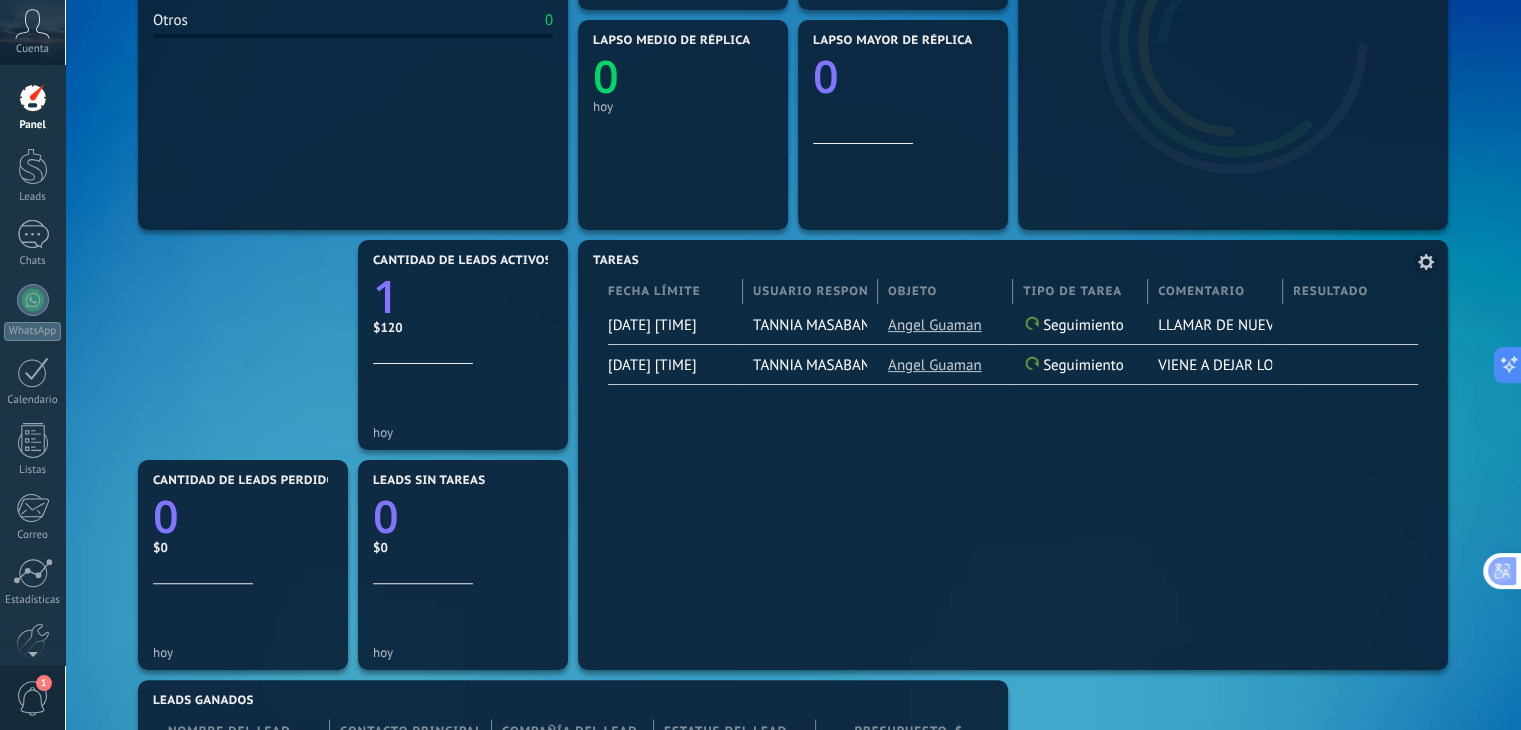 scroll, scrollTop: 400, scrollLeft: 0, axis: vertical 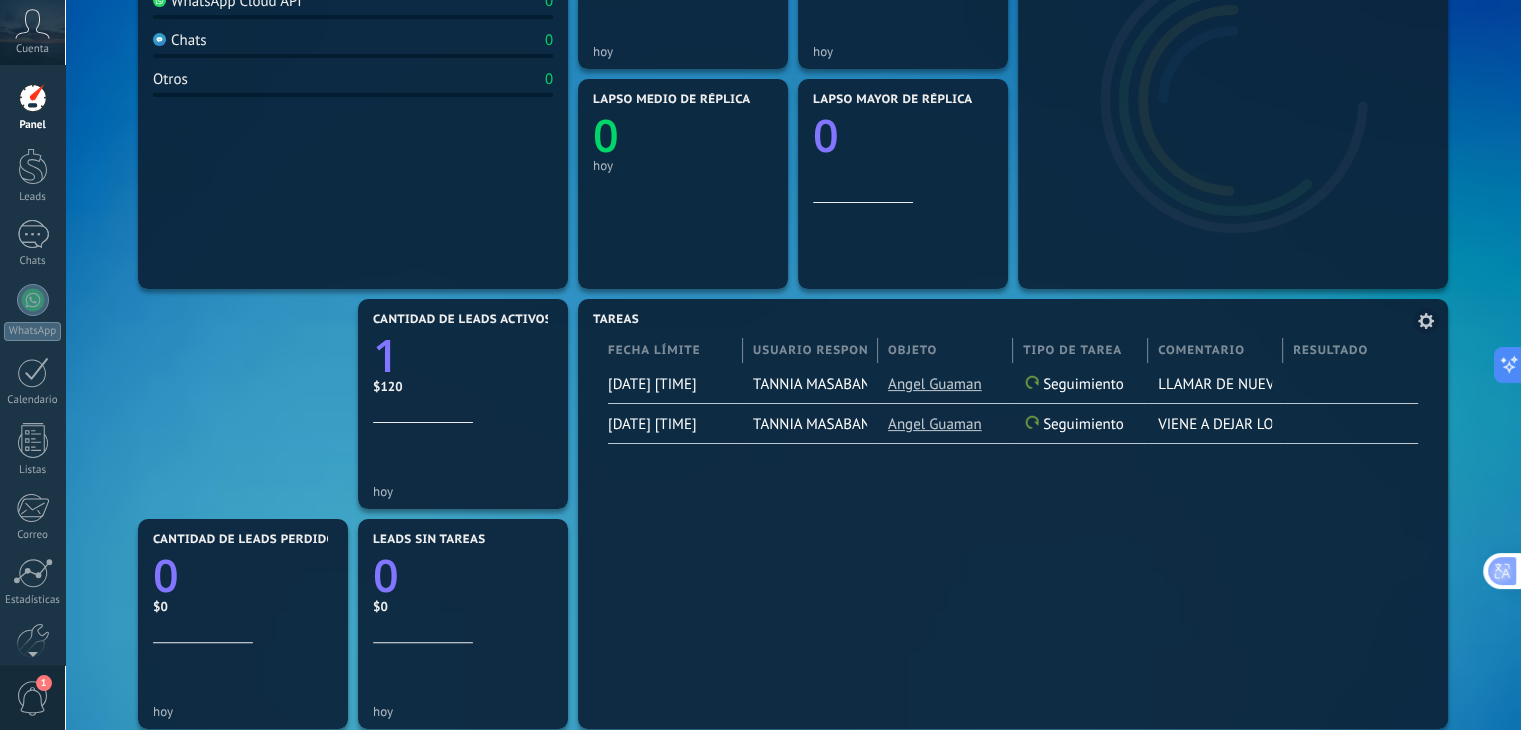 click on "Usuario responsable" at bounding box center [810, 350] 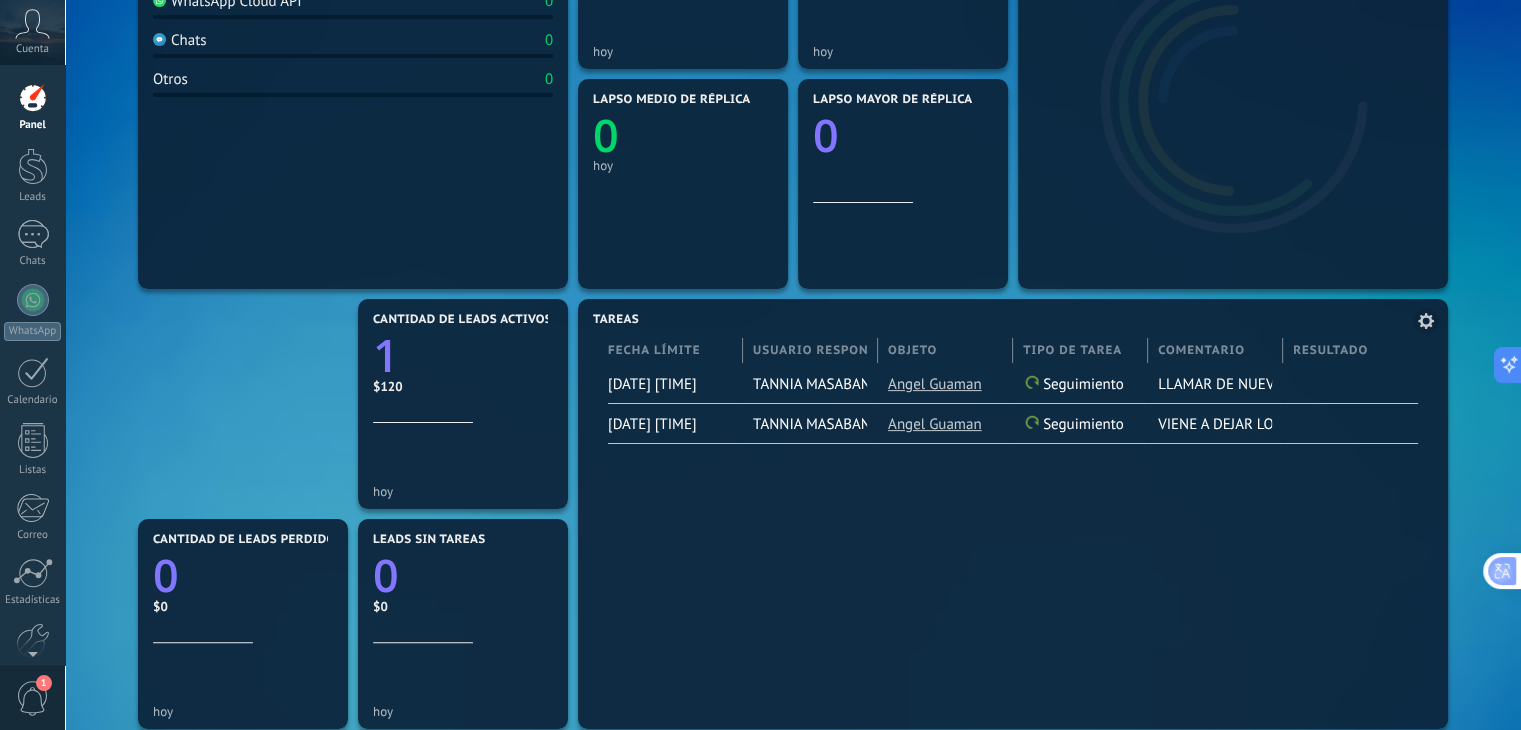 click at bounding box center (1426, 321) 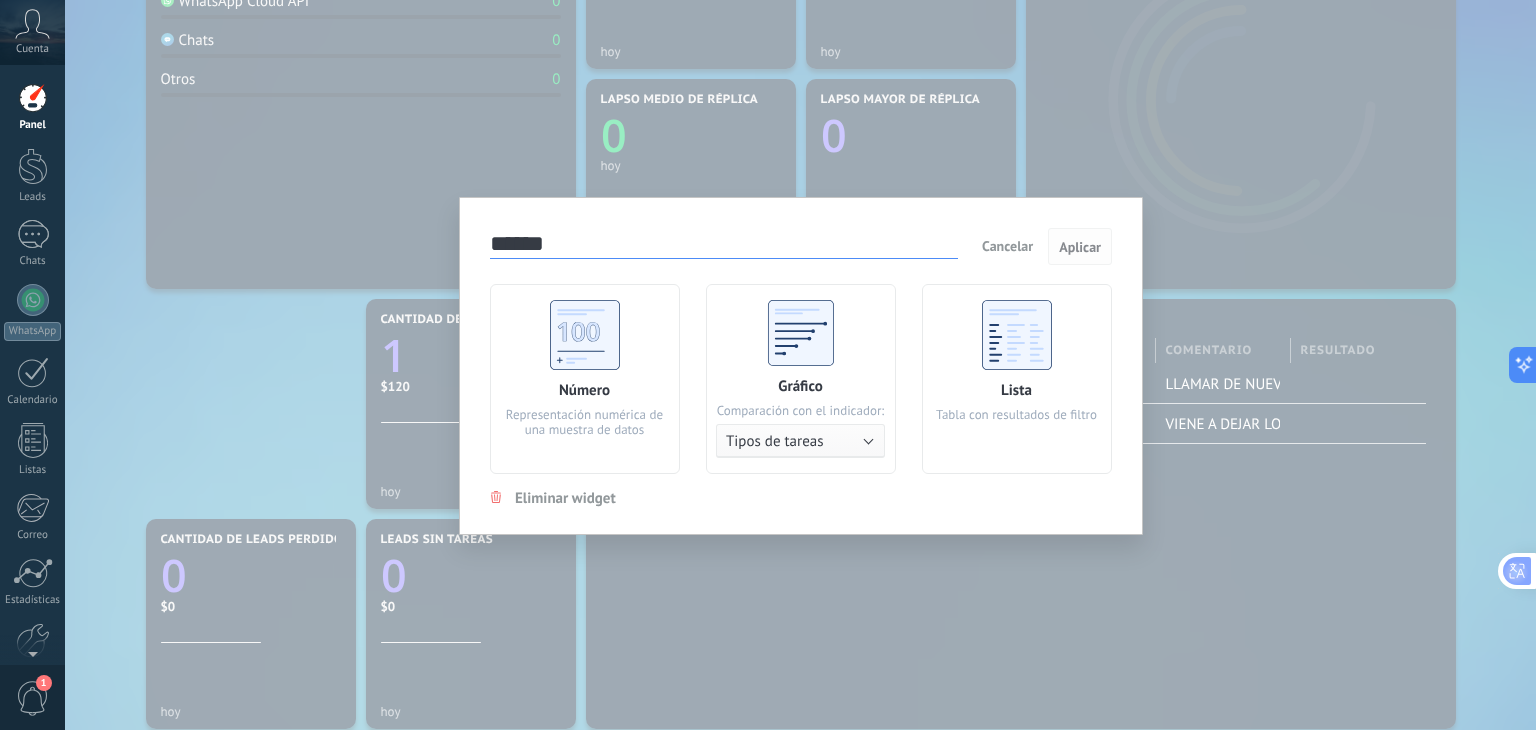 click on "Aplicar" at bounding box center [1080, 247] 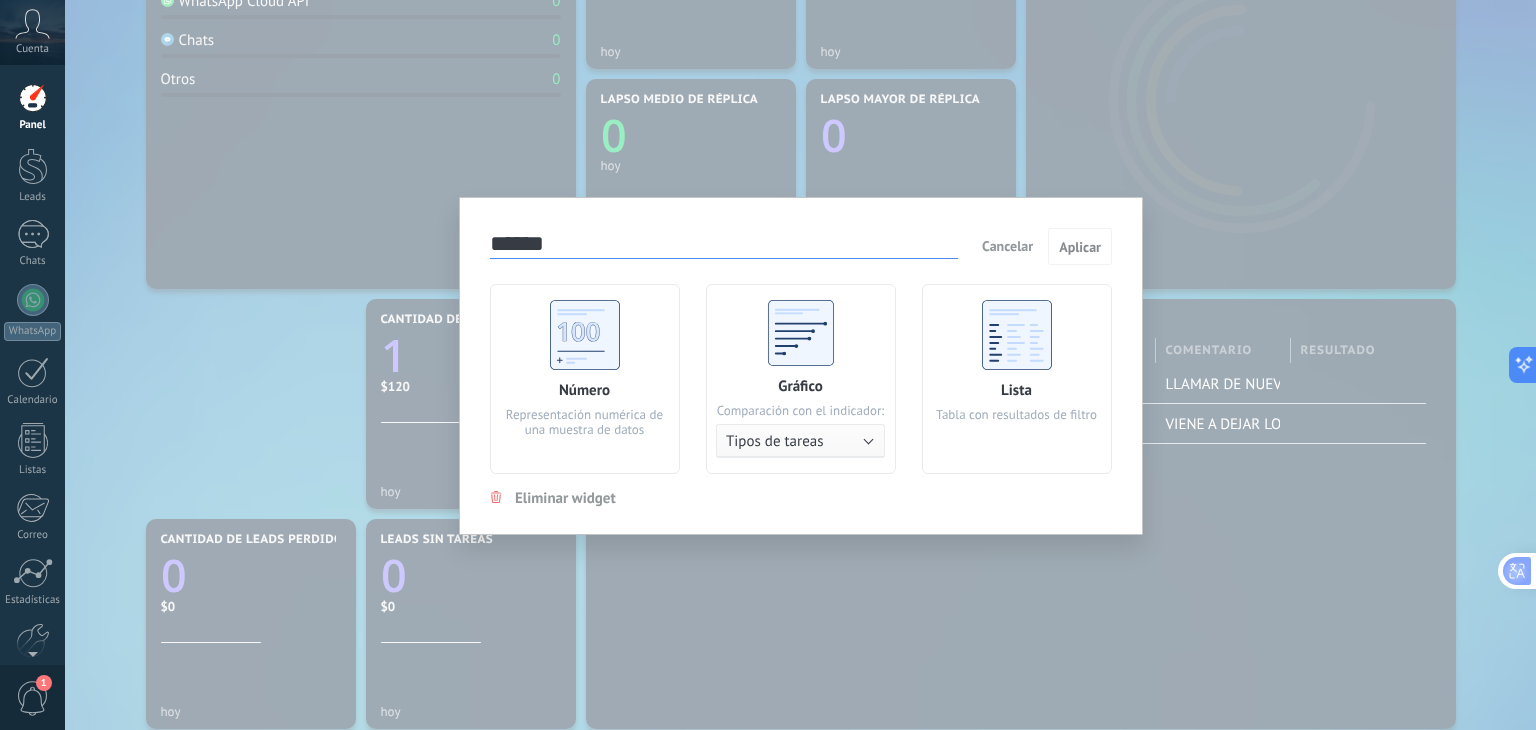 click on "****** Cancelar Aplicar Número Representación numérica de una muestra de datos Gráfico Comparación con el indicador: Usuario responsable Tipos de tareas Tipos de tareas Lista Tabla con resultados de filtro Eliminar widget" at bounding box center [800, 365] 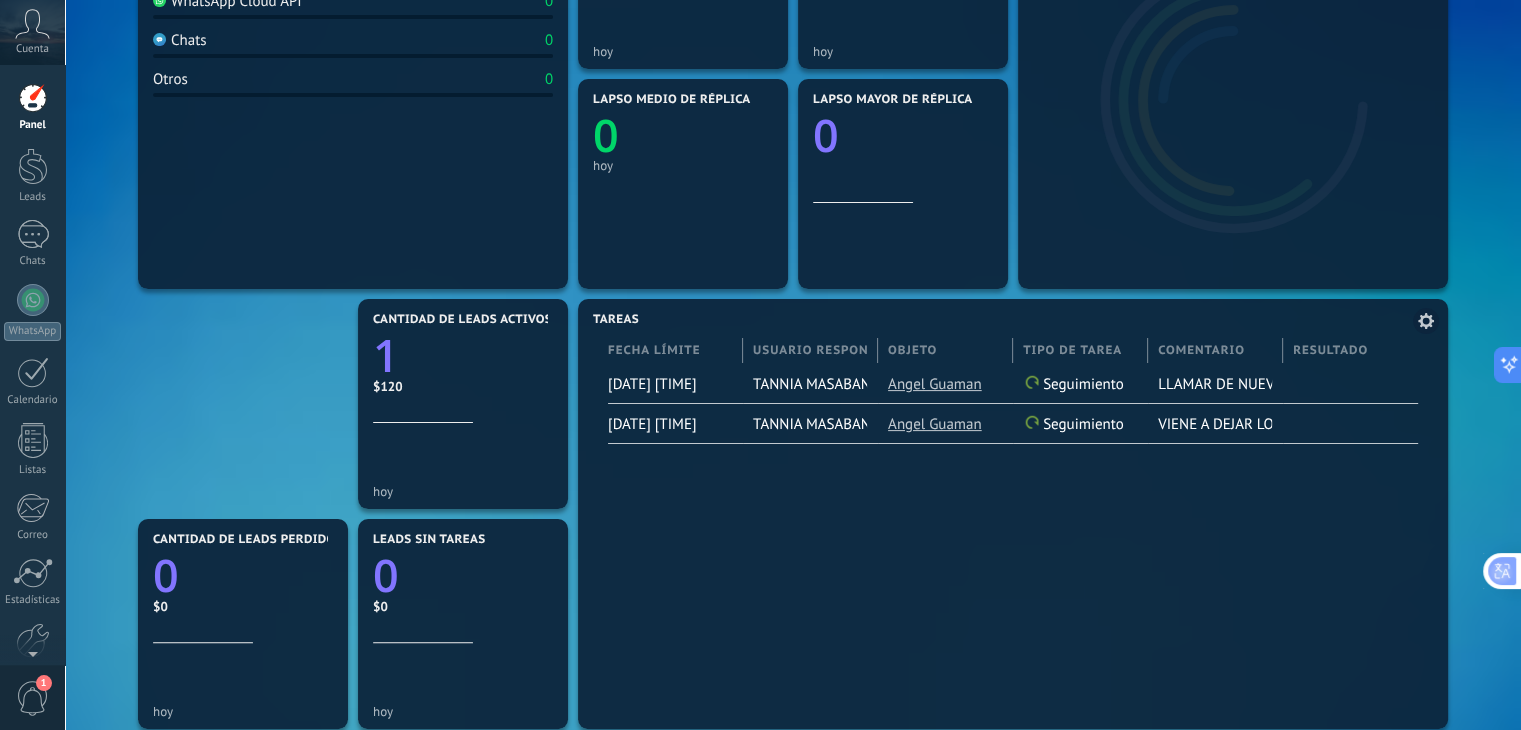scroll, scrollTop: 100, scrollLeft: 0, axis: vertical 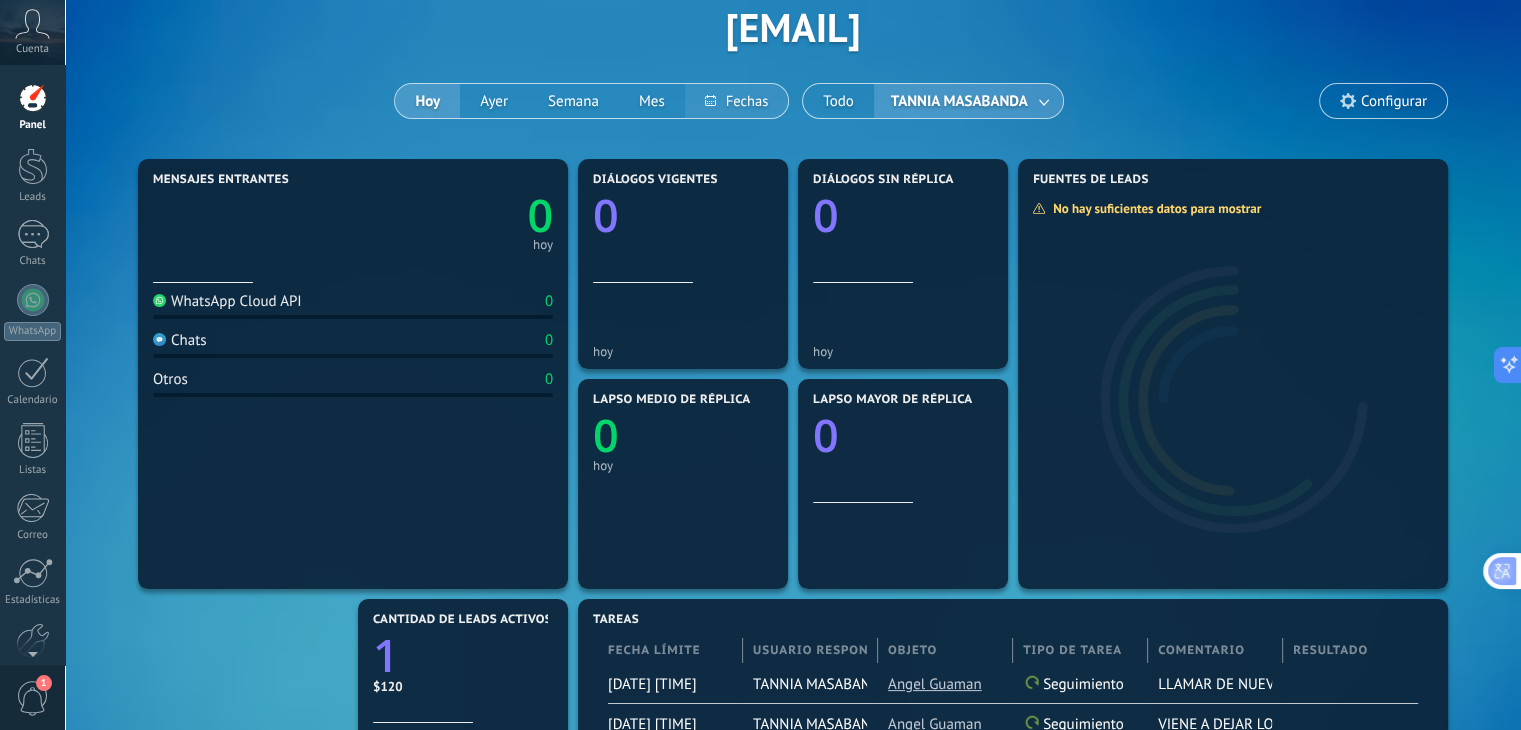 click at bounding box center (736, 101) 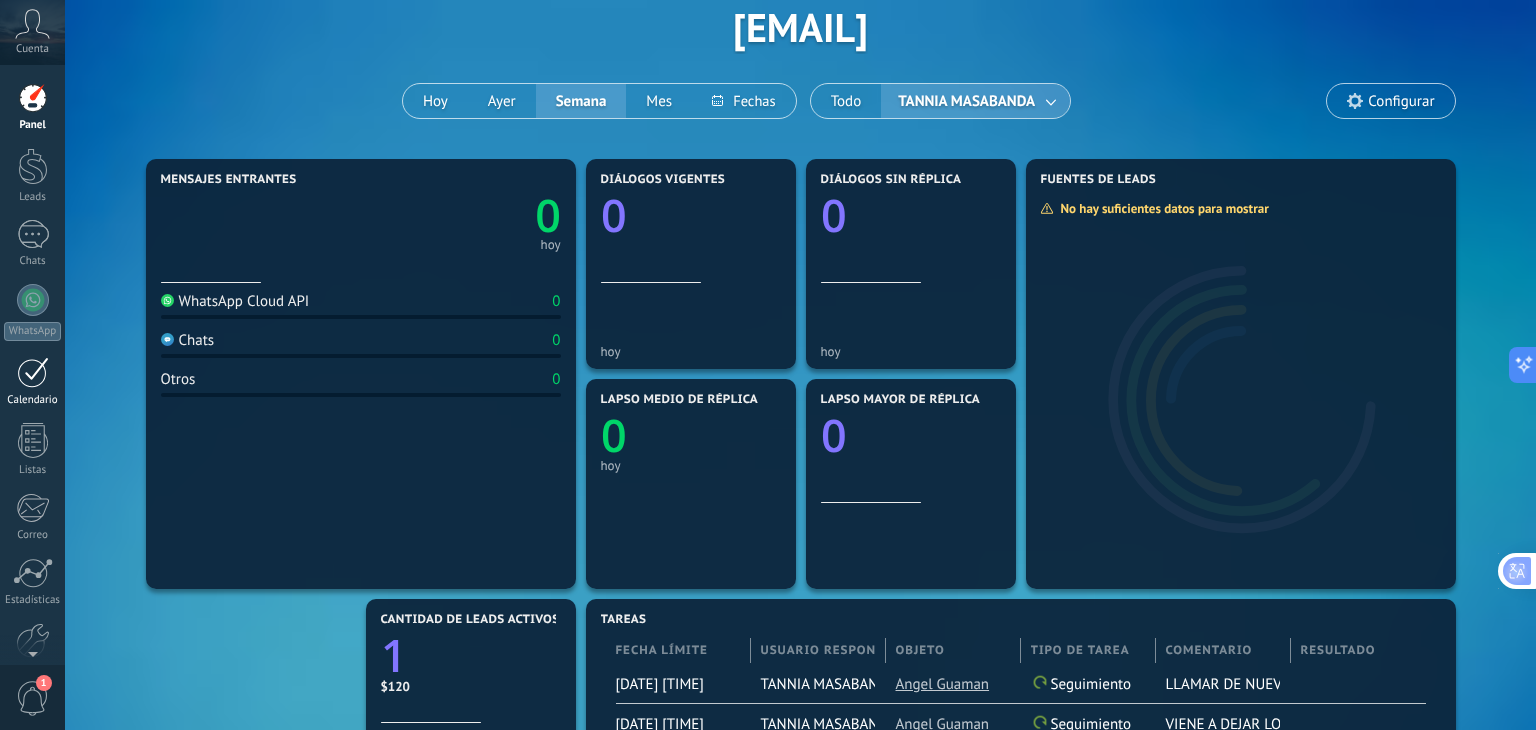 click on "2" at bounding box center [33, 372] 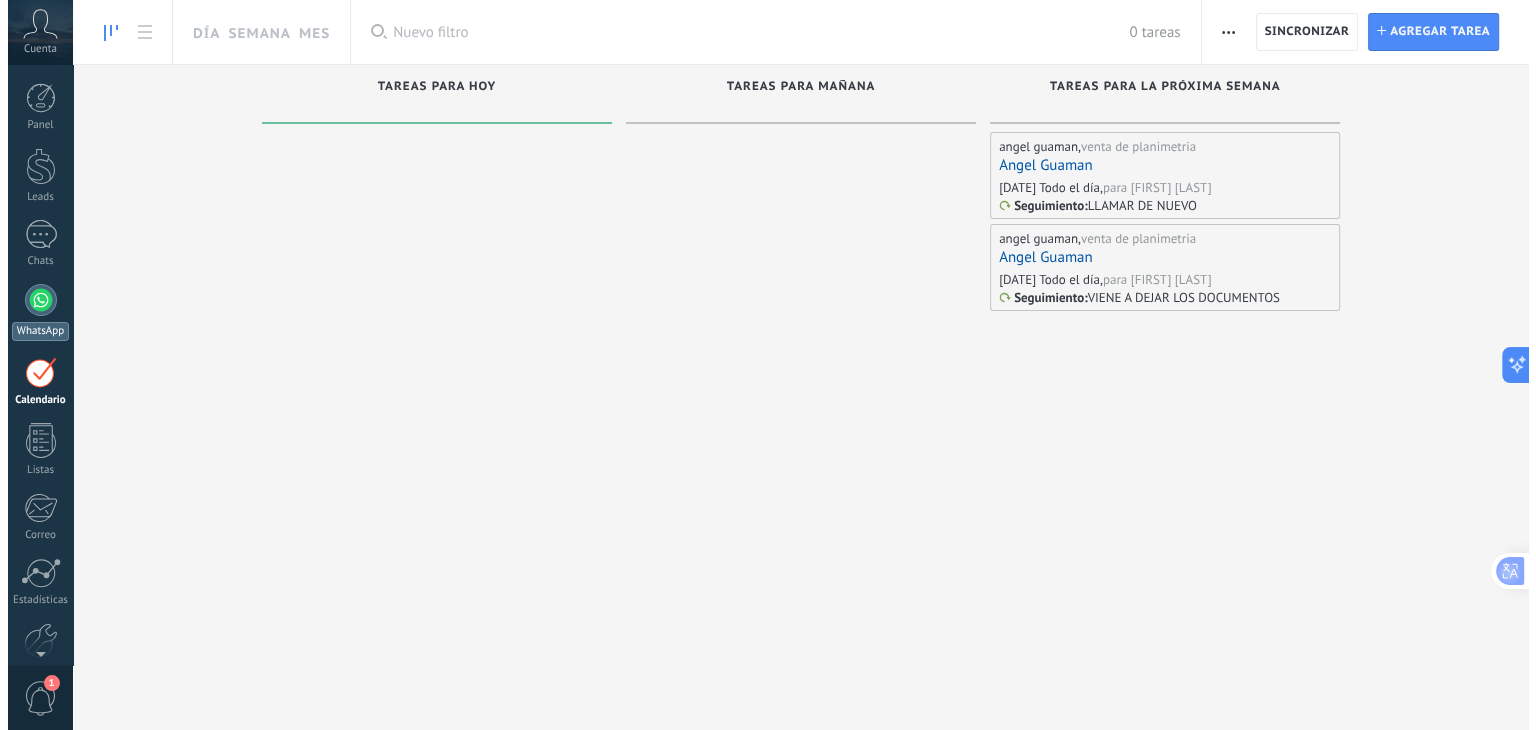 scroll, scrollTop: 0, scrollLeft: 0, axis: both 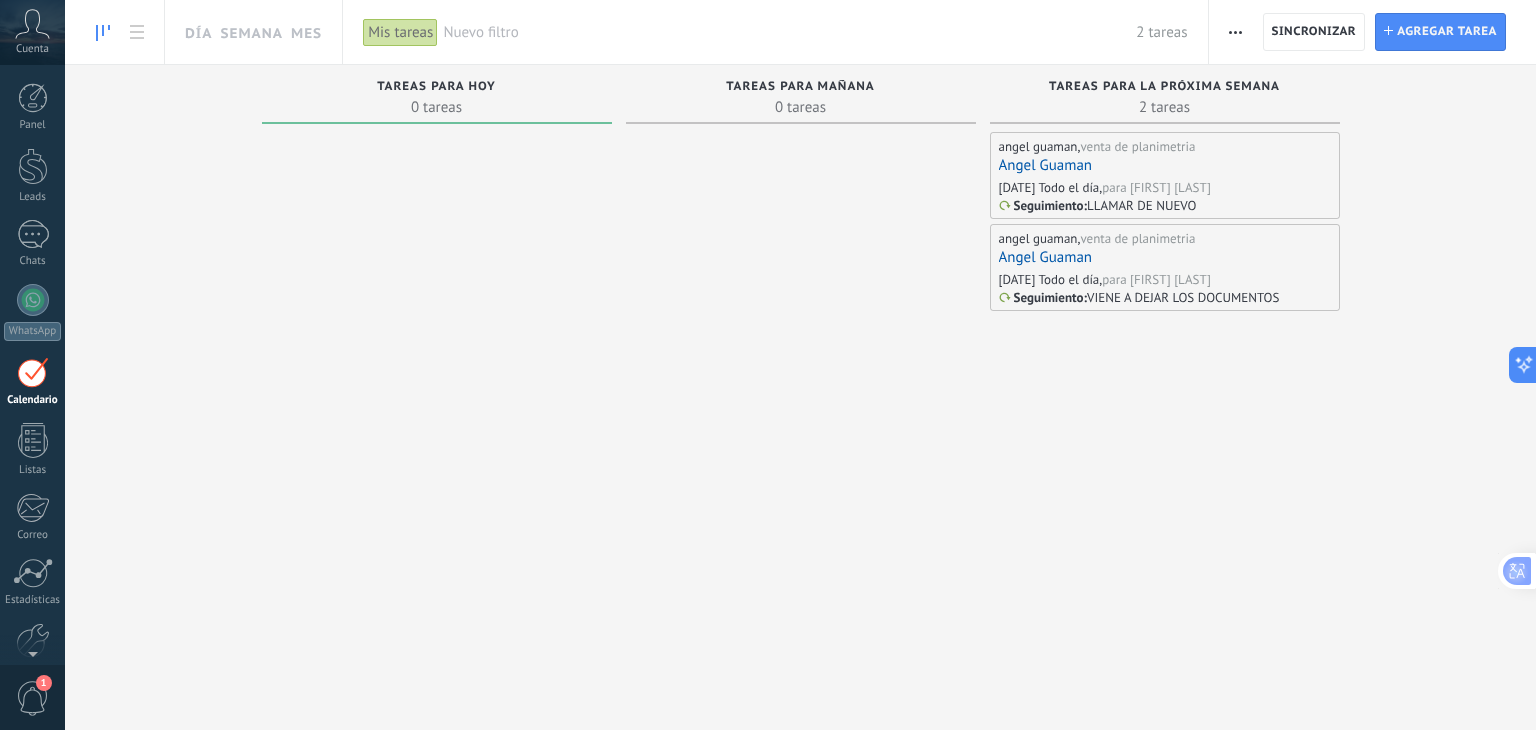 click on "Exportación Administrar los tipos de tareas Sincronizar Vista de la tarjeta Actualización automática" at bounding box center [1236, 32] 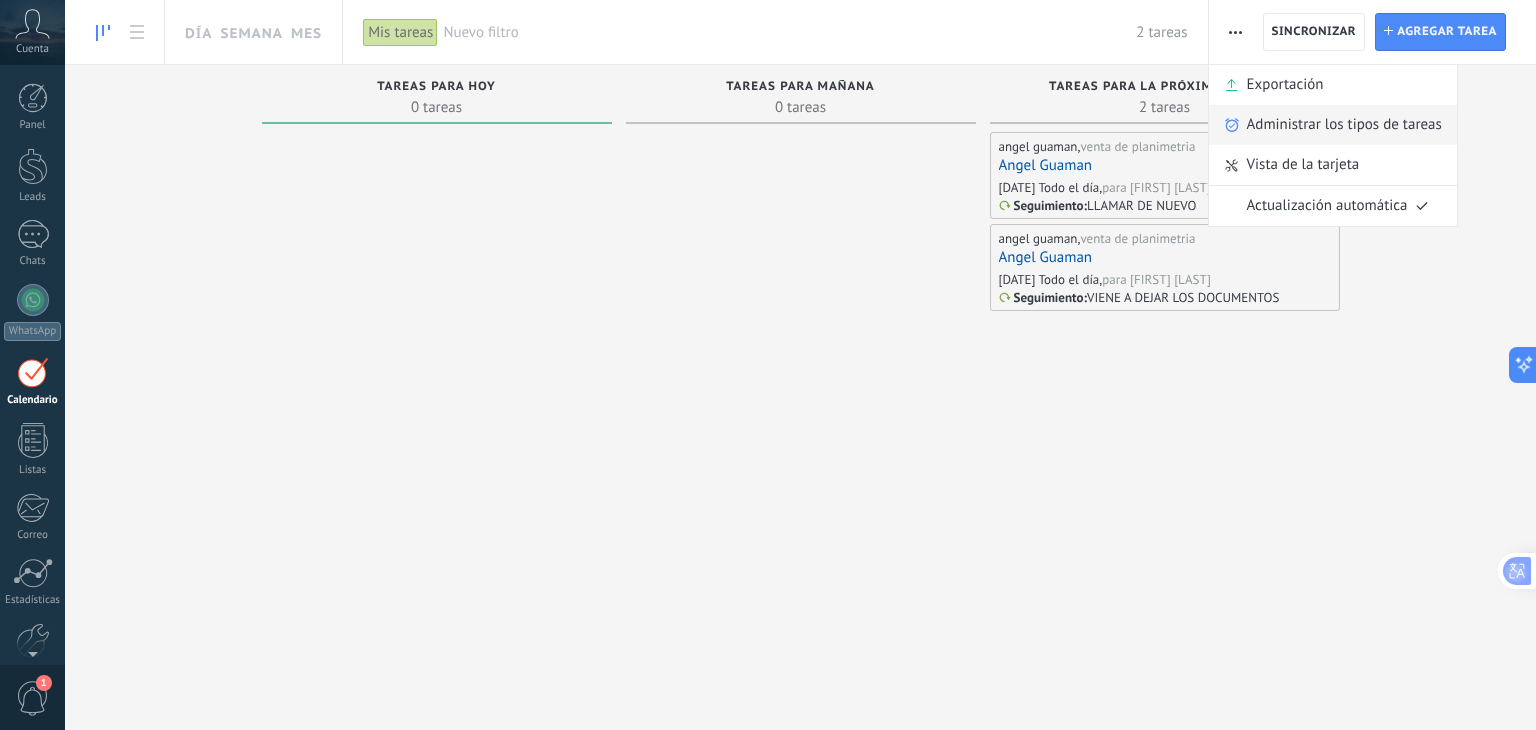 click on "Administrar los tipos de tareas" at bounding box center [1344, 125] 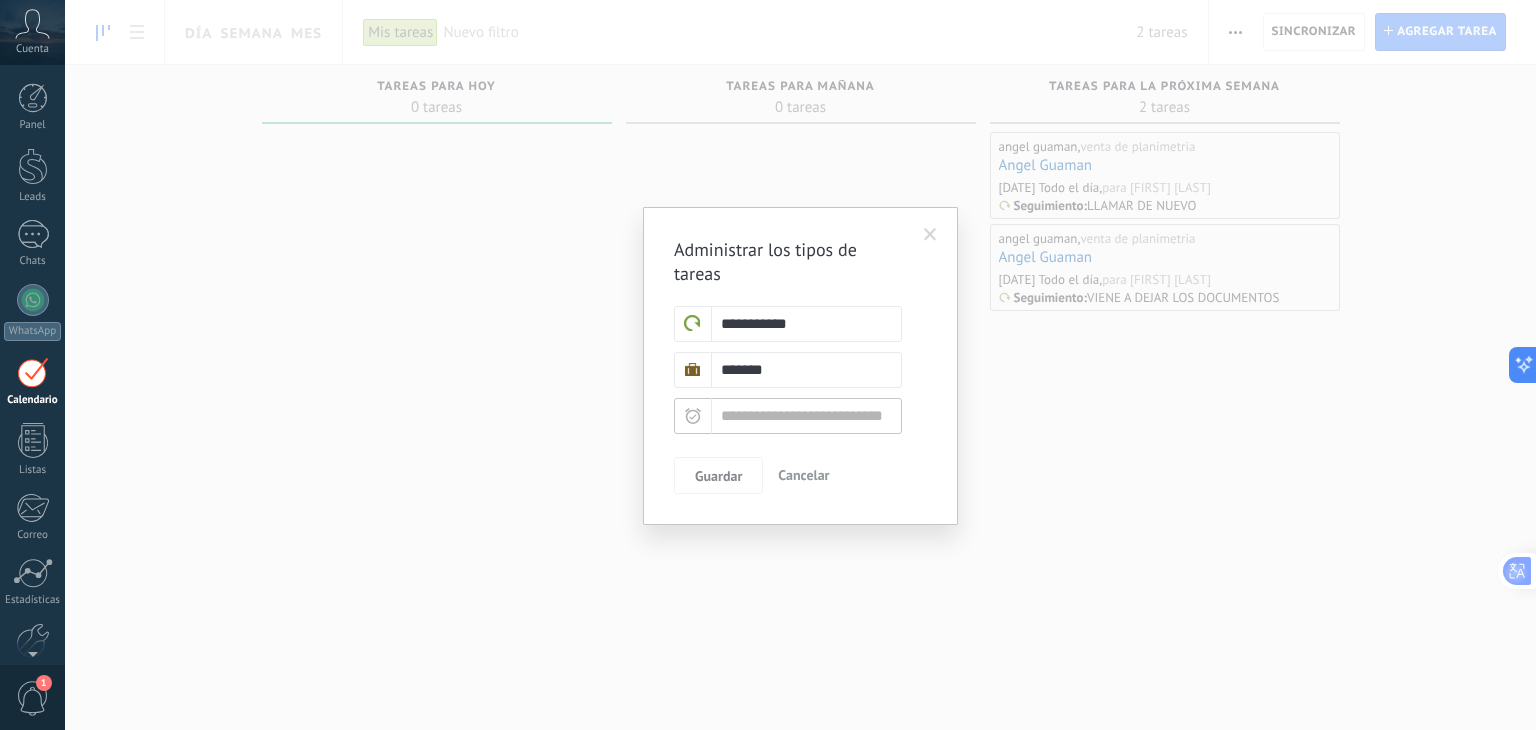 click at bounding box center (693, 324) 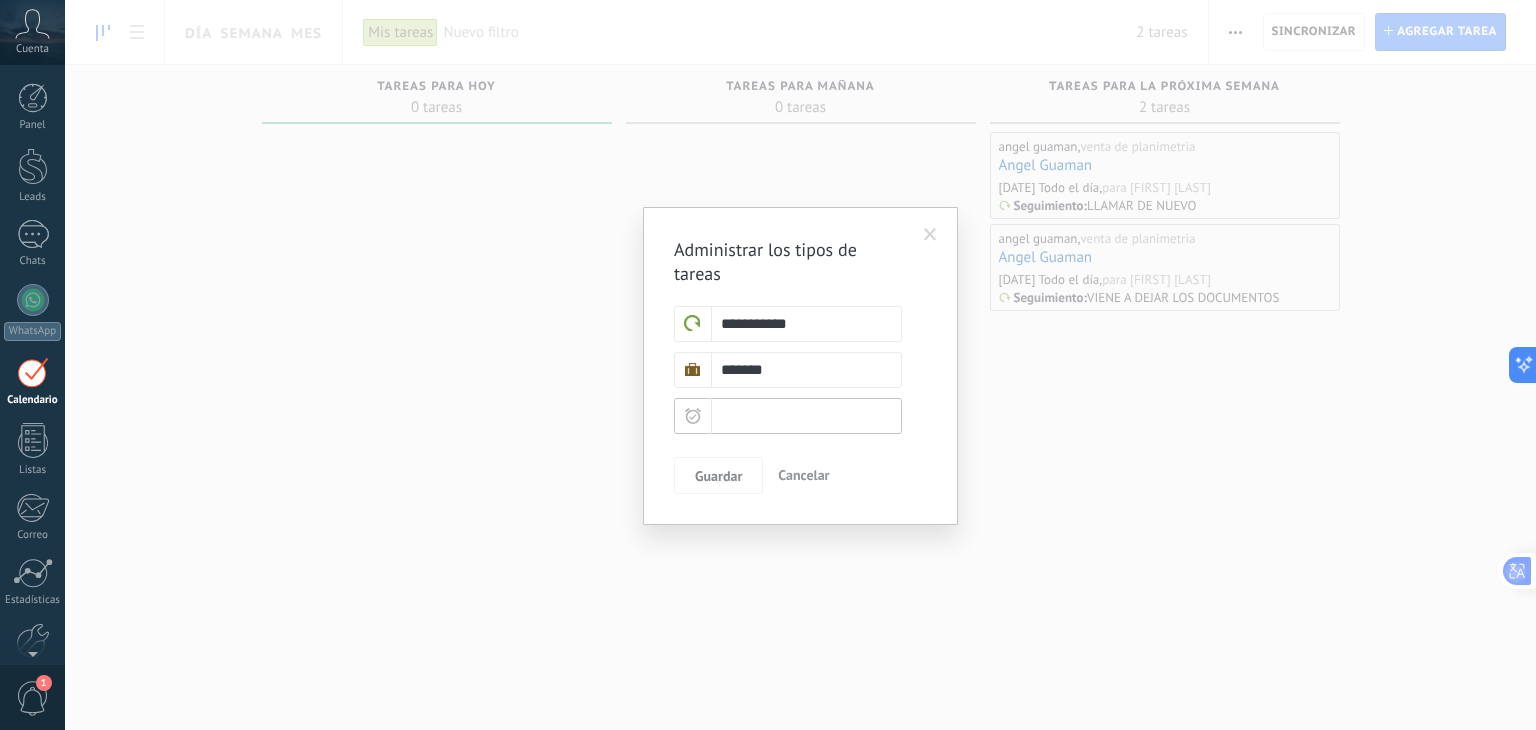 click at bounding box center (788, 416) 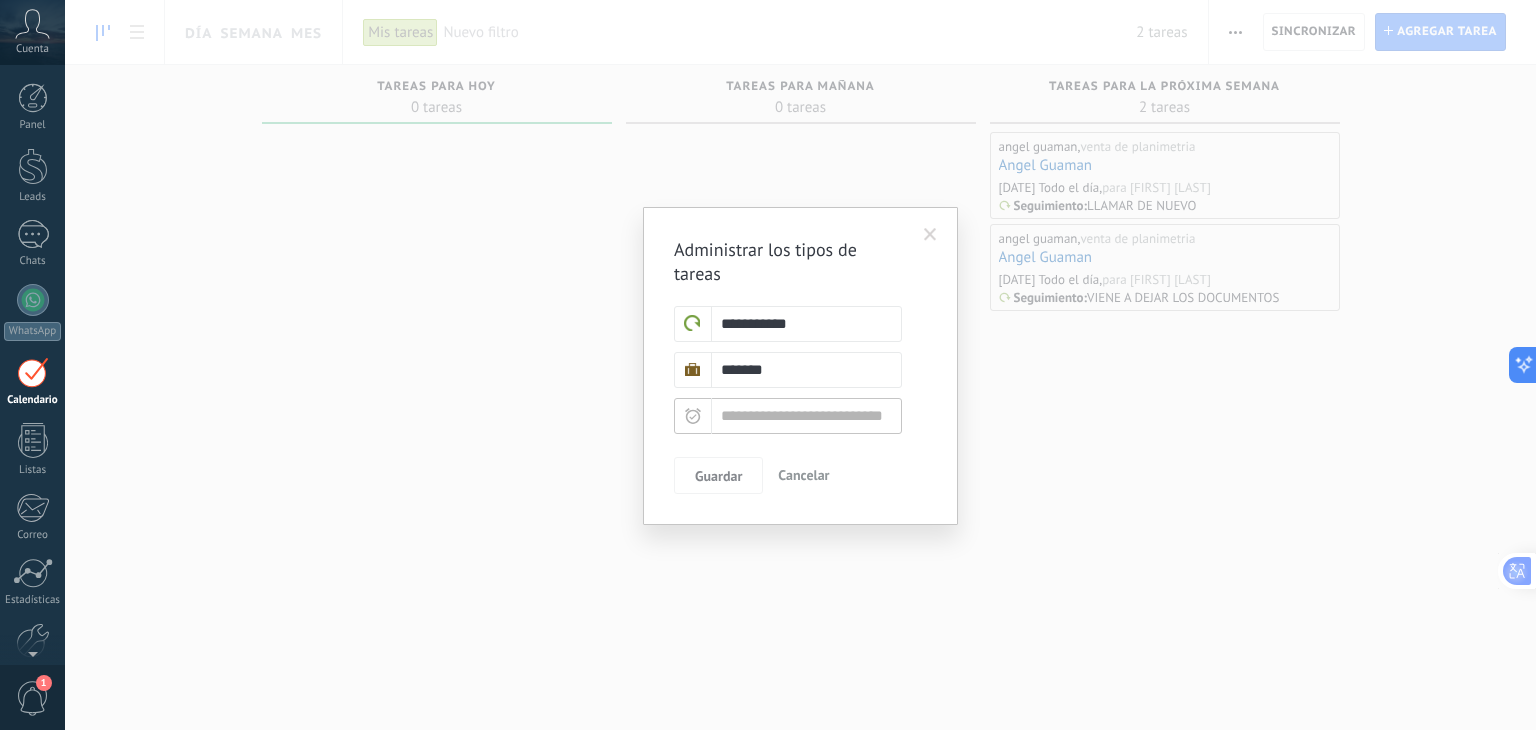 click 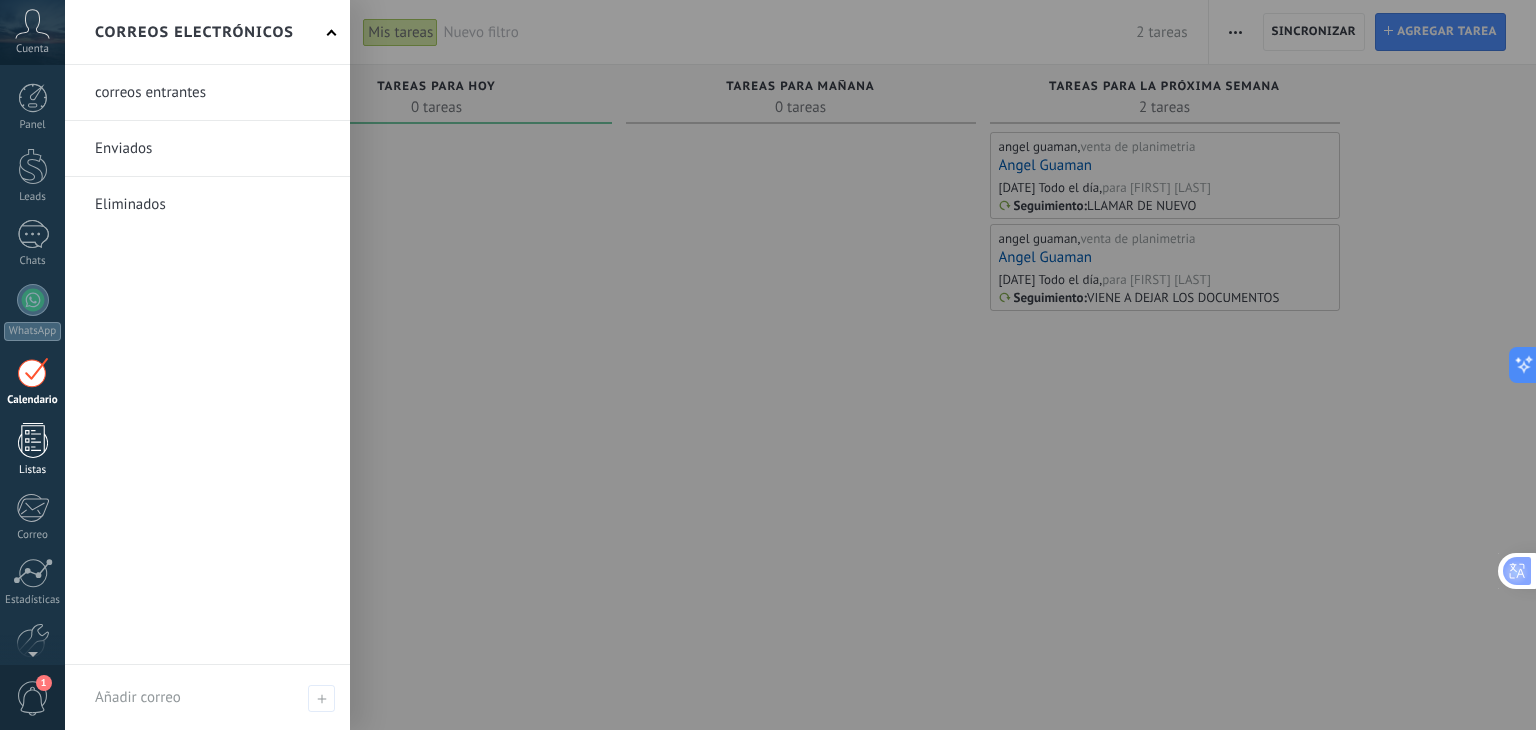 click at bounding box center [33, 440] 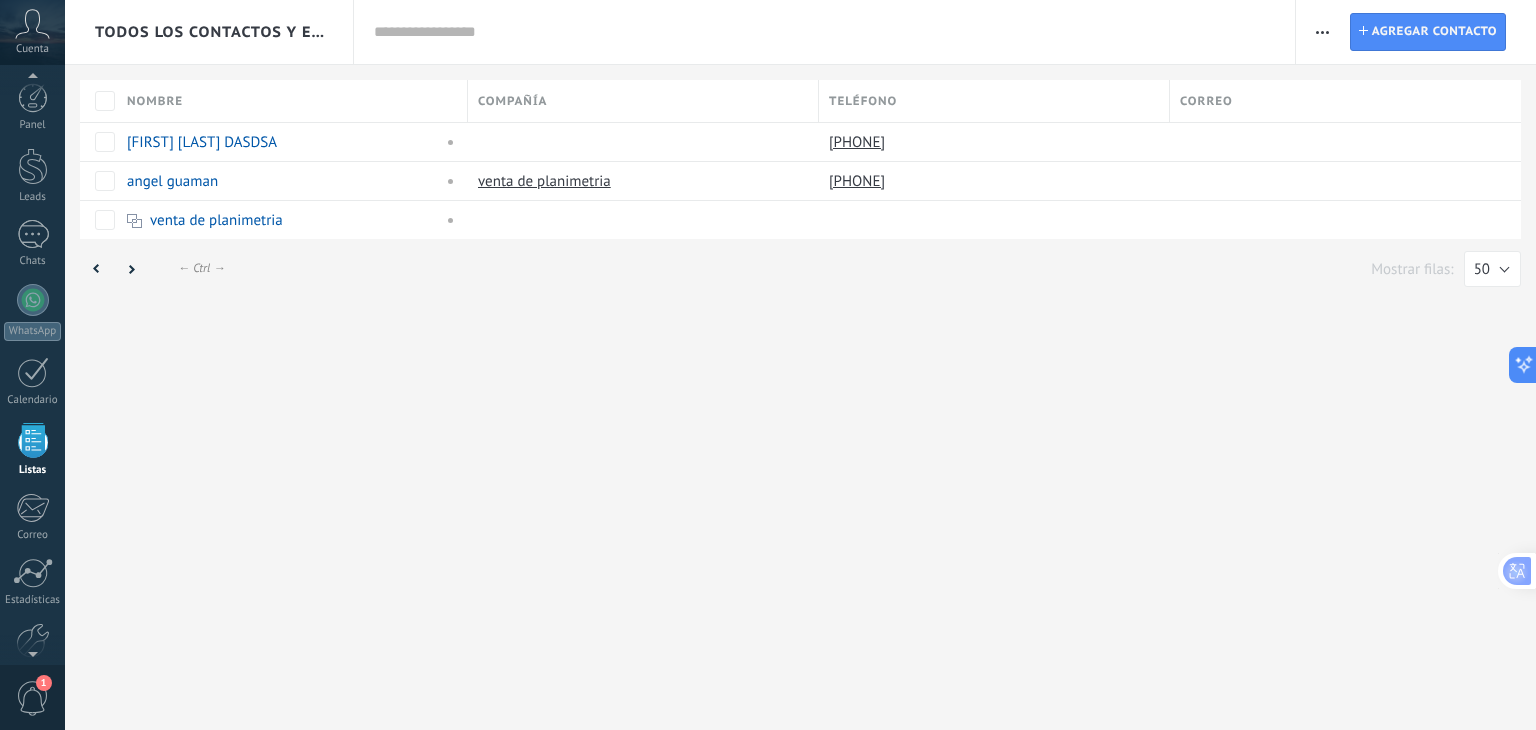 scroll, scrollTop: 51, scrollLeft: 0, axis: vertical 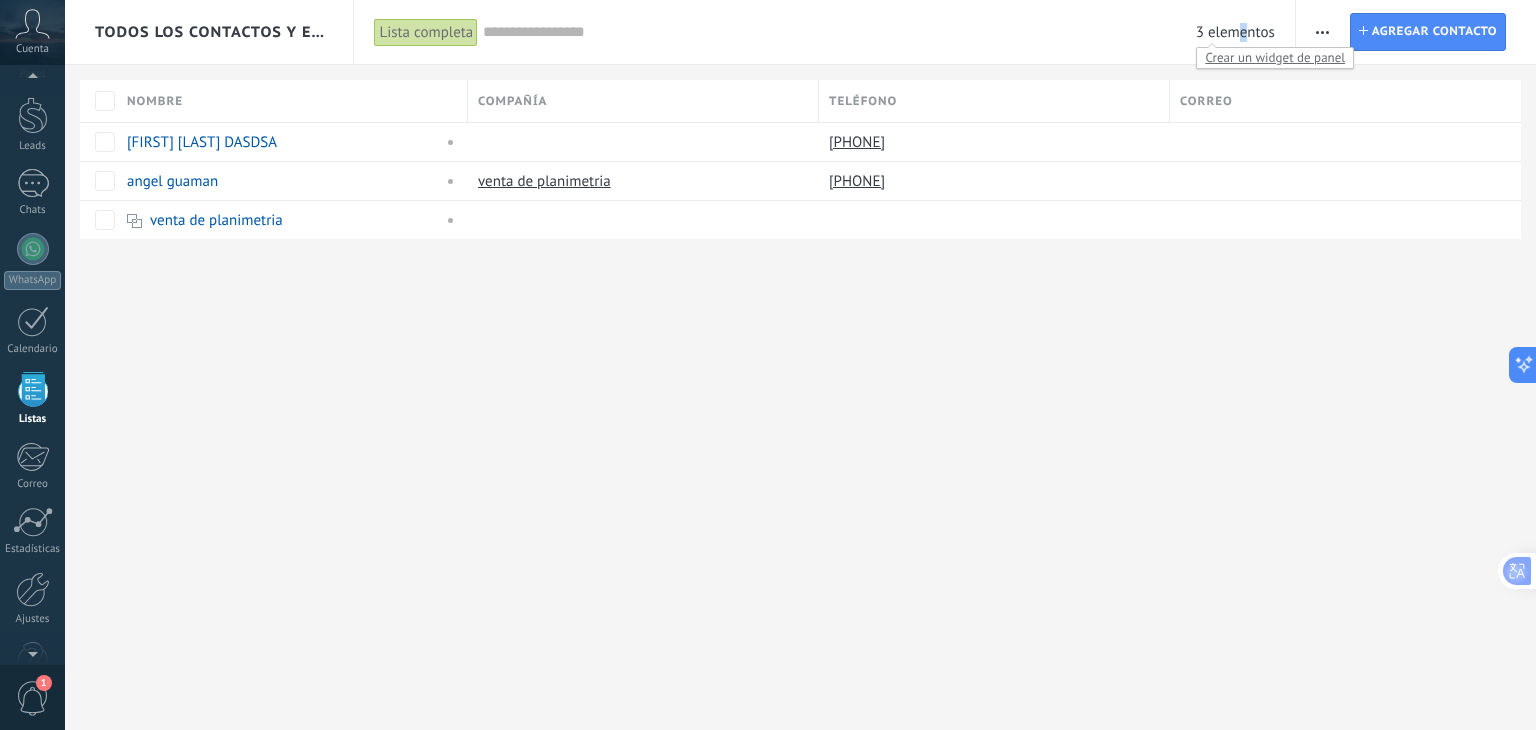 click on "3 elementos" at bounding box center [1235, 32] 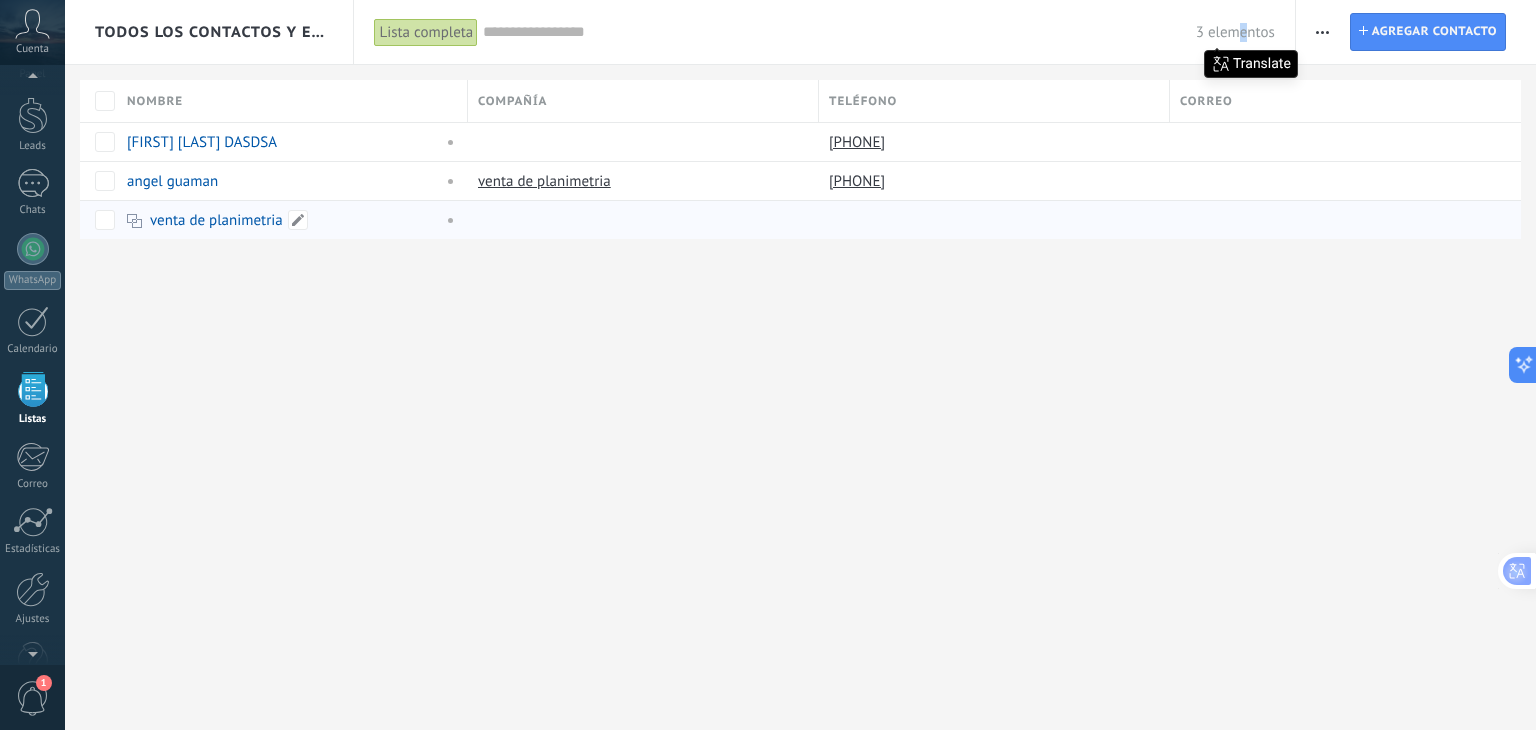 click on "venta de planimetria" at bounding box center [280, 220] 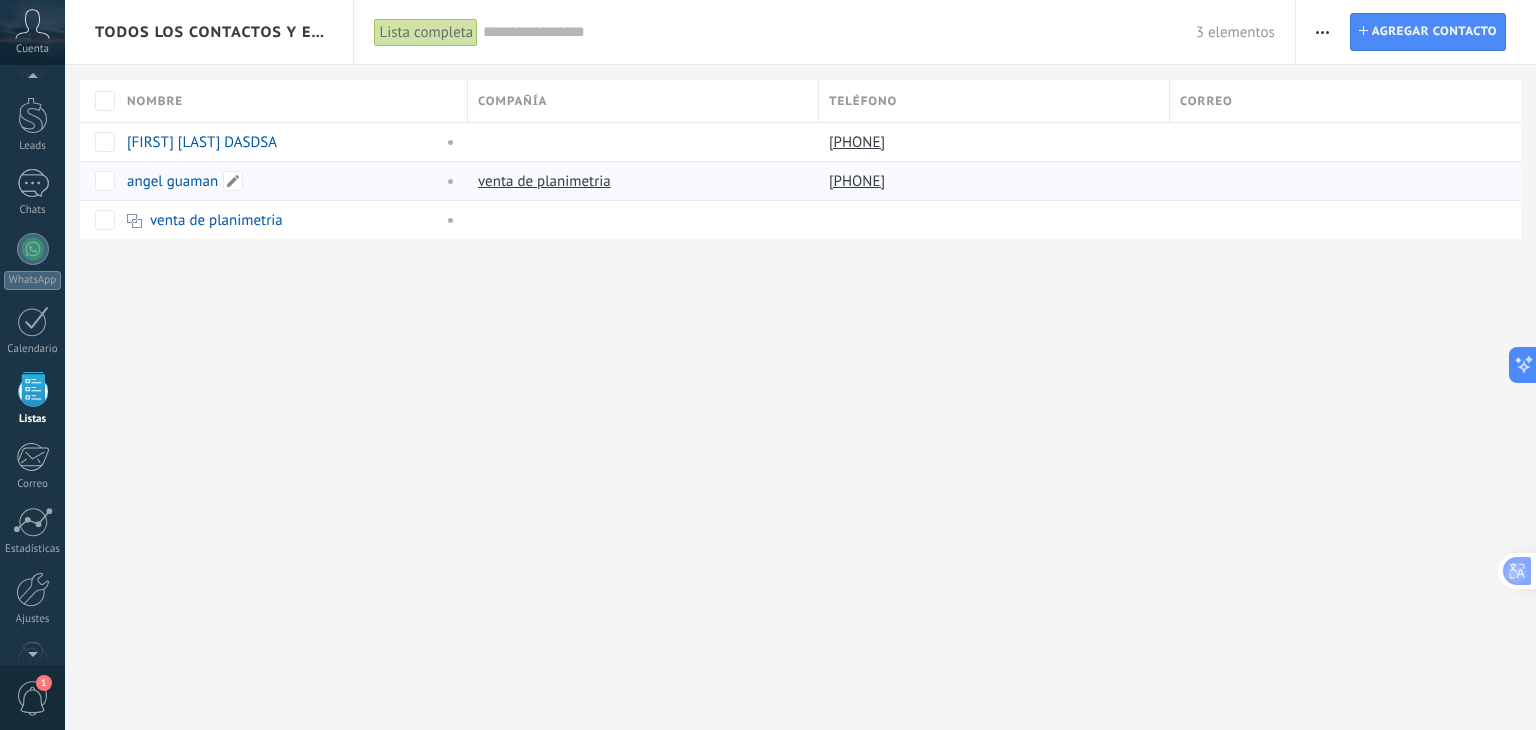 click on "angel guaman" at bounding box center (280, 181) 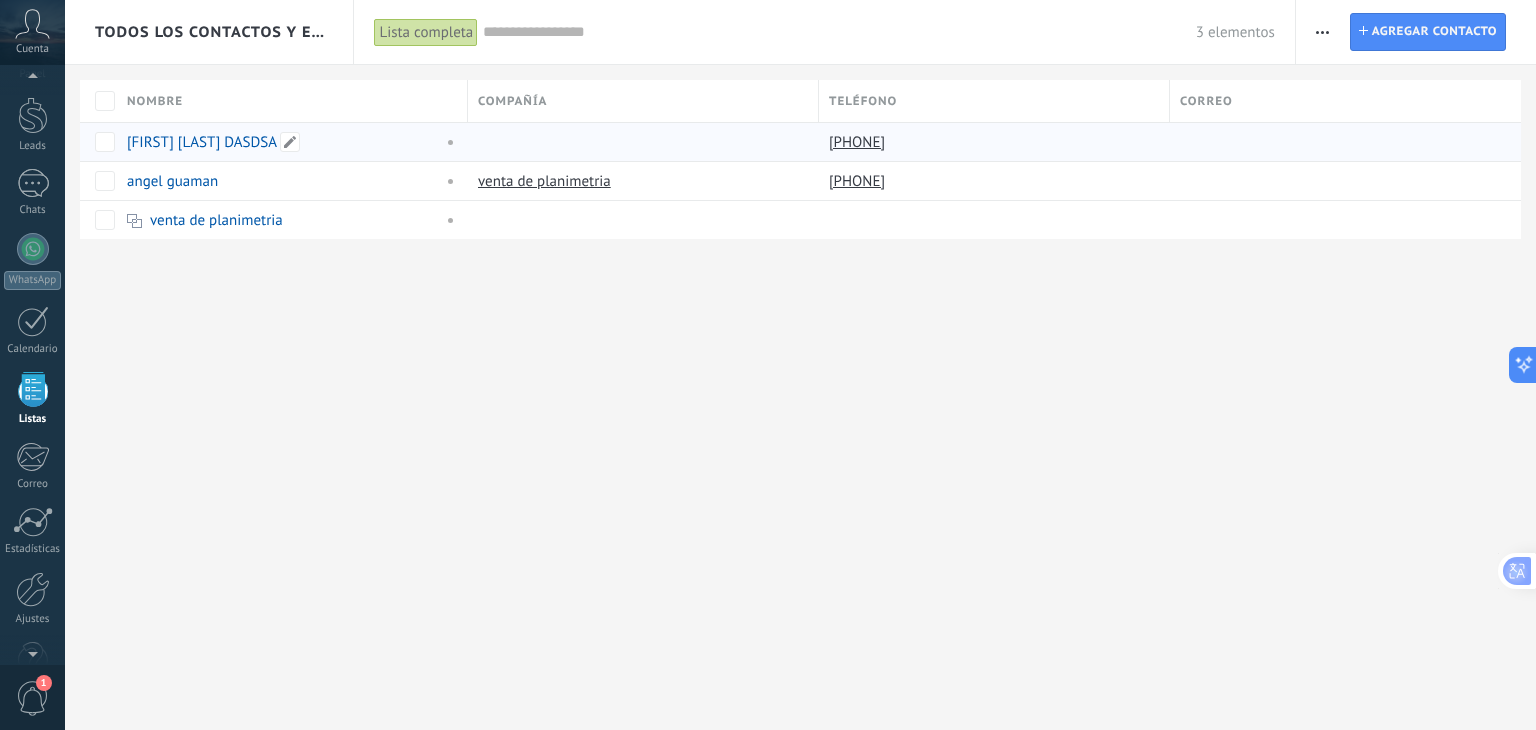 click on "[FULL_NAME] DASDSA" at bounding box center [280, 142] 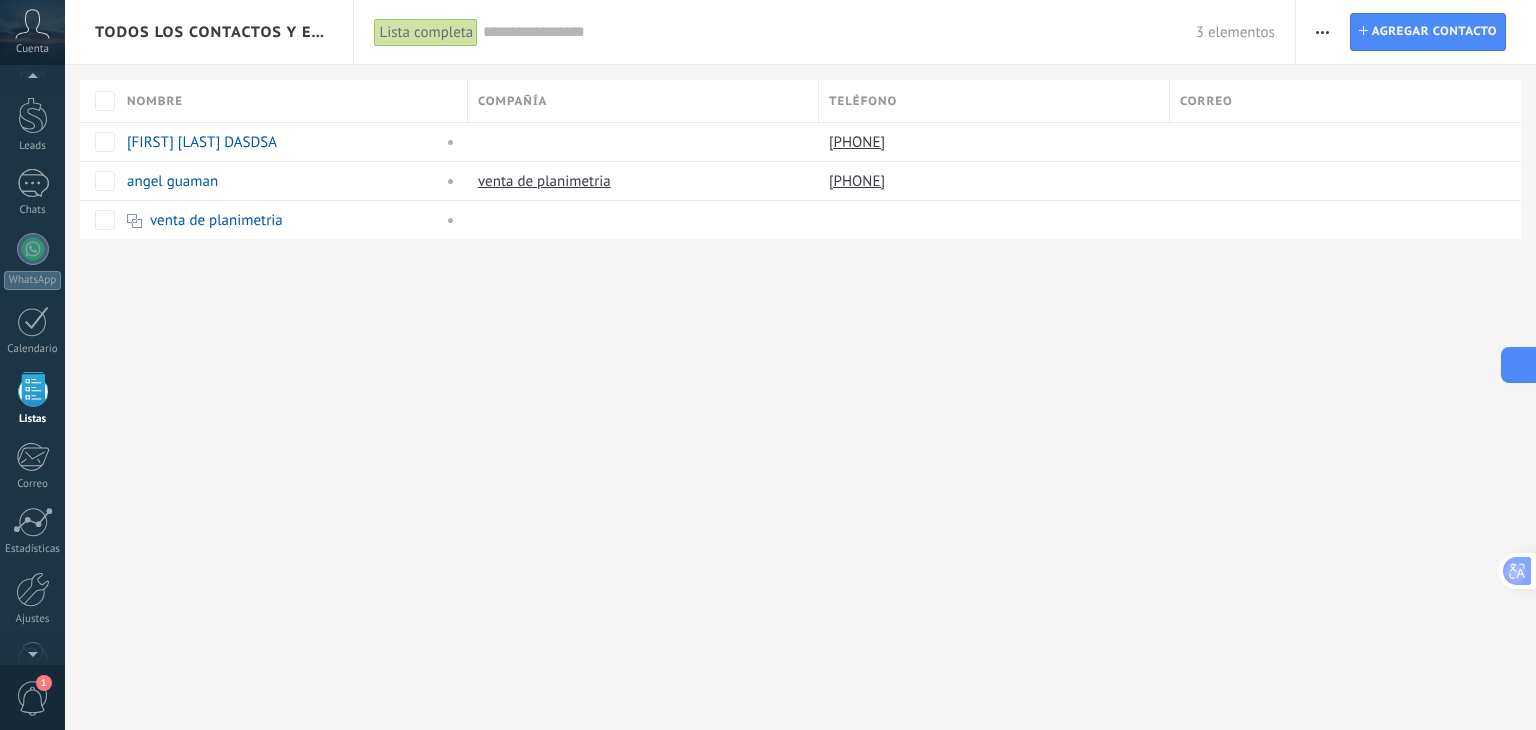 click 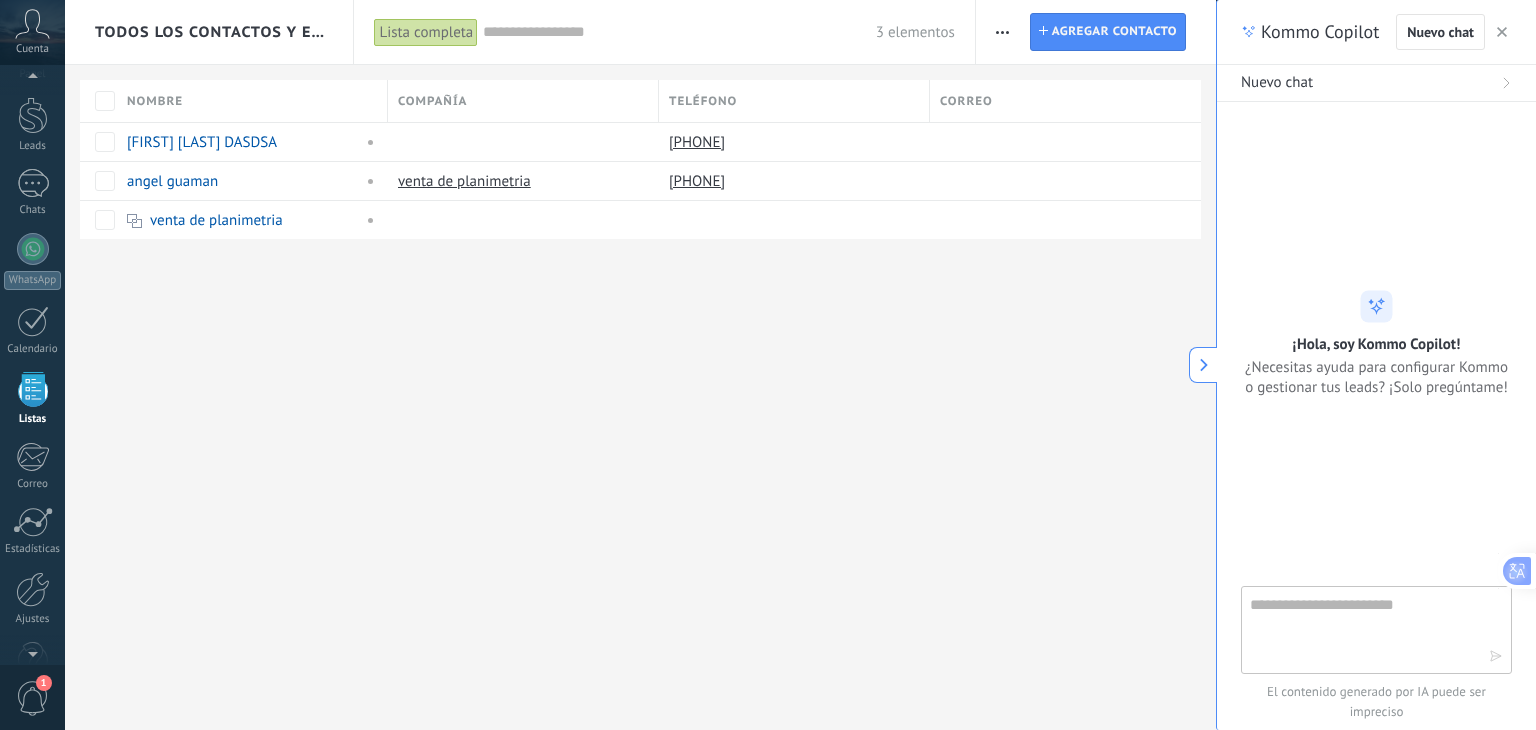 scroll, scrollTop: 19, scrollLeft: 0, axis: vertical 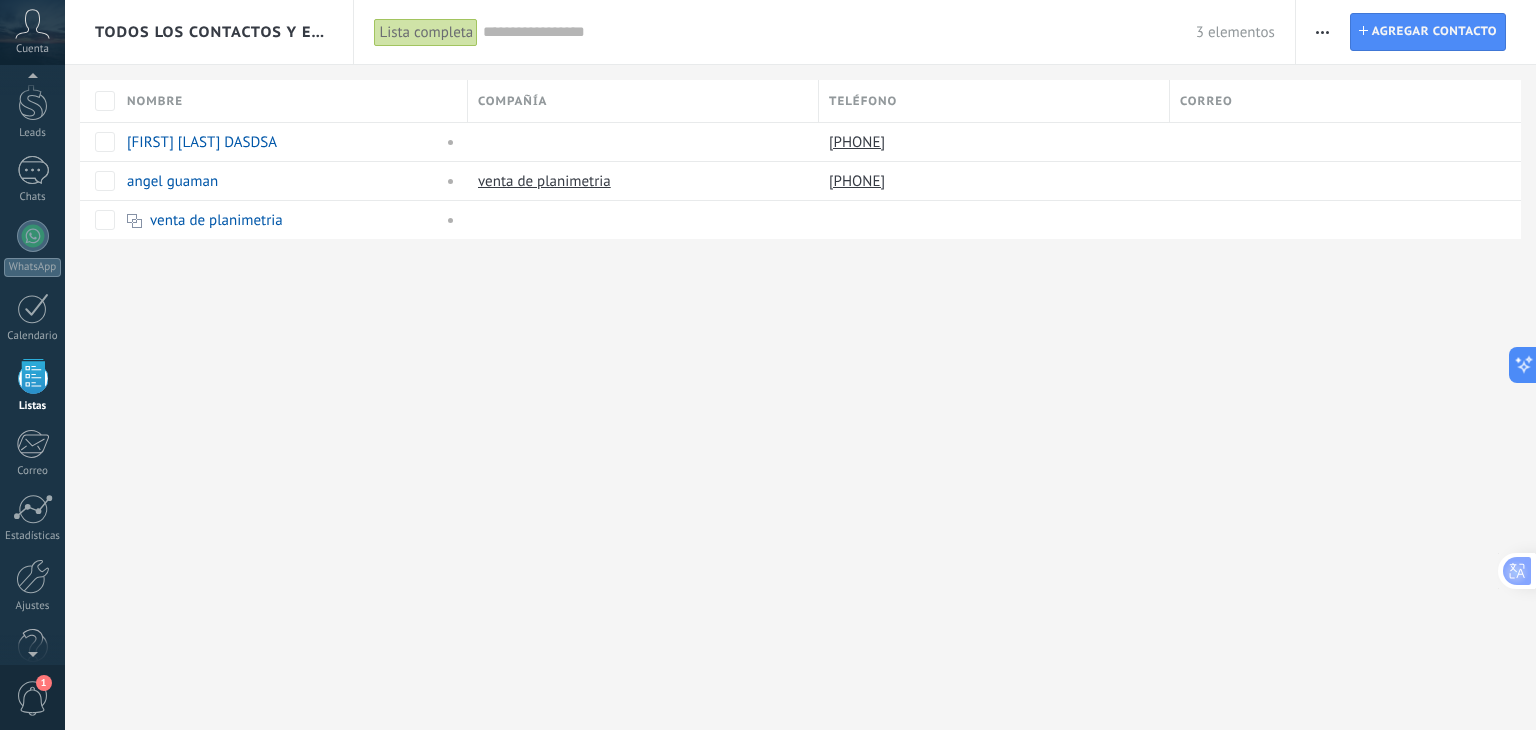 click on "1" at bounding box center (32, 697) 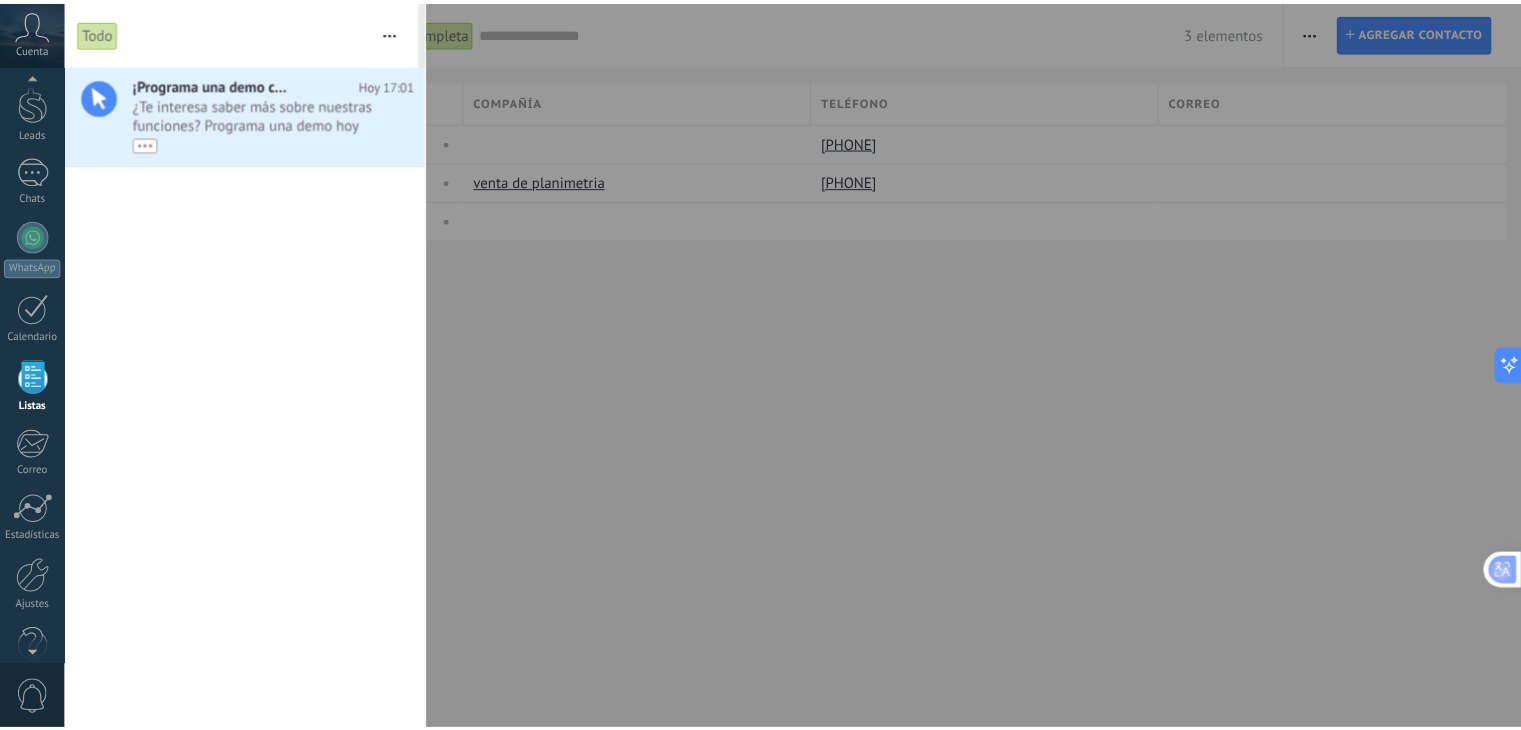 scroll, scrollTop: 51, scrollLeft: 0, axis: vertical 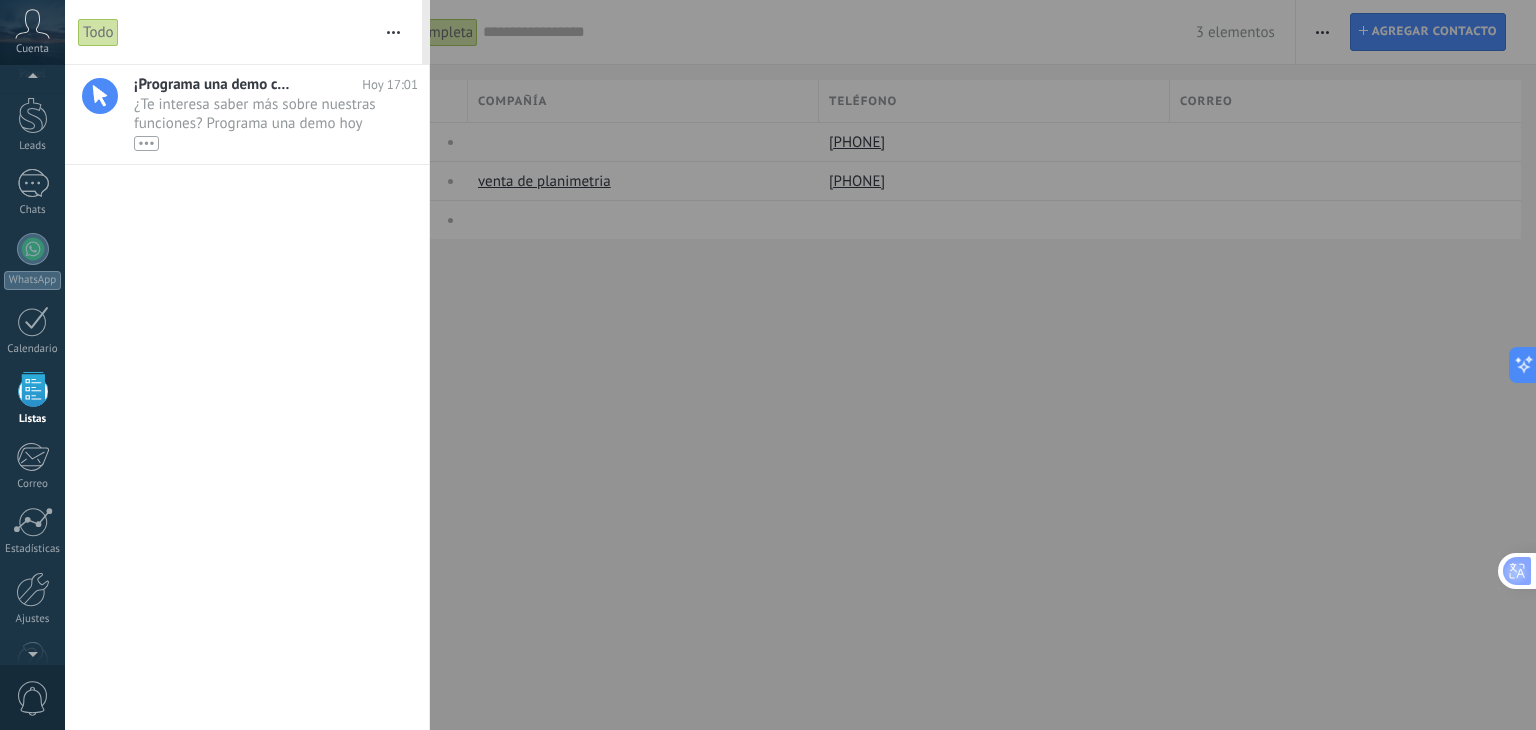 click at bounding box center [768, 365] 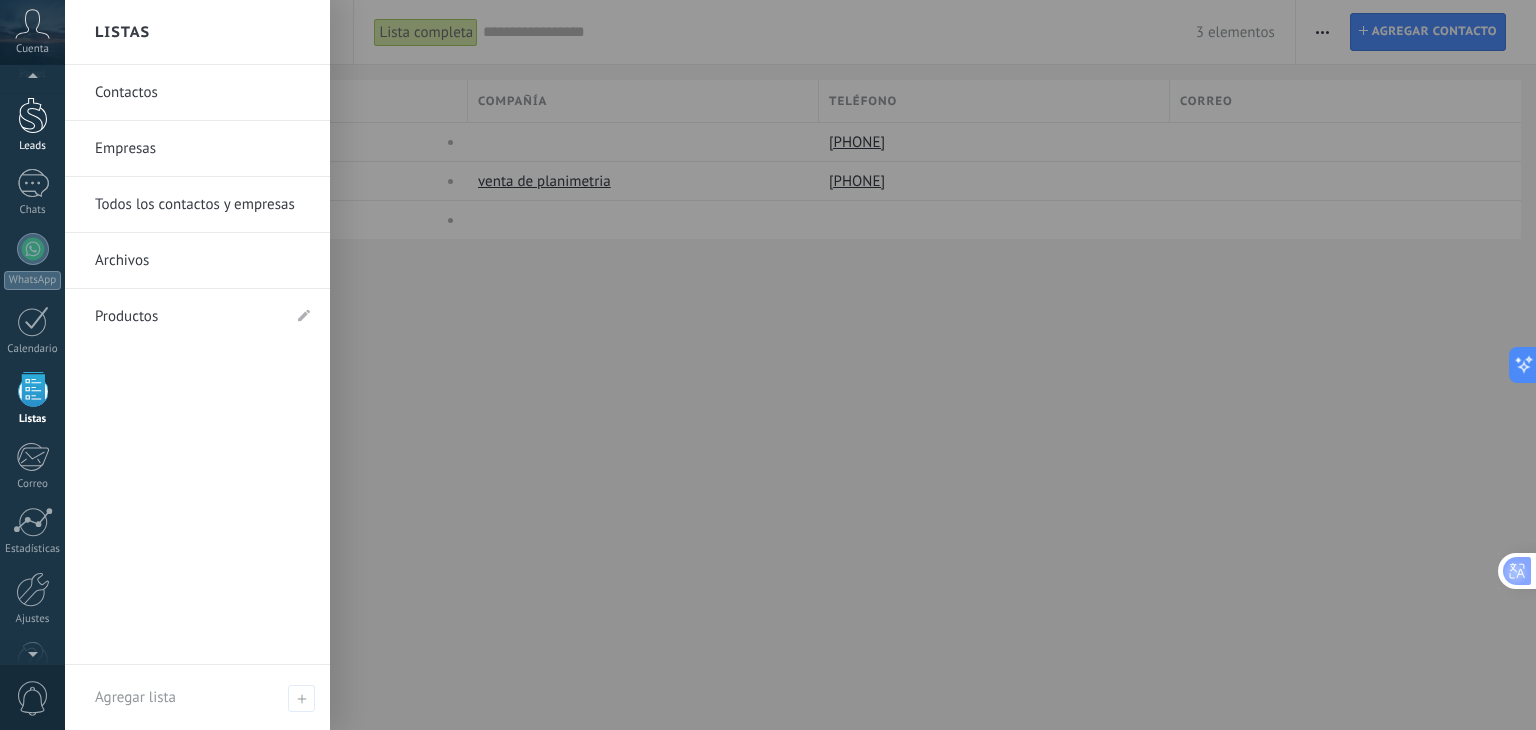click on "Leads" at bounding box center (32, 125) 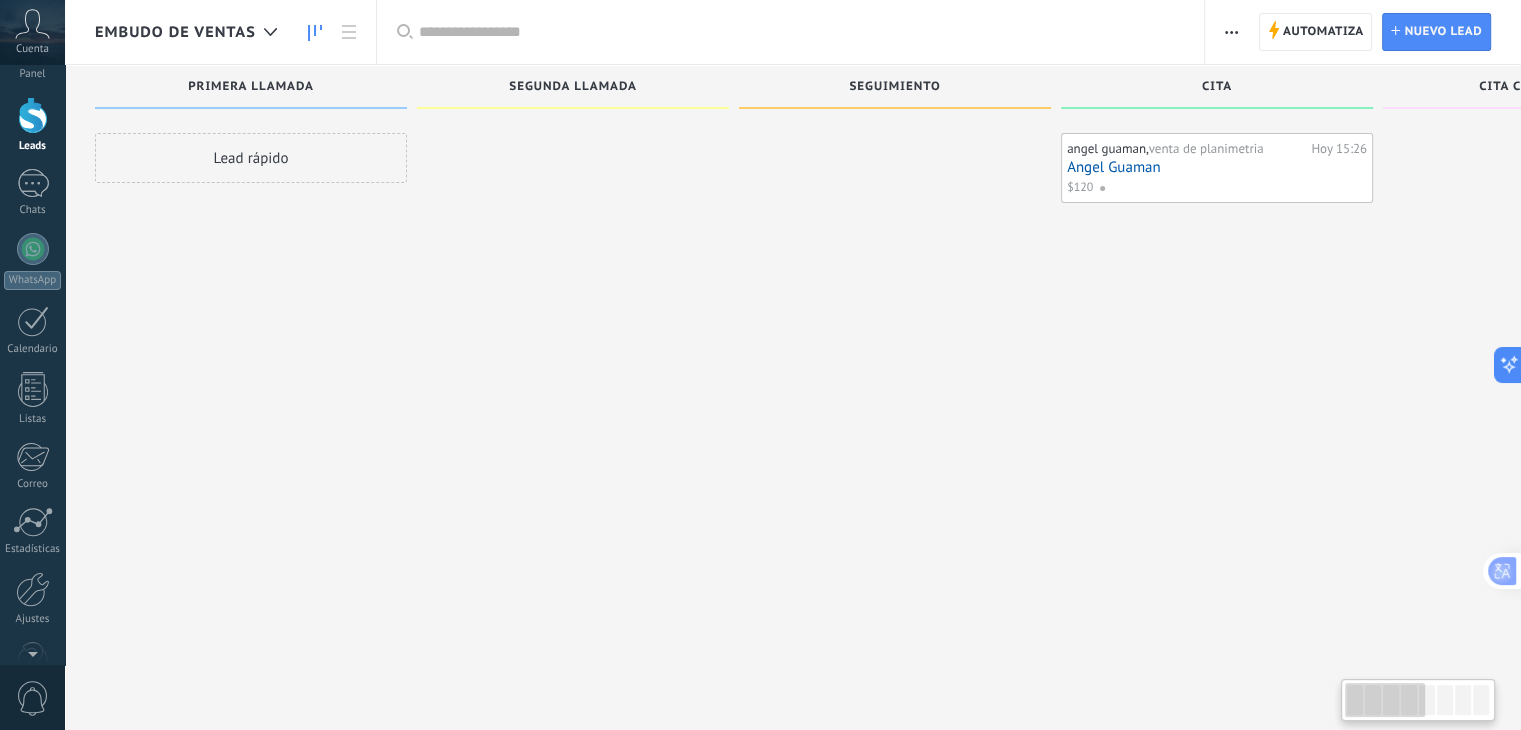 scroll, scrollTop: 0, scrollLeft: 0, axis: both 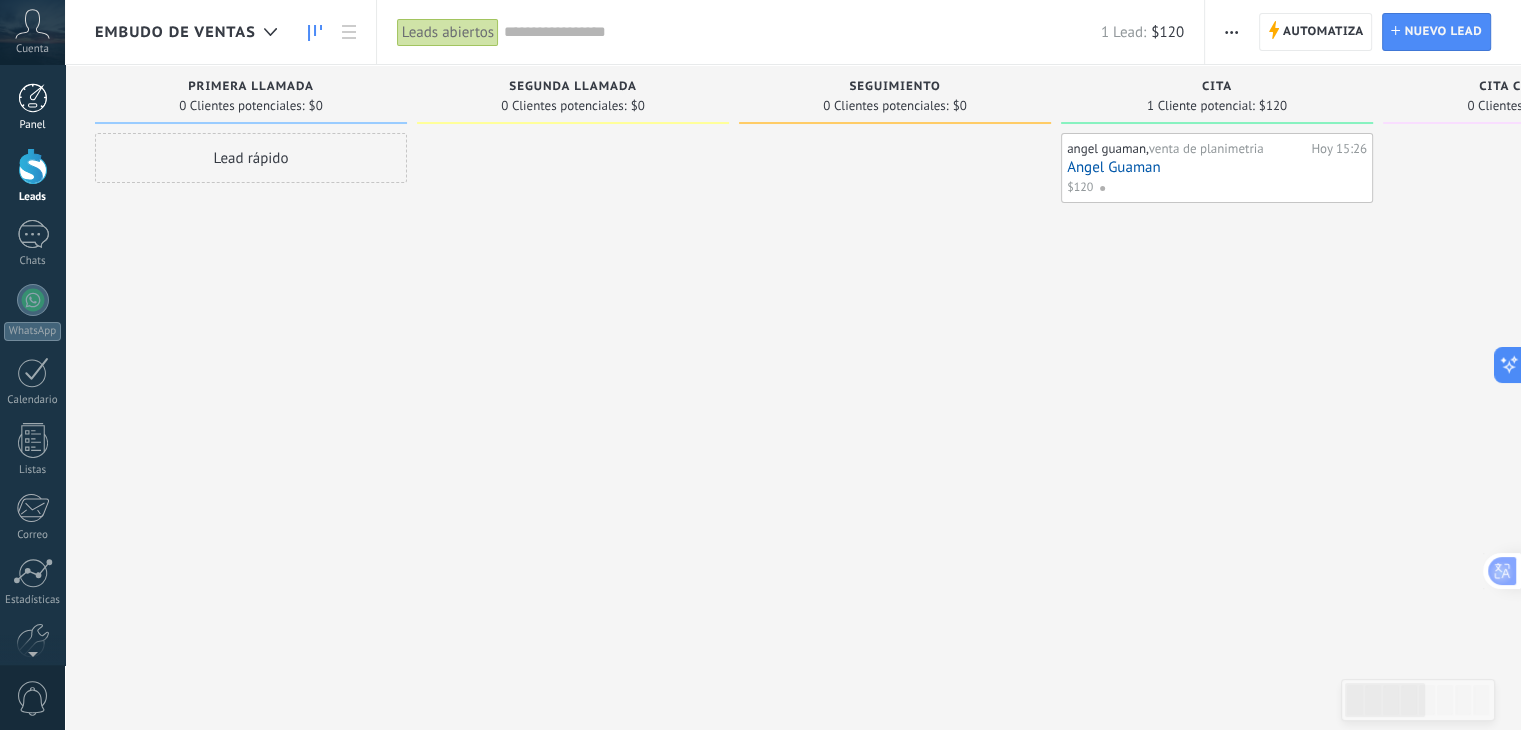 click on "Panel" at bounding box center (32, 107) 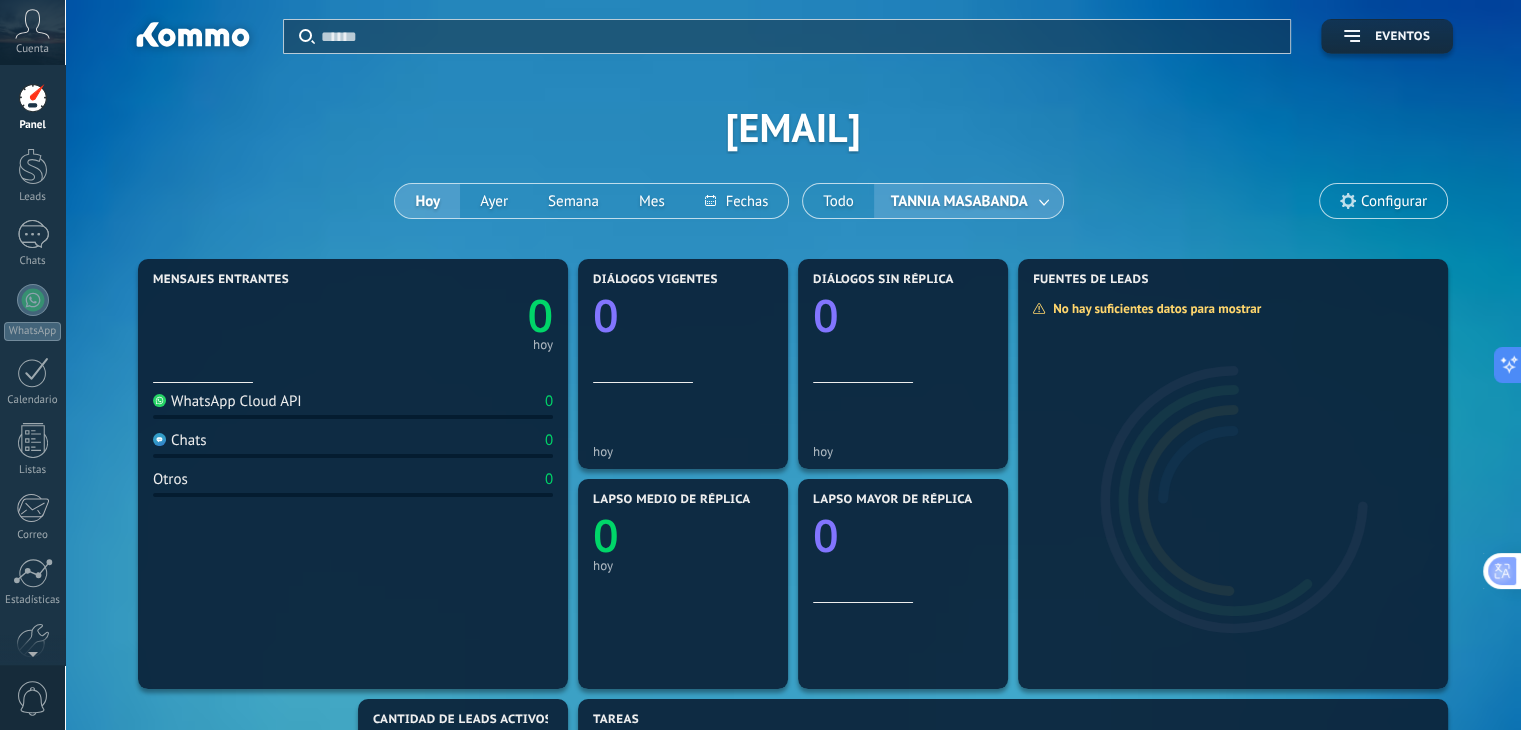 click on "**********" at bounding box center (793, 127) 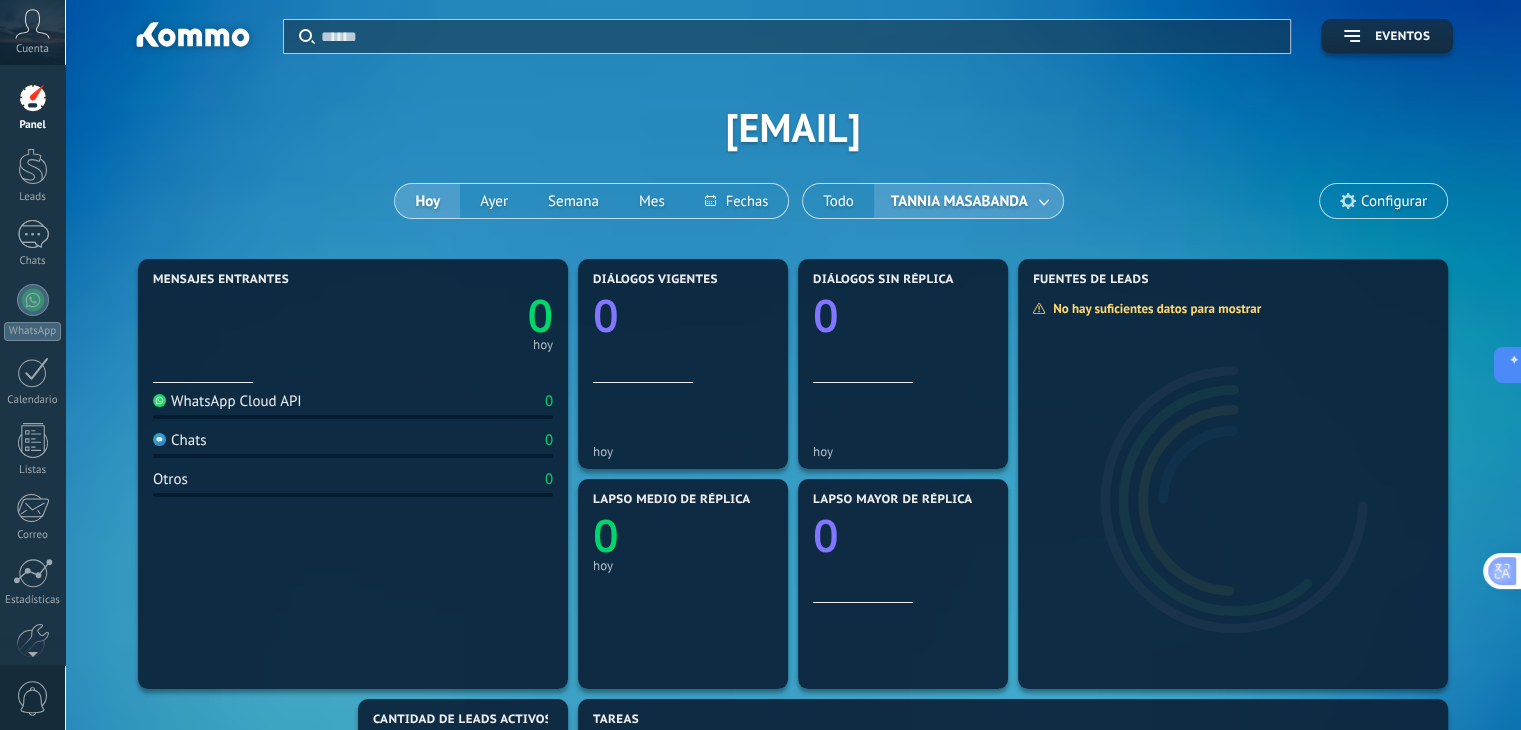 click on "Configurar" at bounding box center [1394, 201] 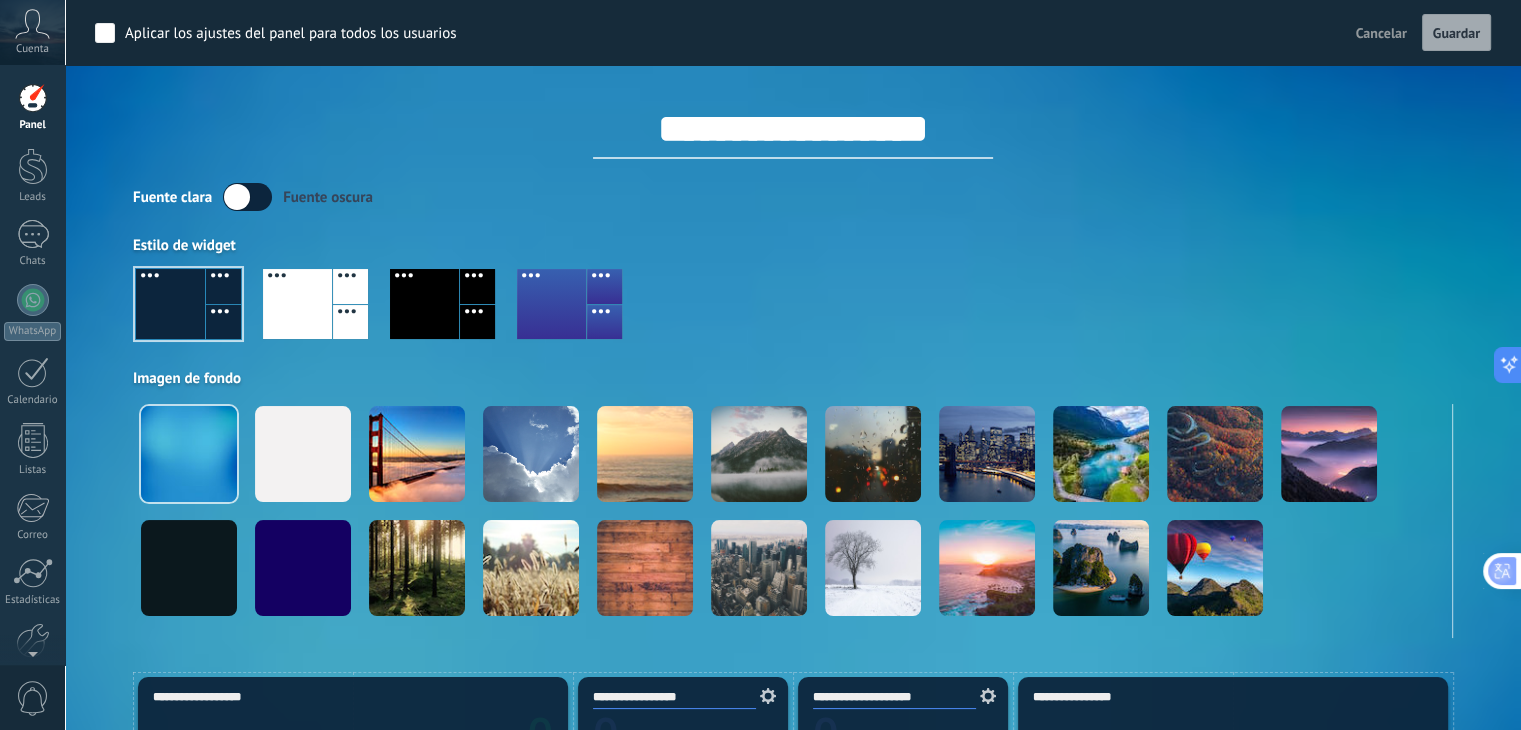 click on "Cancelar" at bounding box center [1381, 33] 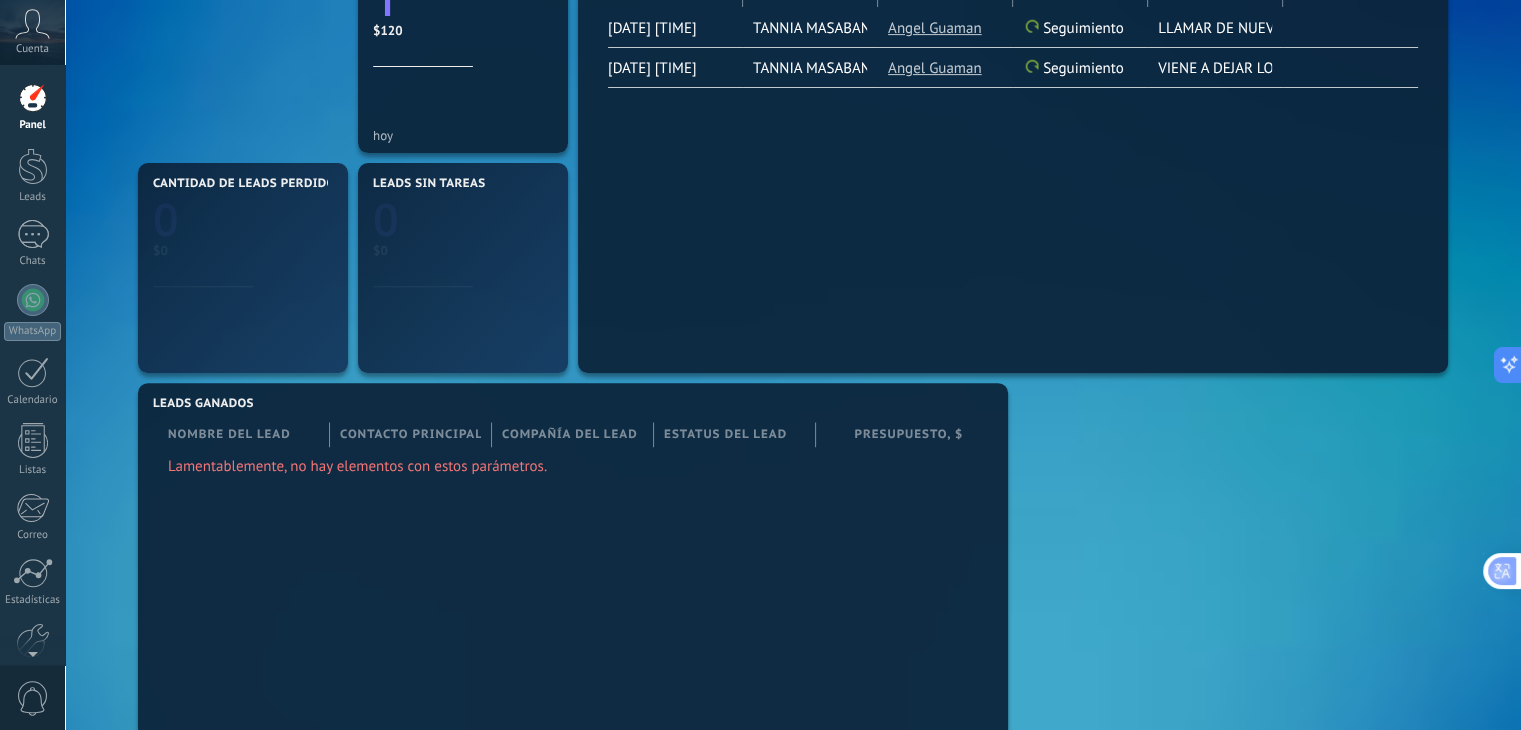 scroll, scrollTop: 800, scrollLeft: 0, axis: vertical 